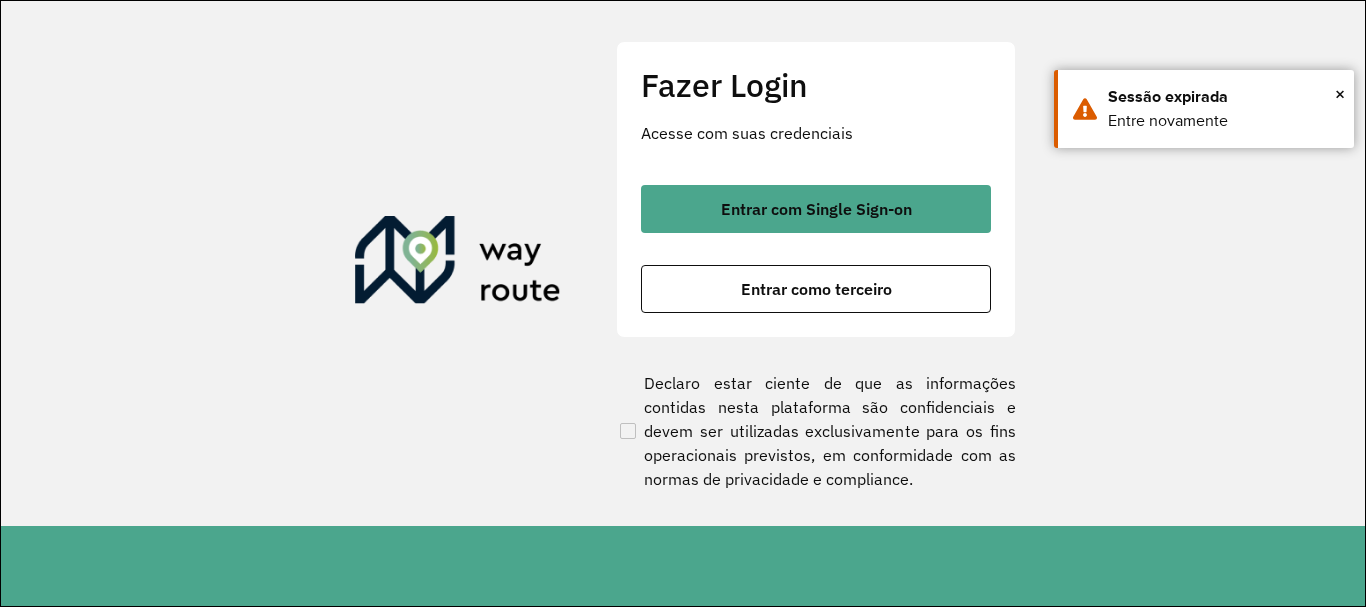 scroll, scrollTop: 0, scrollLeft: 0, axis: both 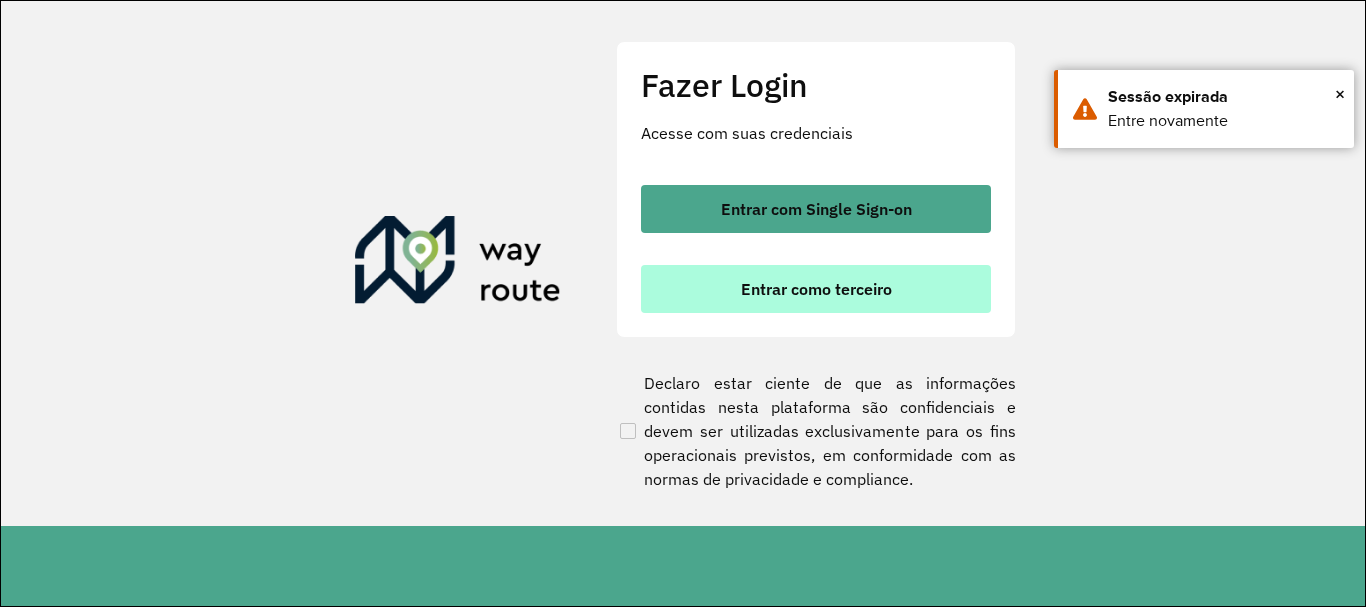 click on "Entrar como terceiro" at bounding box center [816, 289] 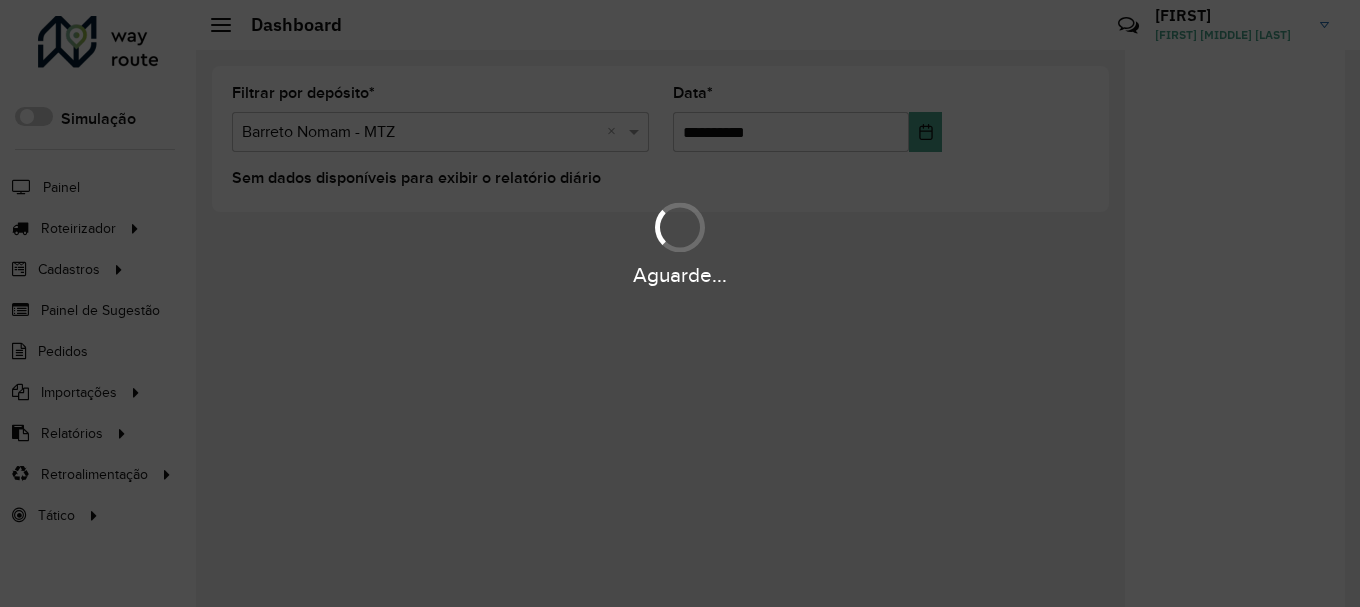 scroll, scrollTop: 0, scrollLeft: 0, axis: both 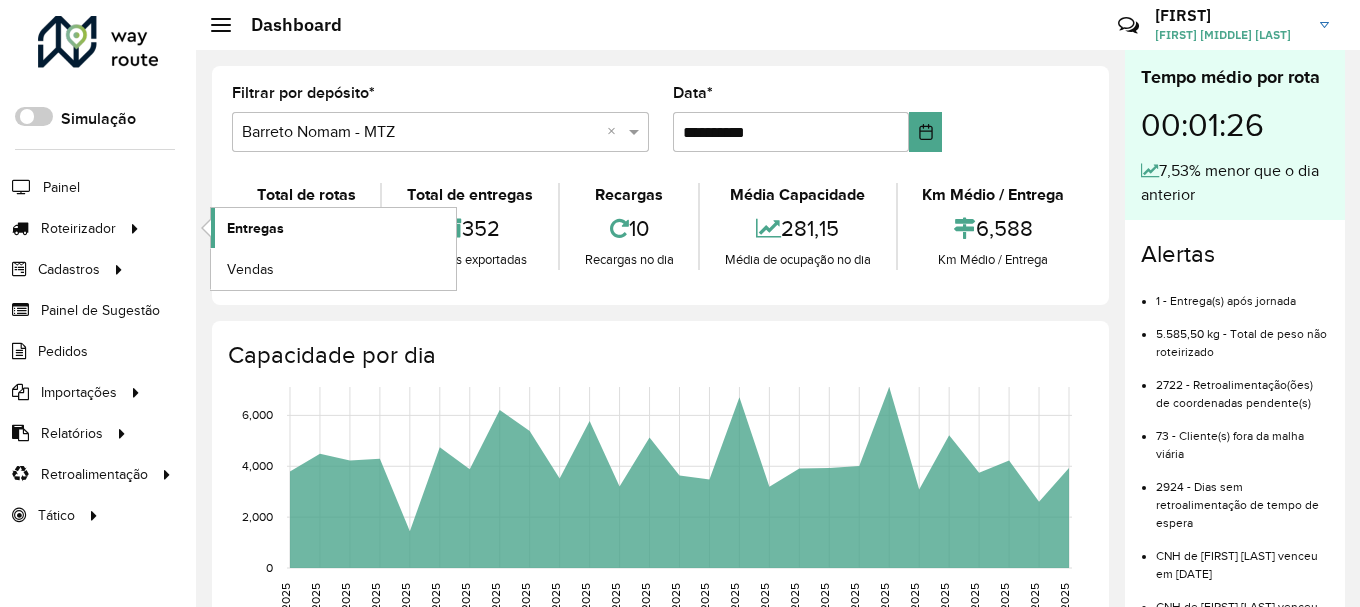 click on "Entregas" 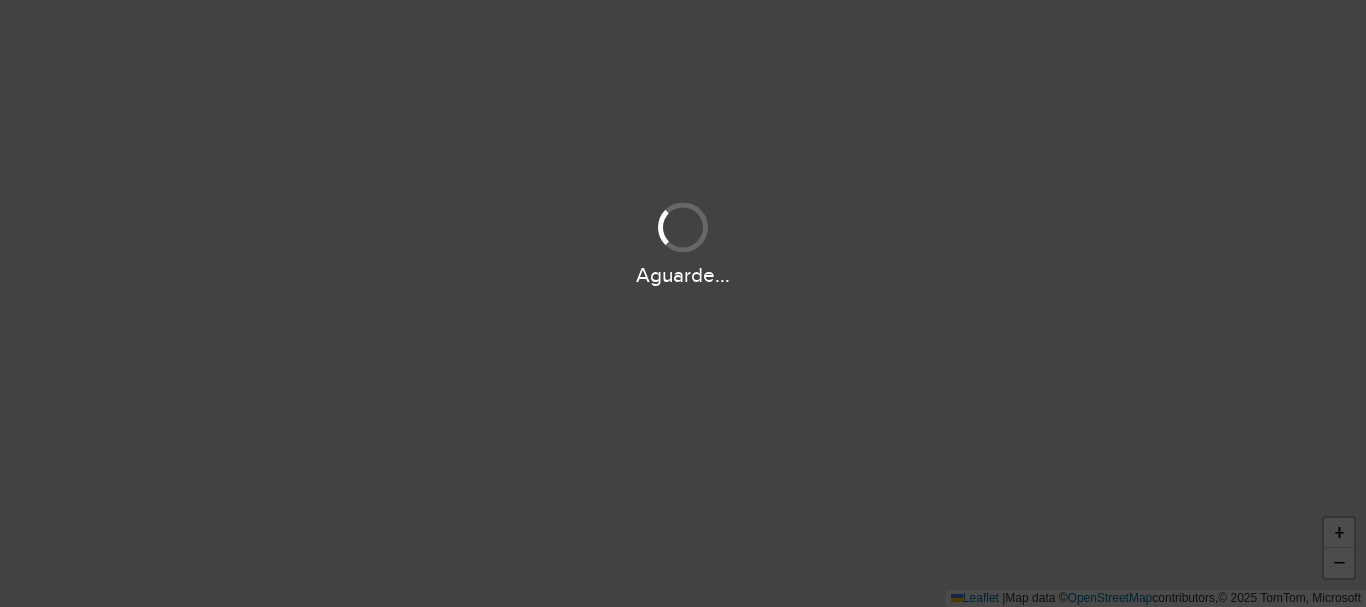 scroll, scrollTop: 0, scrollLeft: 0, axis: both 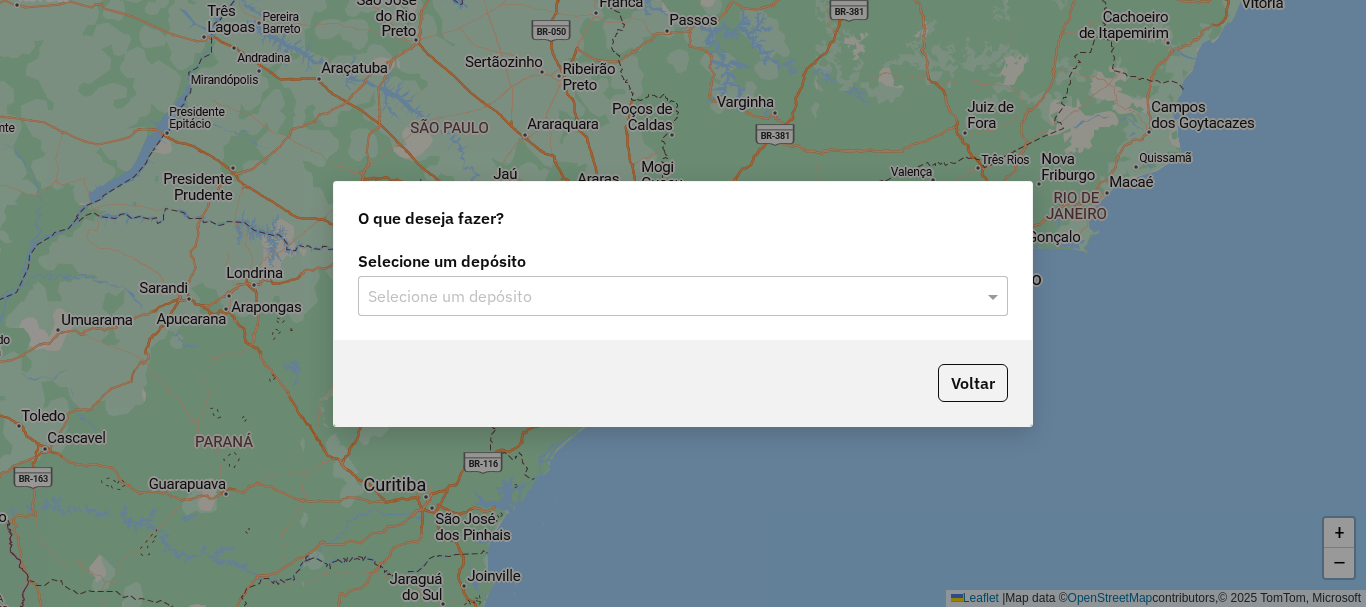 click on "Selecione um depósito" 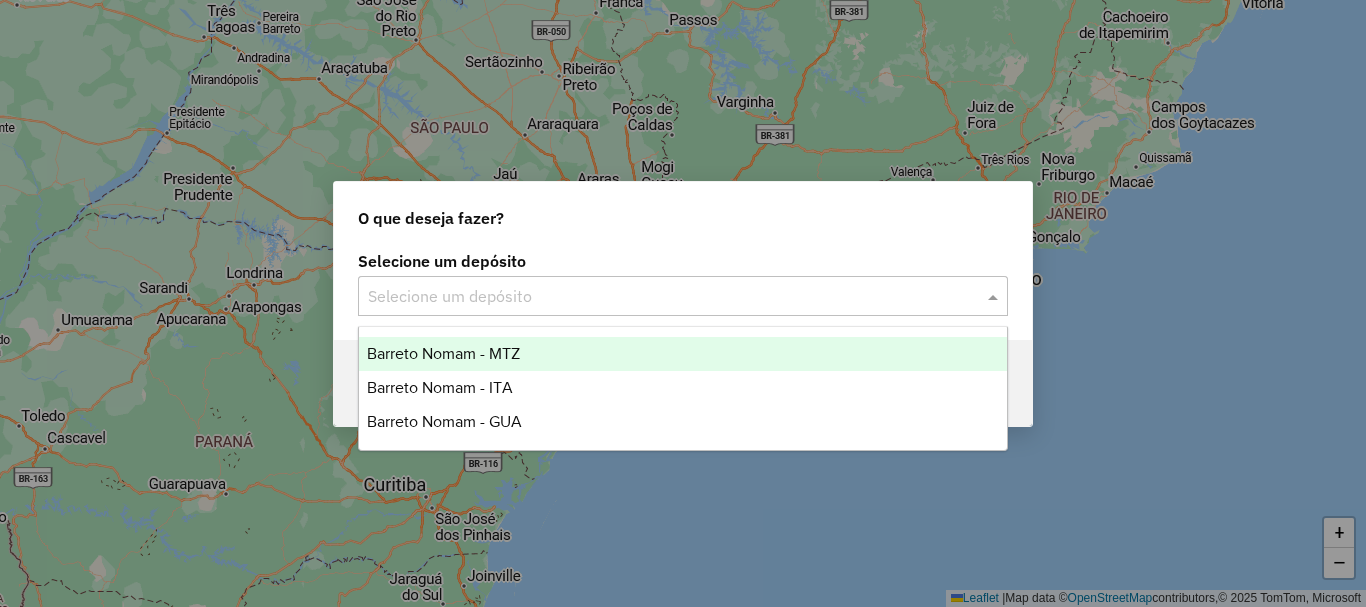 click on "[LAST] [LAST]  -  MTZ [LAST] -  ITA [LAST] - GUA" at bounding box center [683, 388] 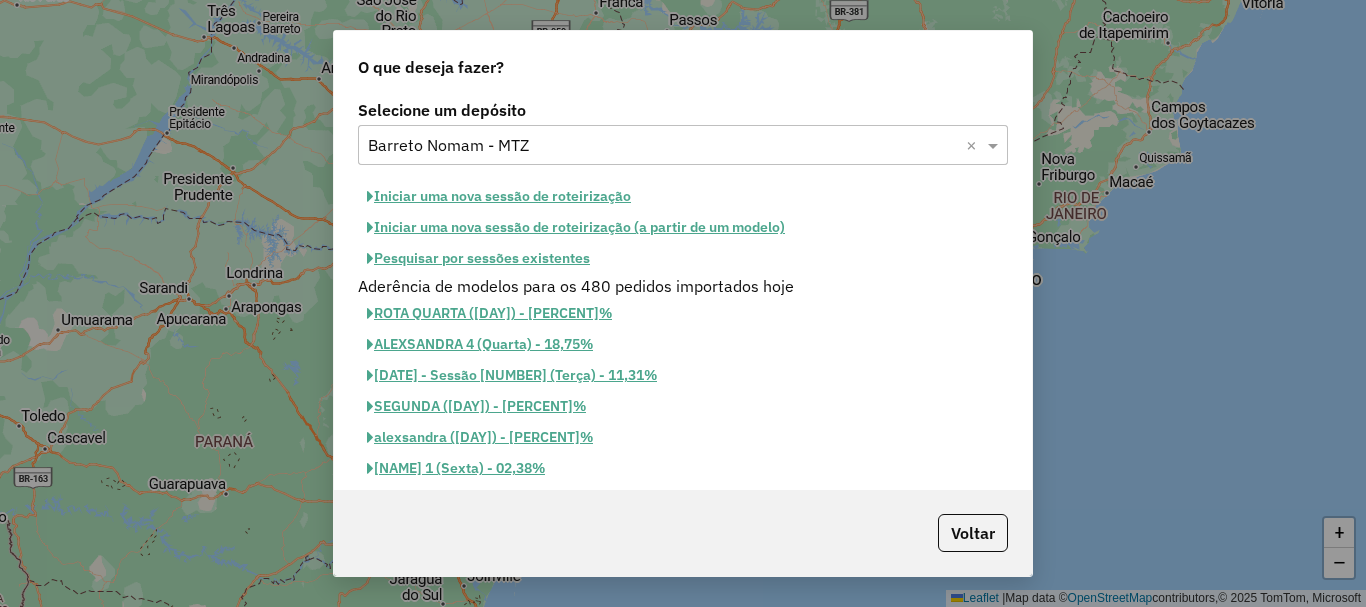click on "Iniciar uma nova sessão de roteirização" 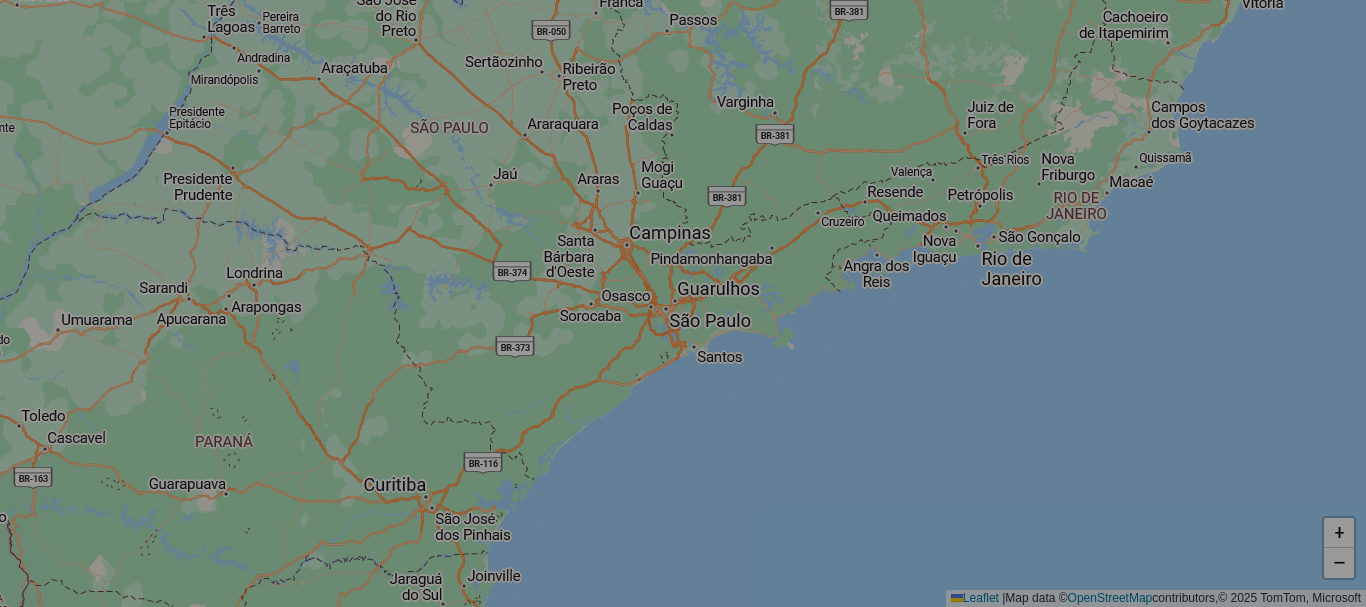 select on "*" 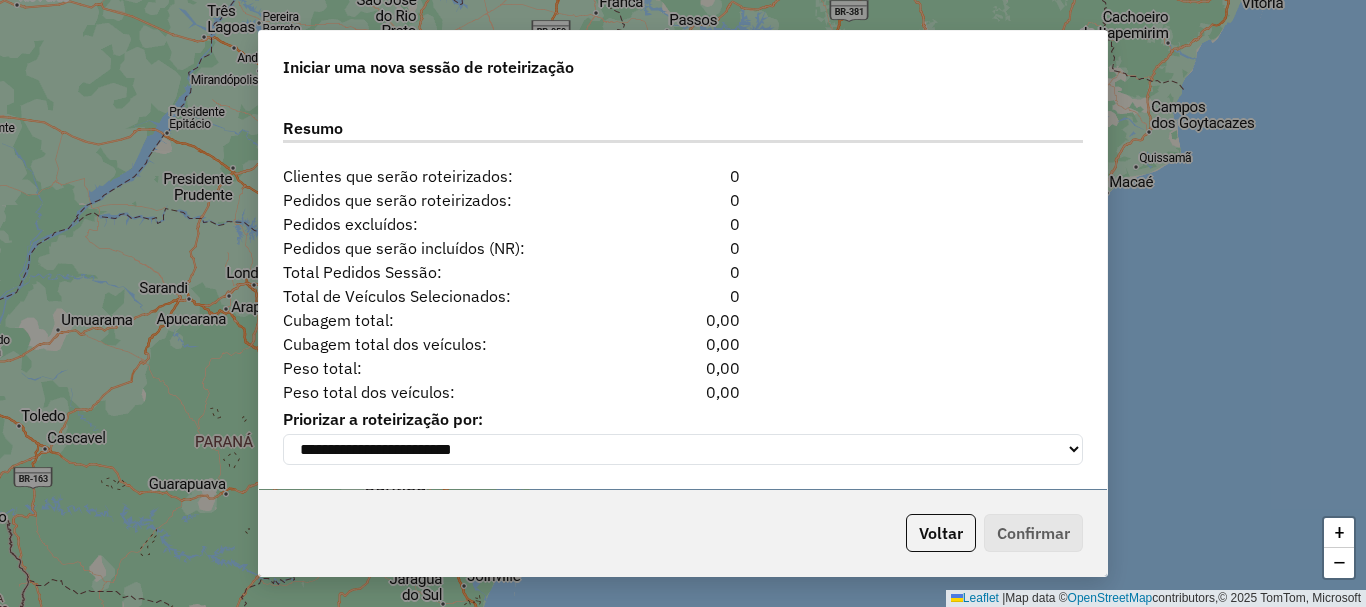scroll, scrollTop: 1941, scrollLeft: 0, axis: vertical 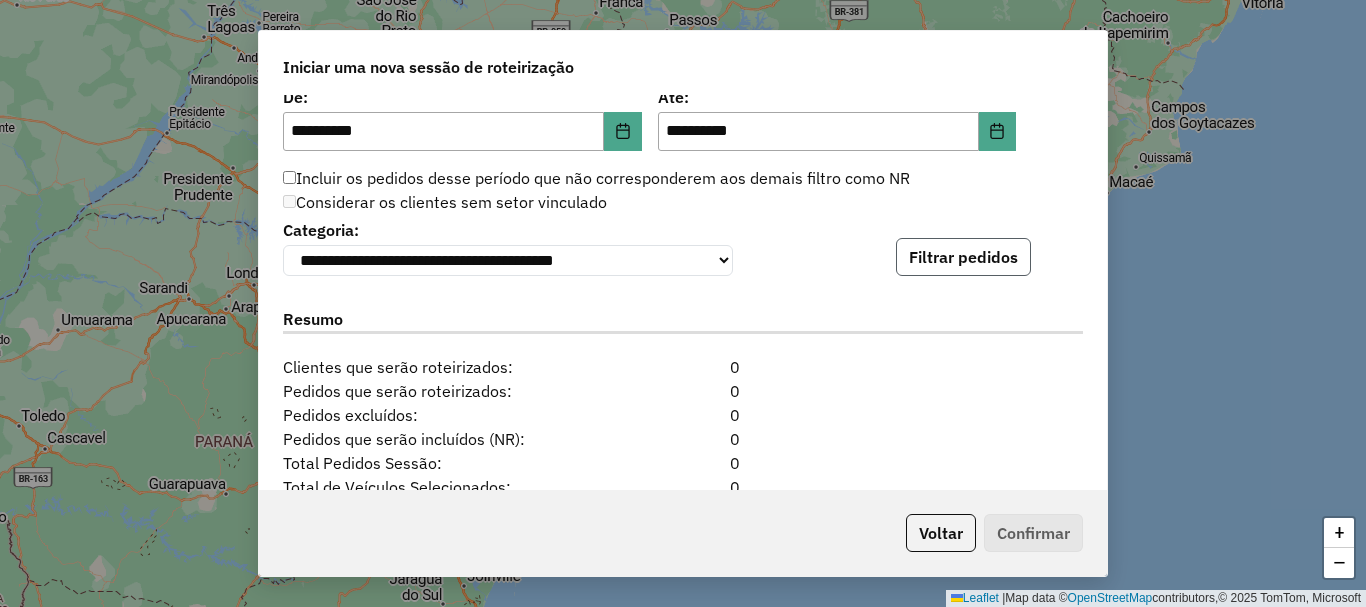 click on "Filtrar pedidos" 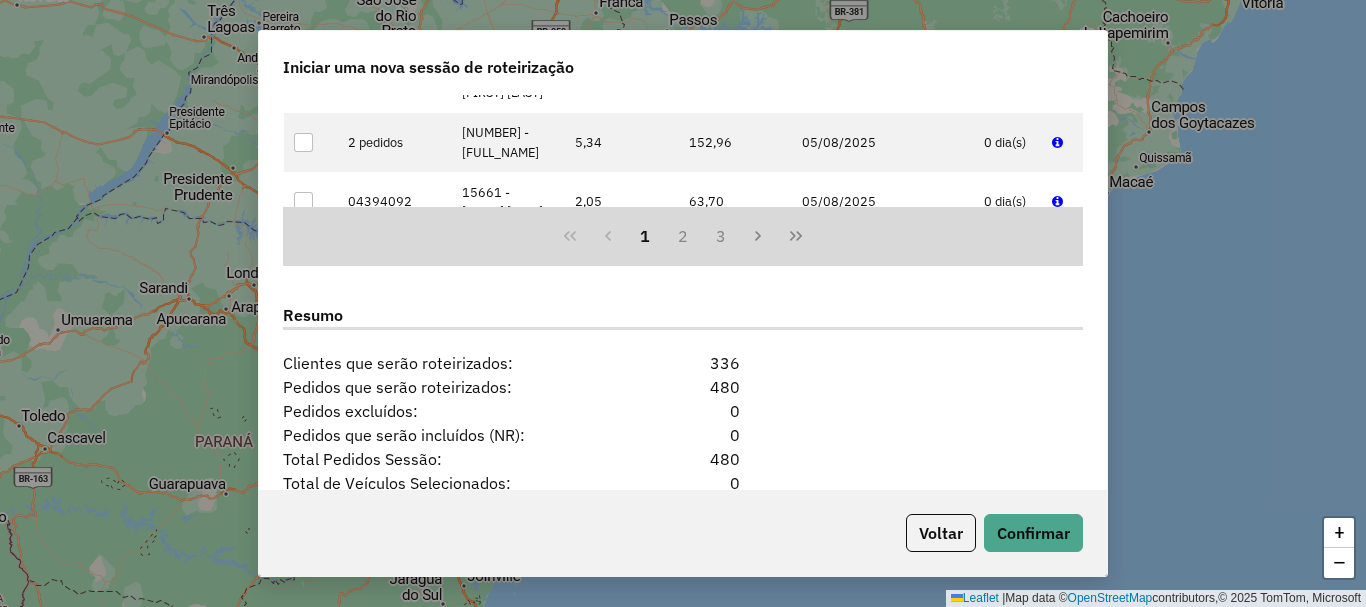 scroll, scrollTop: 2554, scrollLeft: 0, axis: vertical 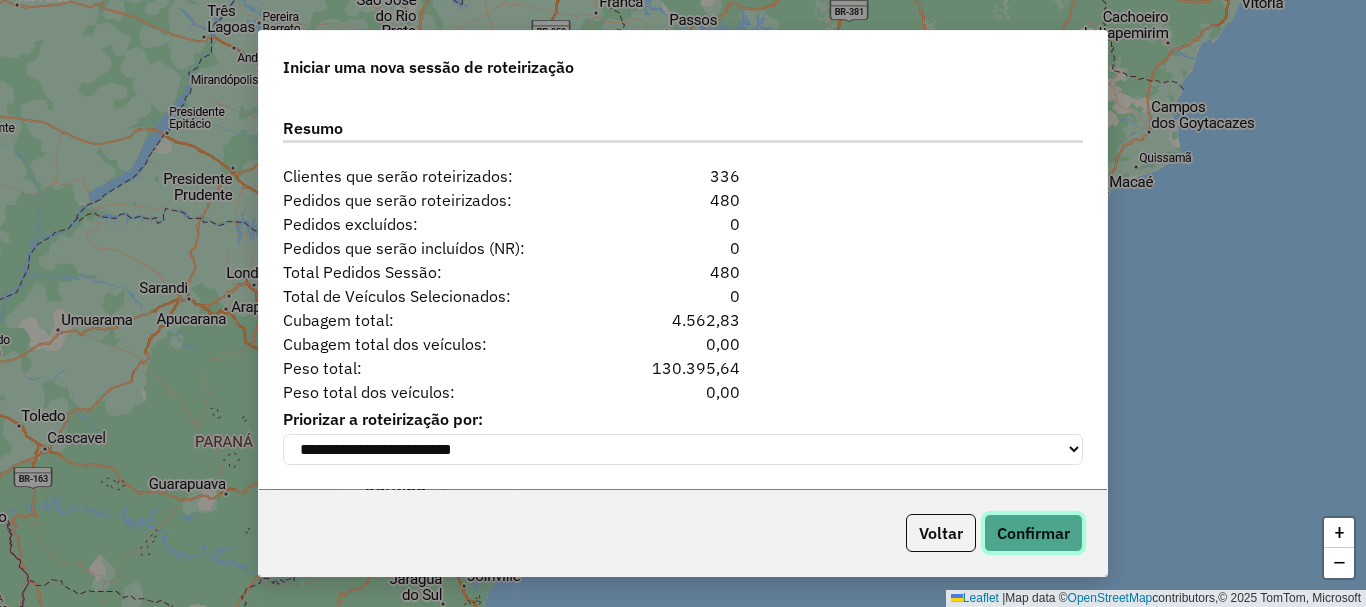 click on "Confirmar" 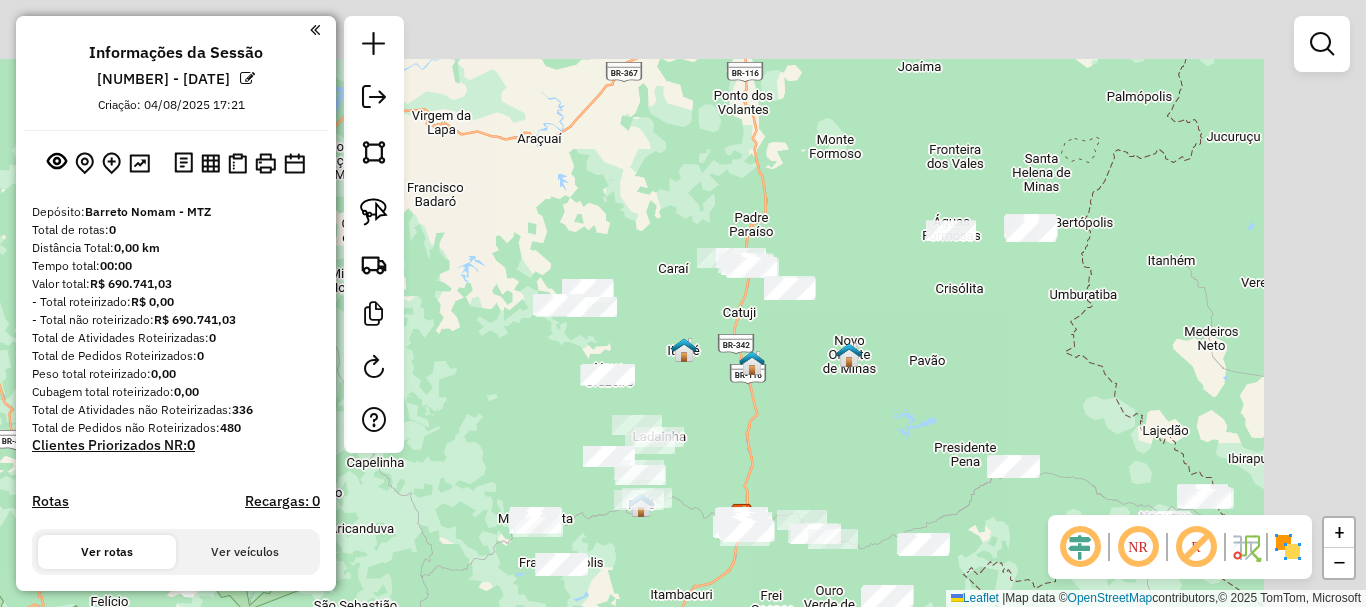 drag, startPoint x: 990, startPoint y: 331, endPoint x: 847, endPoint y: 459, distance: 191.91925 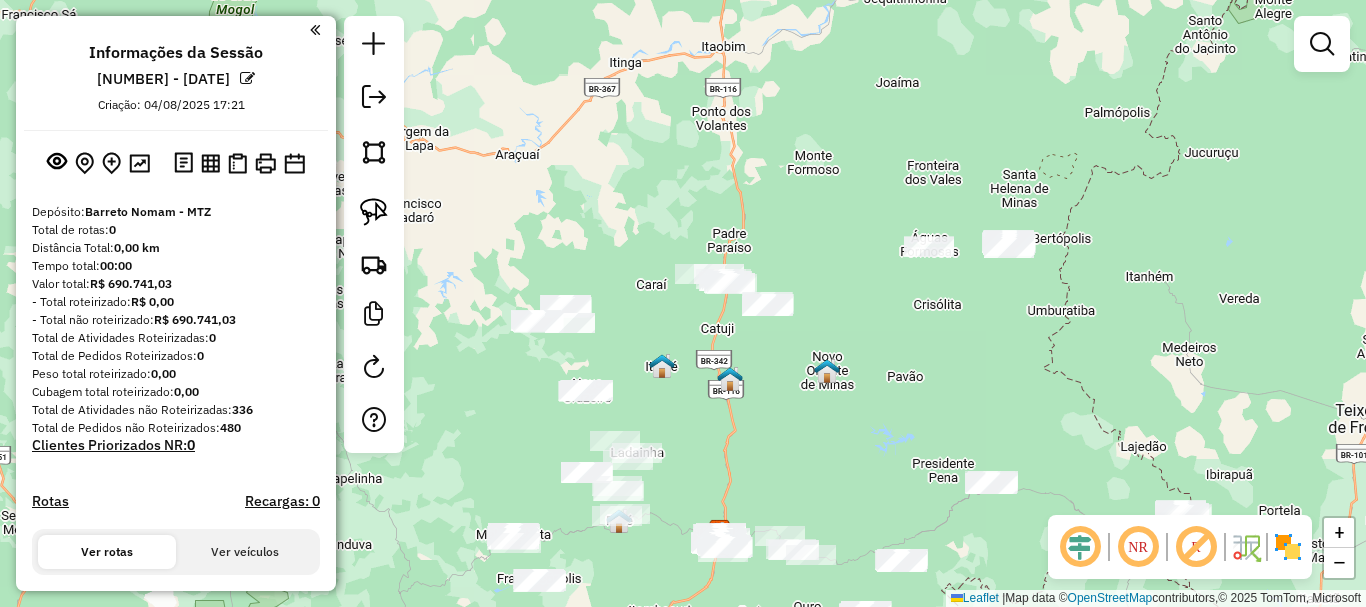 drag, startPoint x: 986, startPoint y: 425, endPoint x: 903, endPoint y: 412, distance: 84.0119 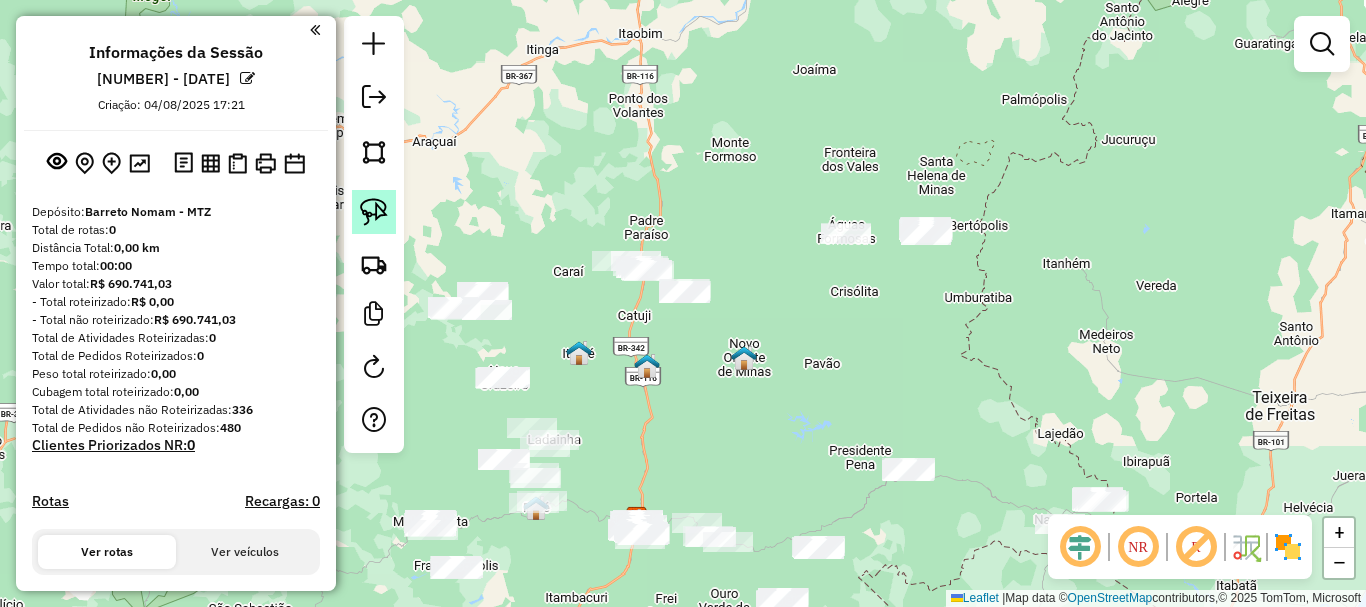 click 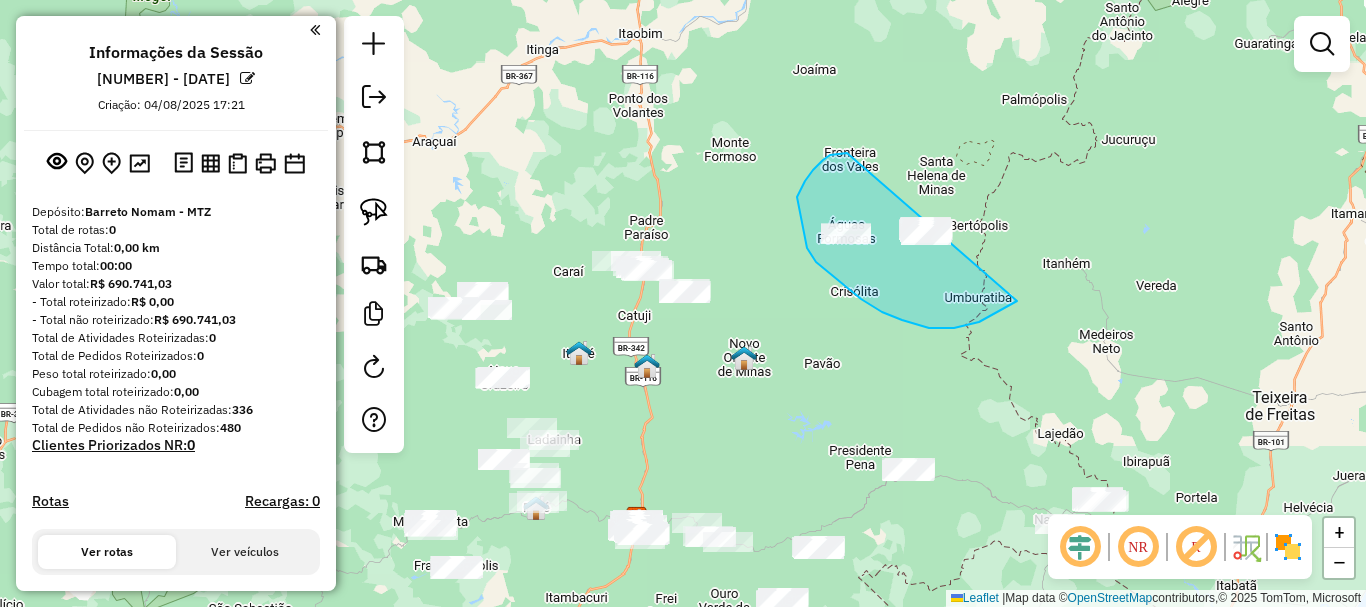 drag, startPoint x: 813, startPoint y: 170, endPoint x: 1115, endPoint y: 214, distance: 305.18848 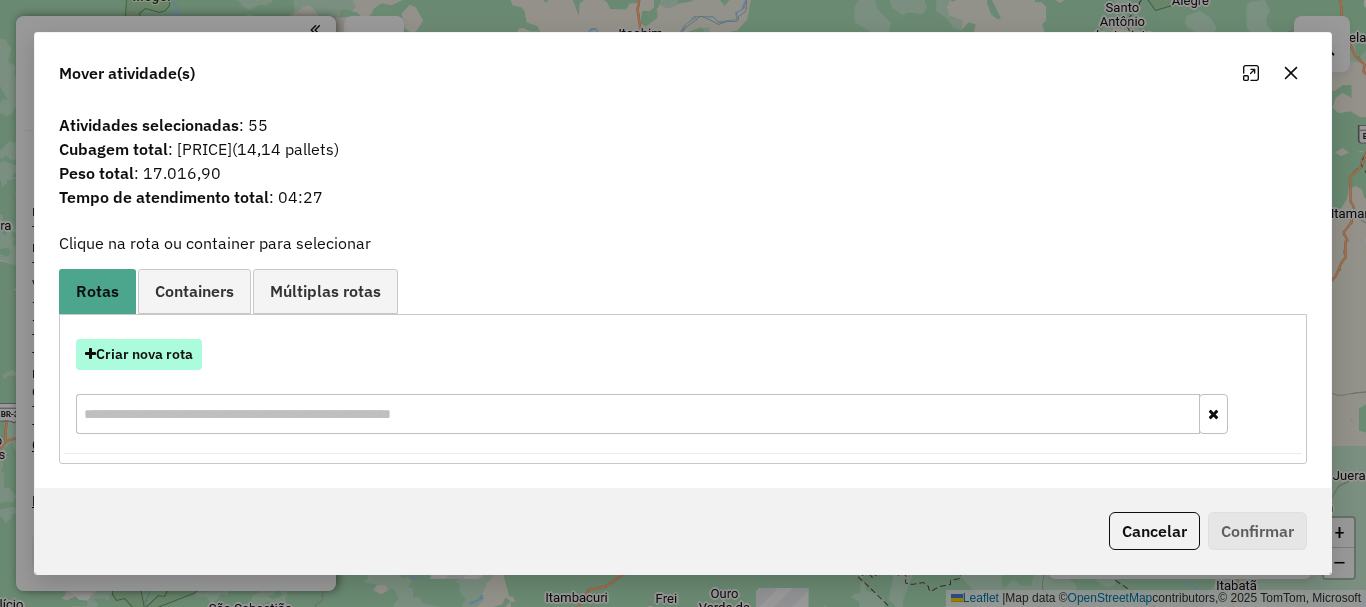 click on "Criar nova rota" at bounding box center [139, 354] 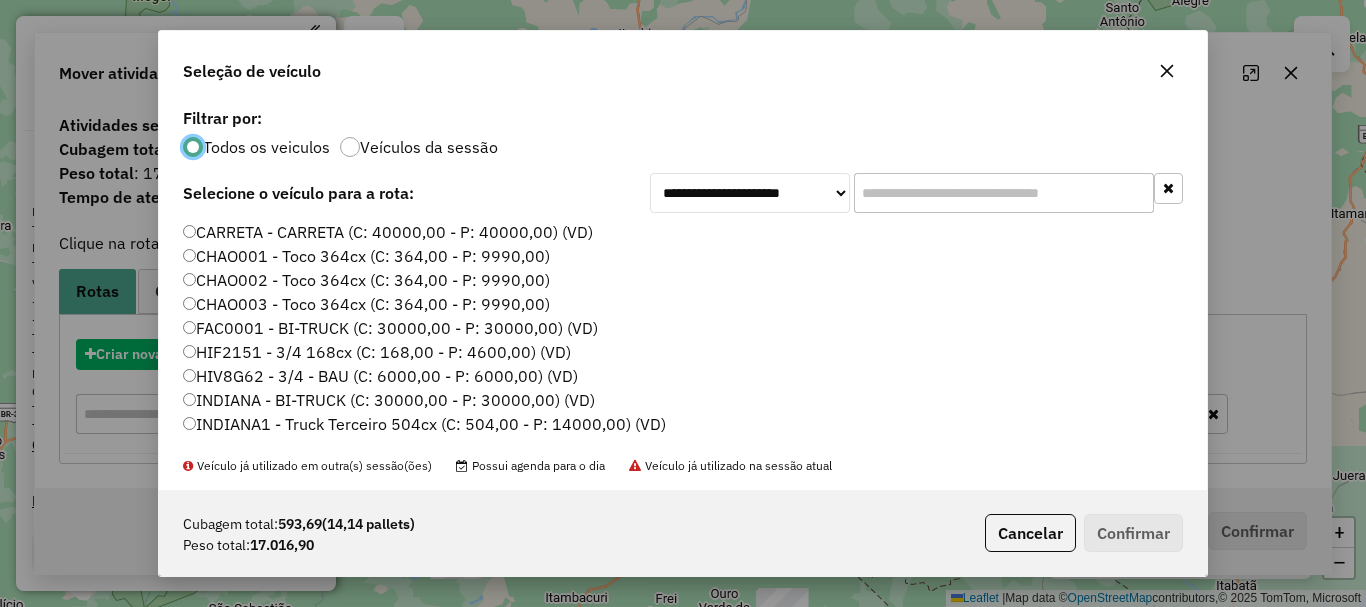 scroll, scrollTop: 11, scrollLeft: 6, axis: both 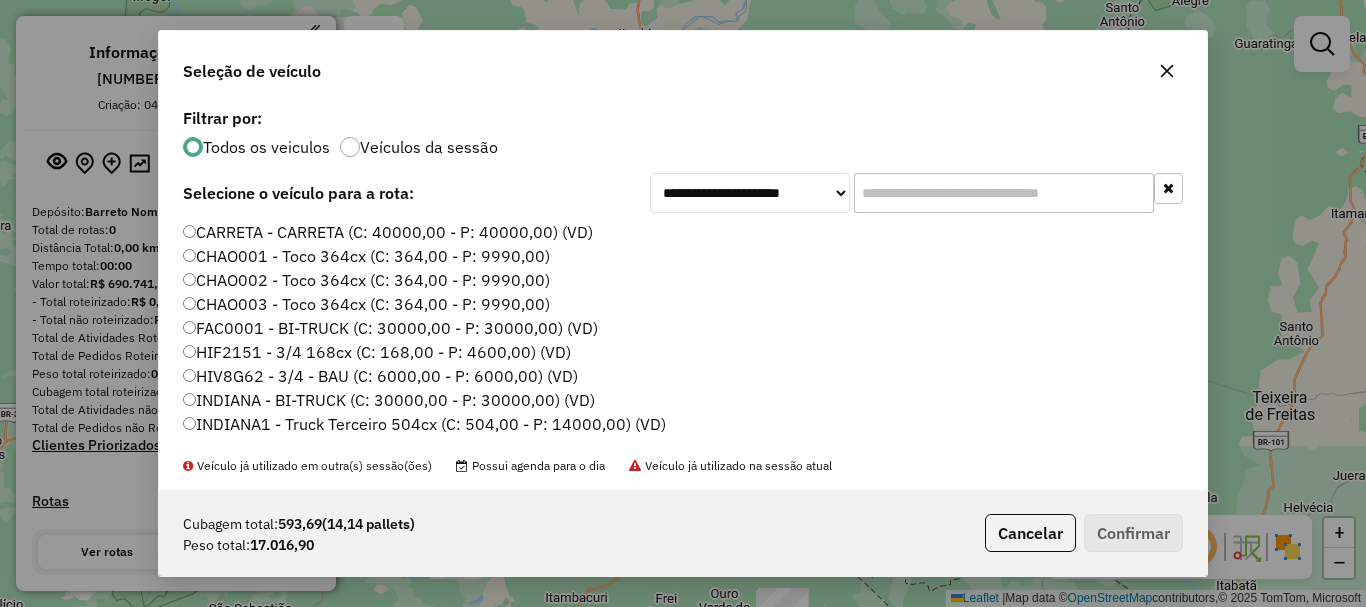click 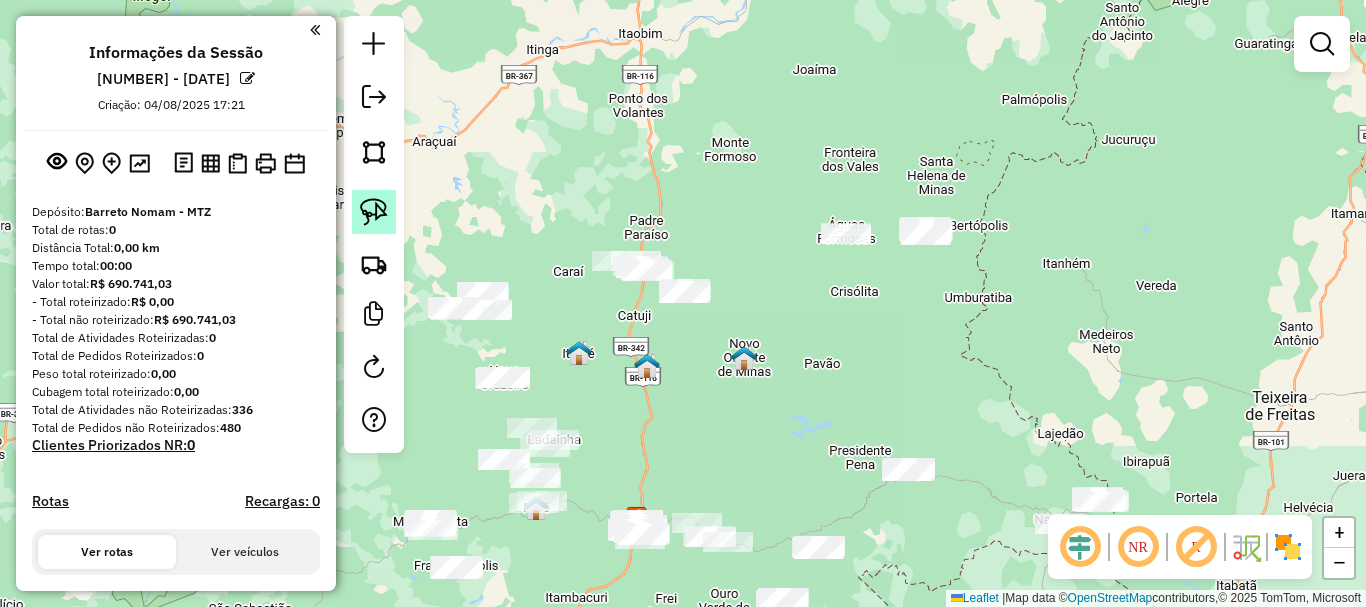 click 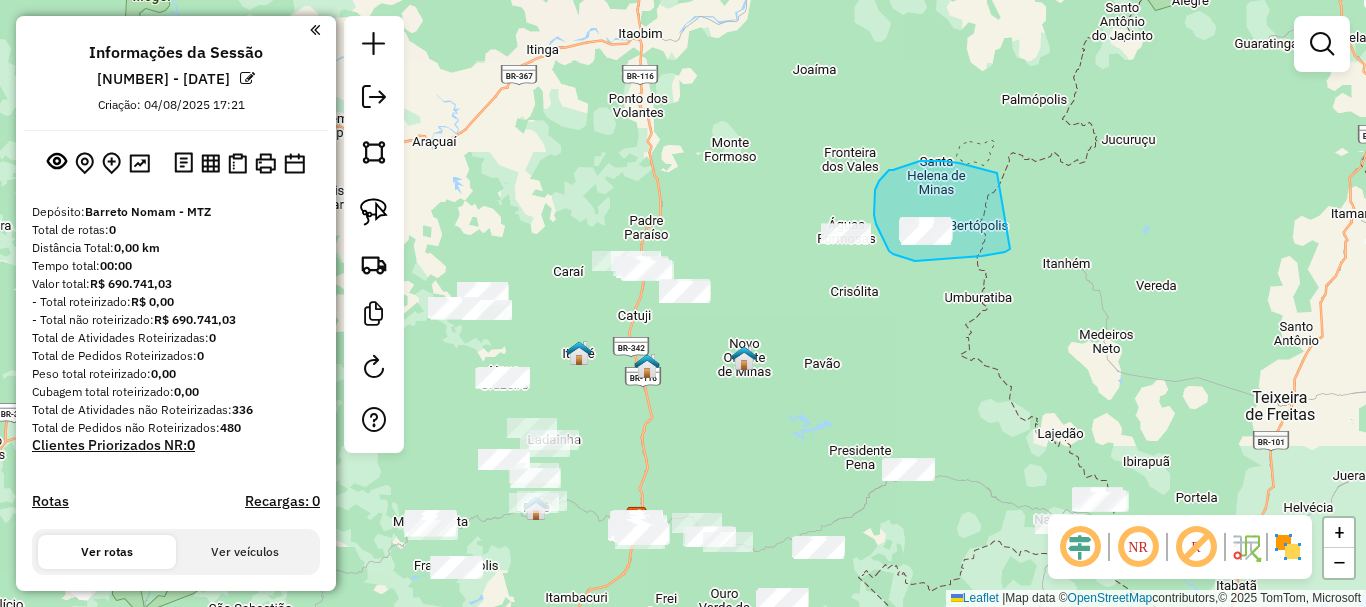 drag, startPoint x: 990, startPoint y: 171, endPoint x: 1010, endPoint y: 249, distance: 80.523285 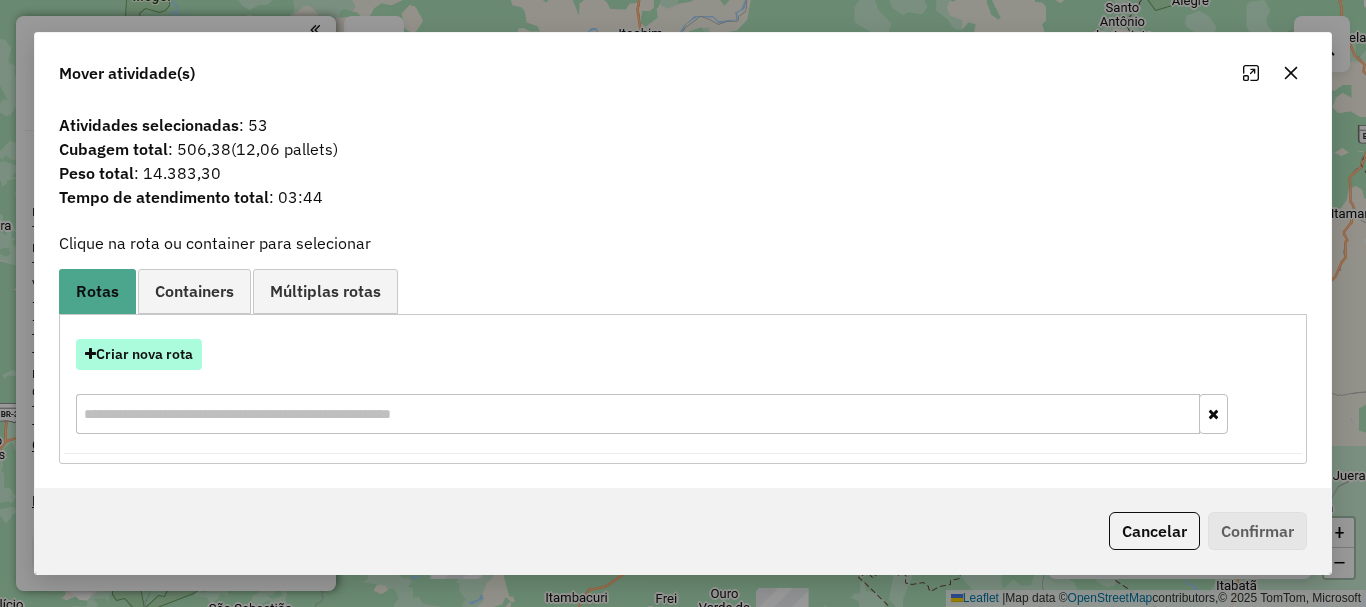 click on "Criar nova rota" at bounding box center [139, 354] 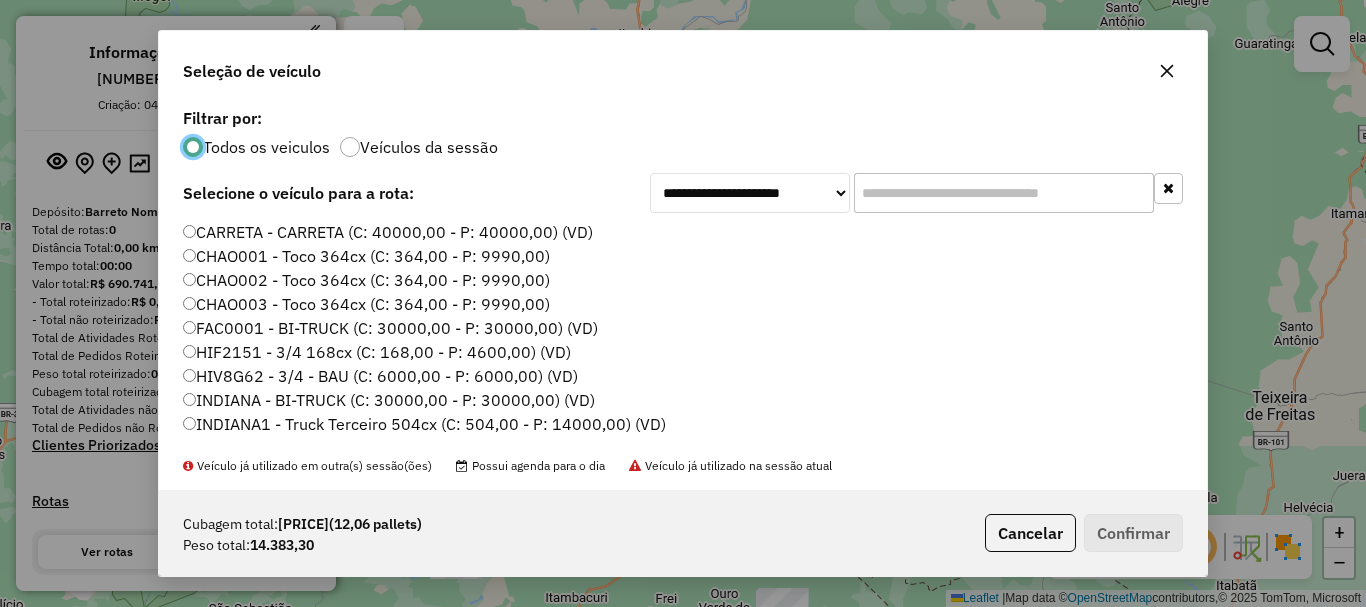 scroll, scrollTop: 11, scrollLeft: 6, axis: both 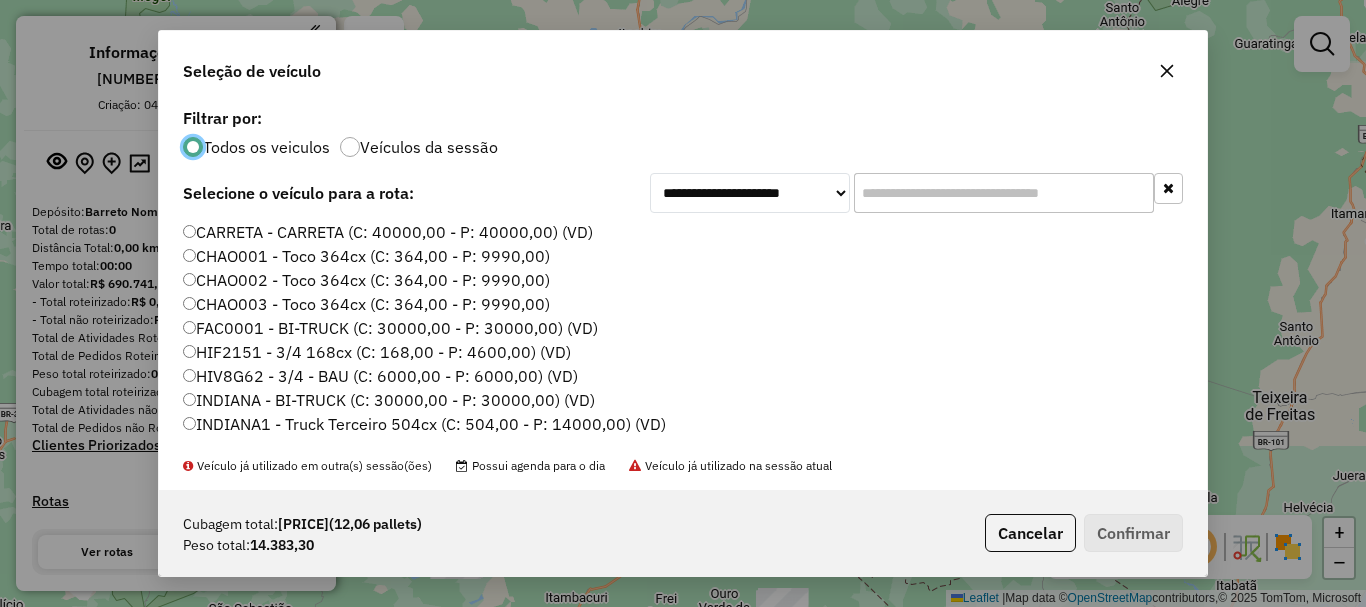 click 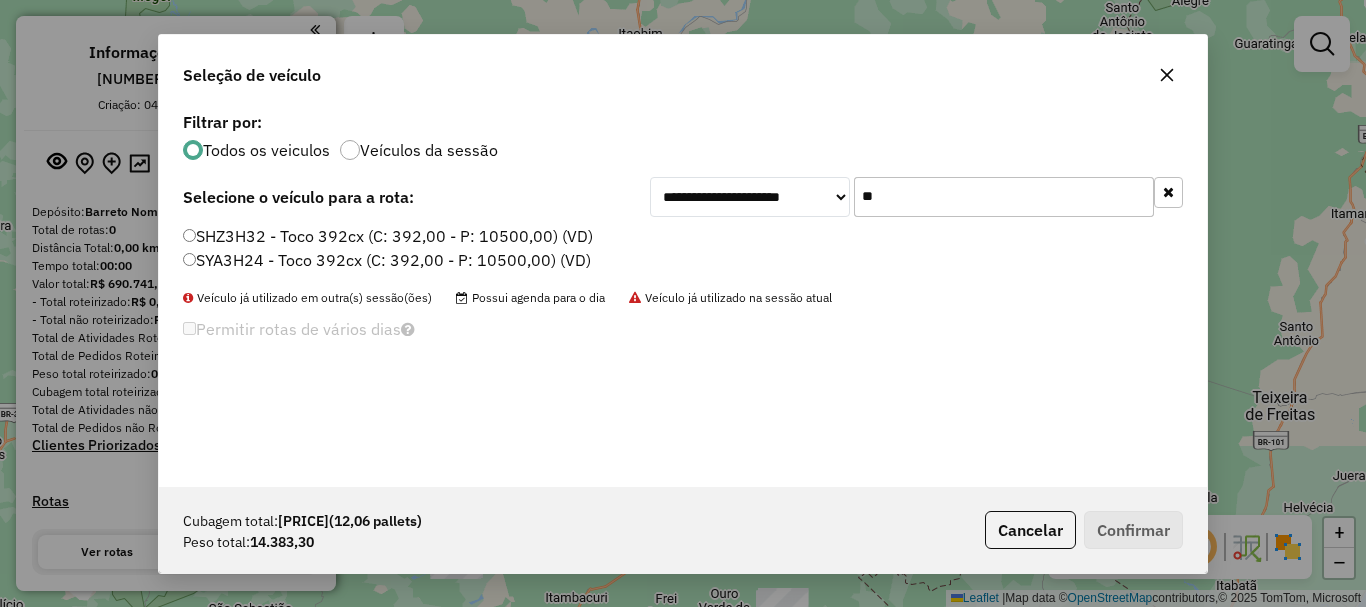 type on "**" 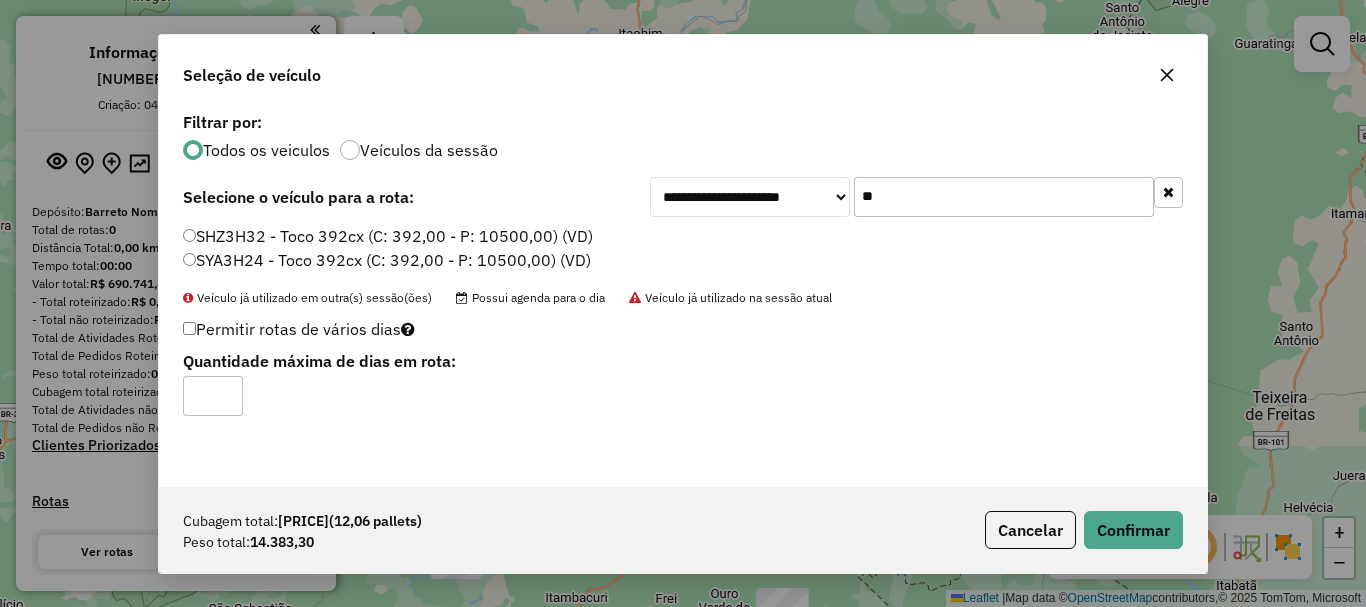 type on "*" 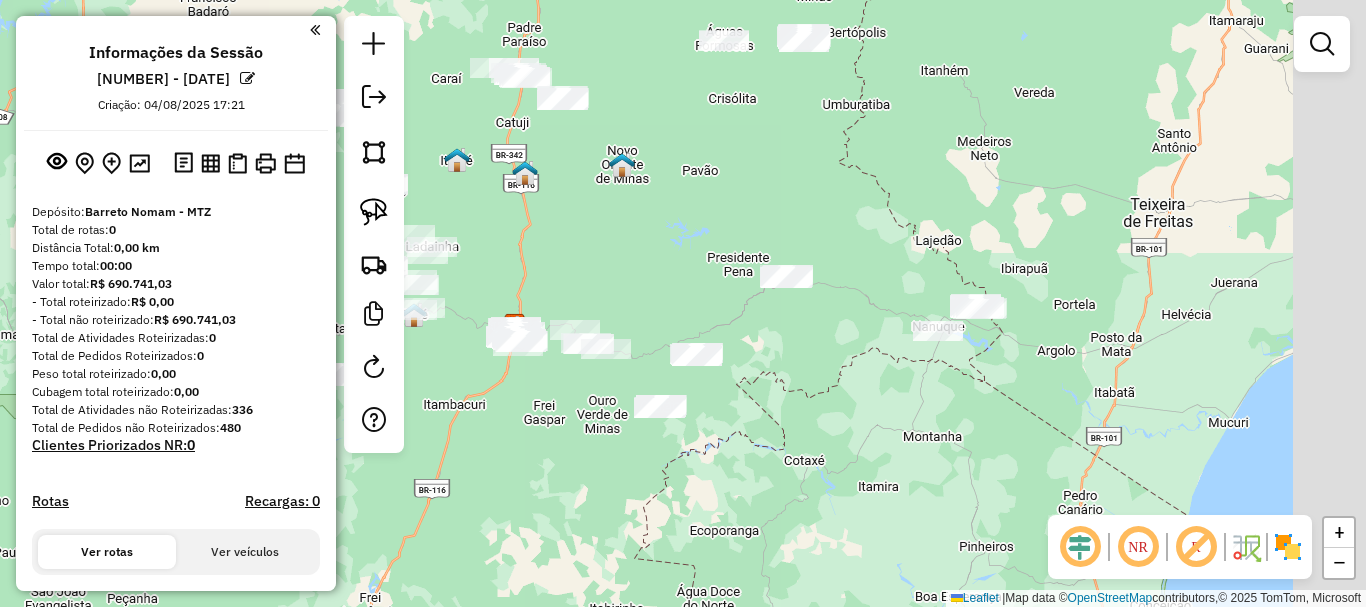 drag, startPoint x: 987, startPoint y: 410, endPoint x: 868, endPoint y: 237, distance: 209.9762 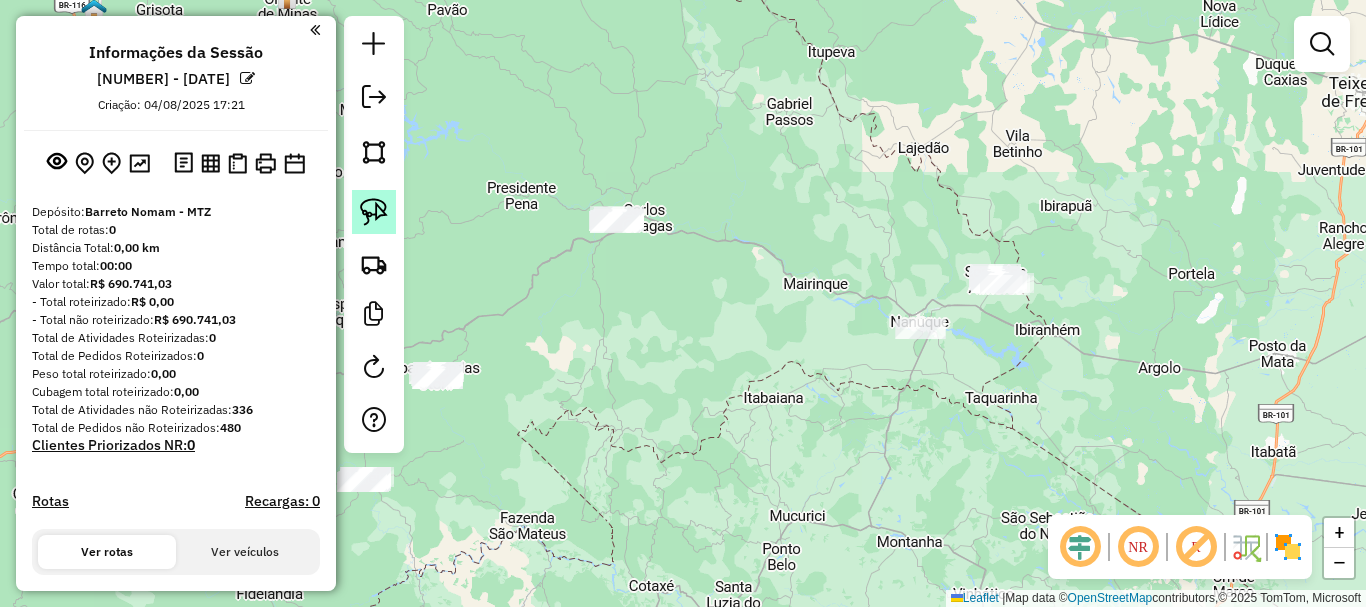 click 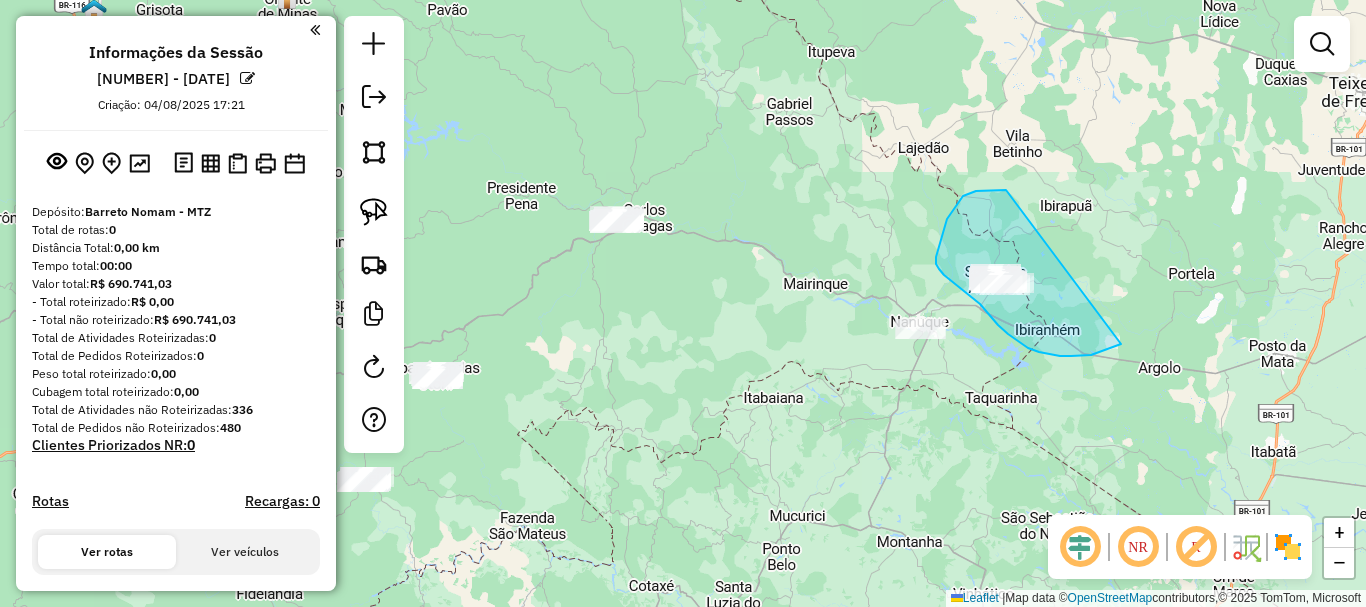 drag, startPoint x: 976, startPoint y: 191, endPoint x: 1165, endPoint y: 305, distance: 220.71928 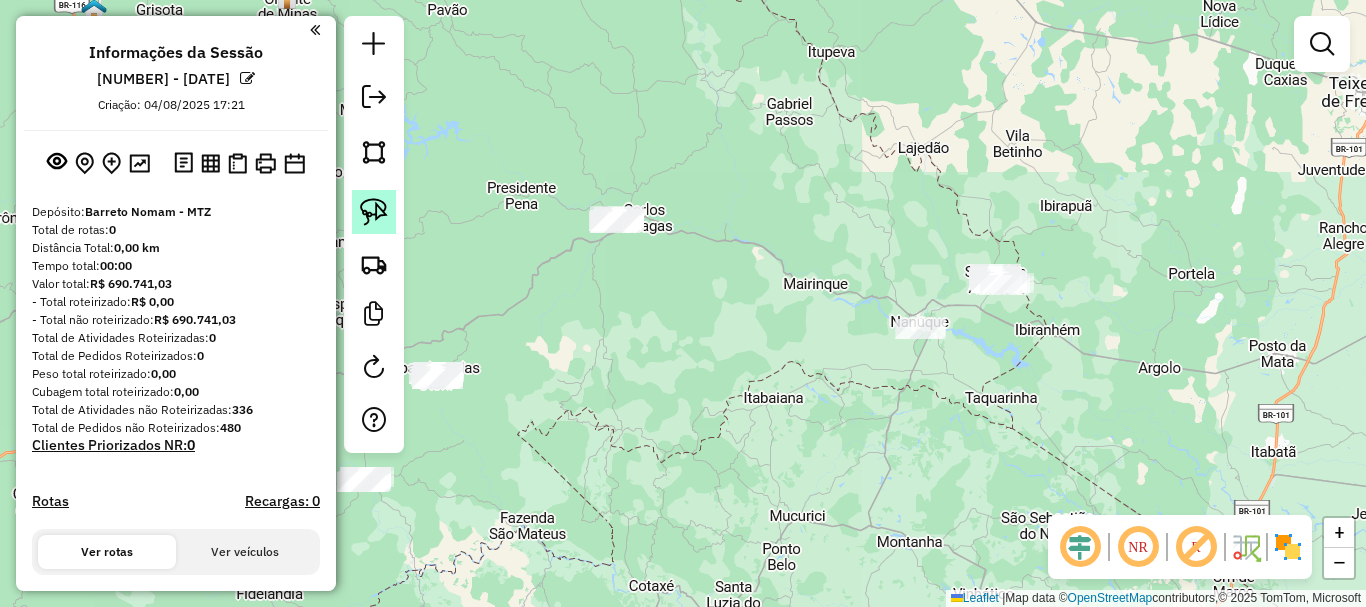 click 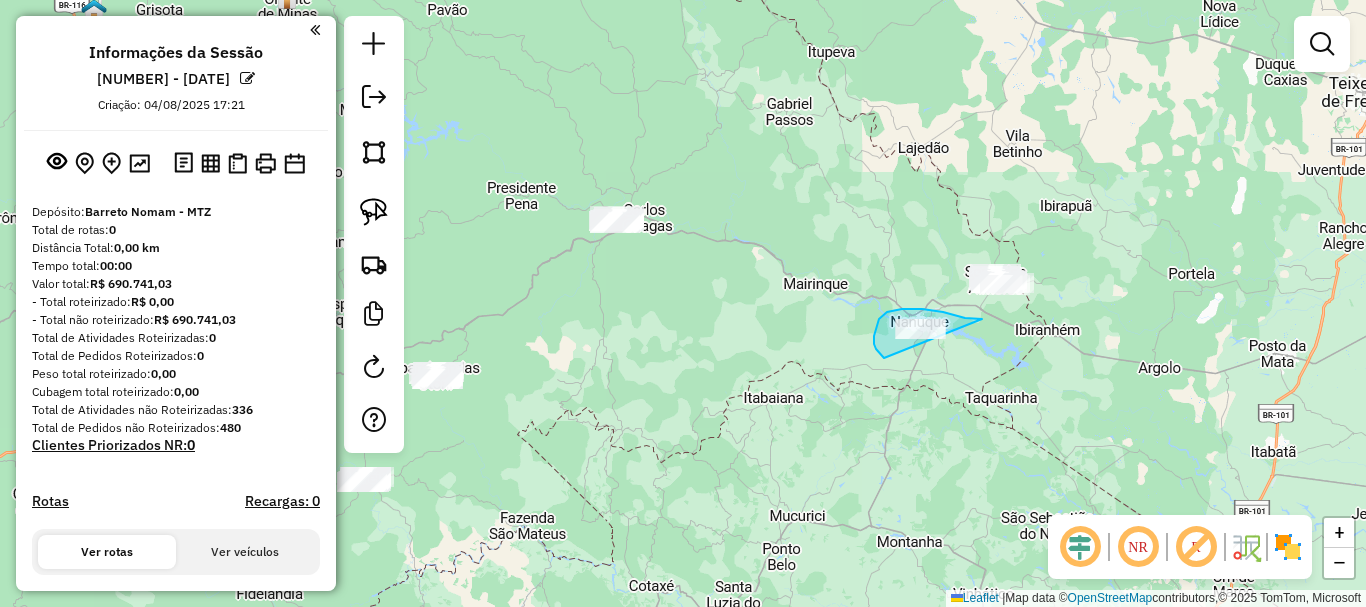 drag, startPoint x: 977, startPoint y: 319, endPoint x: 925, endPoint y: 364, distance: 68.76772 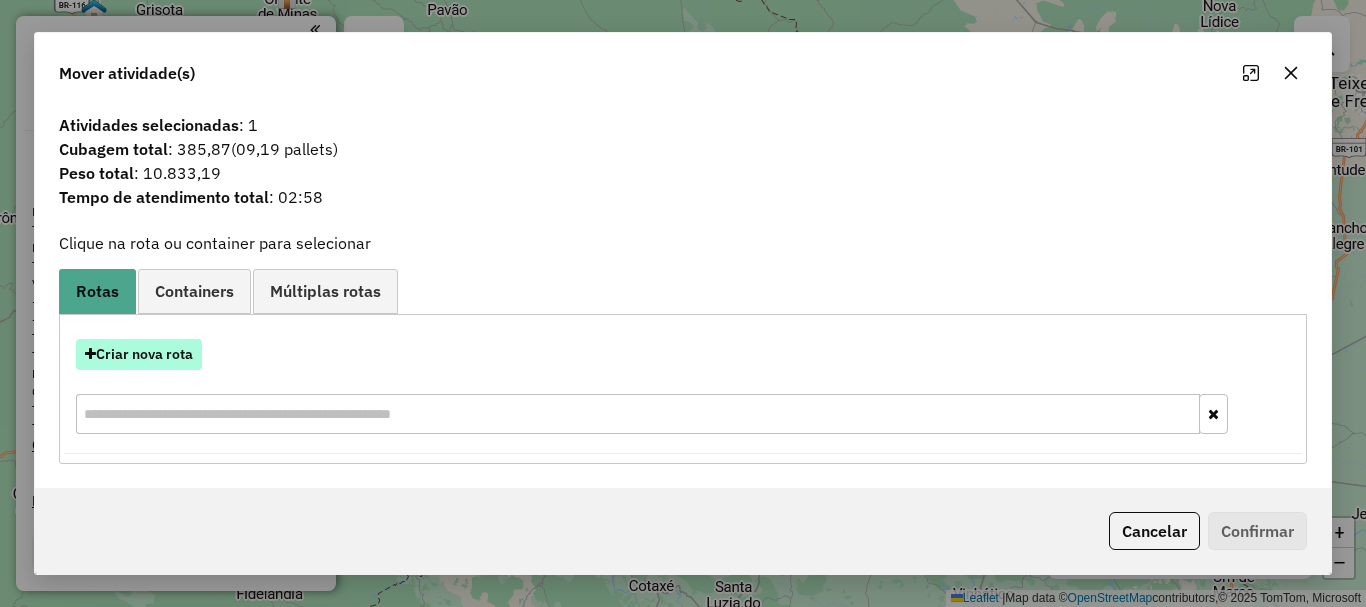 click on "Criar nova rota" at bounding box center (139, 354) 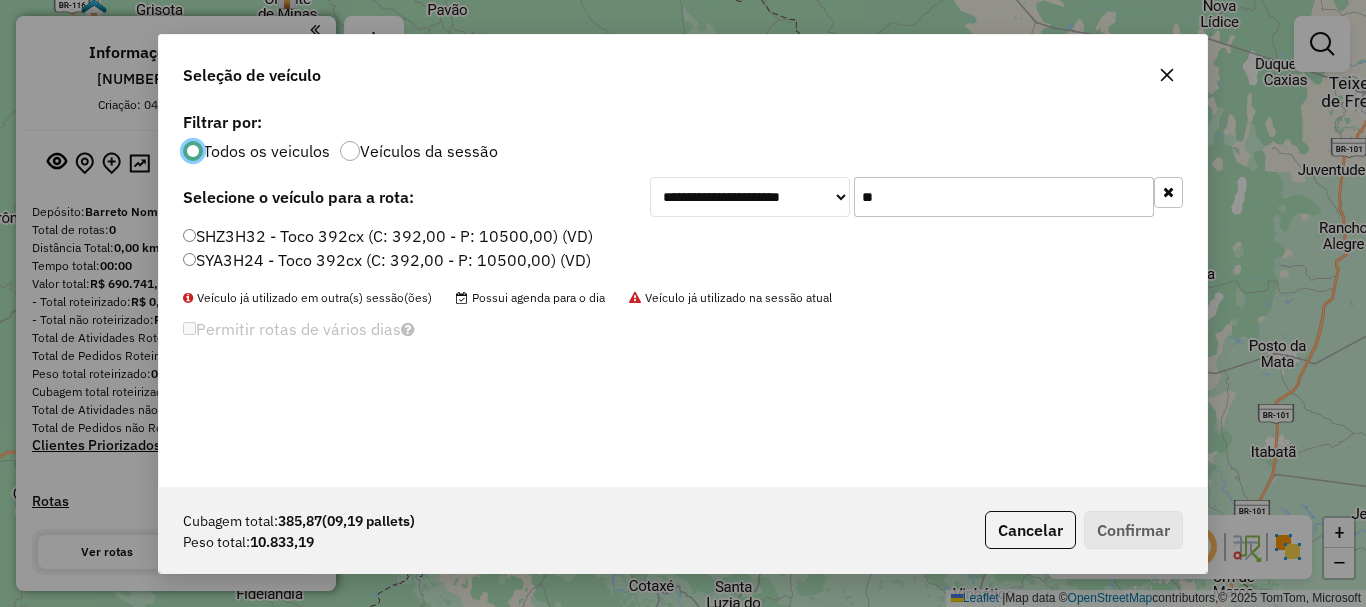 scroll, scrollTop: 11, scrollLeft: 6, axis: both 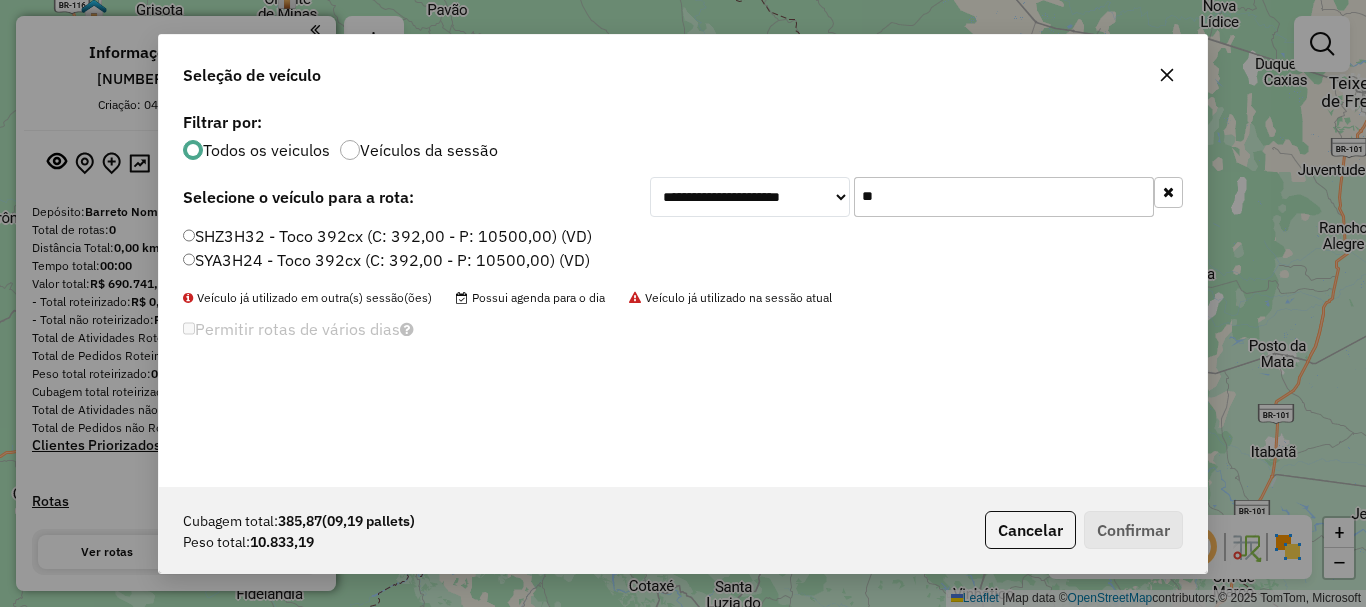 drag, startPoint x: 951, startPoint y: 197, endPoint x: 826, endPoint y: 199, distance: 125.016 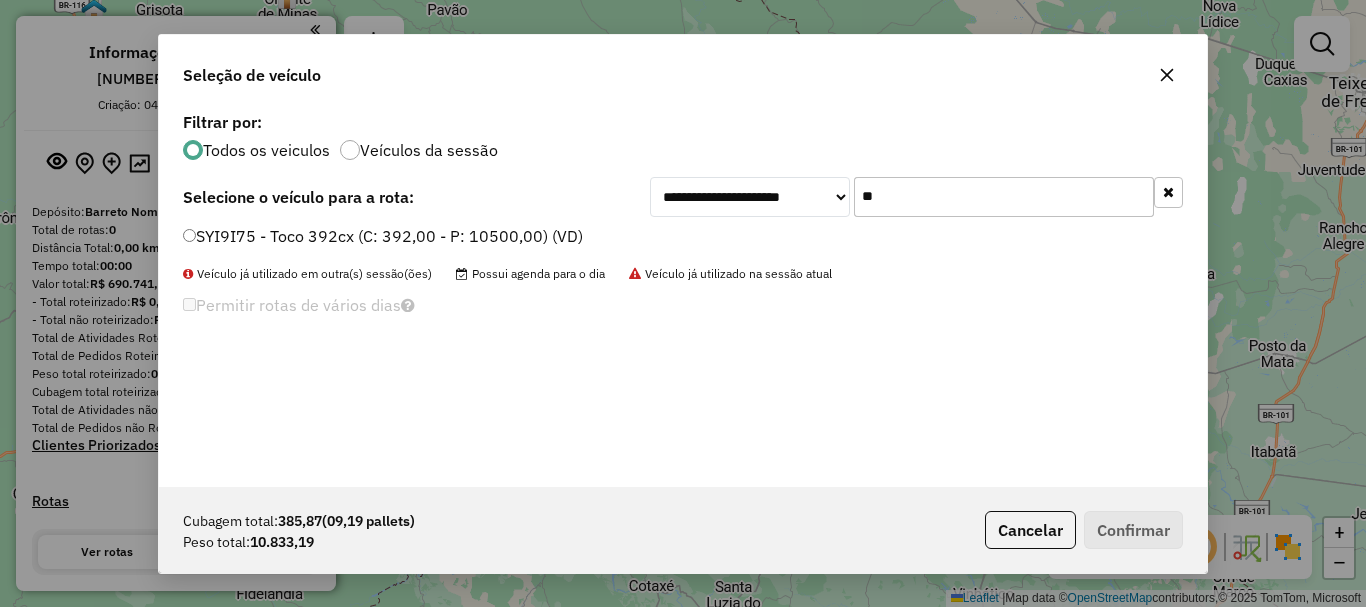 type on "**" 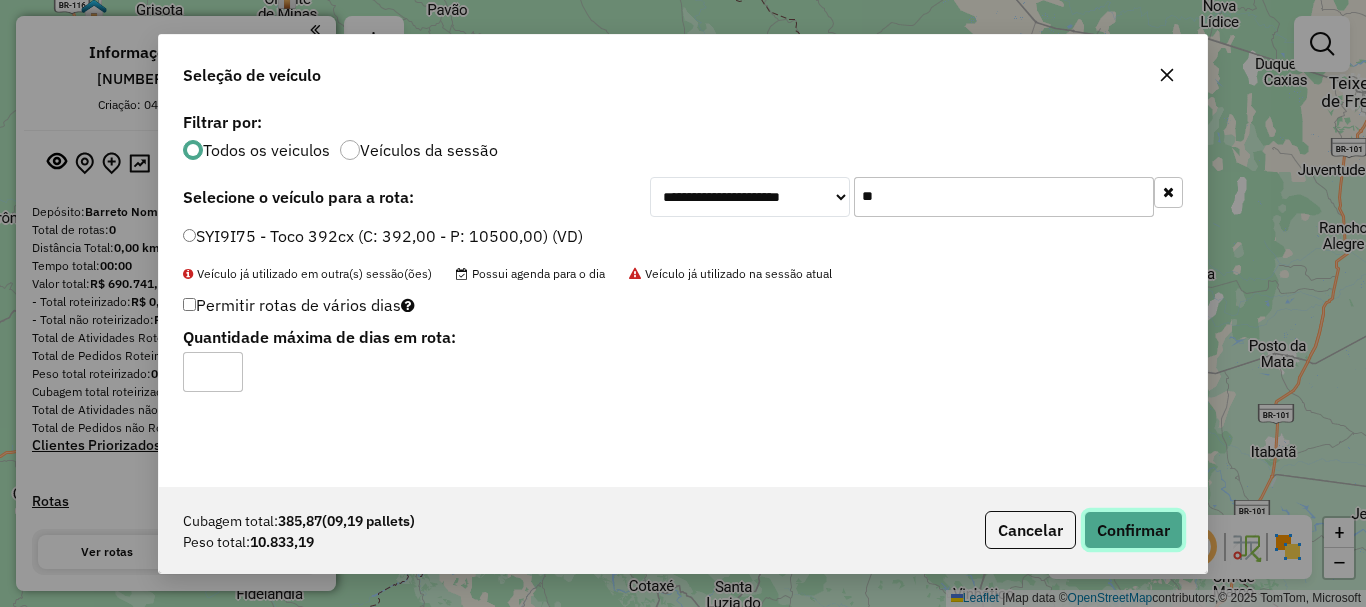 click on "Confirmar" 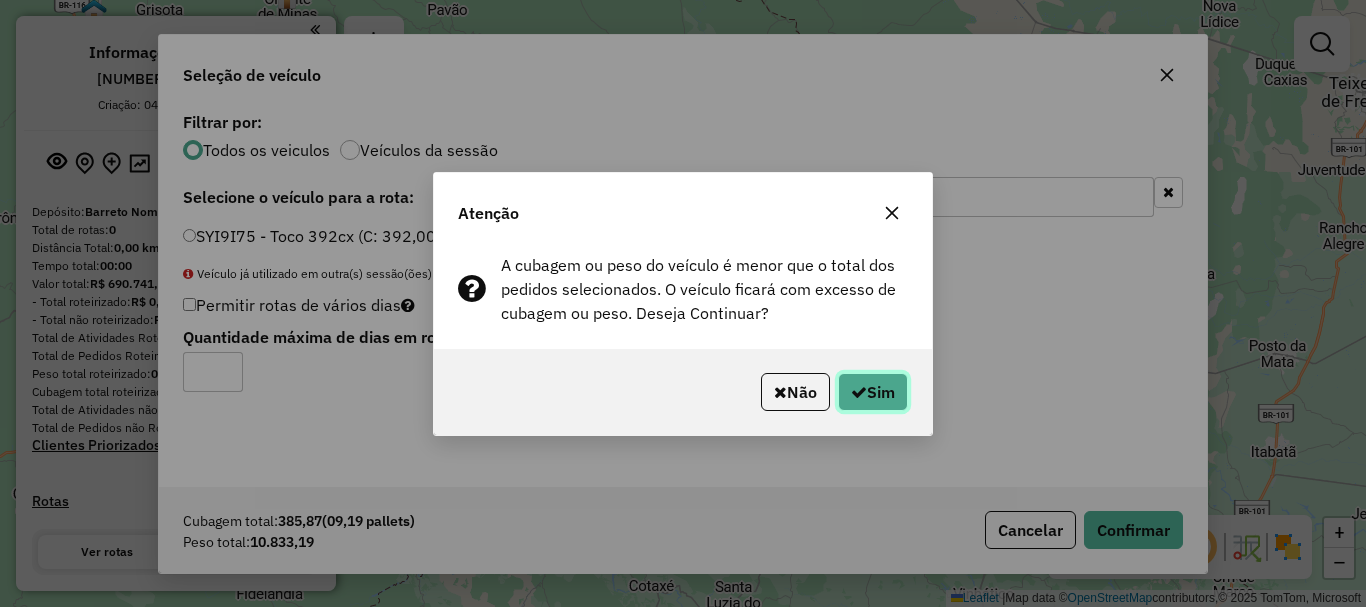 click on "Sim" 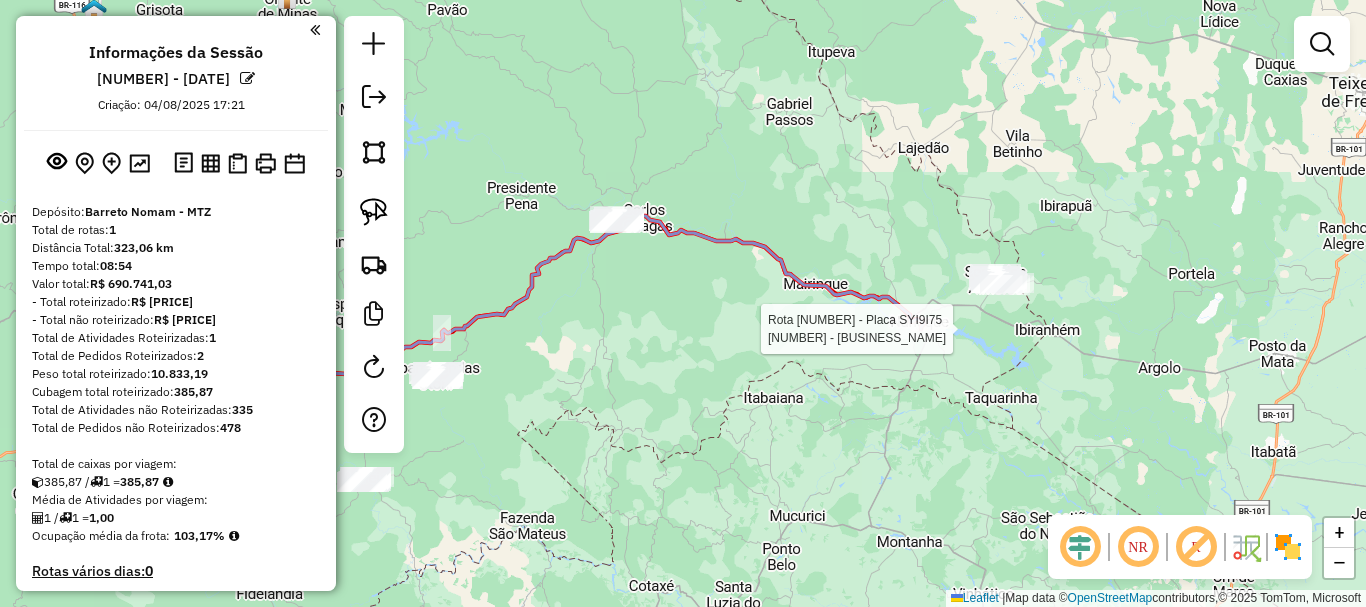 select on "**********" 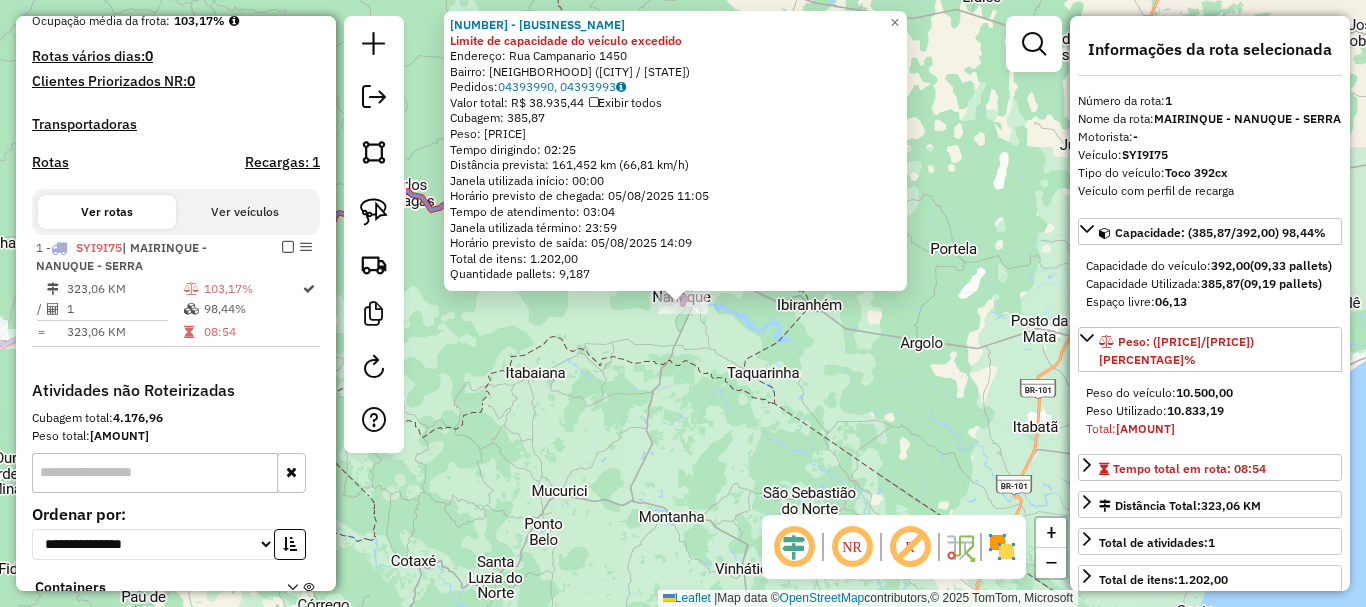 scroll, scrollTop: 665, scrollLeft: 0, axis: vertical 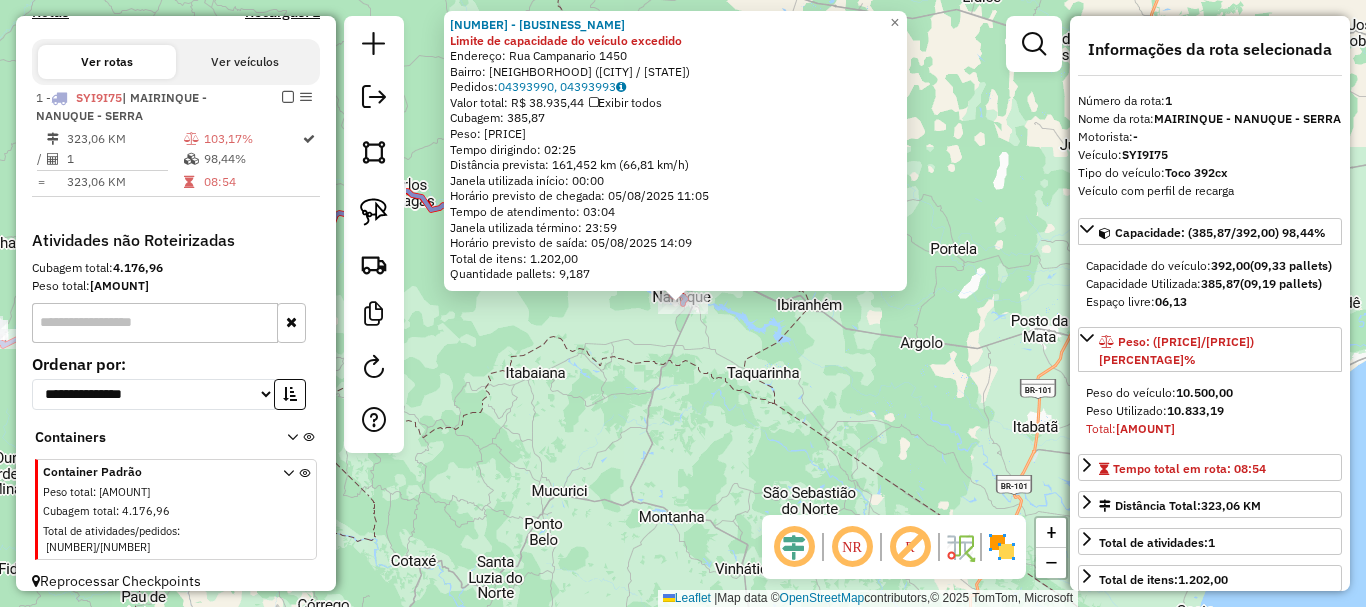 click on "Valor total: [CURRENCY] [AMOUNT]   Exibir todos" 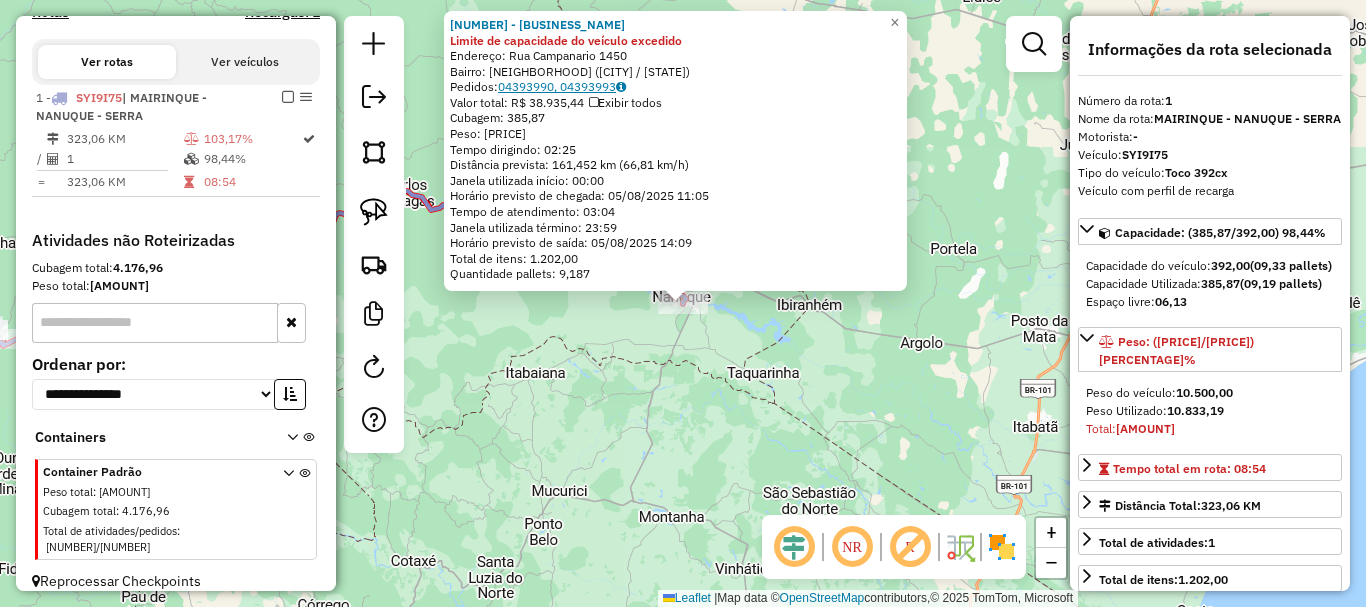 click on "04393990, 04393993" 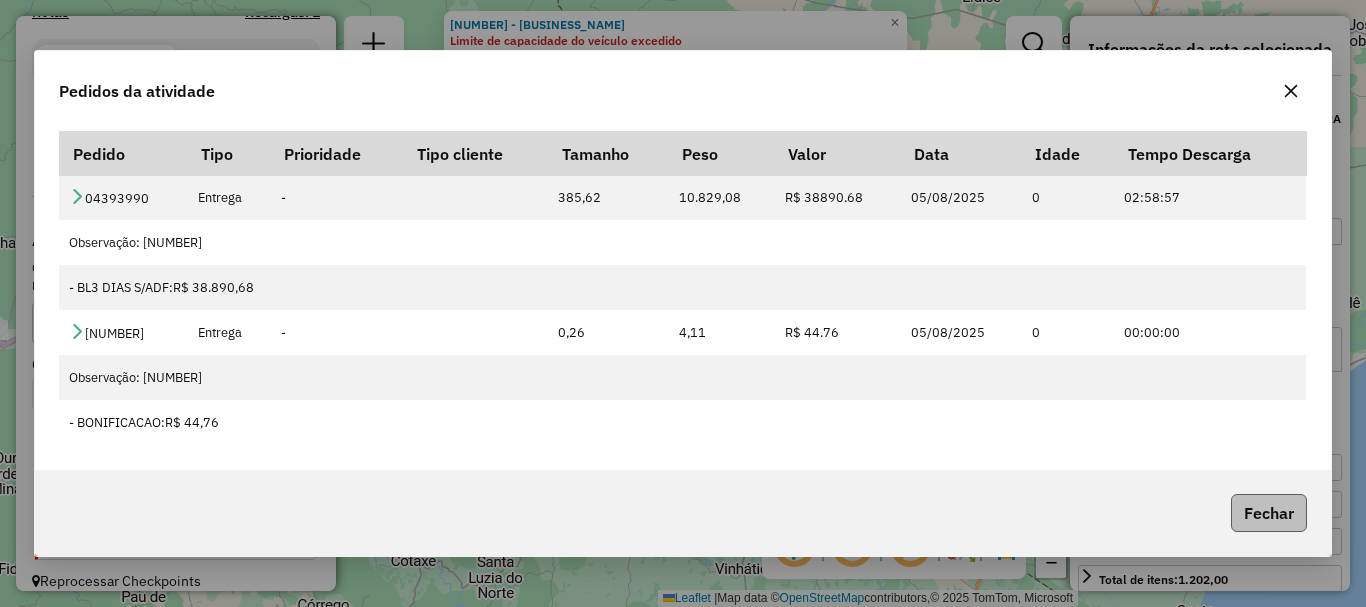 click on "Fechar" 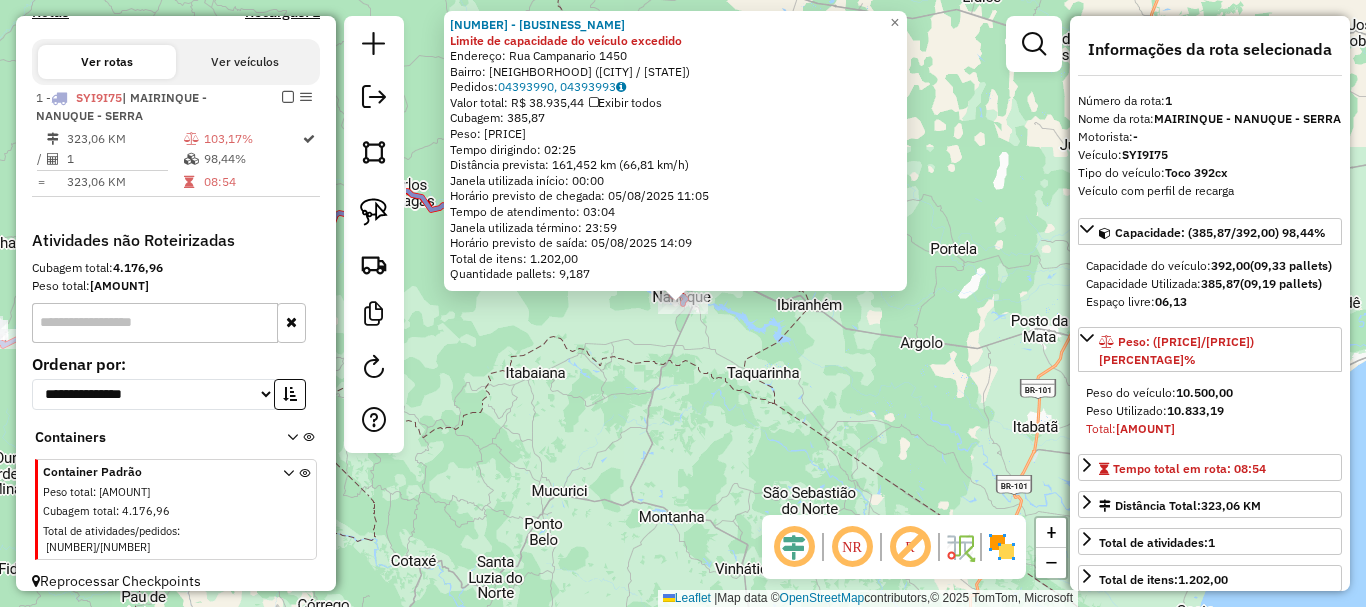 click on "[NUMBER] - Disk Adriano  Beer Limite de capacidade do veículo excedido  Endereço: Rua Campanario [NUMBER]   Bairro: CENTRO (NANUQUE / [STATE])   Pedidos:  [NUMBER], [NUMBER]   Valor total: R$ [NUMBER],44   Exibir todos   Cubagem: [NUMBER],87  Peso: [NUMBER],19  Tempo dirigindo: 02:25   Distância prevista: [NUMBER],452 km (66,81 km/h)   Janela utilizada início: 00:00   Horário previsto de chegada: 05/08/2025 11:05   Tempo de atendimento: 03:04   Janela utilizada término: 23:59   Horário previsto de saída: 05/08/2025 14:09   Total de itens: 1.202,00   Quantidade pallets: 9,187  × Janela de atendimento Grade de atendimento Capacidade Transportadoras Veículos Cliente Pedidos  Rotas Selecione os dias de semana para filtrar as janelas de atendimento  Seg   Ter   Qua   Qui   Sex   Sáb   Dom  Informe o período da janela de atendimento: De: Até:  Filtrar exatamente a janela do cliente  Considerar janela de atendimento padrão  Selecione os dias de semana para filtrar as grades de atendimento  Seg   Ter   Qua   Qui   Sex   Sáb   Dom   Peso mínimo:   Peso máximo:   De:   Até:" 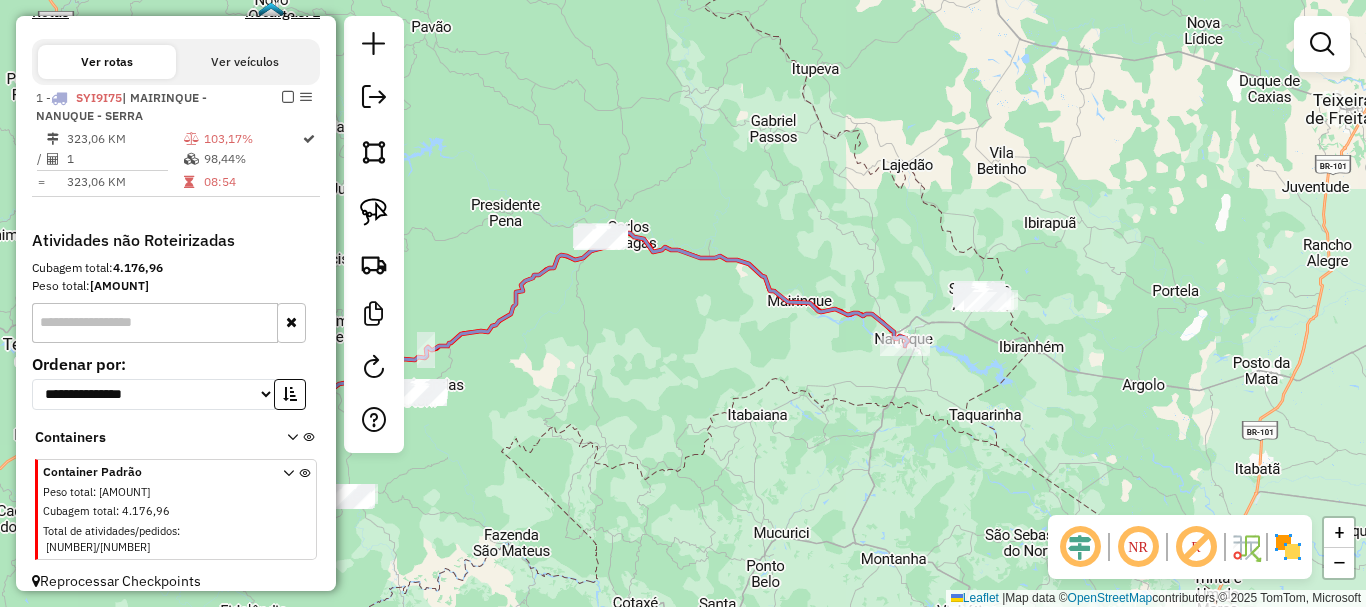 drag, startPoint x: 740, startPoint y: 338, endPoint x: 964, endPoint y: 380, distance: 227.90349 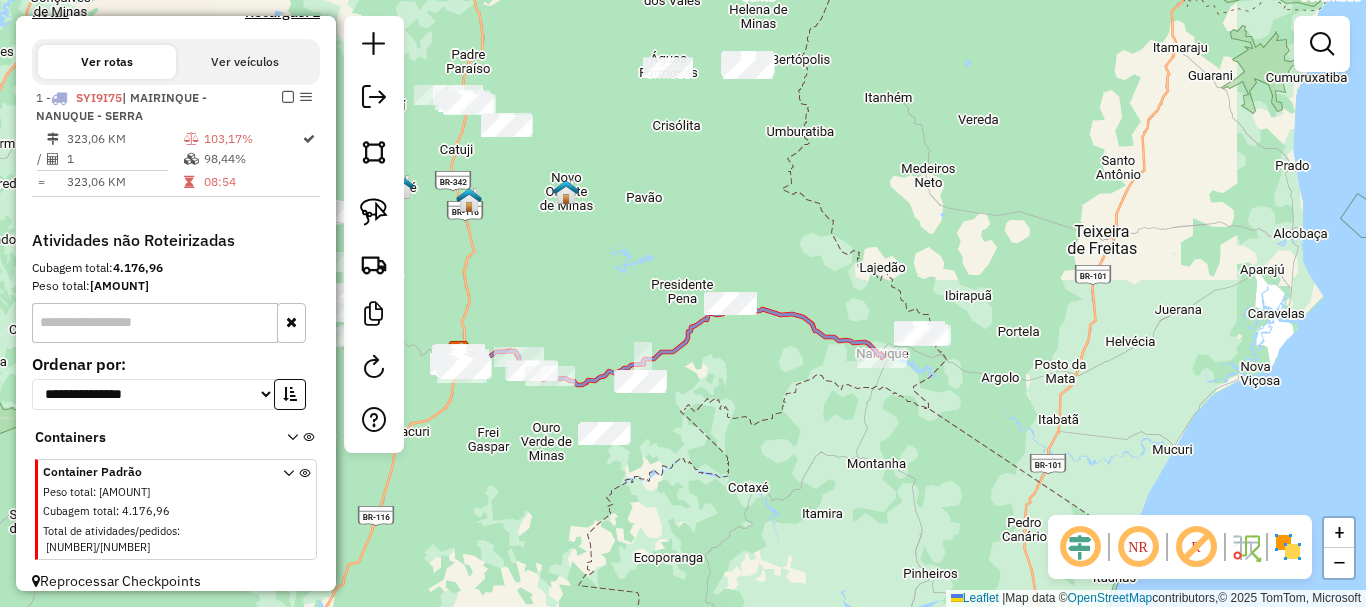 drag, startPoint x: 703, startPoint y: 357, endPoint x: 775, endPoint y: 366, distance: 72.56032 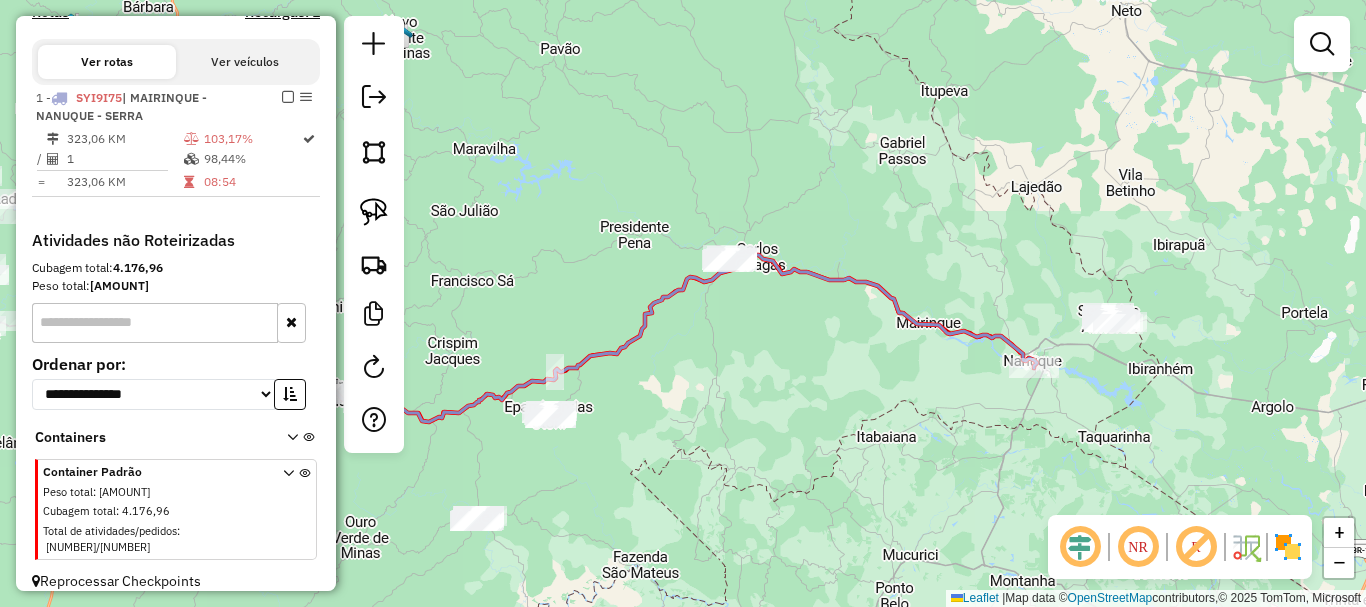 click on "Janela de atendimento Grade de atendimento Capacidade Transportadoras Veículos Cliente Pedidos  Rotas Selecione os dias de semana para filtrar as janelas de atendimento  Seg   Ter   Qua   Qui   Sex   Sáb   Dom  Informe o período da janela de atendimento: De: Até:  Filtrar exatamente a janela do cliente  Considerar janela de atendimento padrão  Selecione os dias de semana para filtrar as grades de atendimento  Seg   Ter   Qua   Qui   Sex   Sáb   Dom   Considerar clientes sem dia de atendimento cadastrado  Clientes fora do dia de atendimento selecionado Filtrar as atividades entre os valores definidos abaixo:  Peso mínimo:   Peso máximo:   Cubagem mínima:   Cubagem máxima:   De:   Até:  Filtrar as atividades entre o tempo de atendimento definido abaixo:  De:   Até:   Considerar capacidade total dos clientes não roteirizados Transportadora: Selecione um ou mais itens Tipo de veículo: Selecione um ou mais itens Veículo: Selecione um ou mais itens Motorista: Selecione um ou mais itens Nome: Rótulo:" 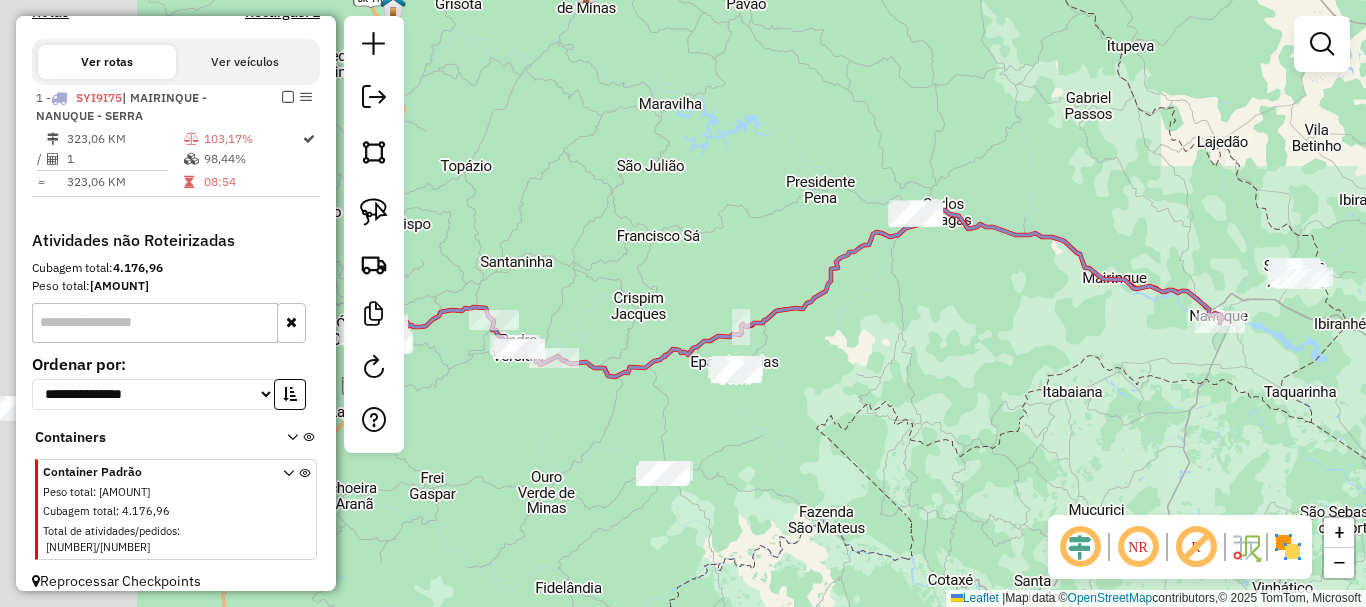 drag, startPoint x: 725, startPoint y: 454, endPoint x: 930, endPoint y: 404, distance: 211.00948 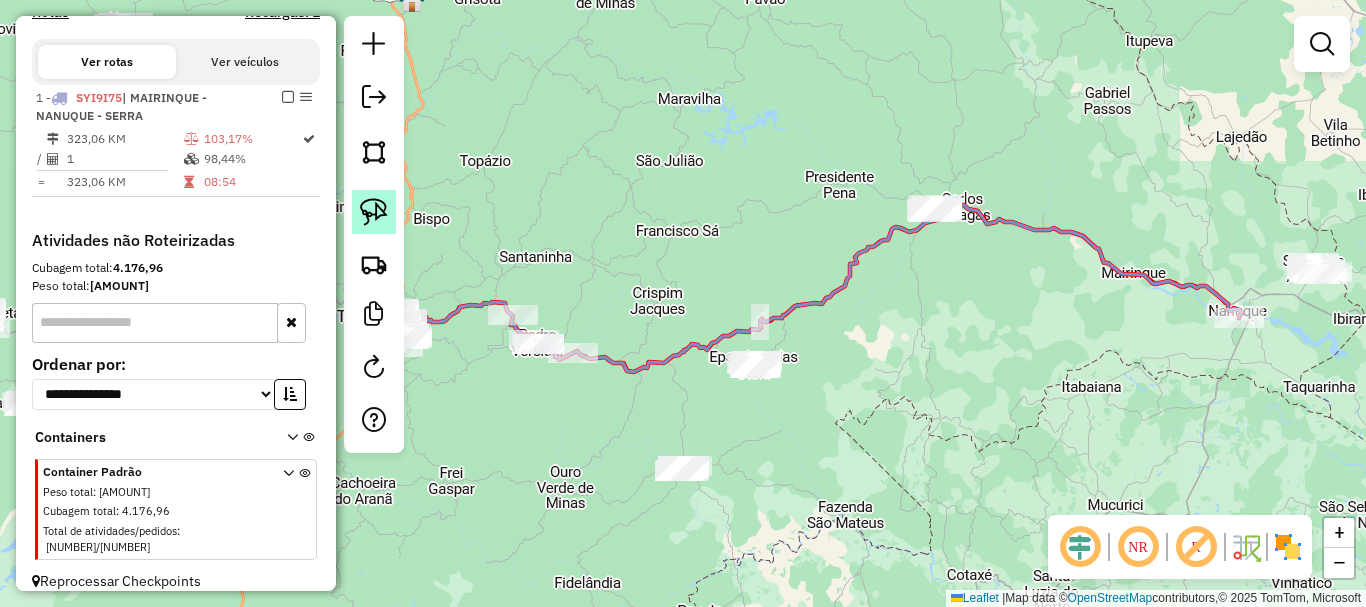 click 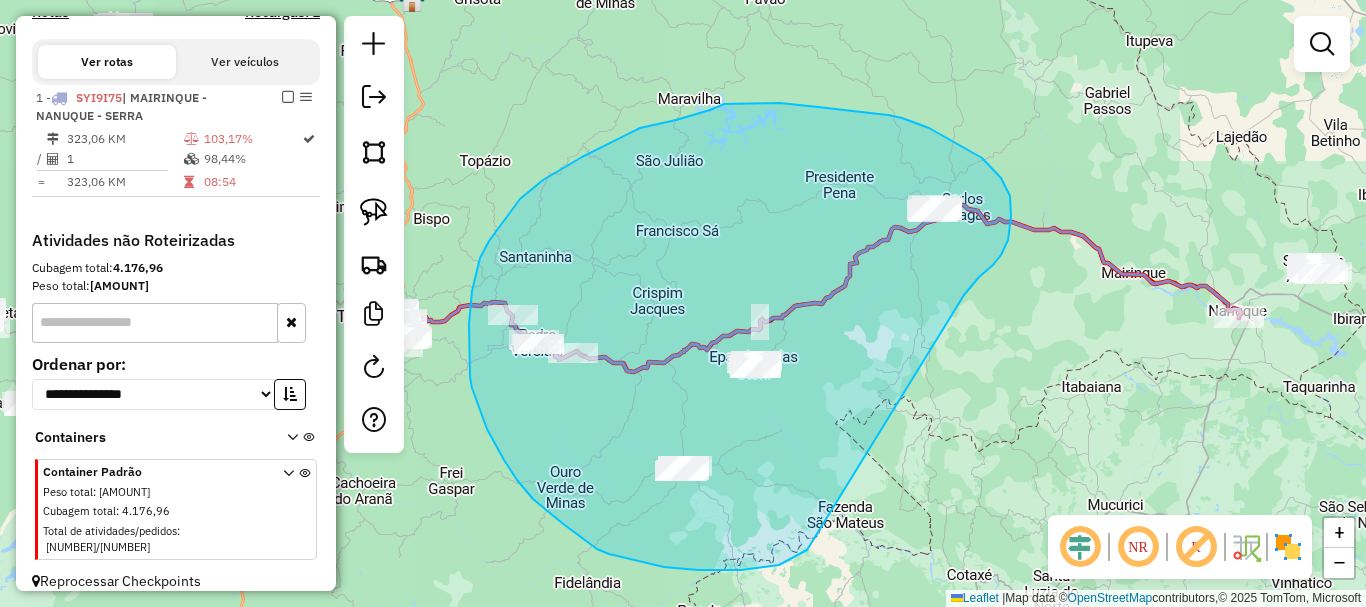 drag, startPoint x: 1001, startPoint y: 255, endPoint x: 807, endPoint y: 550, distance: 353.07364 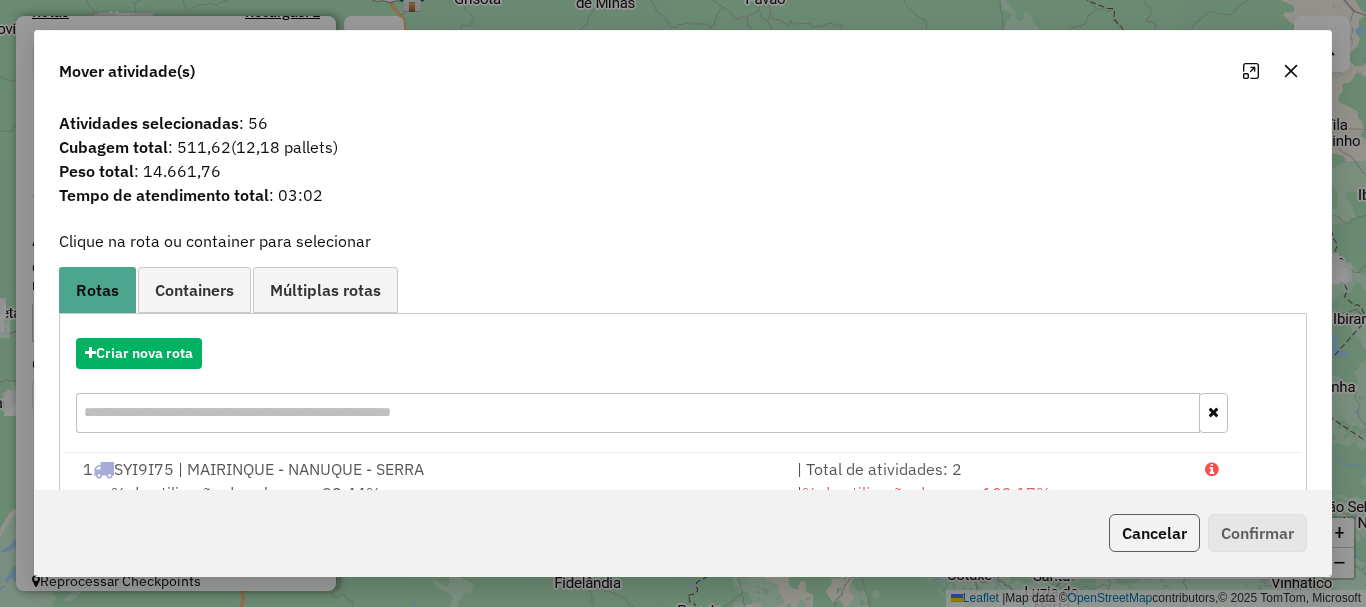 click on "Cancelar" 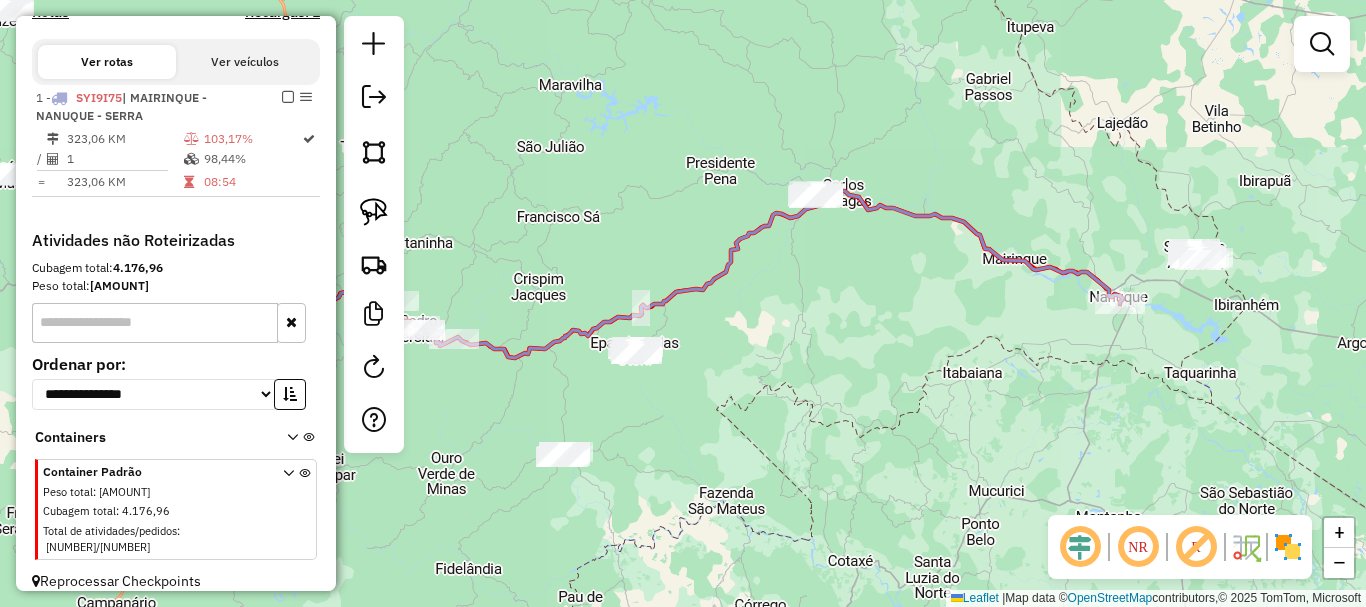 drag, startPoint x: 1108, startPoint y: 354, endPoint x: 966, endPoint y: 335, distance: 143.26549 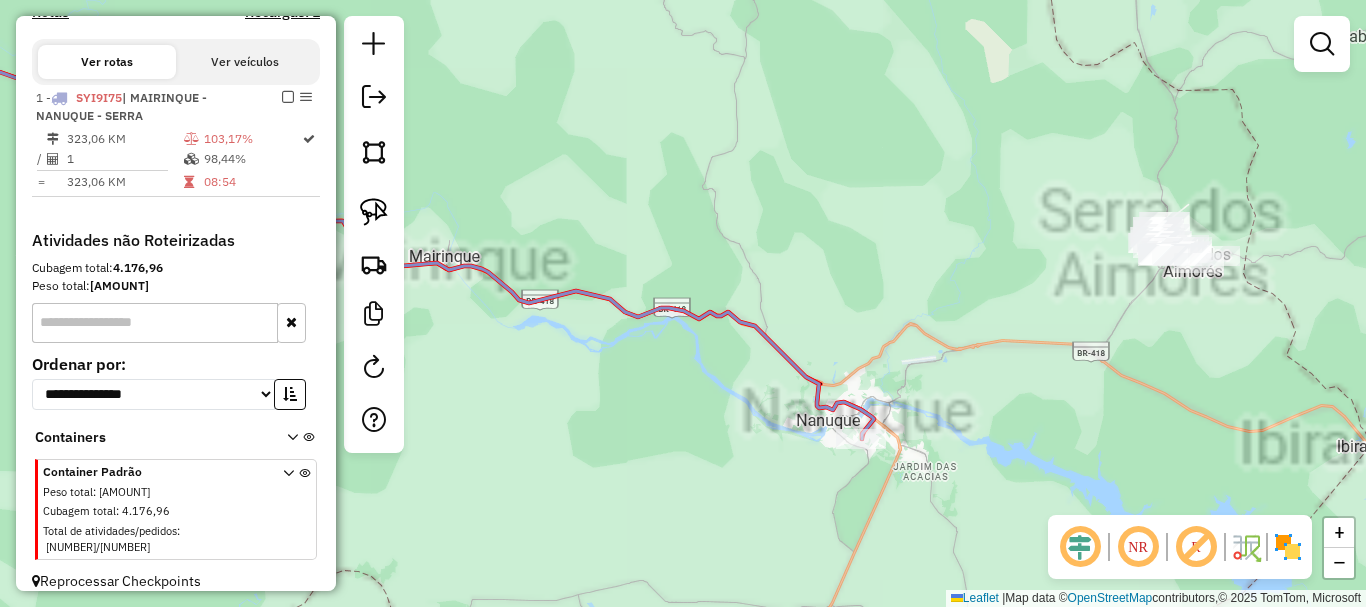 click on "Janela de atendimento Grade de atendimento Capacidade Transportadoras Veículos Cliente Pedidos  Rotas Selecione os dias de semana para filtrar as janelas de atendimento  Seg   Ter   Qua   Qui   Sex   Sáb   Dom  Informe o período da janela de atendimento: De: Até:  Filtrar exatamente a janela do cliente  Considerar janela de atendimento padrão  Selecione os dias de semana para filtrar as grades de atendimento  Seg   Ter   Qua   Qui   Sex   Sáb   Dom   Considerar clientes sem dia de atendimento cadastrado  Clientes fora do dia de atendimento selecionado Filtrar as atividades entre os valores definidos abaixo:  Peso mínimo:   Peso máximo:   Cubagem mínima:   Cubagem máxima:   De:   Até:  Filtrar as atividades entre o tempo de atendimento definido abaixo:  De:   Até:   Considerar capacidade total dos clientes não roteirizados Transportadora: Selecione um ou mais itens Tipo de veículo: Selecione um ou mais itens Veículo: Selecione um ou mais itens Motorista: Selecione um ou mais itens Nome: Rótulo:" 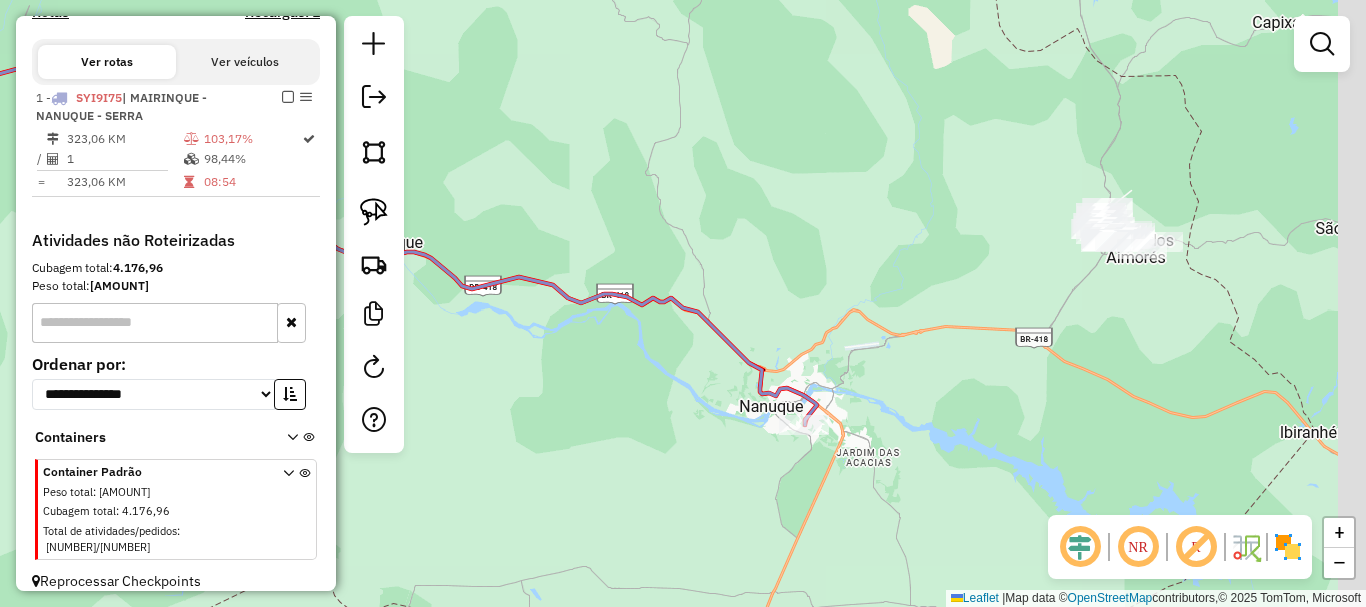drag, startPoint x: 990, startPoint y: 281, endPoint x: 971, endPoint y: 278, distance: 19.235384 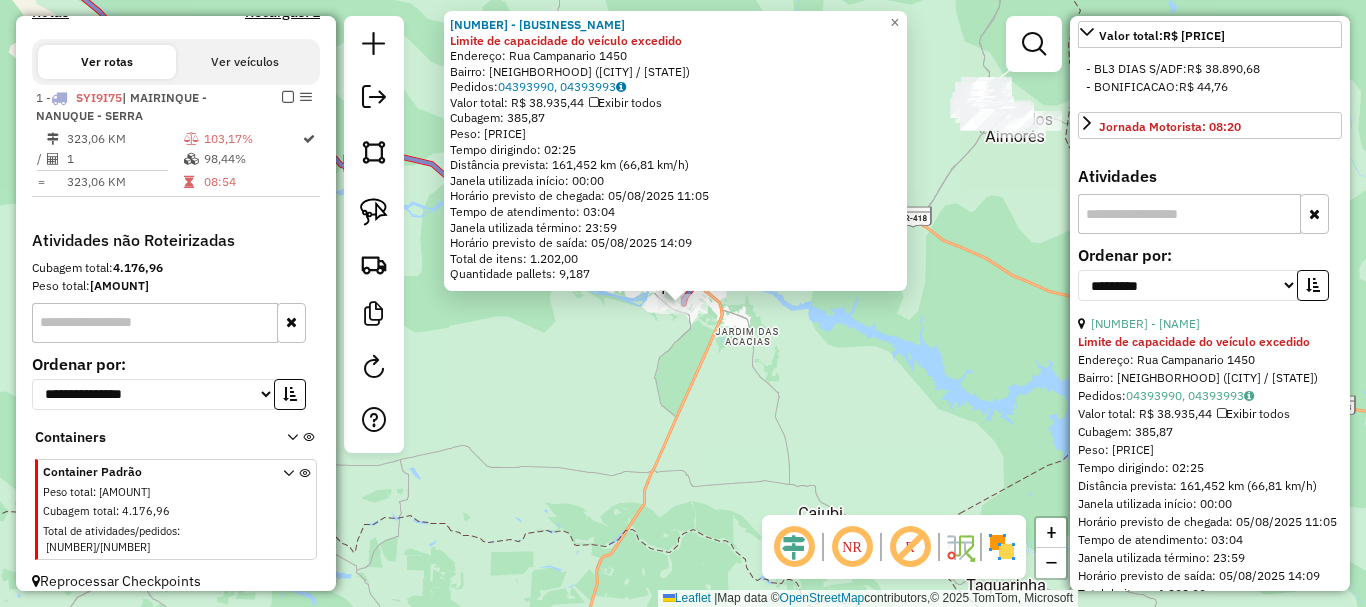 scroll, scrollTop: 600, scrollLeft: 0, axis: vertical 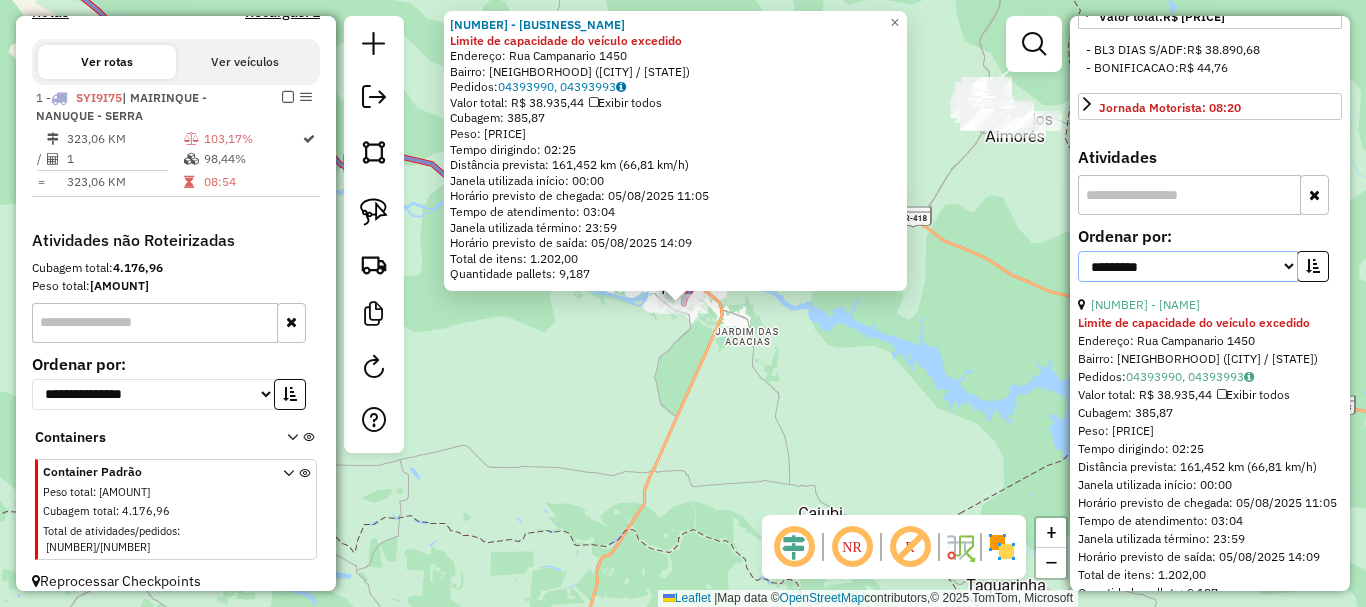 click on "**********" at bounding box center [1188, 266] 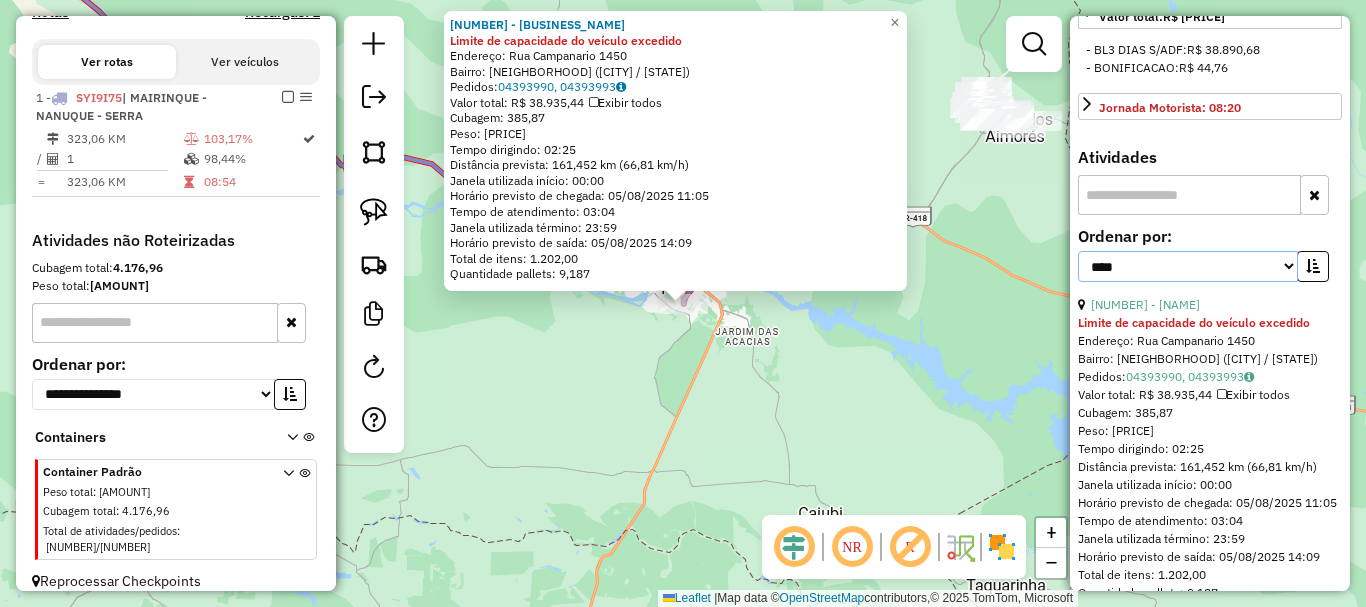 click on "**********" at bounding box center (1188, 266) 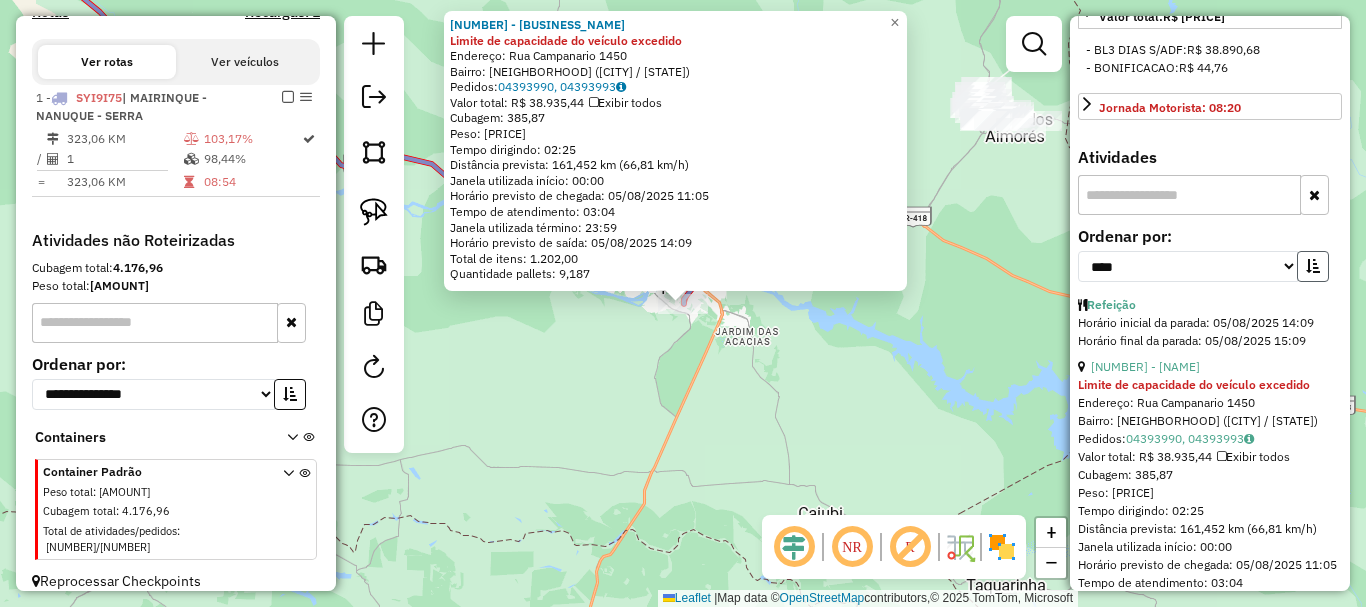 click at bounding box center (1313, 266) 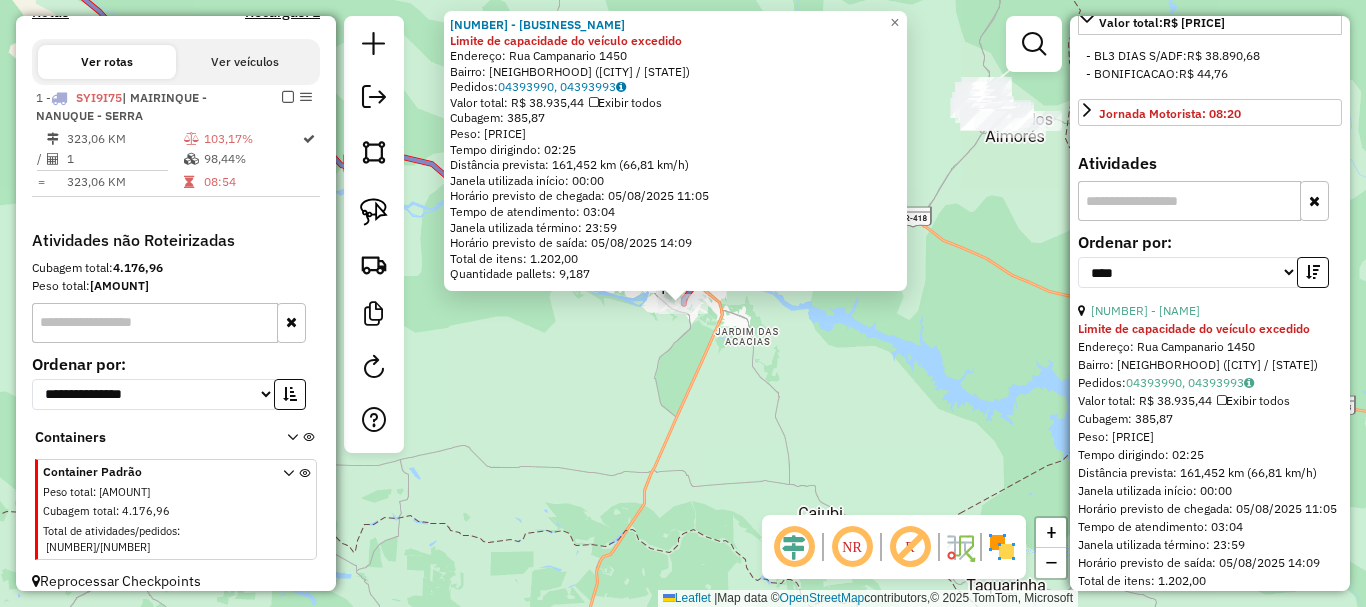 scroll, scrollTop: 561, scrollLeft: 0, axis: vertical 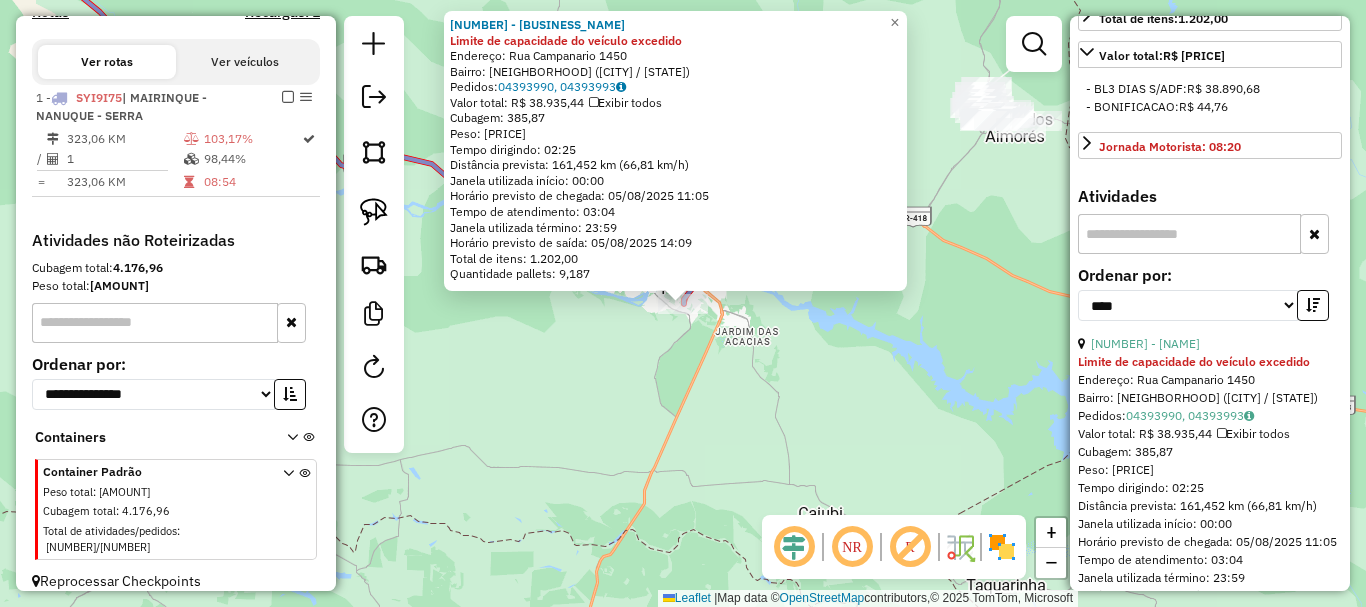 click on "[NUMBER] - Disk Adriano  Beer Limite de capacidade do veículo excedido  Endereço: Rua Campanario [NUMBER]   Bairro: CENTRO (NANUQUE / [STATE])   Pedidos:  [NUMBER], [NUMBER]   Valor total: R$ [NUMBER],44   Exibir todos   Cubagem: [NUMBER],87  Peso: [NUMBER],19  Tempo dirigindo: 02:25   Distância prevista: [NUMBER],452 km (66,81 km/h)   Janela utilizada início: 00:00   Horário previsto de chegada: 05/08/2025 11:05   Tempo de atendimento: 03:04   Janela utilizada término: 23:59   Horário previsto de saída: 05/08/2025 14:09   Total de itens: 1.202,00   Quantidade pallets: 9,187  × Janela de atendimento Grade de atendimento Capacidade Transportadoras Veículos Cliente Pedidos  Rotas Selecione os dias de semana para filtrar as janelas de atendimento  Seg   Ter   Qua   Qui   Sex   Sáb   Dom  Informe o período da janela de atendimento: De: Até:  Filtrar exatamente a janela do cliente  Considerar janela de atendimento padrão  Selecione os dias de semana para filtrar as grades de atendimento  Seg   Ter   Qua   Qui   Sex   Sáb   Dom   Peso mínimo:   Peso máximo:   De:   Até:" 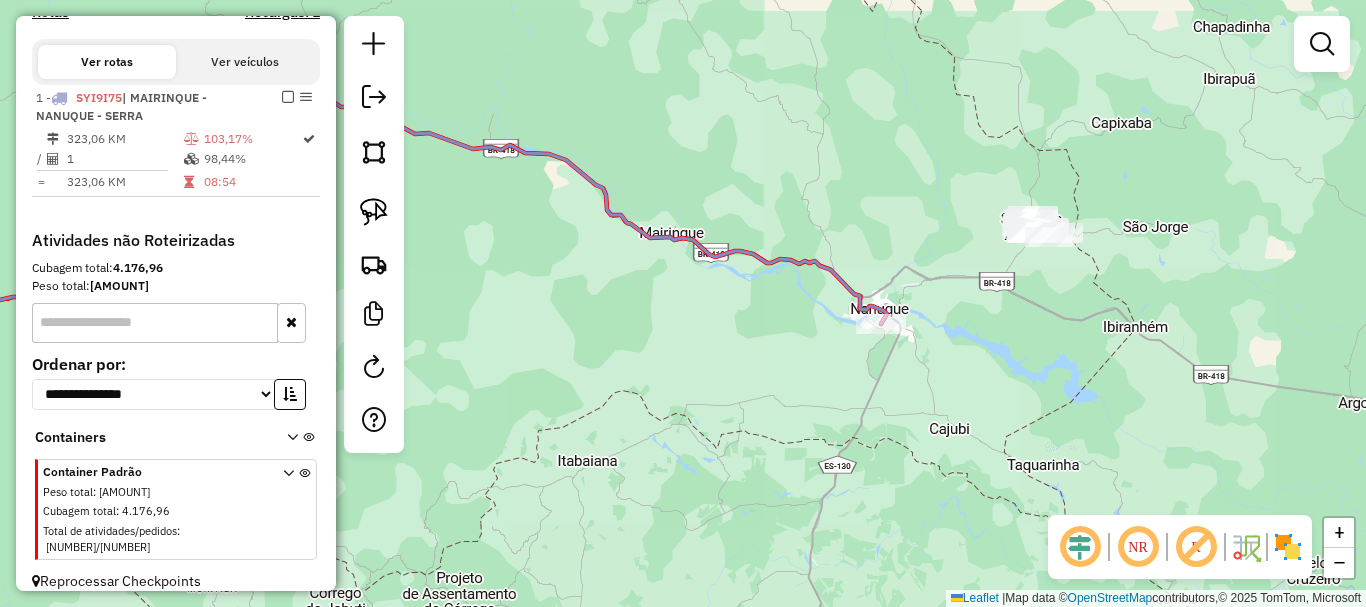 drag, startPoint x: 750, startPoint y: 425, endPoint x: 1135, endPoint y: 424, distance: 385.0013 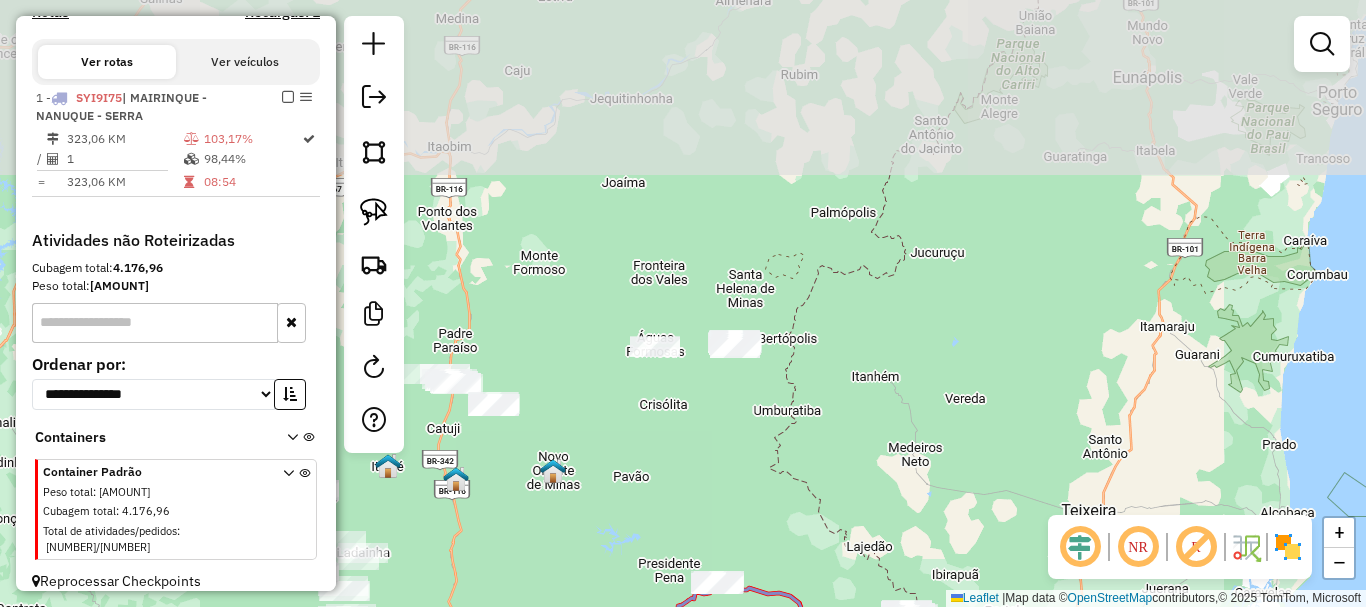 drag, startPoint x: 773, startPoint y: 89, endPoint x: 804, endPoint y: 481, distance: 393.22385 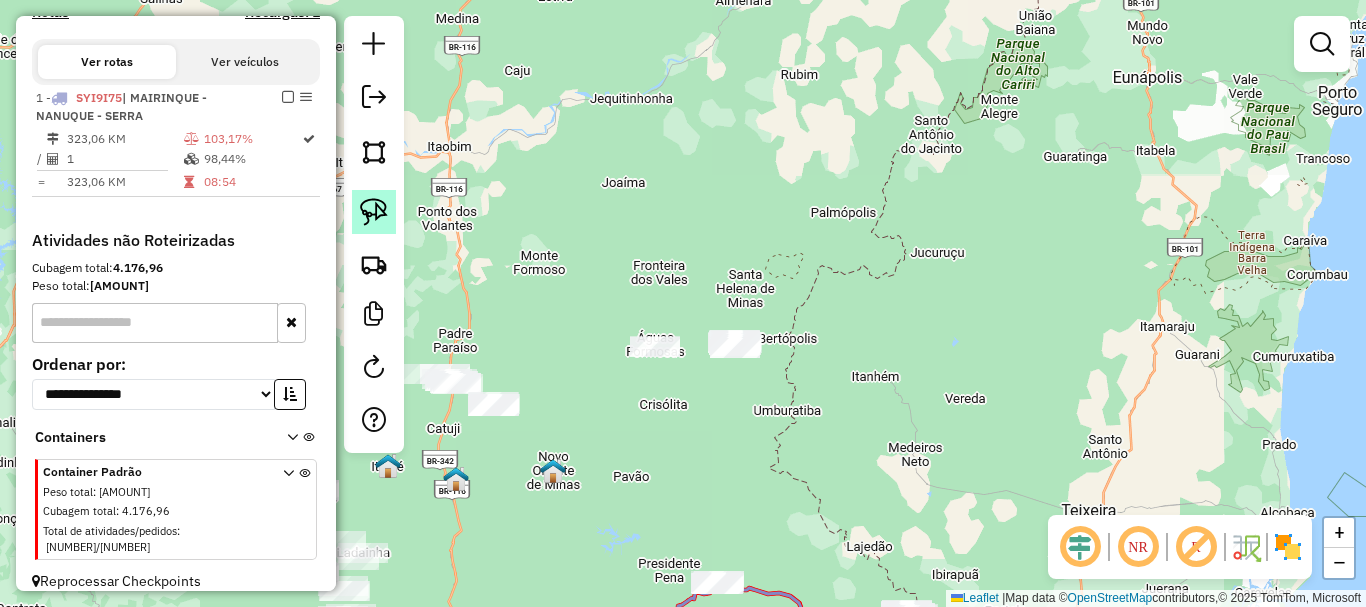 click 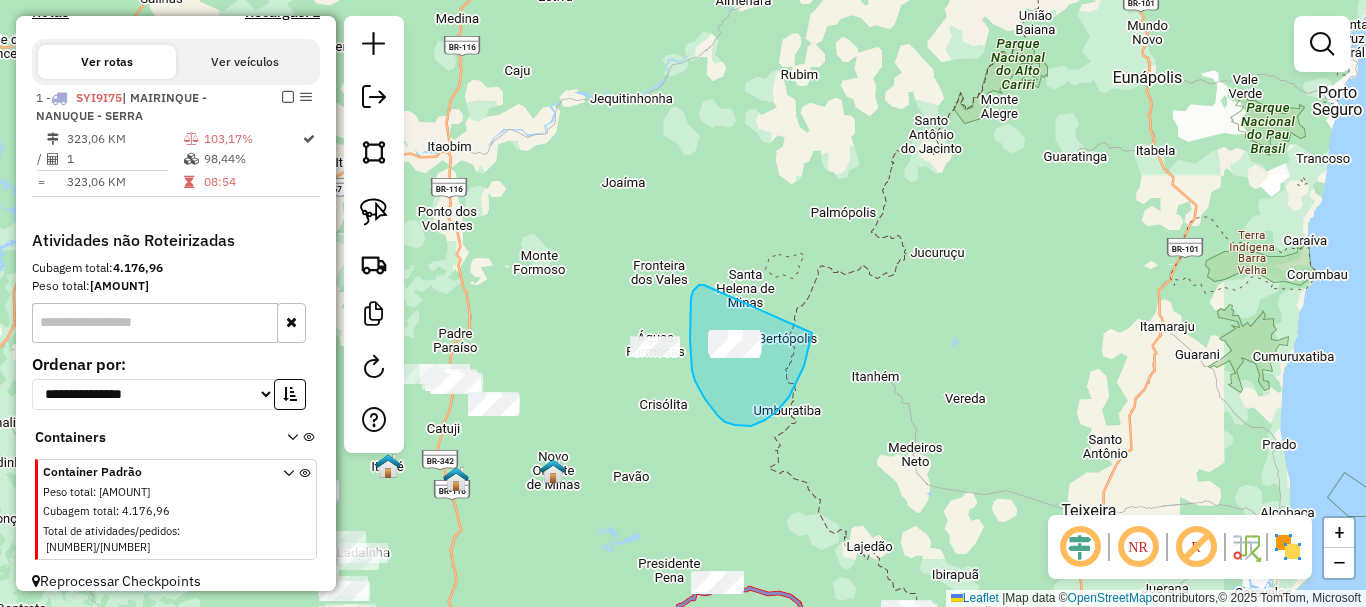 drag, startPoint x: 704, startPoint y: 285, endPoint x: 812, endPoint y: 333, distance: 118.186295 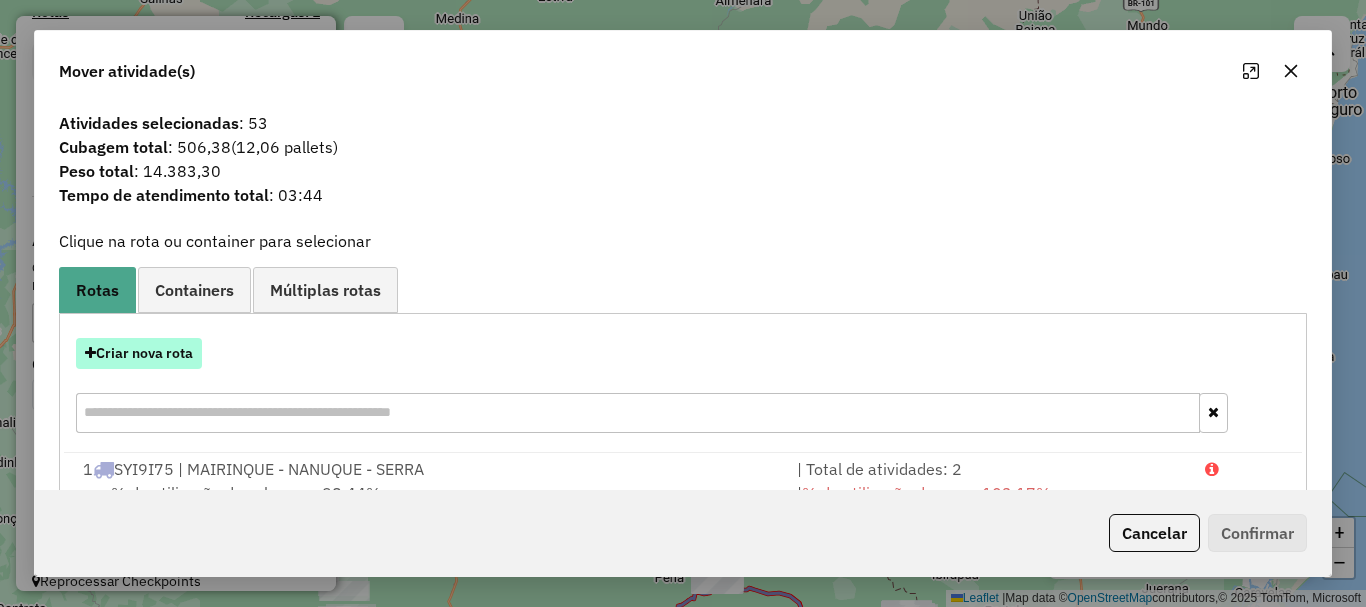 click on "Criar nova rota" at bounding box center (139, 353) 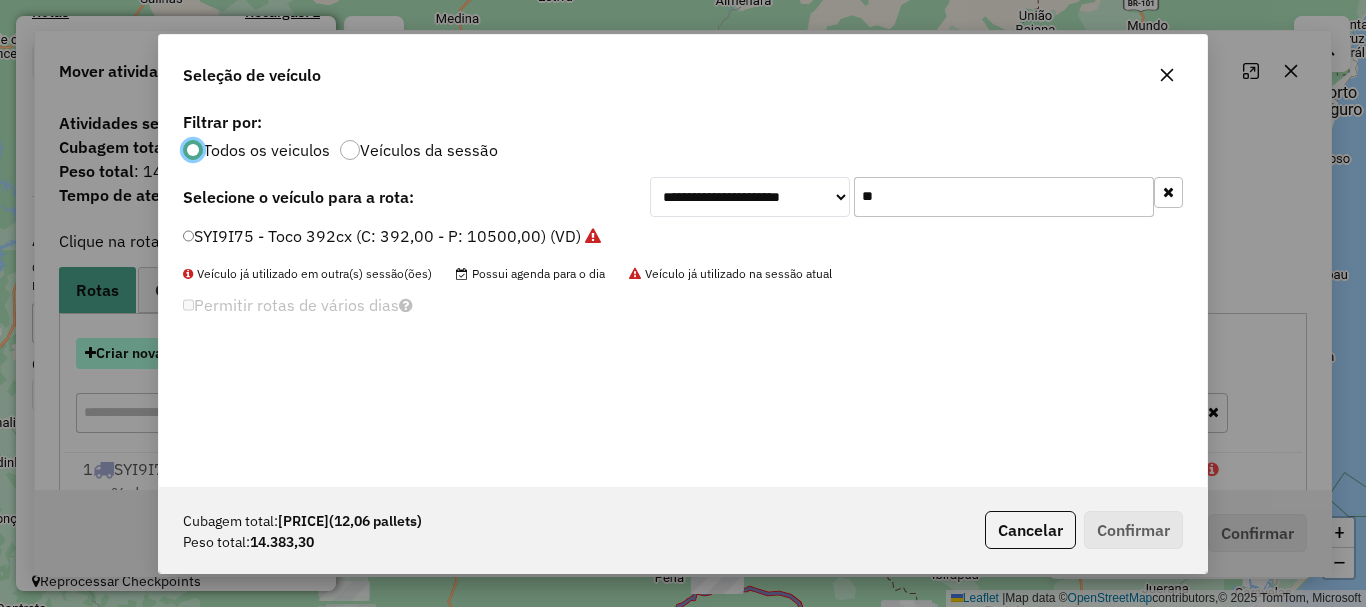scroll, scrollTop: 11, scrollLeft: 6, axis: both 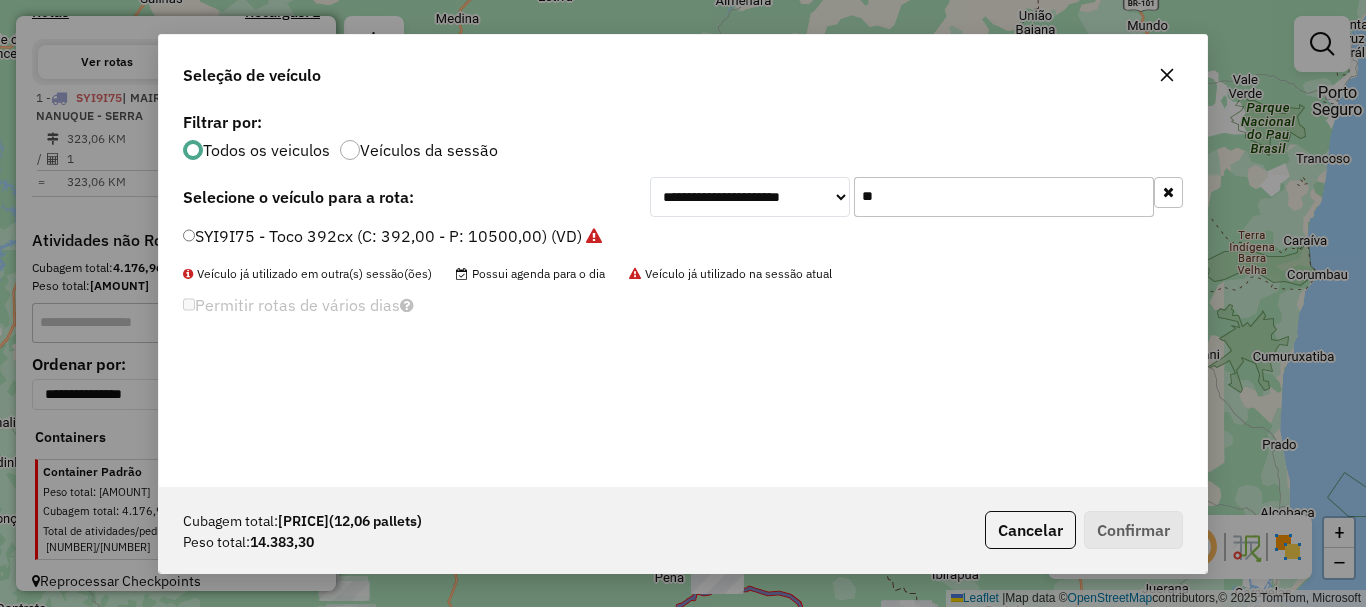 drag, startPoint x: 921, startPoint y: 201, endPoint x: 725, endPoint y: 202, distance: 196.00255 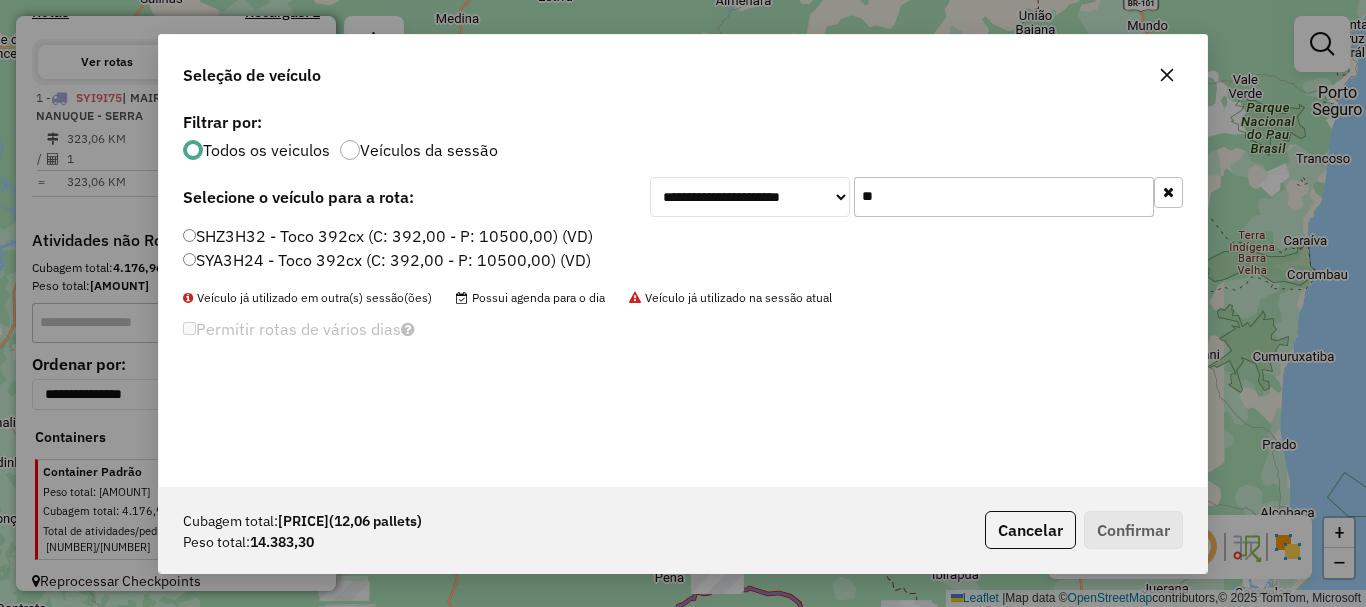 type on "**" 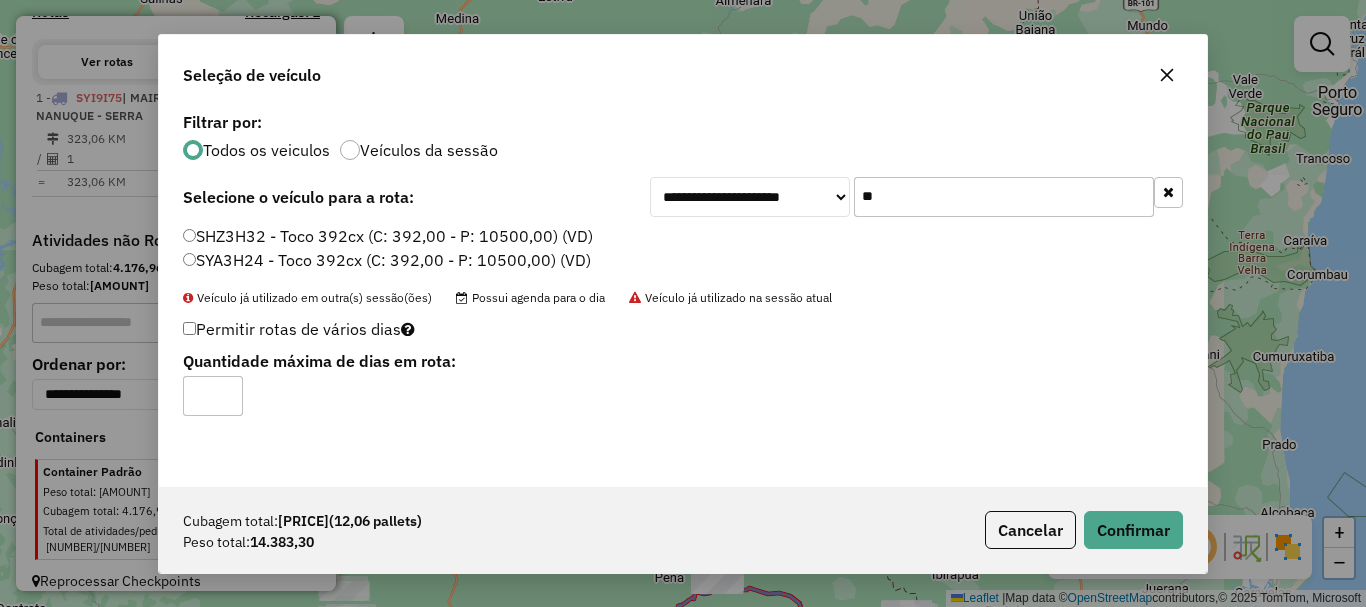 type on "*" 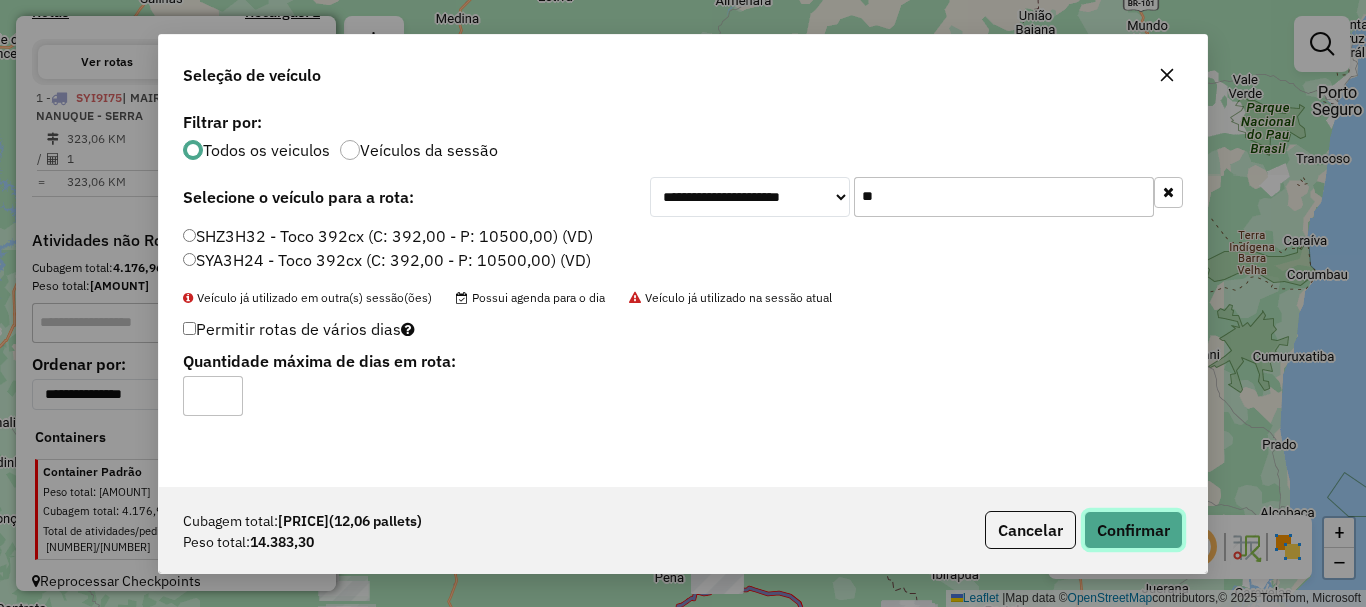 click on "Confirmar" 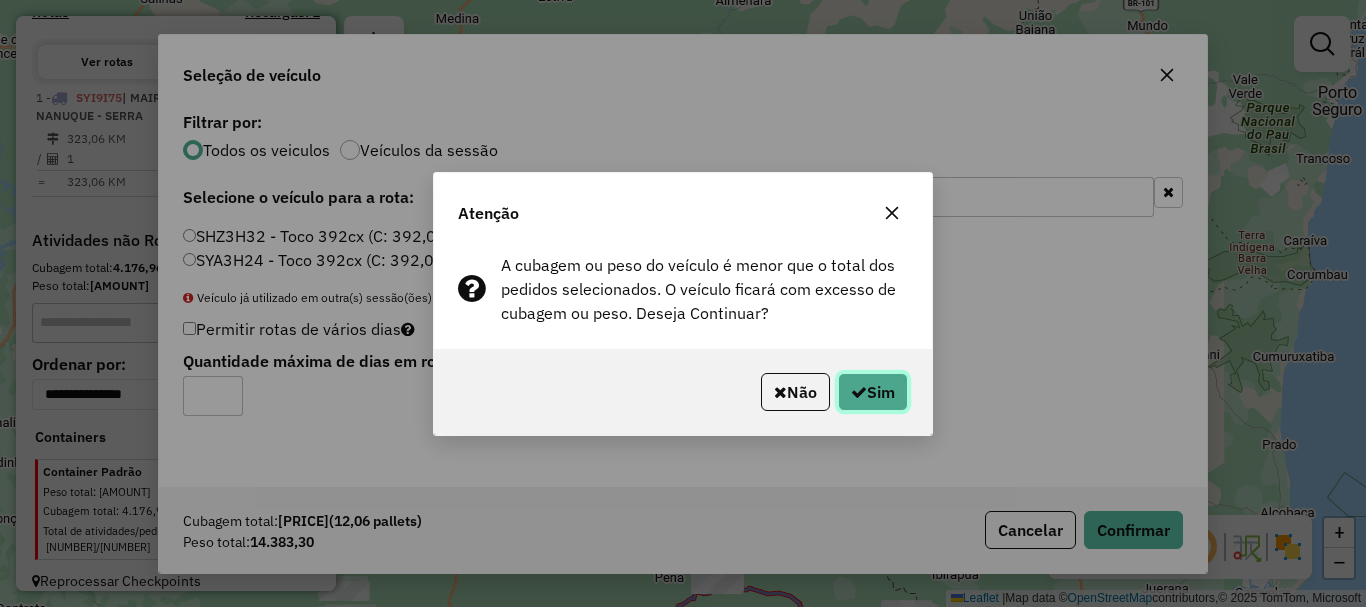 click on "Sim" 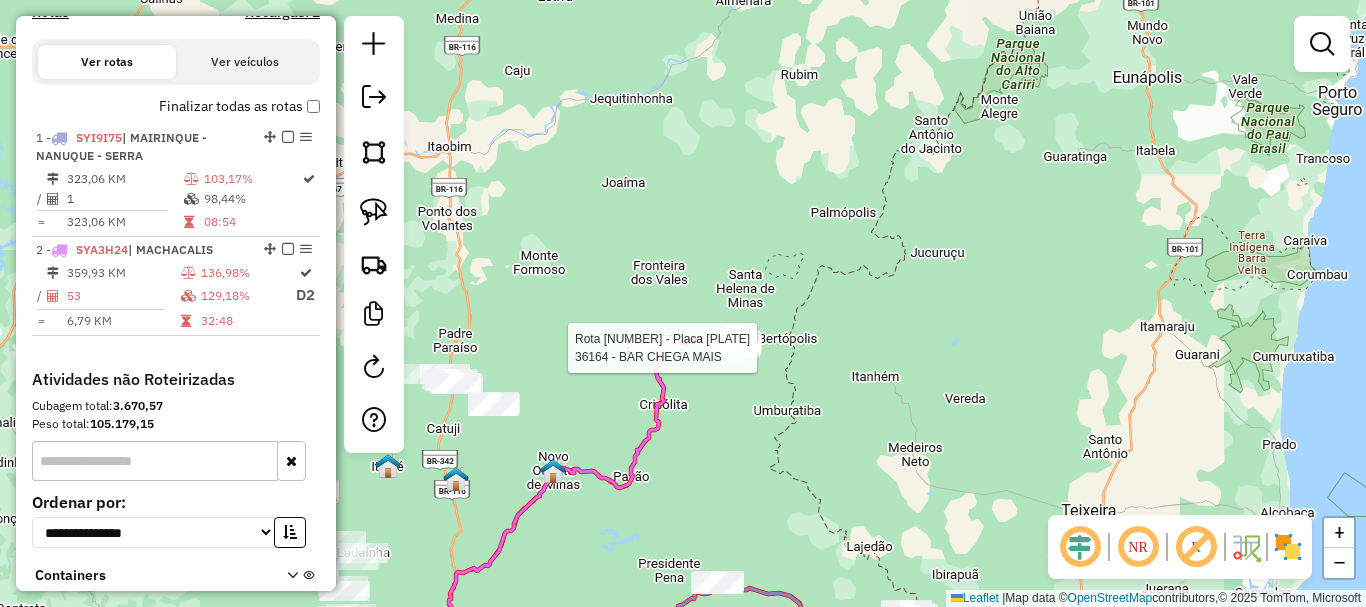 select on "*********" 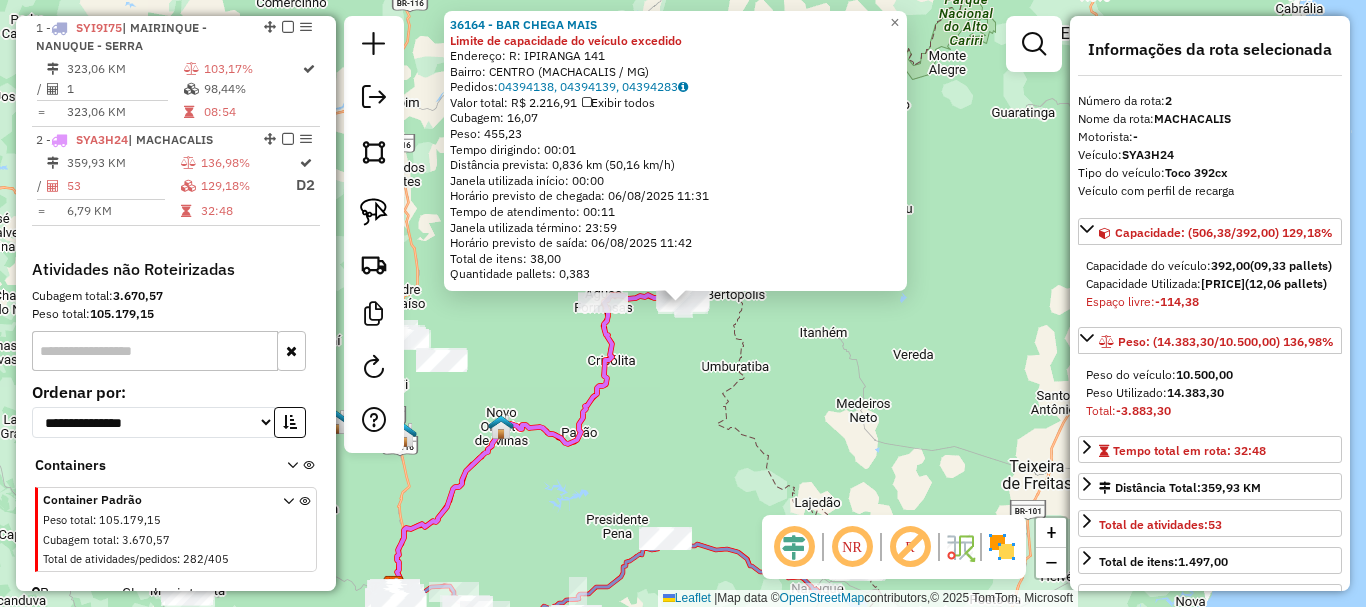 scroll, scrollTop: 804, scrollLeft: 0, axis: vertical 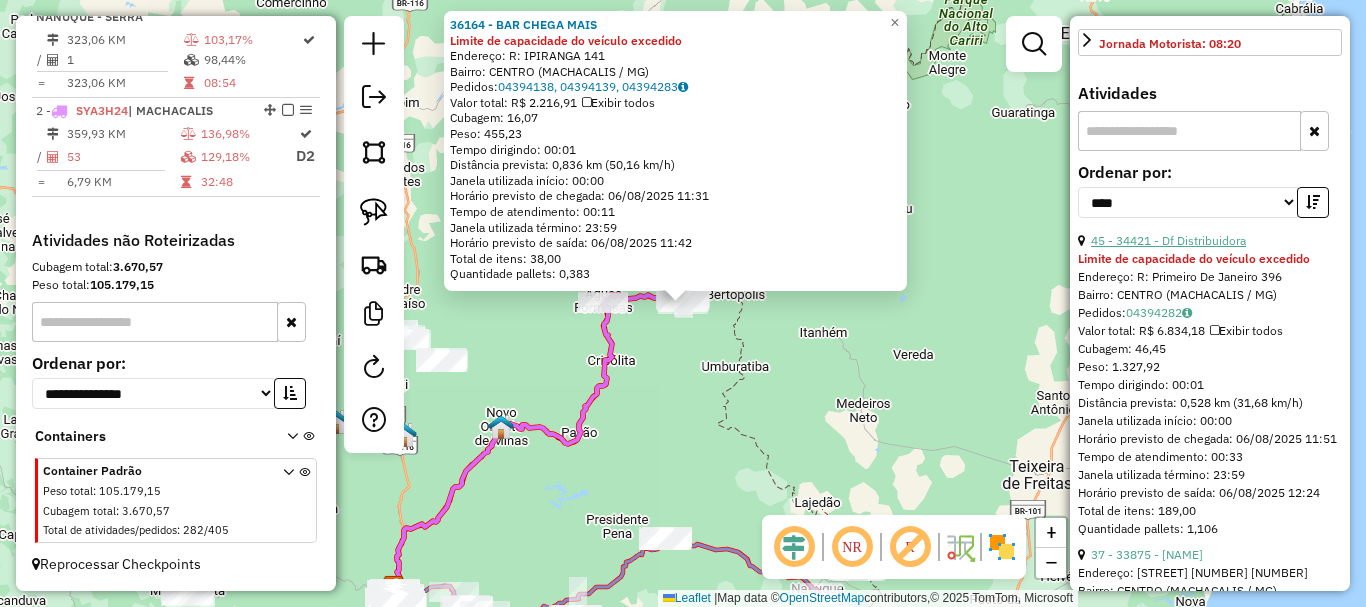 click on "45 - 34421 - Df Distribuidora" at bounding box center [1168, 240] 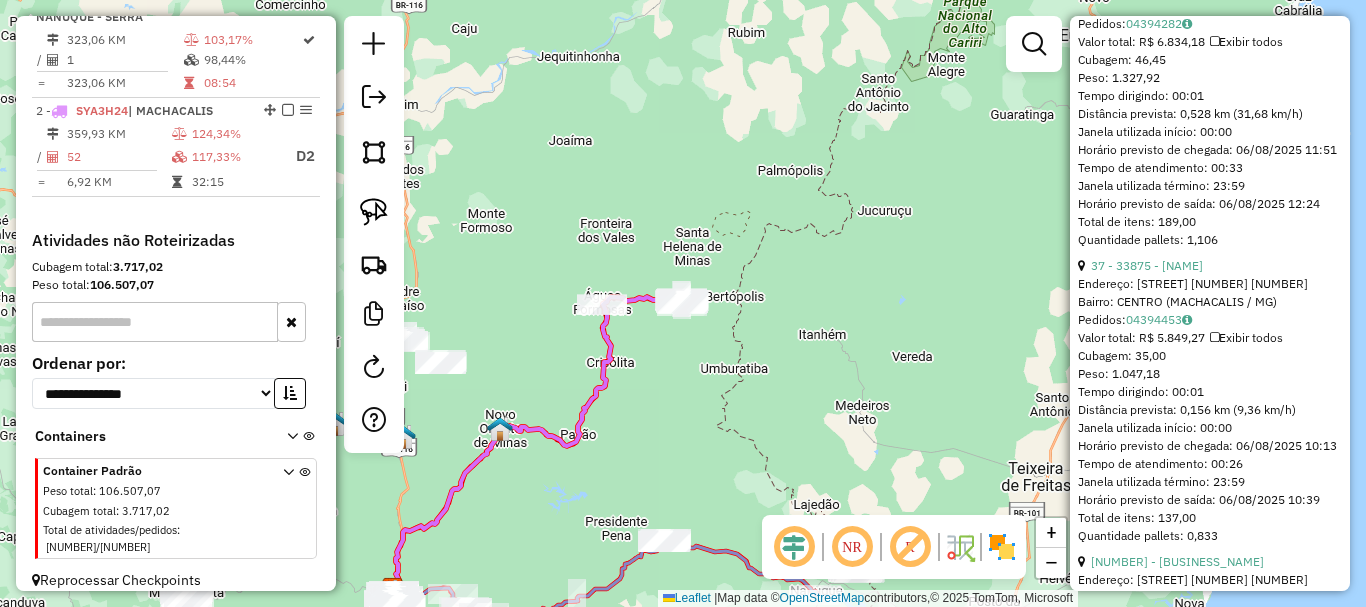 scroll, scrollTop: 1000, scrollLeft: 0, axis: vertical 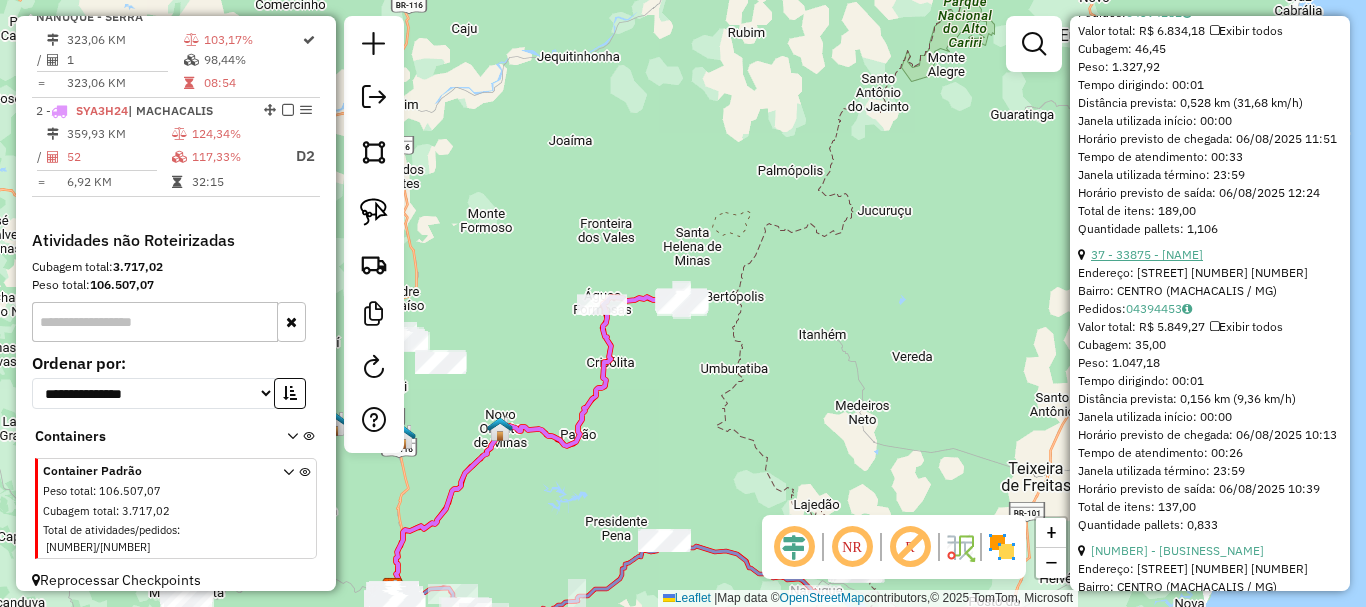 click on "37 - 33875 - [NAME]" at bounding box center [1147, 254] 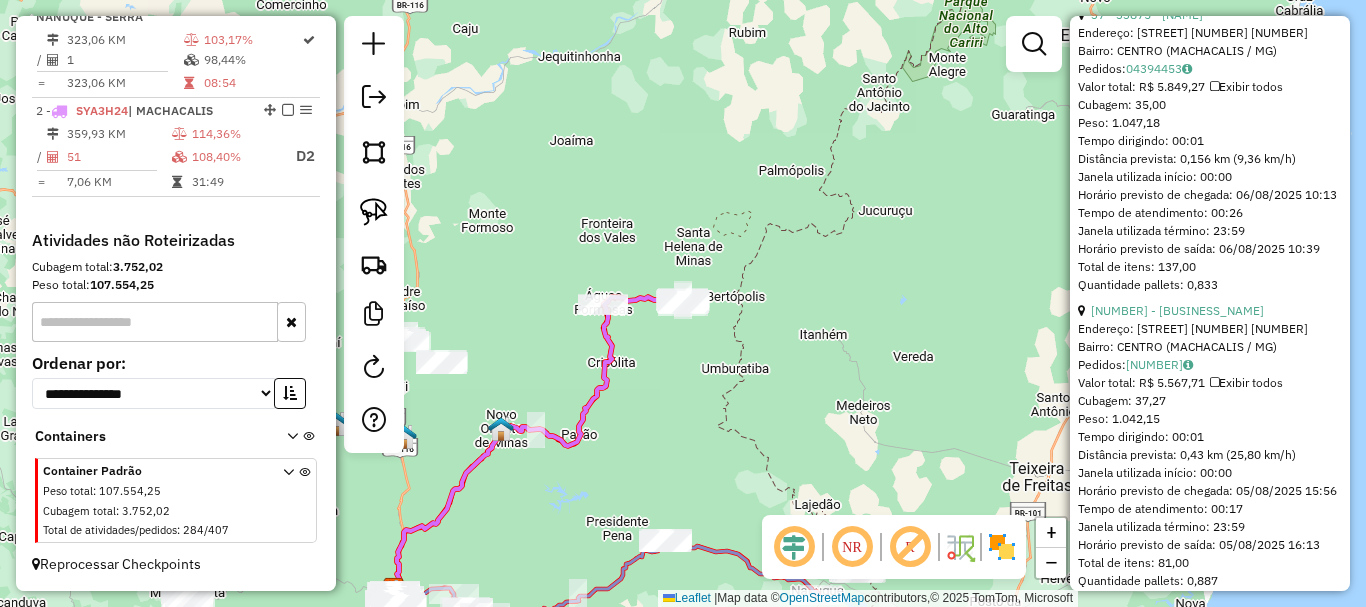 scroll, scrollTop: 968, scrollLeft: 0, axis: vertical 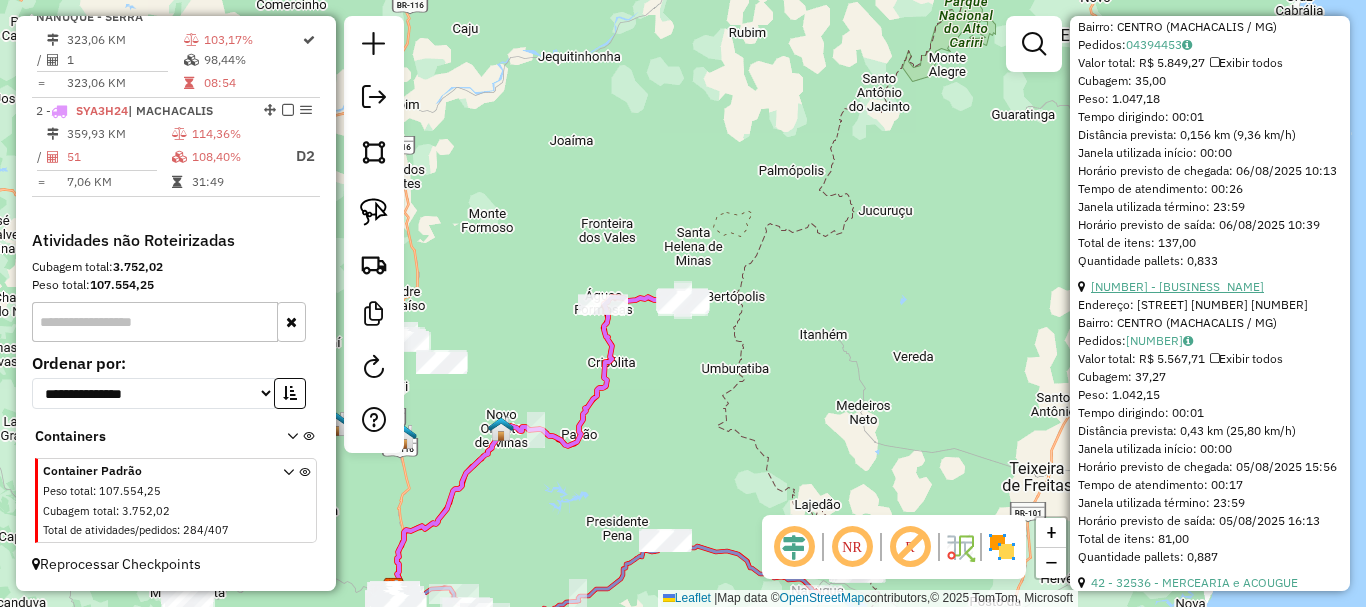 click on "[NUMBER] - [BUSINESS_NAME]" at bounding box center [1177, 286] 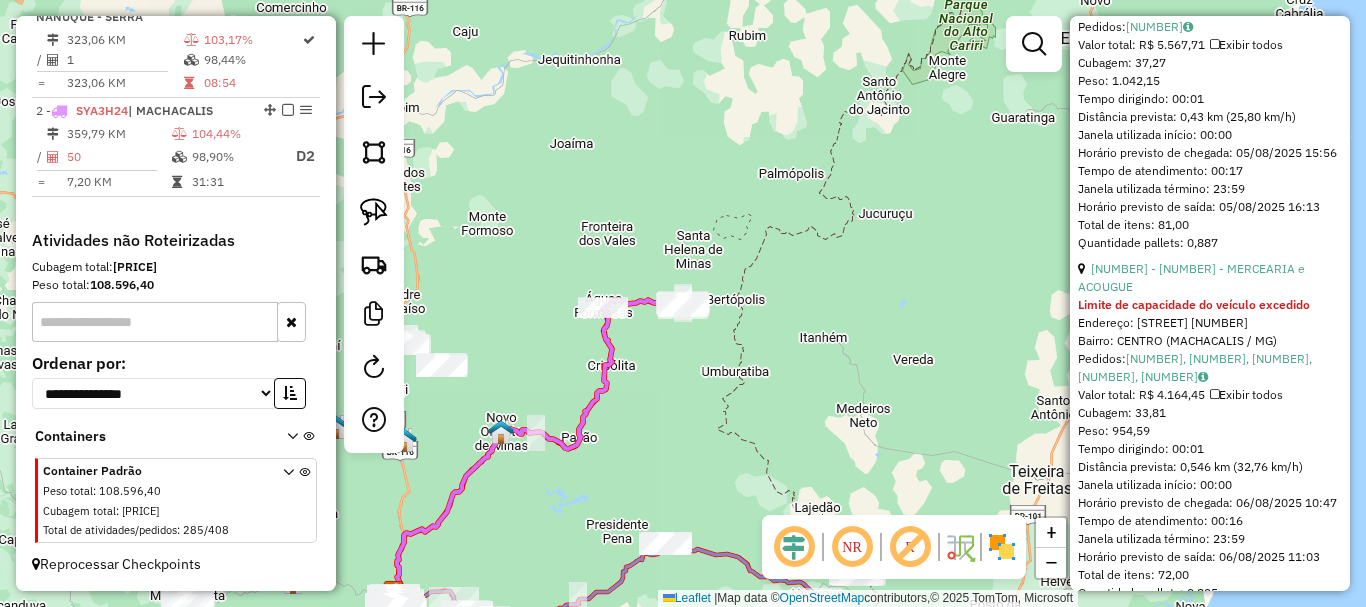 scroll, scrollTop: 950, scrollLeft: 0, axis: vertical 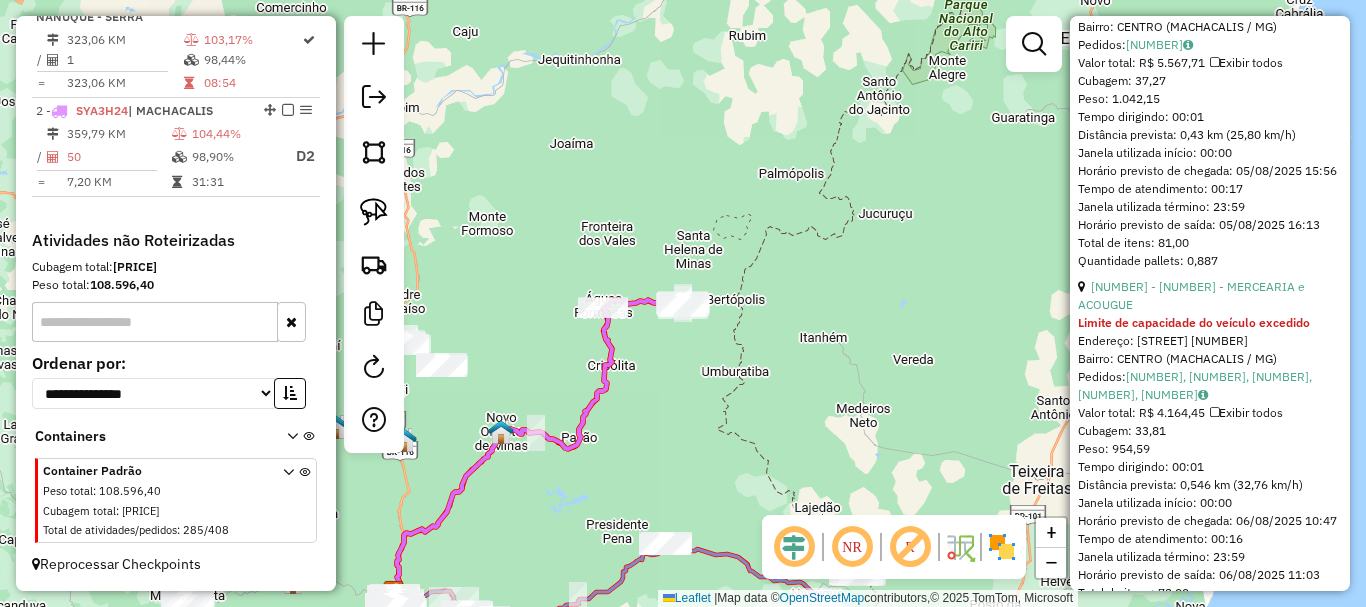 click 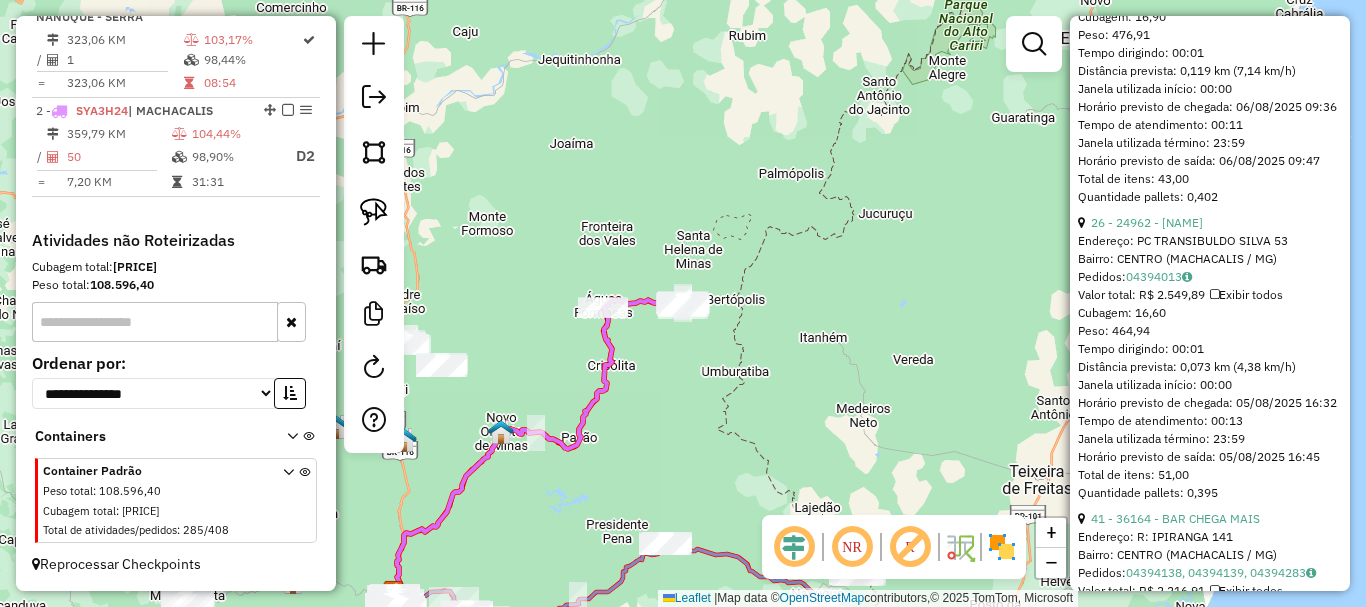 scroll, scrollTop: 1950, scrollLeft: 0, axis: vertical 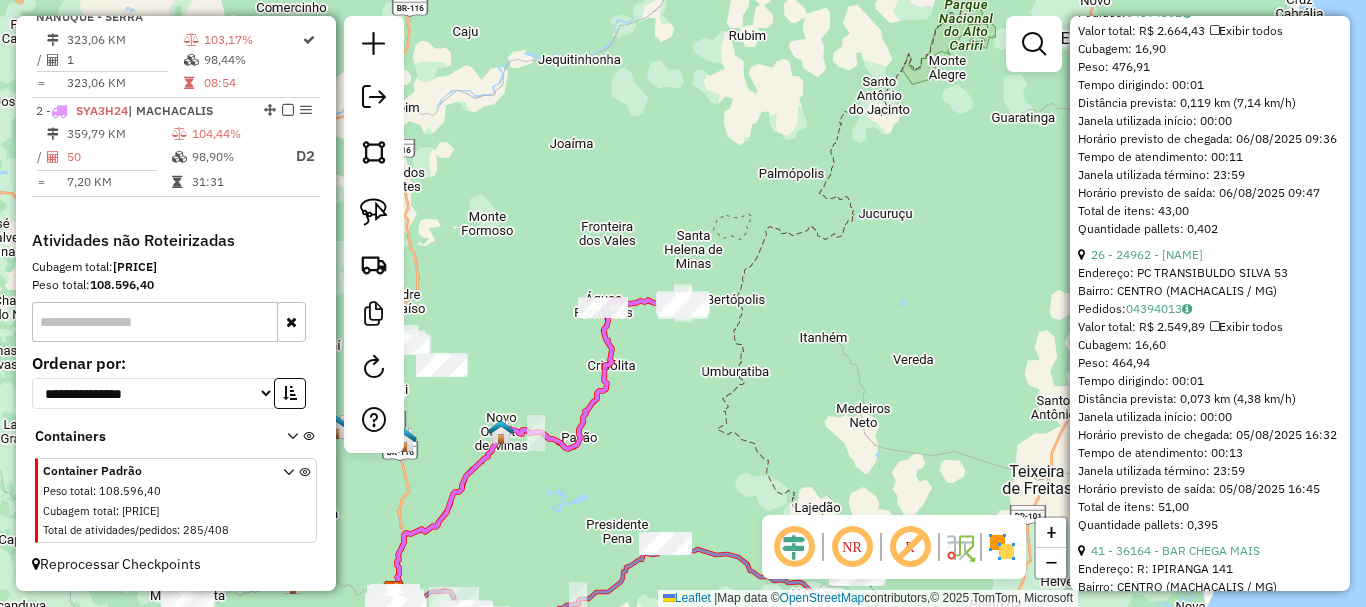 click on "[NUMBER] - [BUSINESS_NAME]" at bounding box center (1177, -42) 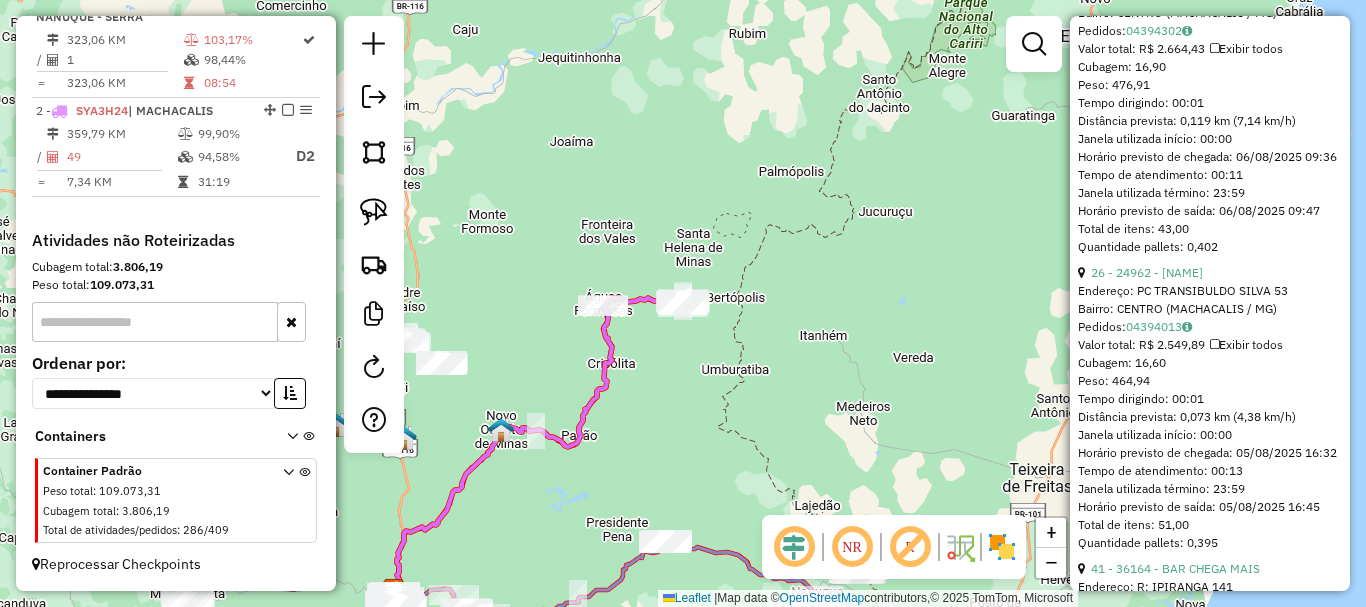 scroll, scrollTop: 910, scrollLeft: 0, axis: vertical 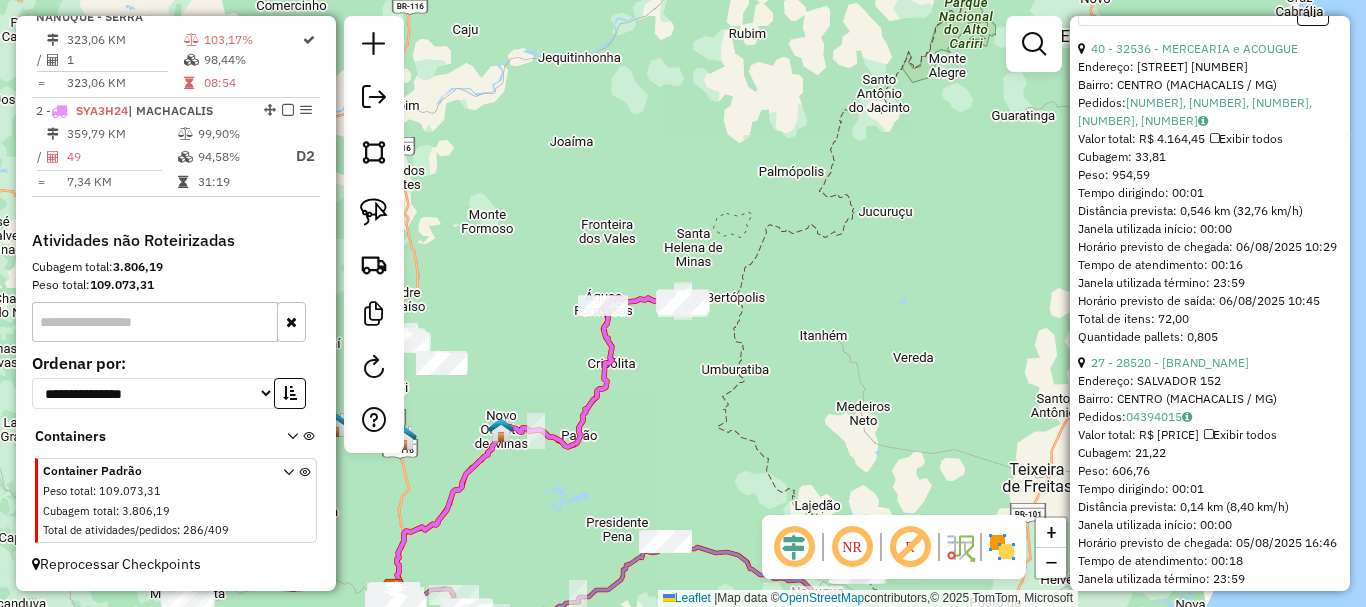 click on "Janela de atendimento Grade de atendimento Capacidade Transportadoras Veículos Cliente Pedidos  Rotas Selecione os dias de semana para filtrar as janelas de atendimento  Seg   Ter   Qua   Qui   Sex   Sáb   Dom  Informe o período da janela de atendimento: De: Até:  Filtrar exatamente a janela do cliente  Considerar janela de atendimento padrão  Selecione os dias de semana para filtrar as grades de atendimento  Seg   Ter   Qua   Qui   Sex   Sáb   Dom   Considerar clientes sem dia de atendimento cadastrado  Clientes fora do dia de atendimento selecionado Filtrar as atividades entre os valores definidos abaixo:  Peso mínimo:   Peso máximo:   Cubagem mínima:   Cubagem máxima:   De:   Até:  Filtrar as atividades entre o tempo de atendimento definido abaixo:  De:   Até:   Considerar capacidade total dos clientes não roteirizados Transportadora: Selecione um ou mais itens Tipo de veículo: Selecione um ou mais itens Veículo: Selecione um ou mais itens Motorista: Selecione um ou mais itens Nome: Rótulo:" 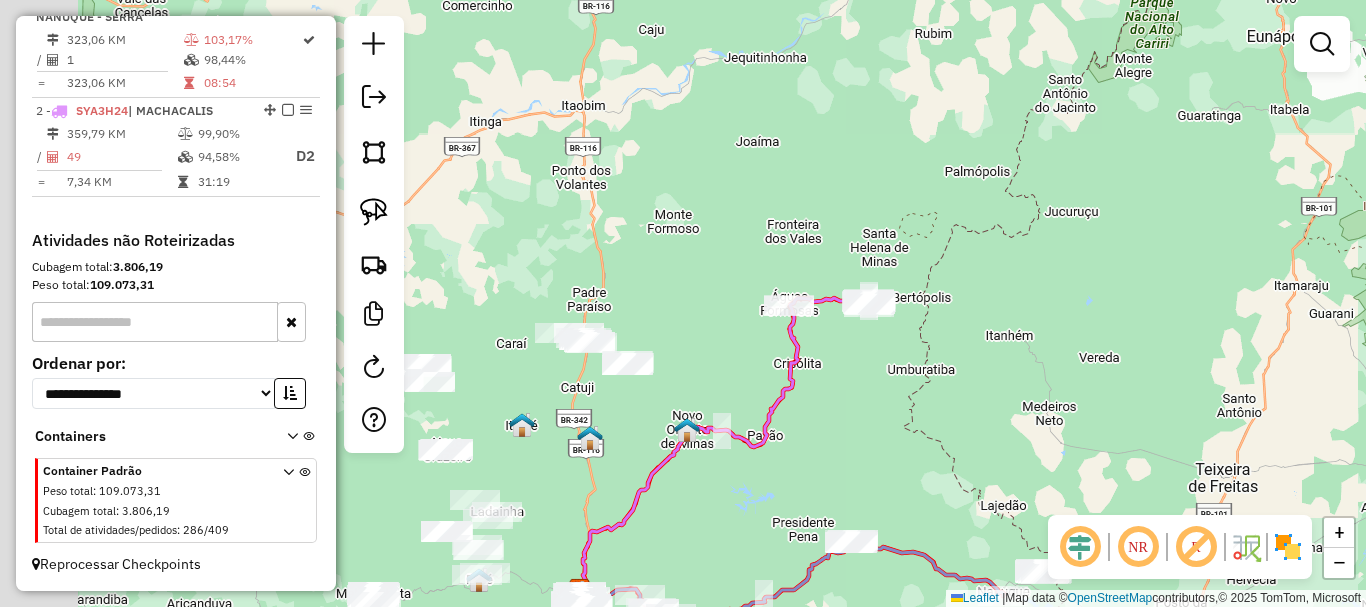 drag, startPoint x: 695, startPoint y: 398, endPoint x: 971, endPoint y: 386, distance: 276.26074 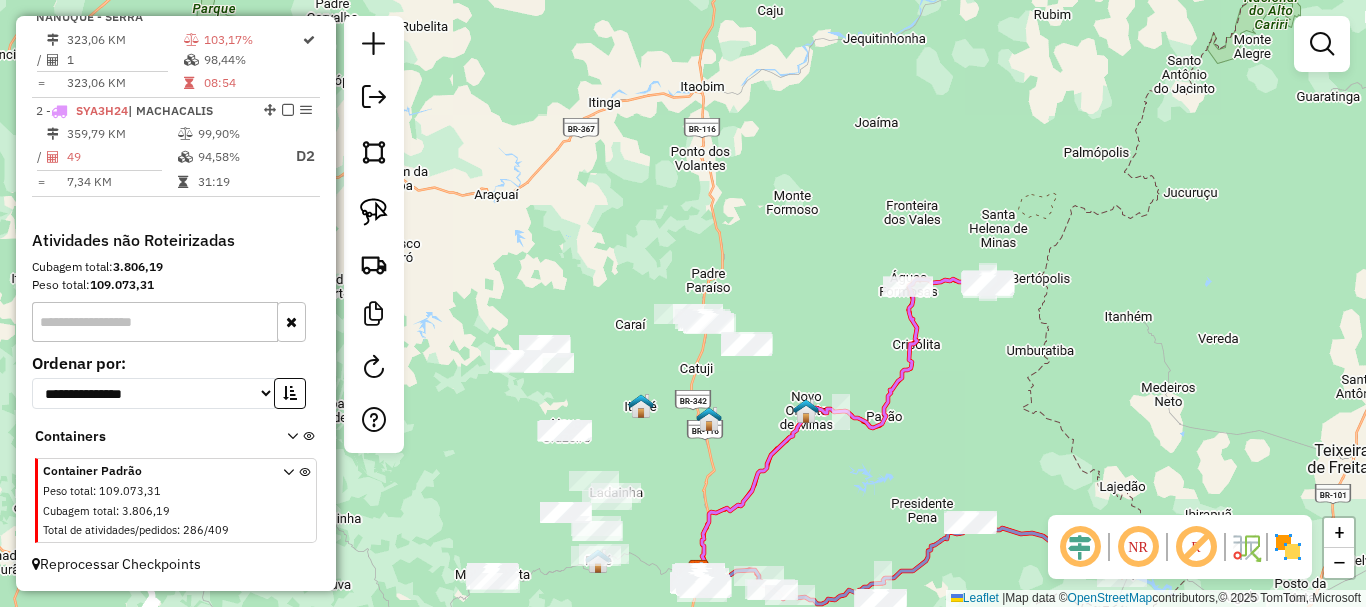 drag, startPoint x: 646, startPoint y: 428, endPoint x: 734, endPoint y: 395, distance: 93.98404 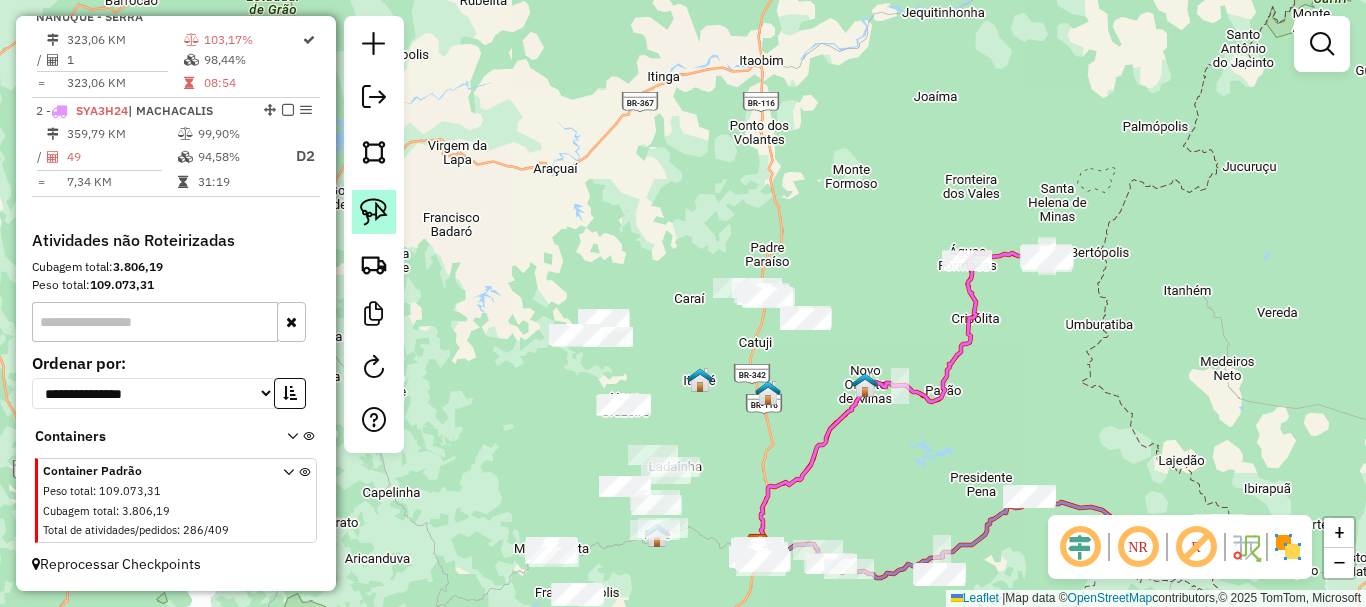 click 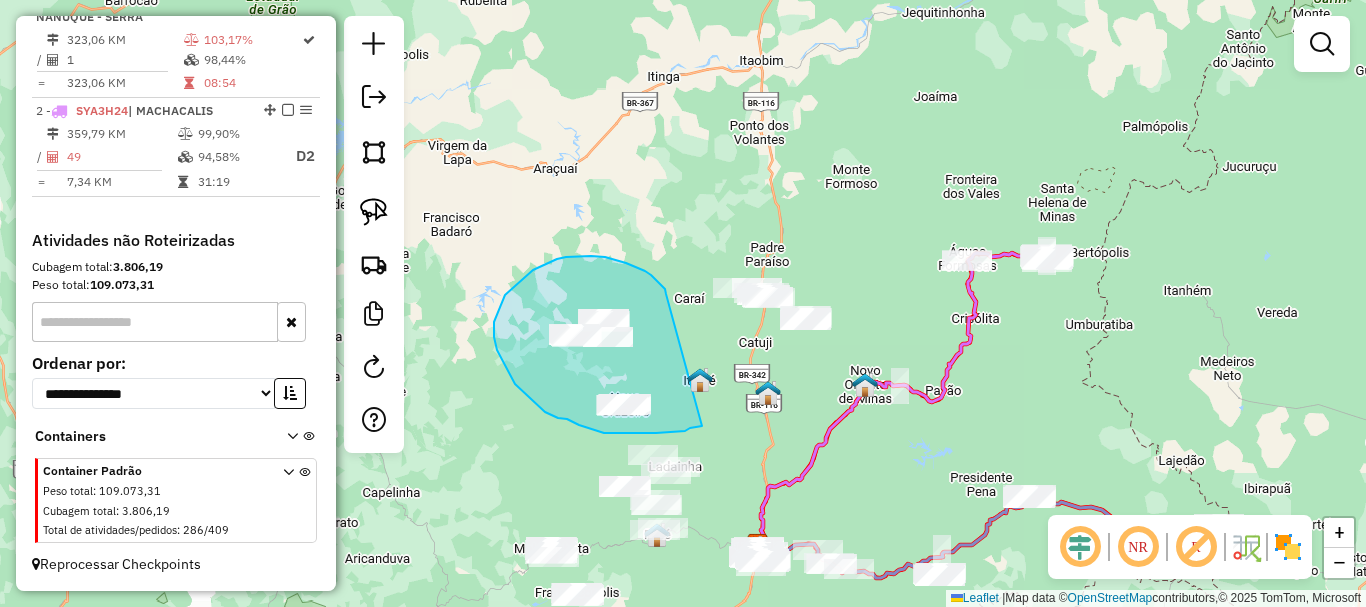 drag, startPoint x: 659, startPoint y: 282, endPoint x: 702, endPoint y: 426, distance: 150.28307 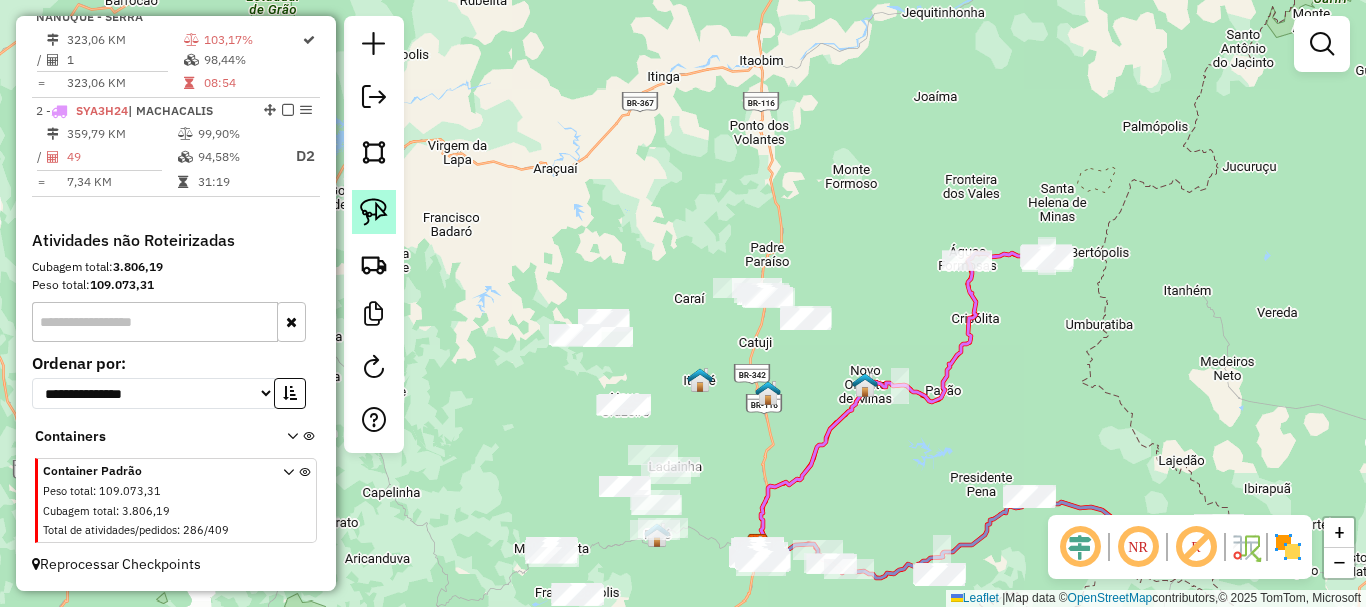 click 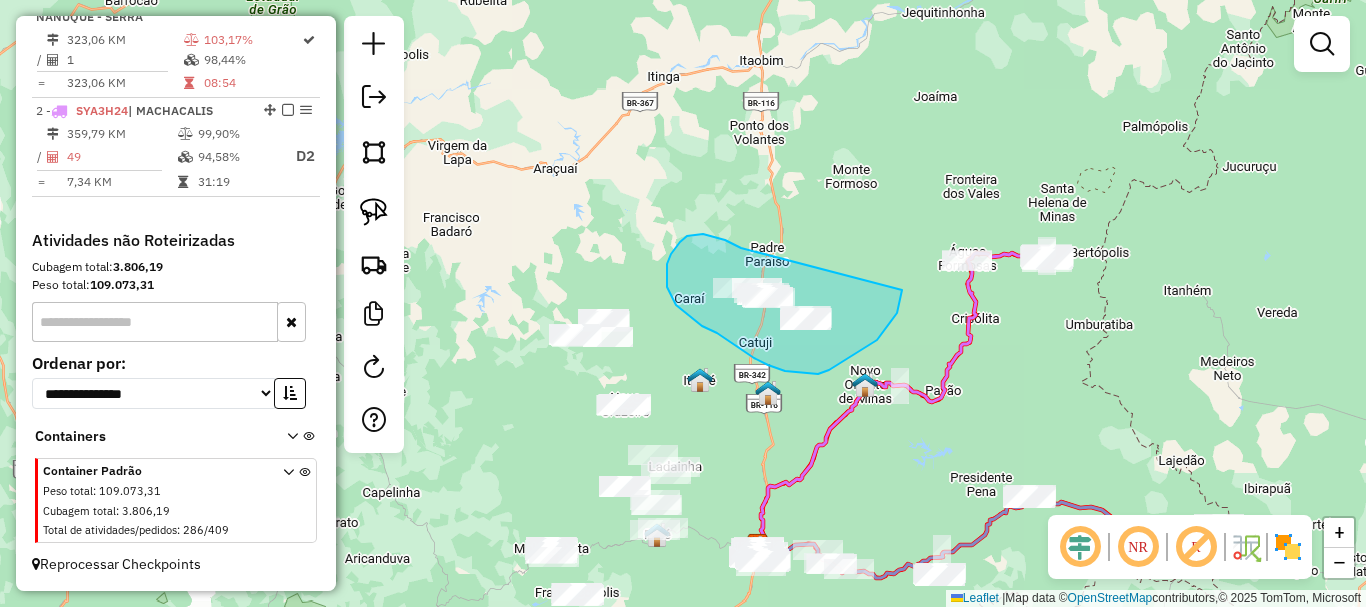 drag, startPoint x: 725, startPoint y: 240, endPoint x: 902, endPoint y: 290, distance: 183.92662 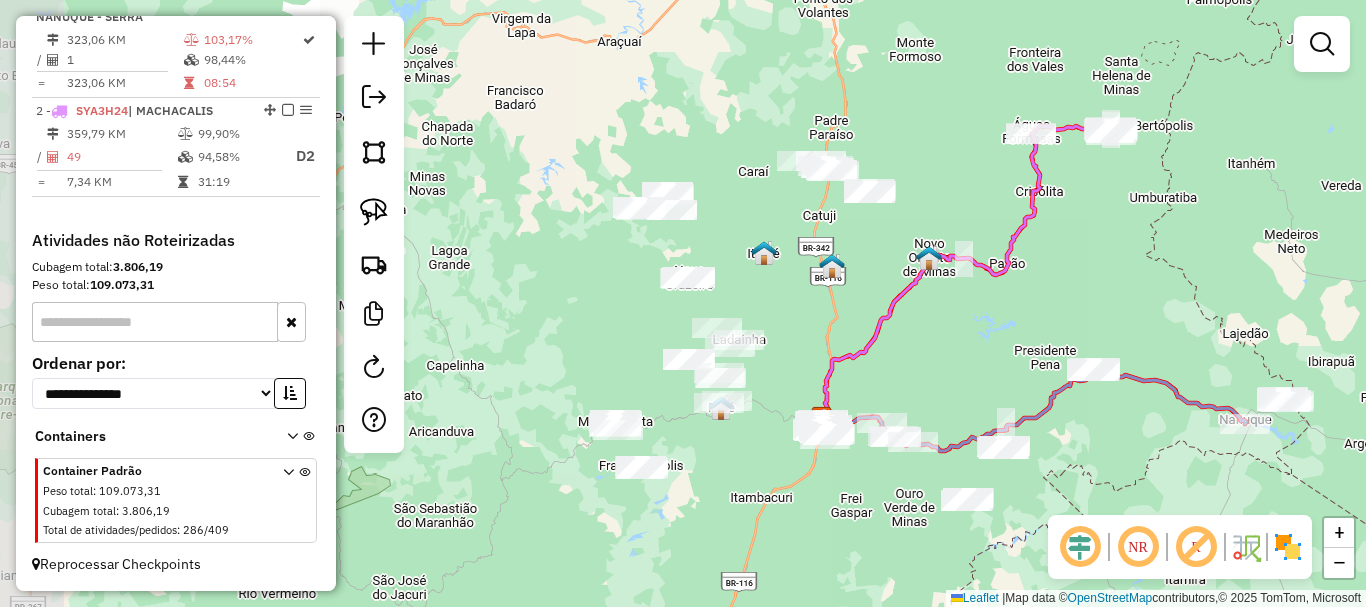 drag, startPoint x: 791, startPoint y: 371, endPoint x: 841, endPoint y: 266, distance: 116.297035 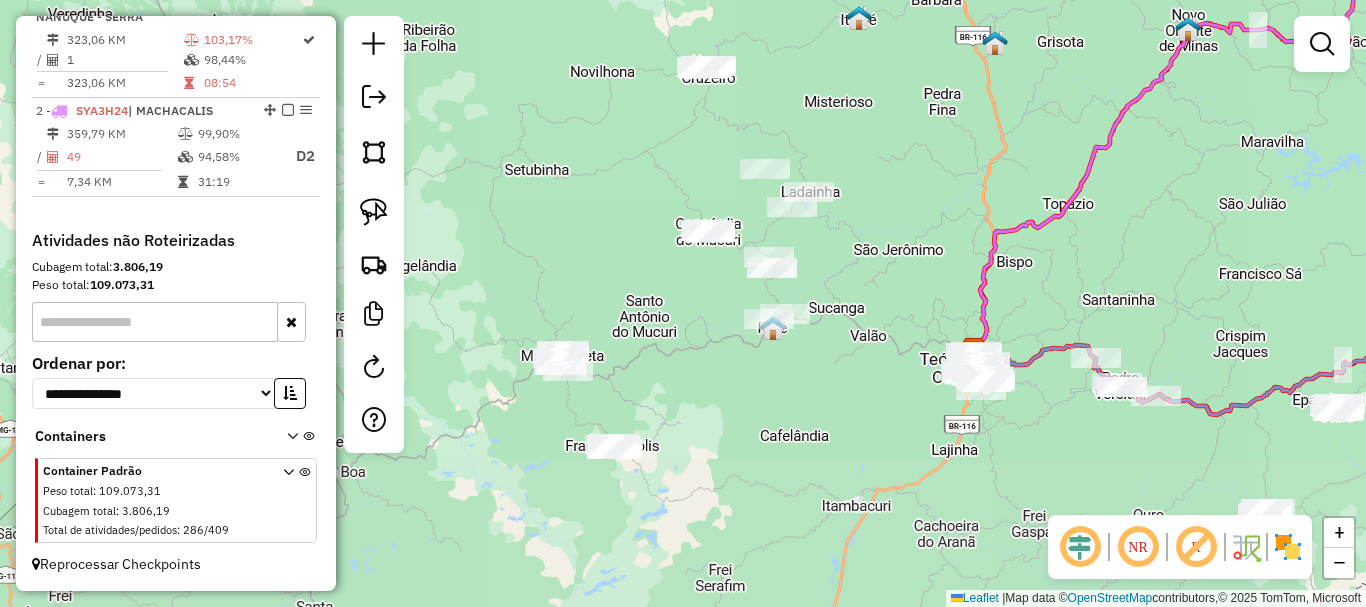 drag, startPoint x: 597, startPoint y: 325, endPoint x: 663, endPoint y: 172, distance: 166.62833 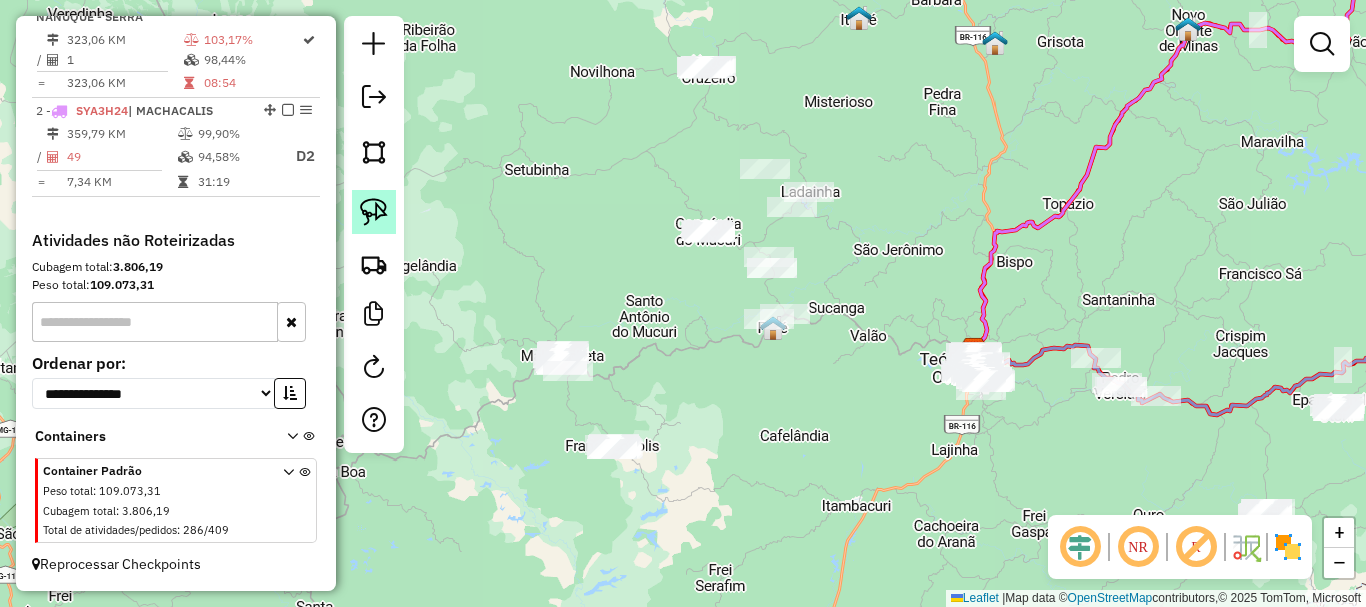 click 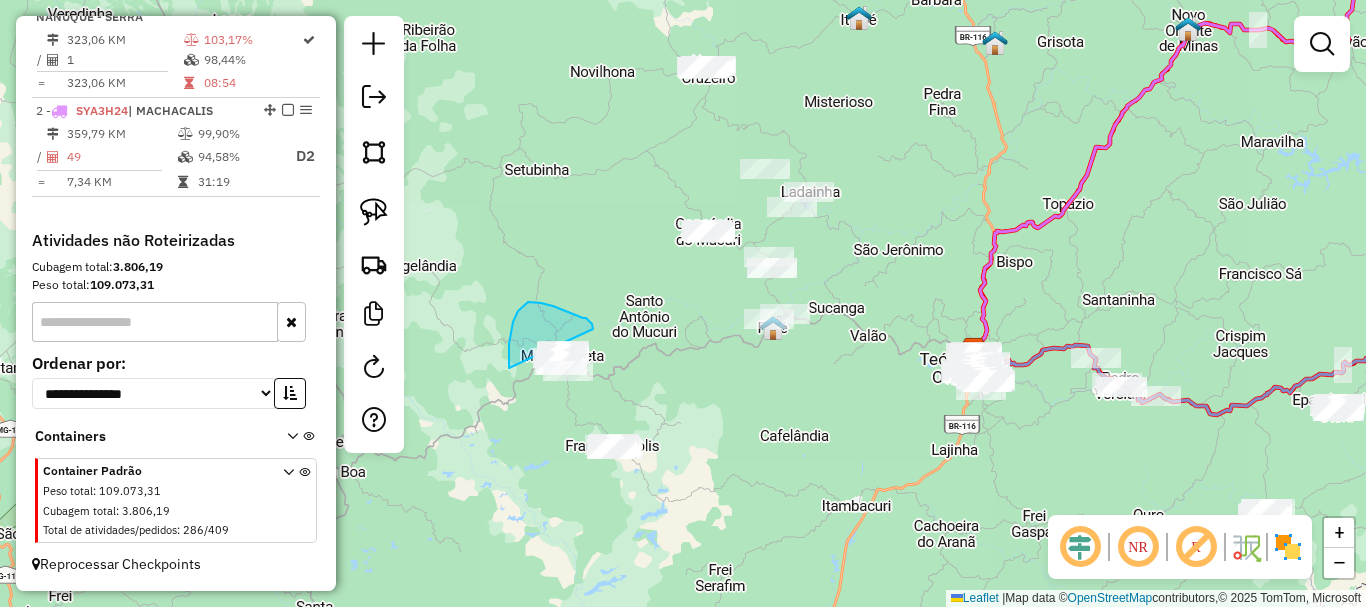 drag, startPoint x: 593, startPoint y: 329, endPoint x: 509, endPoint y: 344, distance: 85.32877 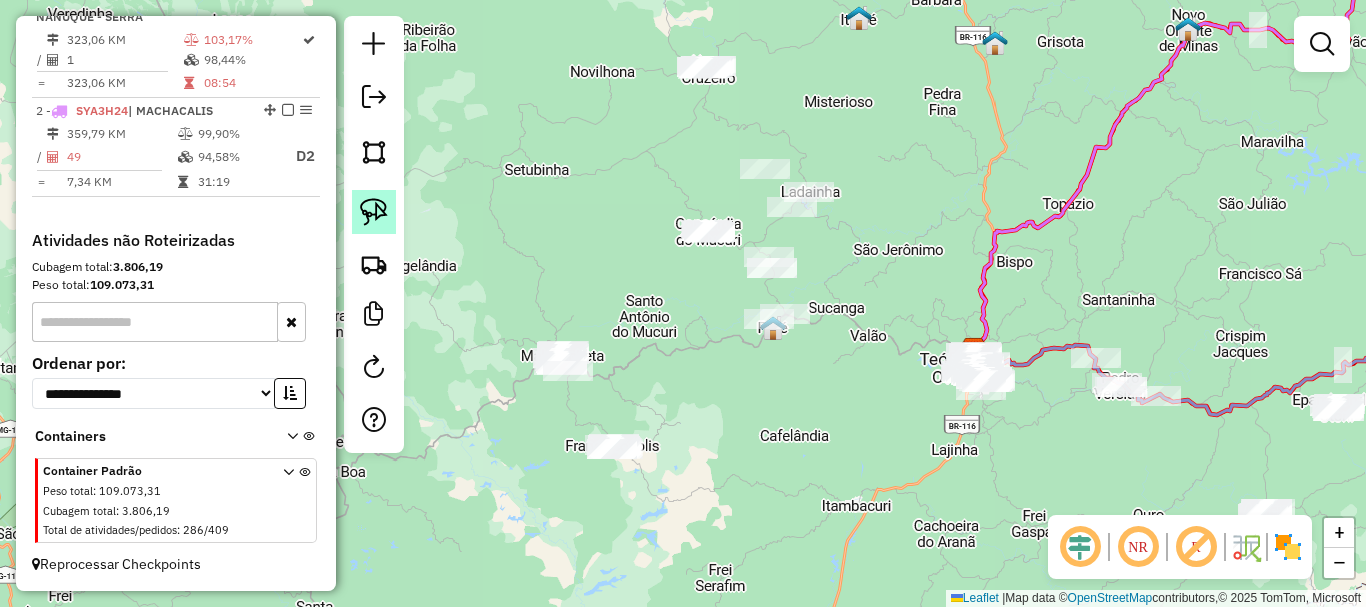click 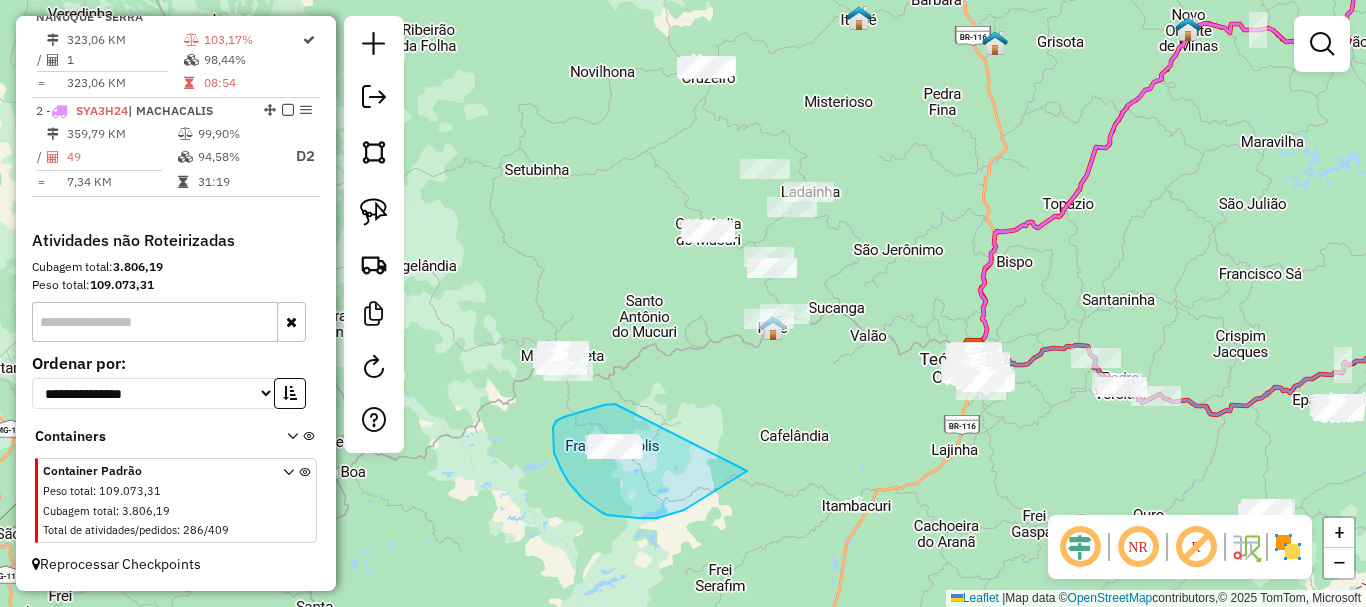drag, startPoint x: 615, startPoint y: 404, endPoint x: 747, endPoint y: 471, distance: 148.0304 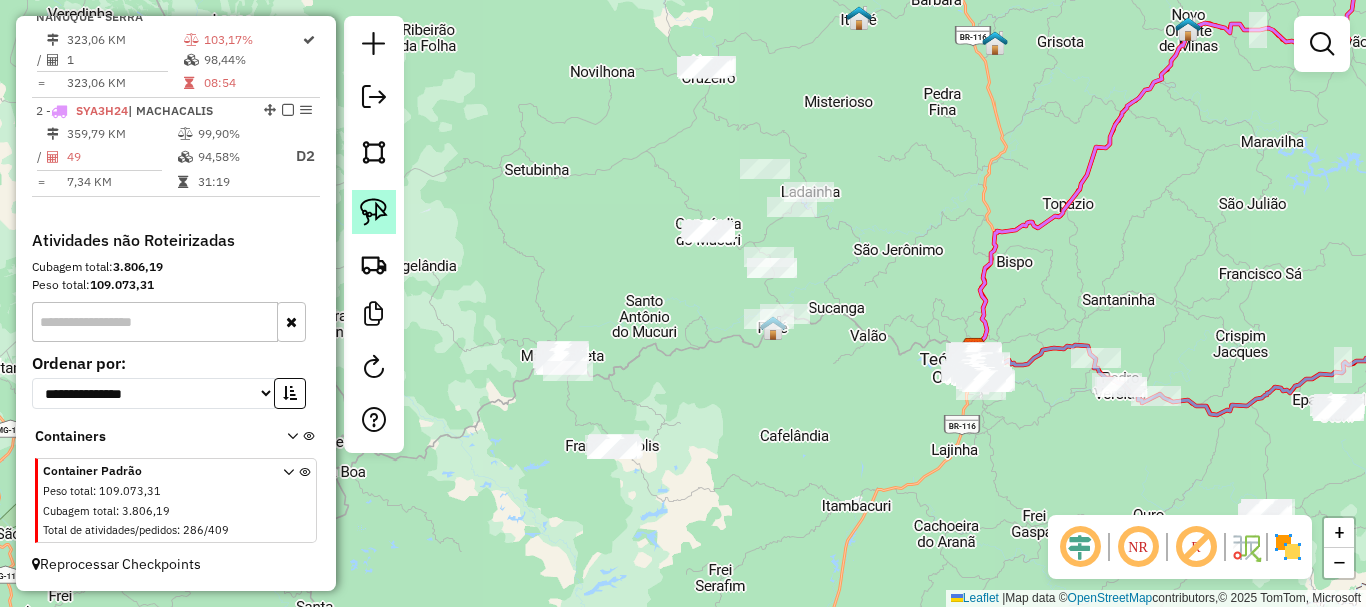 click 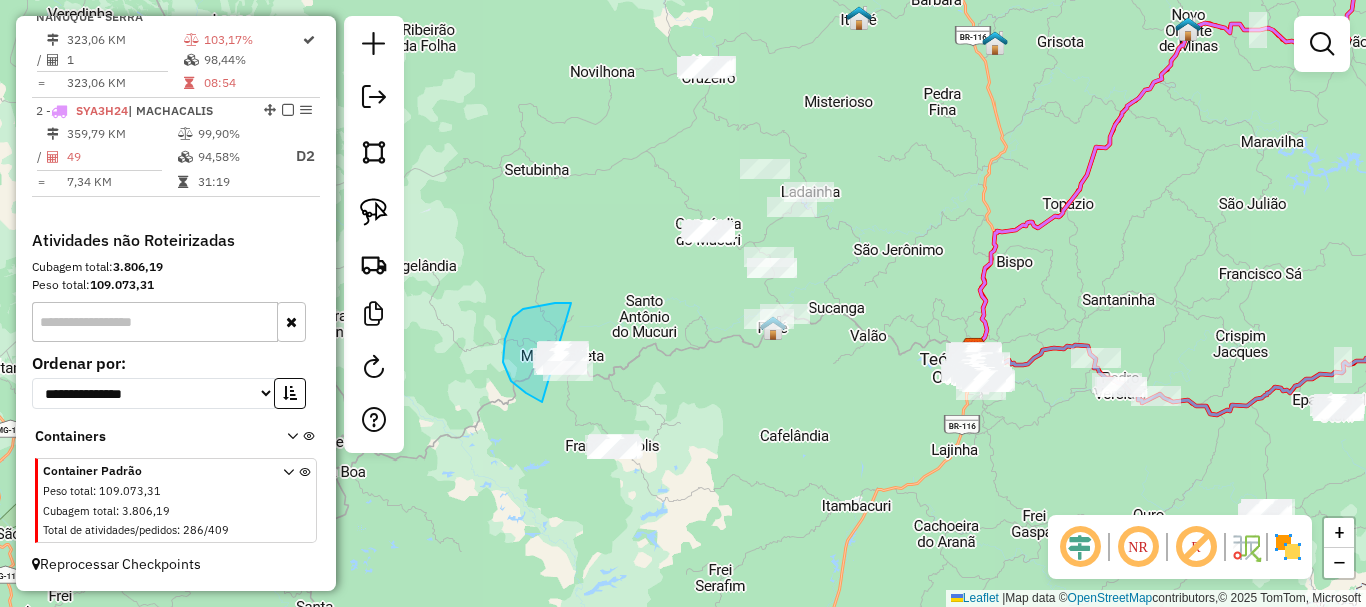 drag, startPoint x: 539, startPoint y: 305, endPoint x: 694, endPoint y: 367, distance: 166.94011 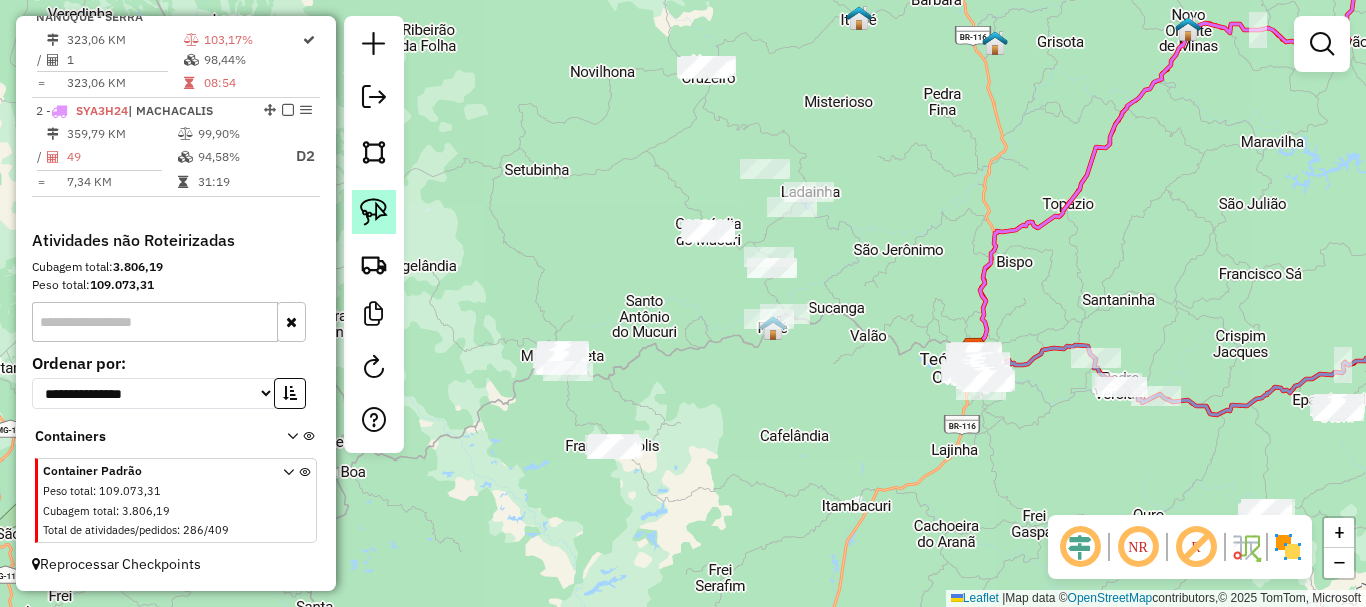 click 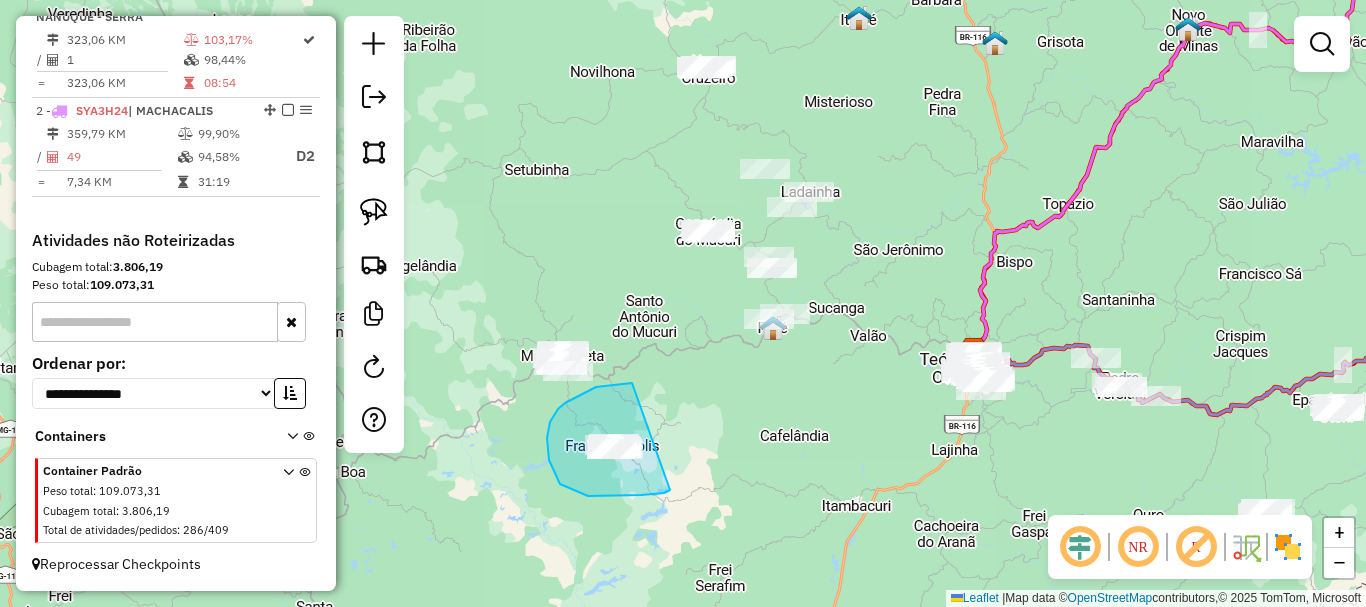 drag, startPoint x: 632, startPoint y: 383, endPoint x: 670, endPoint y: 490, distance: 113.54735 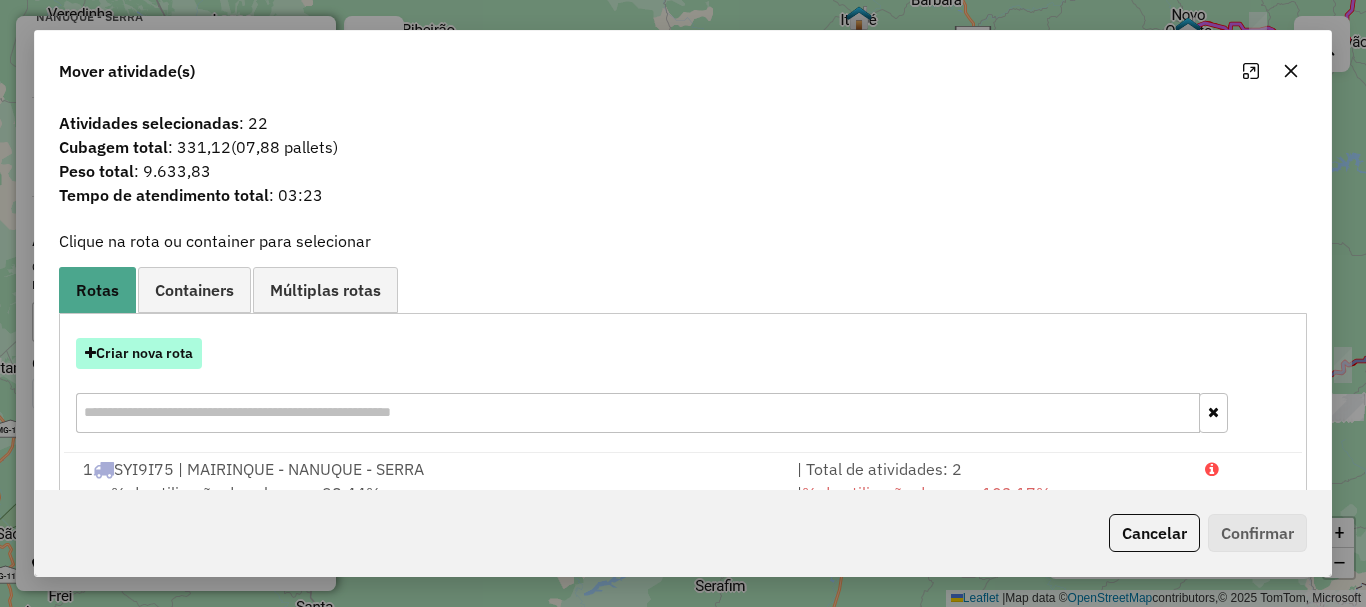 click on "Criar nova rota" at bounding box center (139, 353) 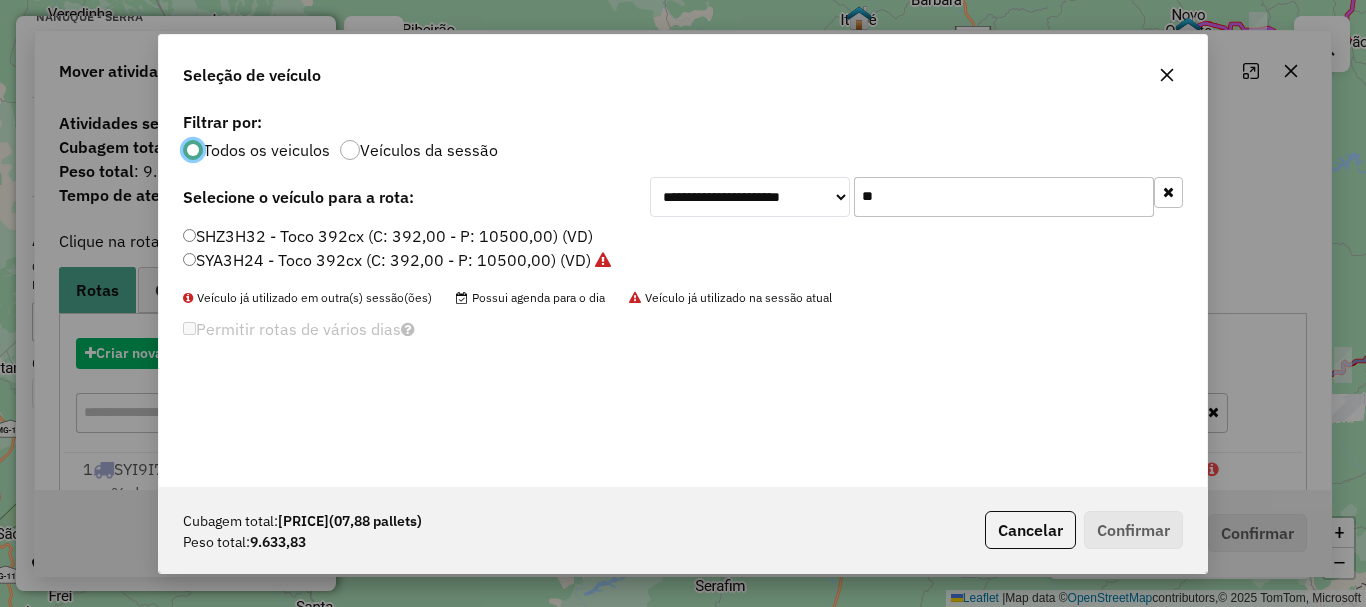 scroll, scrollTop: 11, scrollLeft: 6, axis: both 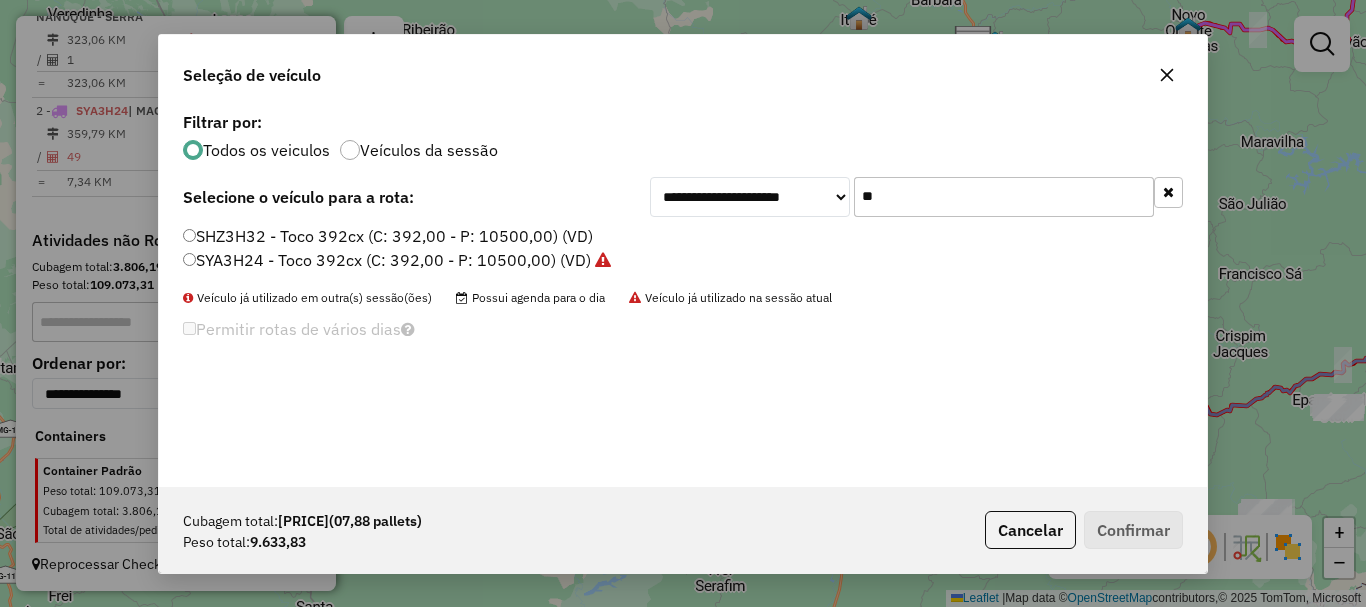 drag, startPoint x: 955, startPoint y: 196, endPoint x: 768, endPoint y: 197, distance: 187.00267 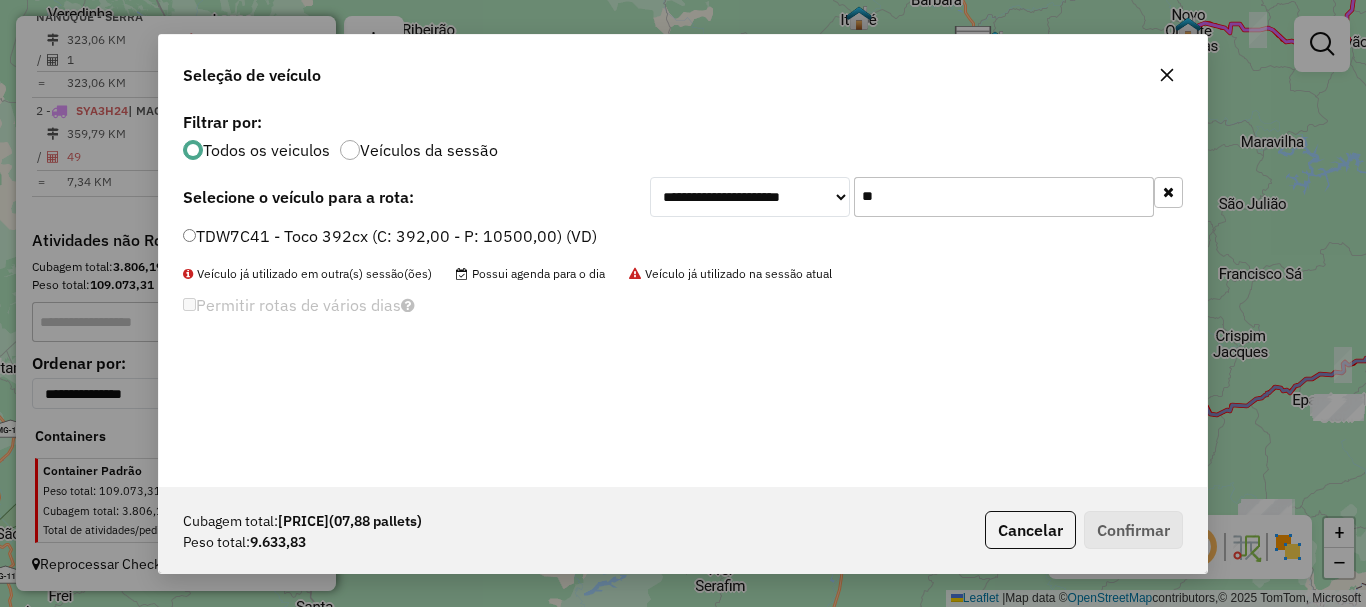 type on "**" 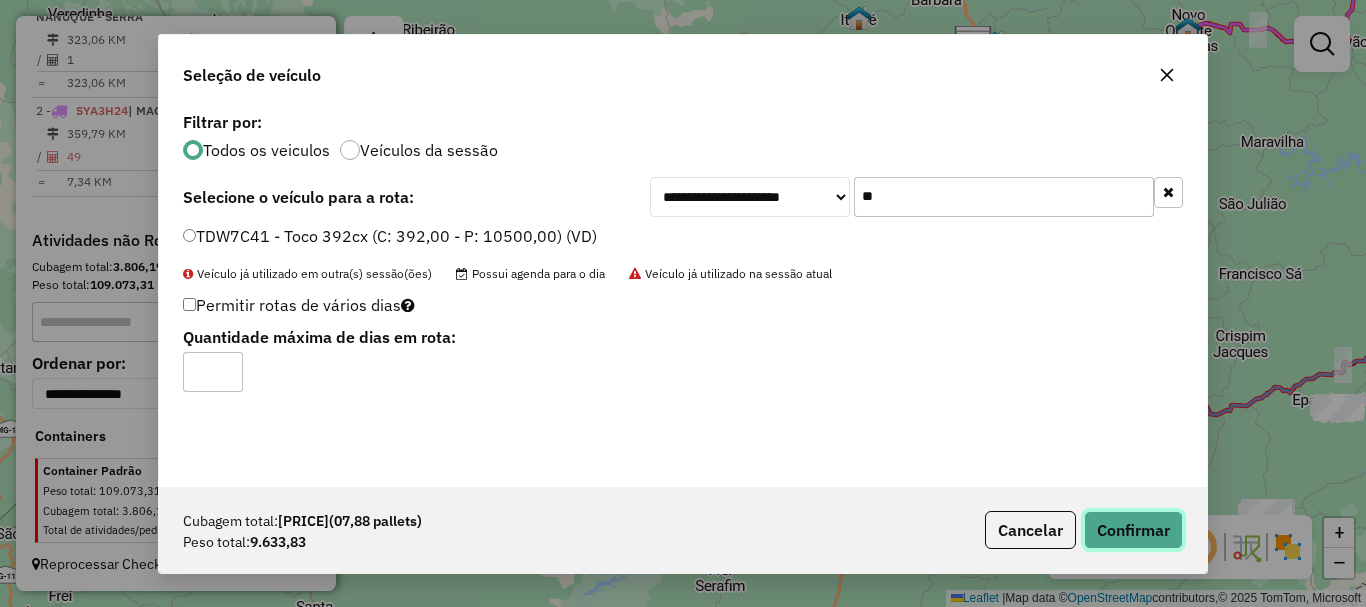 click on "Confirmar" 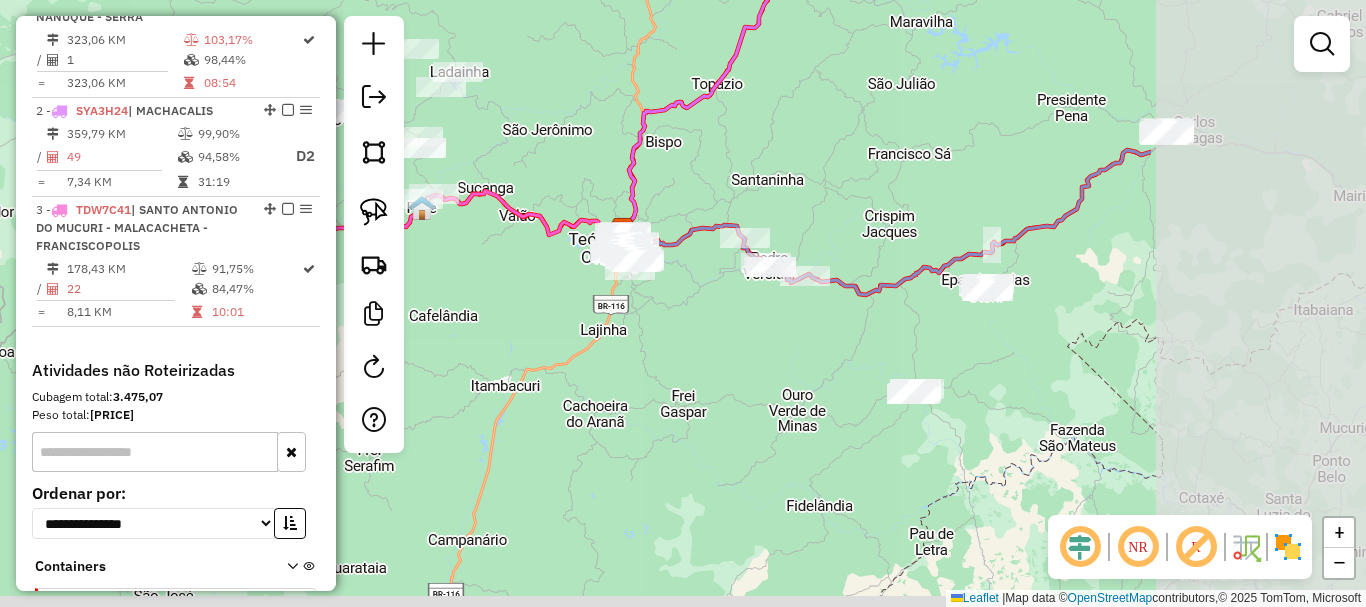 drag, startPoint x: 987, startPoint y: 463, endPoint x: 607, endPoint y: 325, distance: 404.28207 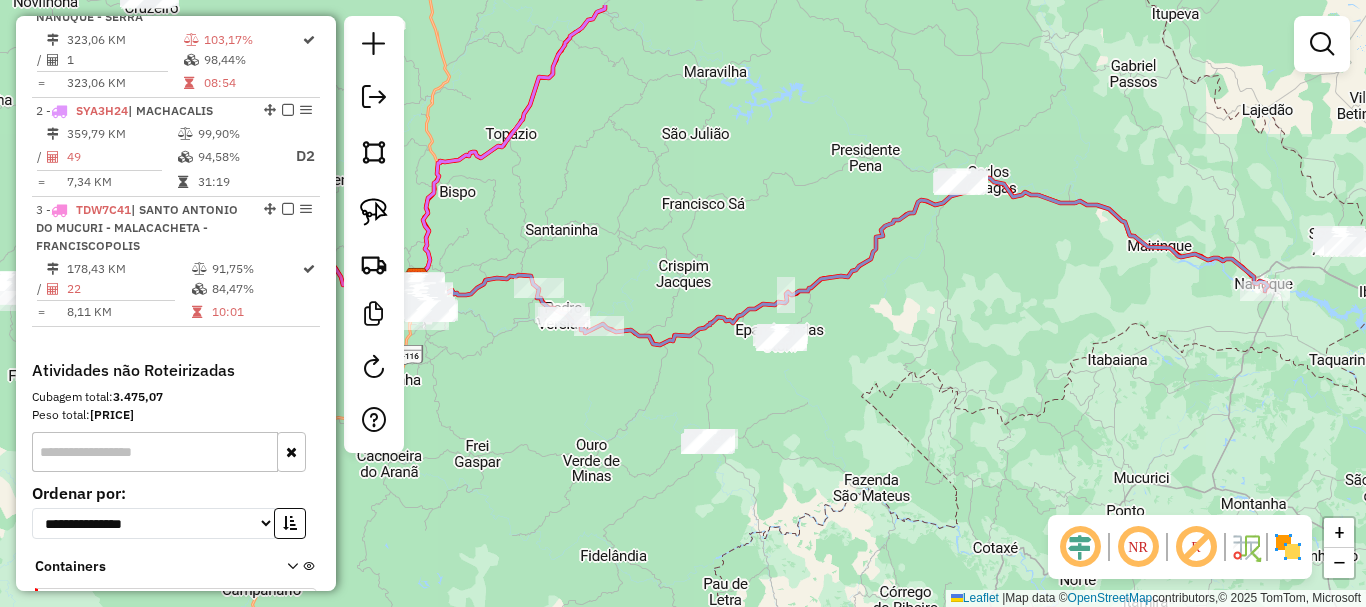 drag, startPoint x: 948, startPoint y: 369, endPoint x: 774, endPoint y: 435, distance: 186.09676 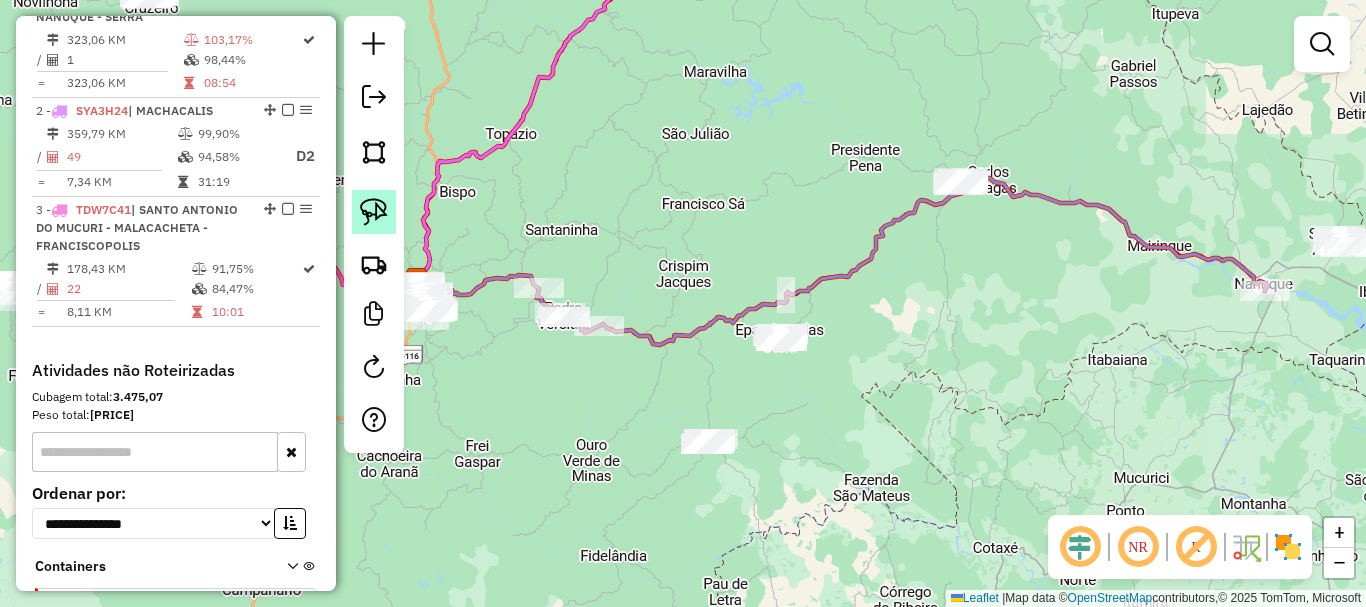 click 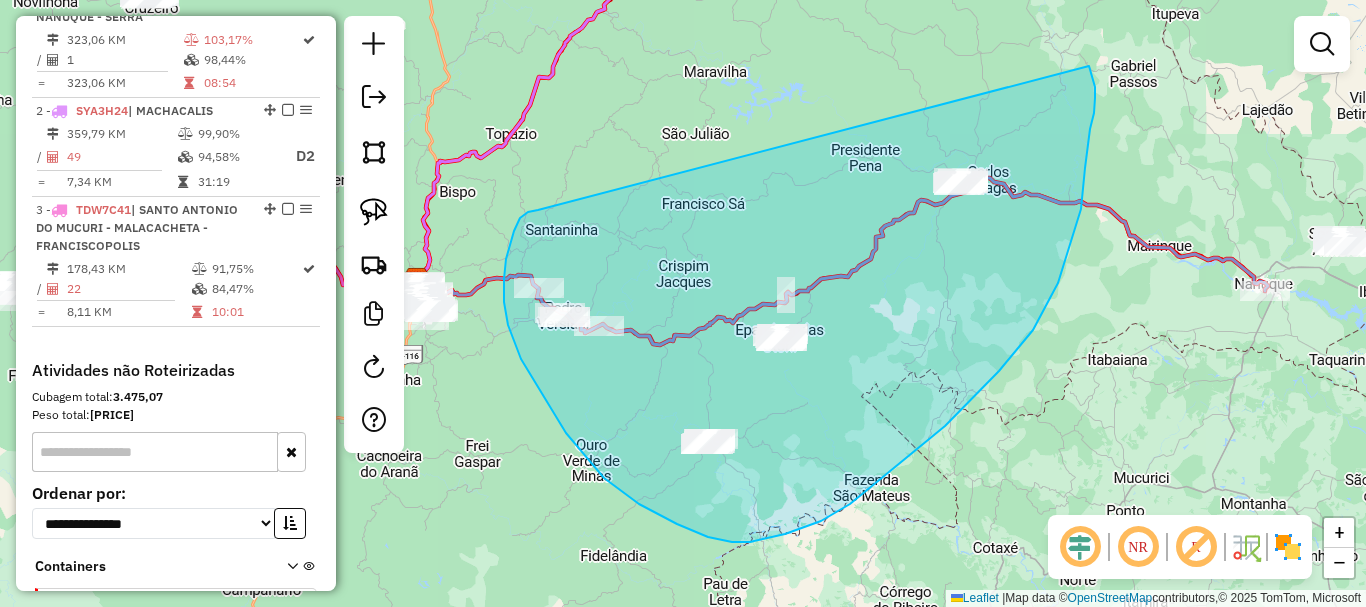 drag, startPoint x: 534, startPoint y: 210, endPoint x: 1089, endPoint y: 66, distance: 573.37683 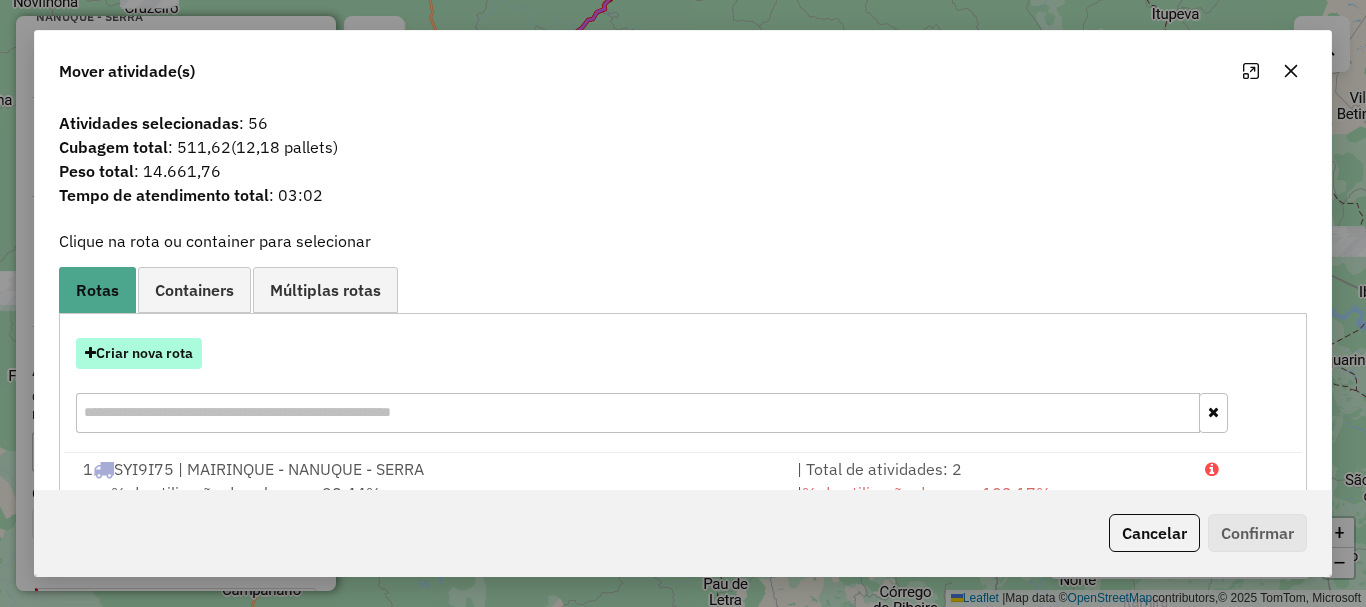 click on "Criar nova rota" at bounding box center (139, 353) 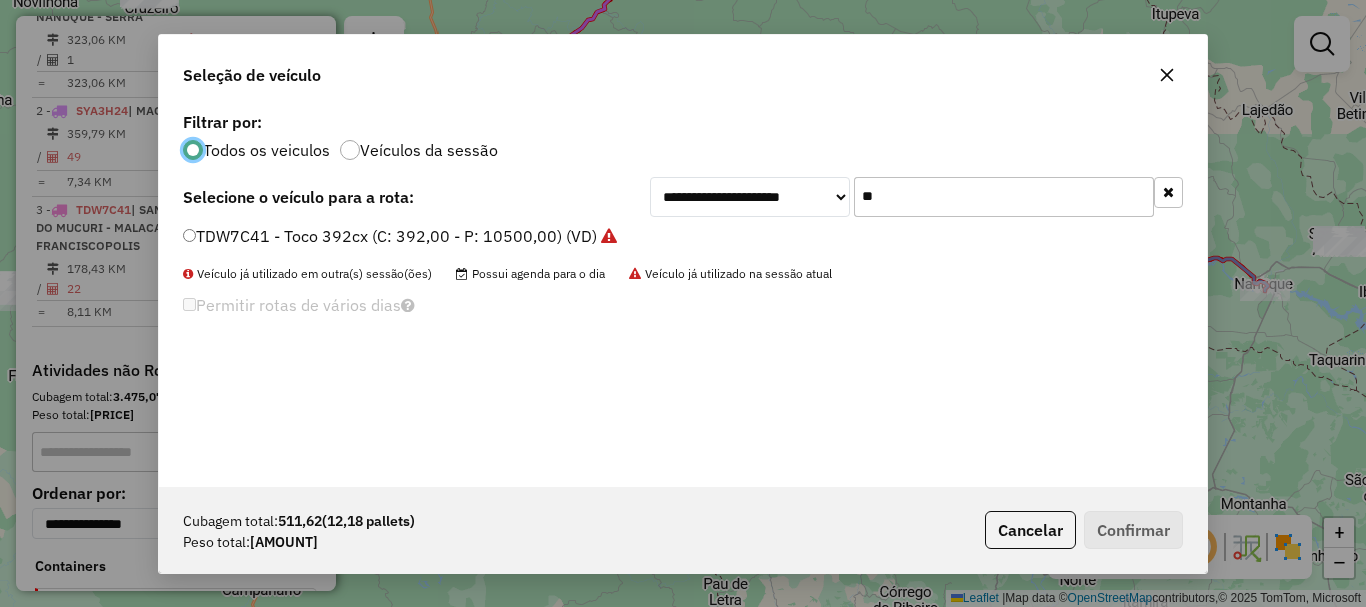 scroll, scrollTop: 11, scrollLeft: 6, axis: both 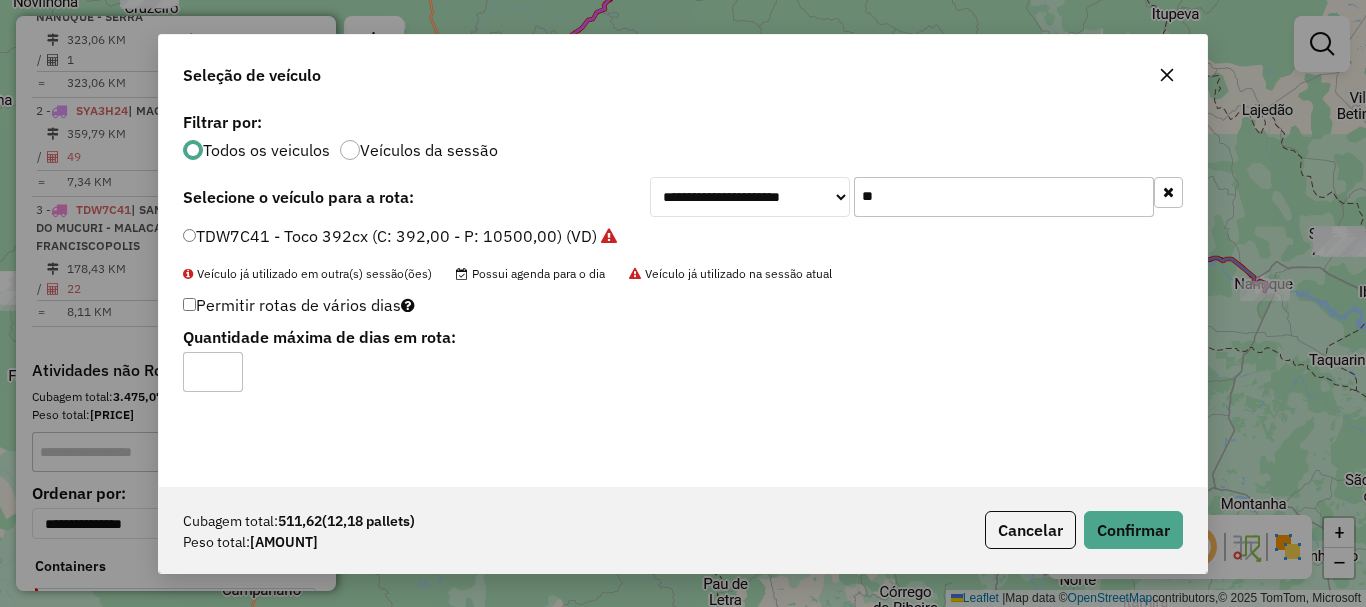 type on "*" 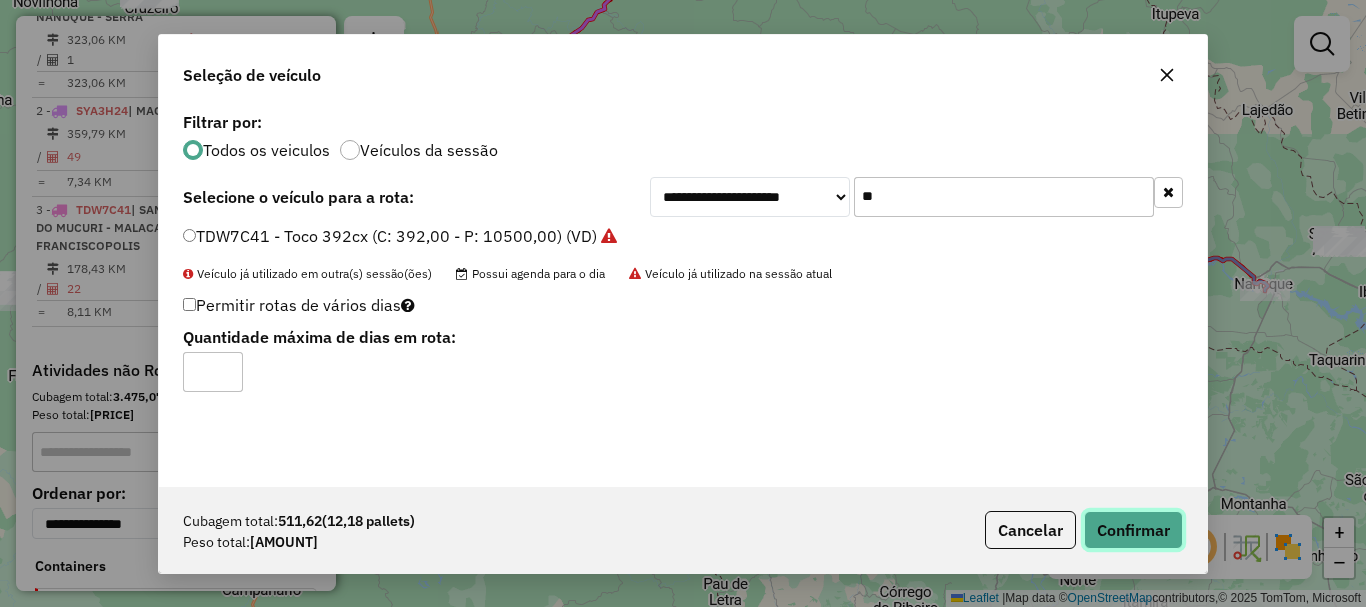 click on "Confirmar" 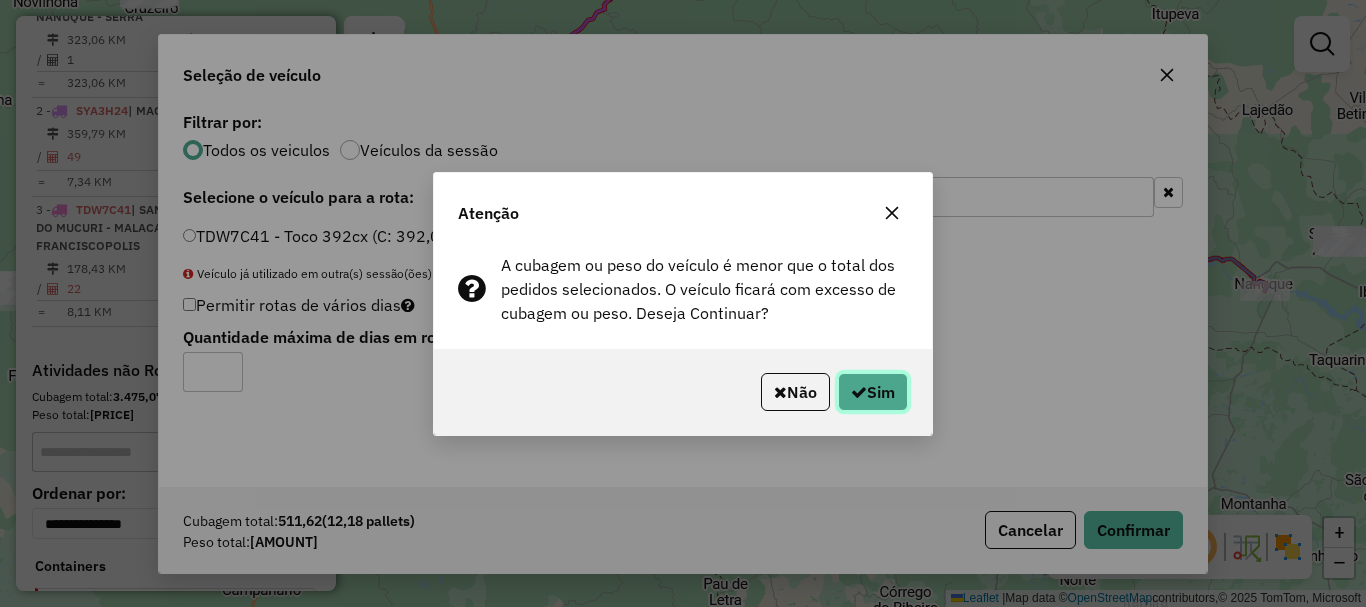 click 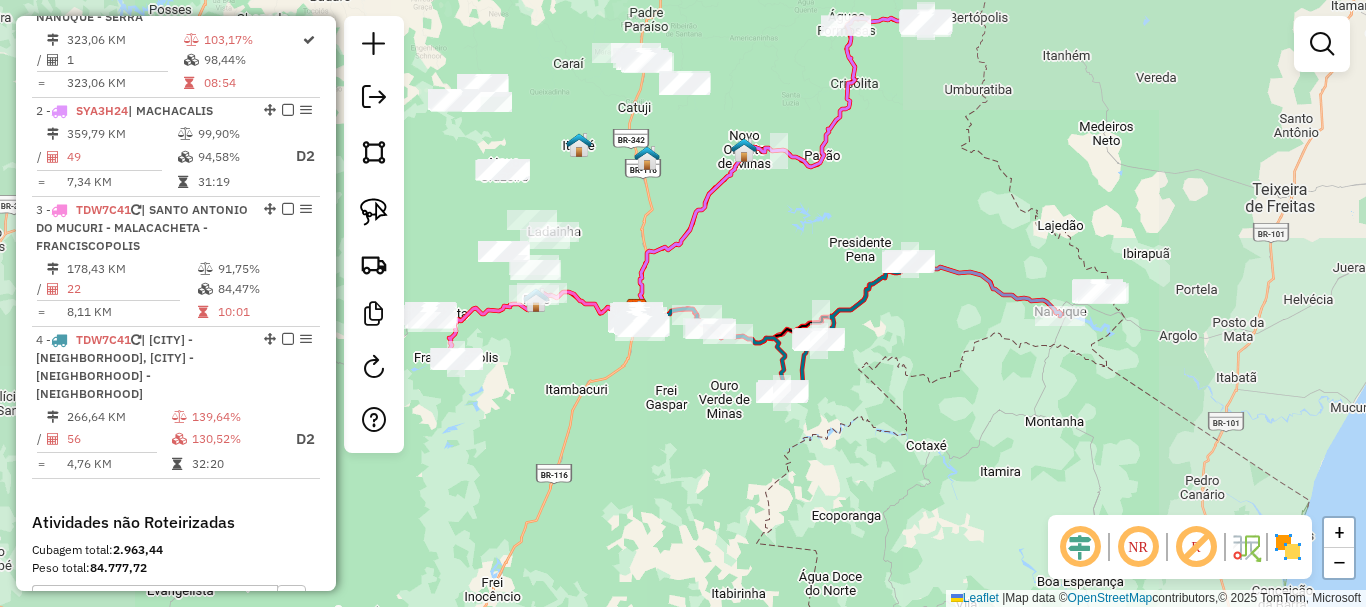 drag, startPoint x: 1016, startPoint y: 354, endPoint x: 911, endPoint y: 359, distance: 105.11898 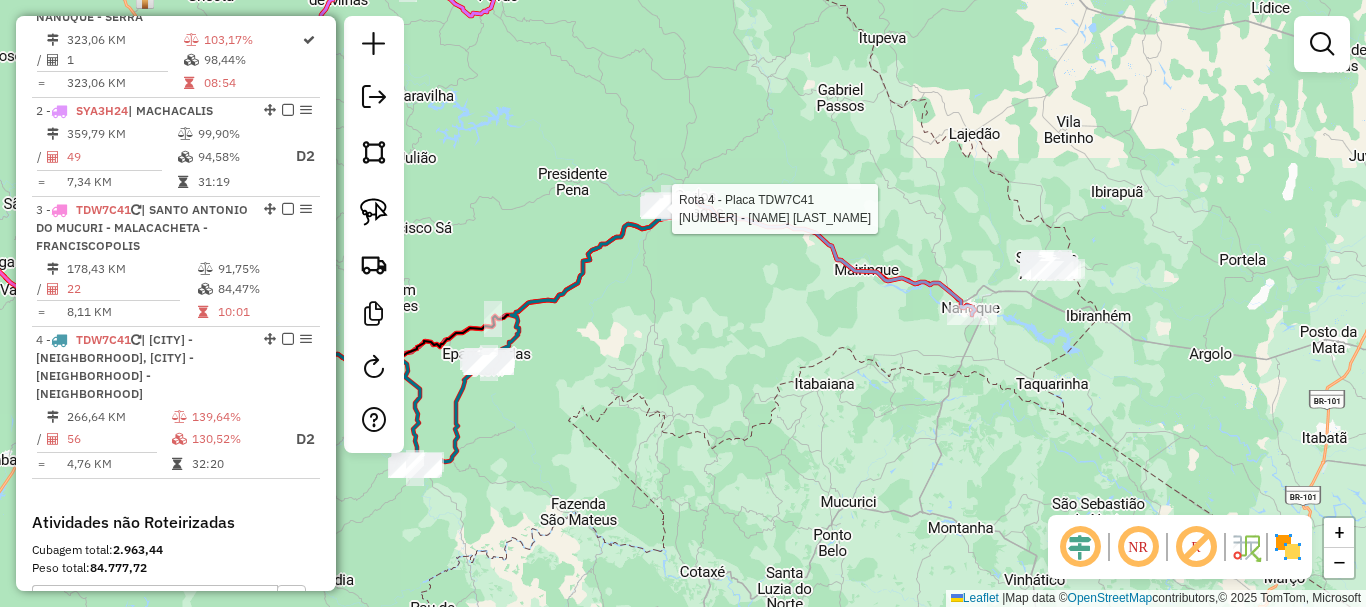 select on "*********" 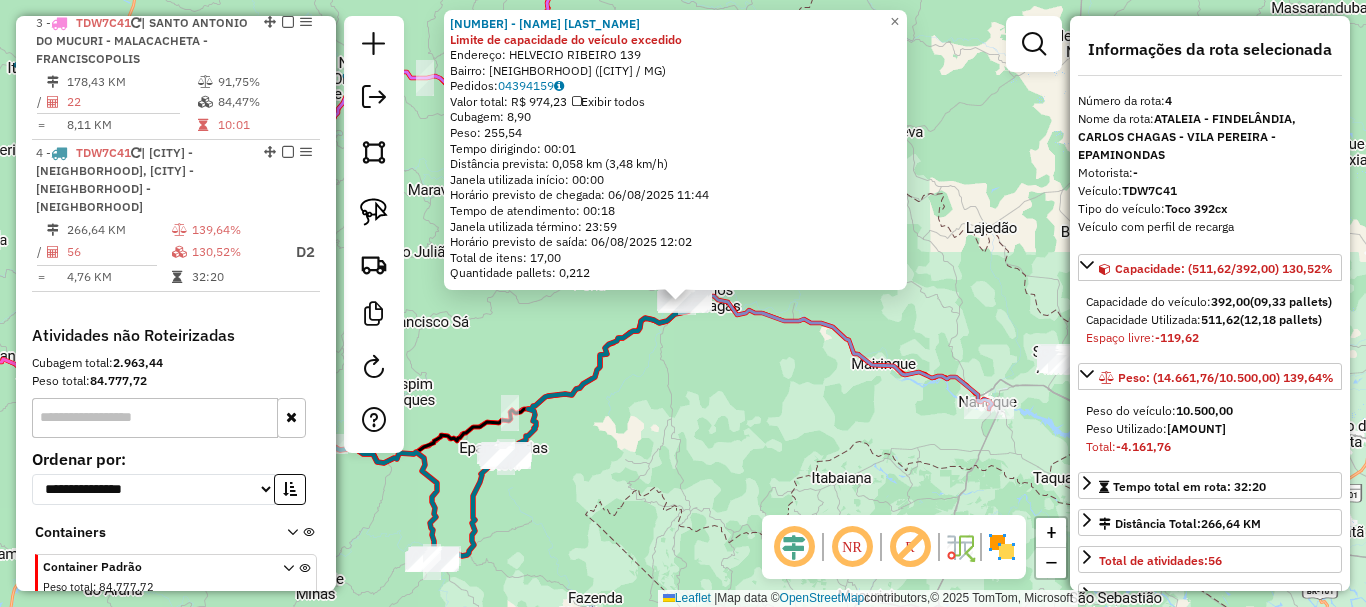 scroll, scrollTop: 1068, scrollLeft: 0, axis: vertical 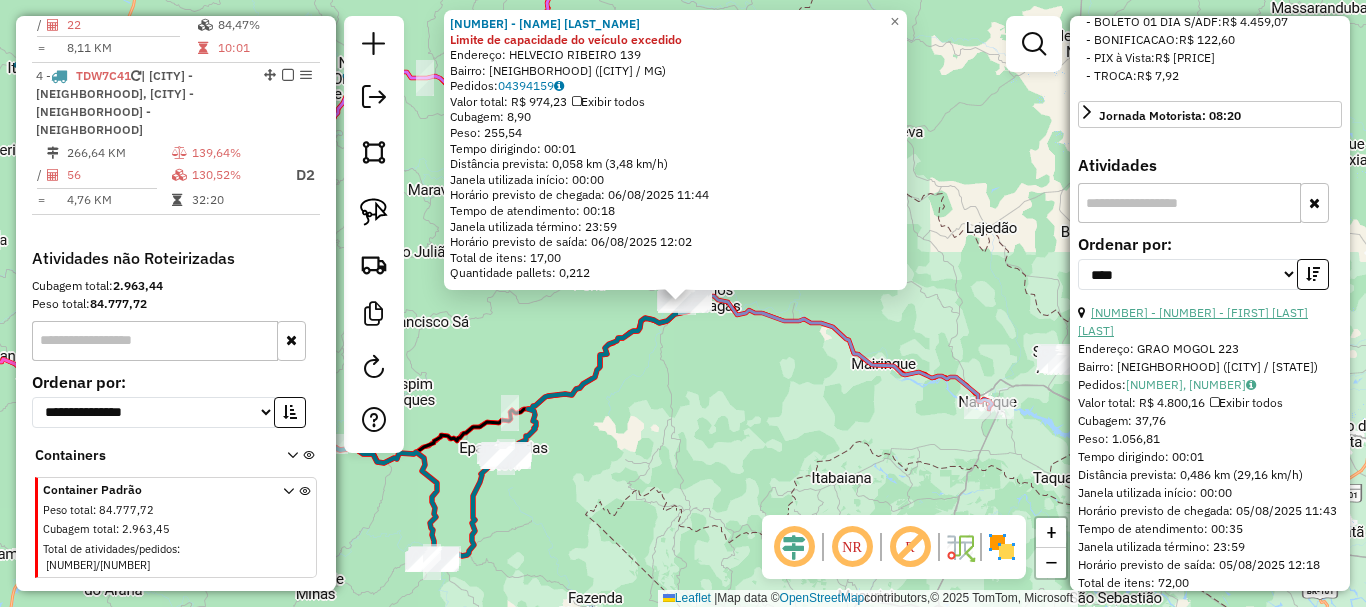 click on "[NUMBER] - [NUMBER] - [FIRST] [LAST] [LAST]" at bounding box center (1193, 321) 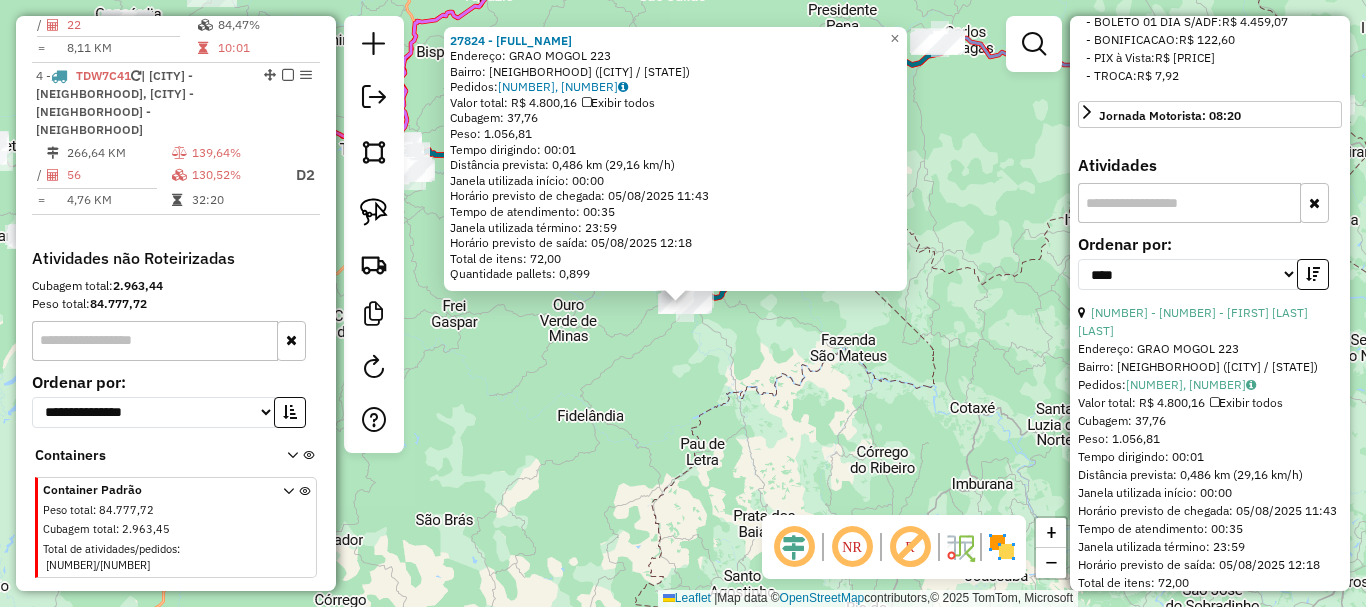 click on "[NUMBER] - [NAME]  Endereço:  [STREET] [NUMBER]   Bairro: [NEIGHBORHOOD] ([CITY] / MG)   Pedidos:  [ORDER_ID], [ORDER_ID]   Valor total: [CURRENCY] [AMOUNT]   Exibir todos   Cubagem: [CUBAGE]  Peso: [WEIGHT]  Tempo dirigindo: [TIME]   Distância prevista: [DISTANCE] km ([SPEED] km/h)   Janela utilizada início: [TIME]   Horário previsto de chegada: [DATE] [TIME]   Tempo de atendimento: [TIME]   Janela utilizada término: [TIME]   Horário previsto de saída: [DATE] [TIME]   Total de itens: [ITEMS]   Quantidade pallets: [PALLETS]  × Janela de atendimento Grade de atendimento Capacidade Transportadoras Veículos Cliente Pedidos  Rotas Selecione os dias de semana para filtrar as janelas de atendimento  Seg   Ter   Qua   Qui   Sex   Sáb   Dom  Informe o período da janela de atendimento: De: Até:  Filtrar exatamente a janela do cliente  Considerar janela de atendimento padrão  Selecione os dias de semana para filtrar as grades de atendimento  Seg   Ter   Qua   Qui   Sex   Sáb   Dom   Peso mínimo:   Peso máximo:   De:   De:" 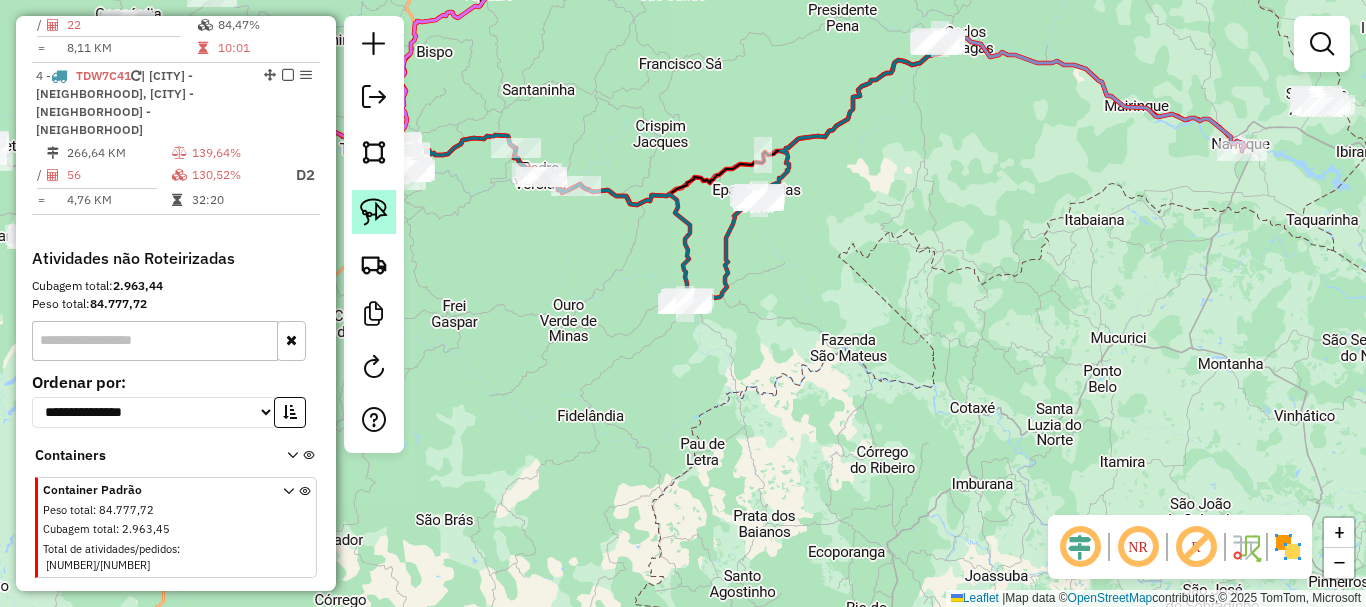 click 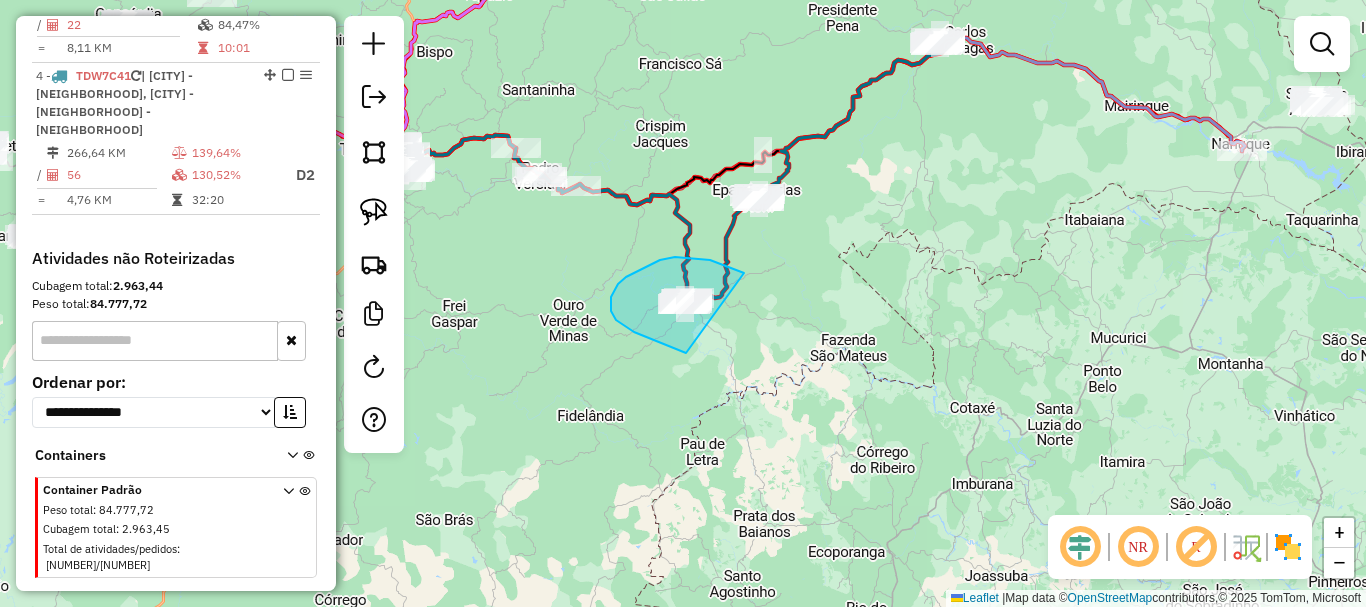 drag, startPoint x: 744, startPoint y: 273, endPoint x: 762, endPoint y: 359, distance: 87.86353 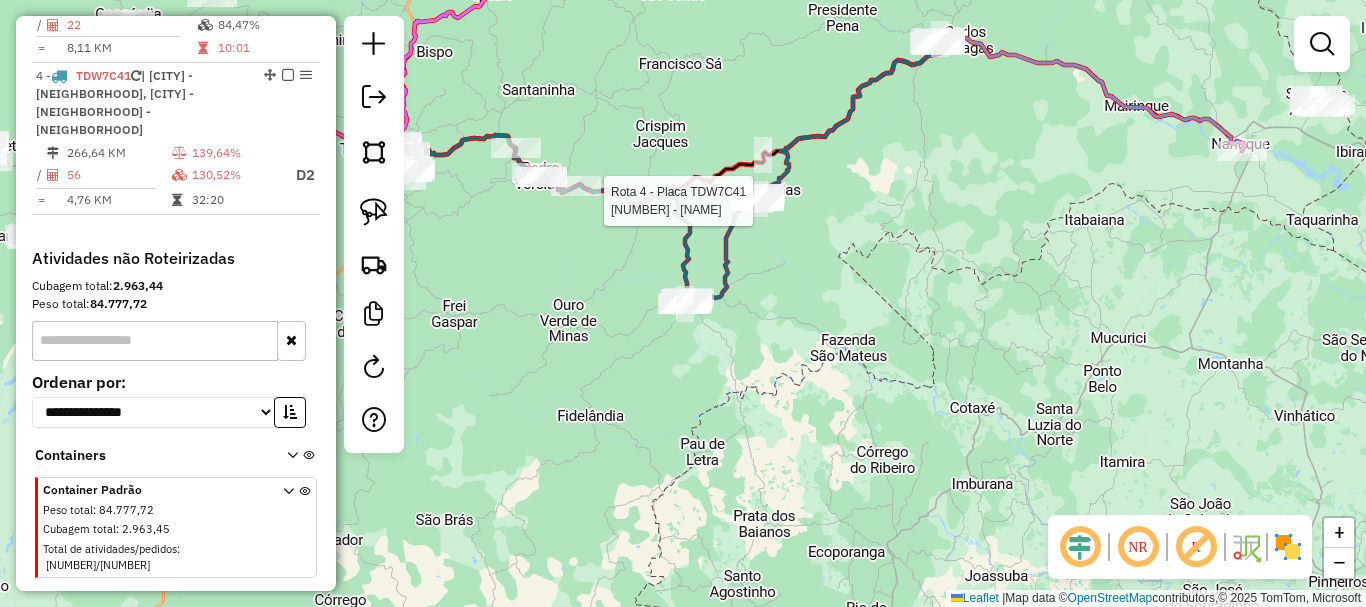 select on "*********" 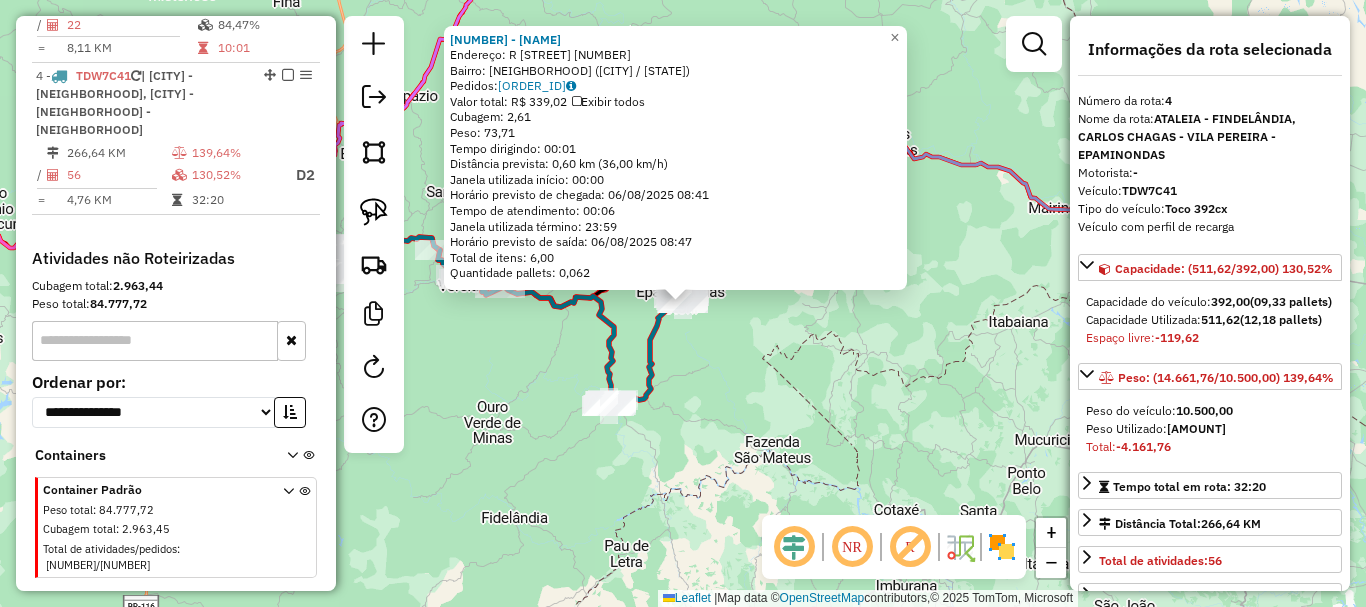 click on "[NUMBER] - [BRAND] [BRAND] Endereço: [STREET] [NUMBER] Bairro: [NEIGHBORHOOD] ([CITY] / [STATE]) Pedidos: [ORDER_ID] Valor total: [CURRENCY] [PRICE] Exibir todos Cubagem: [CUBAGE] Peso: [WEIGHT] Tempo dirigindo: [TIME] Distância prevista: [DISTANCE] km ([SPEED] km/h) Janela utilizada início: [TIME] Horário previsto de chegada: [DATE] [TIME] Tempo de atendimento: [TIME] Janela utilizada término: [TIME] Horário previsto de saída: [DATE] [TIME] Total de itens: [ITEMS] Quantidade pallets: [PALLETS] × Janela de atendimento Grade de atendimento Capacidade Transportadoras Veículos Cliente Pedidos Rotas Selecione os dias de semana para filtrar as janelas de atendimento Seg Ter Qua Qui Sex Sáb Dom Informe o período da janela de atendimento: De: Até: Filtrar exatamente a janela do cliente Considerar janela de atendimento padrão Selecione os dias de semana para filtrar as grades de atendimento Seg Ter Qua Qui Sex Sáb Dom Considerar clientes sem dia de atendimento cadastrado +" 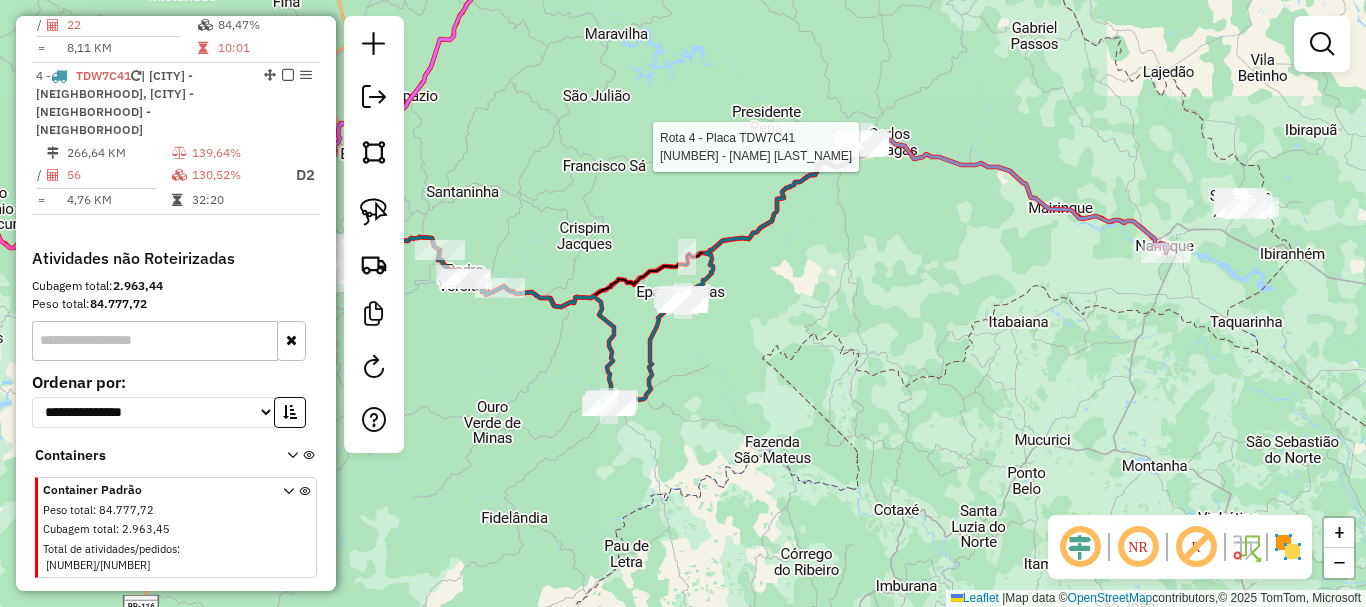 select on "*********" 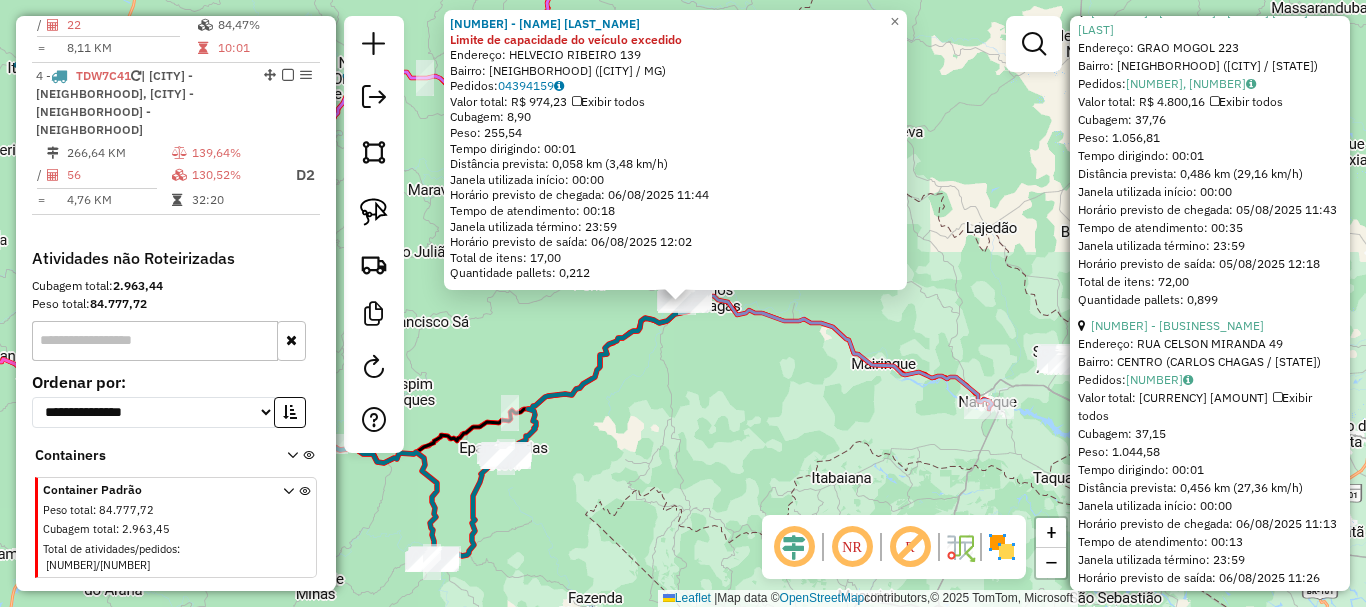 scroll, scrollTop: 1100, scrollLeft: 0, axis: vertical 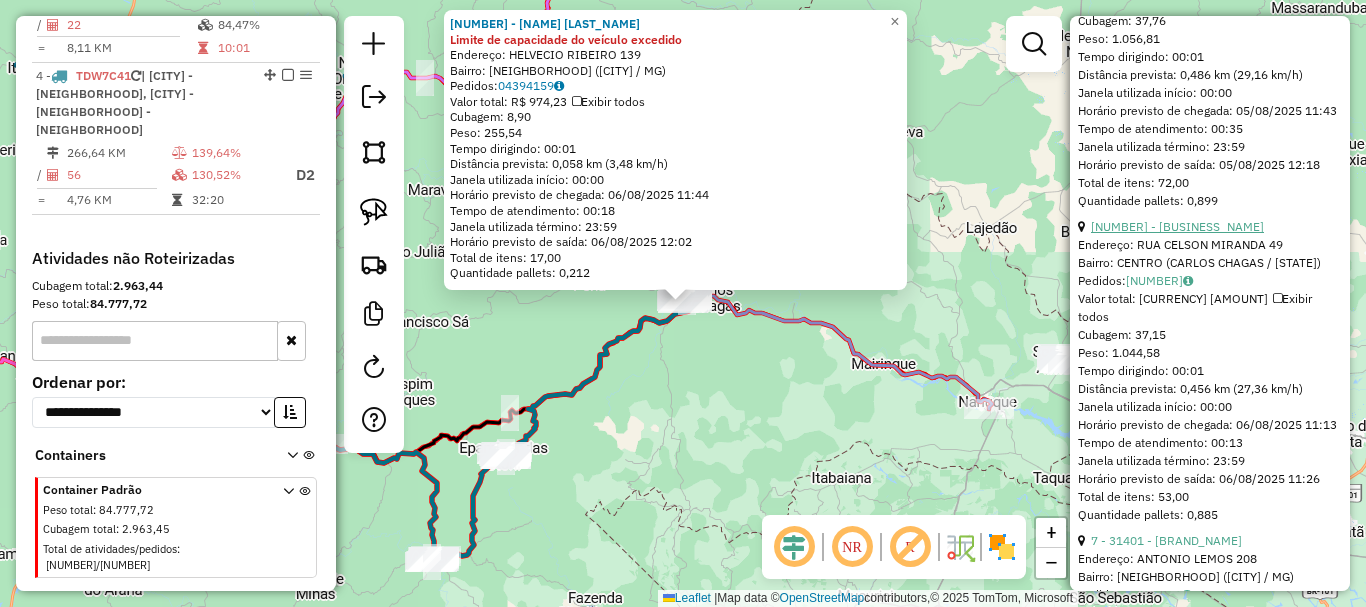 click on "[NUMBER] - [BUSINESS_NAME]" at bounding box center [1177, 226] 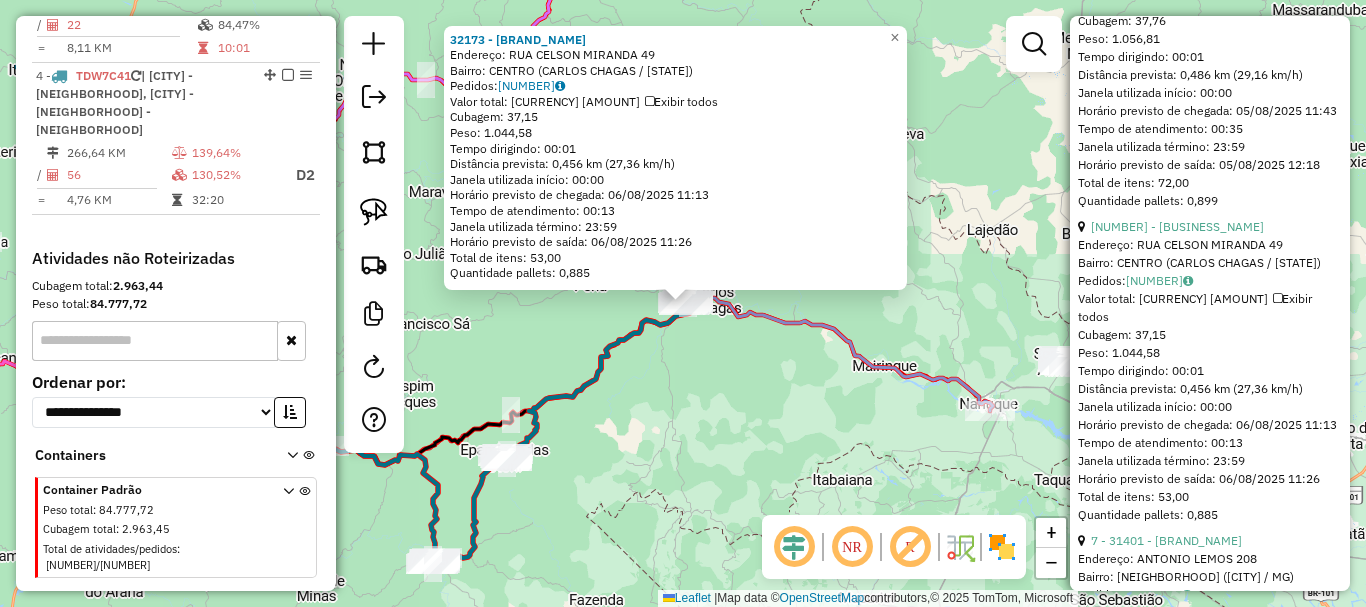 click on "32173 - [NAME]  Endereço:  RUA CELSON MIRANDA 49   Bairro: CENTRO ([CITY] / [STATE])   Pedidos:  04394194   Valor total: R$ 4.074,03   Exibir todos   Cubagem: 37,15  Peso: 1.044,58  Tempo dirigindo: 00:01   Distância prevista: 0,456 km (27,36 km/h)   Janela utilizada início: 00:00   Horário previsto de chegada: 06/08/2025 11:13   Tempo de atendimento: 00:13   Janela utilizada término: 23:59   Horário previsto de saída: 06/08/2025 11:26   Total de itens: 53,00   Quantidade pallets: 0,885  × Janela de atendimento Grade de atendimento Capacidade Transportadoras Veículos Cliente Pedidos  Rotas Selecione os dias de semana para filtrar as janelas de atendimento  Seg   Ter   Qua   Qui   Sex   Sáb   Dom  Informe o período da janela de atendimento: De: Até:  Filtrar exatamente a janela do cliente  Considerar janela de atendimento padrão  Selecione os dias de semana para filtrar as grades de atendimento  Seg   Ter   Qua   Qui   Sex   Sáb   Dom   Considerar clientes sem dia de atendimento cadastrado" 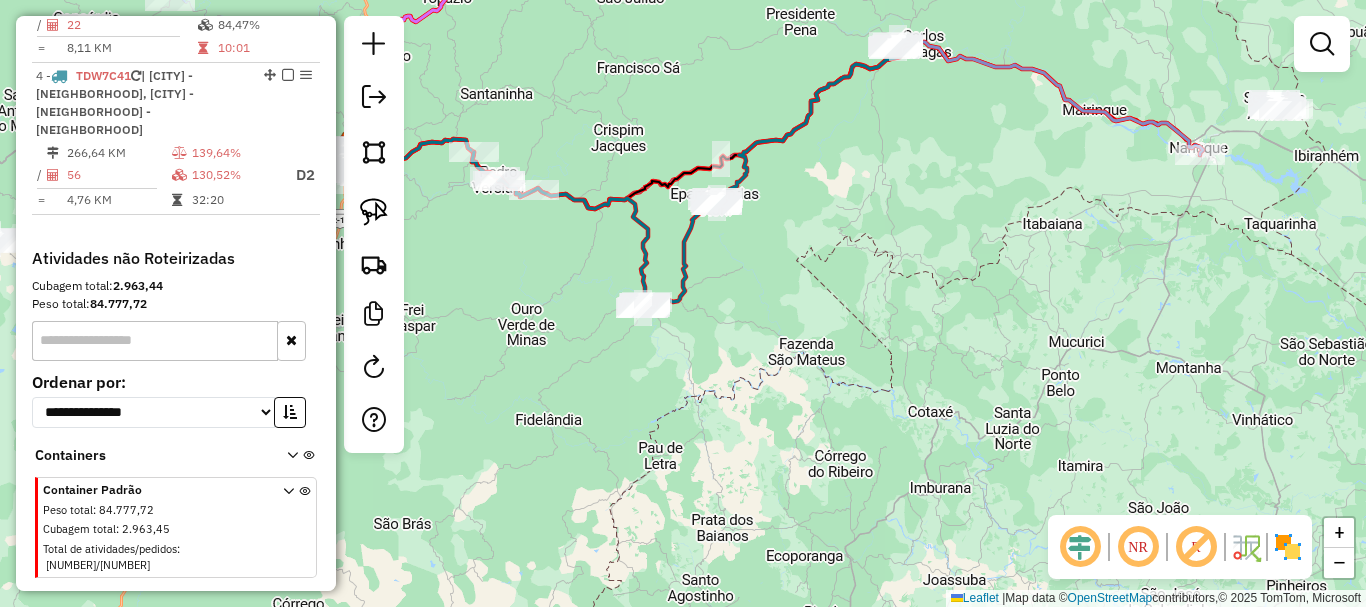 drag, startPoint x: 658, startPoint y: 473, endPoint x: 831, endPoint y: 231, distance: 297.47772 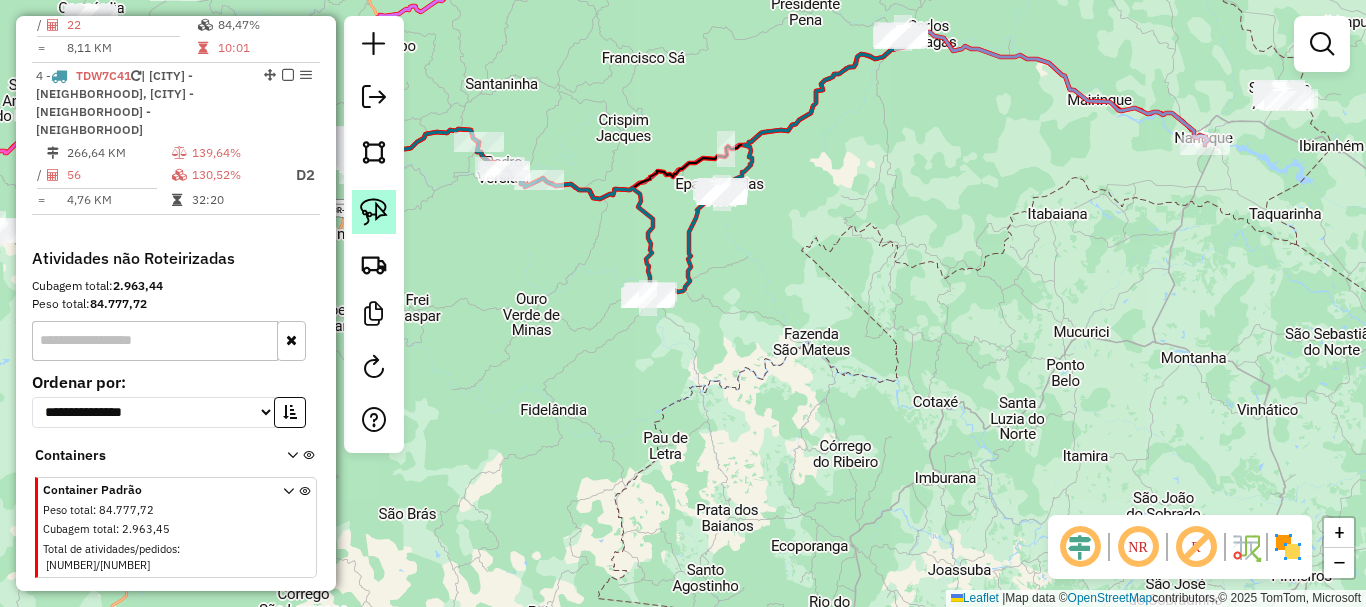click 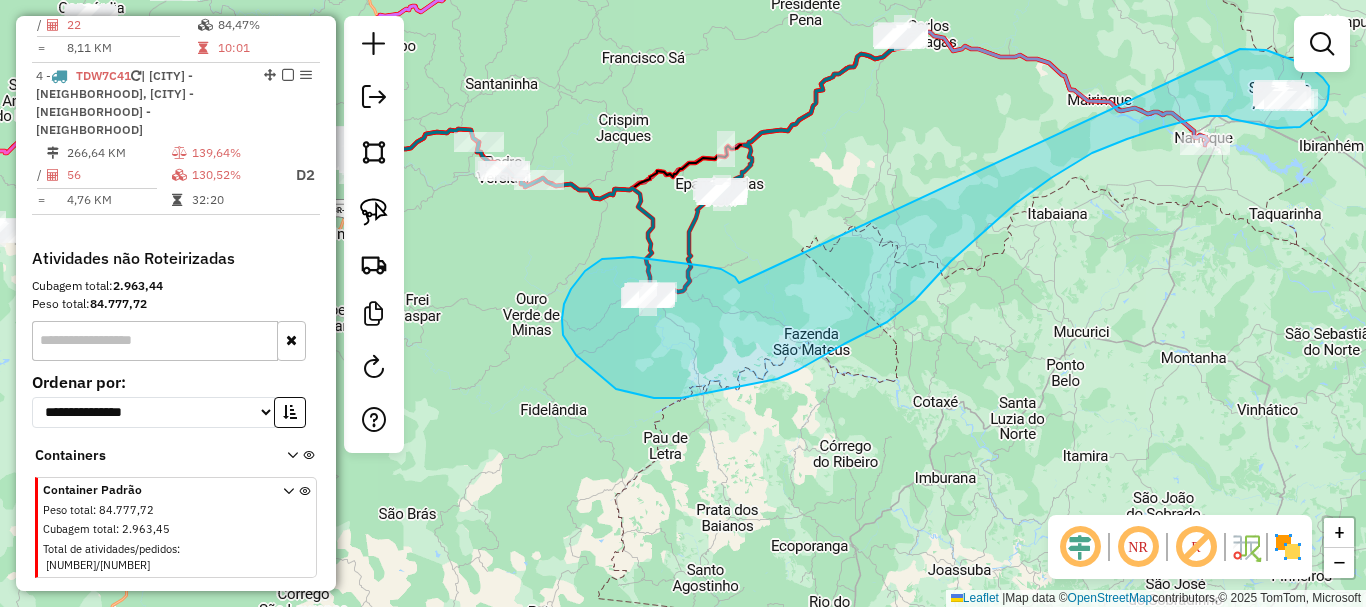 drag, startPoint x: 713, startPoint y: 268, endPoint x: 1240, endPoint y: 49, distance: 570.69257 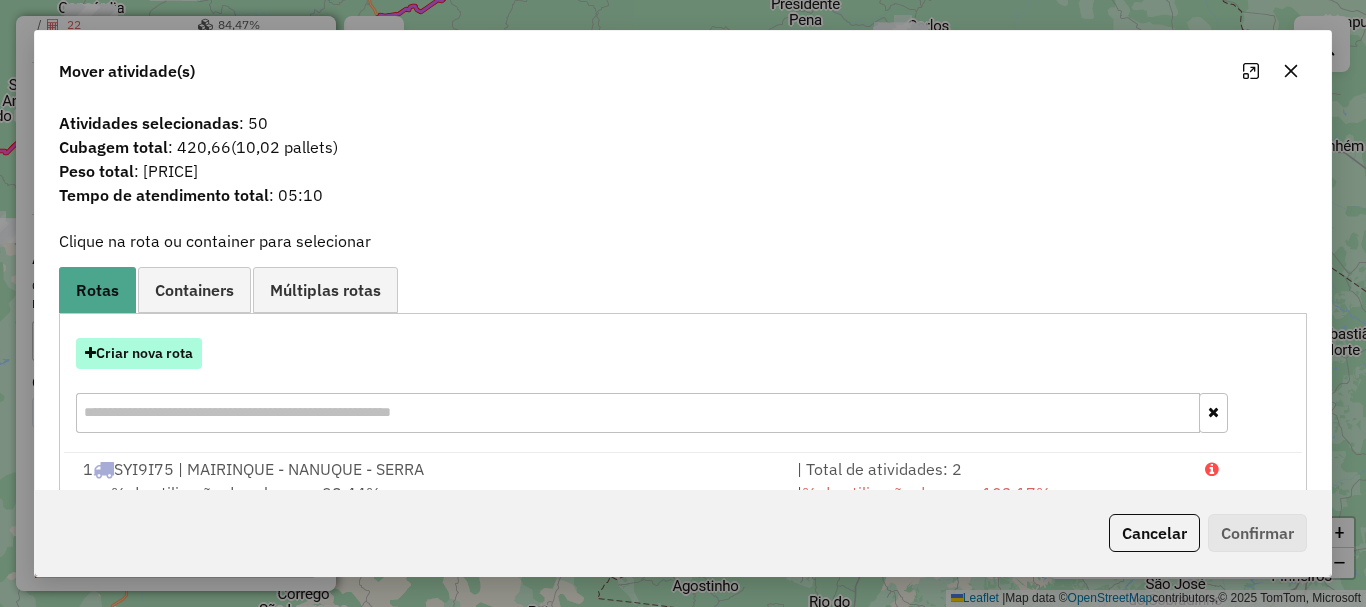 click on "Criar nova rota" at bounding box center (139, 353) 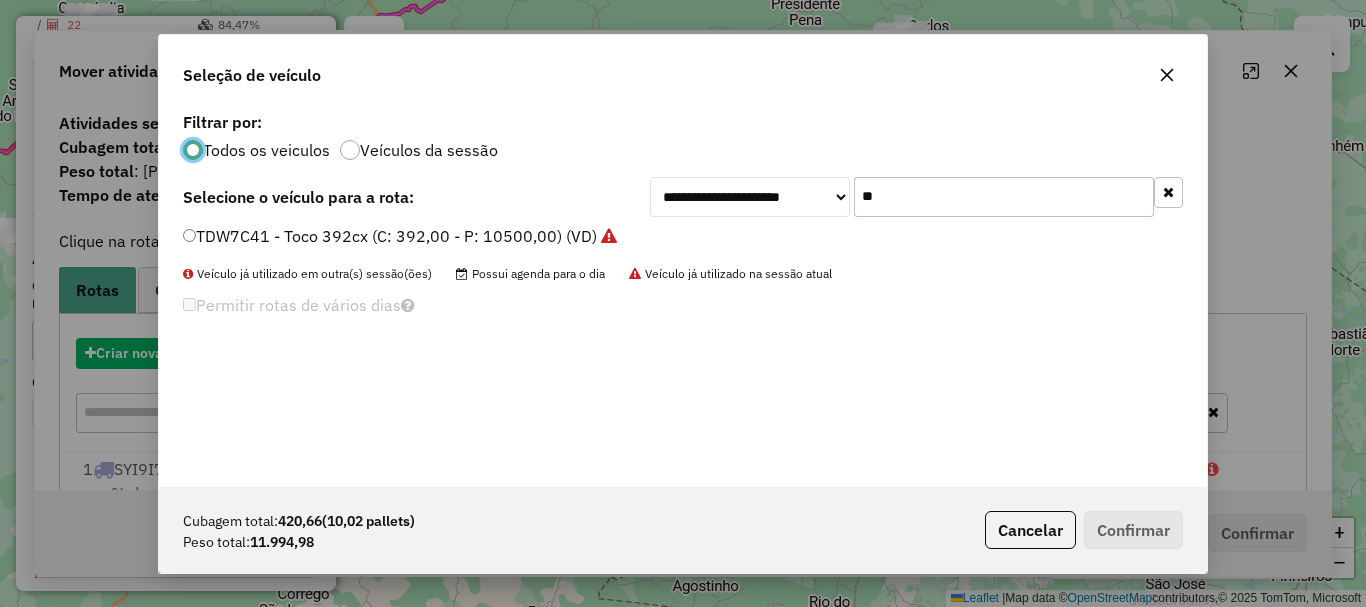 scroll, scrollTop: 11, scrollLeft: 6, axis: both 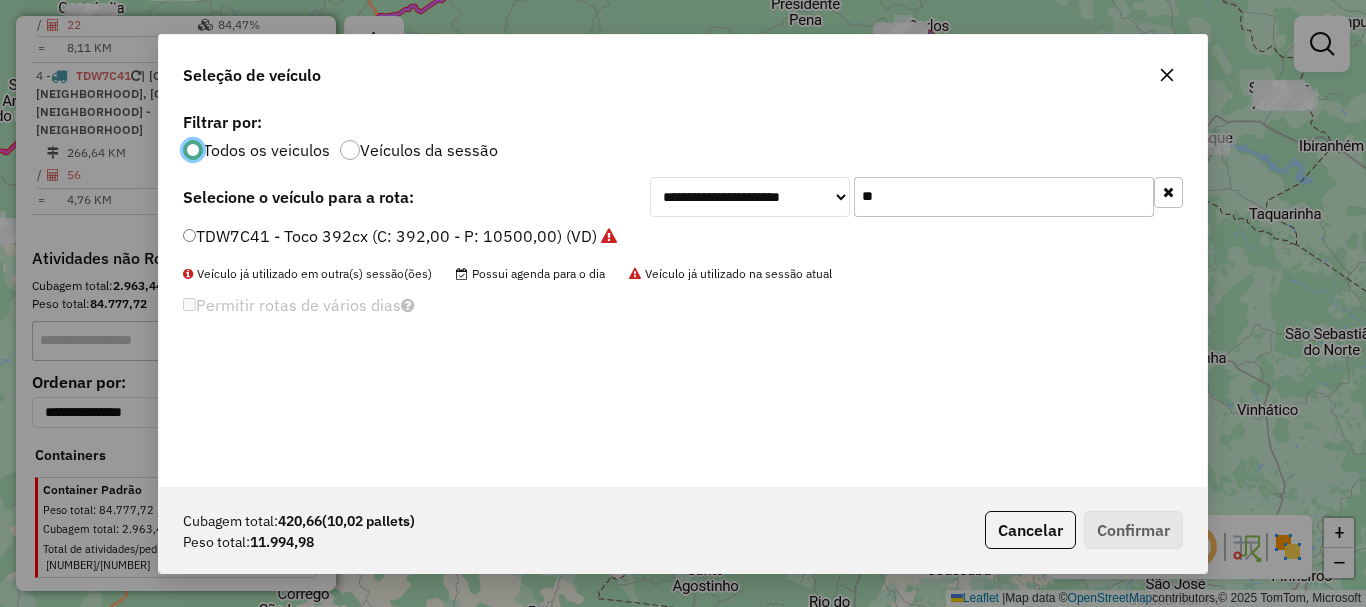 drag, startPoint x: 907, startPoint y: 188, endPoint x: 606, endPoint y: 231, distance: 304.0559 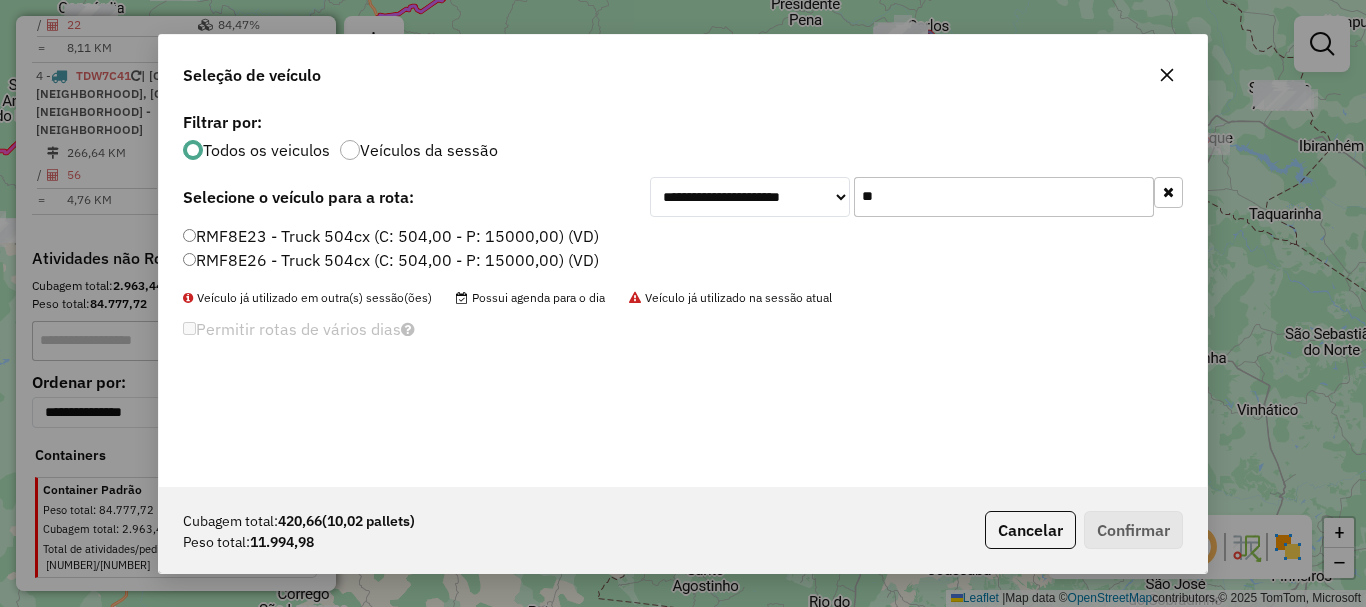 type on "**" 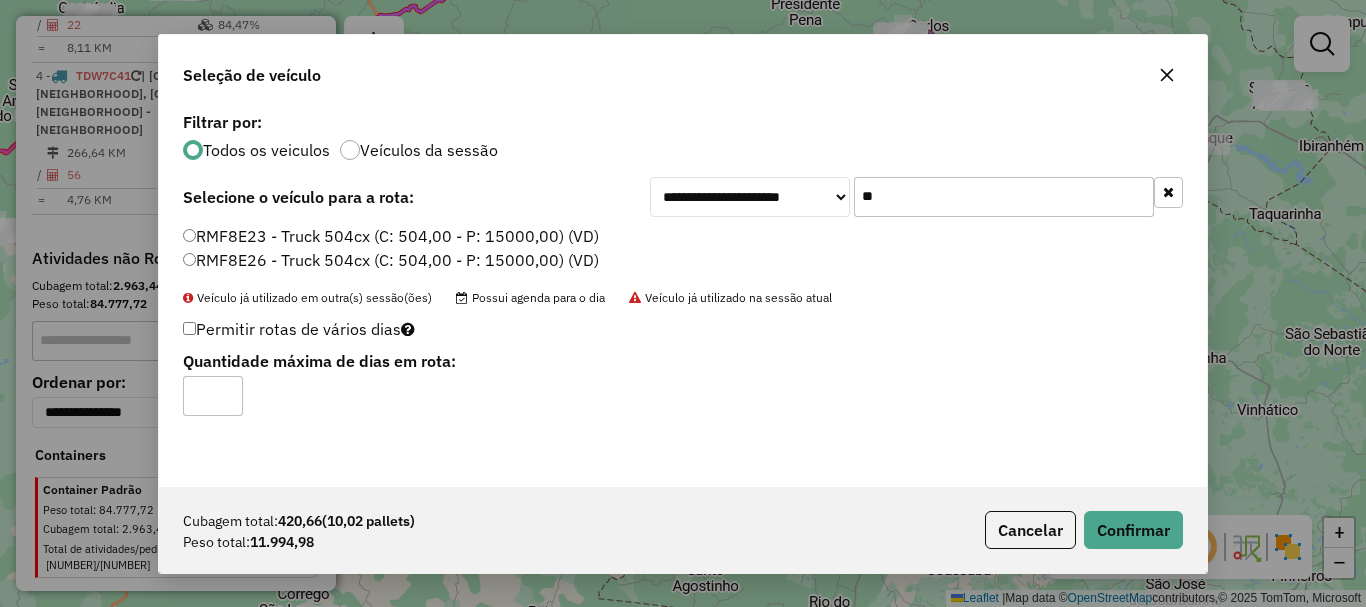type on "*" 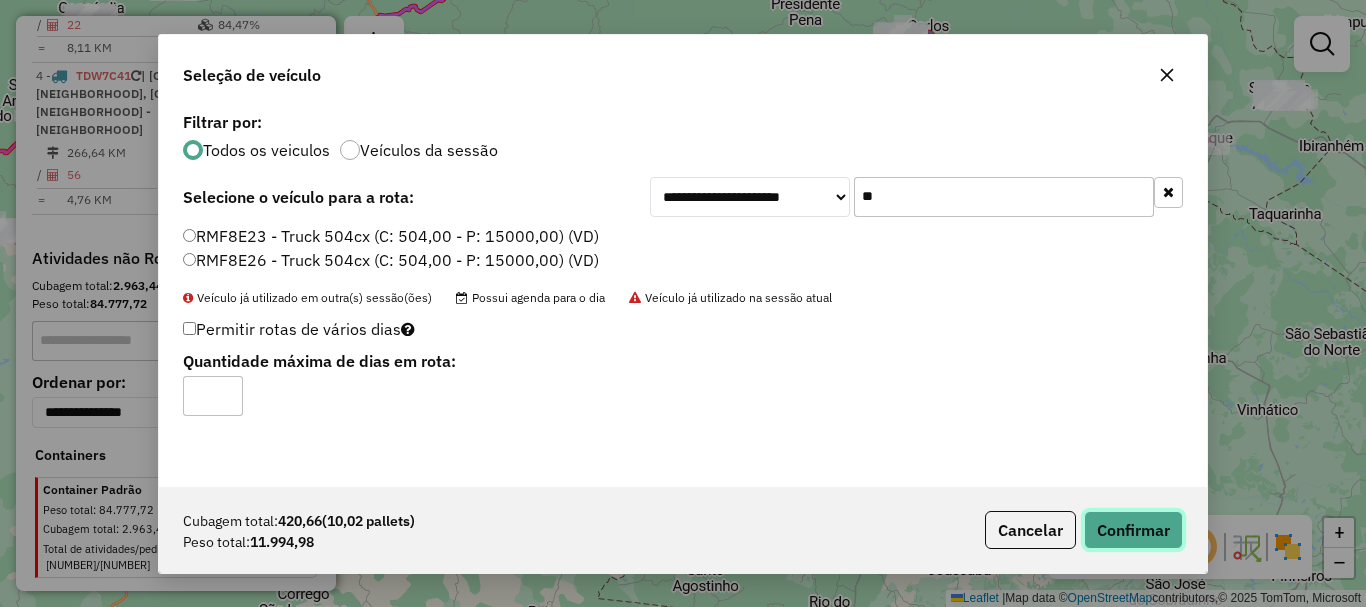 click on "Confirmar" 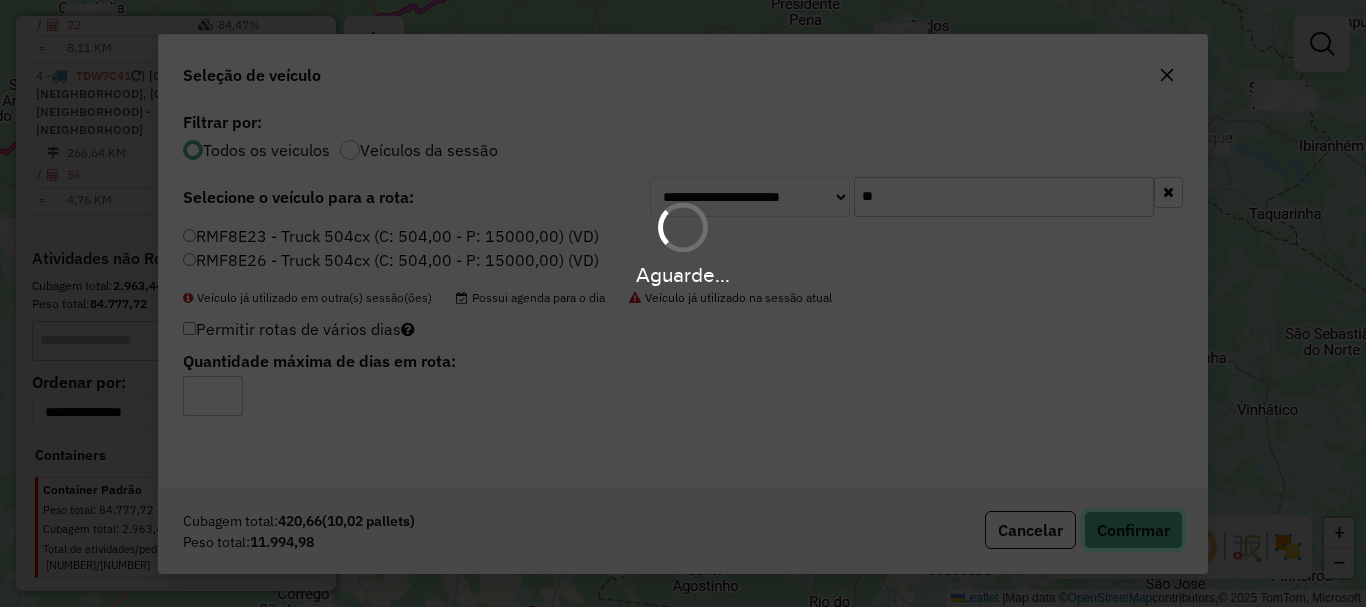 type 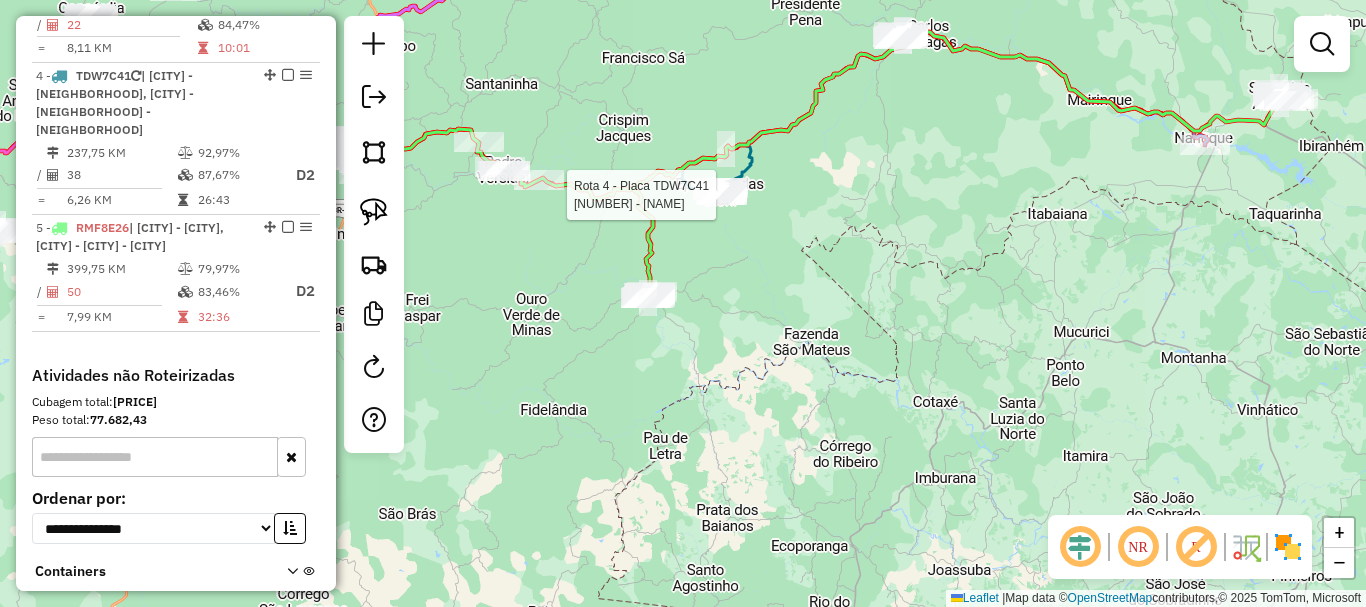 select on "*********" 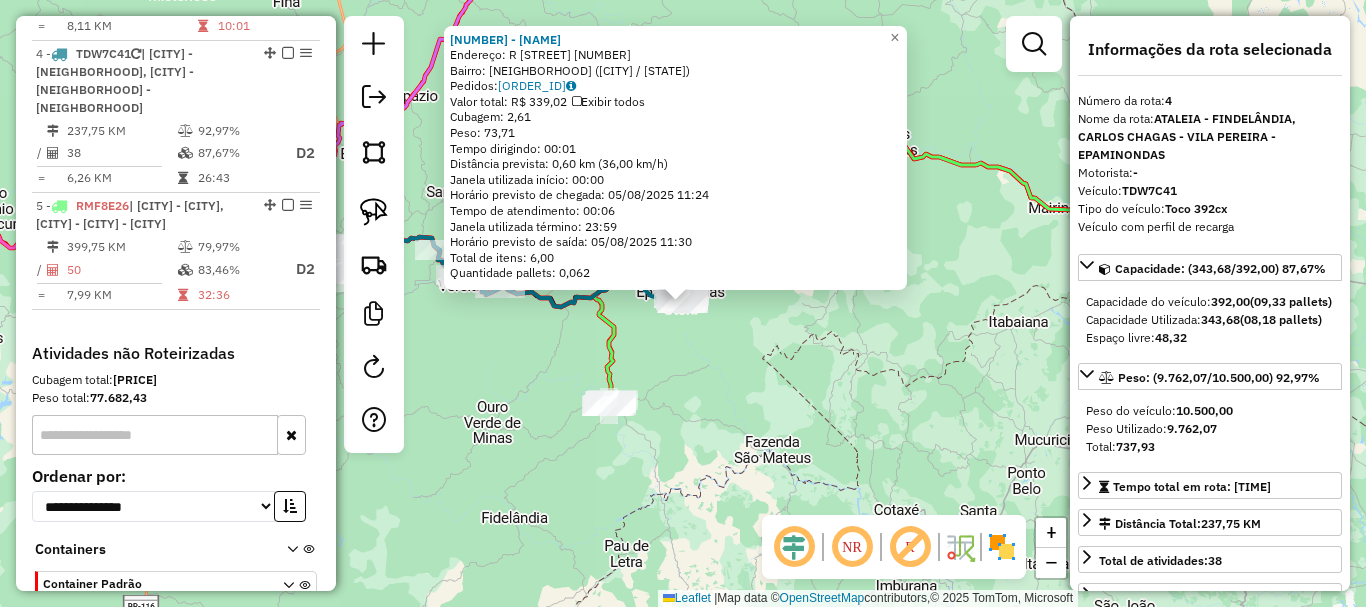 scroll, scrollTop: 1115, scrollLeft: 0, axis: vertical 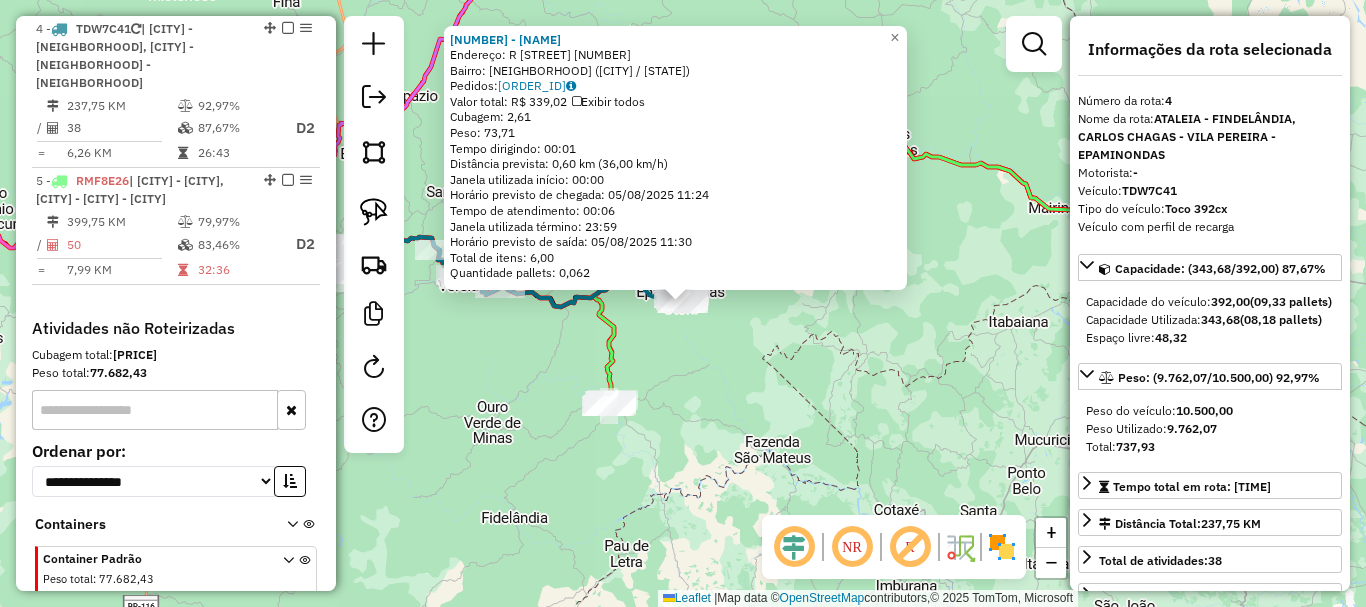 click on "[NUMBER] - [BRAND] [BRAND] Endereço: [STREET] [NUMBER] Bairro: [NEIGHBORHOOD] ([CITY] / [STATE]) Pedidos: [ORDER_ID] Valor total: [CURRENCY] [PRICE] Exibir todos Cubagem: [CUBAGE] Peso: [WEIGHT] Tempo dirigindo: [TIME] Distância prevista: [DISTANCE] km ([SPEED] km/h) Janela utilizada início: [TIME] Horário previsto de chegada: [DATE] [TIME] Tempo de atendimento: [TIME] Janela utilizada término: [TIME] Horário previsto de saída: [DATE] [TIME] Total de itens: [ITEMS] Quantidade pallets: [PALLETS] × Janela de atendimento Grade de atendimento Capacidade Transportadoras Veículos Cliente Pedidos Rotas Selecione os dias de semana para filtrar as janelas de atendimento Seg Ter Qua Qui Sex Sáb Dom Informe o período da janela de atendimento: De: Até: Filtrar exatamente a janela do cliente Considerar janela de atendimento padrão Selecione os dias de semana para filtrar as grades de atendimento Seg Ter Qua Qui Sex Sáb Dom Considerar clientes sem dia de atendimento cadastrado +" 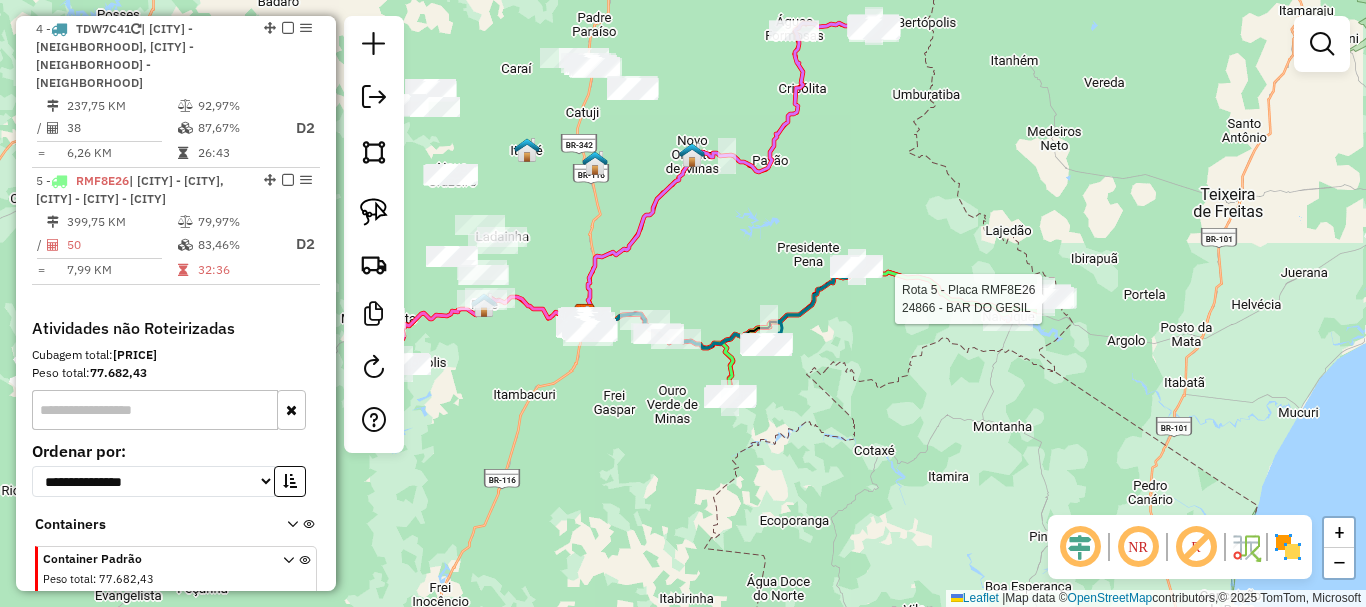 select on "*********" 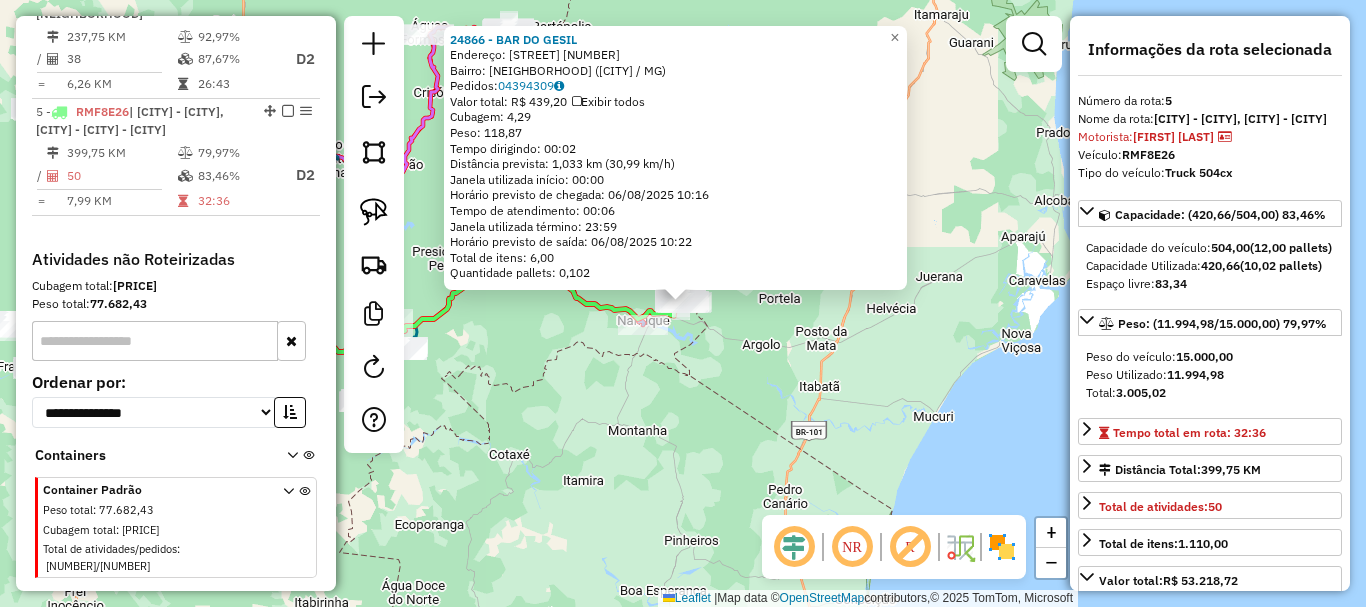 scroll, scrollTop: 1203, scrollLeft: 0, axis: vertical 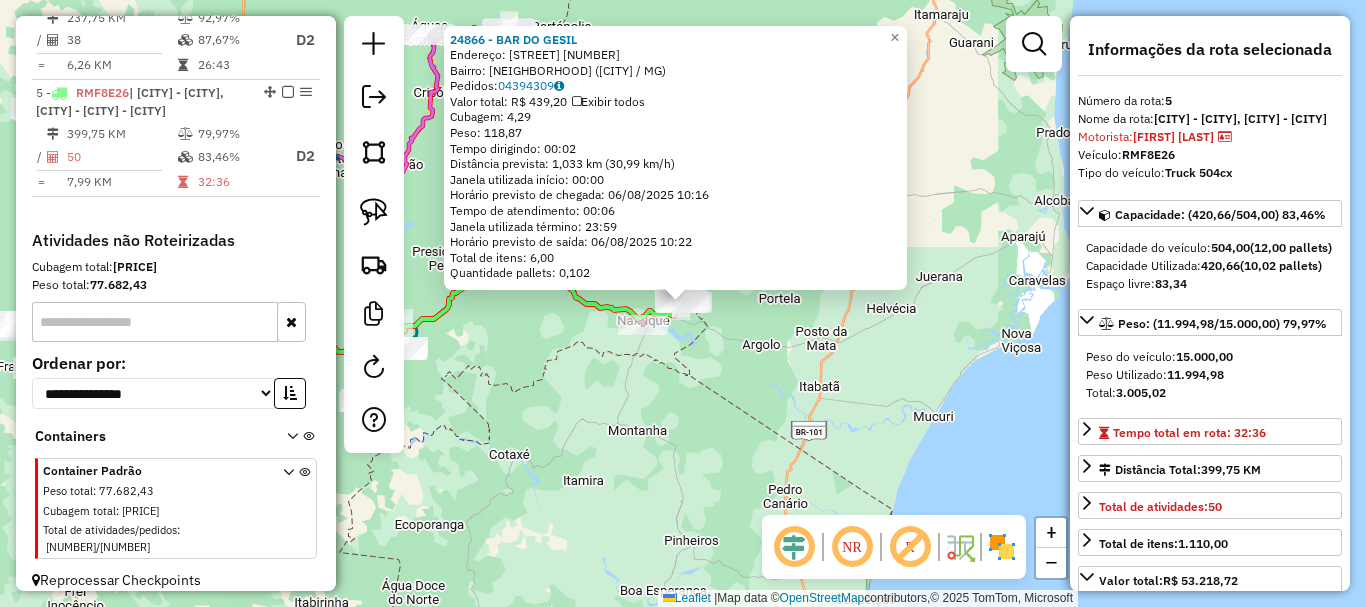 click on "[NUMBER] - BAR DO GESIL  Endereço:  [STREET] [NUMBER]   Bairro: [CITY] ([NEIGHBORHOOD] / [STATE])   Pedidos:  [ORDER_ID]   Valor total: R$ [PRICE]   Exibir todos   Cubagem: [CUBAGE]  Peso: [WEIGHT]  Tempo dirigindo: [TIME]   Distância prevista: [DISTANCE] km ([SPEED] km/h)   Janela utilizada início: [TIME]   Horário previsto de chegada: [DATE] [TIME]   Tempo de atendimento: [TIME]   Janela utilizada término: [TIME]   Horário previsto de saída: [DATE] [TIME]   Total de itens: [ITEMS]   Quantidade pallets: [PALLETS]  × Janela de atendimento Grade de atendimento Capacidade Transportadoras Veículos Cliente Pedidos  Rotas Selecione os dias de semana para filtrar as janelas de atendimento  Seg   Ter   Qua   Qui   Sex   Sáb   Dom  Informe o período da janela de atendimento: De: Até:  Filtrar exatamente a janela do cliente  Considerar janela de atendimento padrão  Selecione os dias de semana para filtrar as grades de atendimento  Seg   Ter   Qua   Qui   Sex   Sáb   Dom   Considerar clientes sem dia de atendimento cadastrado  De:  +" 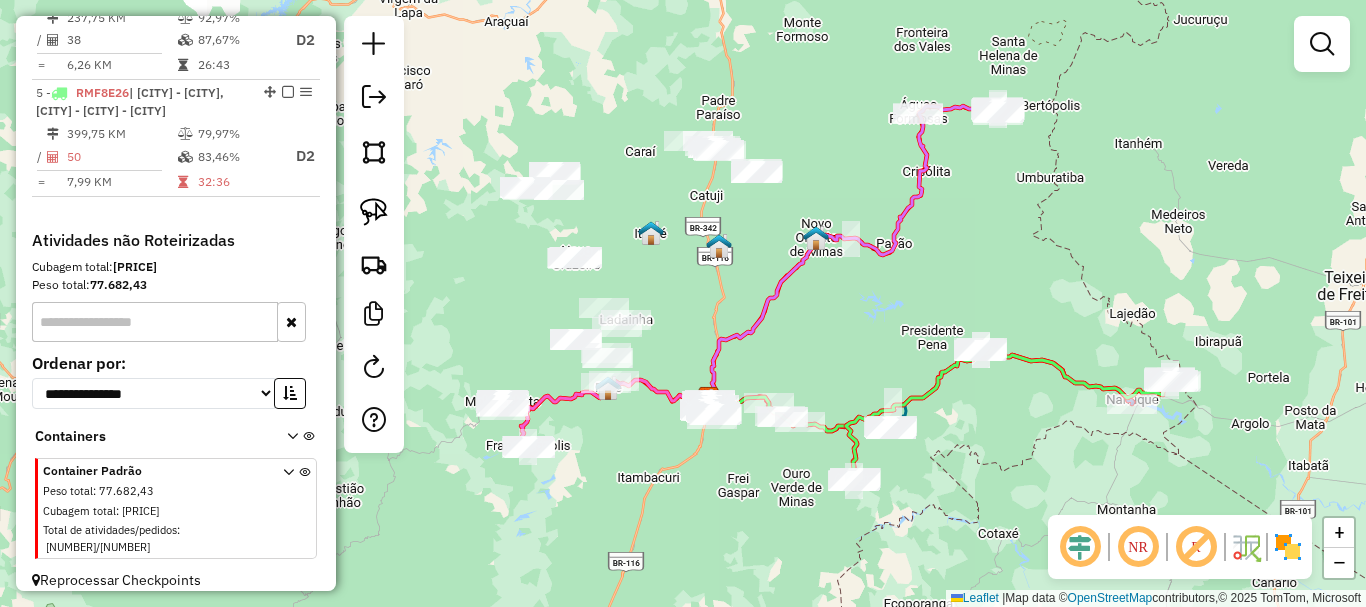 drag, startPoint x: 596, startPoint y: 398, endPoint x: 1087, endPoint y: 477, distance: 497.3148 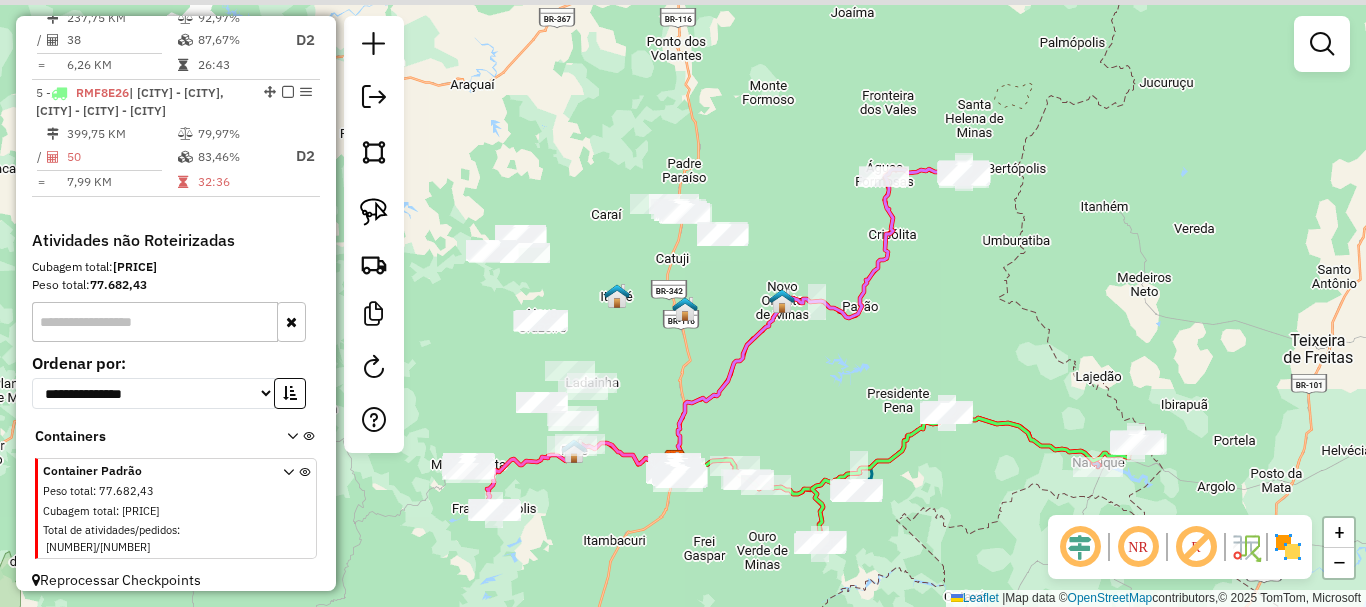 drag, startPoint x: 1031, startPoint y: 250, endPoint x: 975, endPoint y: 365, distance: 127.910126 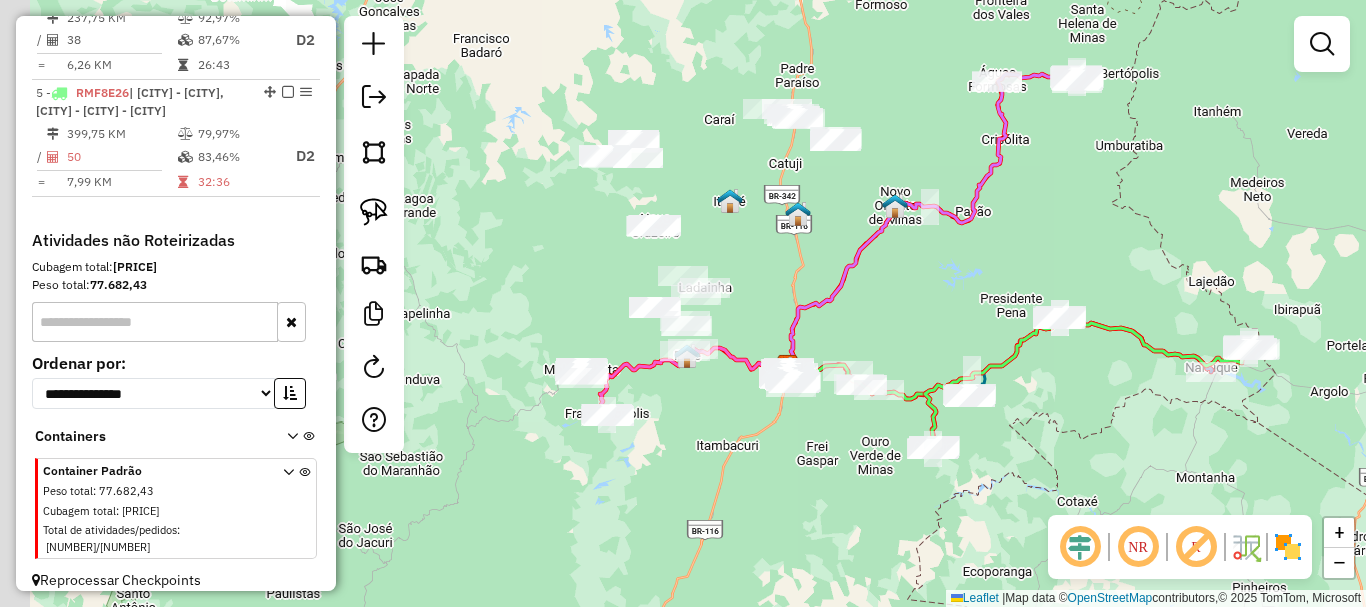 drag, startPoint x: 670, startPoint y: 363, endPoint x: 781, endPoint y: 261, distance: 150.74814 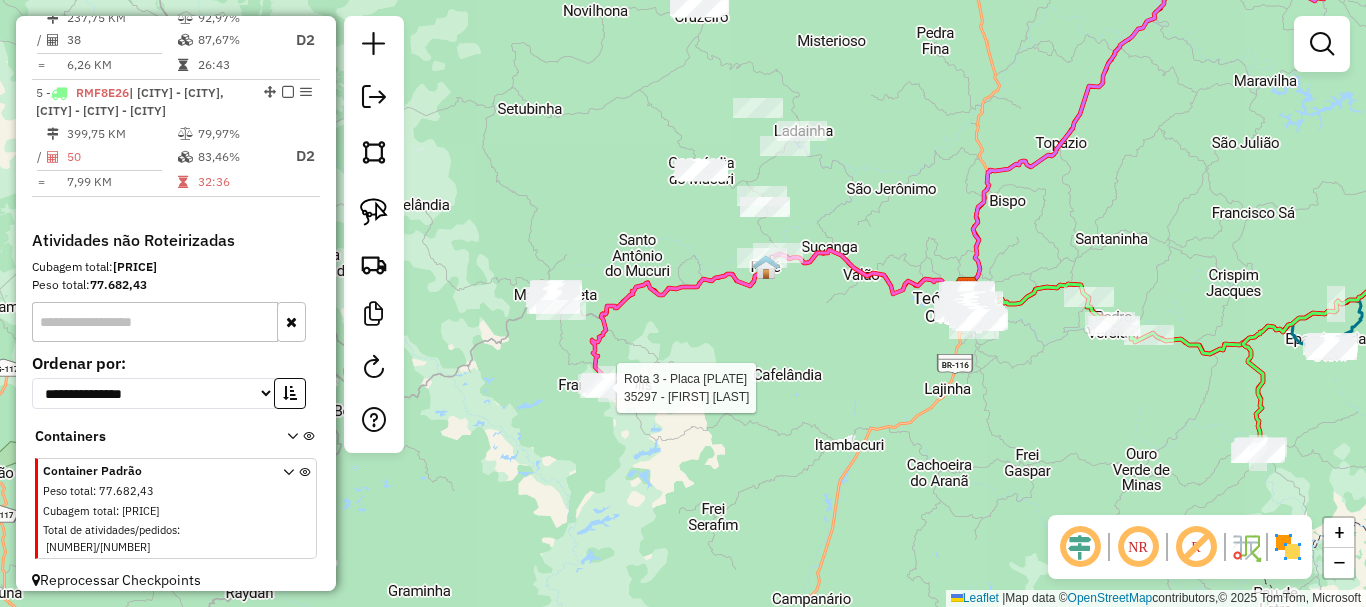 select on "*********" 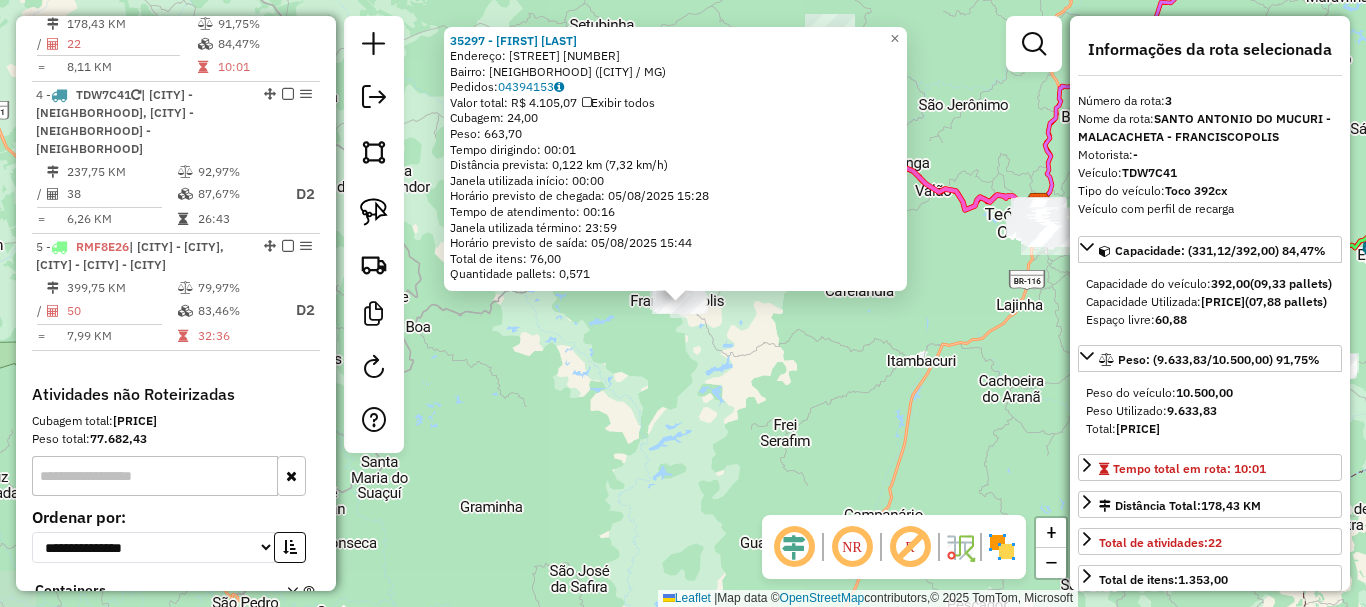 scroll, scrollTop: 985, scrollLeft: 0, axis: vertical 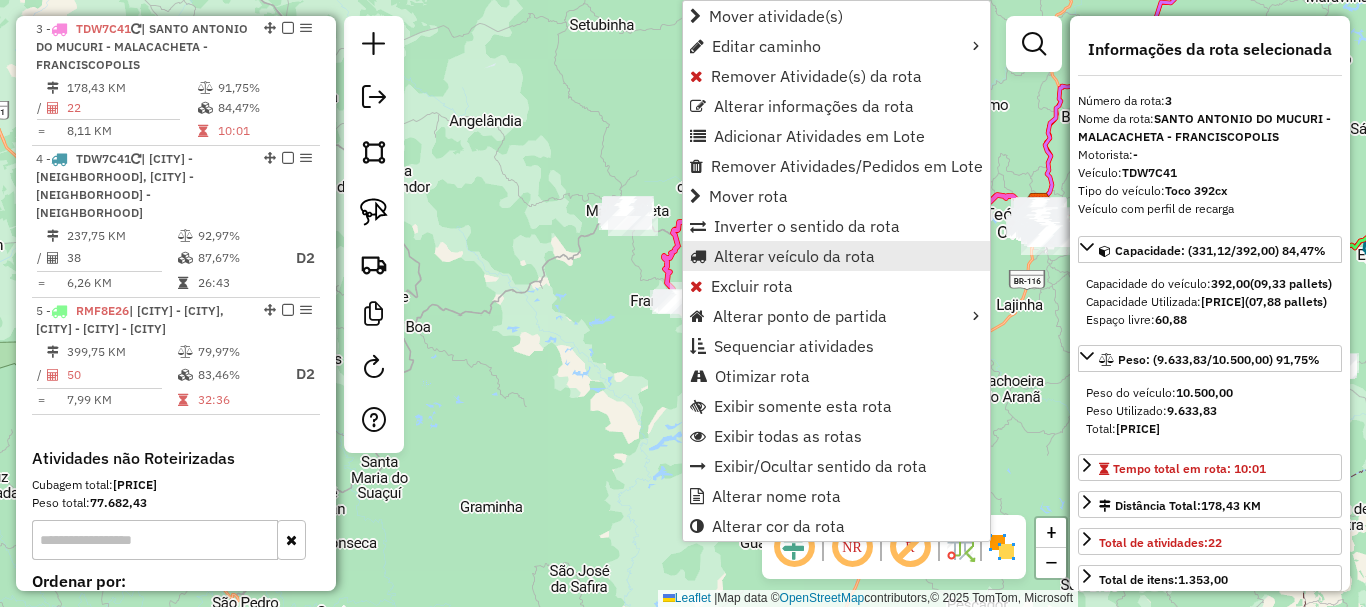click on "Alterar veículo da rota" at bounding box center [794, 256] 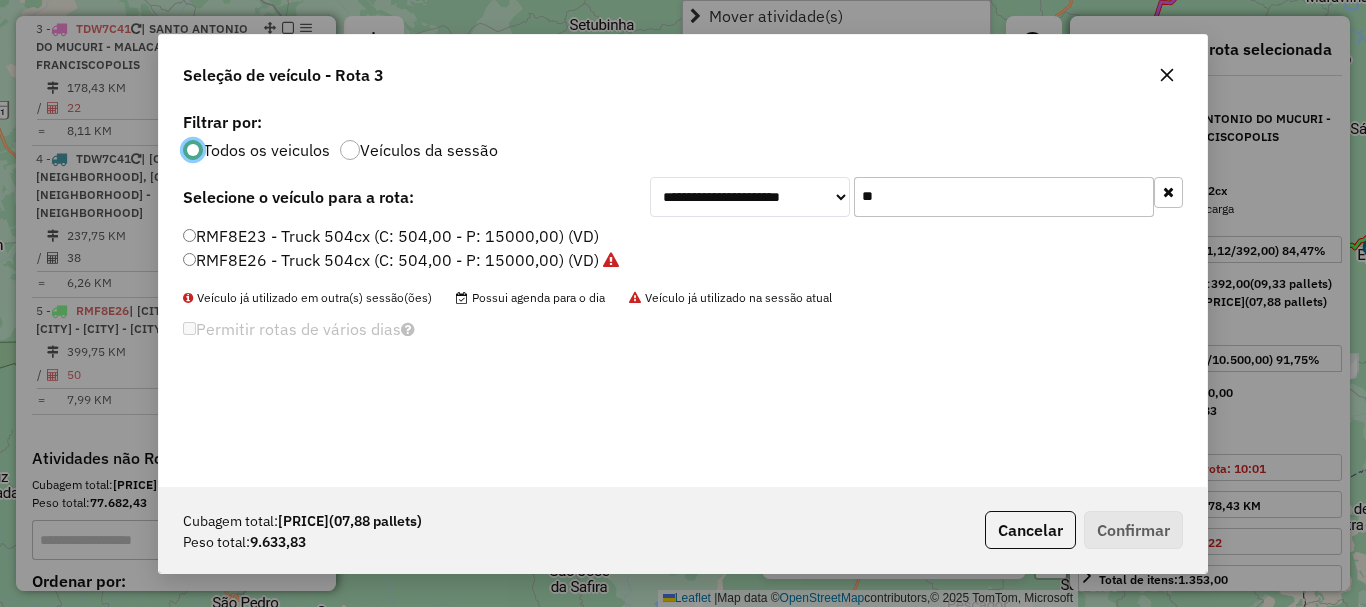 scroll, scrollTop: 11, scrollLeft: 6, axis: both 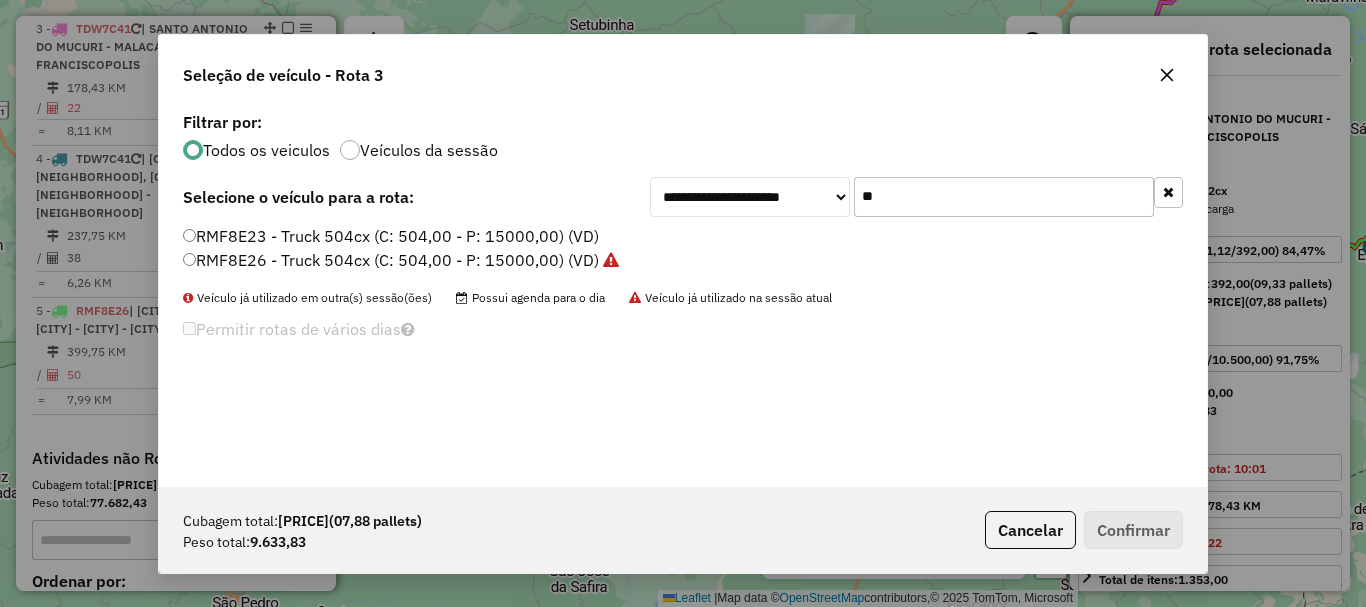 drag, startPoint x: 921, startPoint y: 200, endPoint x: 737, endPoint y: 194, distance: 184.0978 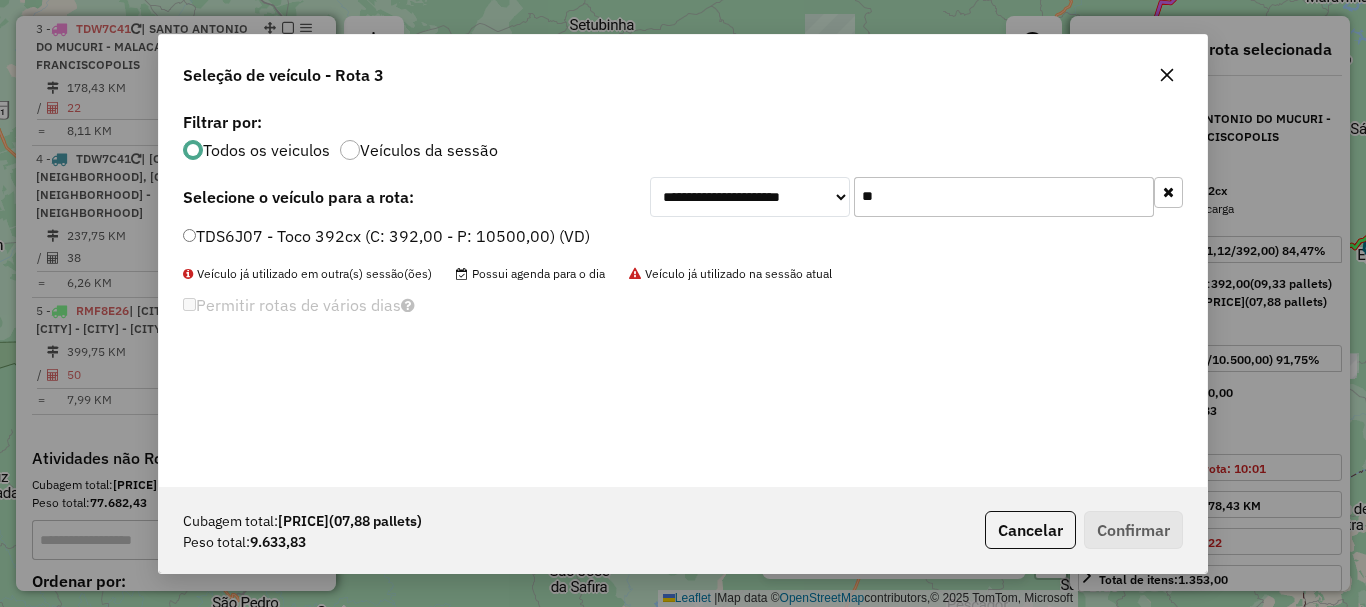 type on "**" 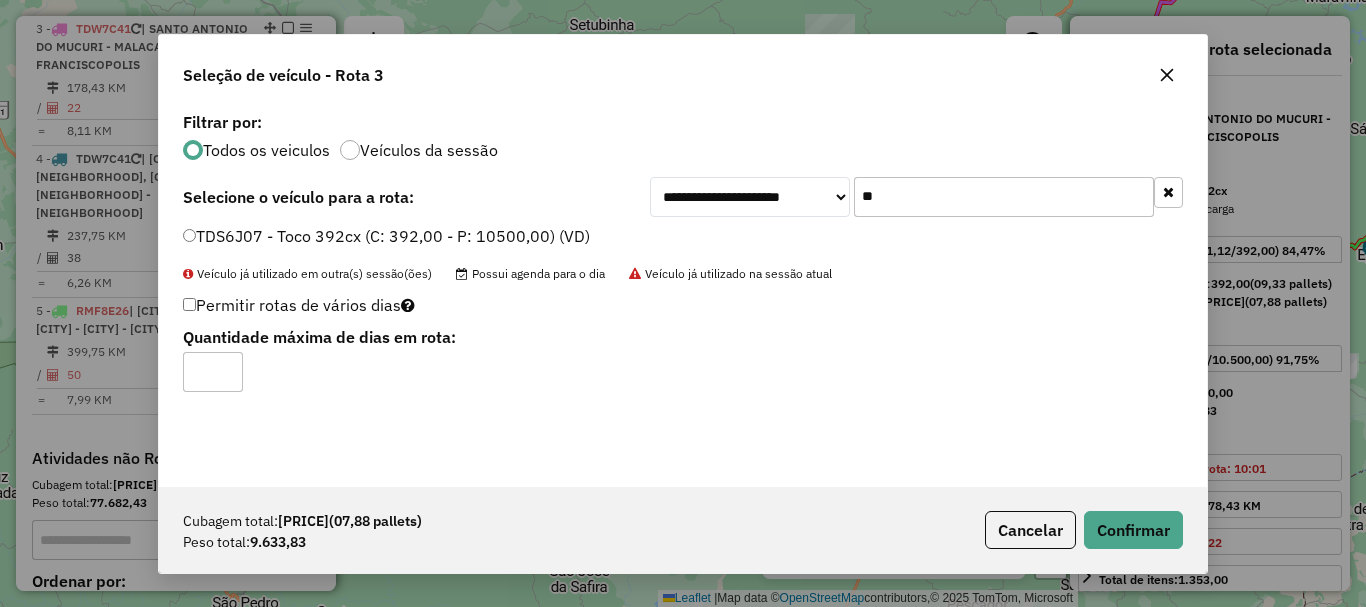 click on "*" 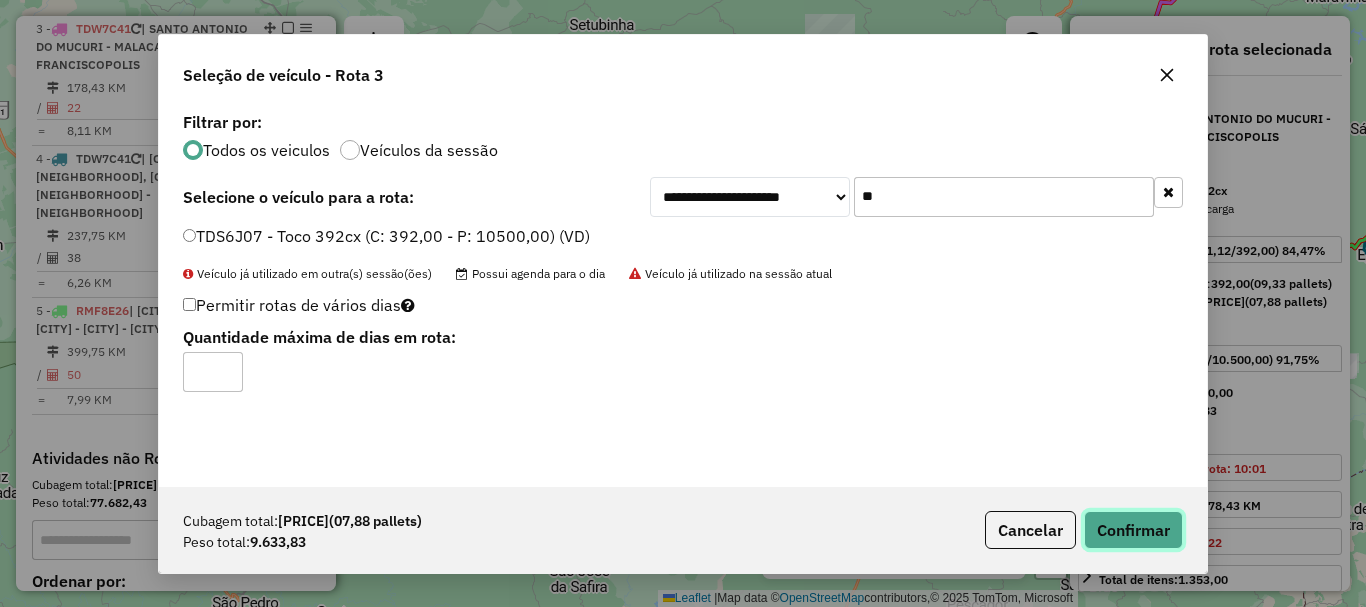 click on "Confirmar" 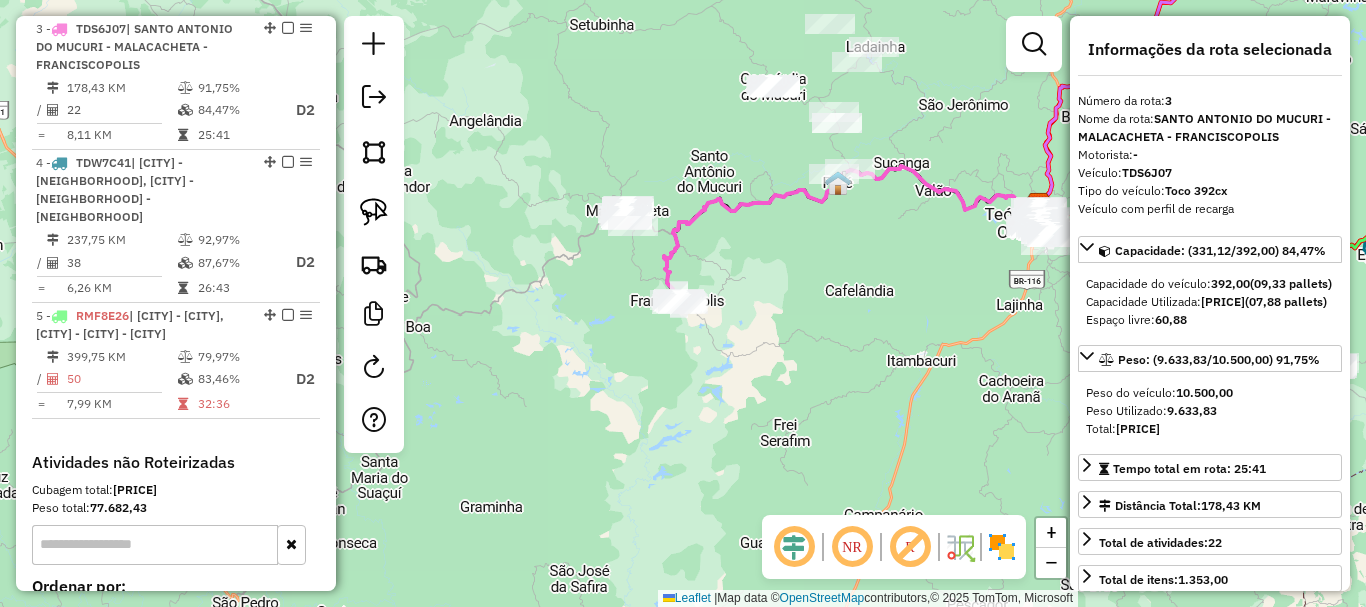 scroll, scrollTop: 985, scrollLeft: 0, axis: vertical 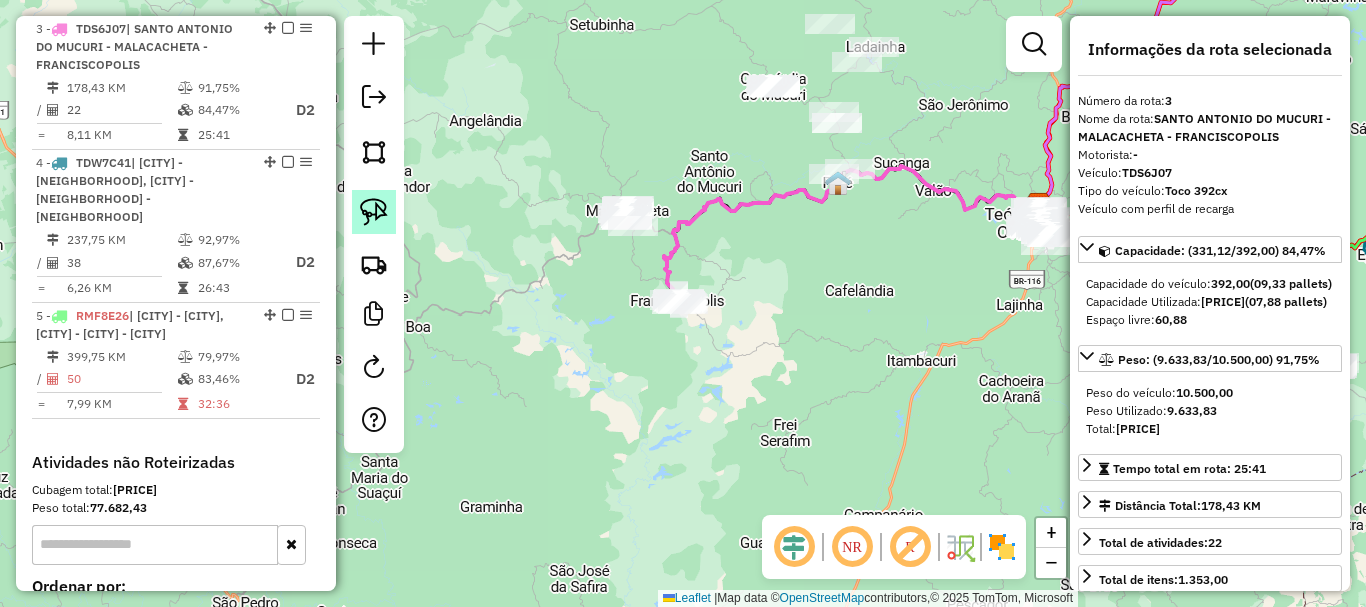 click 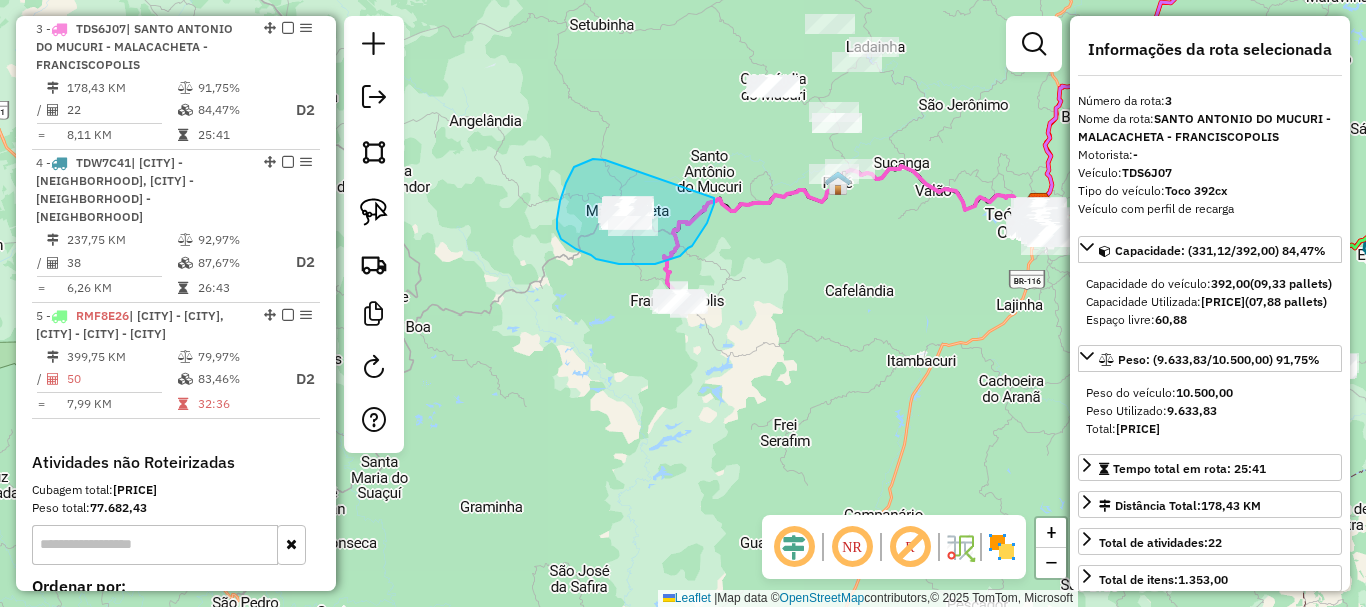 drag, startPoint x: 598, startPoint y: 159, endPoint x: 714, endPoint y: 195, distance: 121.45781 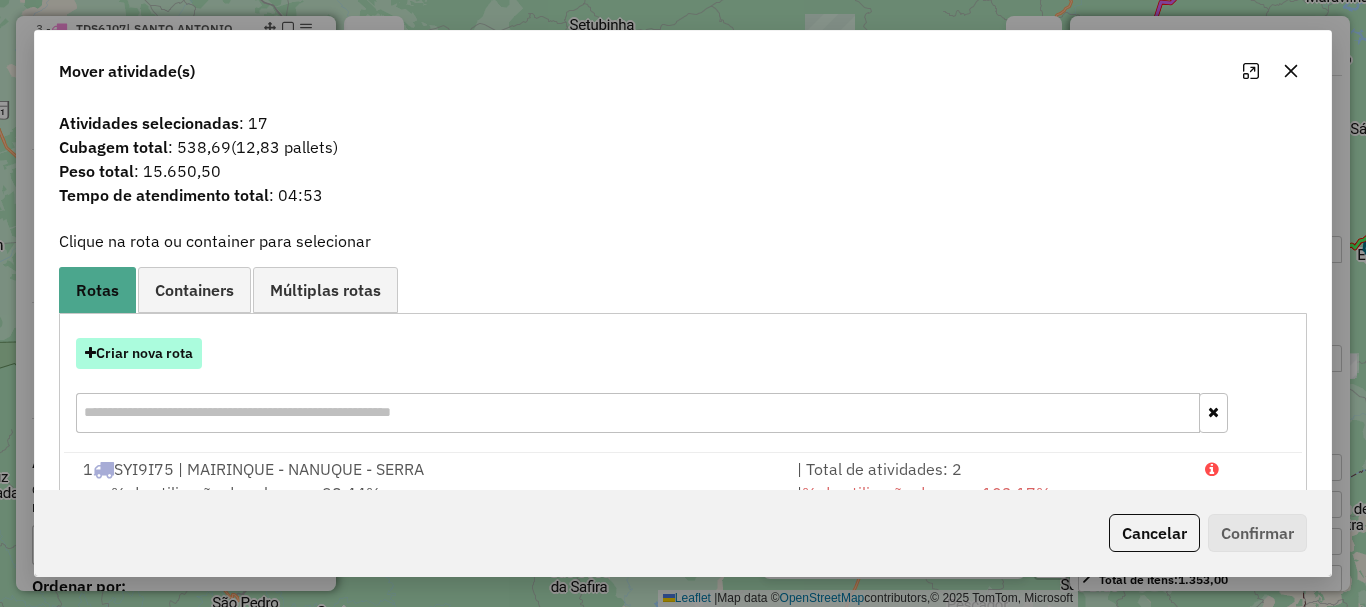 click on "Criar nova rota" at bounding box center (139, 353) 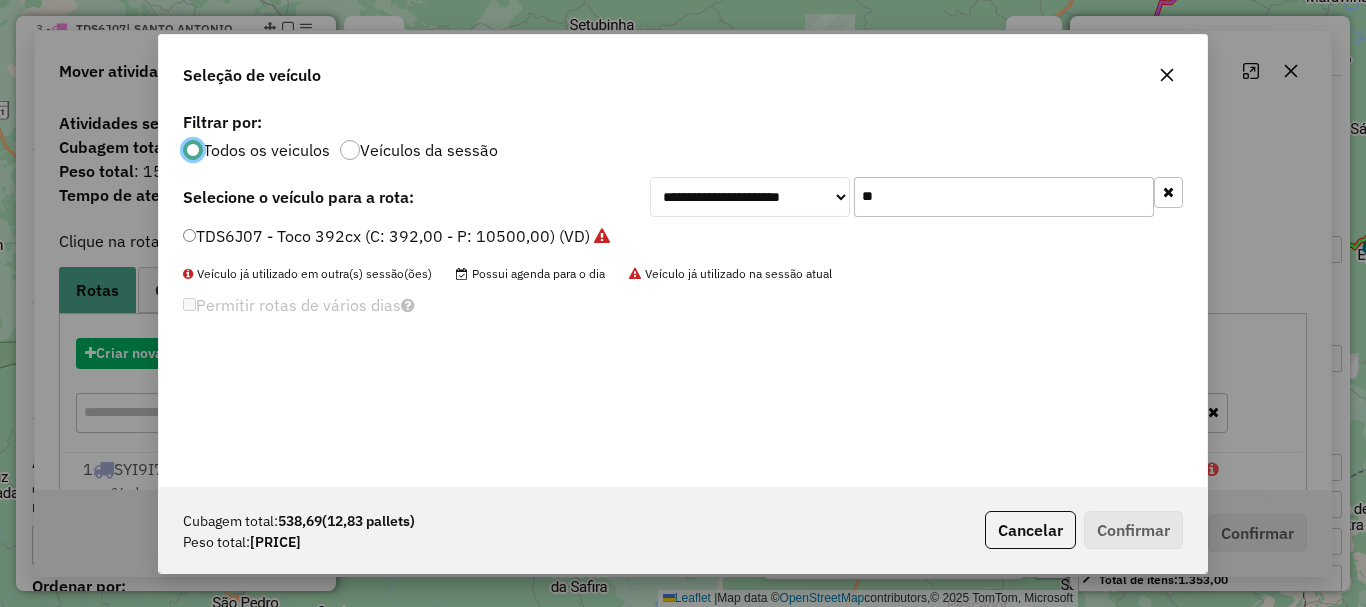 scroll, scrollTop: 11, scrollLeft: 6, axis: both 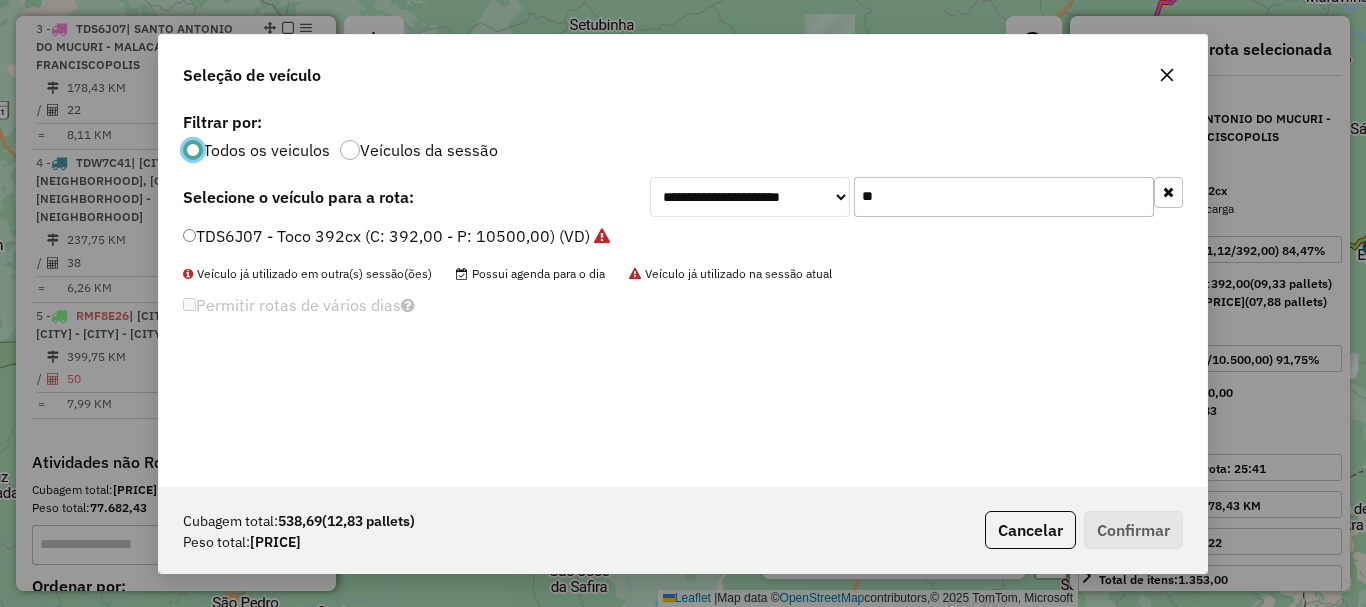 drag, startPoint x: 841, startPoint y: 196, endPoint x: 710, endPoint y: 192, distance: 131.06105 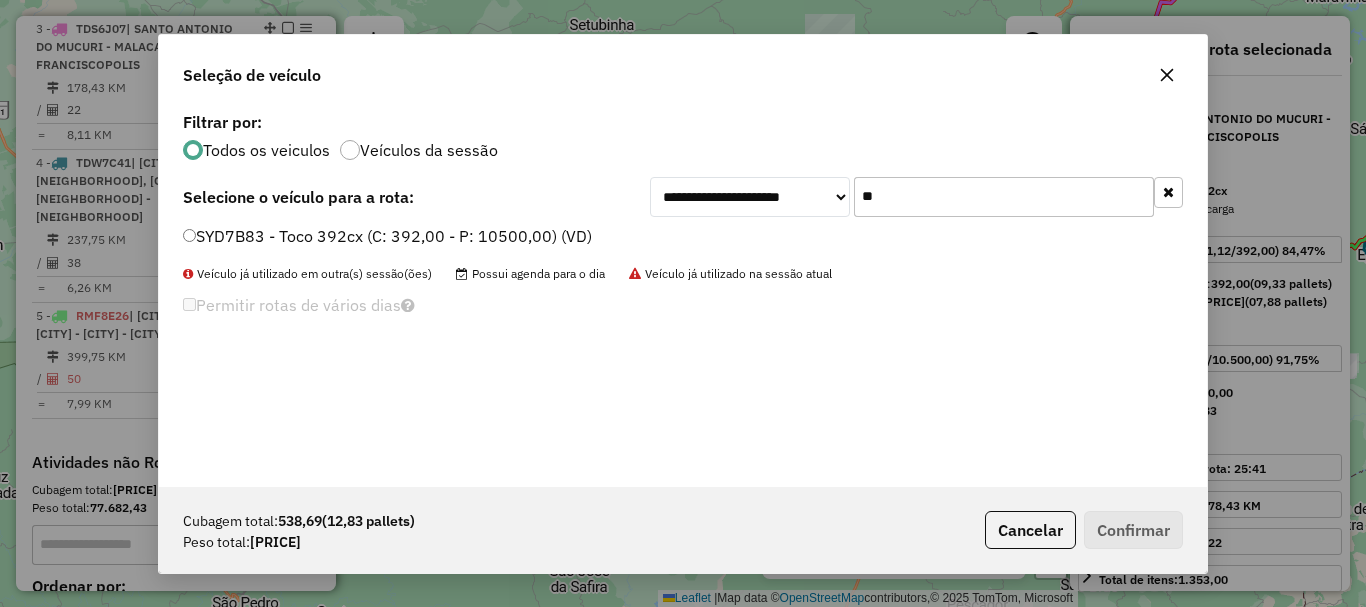 type on "**" 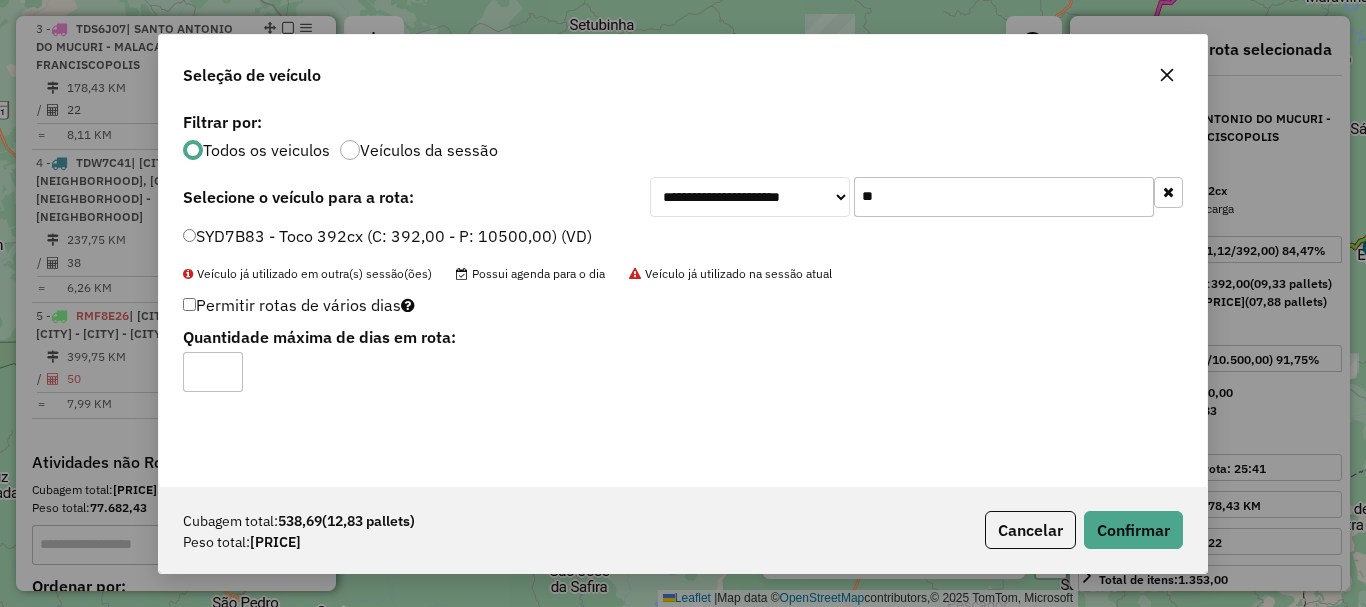 type on "*" 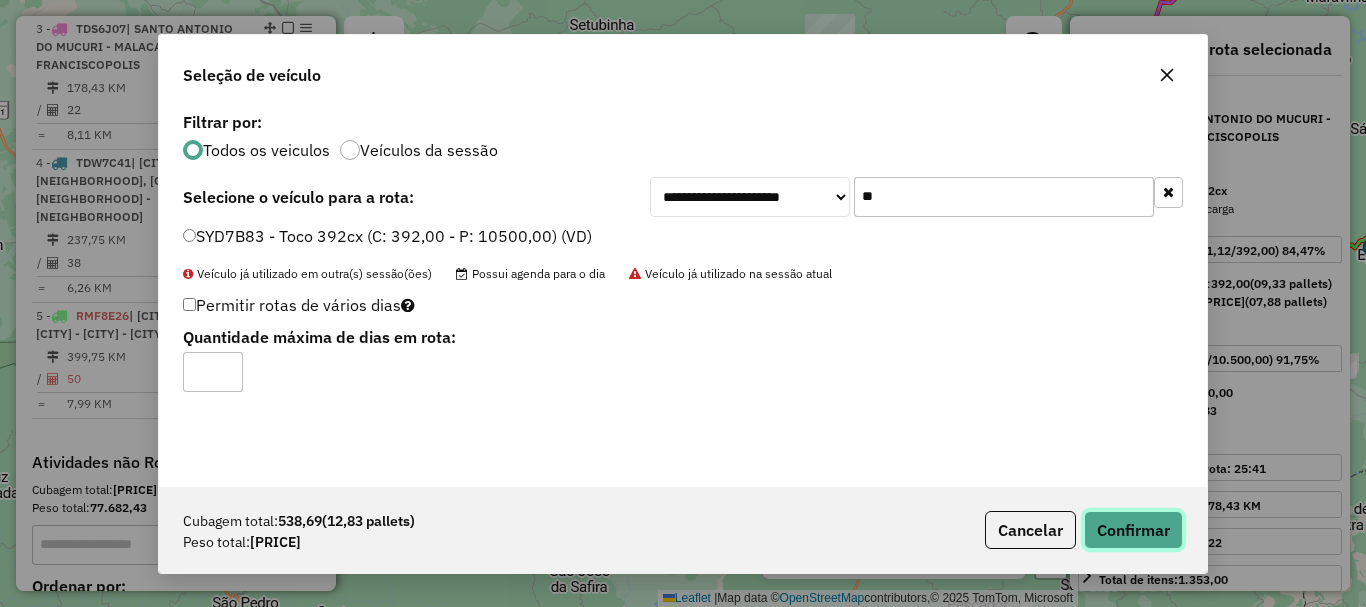 click on "Confirmar" 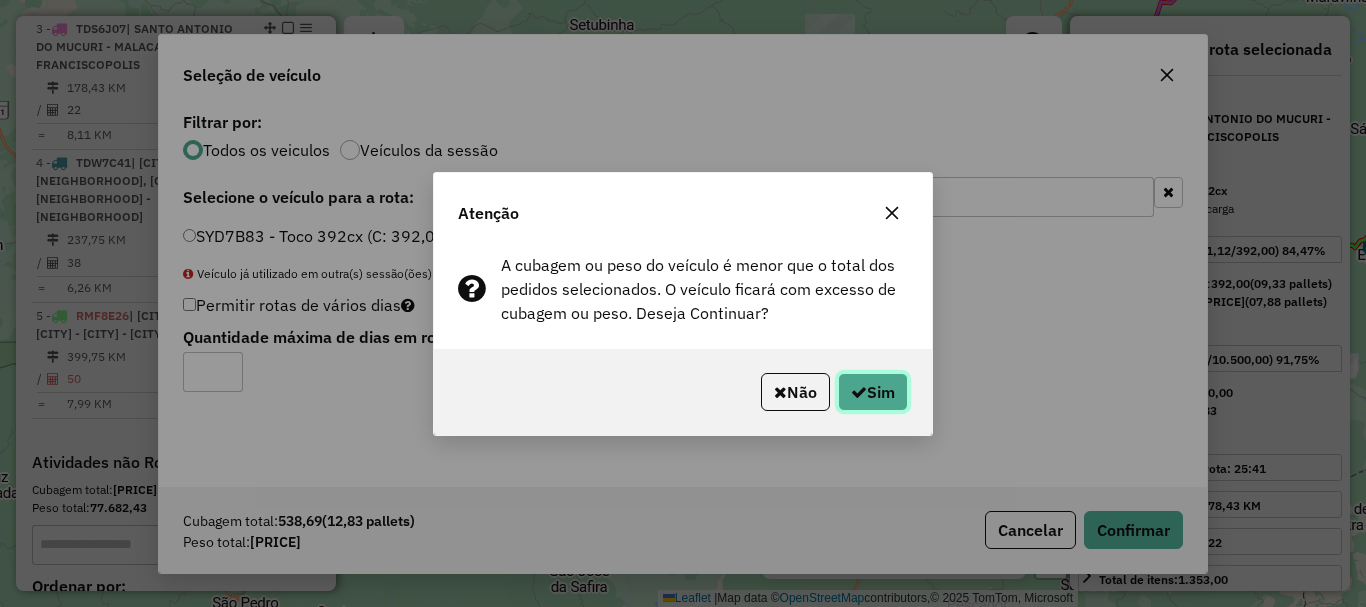 click on "Sim" 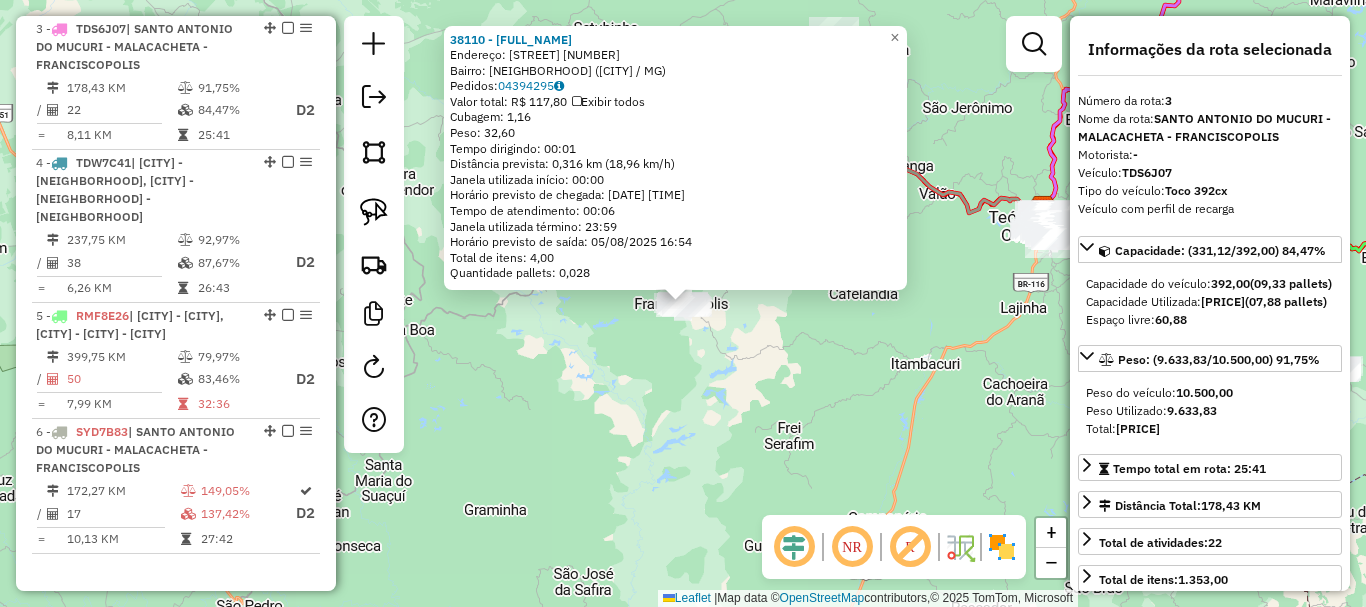 click on "[NUMBER] - [NAME]  Endereço:  [STREET] [NUMBER]   Bairro: [CITY] ([NEIGHBORHOOD] / [STATE])   Pedidos:  [ORDER_ID]   Valor total: R$ [PRICE]   Exibir todos   Cubagem: [CUBAGE]  Peso: [WEIGHT]  Tempo dirigindo: [TIME]   Distância prevista: [DISTANCE] km ([SPEED] km/h)   Janela utilizada início: [TIME]   Horário previsto de chegada: [DATE] [TIME]   Tempo de atendimento: [TIME]   Janela utilizada término: [TIME]   Horário previsto de saída: [DATE] [TIME]   Total de itens: [ITEMS]   Quantidade pallets: [PALLETS]  × Janela de atendimento Grade de atendimento Capacidade Transportadoras Veículos Cliente Pedidos  Rotas Selecione os dias de semana para filtrar as janelas de atendimento  Seg   Ter   Qua   Qui   Sex   Sáb   Dom  Informe o período da janela de atendimento: De: Até:  Filtrar exatamente a janela do cliente  Considerar janela de atendimento padrão  Selecione os dias de semana para filtrar as grades de atendimento  Seg   Ter   Qua   Qui   Sex   Sáb   Dom   Clientes fora do dia de atendimento selecionado +" 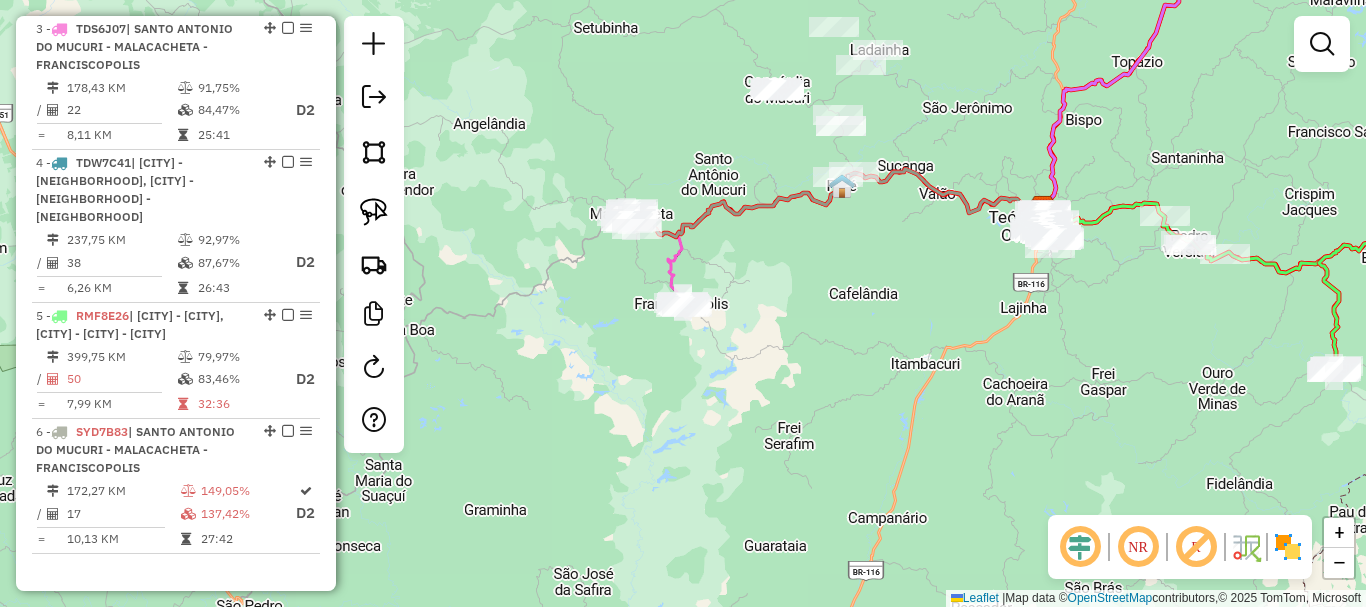 click 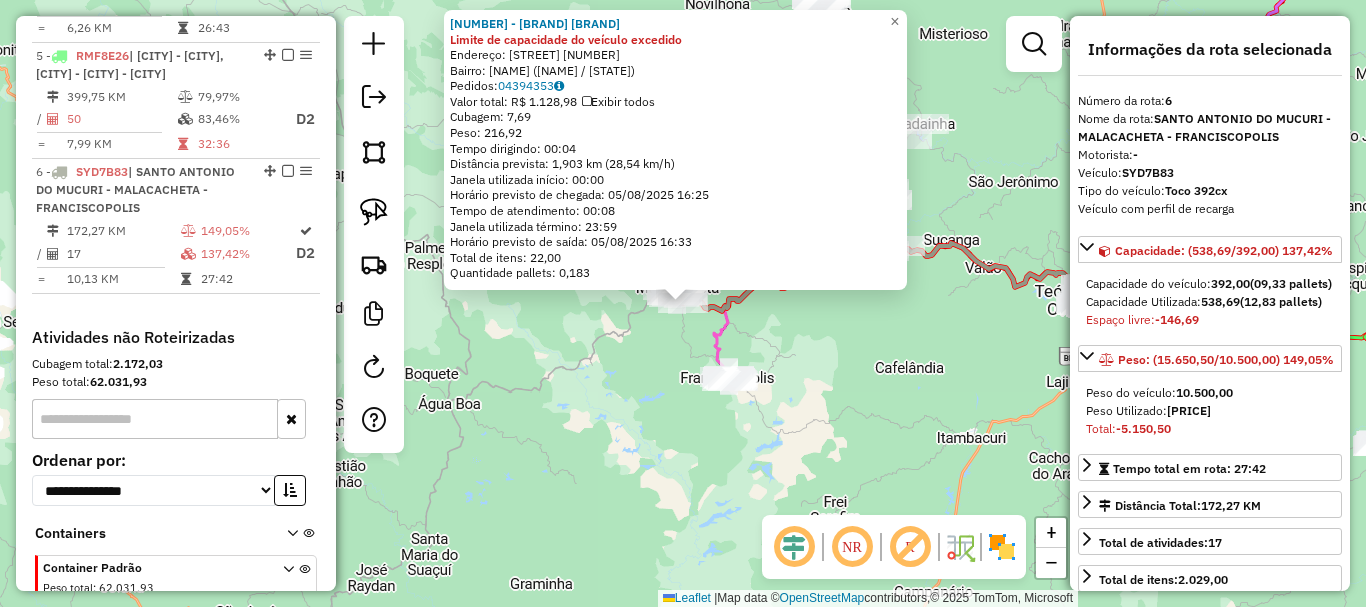scroll, scrollTop: 1342, scrollLeft: 0, axis: vertical 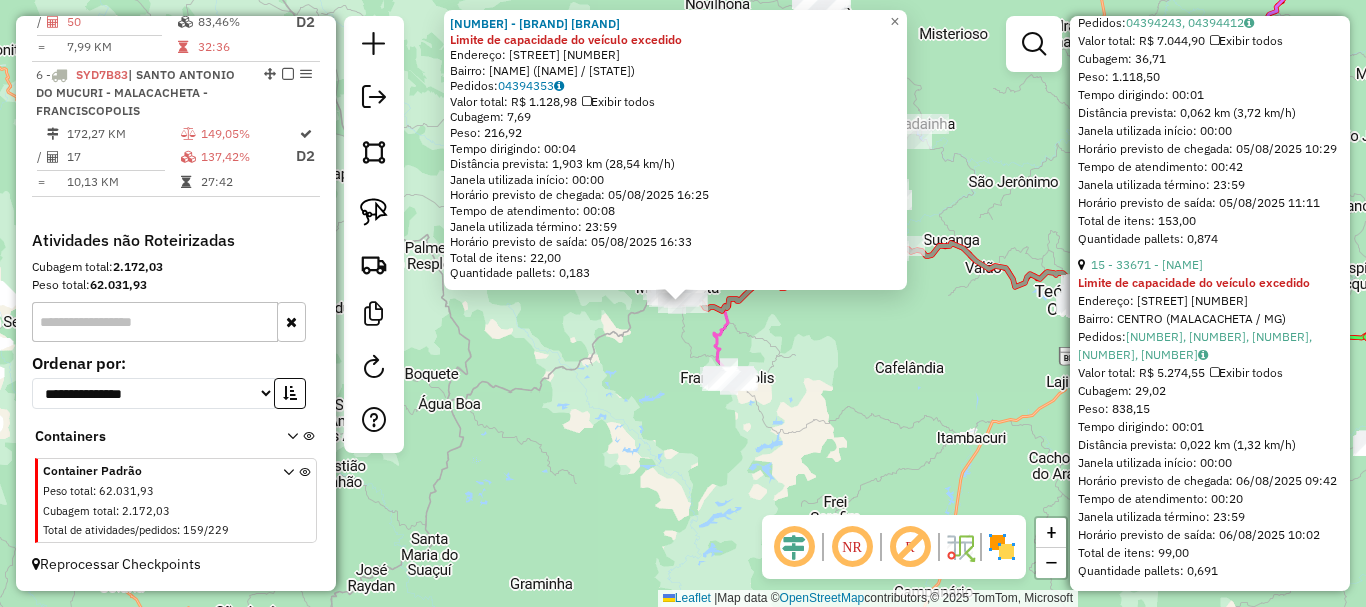click on "Limite de capacidade do veículo excedido" at bounding box center [1194, 282] 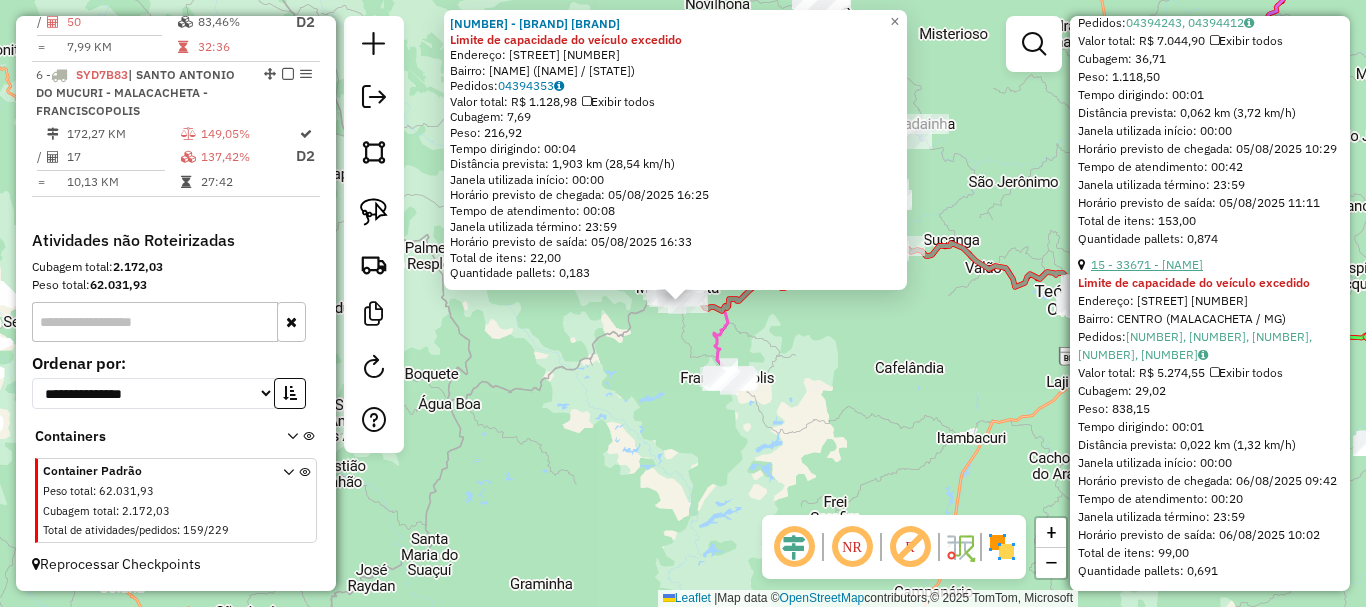 click on "15 - 33671 - [NAME]" at bounding box center [1147, 264] 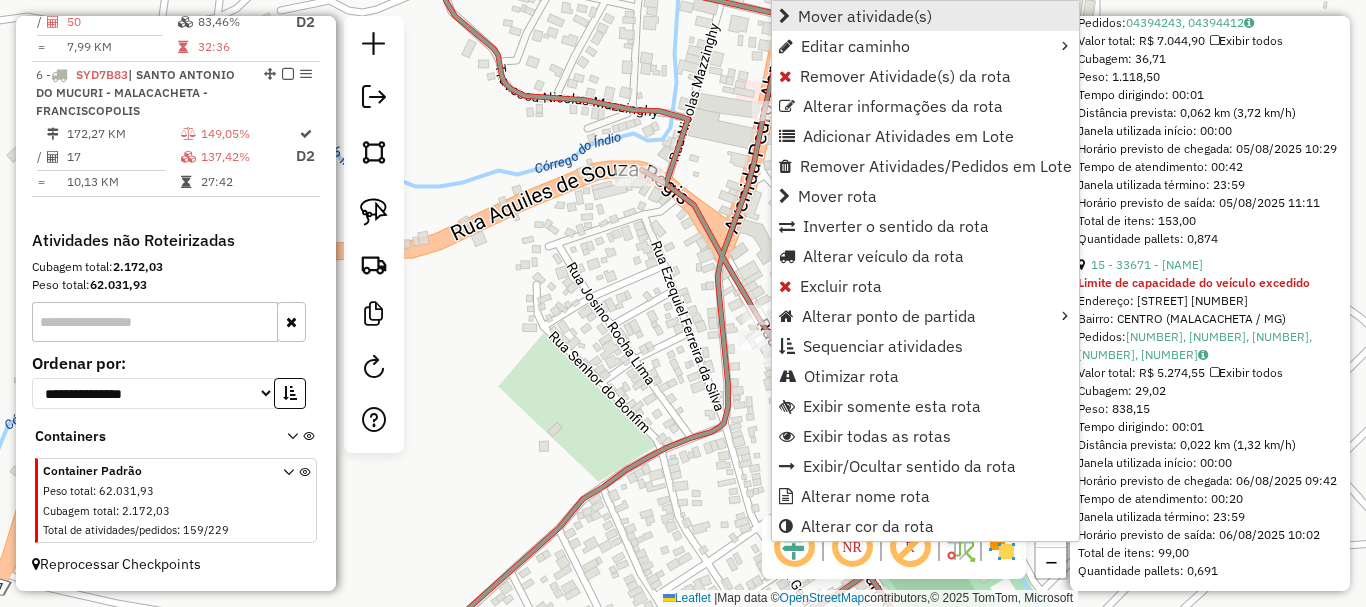click on "Mover atividade(s)" at bounding box center [865, 16] 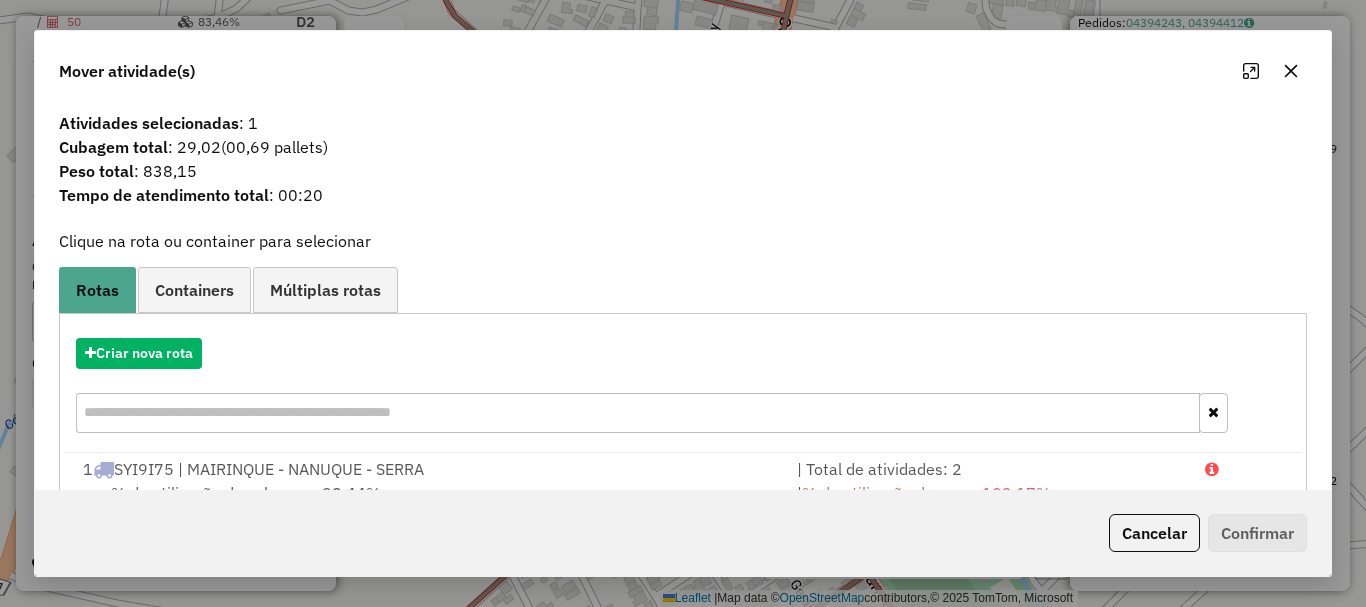scroll, scrollTop: 397, scrollLeft: 0, axis: vertical 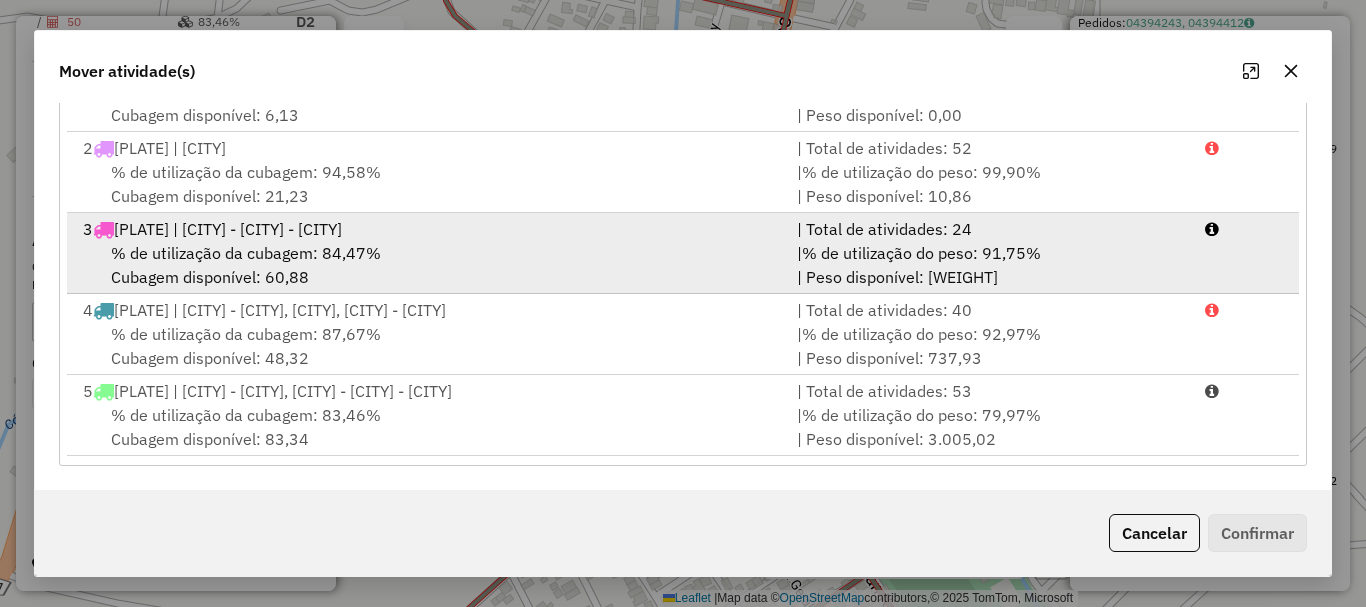 click on "% de utilização da cubagem: 84,47%  Cubagem disponível: 60,88" at bounding box center (428, 265) 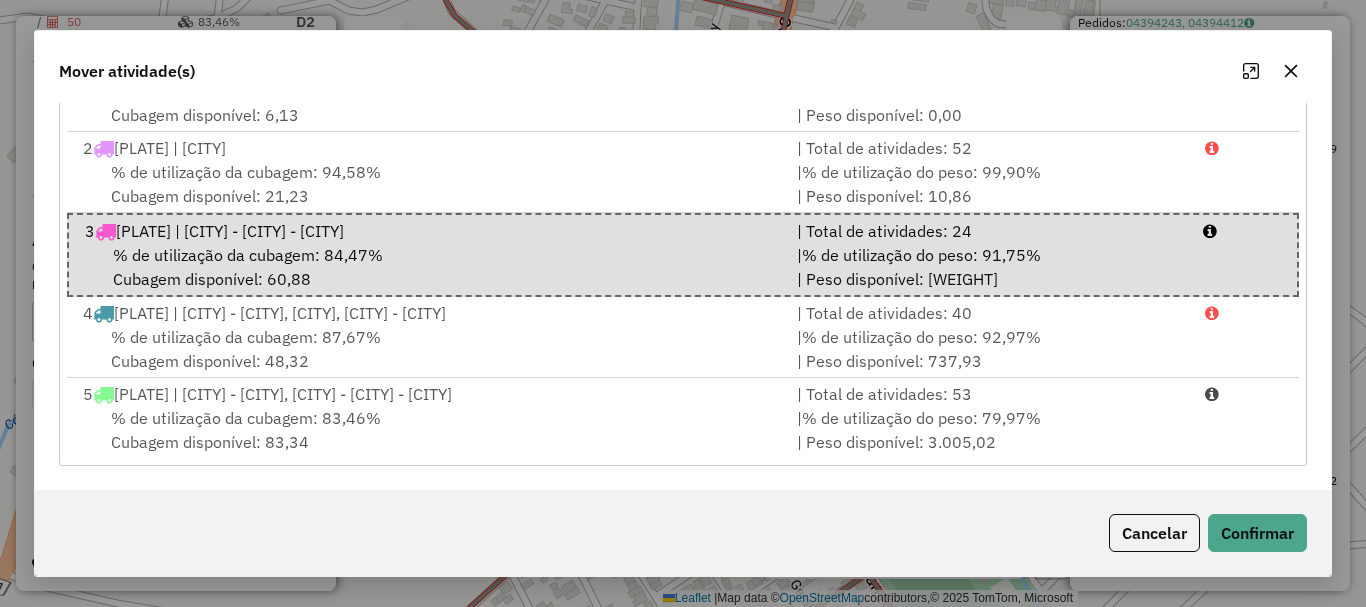 drag, startPoint x: 1288, startPoint y: 563, endPoint x: 1258, endPoint y: 535, distance: 41.036568 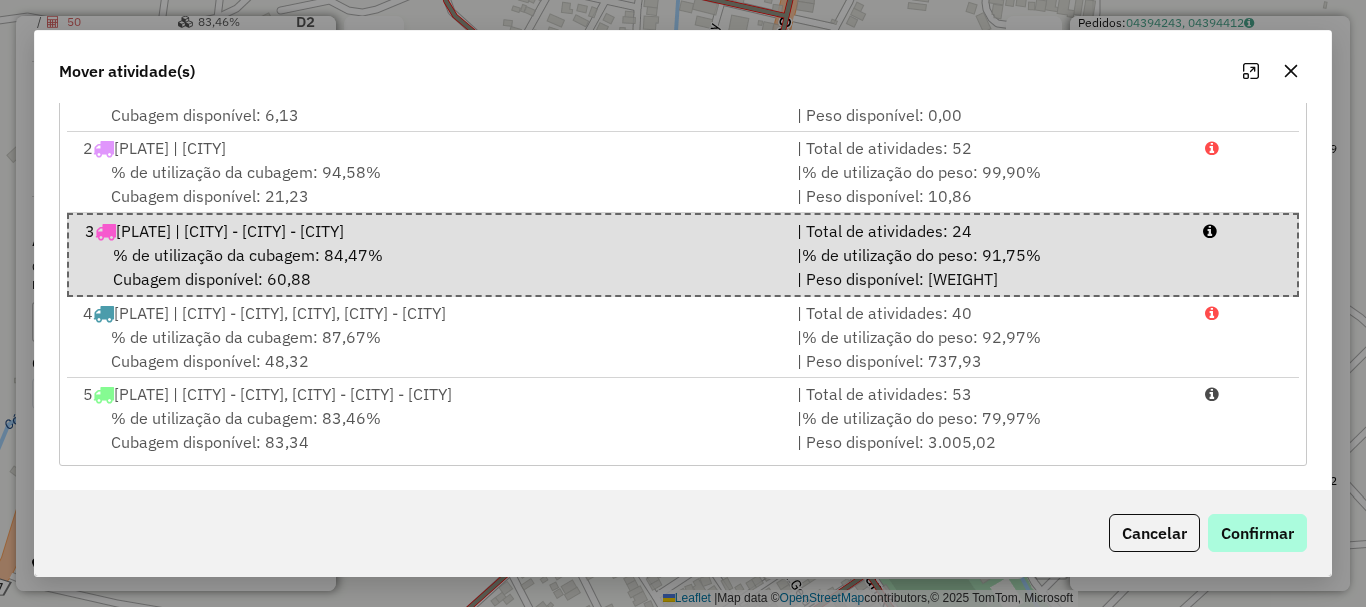 click on "Cancelar   Confirmar" 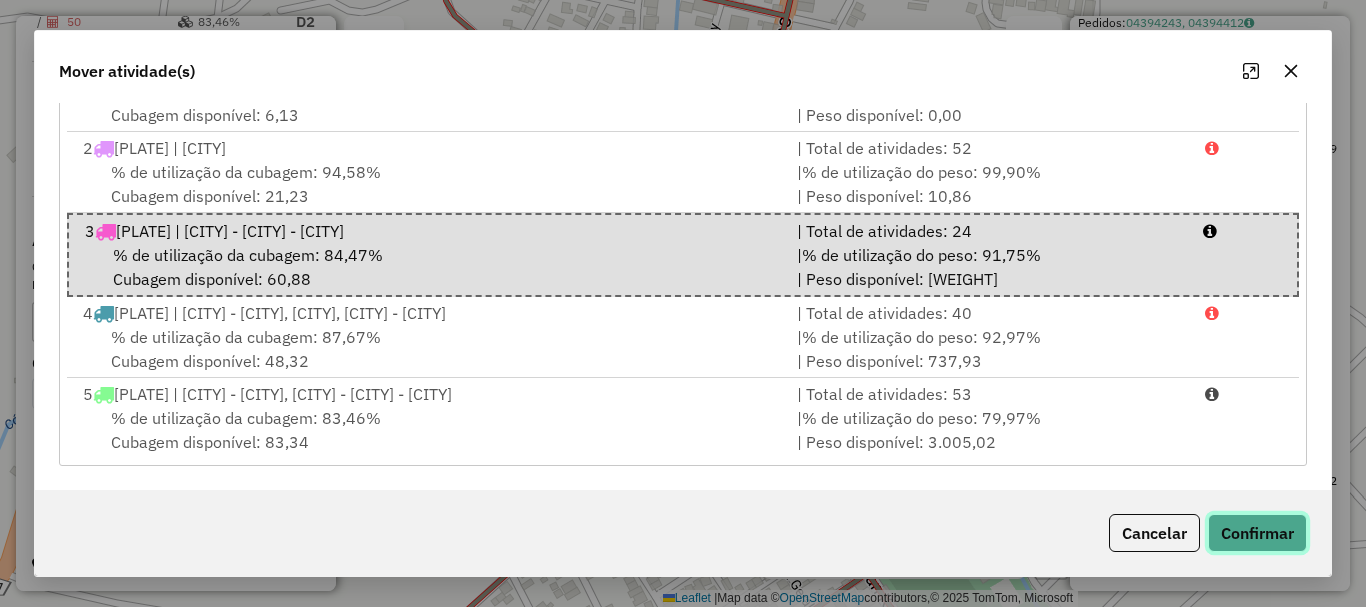 click on "Confirmar" 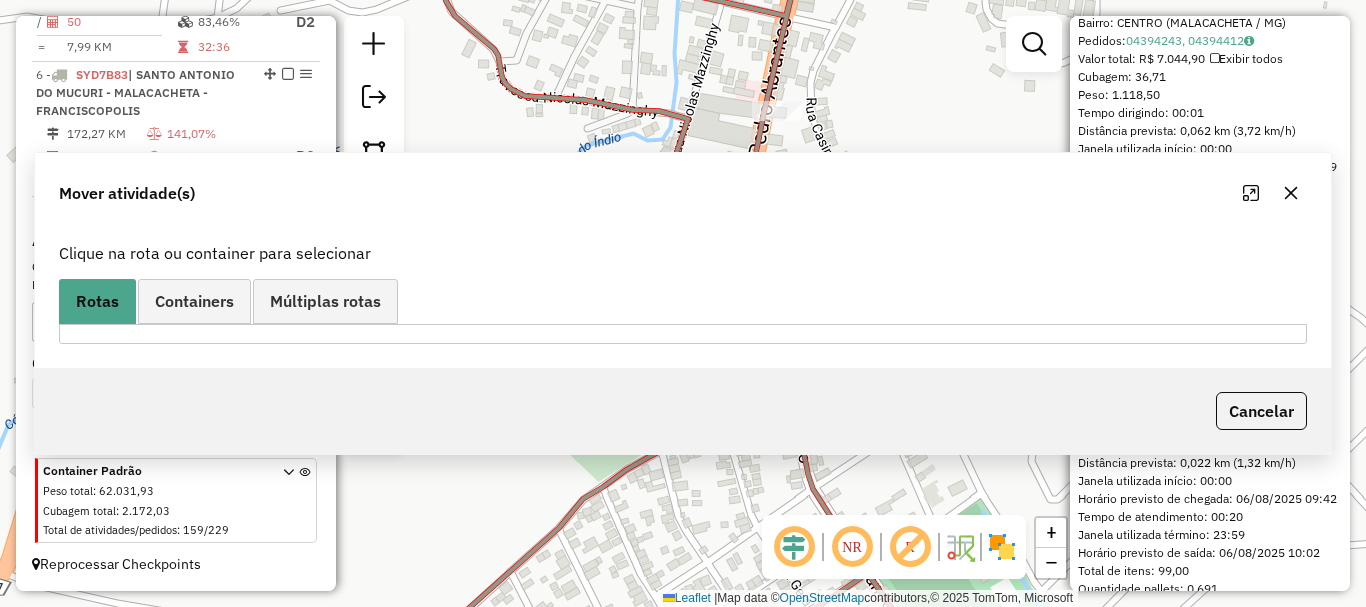 scroll, scrollTop: 0, scrollLeft: 0, axis: both 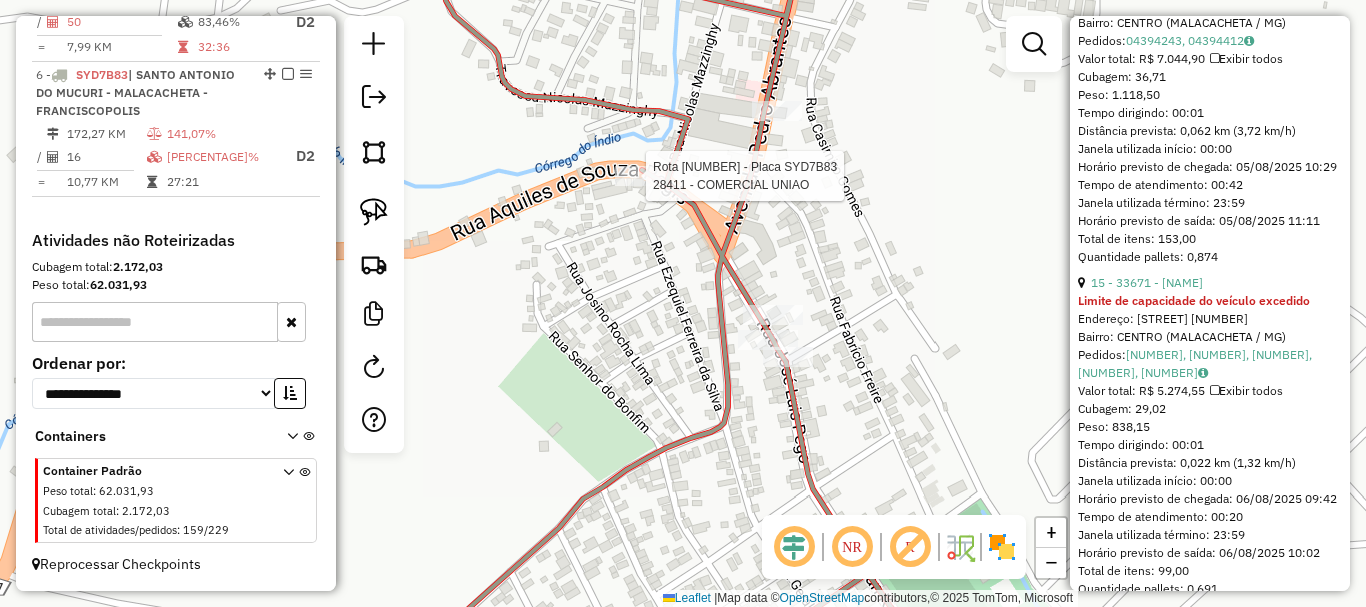 click 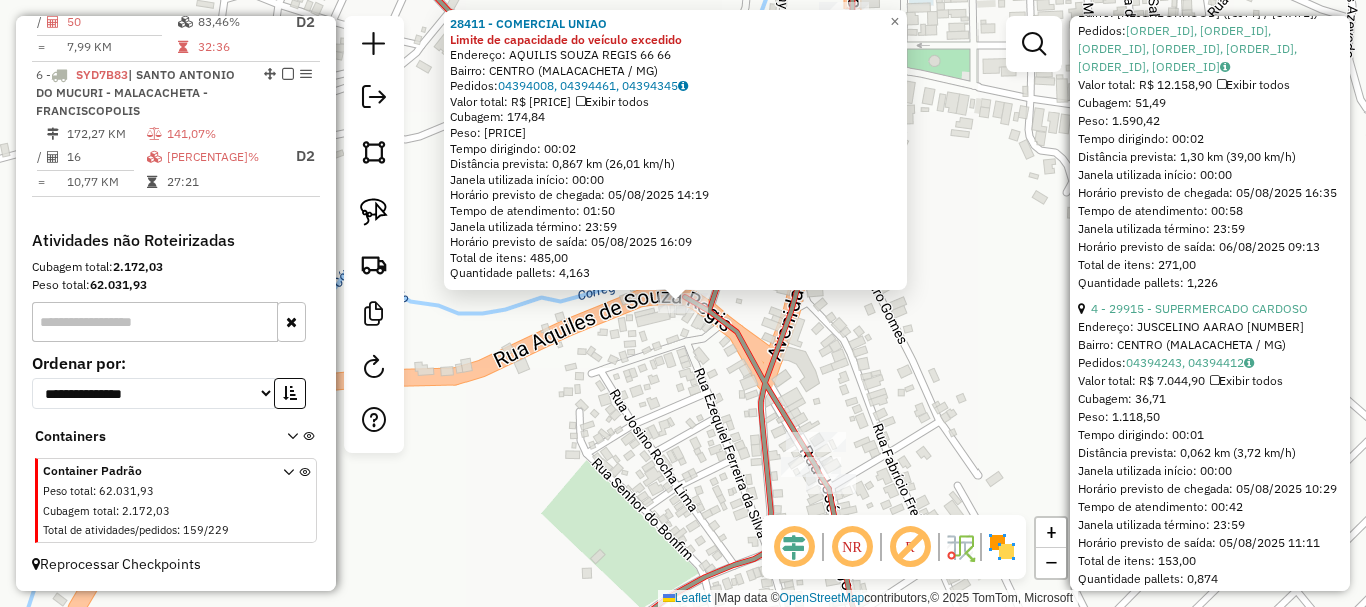 scroll, scrollTop: 2000, scrollLeft: 0, axis: vertical 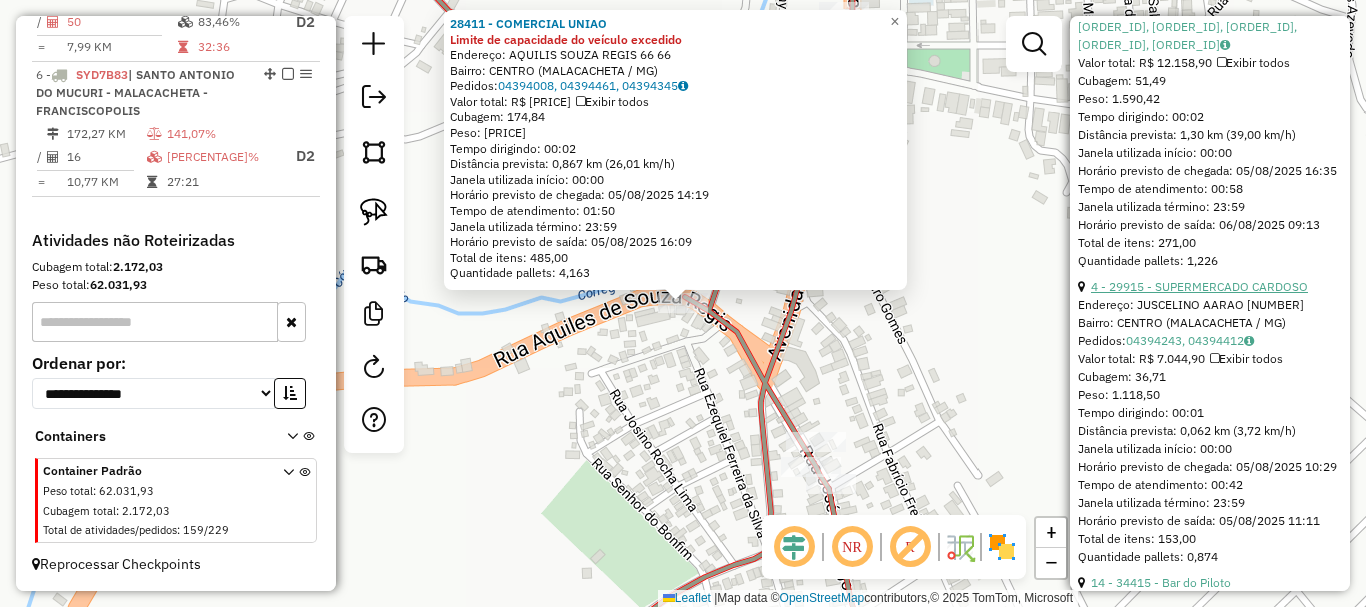 click on "4 - 29915 - SUPERMERCADO CARDOSO" at bounding box center (1199, 286) 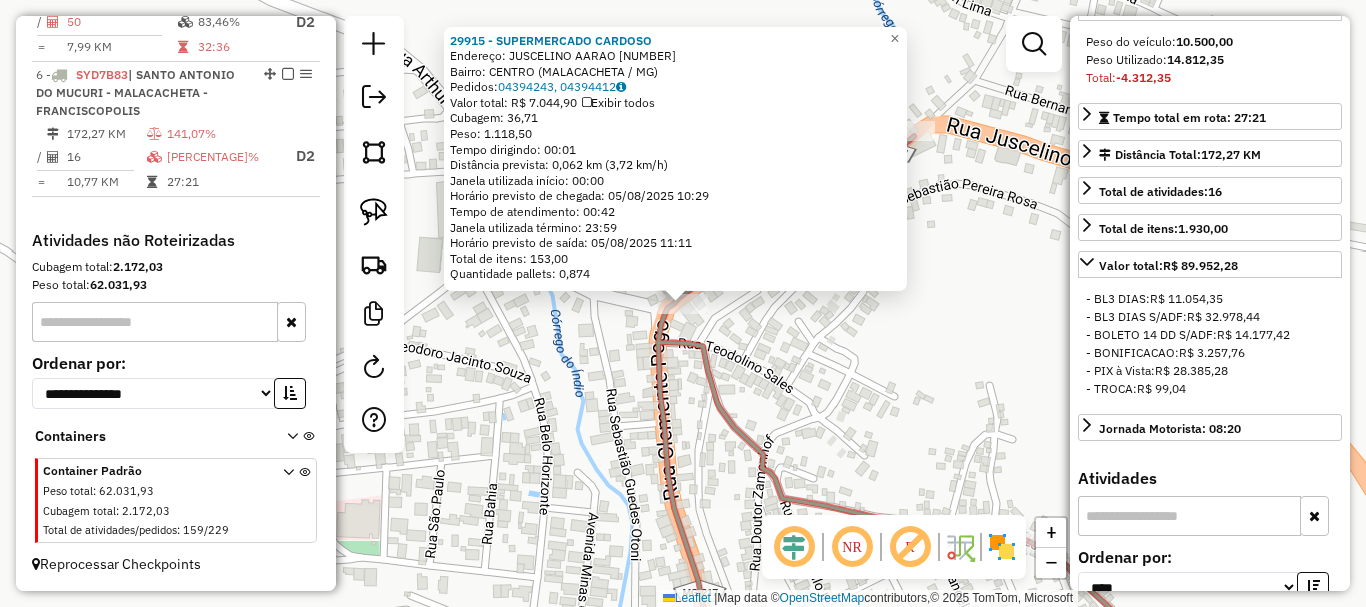 scroll, scrollTop: 600, scrollLeft: 0, axis: vertical 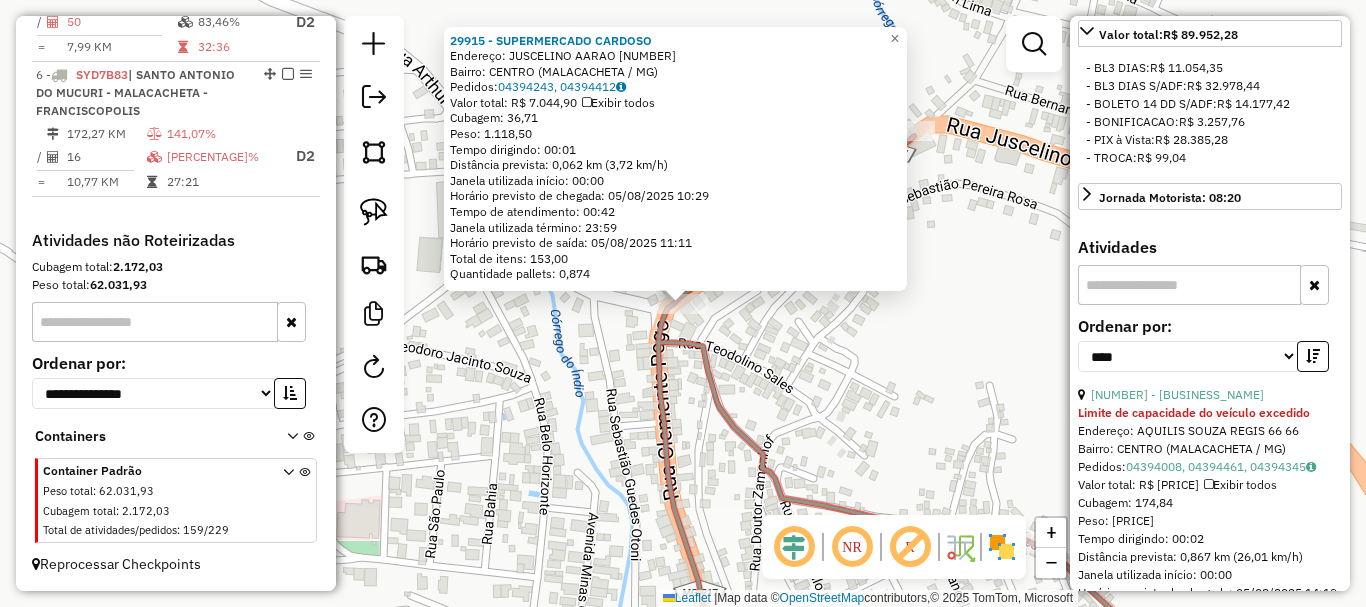 click at bounding box center (1189, 285) 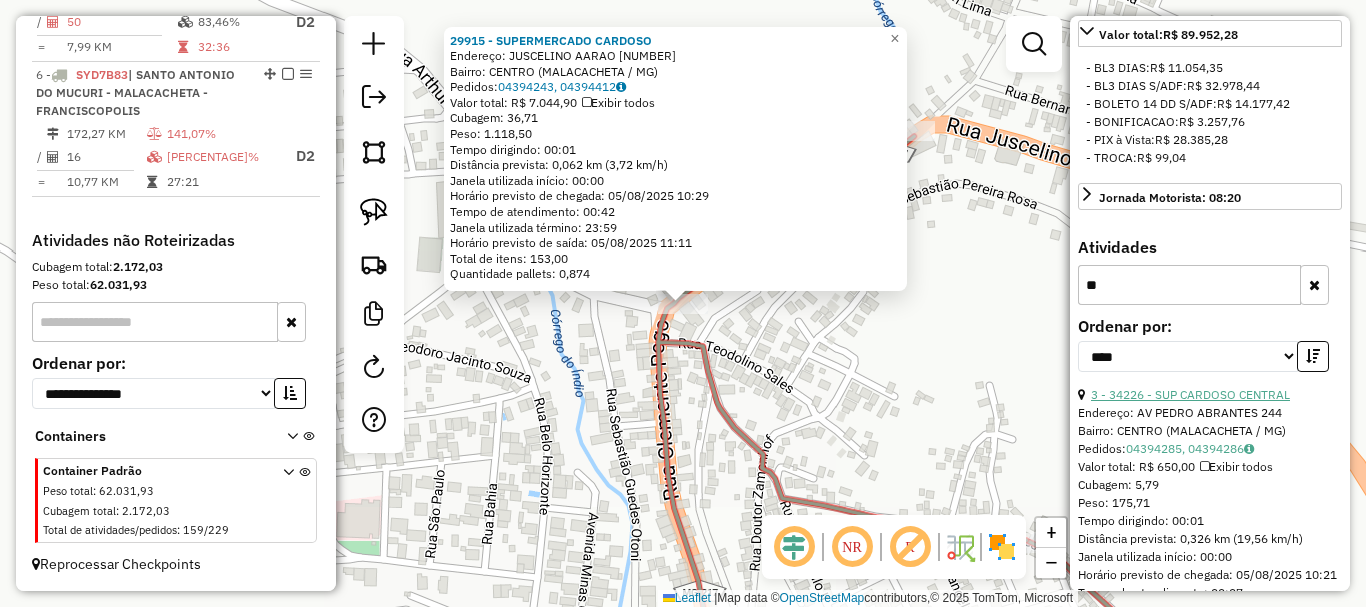 type on "**" 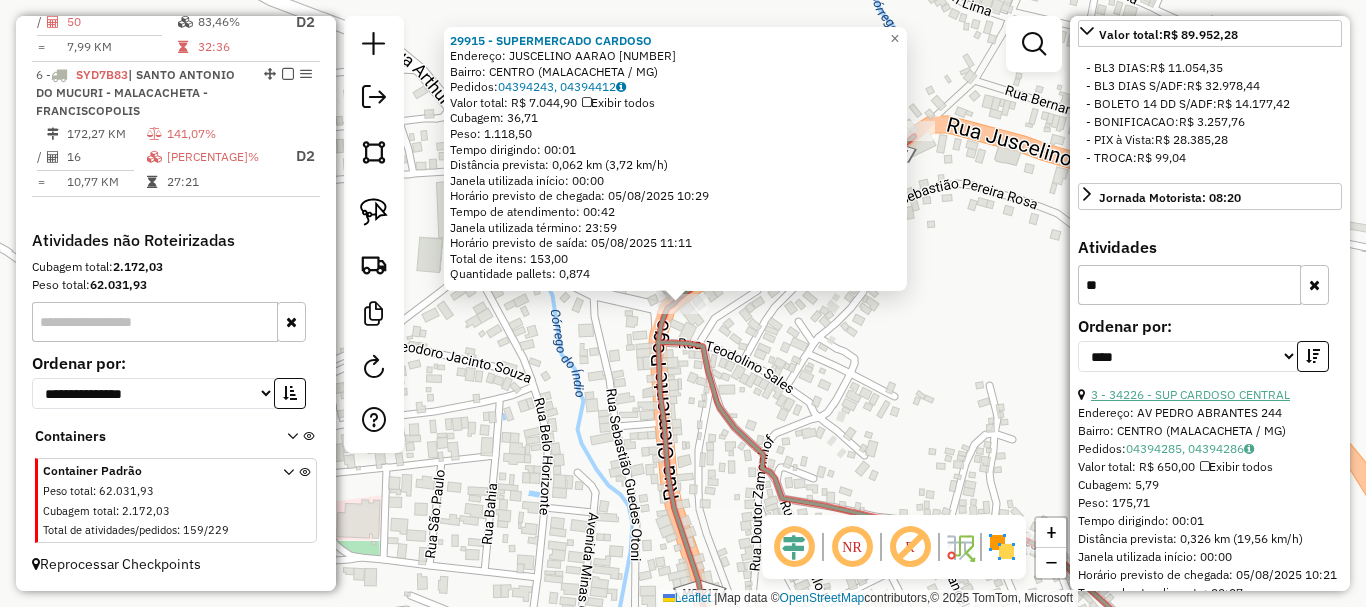 click on "3 - 34226 - SUP CARDOSO CENTRAL" at bounding box center [1190, 394] 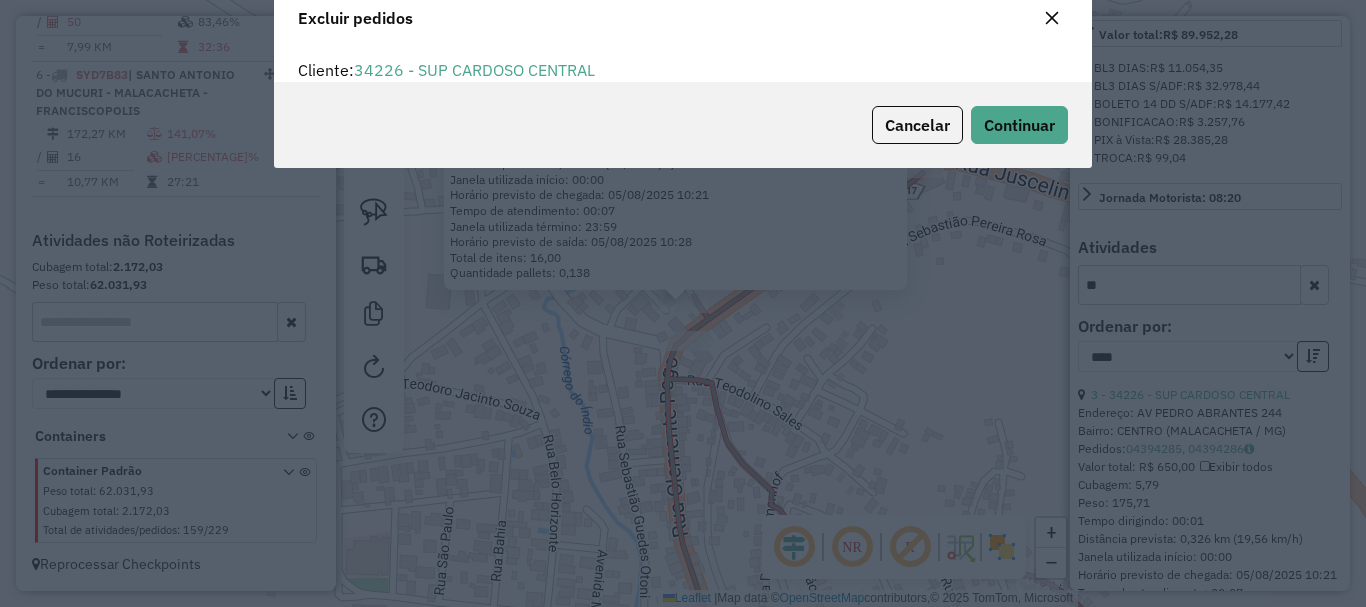 scroll, scrollTop: 82, scrollLeft: 0, axis: vertical 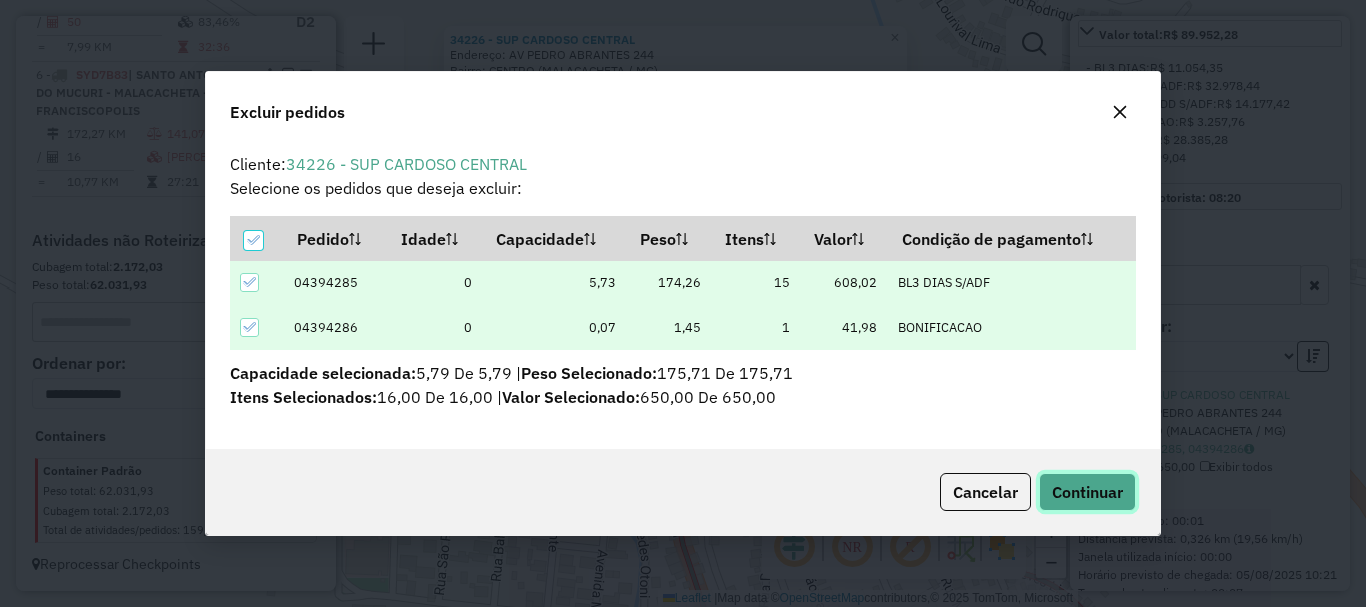 click on "Continuar" 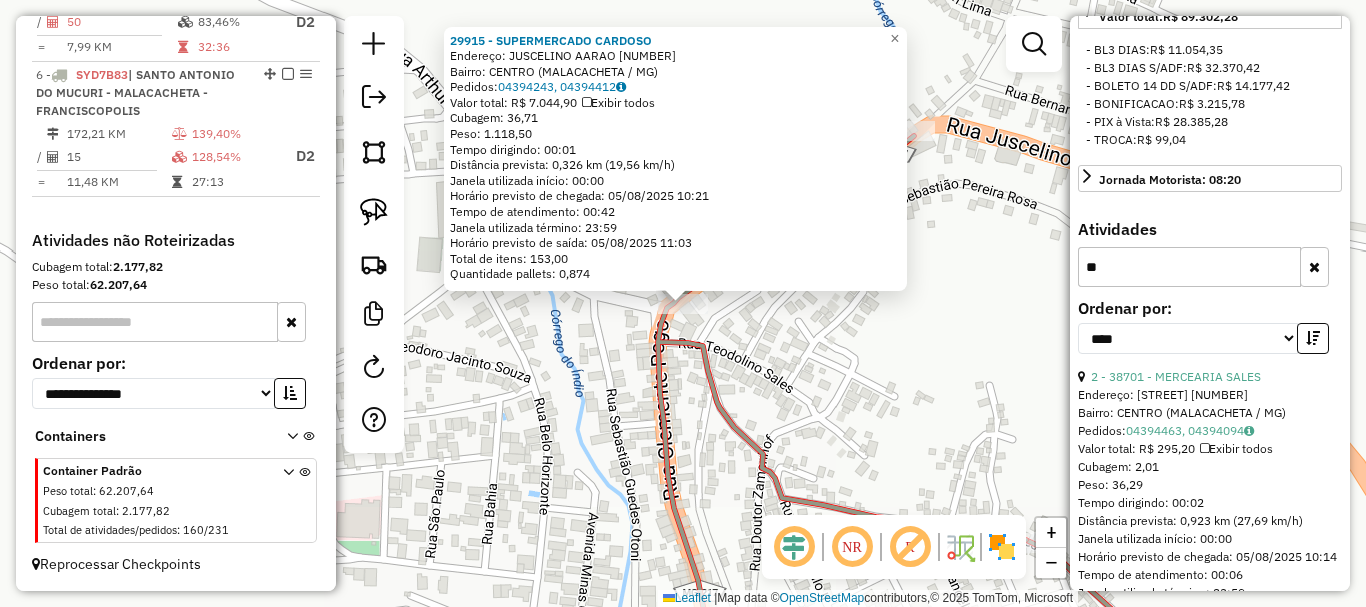 click at bounding box center [1314, 267] 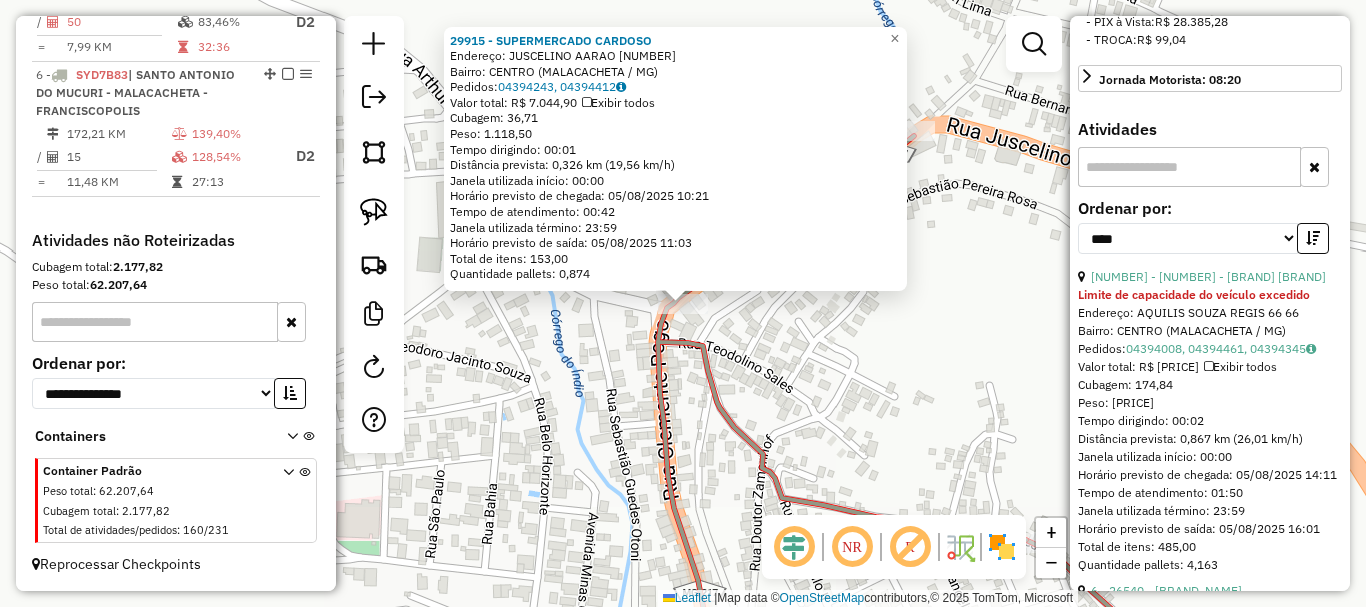 scroll, scrollTop: 1100, scrollLeft: 0, axis: vertical 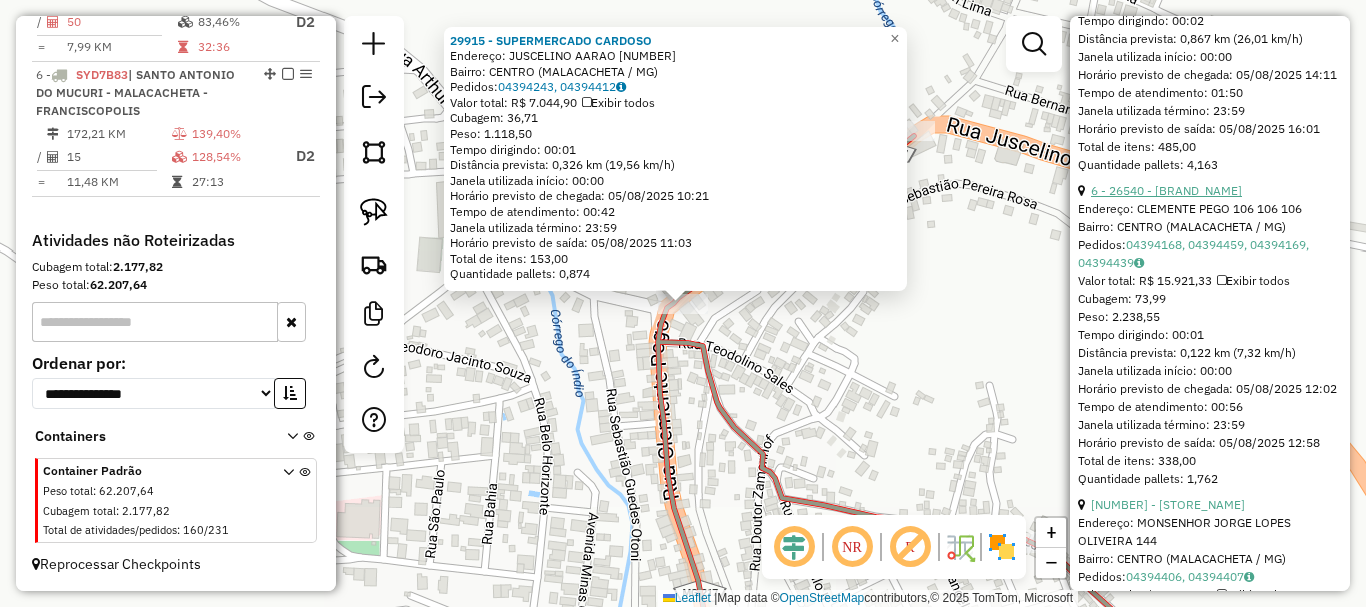 click on "6 - 26540 - [BRAND_NAME]" at bounding box center [1166, 190] 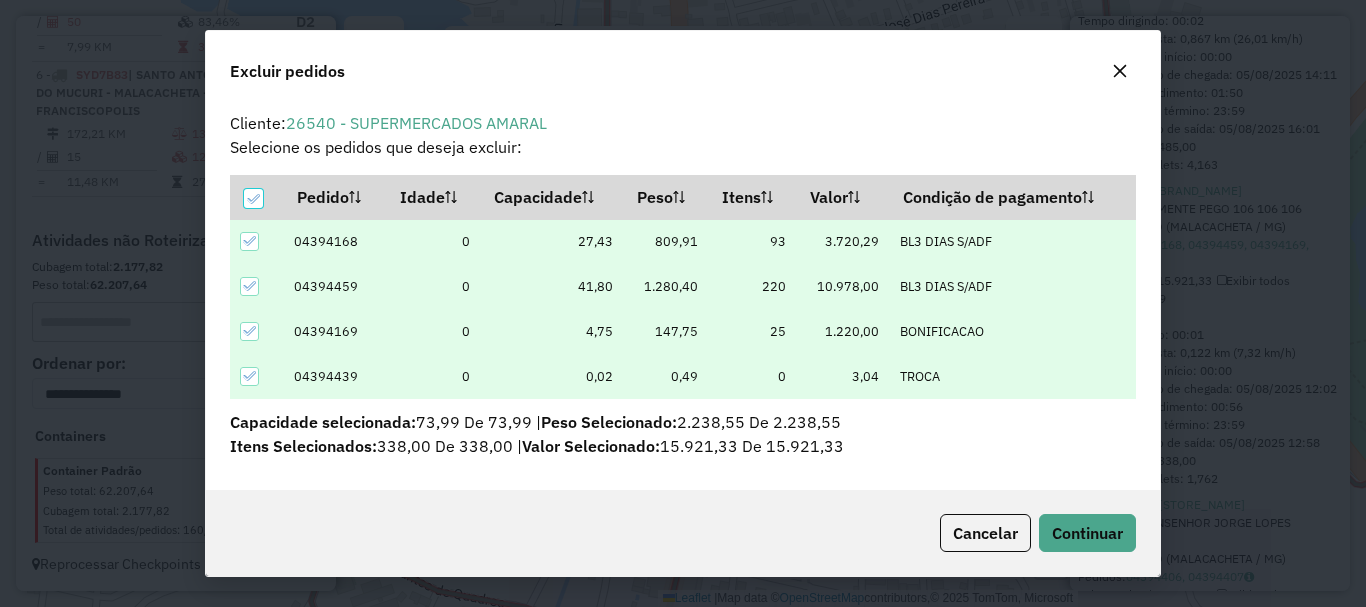 scroll, scrollTop: 8, scrollLeft: 0, axis: vertical 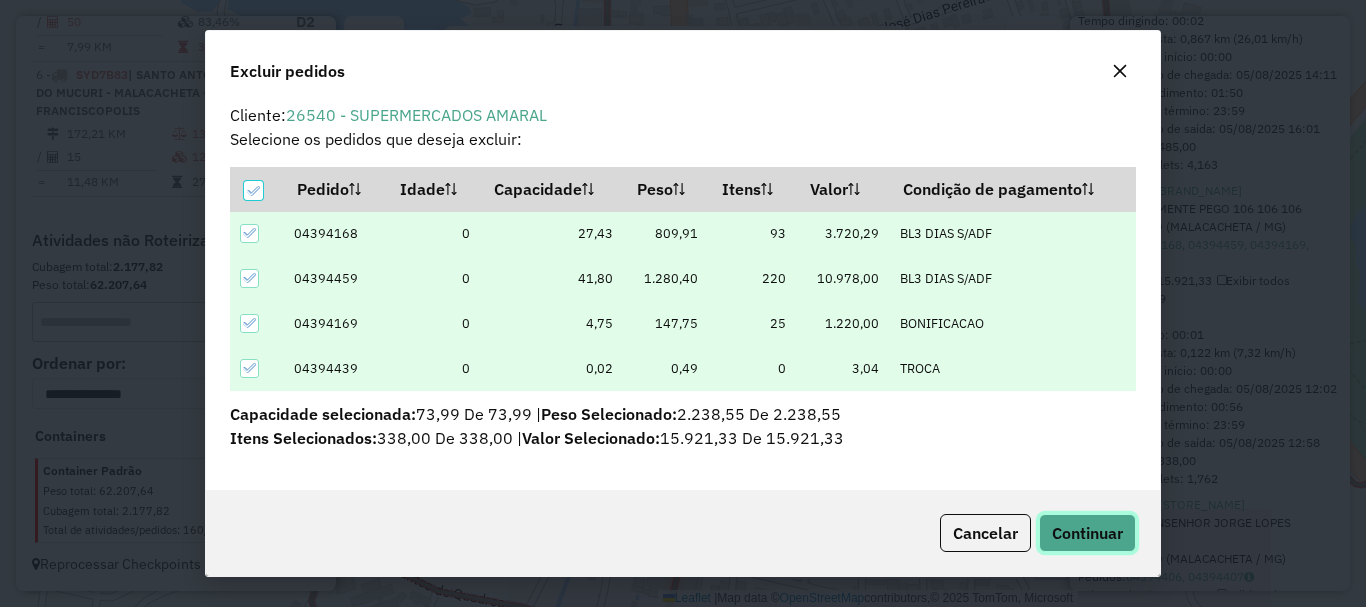 click on "Continuar" 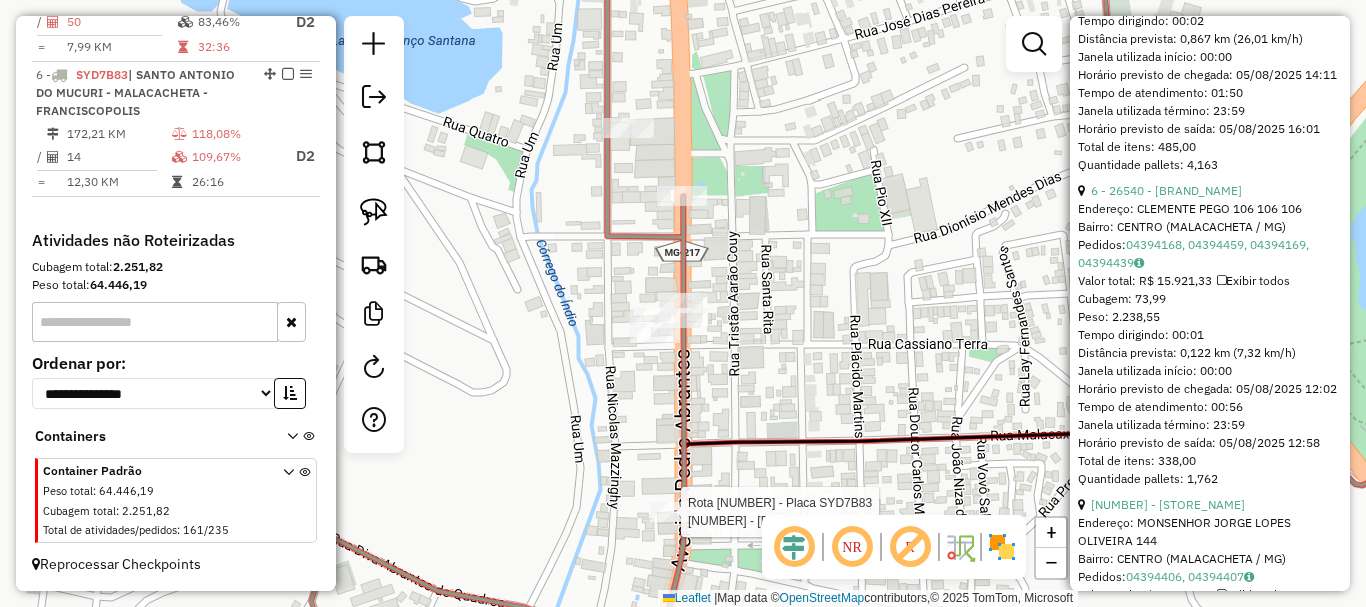 scroll, scrollTop: 768, scrollLeft: 0, axis: vertical 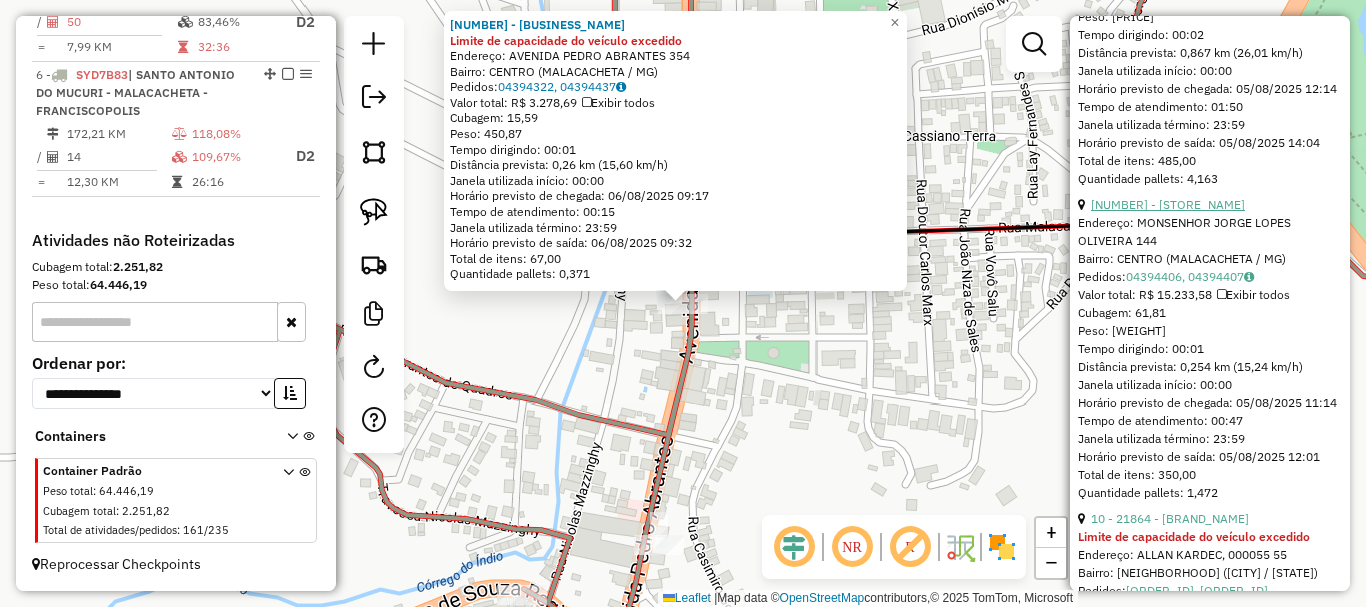 click on "[NUMBER] - [STORE_NAME]" at bounding box center [1168, 204] 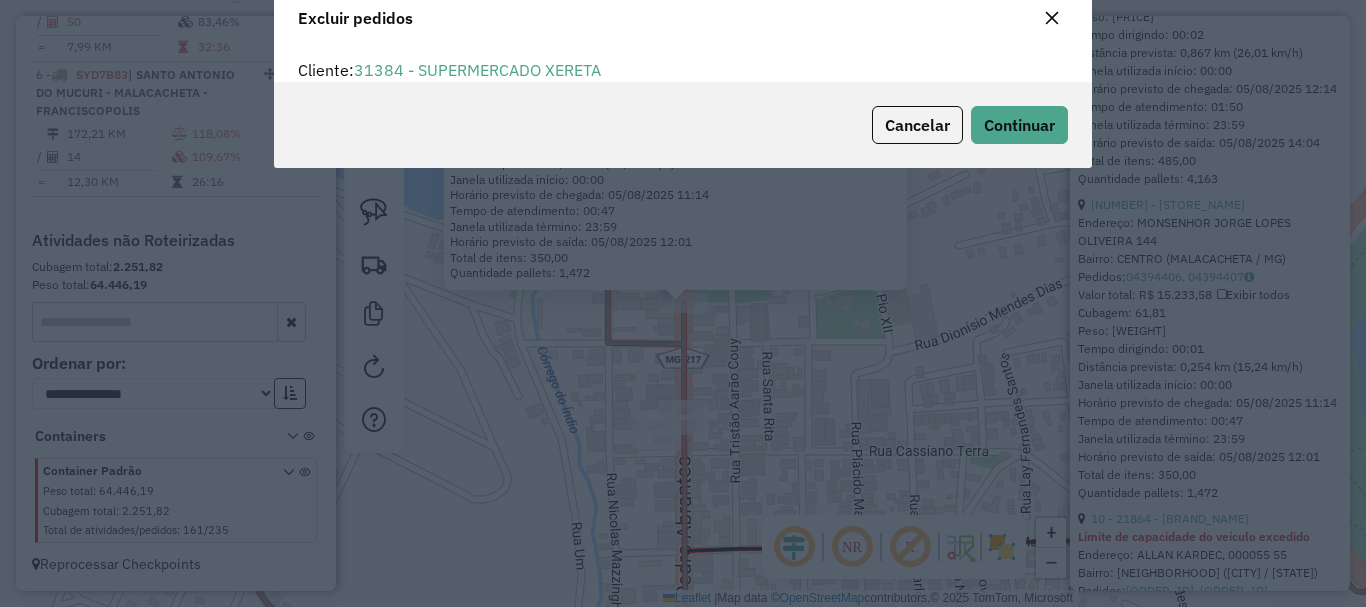 scroll, scrollTop: 82, scrollLeft: 0, axis: vertical 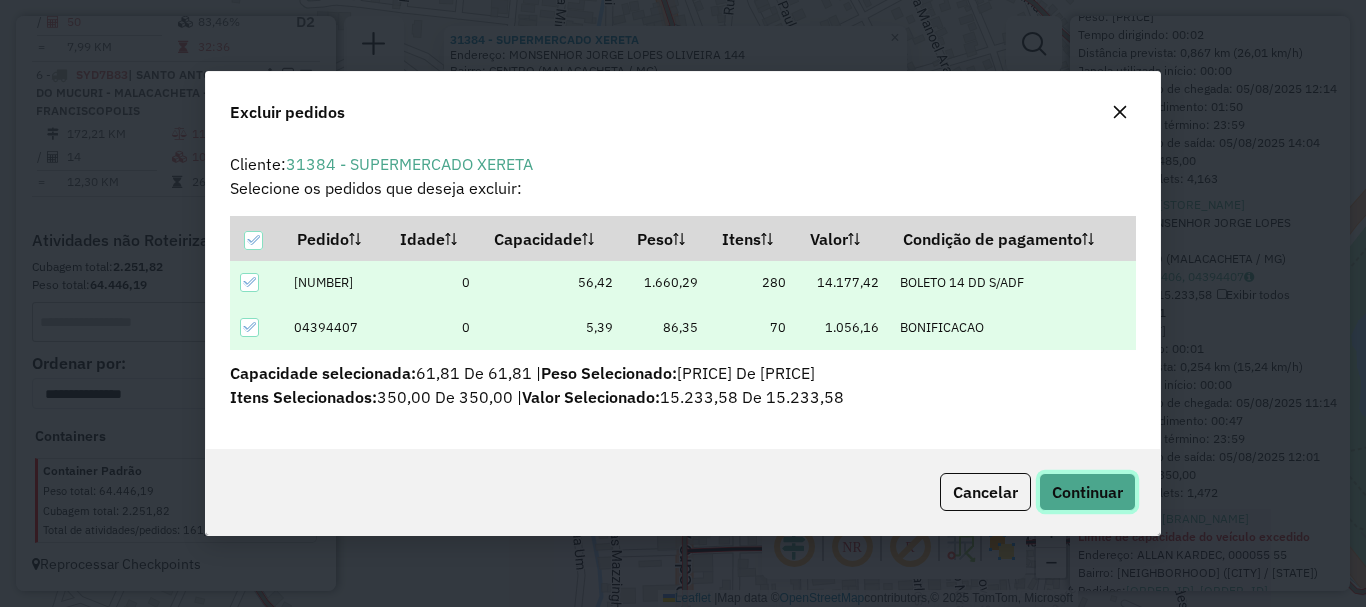click on "Continuar" 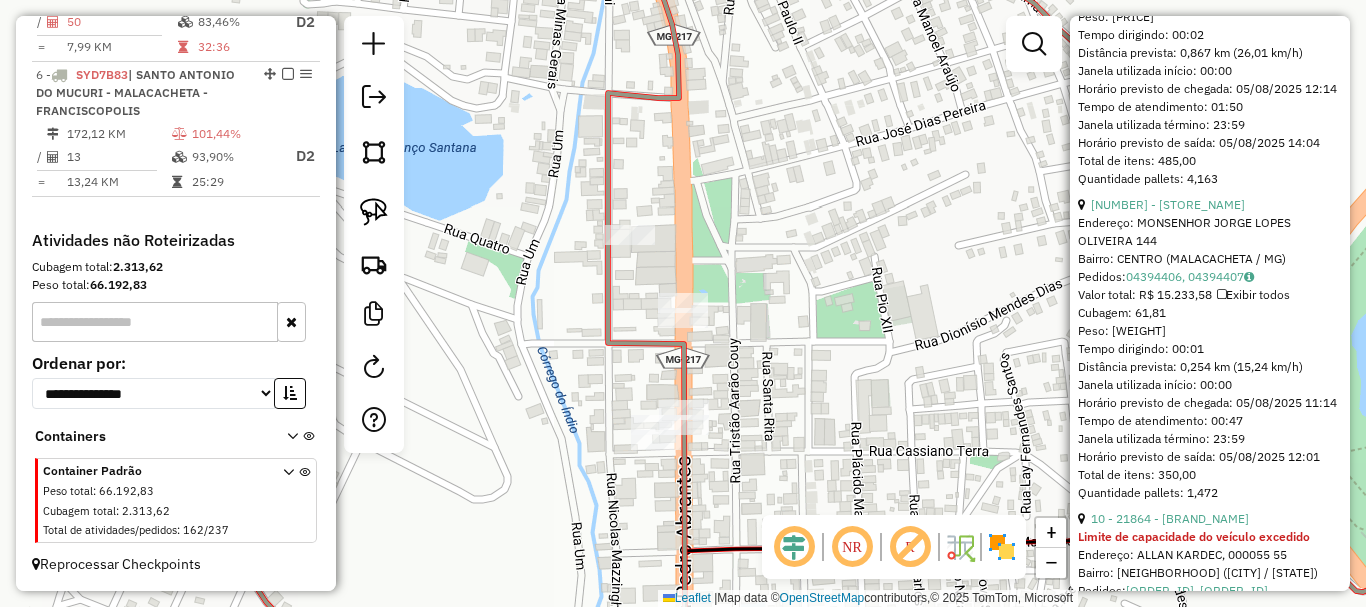scroll, scrollTop: 736, scrollLeft: 0, axis: vertical 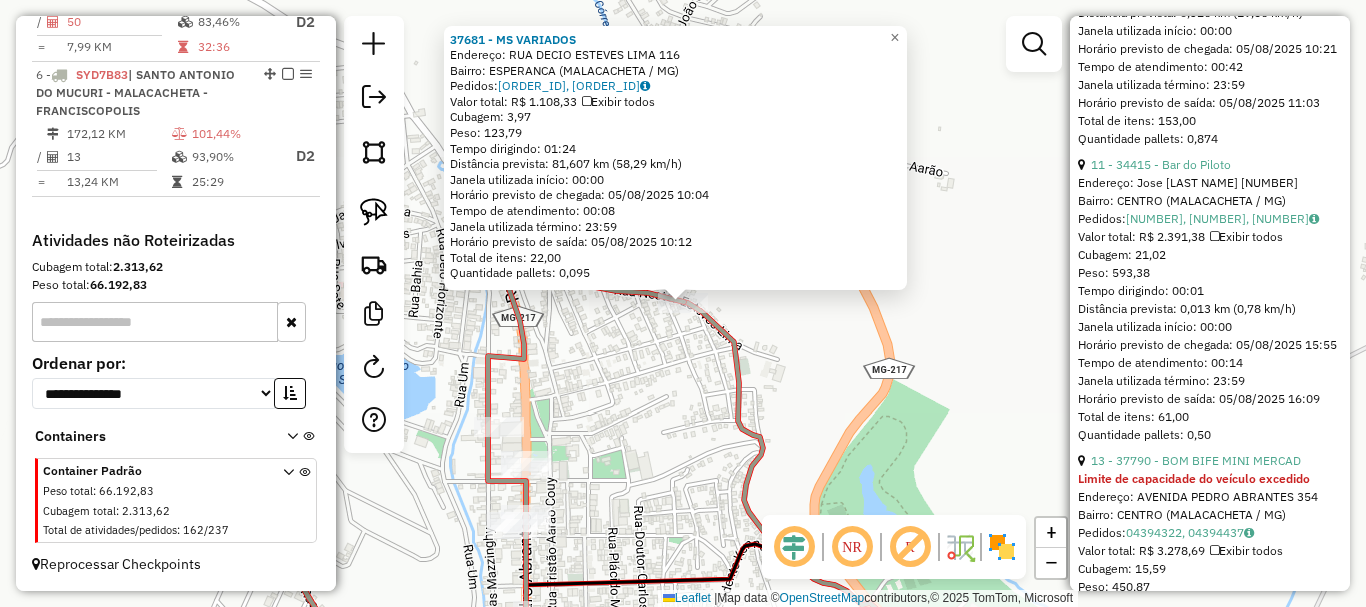 click on "37681 - MS VARIADOS  Endereço:  [STREET] [NUMBER]   Bairro: [BAIRRO] ([CITY] / [STATE])   Pedidos:  04394010, 04394009   Valor total: R$ 1.108,33   Exibir todos   Cubagem: 3,97  Peso: 123,79  Tempo dirigindo: 01:24   Distância prevista: 81,607 km (58,29 km/h)   Janela utilizada início: 00:00   Horário previsto de chegada: 05/08/2025 10:04   Tempo de atendimento: 00:08   Janela utilizada término: 23:59   Horário previsto de saída: 05/08/2025 10:12   Total de itens: 22,00   Quantidade pallets: 0,095  × Janela de atendimento Grade de atendimento Capacidade Transportadoras Veículos Cliente Pedidos  Rotas Selecione os dias de semana para filtrar as janelas de atendimento  Seg   Ter   Qua   Qui   Sex   Sáb   Dom  Informe o período da janela de atendimento: De: Até:  Filtrar exatamente a janela do cliente  Considerar janela de atendimento padrão  Selecione os dias de semana para filtrar as grades de atendimento  Seg   Ter   Qua   Qui   Sex   Sáb   Dom   Peso mínimo:   Peso máximo:   De:  +" 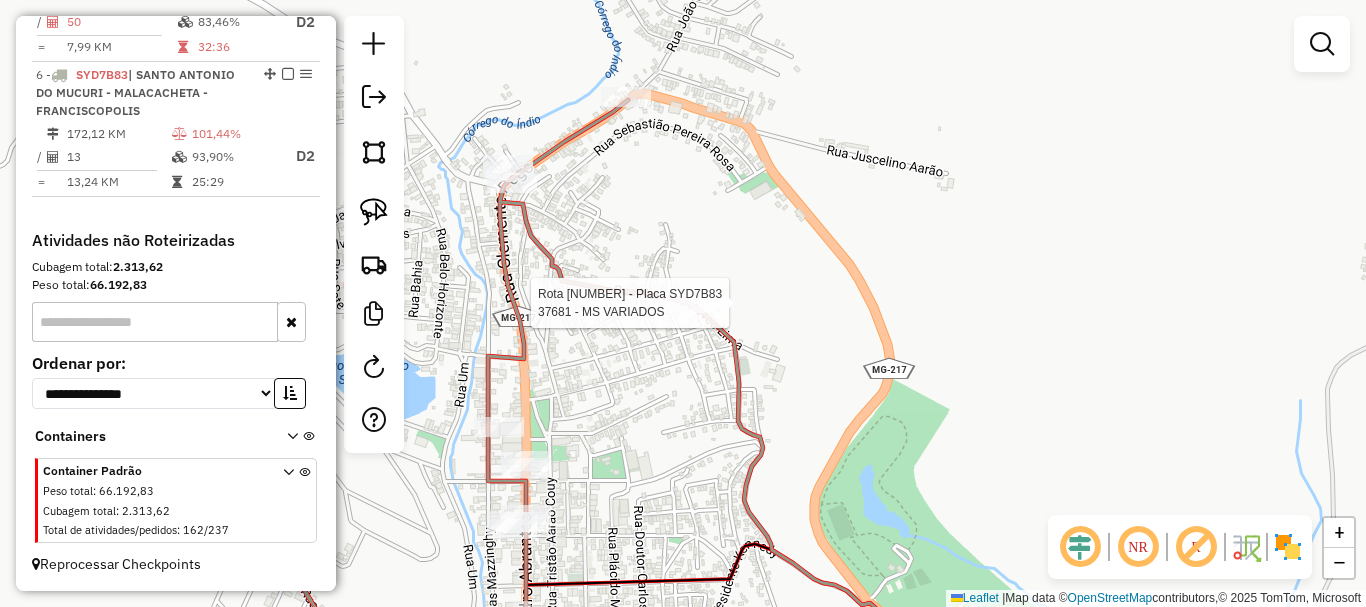 select on "*********" 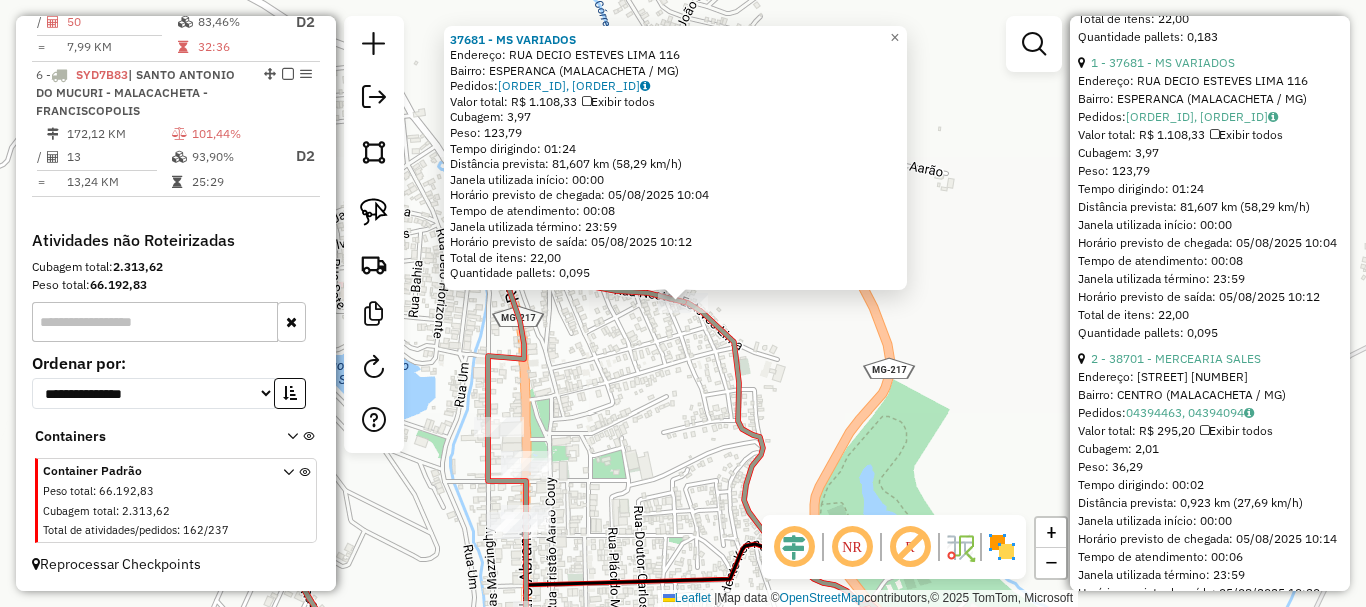 scroll, scrollTop: 3900, scrollLeft: 0, axis: vertical 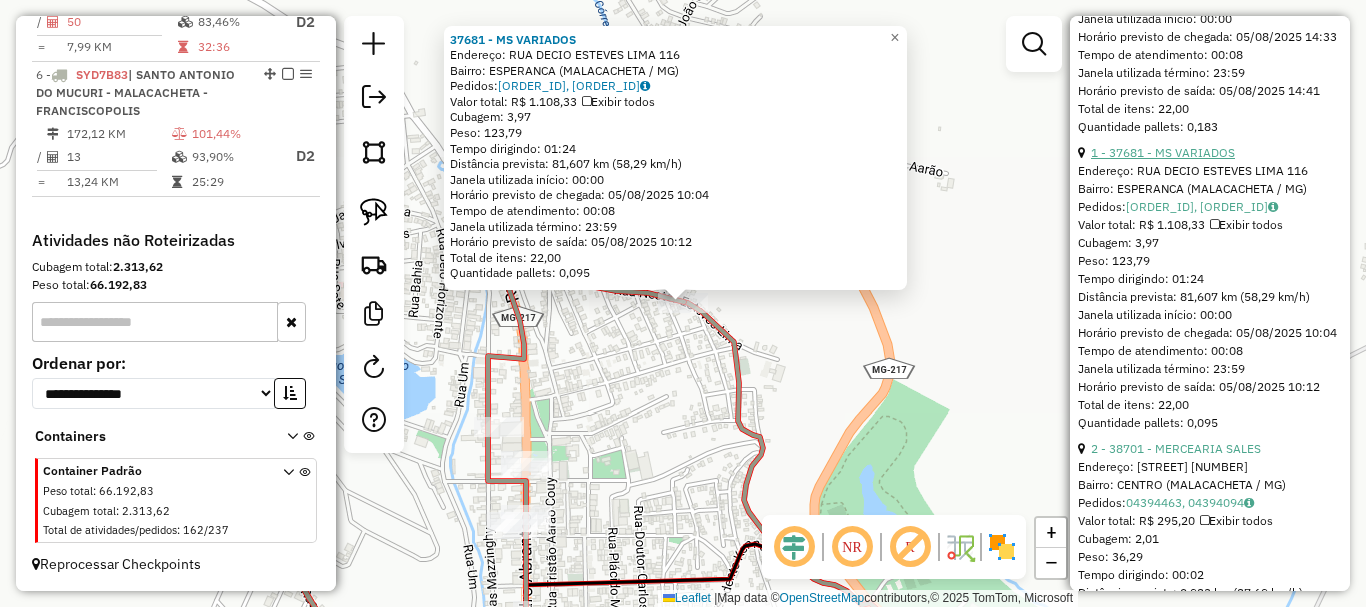 click on "1 - 37681 - MS VARIADOS" at bounding box center [1163, 152] 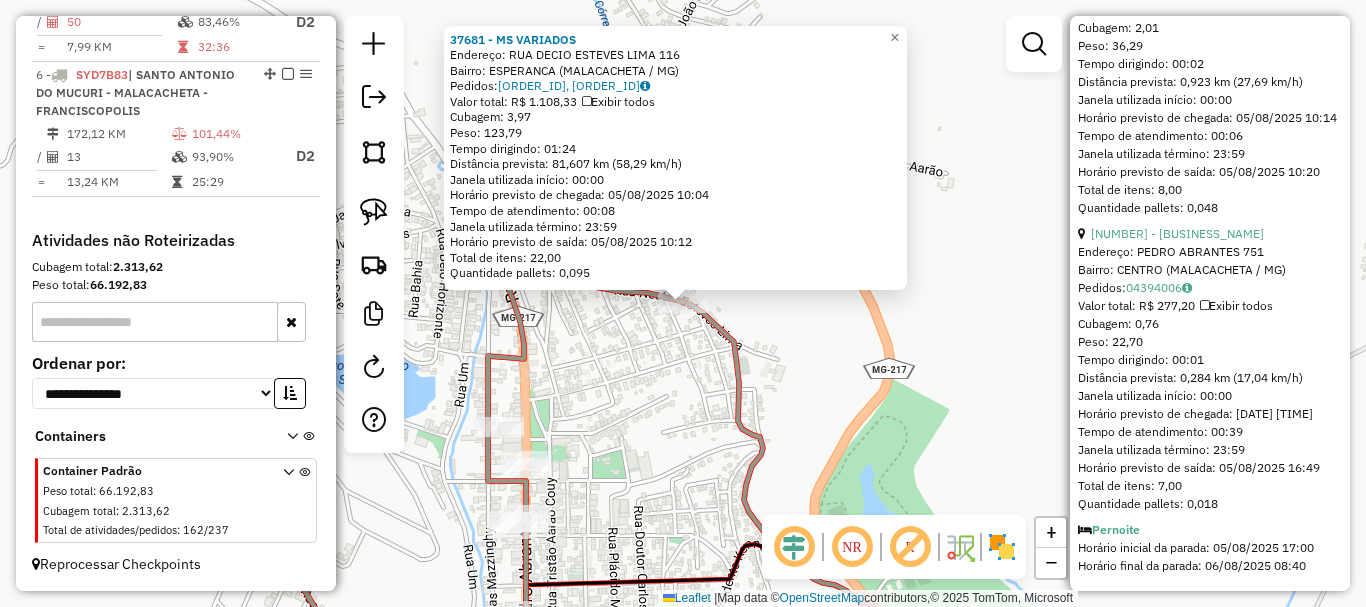 scroll, scrollTop: 4717, scrollLeft: 0, axis: vertical 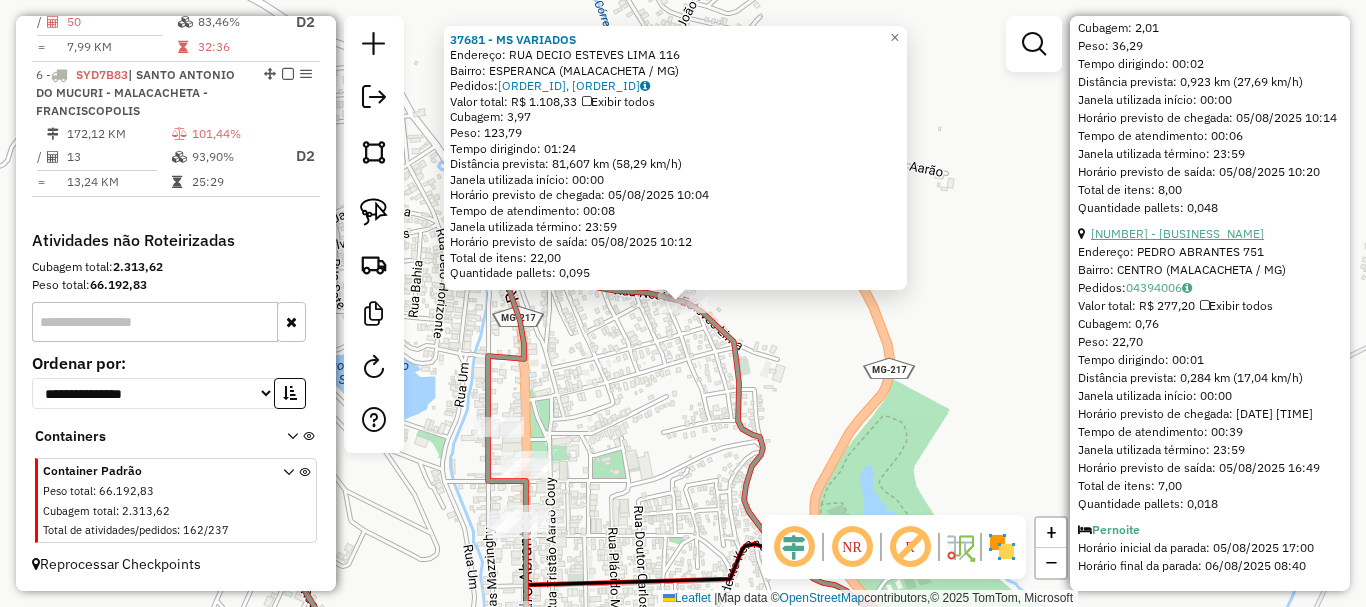 click on "[NUMBER] - [BUSINESS_NAME]" at bounding box center (1177, 233) 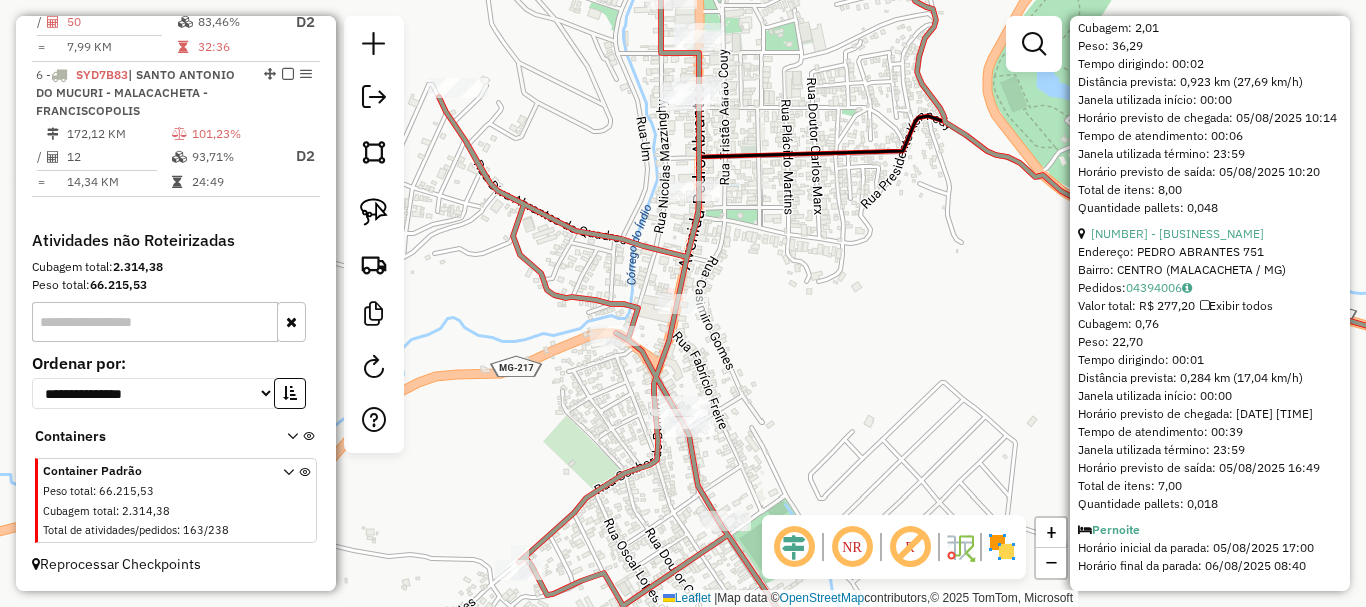 scroll, scrollTop: 4417, scrollLeft: 0, axis: vertical 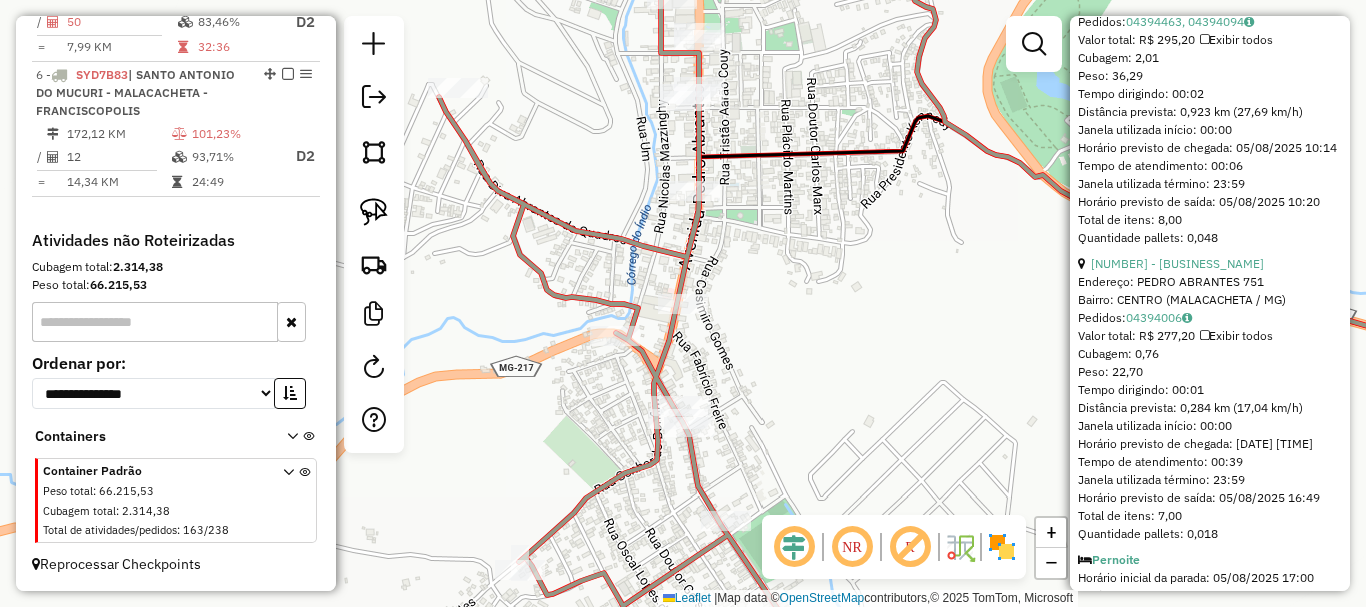 click on "2 - 38701 - MERCEARIA SALES" at bounding box center (1176, -33) 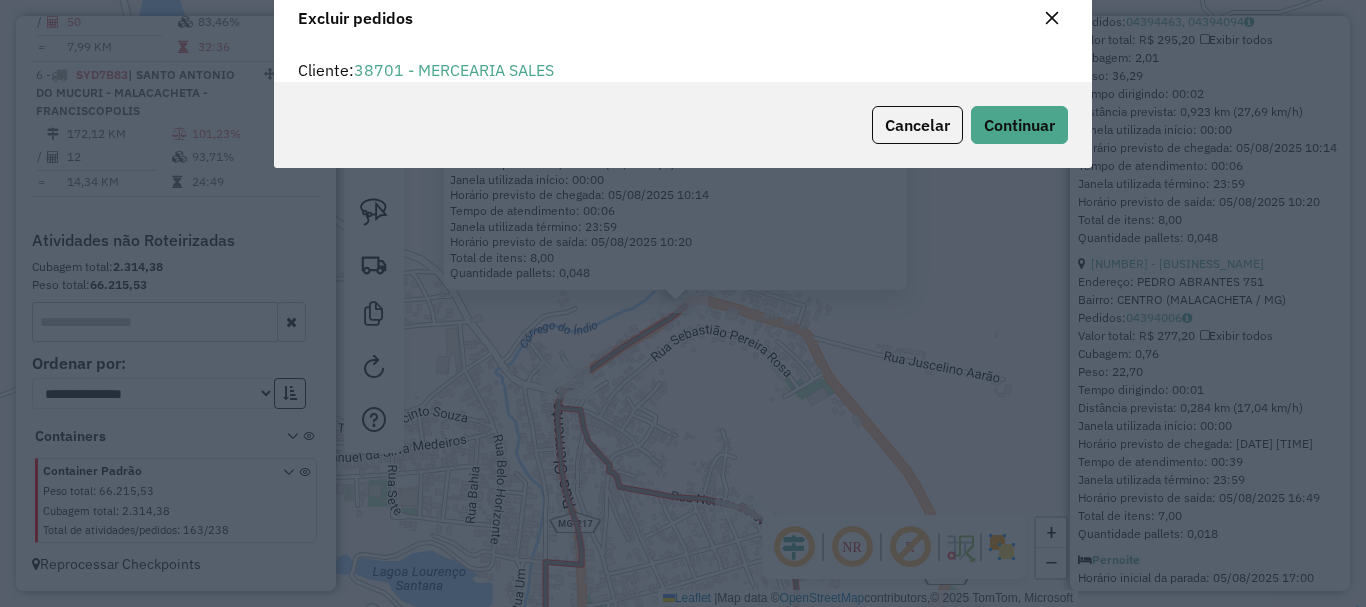 scroll, scrollTop: 82, scrollLeft: 0, axis: vertical 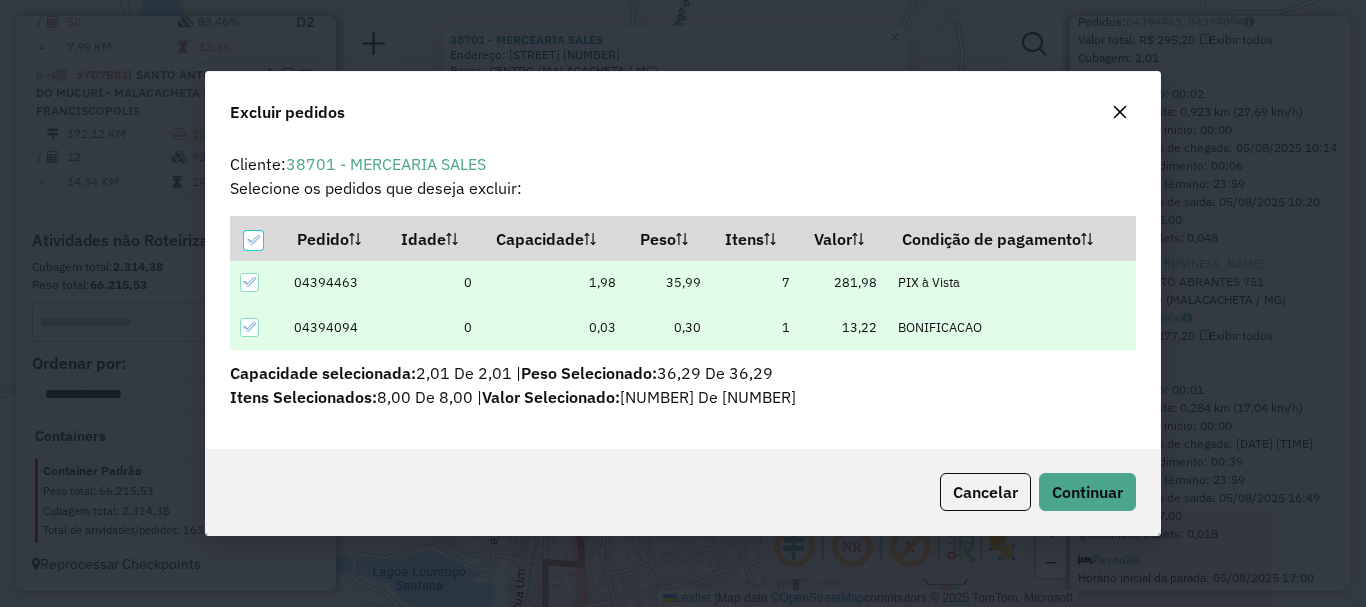 click on "Cancelar  Continuar" 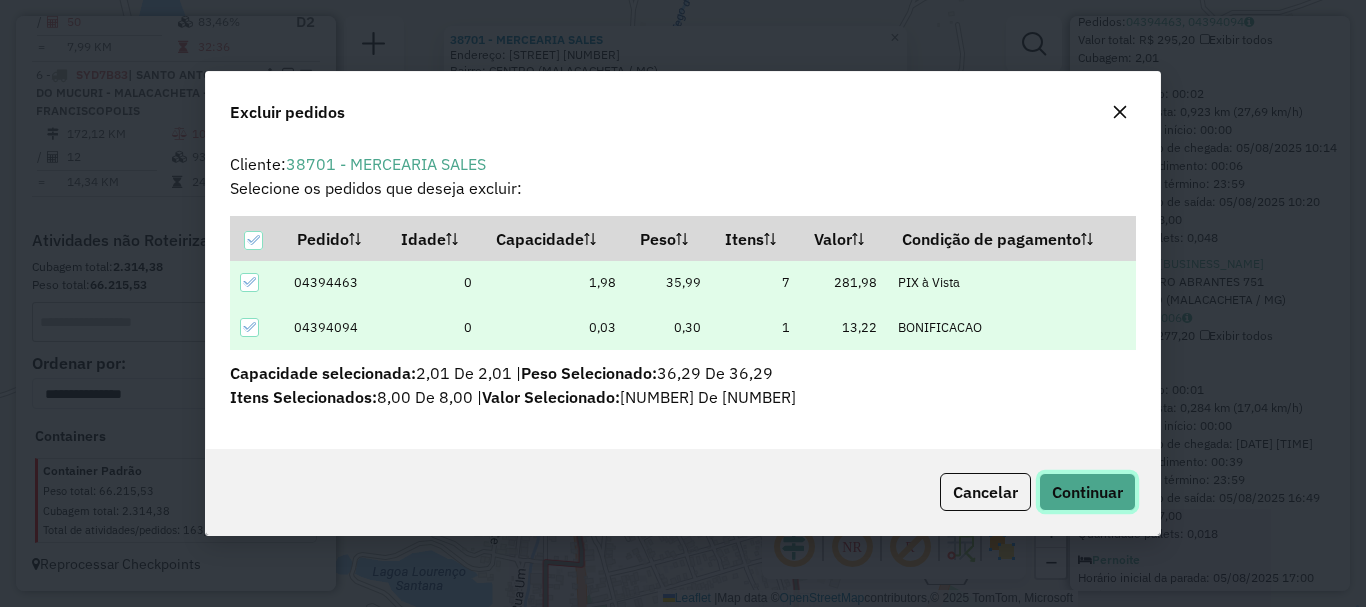 click on "Continuar" 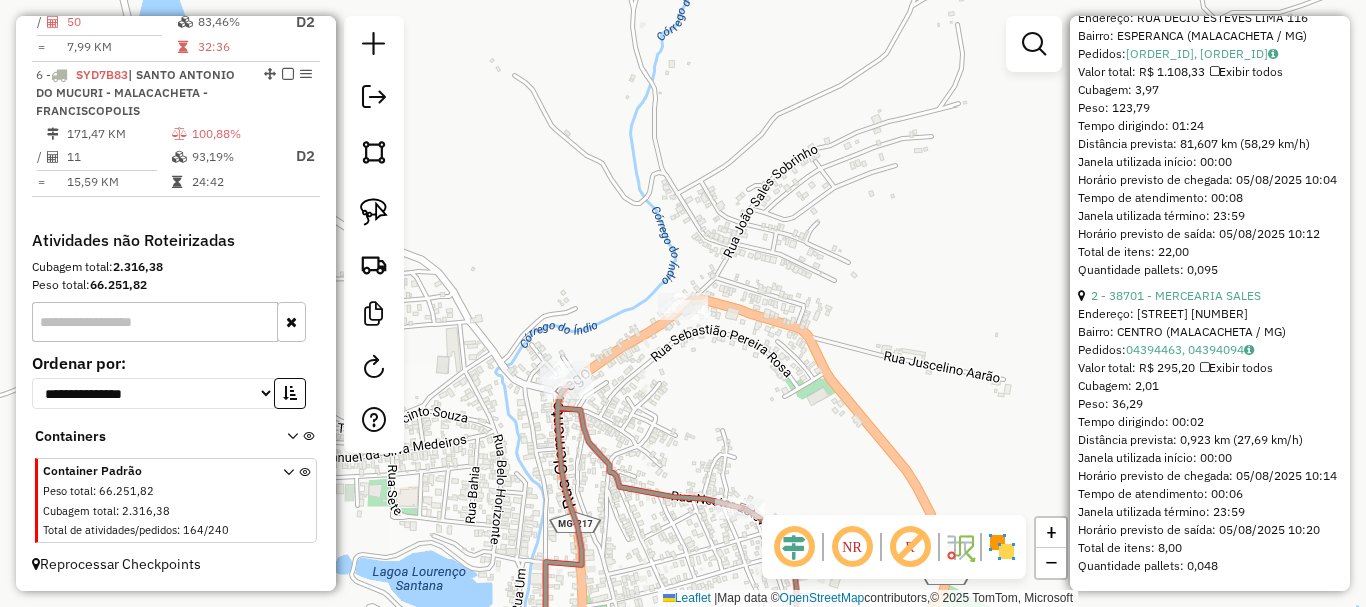 scroll, scrollTop: 811, scrollLeft: 0, axis: vertical 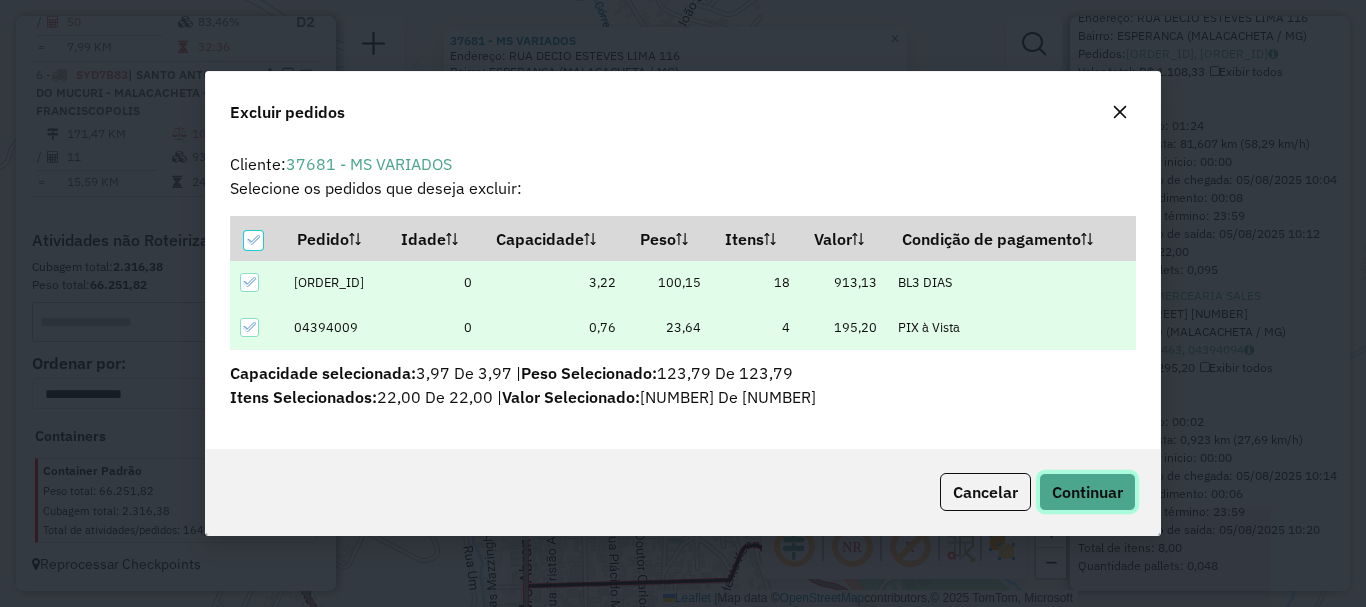 click on "Continuar" 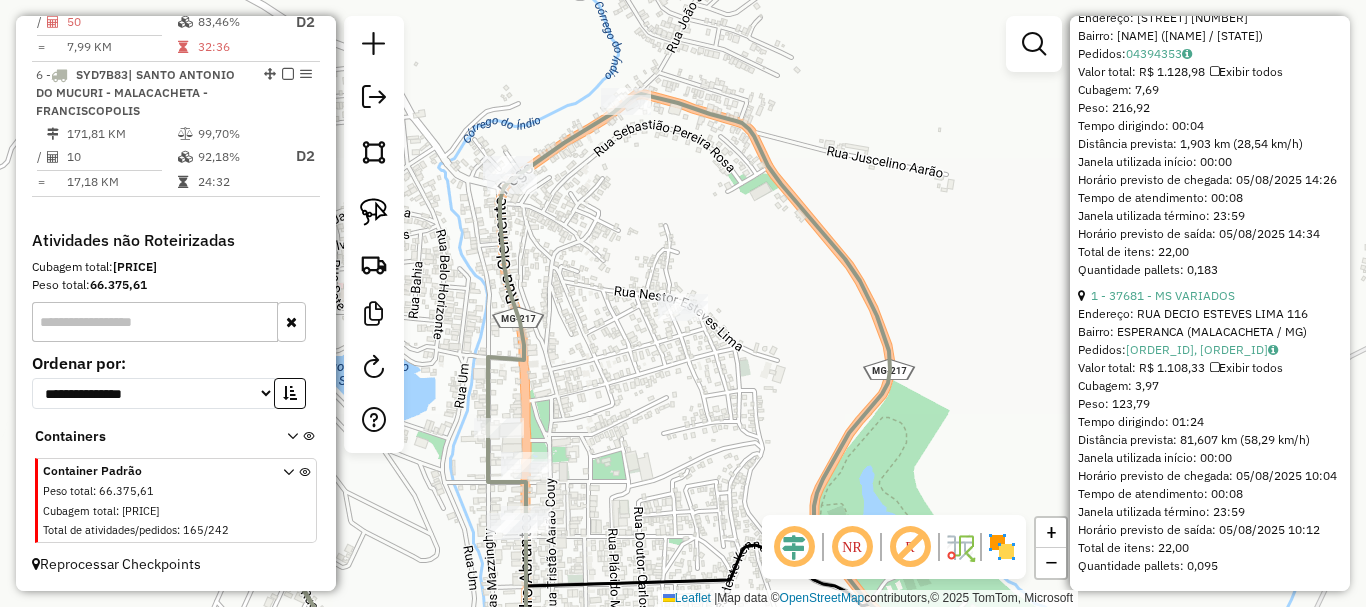 scroll, scrollTop: 831, scrollLeft: 0, axis: vertical 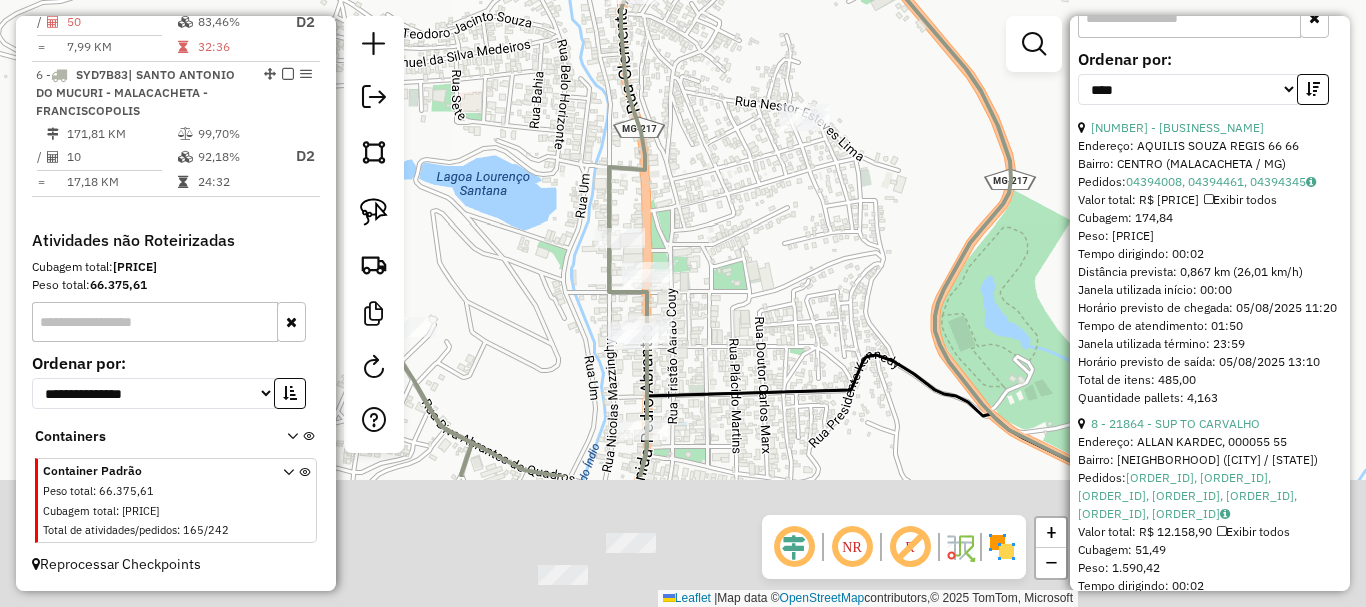 drag, startPoint x: 592, startPoint y: 472, endPoint x: 763, endPoint y: 175, distance: 342.70978 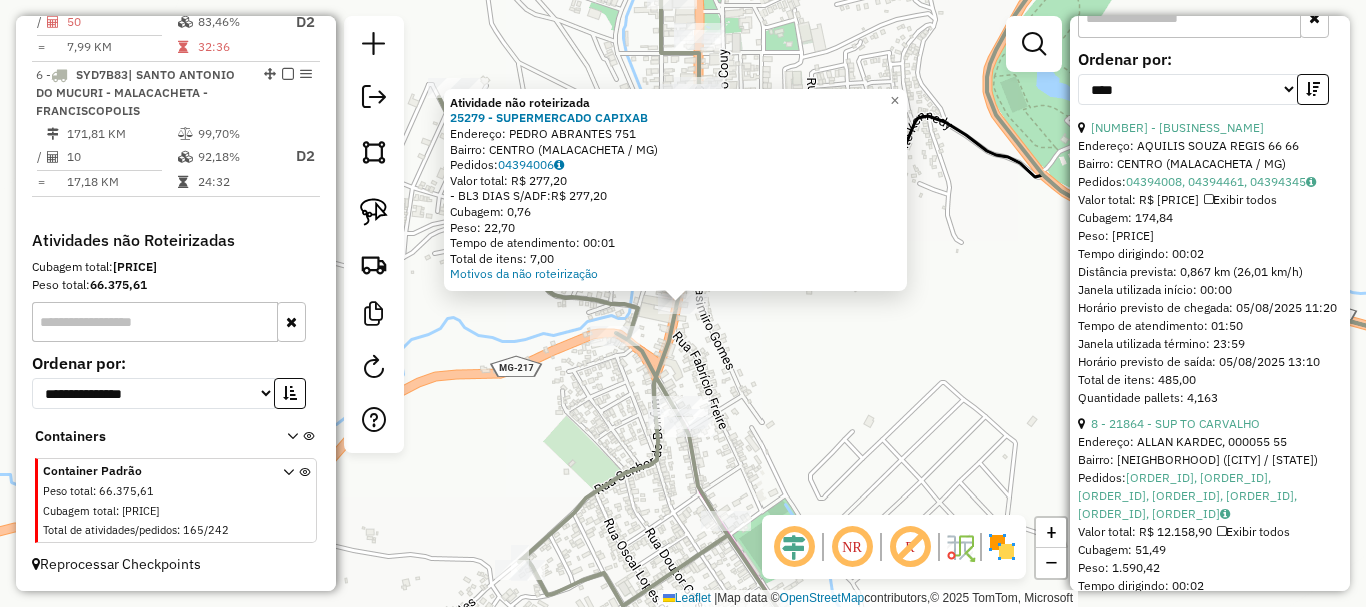 click on "Atividade não roteirizada 25279 - SUPERMERCADO CAPIXAB Endereço: [STREET] [NUMBER] Bairro: [NEIGHBORHOOD] ([CITY] / [STATE]) Pedidos: 04394006 Valor total: R$ 277,20 - BL3 DIAS S/ADF: R$ 277,20 Cubagem: 0,76 Peso: 22,70 Tempo de atendimento: 00:01 Total de itens: 7,00 Motivos da não roteirização × Janela de atendimento Grade de atendimento Capacidade Transportadoras Veículos Cliente Pedidos Rotas Selecione os dias de semana para filtrar as janelas de atendimento Seg Ter Qua Qui Sex Sáb Dom Informe o período da janela de atendimento: De: Até: Filtrar exatamente a janela do cliente Considerar janela de atendimento padrão Selecione os dias de semana para filtrar as grades de atendimento Seg Ter Qua Qui Sex Sáb Dom Considerar clientes sem dia de atendimento cadastrado Clientes fora do dia de atendimento selecionado Filtrar as atividades entre os valores definidos abaixo: Peso mínimo: Peso máximo: Cubagem mínima: Cubagem máxima: De: Até:" 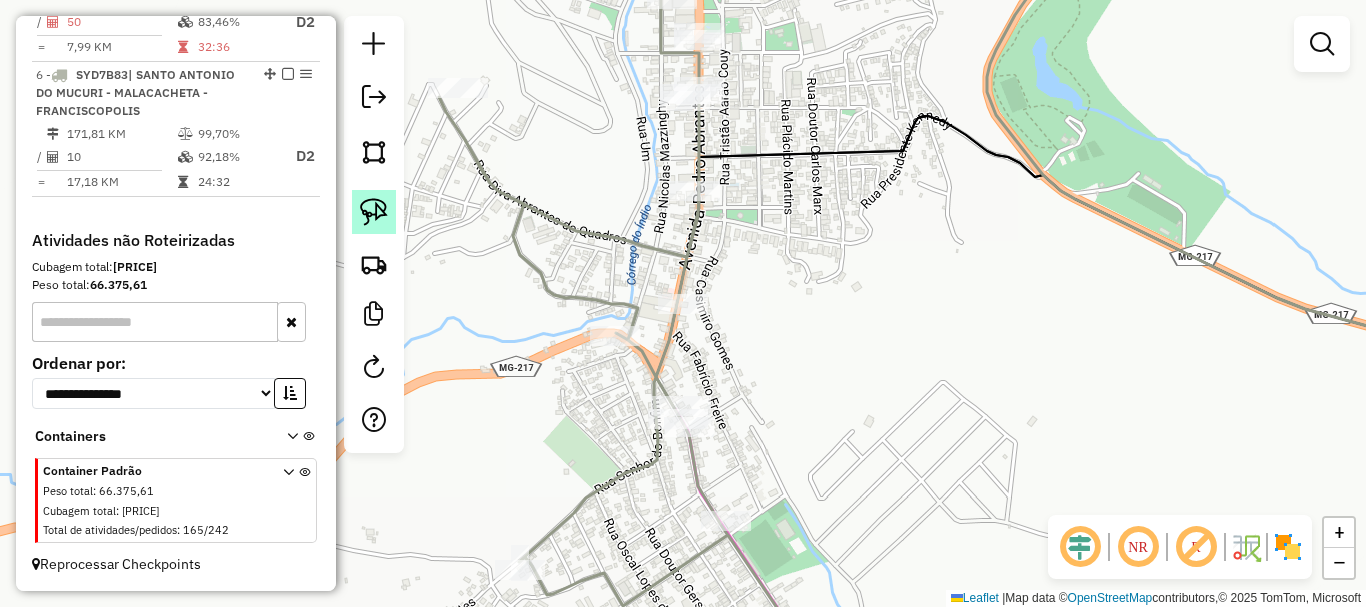 click 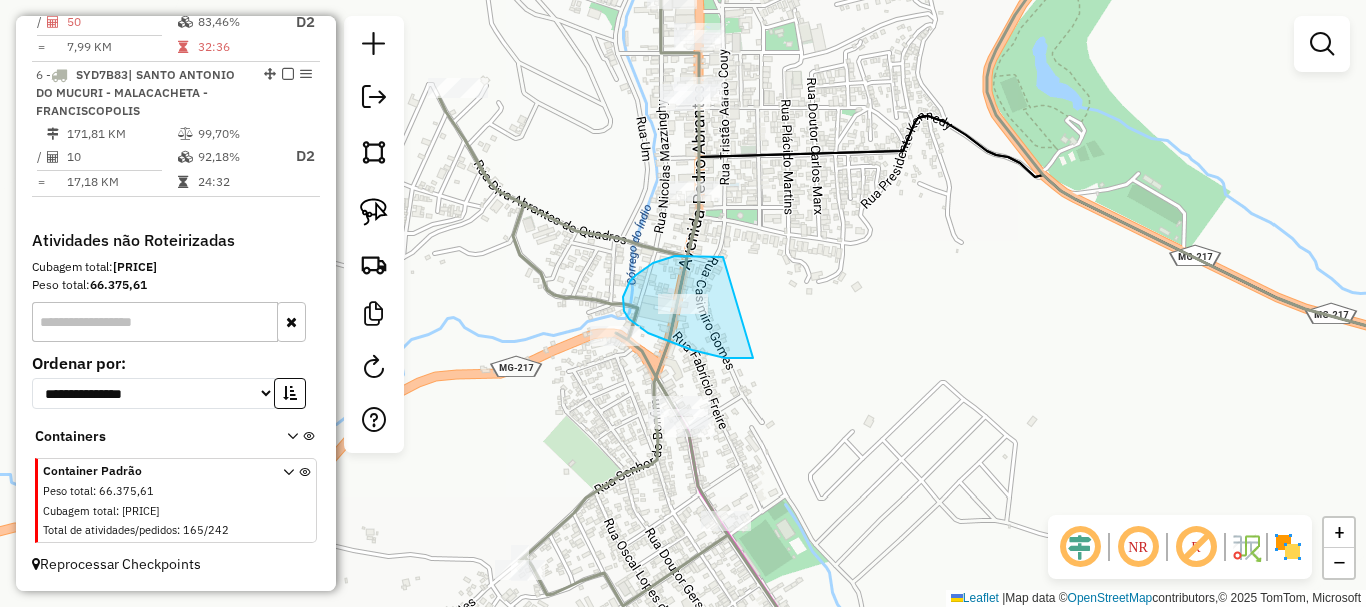 drag, startPoint x: 723, startPoint y: 257, endPoint x: 753, endPoint y: 358, distance: 105.36128 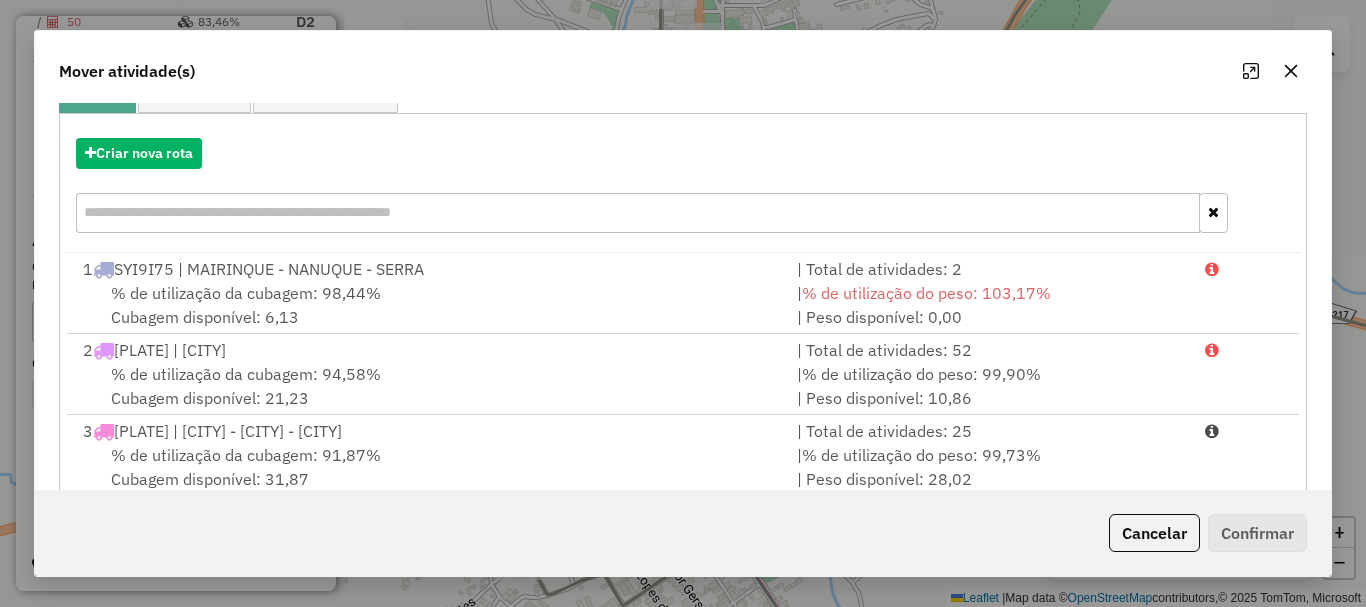 scroll, scrollTop: 397, scrollLeft: 0, axis: vertical 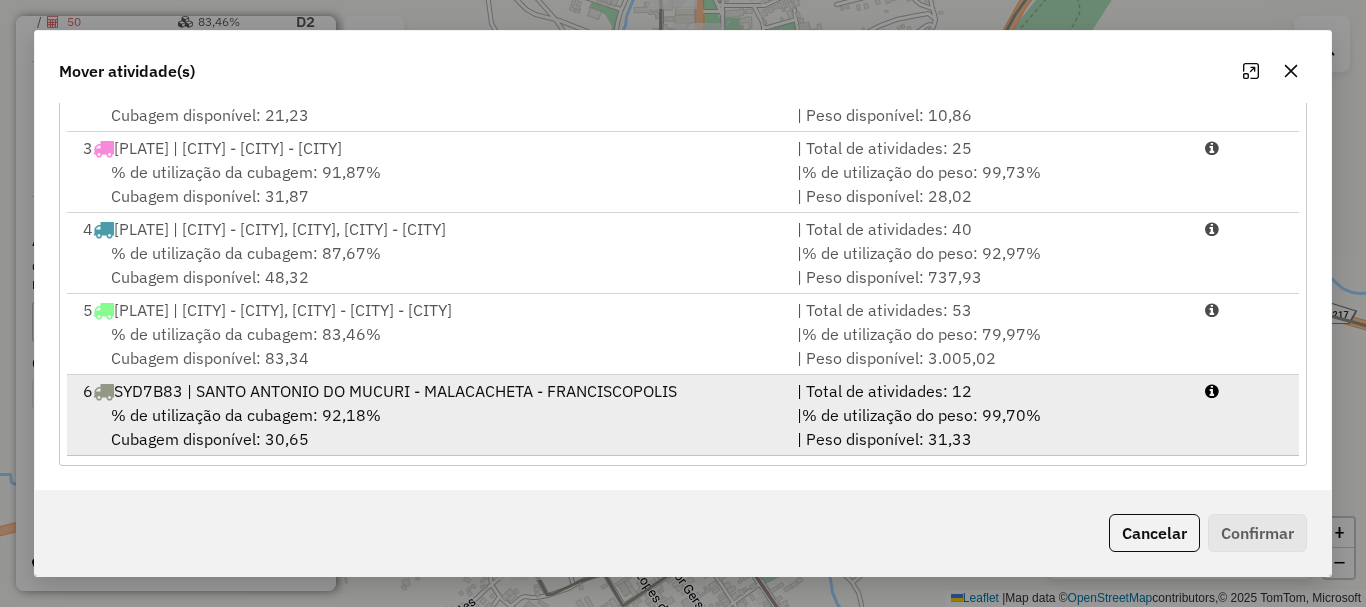 click on "6 [PLATE] | [CITY] - [CITY] - [CITY]" at bounding box center (428, 391) 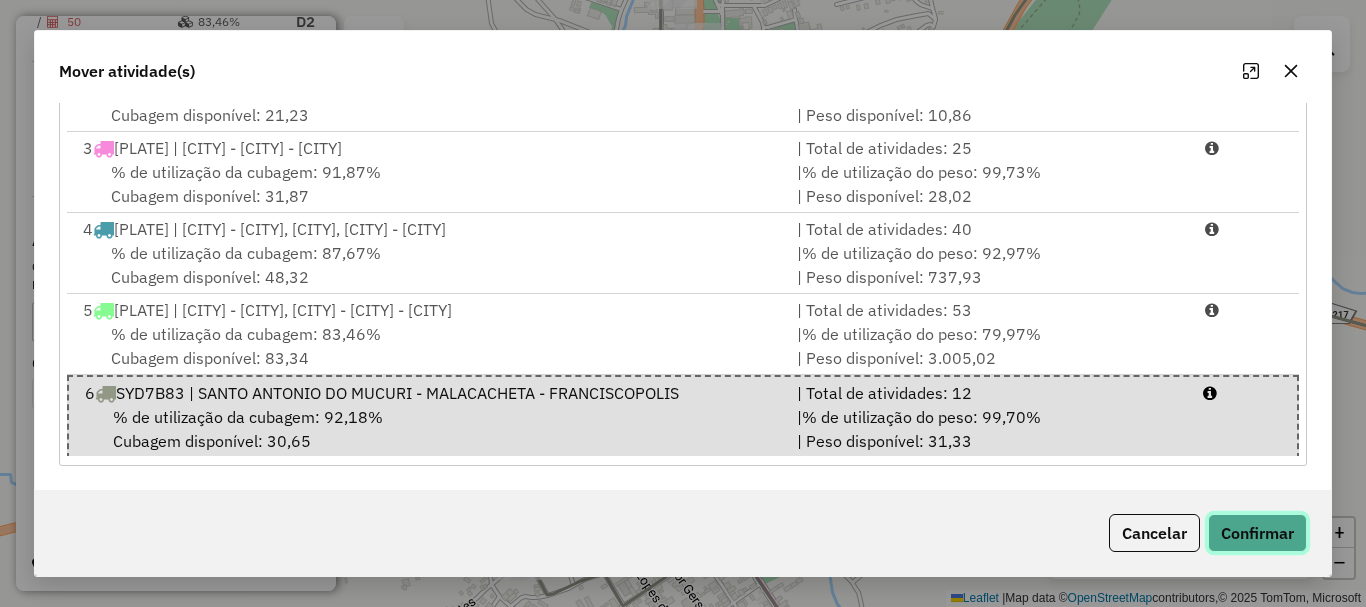 click on "Confirmar" 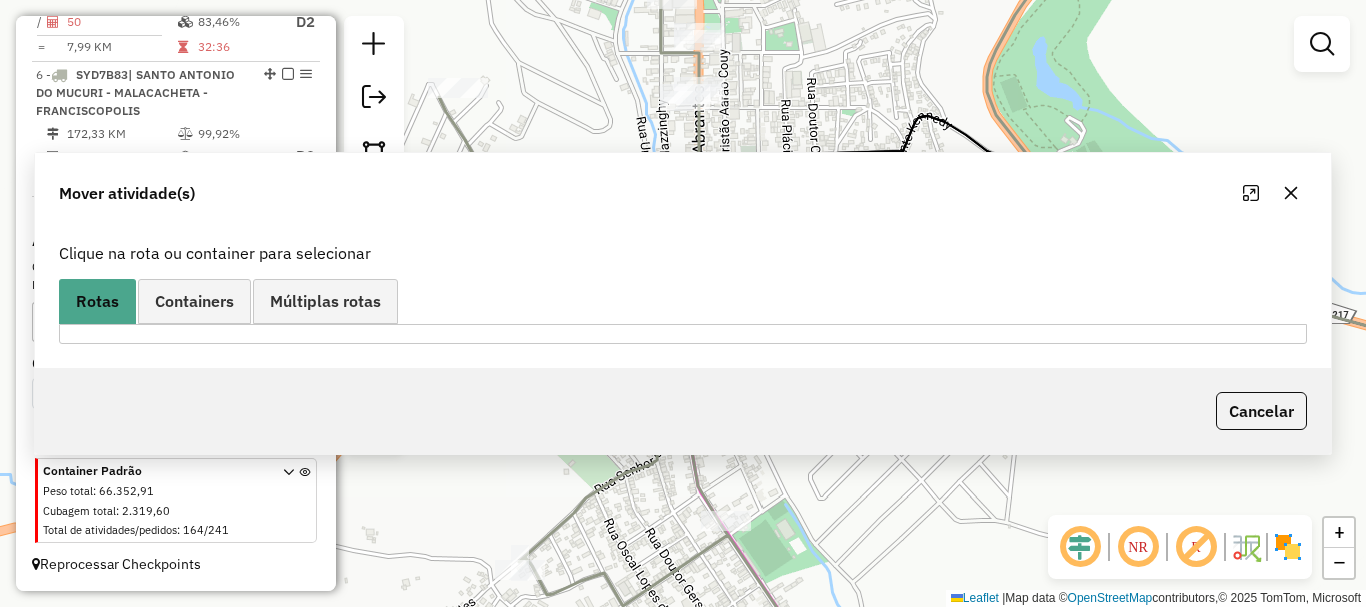 scroll, scrollTop: 0, scrollLeft: 0, axis: both 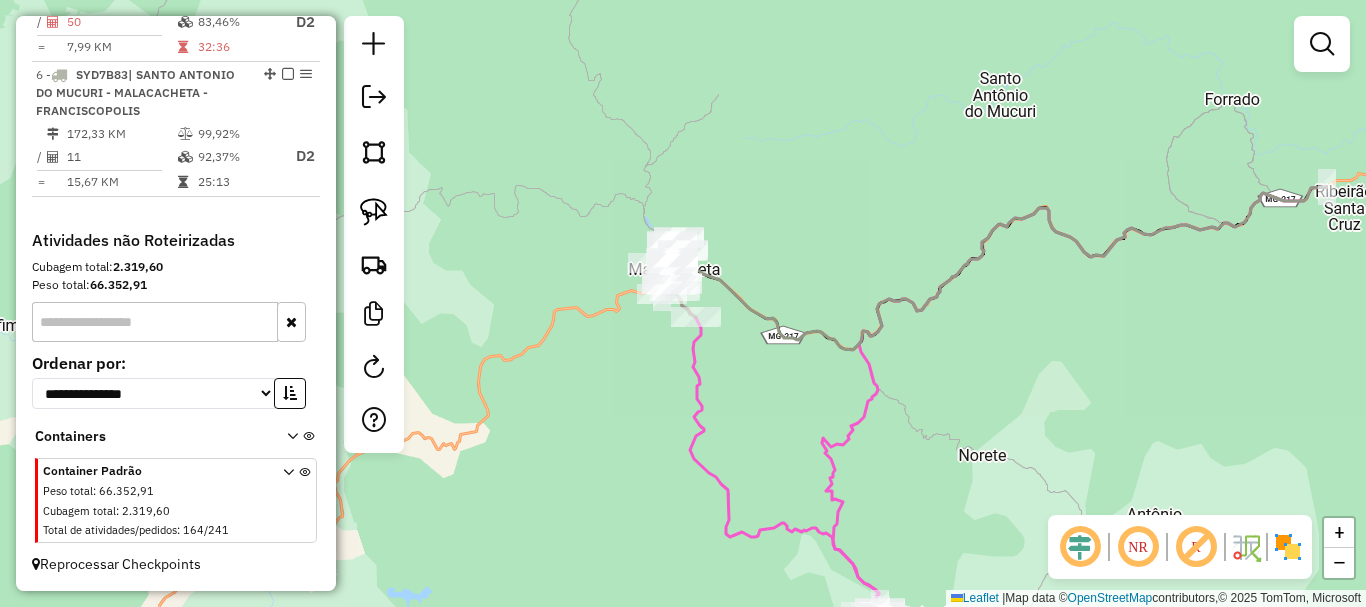 drag, startPoint x: 1029, startPoint y: 331, endPoint x: 896, endPoint y: 290, distance: 139.17615 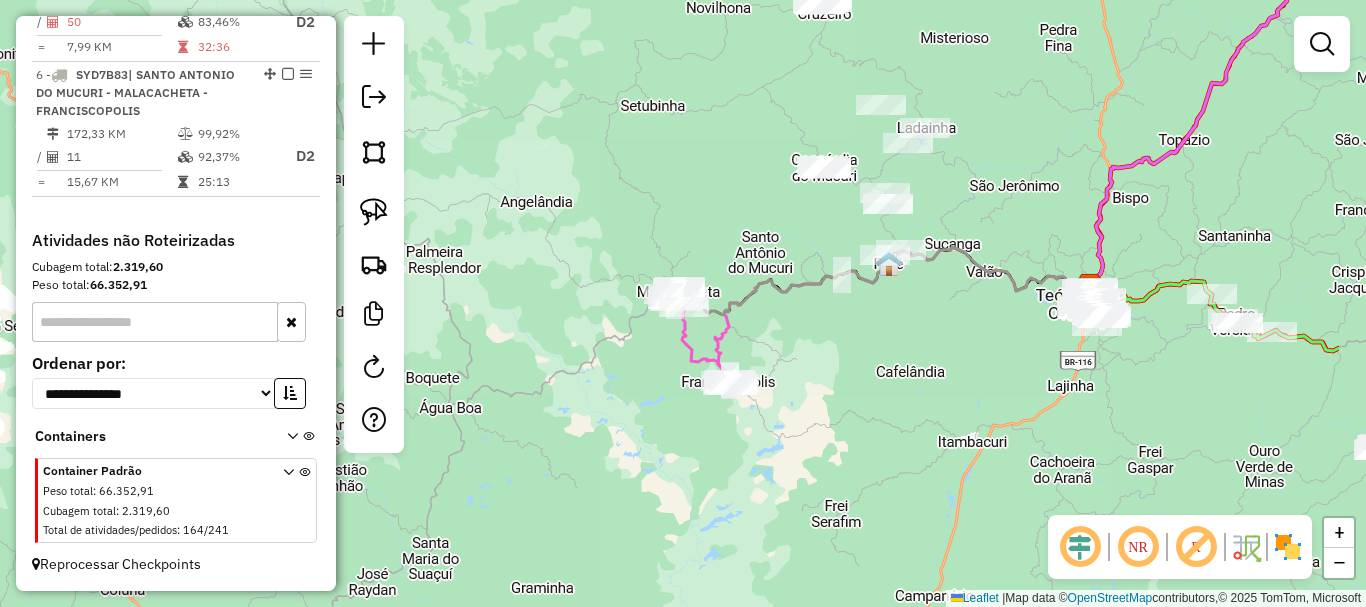 drag, startPoint x: 974, startPoint y: 355, endPoint x: 820, endPoint y: 366, distance: 154.39236 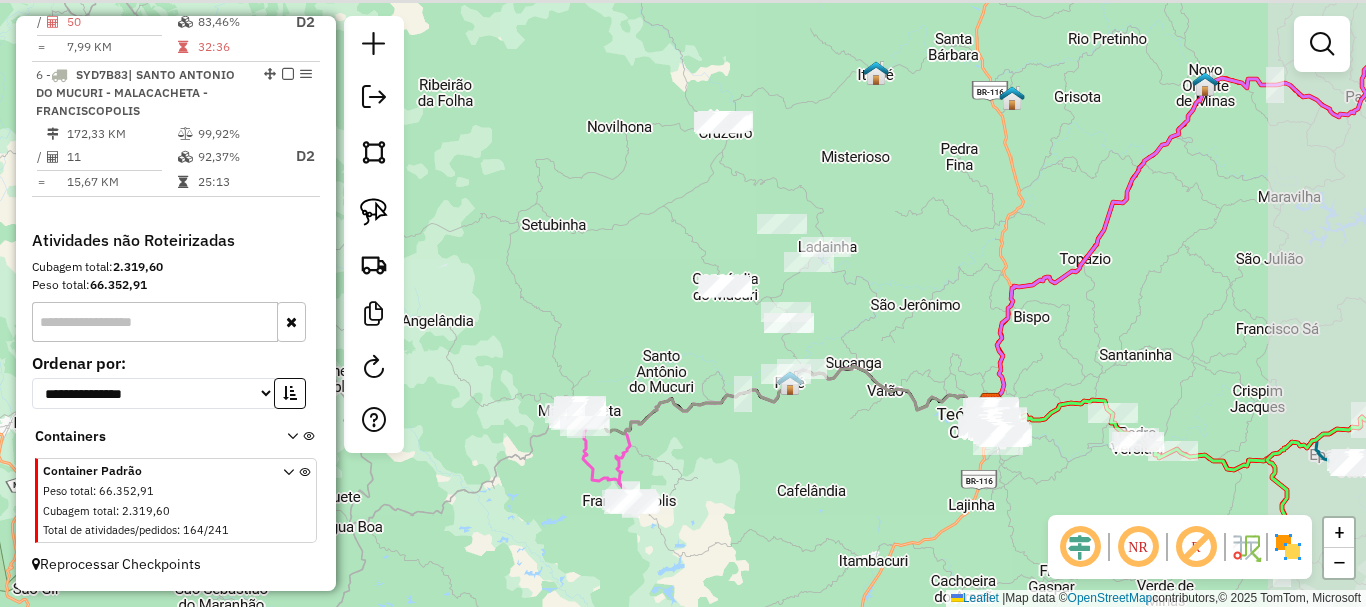 drag, startPoint x: 909, startPoint y: 364, endPoint x: 837, endPoint y: 443, distance: 106.887794 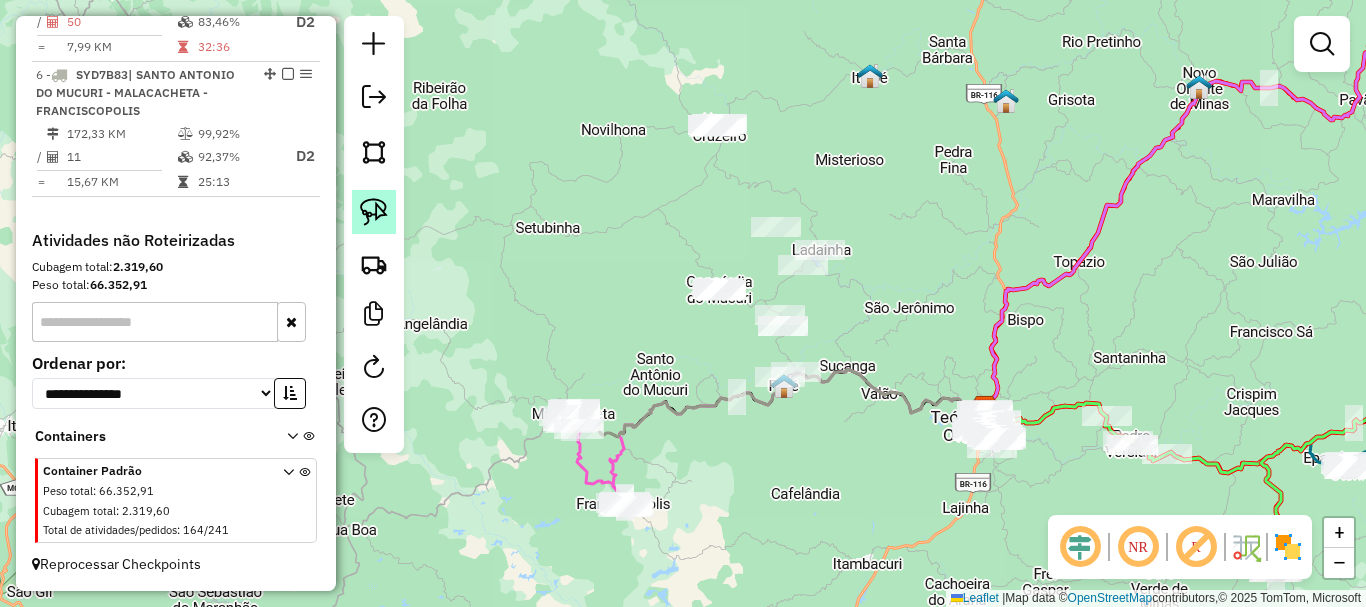 click 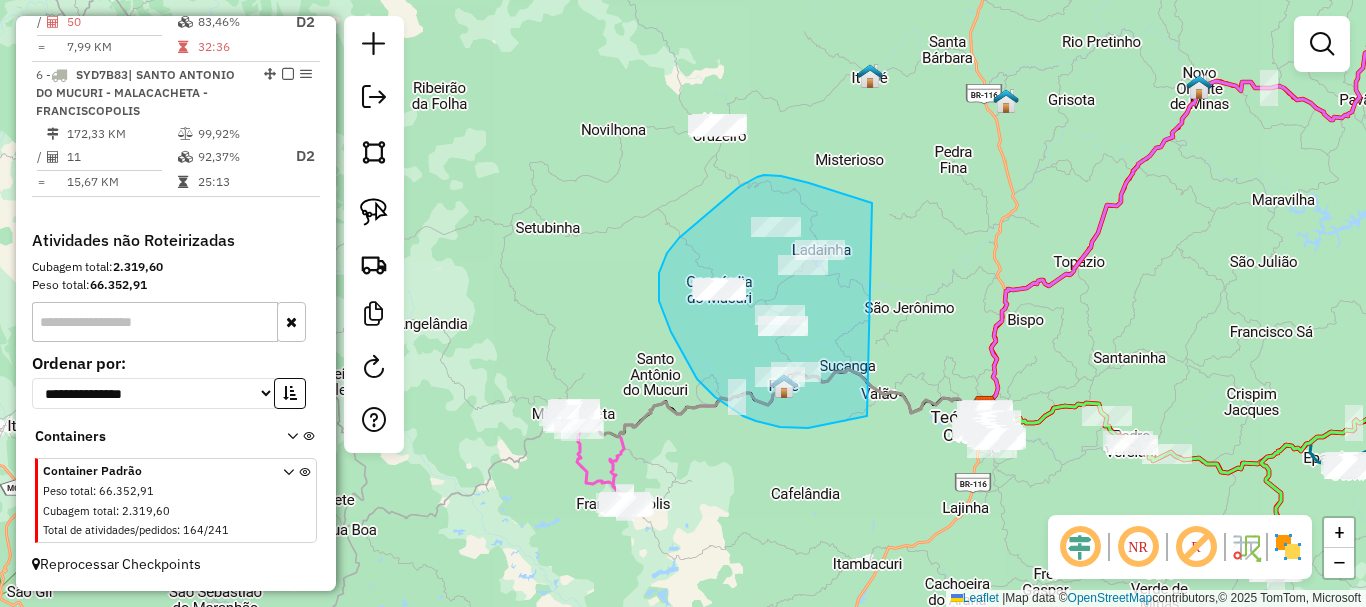 drag, startPoint x: 866, startPoint y: 201, endPoint x: 869, endPoint y: 416, distance: 215.02094 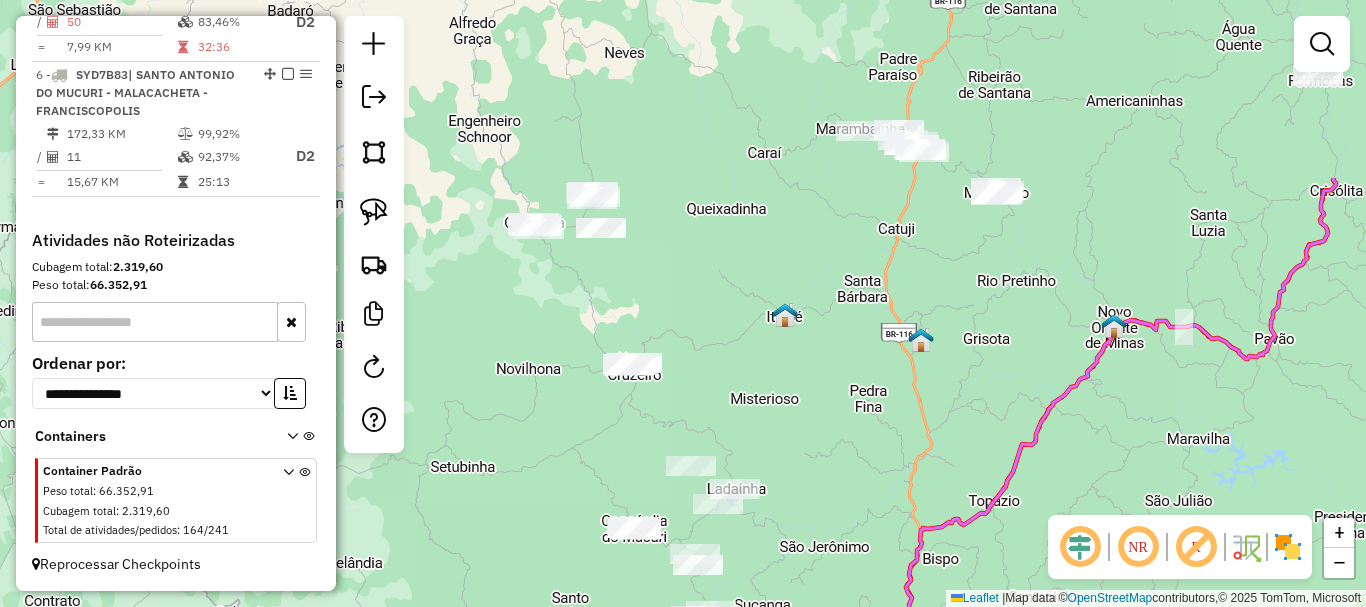 drag, startPoint x: 931, startPoint y: 177, endPoint x: 846, endPoint y: 416, distance: 253.66513 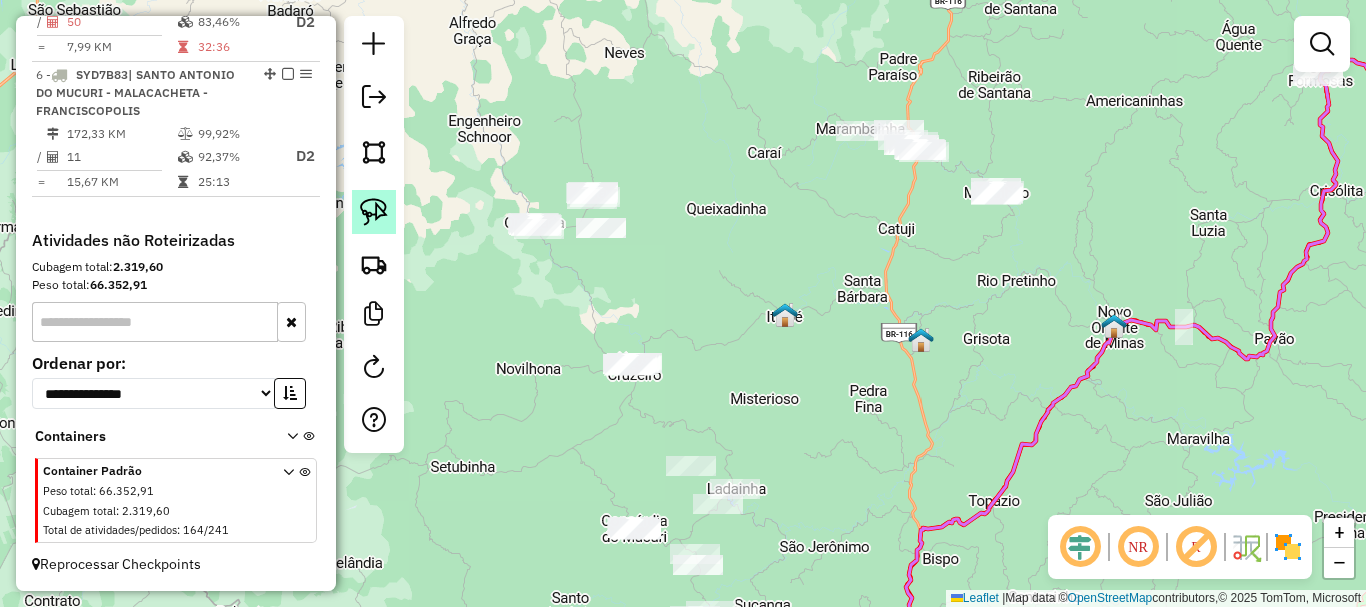 click 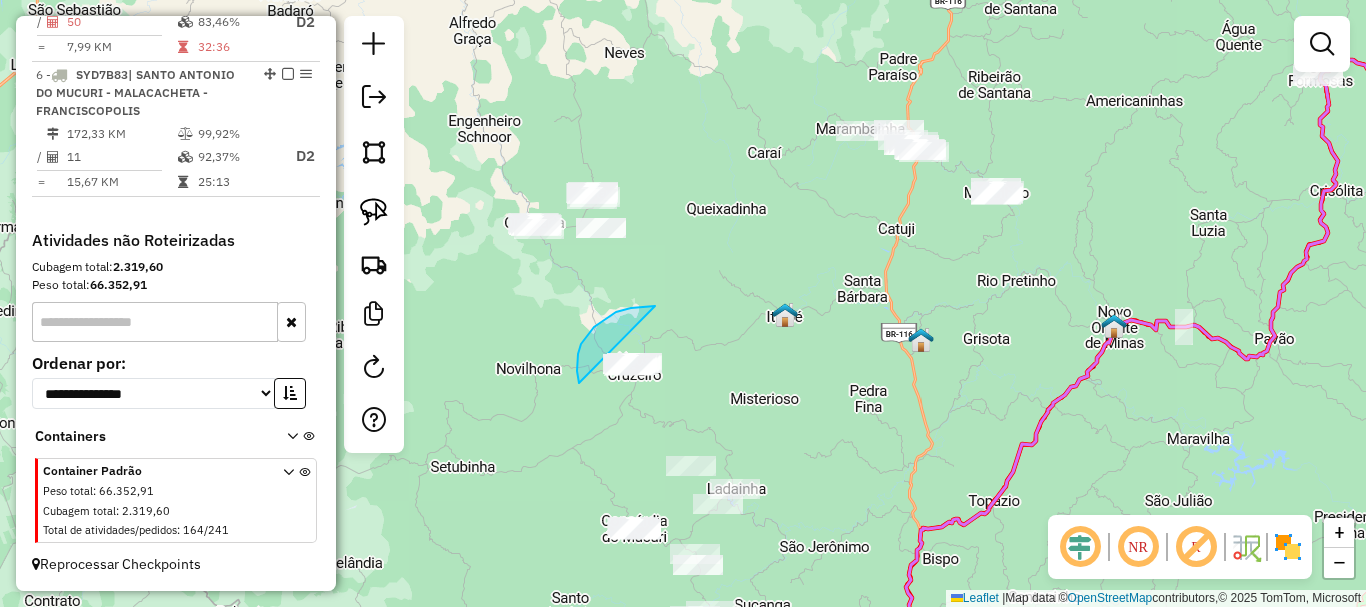 drag, startPoint x: 650, startPoint y: 306, endPoint x: 735, endPoint y: 397, distance: 124.52309 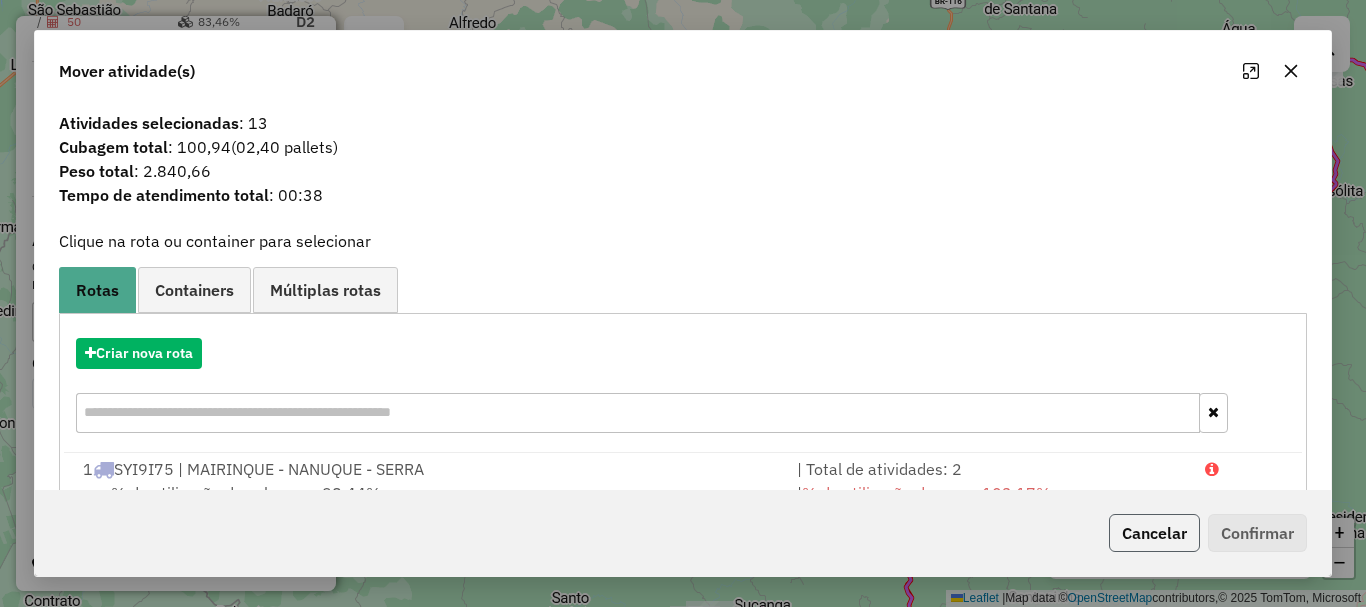 click on "Cancelar" 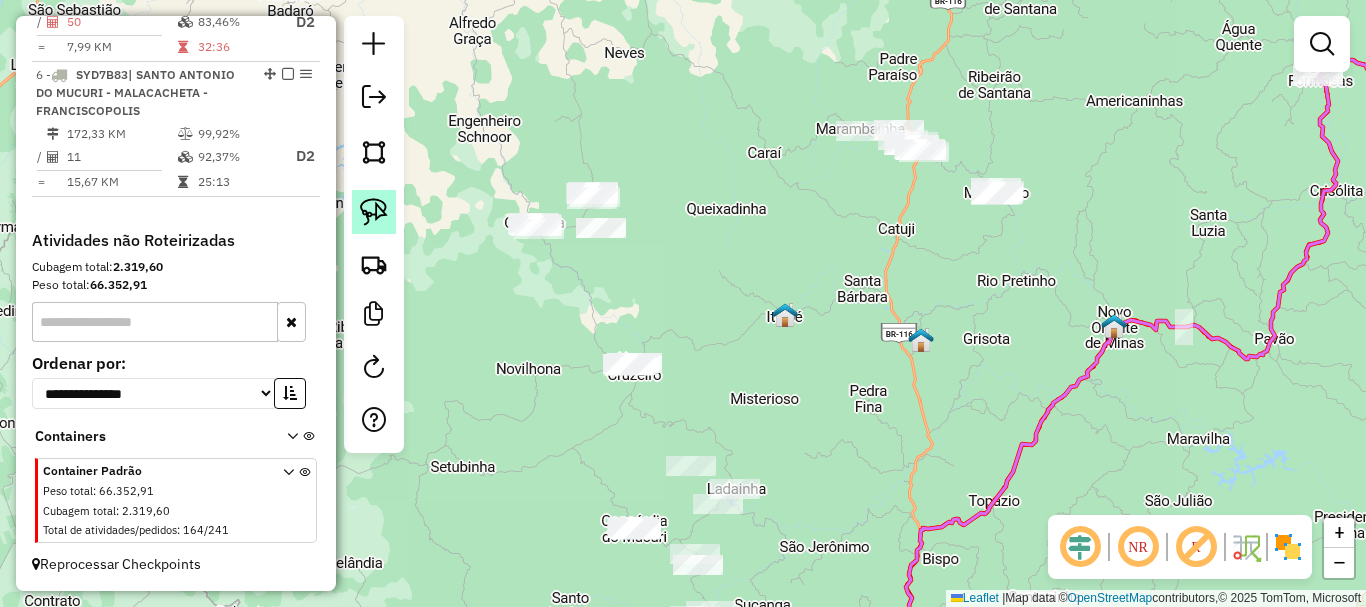 click 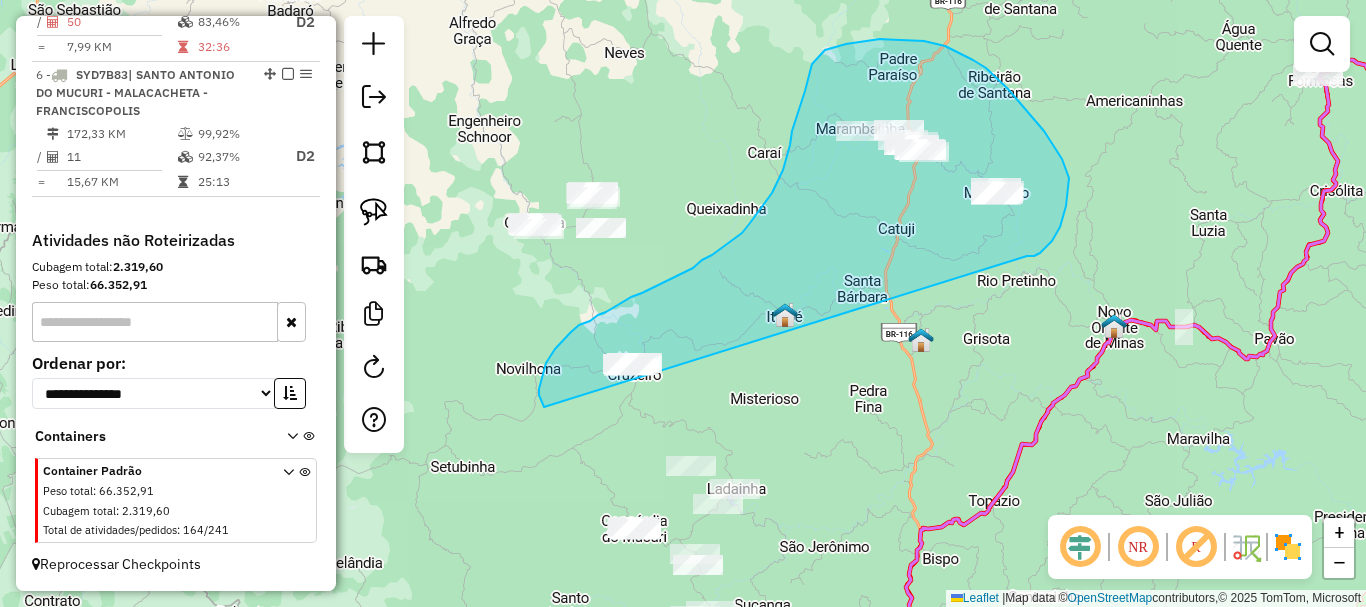 drag, startPoint x: 1052, startPoint y: 241, endPoint x: 628, endPoint y: 416, distance: 458.6949 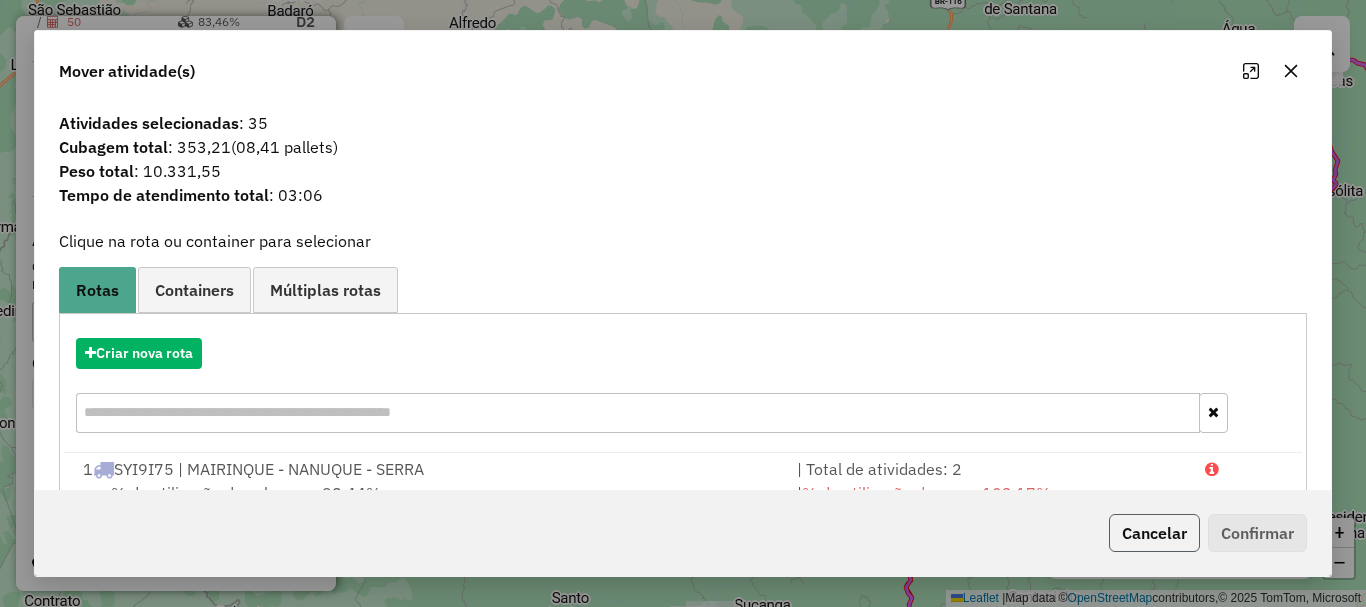 click on "Cancelar" 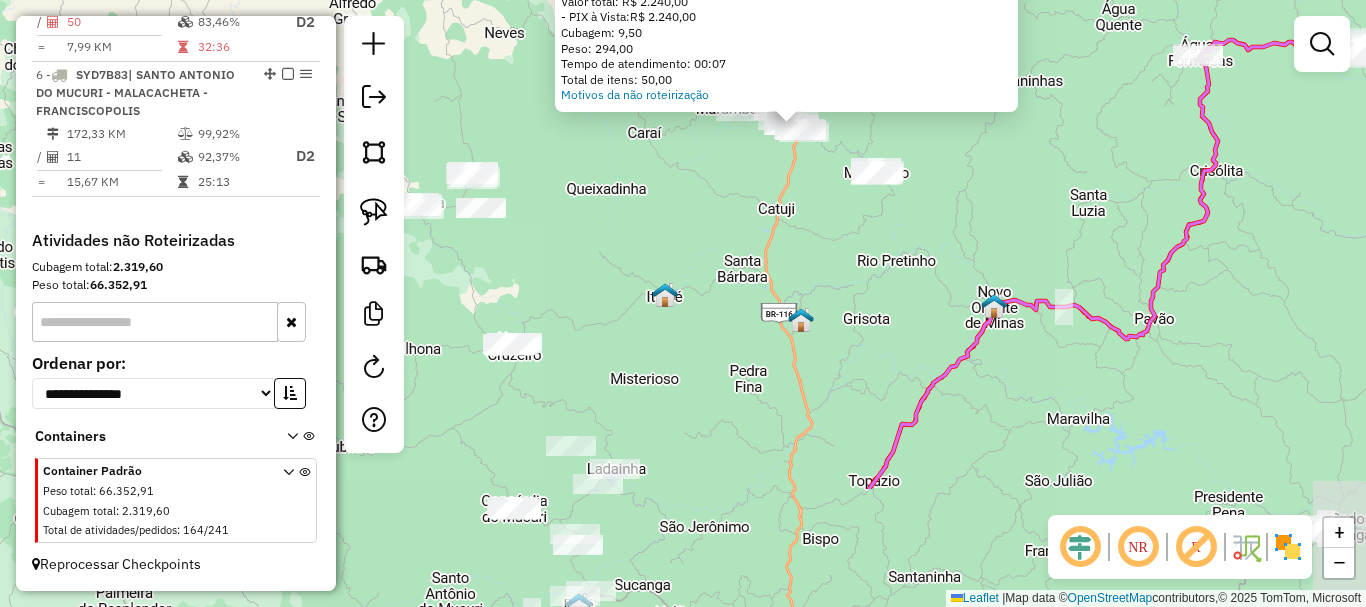 drag, startPoint x: 711, startPoint y: 409, endPoint x: 809, endPoint y: 251, distance: 185.92471 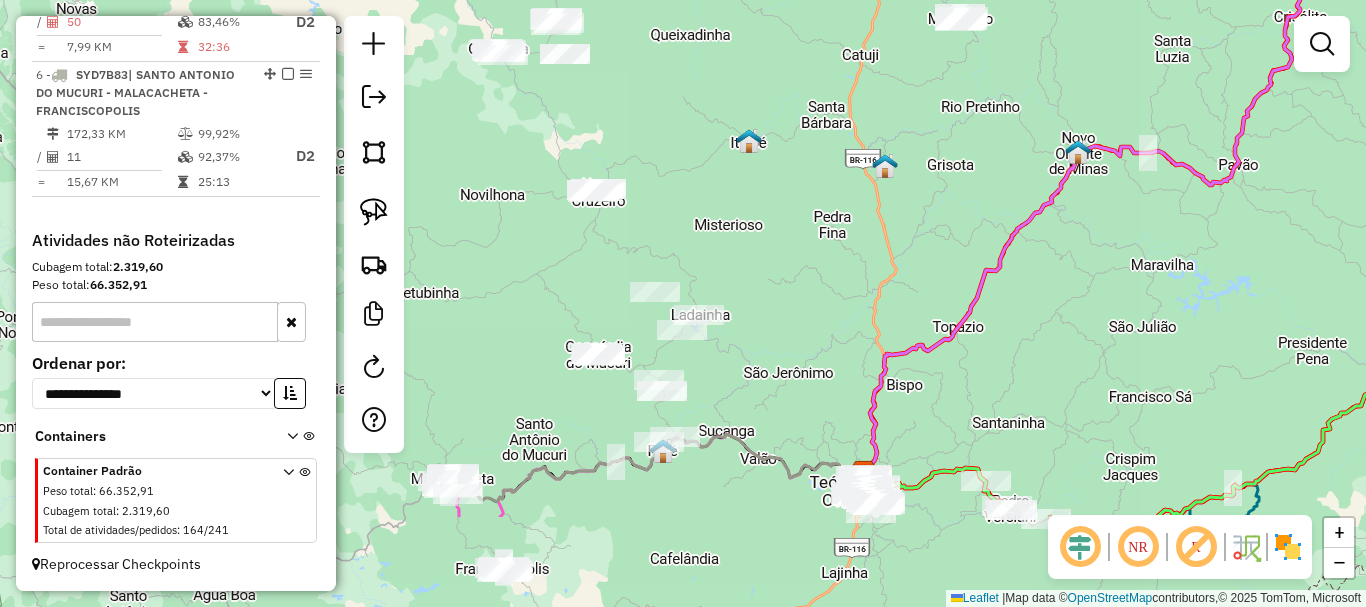 drag, startPoint x: 737, startPoint y: 360, endPoint x: 819, endPoint y: 207, distance: 173.5886 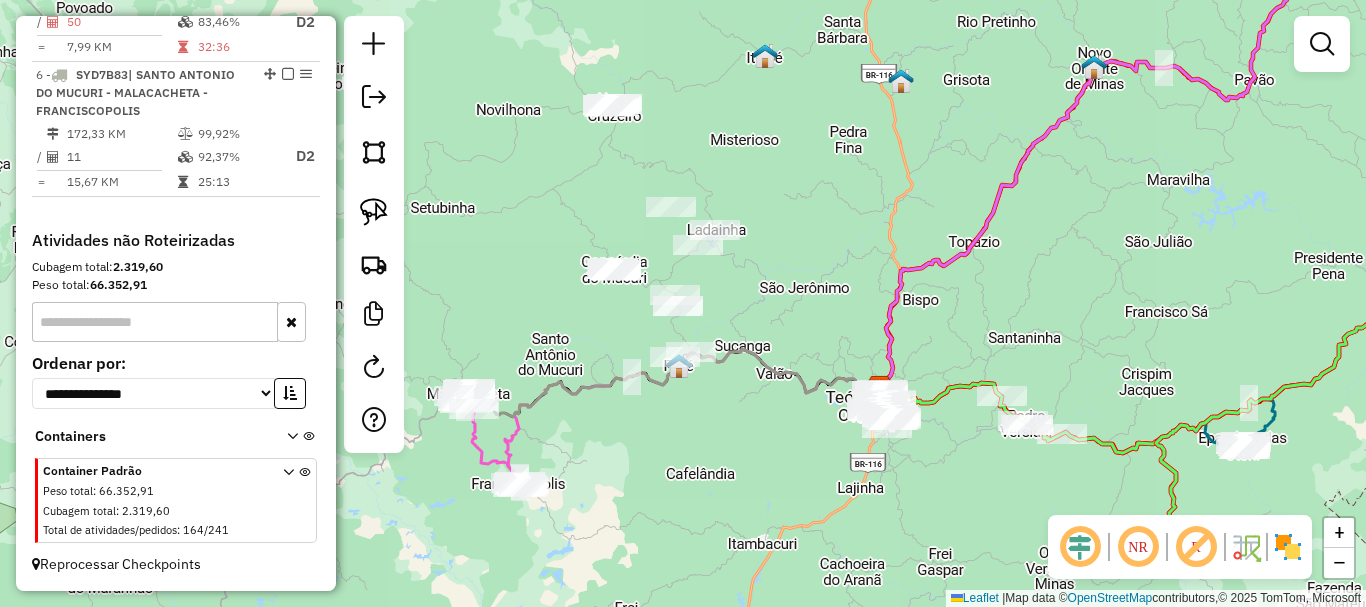 drag, startPoint x: 918, startPoint y: 116, endPoint x: 921, endPoint y: 93, distance: 23.194826 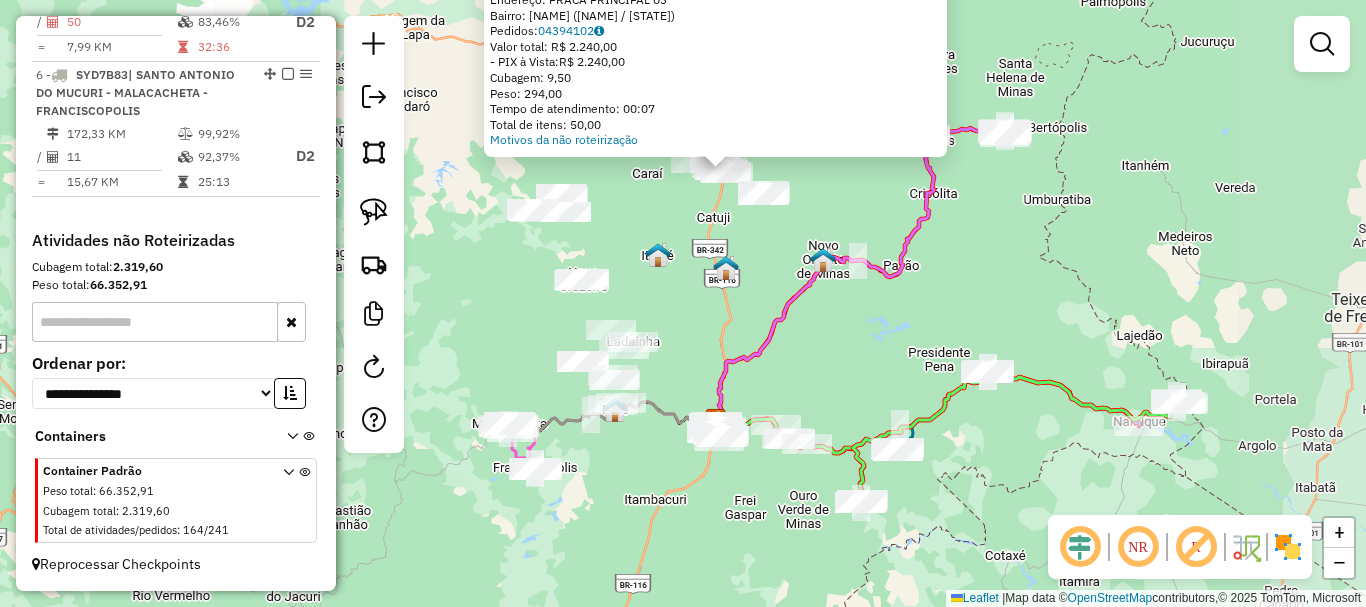 drag, startPoint x: 976, startPoint y: 312, endPoint x: 910, endPoint y: 379, distance: 94.04786 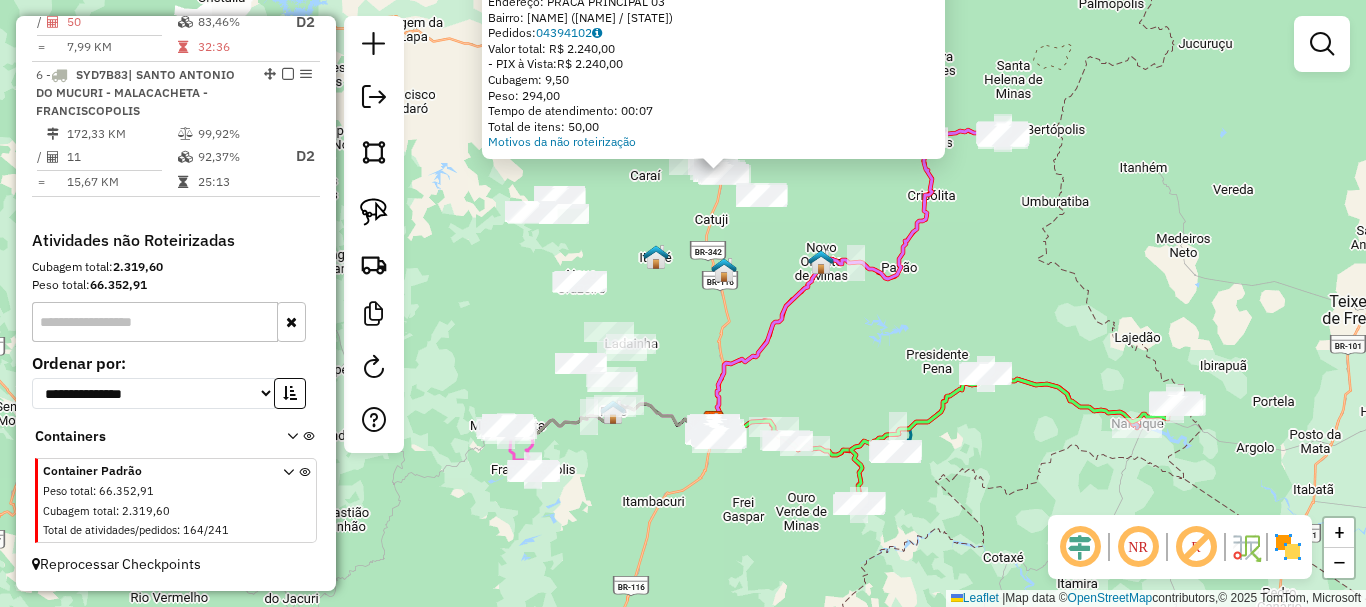 drag, startPoint x: 806, startPoint y: 360, endPoint x: 921, endPoint y: 293, distance: 133.09395 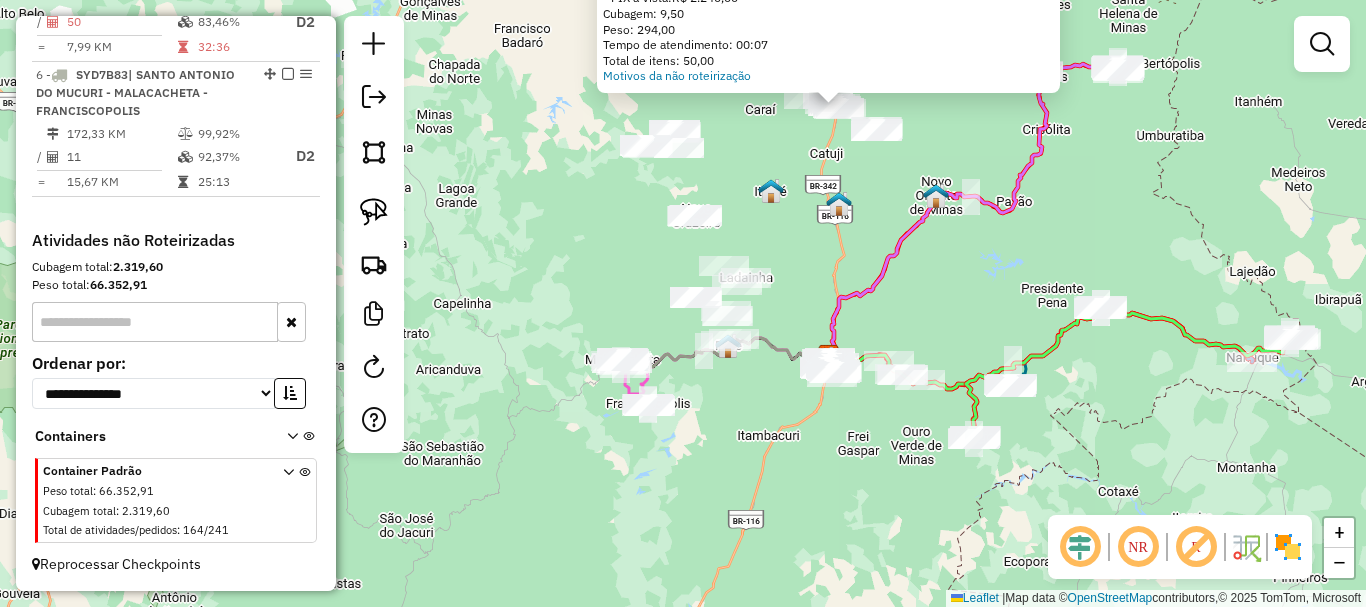 click on "Atividade não roteirizada [NUMBER] - [STORE_NAME]  Endereço:  [STREET] [NUMBER]   Bairro: [NEIGHBORHOOD] ([CITY] / MG)   Pedidos:  [ORDER_ID]   Valor total: [PRICE]   - PIX à Vista:  [PRICE]   Cubagem: [CUBAGE]   Peso: [WEIGHT]   Tempo de atendimento: [TIME]   Total de itens: [ITEMS]  Motivos da não roteirização × Janela de atendimento Grade de atendimento Capacidade Transportadoras Veículos Cliente Pedidos  Rotas Selecione os dias de semana para filtrar as janelas de atendimento  Seg   Ter   Qua   Qui   Sex   Sáb   Dom  Informe o período da janela de atendimento: De: Até:  Filtrar exatamente a janela do cliente  Considerar janela de atendimento padrão  Selecione os dias de semana para filtrar as grades de atendimento  Seg   Ter   Qua   Qui   Sex   Sáb   Dom   Considerar clientes sem dia de atendimento cadastrado  Clientes fora do dia de atendimento selecionado Filtrar as atividades entre os valores definidos abaixo:  Peso mínimo:   Peso máximo:   Cubagem mínima:   Cubagem máxima:  De:" 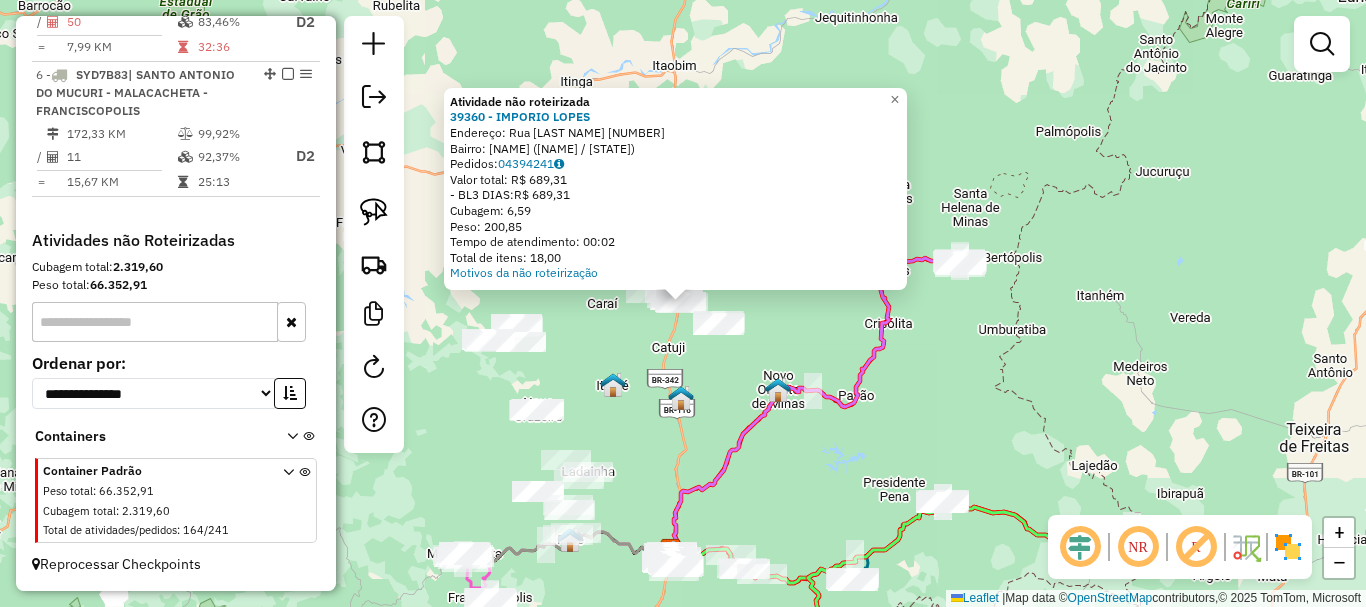 click on "Atividade não roteirizada [NUMBER] - [BRAND] Endereço: [STREET] [NUMBER] Bairro: [NEIGHBORHOOD] ([CITY] / [STATE]) Pedidos: [ORDER_ID] Valor total: [CURRENCY] [PRICE] - BL3 DIAS: [CURRENCY] [PRICE] Cubagem: [CUBAGE] Peso: [WEIGHT] Tempo de atendimento: [TIME] Total de itens: [ITEMS] Motivos da não roteirização × Janela de atendimento Grade de atendimento Capacidade Transportadoras Veículos Cliente Pedidos Rotas Selecione os dias de semana para filtrar as janelas de atendimento Seg Ter Qua Qui Sex Sáb Dom Informe o período da janela de atendimento: De: Até: Filtrar exatamente a janela do cliente Considerar janela de atendimento padrão Selecione os dias de semana para filtrar as grades de atendimento Seg Ter Qua Qui Sex Sáb Dom Considerar clientes sem dia de atendimento cadastrado Clientes fora do dia de atendimento selecionado Filtrar as atividades entre os valores definidos abaixo: Peso mínimo: Peso máximo: Cubagem mínima: Cubagem máxima: De: Até: De: +" 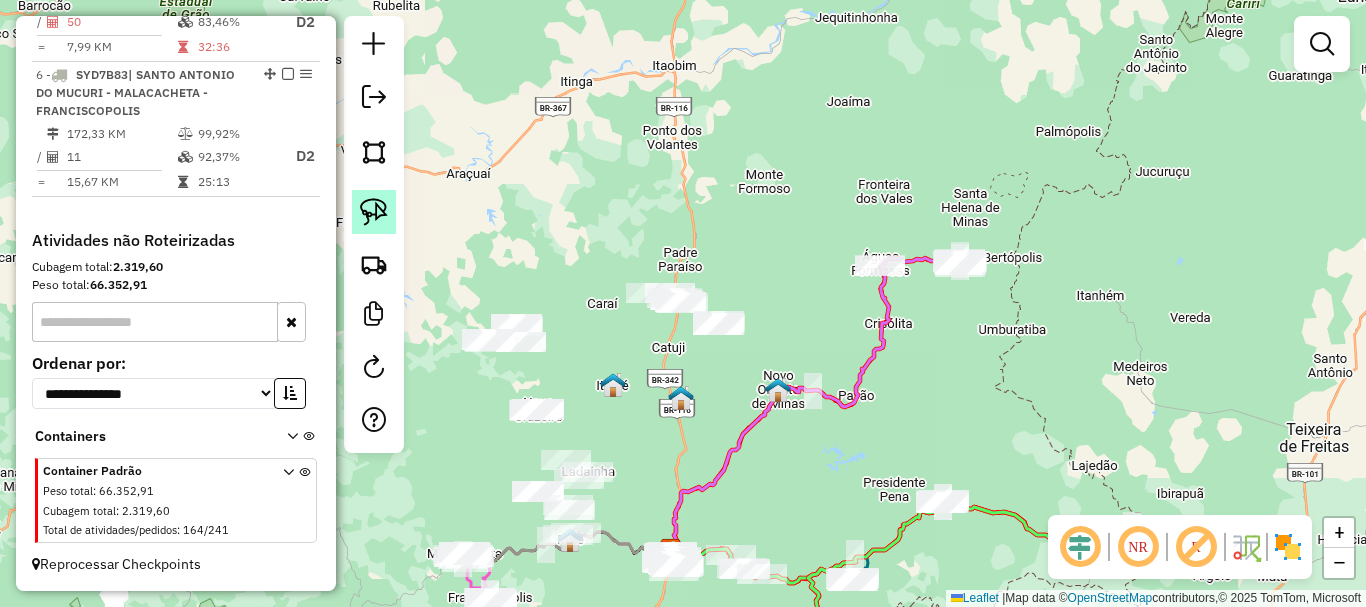 click 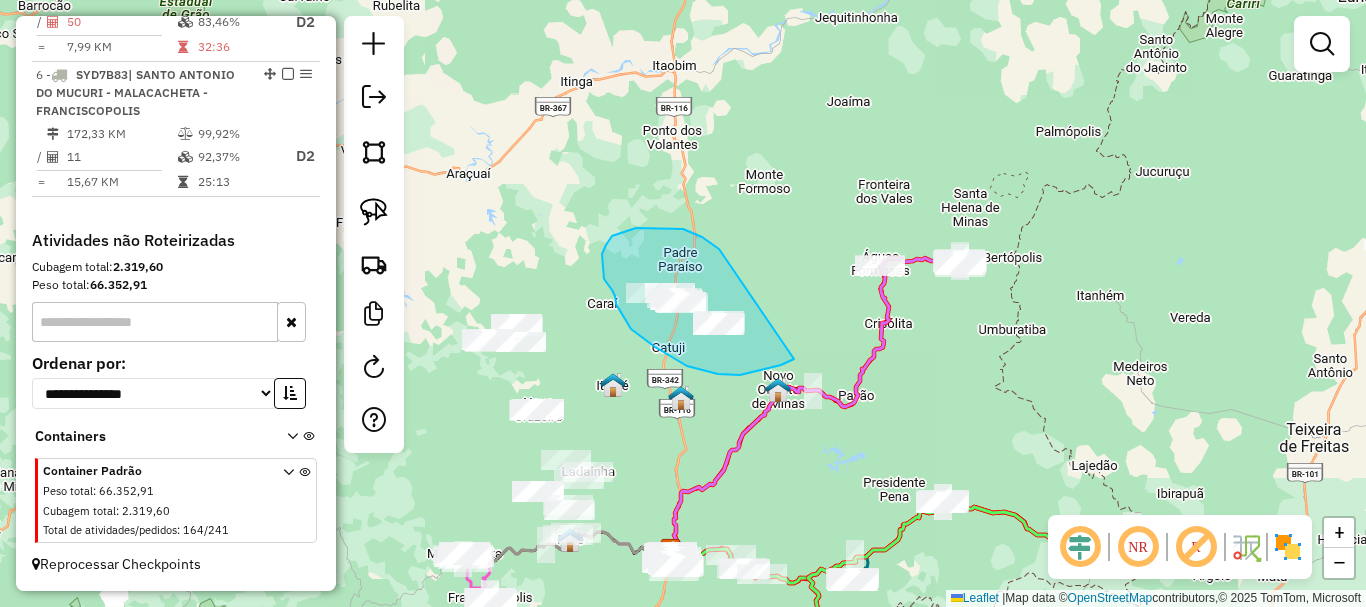 drag, startPoint x: 662, startPoint y: 228, endPoint x: 794, endPoint y: 359, distance: 185.97043 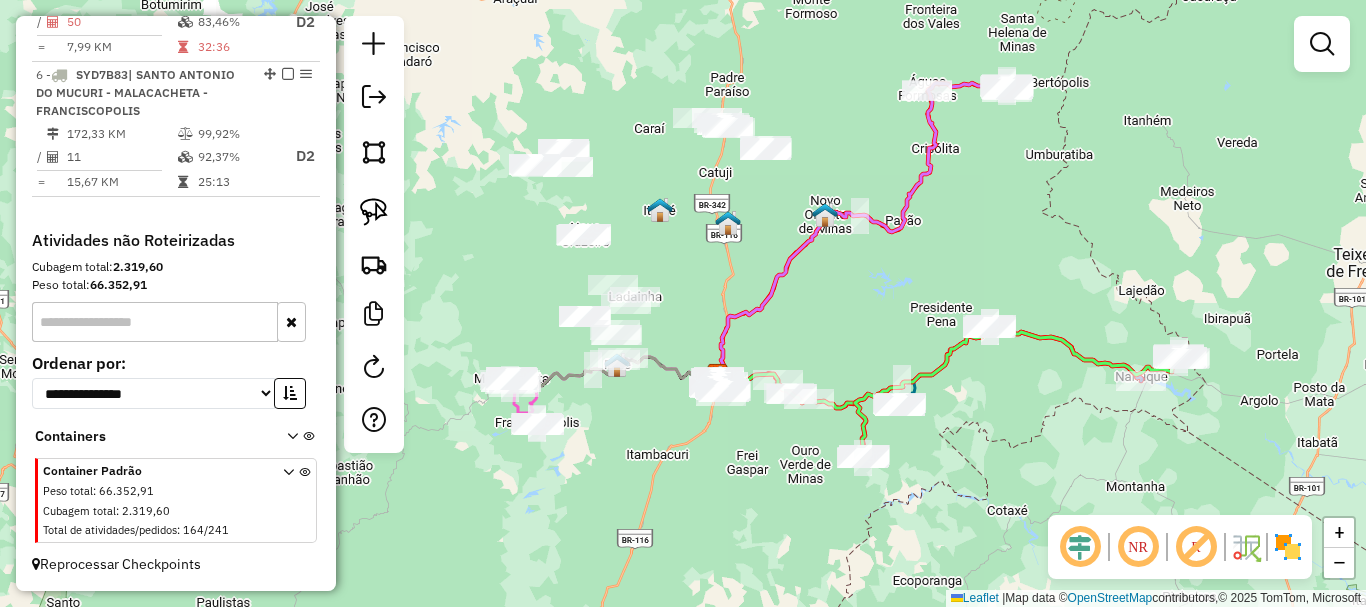 drag, startPoint x: 678, startPoint y: 433, endPoint x: 727, endPoint y: 251, distance: 188.48077 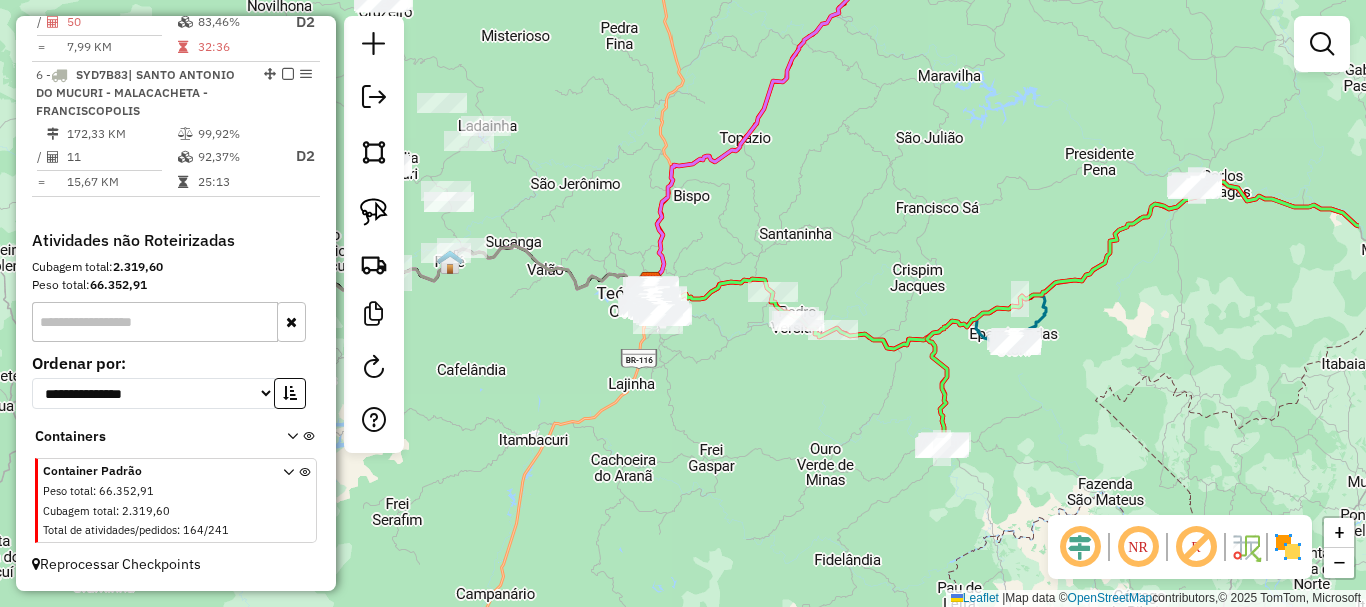 drag, startPoint x: 806, startPoint y: 328, endPoint x: 662, endPoint y: 215, distance: 183.04372 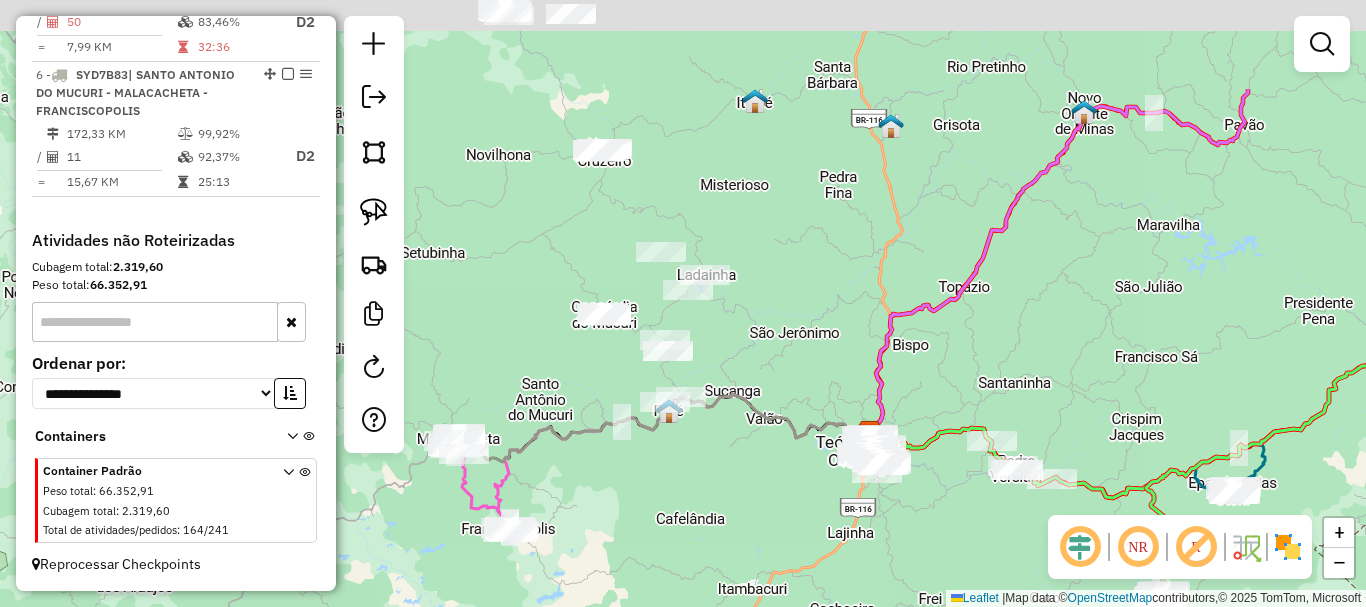 drag, startPoint x: 697, startPoint y: 202, endPoint x: 914, endPoint y: 301, distance: 238.51625 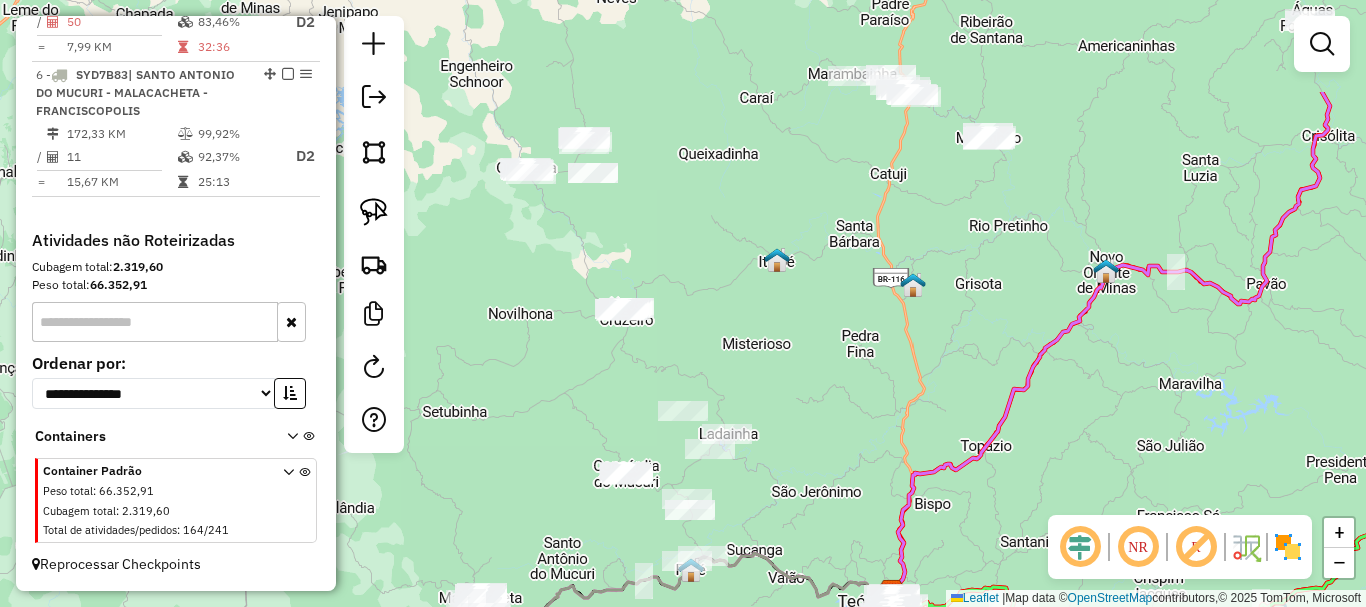 drag, startPoint x: 909, startPoint y: 222, endPoint x: 924, endPoint y: 375, distance: 153.73354 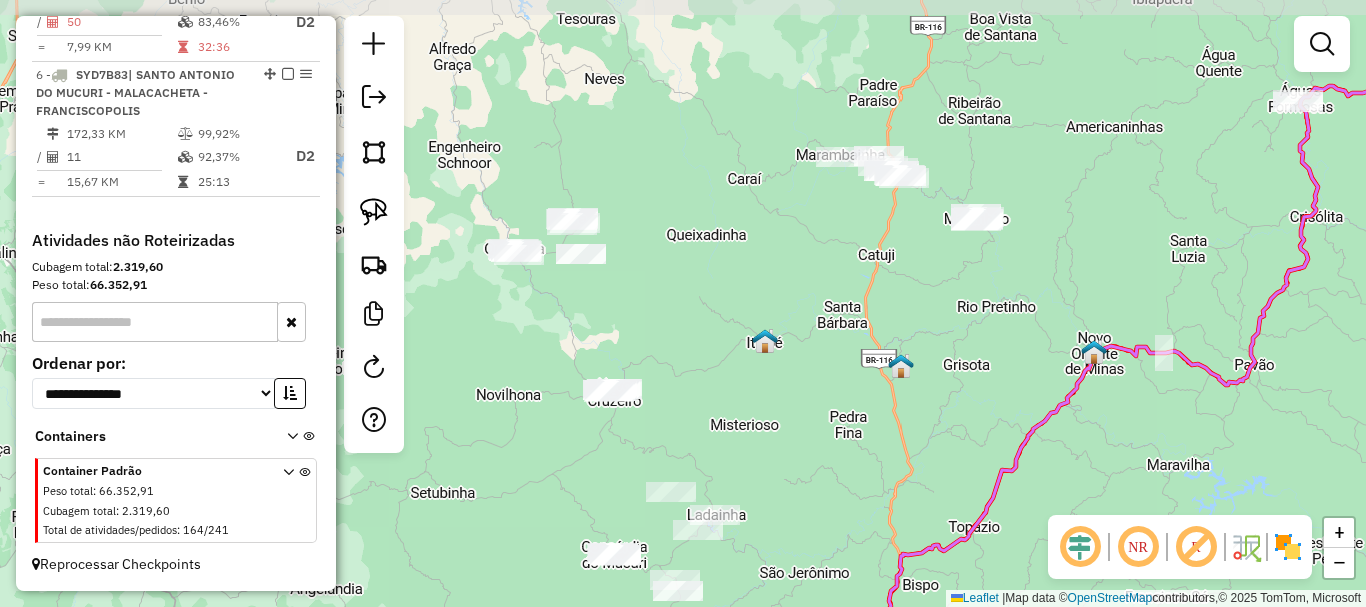 drag, startPoint x: 742, startPoint y: 290, endPoint x: 730, endPoint y: 371, distance: 81.88406 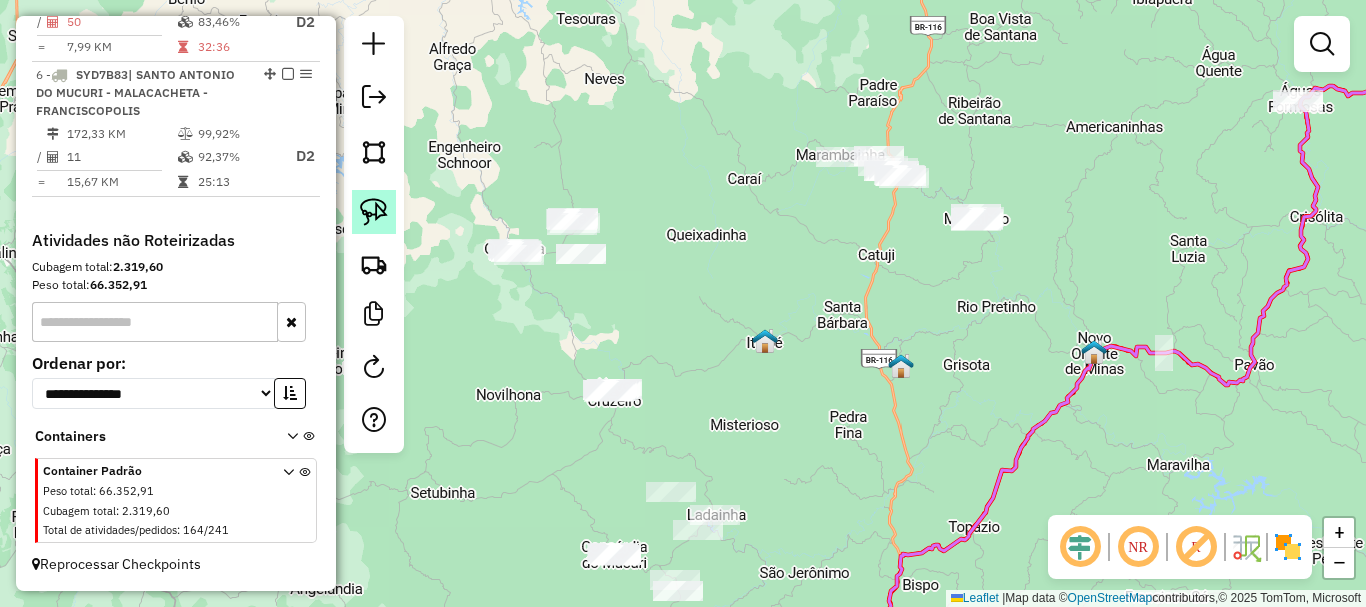 click 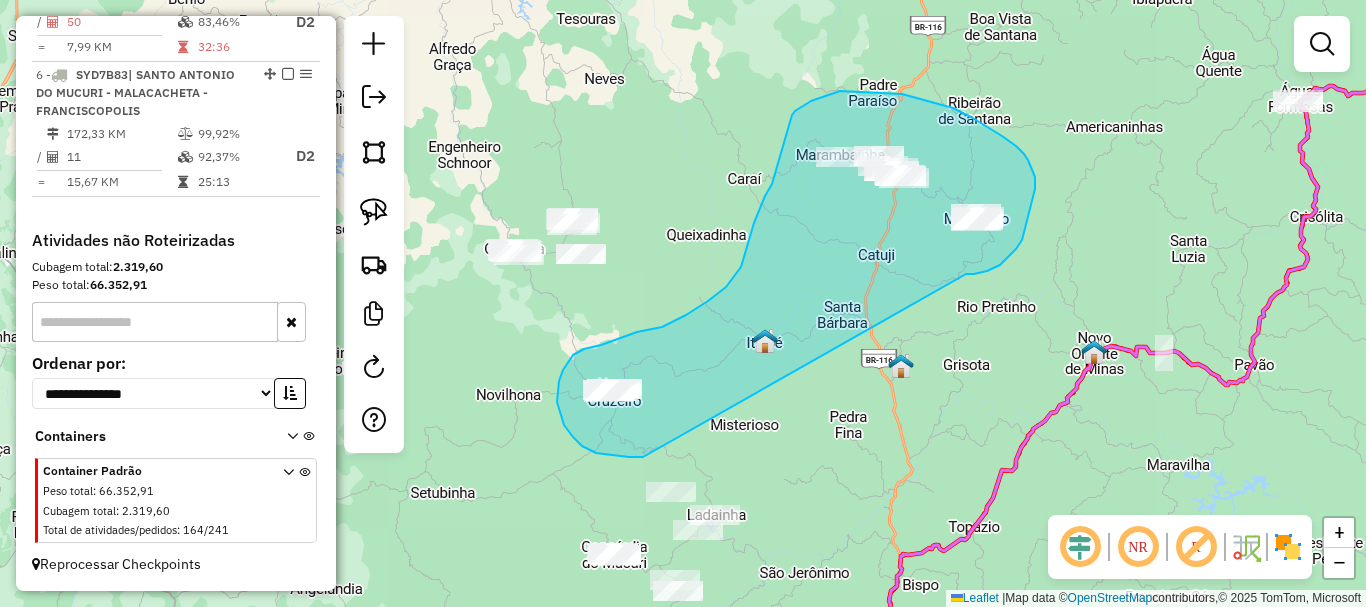 drag, startPoint x: 987, startPoint y: 271, endPoint x: 644, endPoint y: 457, distance: 390.18585 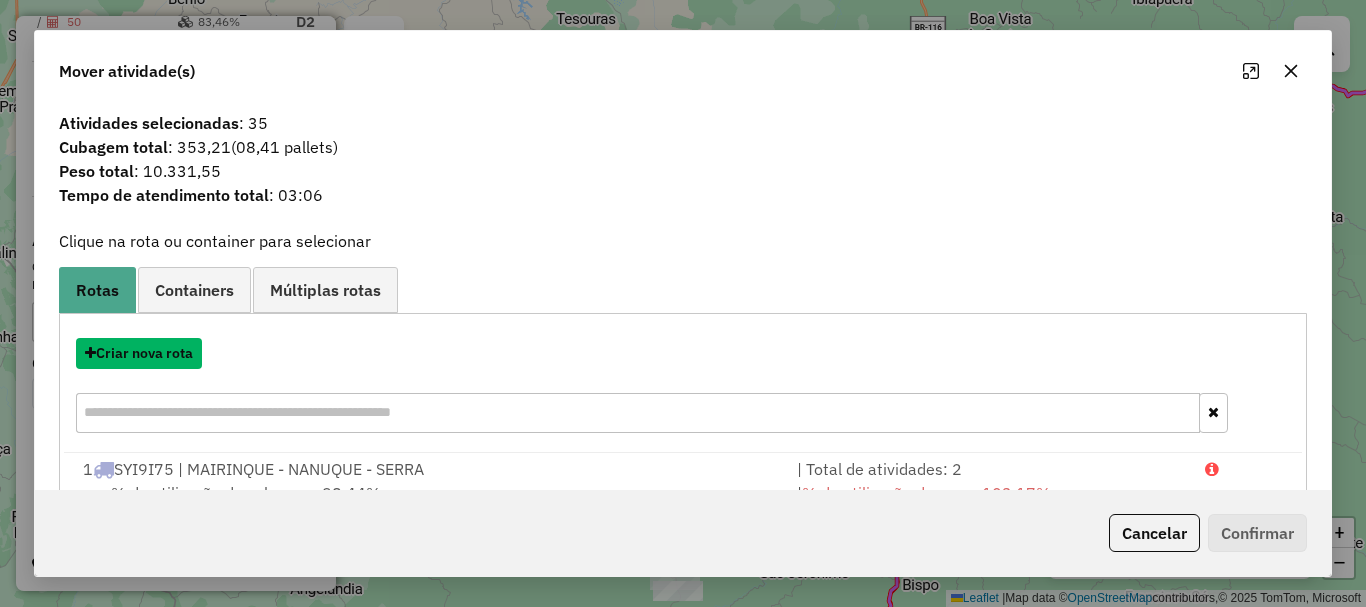 click on "Criar nova rota" at bounding box center [139, 353] 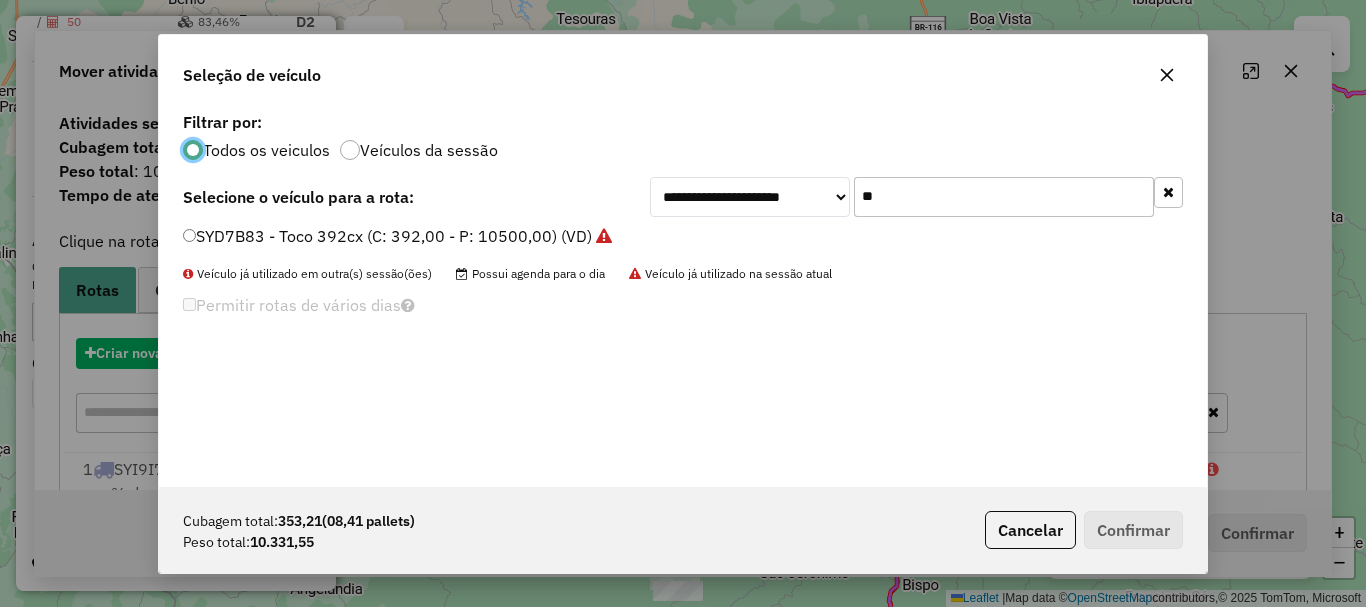 scroll, scrollTop: 11, scrollLeft: 6, axis: both 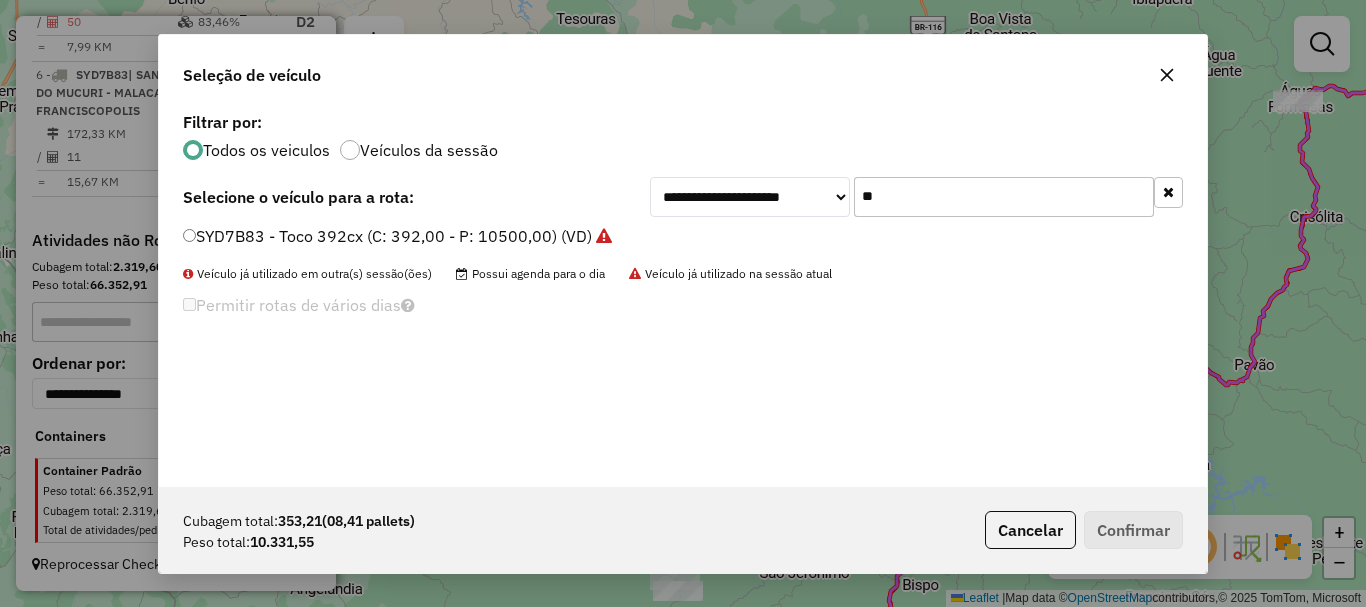 drag, startPoint x: 904, startPoint y: 188, endPoint x: 618, endPoint y: 192, distance: 286.02798 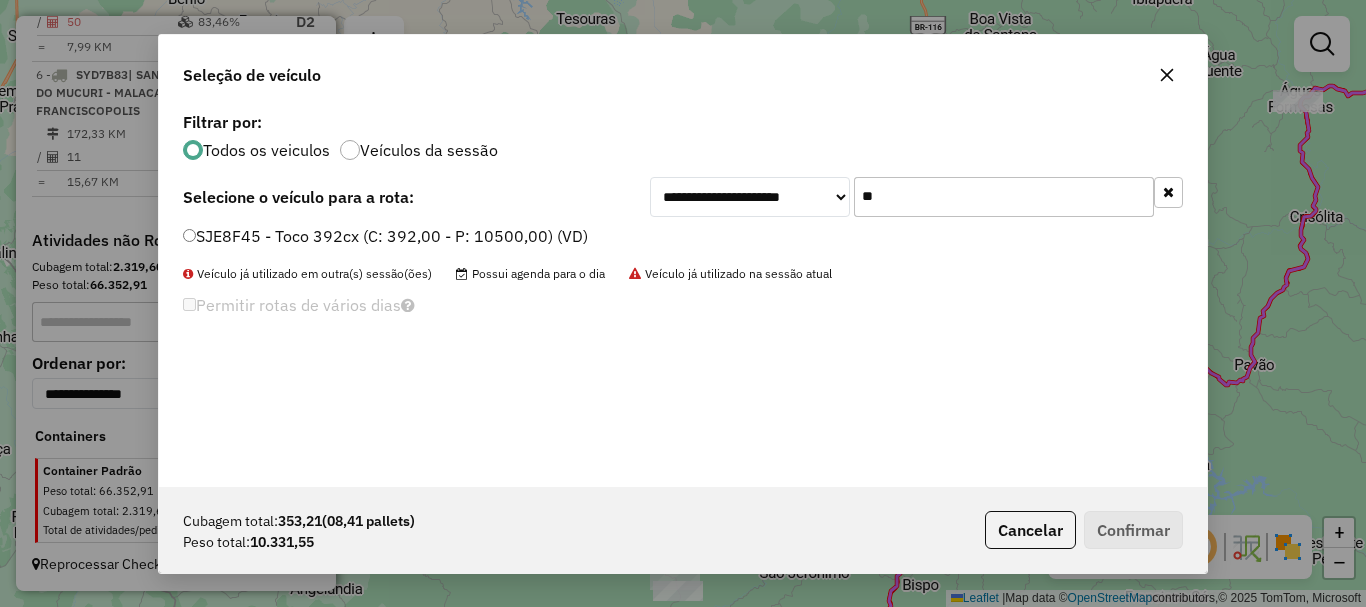 type on "**" 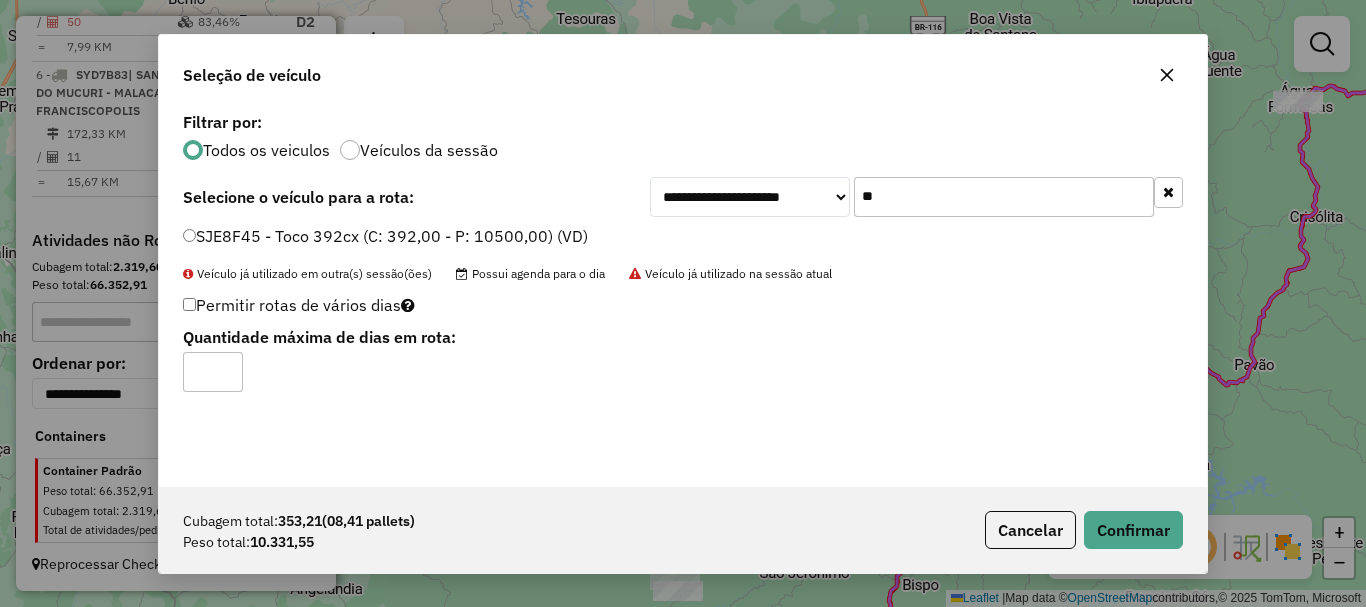 click on "Permitir rotas de vários dias" 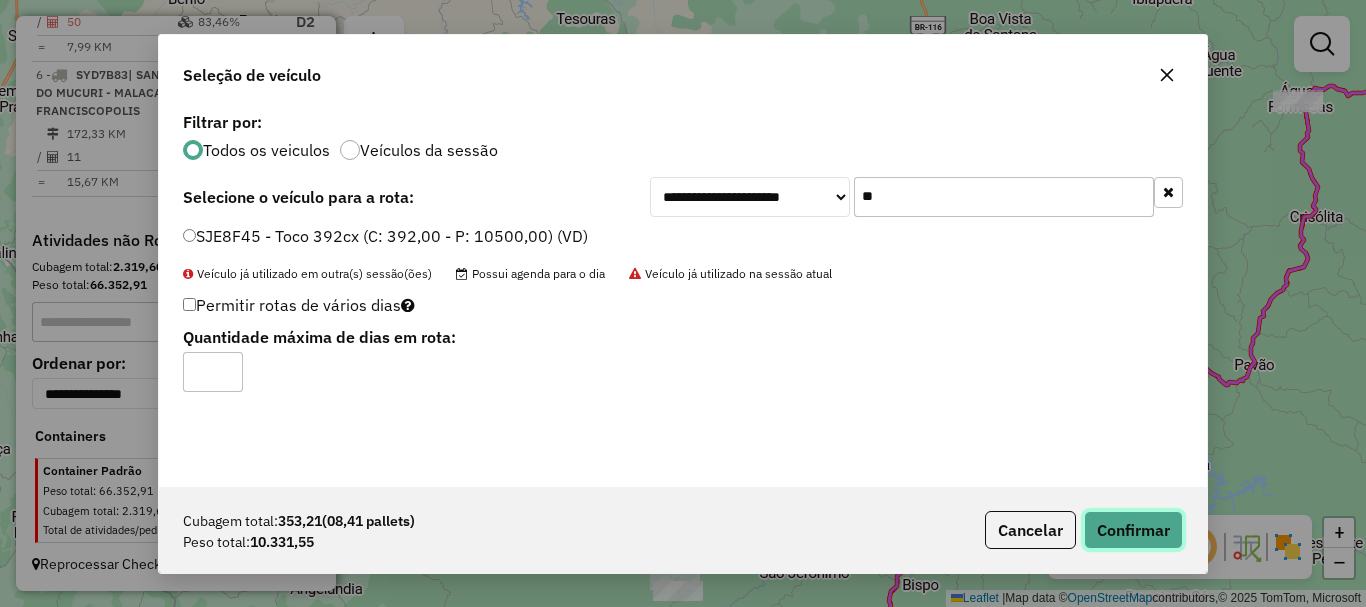 click on "Confirmar" 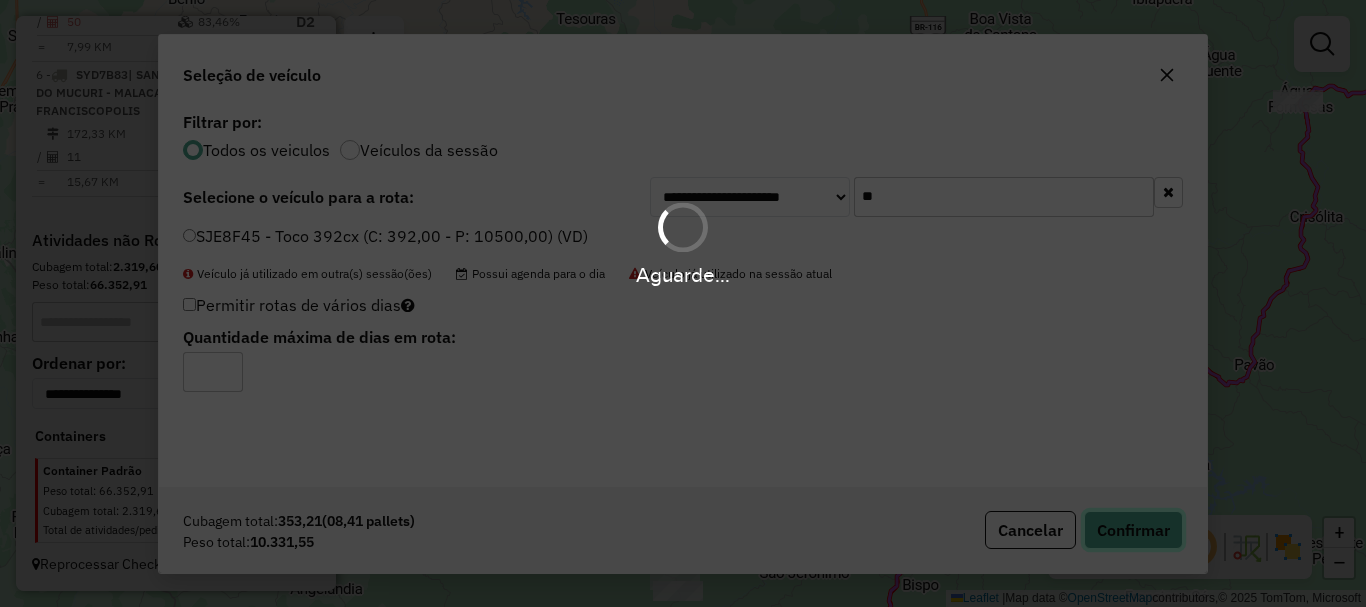 type 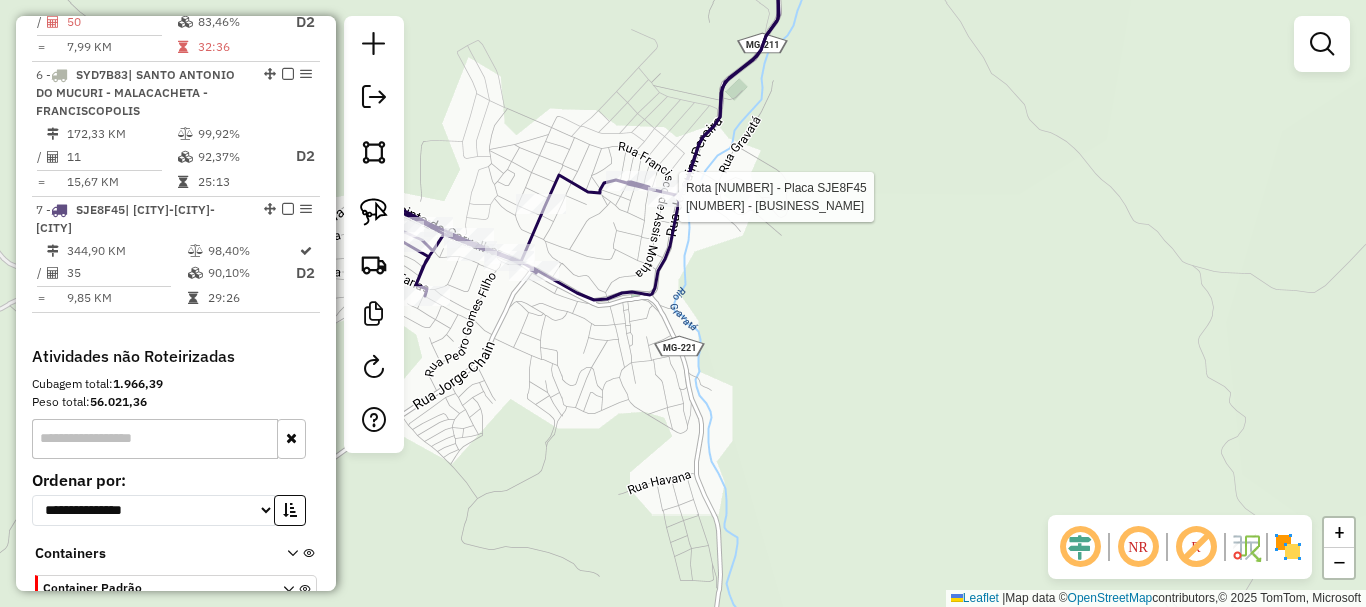 select on "*********" 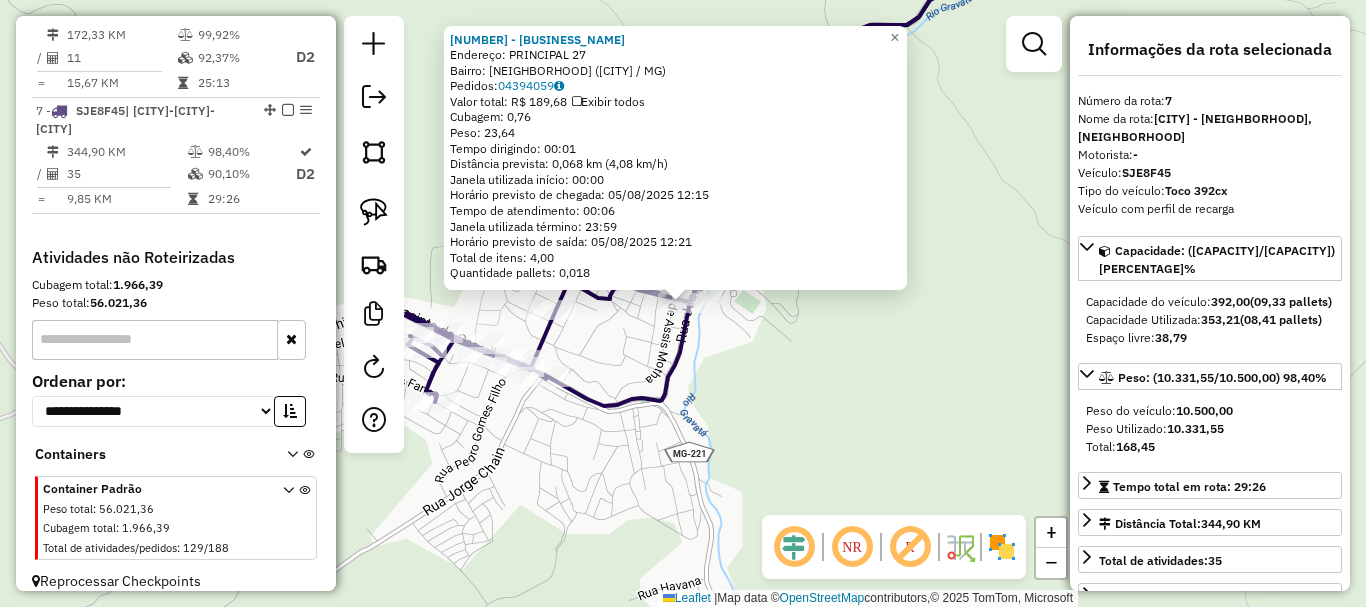 scroll, scrollTop: 1458, scrollLeft: 0, axis: vertical 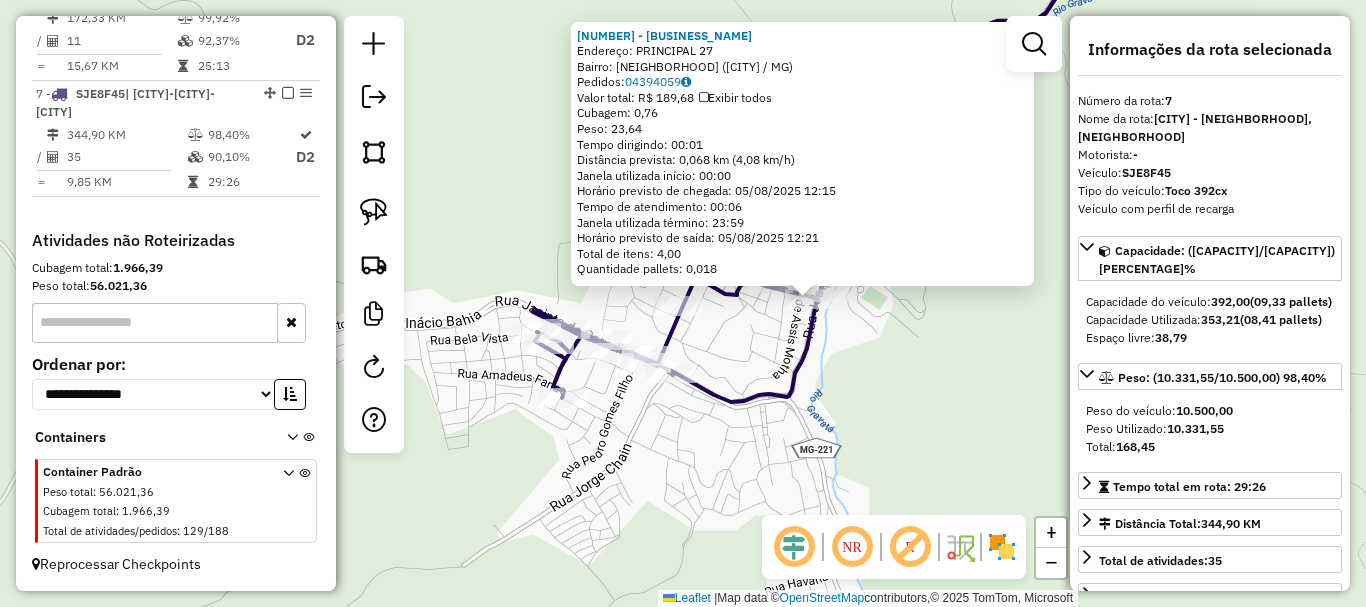 drag, startPoint x: 705, startPoint y: 493, endPoint x: 837, endPoint y: 489, distance: 132.0606 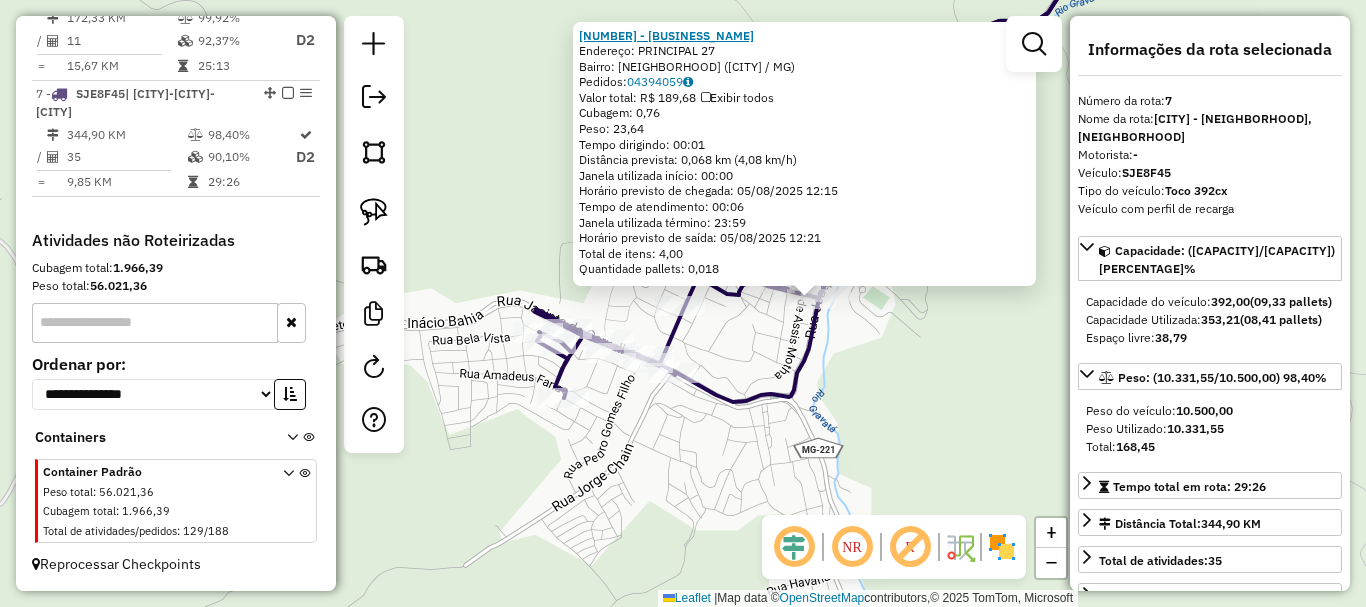 click on "[NUMBER] - [BUSINESS_NAME]" 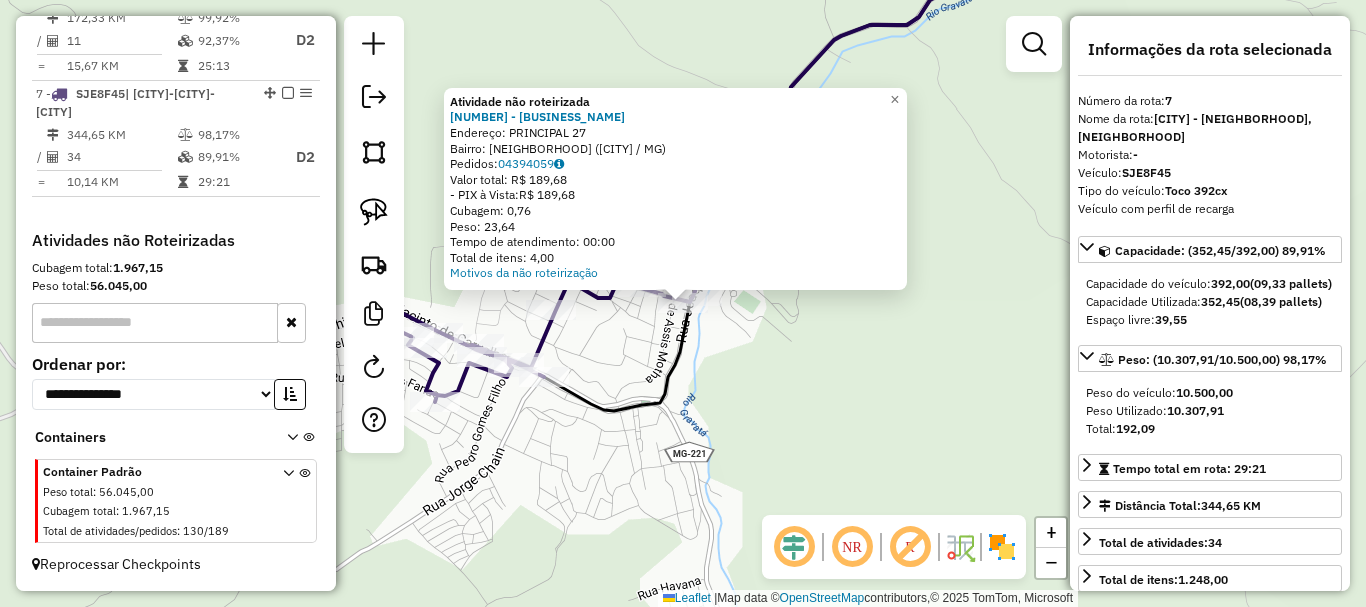 click on "Atividade não roteirizada [NUMBER] - [STORE_NAME]  Endereço:  [STREET] [NUMBER]   Bairro: [NEIGHBORHOOD] ([CITY] / MG)   Pedidos:  [ORDER_ID]   Valor total: [PRICE]   - PIX à Vista:  [PRICE]   Cubagem: [CUBAGE]   Peso: [WEIGHT]   Tempo de atendimento: [TIME]   Total de itens: [ITEMS]  Motivos da não roteirização × Janela de atendimento Grade de atendimento Capacidade Transportadoras Veículos Cliente Pedidos  Rotas Selecione os dias de semana para filtrar as janelas de atendimento  Seg   Ter   Qua   Qui   Sex   Sáb   Dom  Informe o período da janela de atendimento: De: Até:  Filtrar exatamente a janela do cliente  Considerar janela de atendimento padrão  Selecione os dias de semana para filtrar as grades de atendimento  Seg   Ter   Qua   Qui   Sex   Sáb   Dom   Considerar clientes sem dia de atendimento cadastrado  Clientes fora do dia de atendimento selecionado Filtrar as atividades entre os valores definidos abaixo:  Peso mínimo:   Peso máximo:   Cubagem mínima:   Cubagem máxima:   De:   Até:  De:" 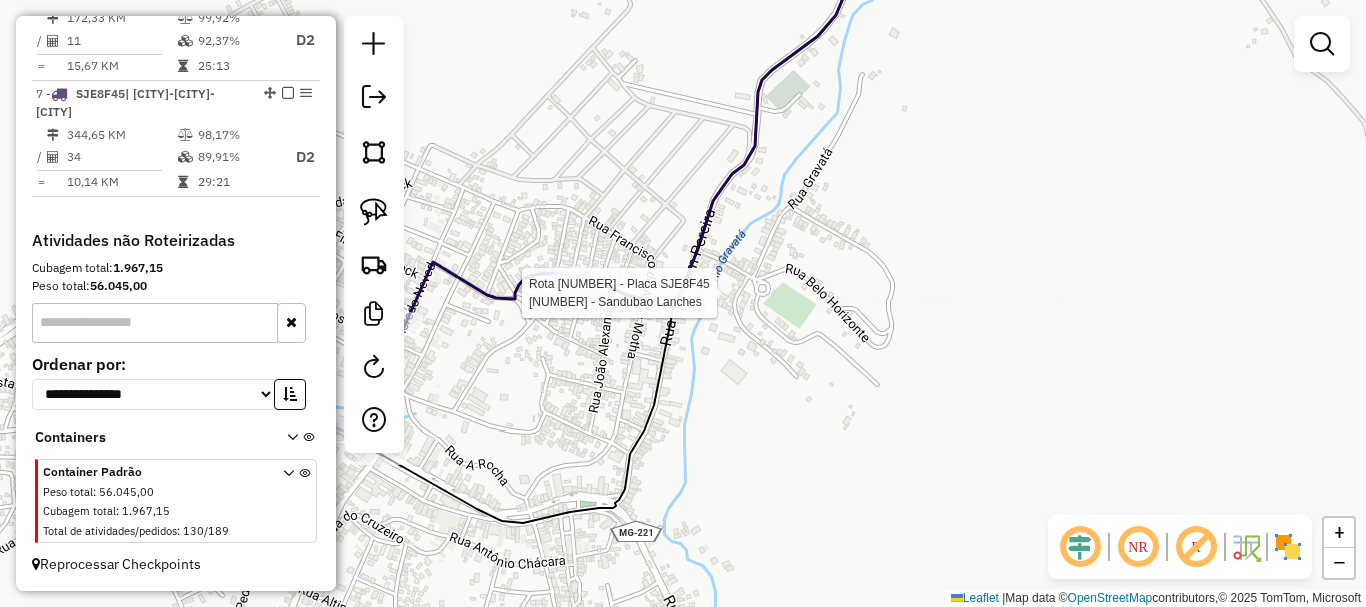 select on "*********" 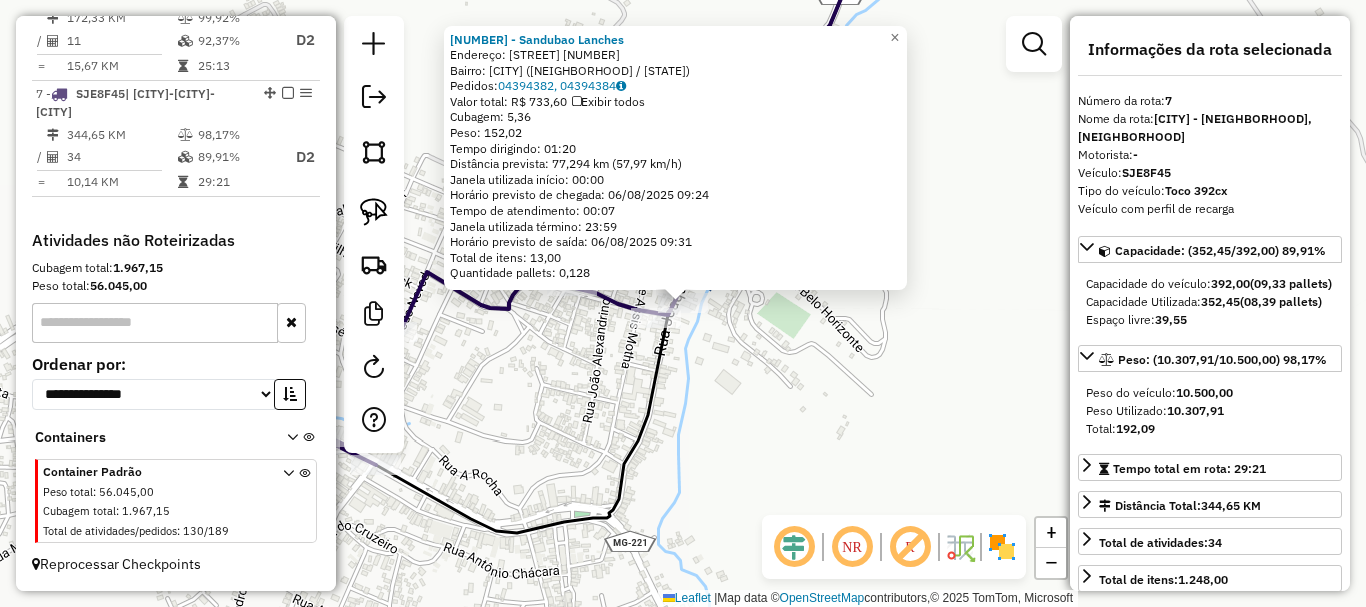 drag, startPoint x: 513, startPoint y: 377, endPoint x: 653, endPoint y: 400, distance: 141.87671 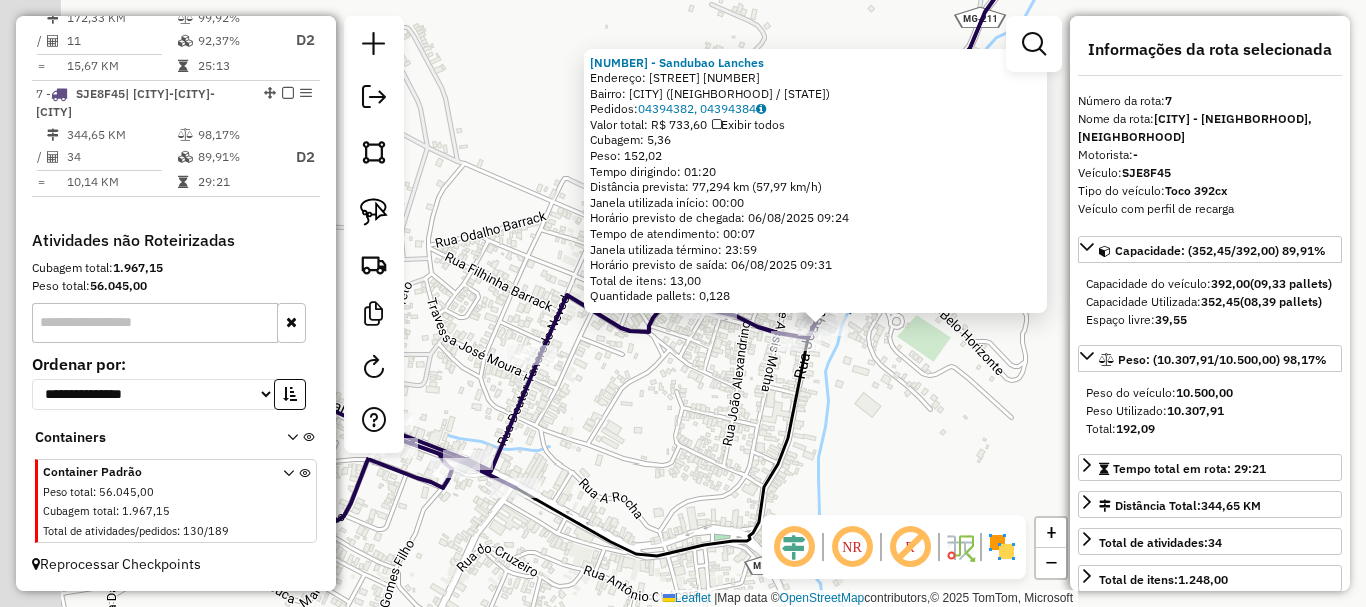click on "[NUMBER] - [STORE_NAME]  Endereço:  [STREET] [NUMBER]   Bairro: [NEIGHBORHOOD] ([CITY] / MG)   Pedidos:  [ORDER_ID], [ORDER_ID]   Valor total: [PRICE]   Exibir todos   Cubagem: [CUBAGE]  Peso: [WEIGHT]  Tempo dirigindo: [TIME]   Distância prevista: [DISTANCE] ([SPEED])   Janela utilizada início: [TIME]   Horário previsto de chegada: [DATE] [TIME]   Tempo de atendimento: [TIME]   Janela utilizada término: [TIME]   Horário previsto de saída: [DATE] [TIME]   Total de itens: [ITEMS]   Quantidade pallets: [PALLETS]  × Janela de atendimento Grade de atendimento Capacidade Transportadoras Veículos Cliente Pedidos  Rotas Selecione os dias de semana para filtrar as janelas de atendimento  Seg   Ter   Qua   Qui   Sex   Sáb   Dom  Informe o período da janela de atendimento: De: Até:  Filtrar exatamente a janela do cliente  Considerar janela de atendimento padrão  Selecione os dias de semana para filtrar as grades de atendimento  Seg   Ter   Qua   Qui   Sex   Sáb   Dom   Peso mínimo:   Peso máximo:   De:  De:" 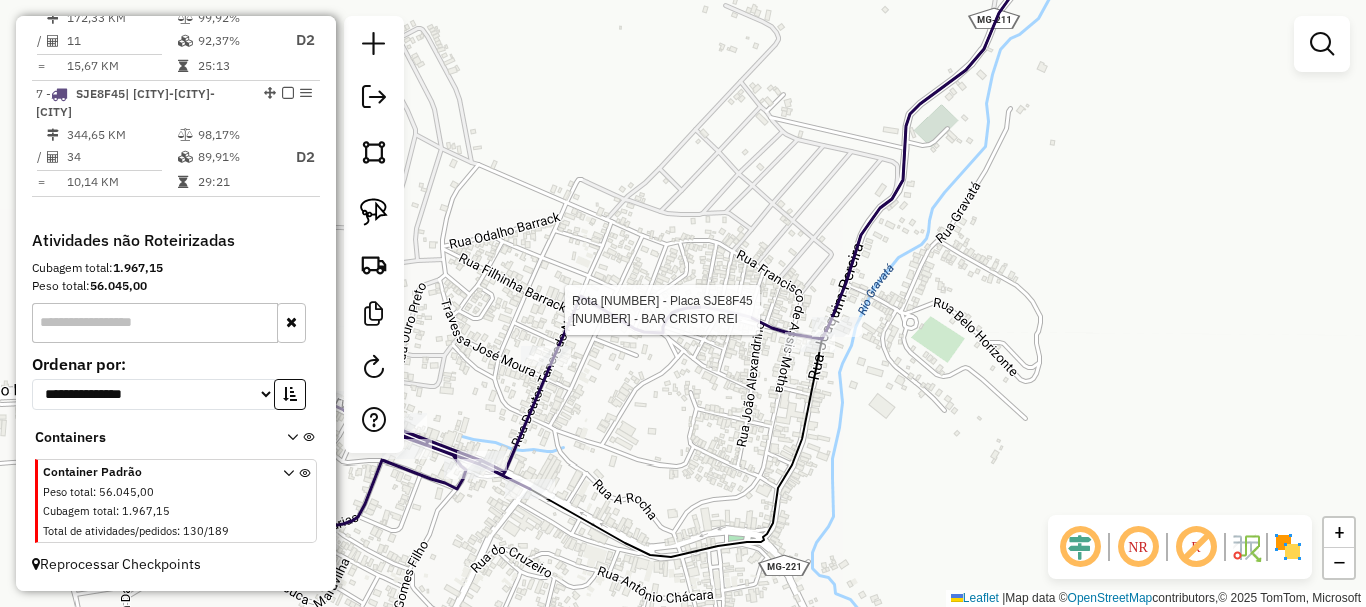 select on "*********" 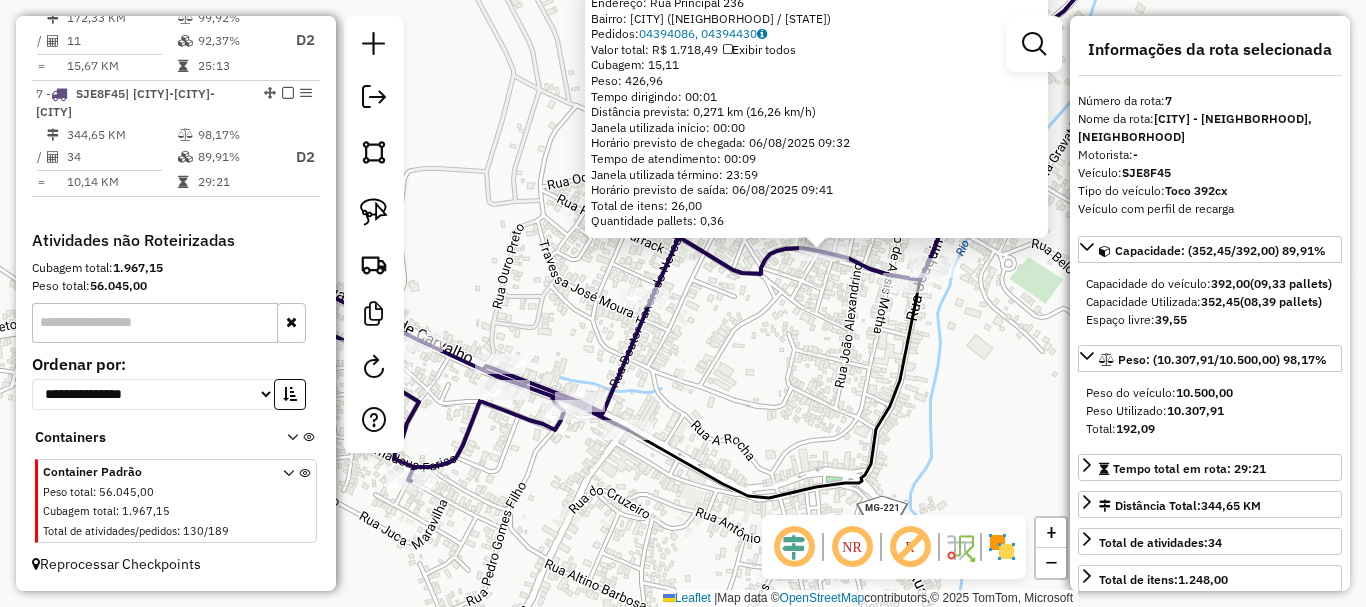 drag, startPoint x: 620, startPoint y: 428, endPoint x: 761, endPoint y: 375, distance: 150.632 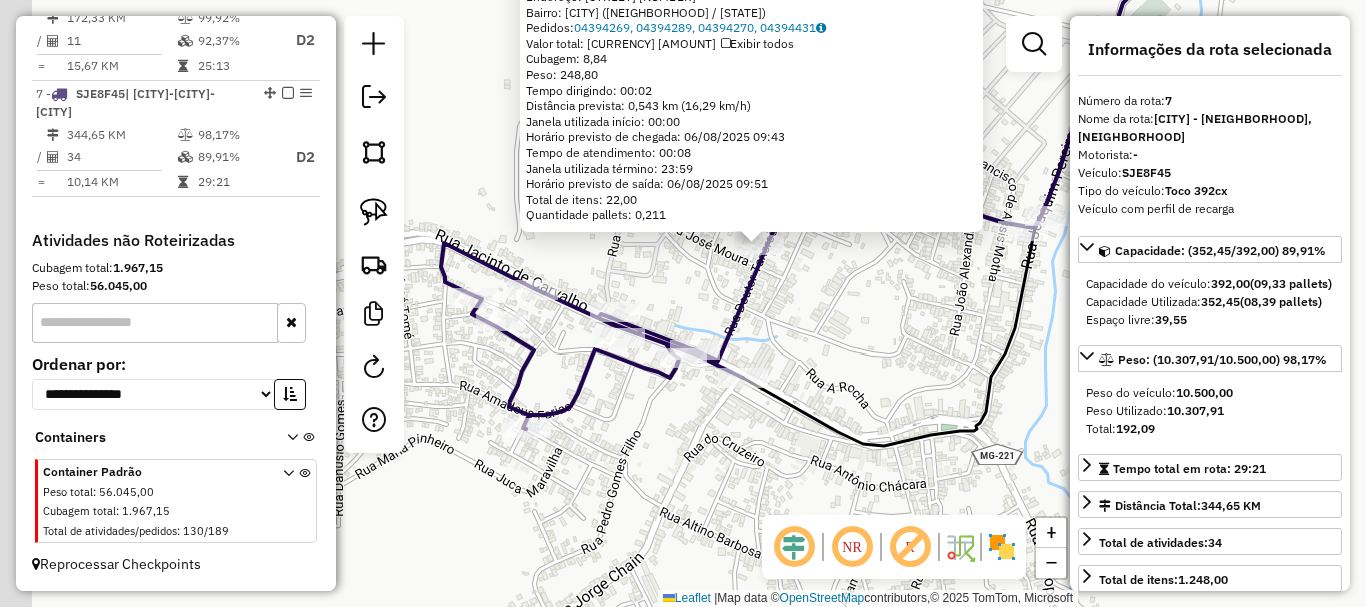 drag, startPoint x: 779, startPoint y: 434, endPoint x: 882, endPoint y: 353, distance: 131.03435 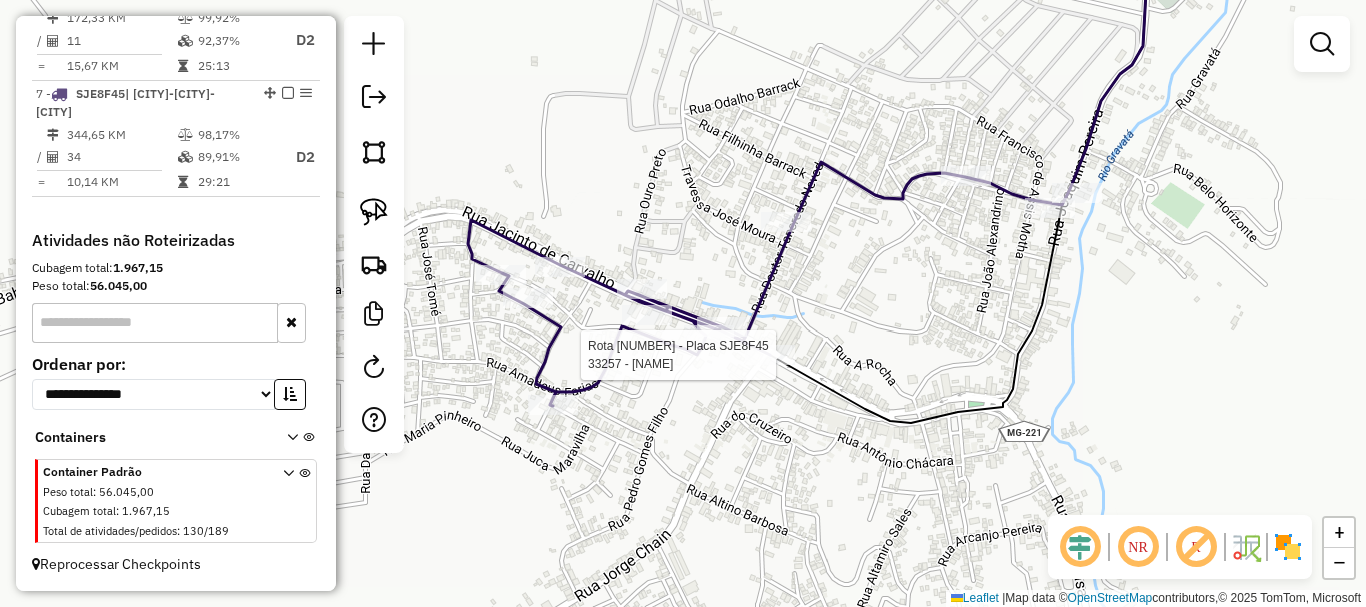 select on "*********" 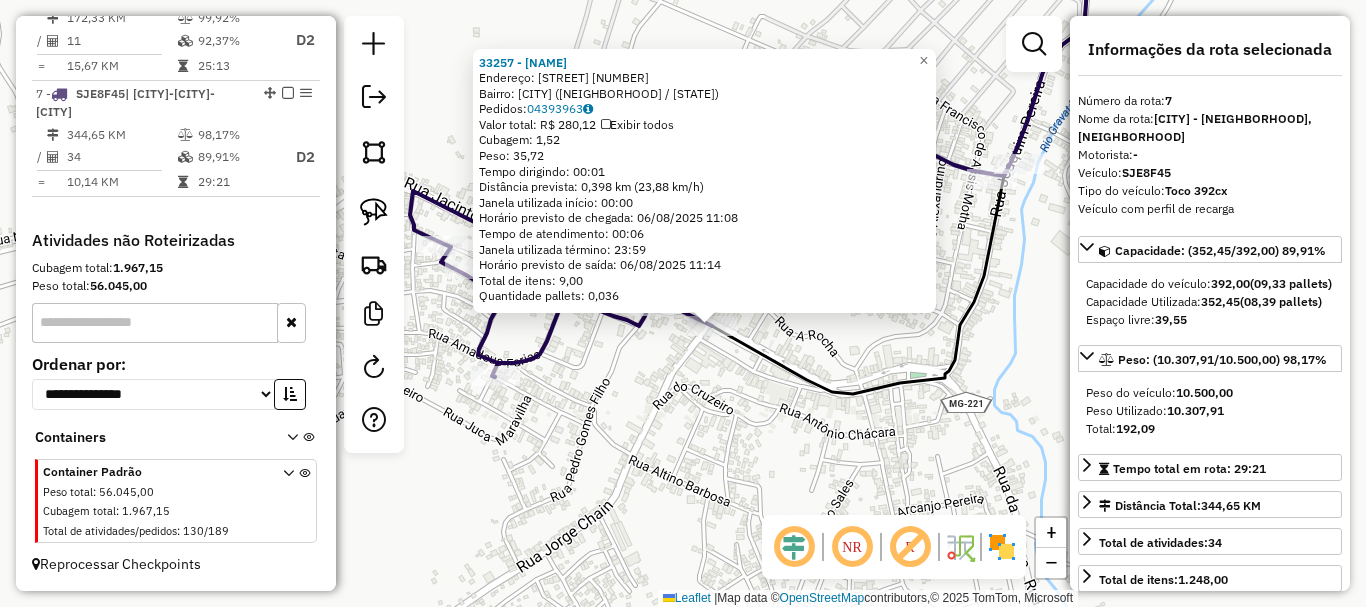 drag, startPoint x: 594, startPoint y: 369, endPoint x: 647, endPoint y: 399, distance: 60.90156 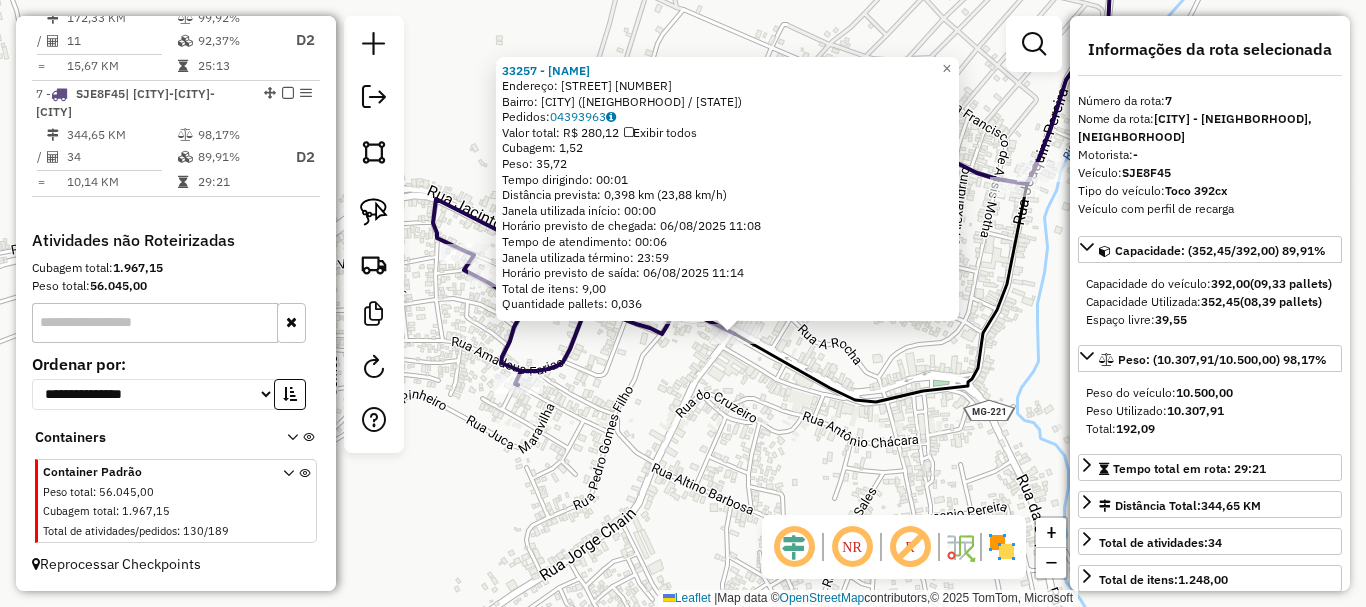 click on "33257 - [NAME]  Endereço:  AVENIDA JULIO CAMPOS 408   Bairro: CENTRO ([CITY] / [STATE])   Pedidos:  04393963   Valor total: R$ 280,12   Exibir todos   Cubagem: 1,52  Peso: 35,72  Tempo dirigindo: 00:01   Distância prevista: 0,398 km (23,88 km/h)   Janela utilizada início: 00:00   Horário previsto de chegada: 06/08/2025 11:08   Tempo de atendimento: 00:06   Janela utilizada término: 23:59   Horário previsto de saída: 06/08/2025 11:14   Total de itens: 9,00   Quantidade pallets: 0,036  × Janela de atendimento Grade de atendimento Capacidade Transportadoras Veículos Cliente Pedidos  Rotas Selecione os dias de semana para filtrar as janelas de atendimento  Seg   Ter   Qua   Qui   Sex   Sáb   Dom  Informe o período da janela de atendimento: De: Até:  Filtrar exatamente a janela do cliente  Considerar janela de atendimento padrão  Selecione os dias de semana para filtrar as grades de atendimento  Seg   Ter   Qua   Qui   Sex   Sáb   Dom   Clientes fora do dia de atendimento selecionado De:" 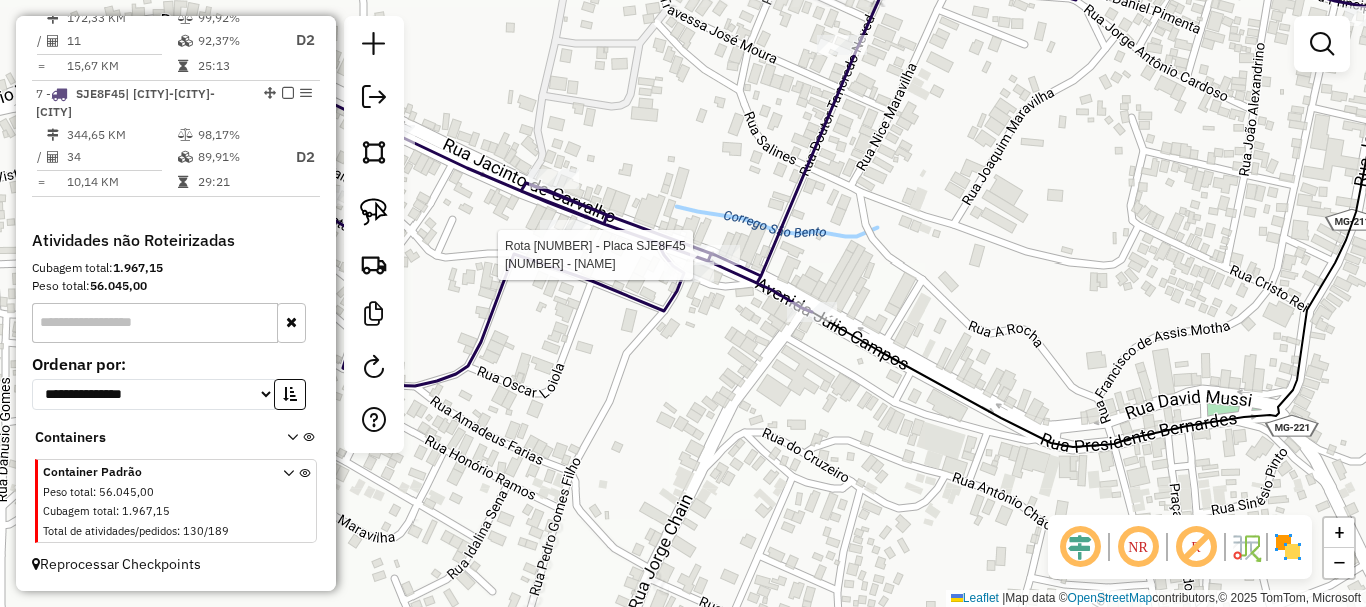 select on "*********" 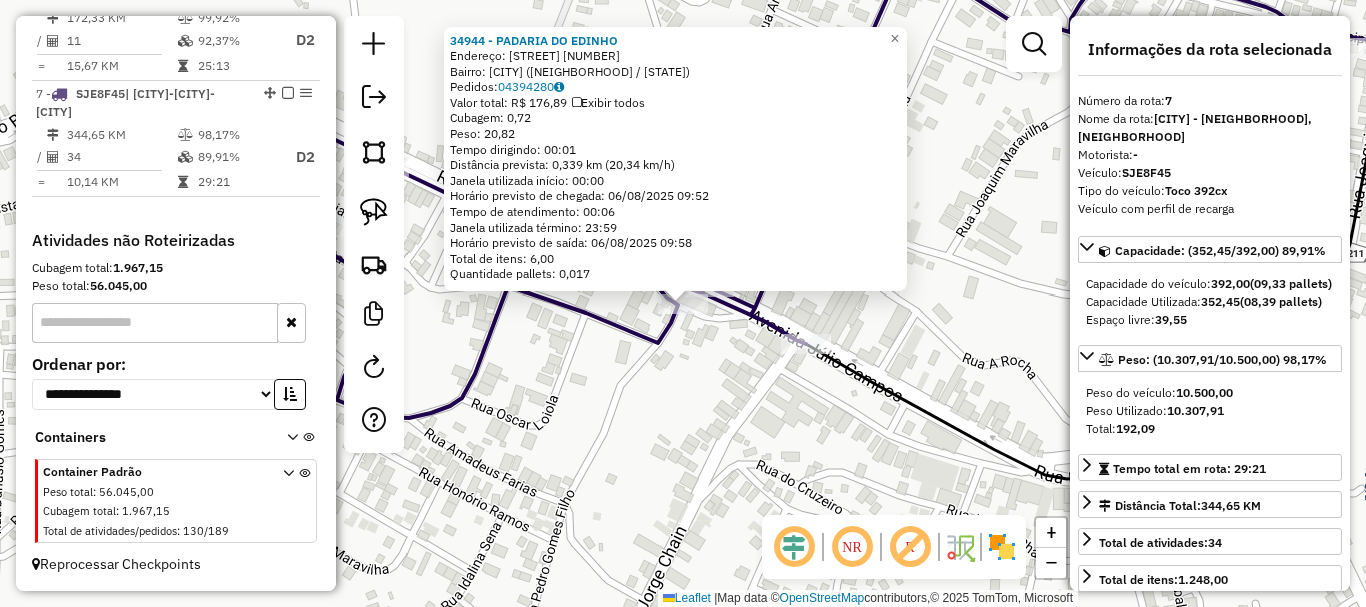 click on "34944 - [NAME] Endereço: [STREET] [NUMBER] Bairro: [NEIGHBORHOOD] ([CITY] / [STATE]) Pedidos: 04394280 Valor total: R$ 176,89 Exibir todos Cubagem: 0,72 Peso: 20,82 Tempo dirigindo: 00:01 Distância prevista: 0,339 km (20,34 km/h) Janela utilizada início: 00:00 Horário previsto de chegada: 06/08/2025 09:52 Tempo de atendimento: 00:06 Janela utilizada término: 23:59 Horário previsto de saída: 06/08/2025 09:58 Total de itens: 6,00 Quantidade pallets: 0,017 × Janela de atendimento Grade de atendimento Capacidade Transportadoras Veículos Cliente Pedidos Rotas Selecione os dias de semana para filtrar as janelas de atendimento Seg Ter Qua Qui Sex Sáb Dom Informe o período da janela de atendimento: De: Até: Considerar janela de atendimento padrão Selecione os dias de semana para filtrar as grades de atendimento Seg Ter Qua Qui Sex Sáb Dom Considerar clientes sem dia de atendimento cadastrado +" 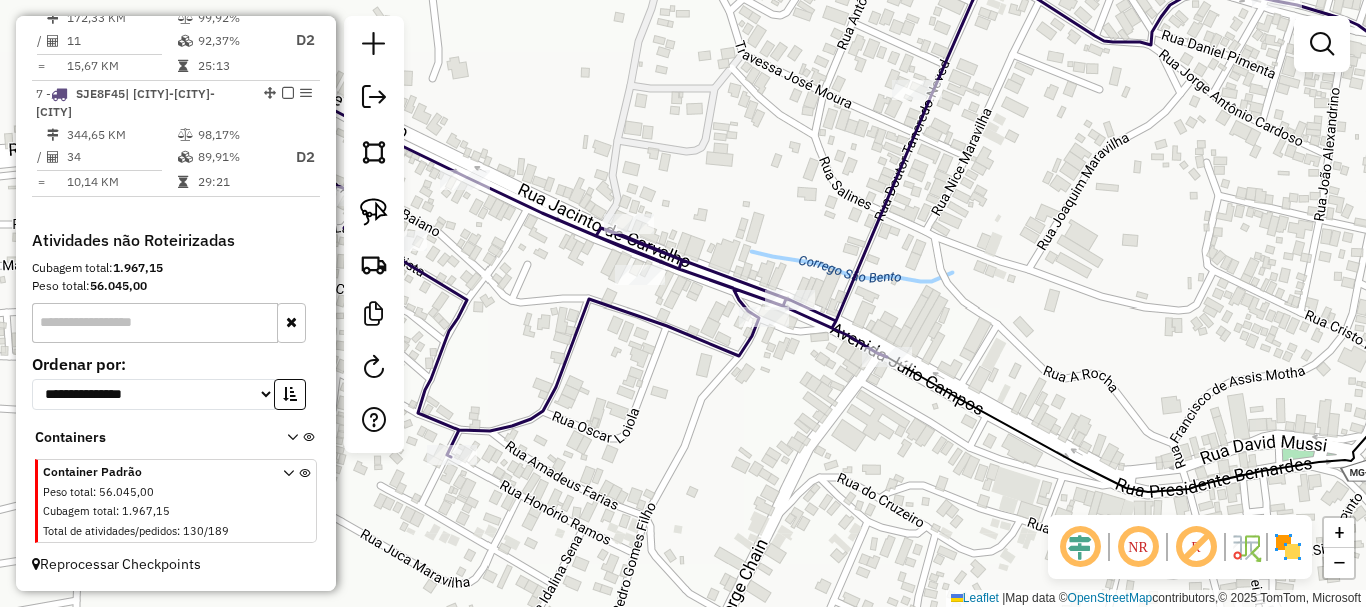 drag, startPoint x: 595, startPoint y: 412, endPoint x: 734, endPoint y: 393, distance: 140.29256 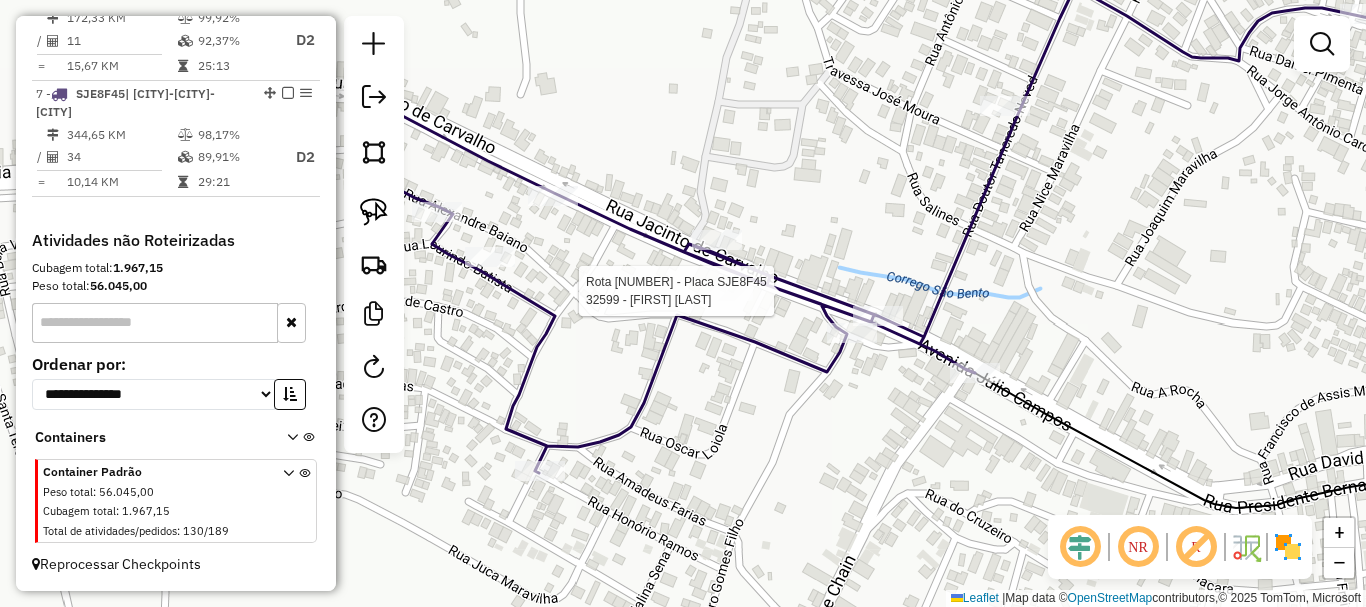 select on "*********" 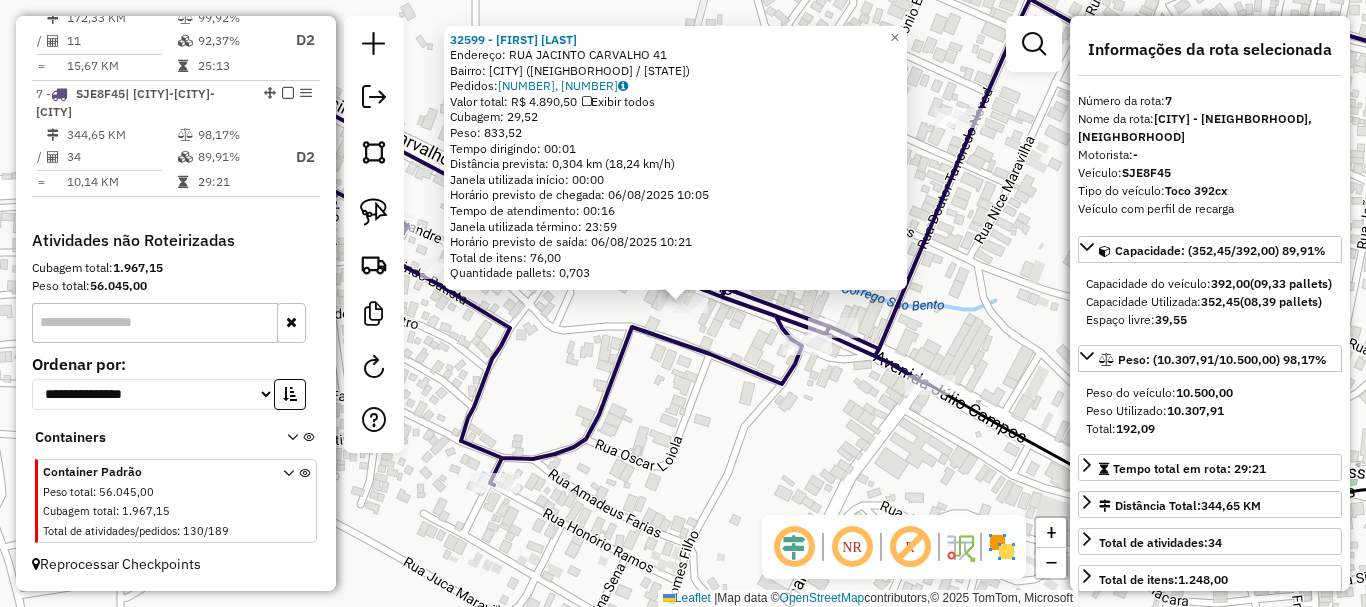 click on "[NUMBER] - [STORE_NAME]  Endereço:  [STREET] [NUMBER]   Bairro: [NEIGHBORHOOD] ([CITY] / MG)   Pedidos:  [ORDER_ID], [ORDER_ID]   Valor total: [PRICE]   Exibir todos   Cubagem: [CUBAGE]  Peso: [WEIGHT]  Tempo dirigindo: [TIME]   Distância prevista: [DISTANCE] ([SPEED])   Janela utilizada início: [TIME]   Horário previsto de chegada: [DATE] [TIME]   Tempo de atendimento: [TIME]   Janela utilizada término: [TIME]   Horário previsto de saída: [DATE] [TIME]   Total de itens: [ITEMS]   Quantidade pallets: [PALLETS]  × Janela de atendimento Grade de atendimento Capacidade Transportadoras Veículos Cliente Pedidos  Rotas Selecione os dias de semana para filtrar as janelas de atendimento  Seg   Ter   Qua   Qui   Sex   Sáb   Dom  Informe o período da janela de atendimento: De: Até:  Filtrar exatamente a janela do cliente  Considerar janela de atendimento padrão  Selecione os dias de semana para filtrar as grades de atendimento  Seg   Ter   Qua   Qui   Sex   Sáb   Dom   Peso mínimo:   Peso máximo:   De:   De:" 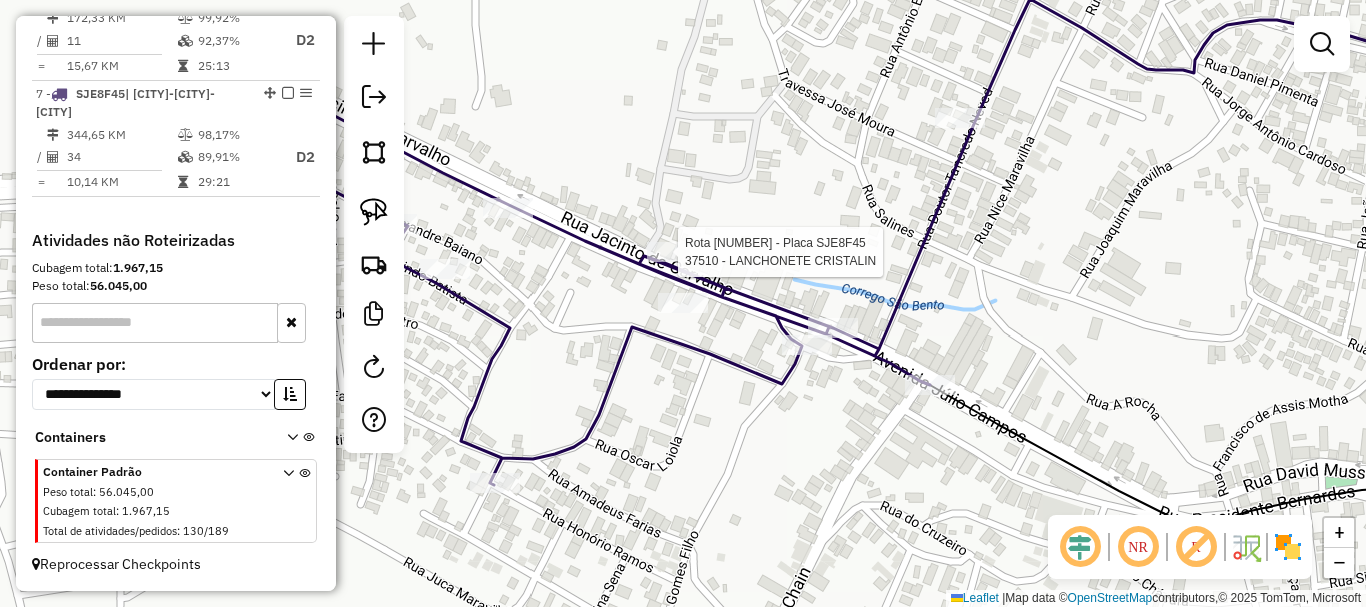 select on "*********" 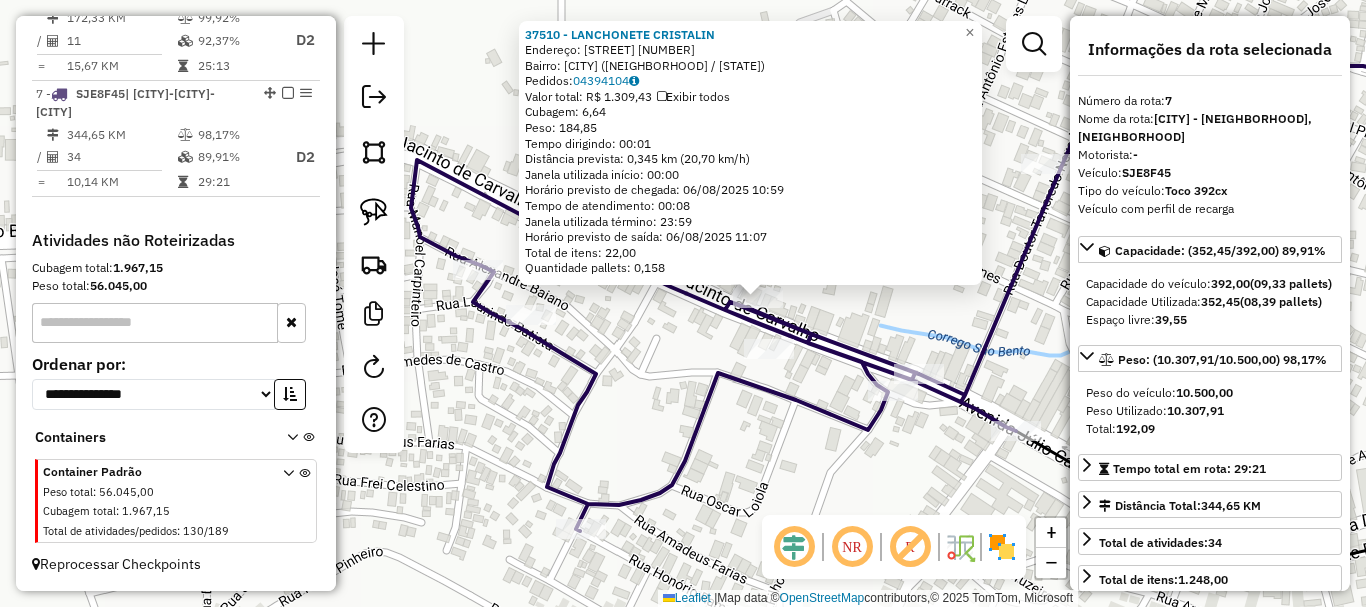 drag, startPoint x: 567, startPoint y: 369, endPoint x: 804, endPoint y: 334, distance: 239.57045 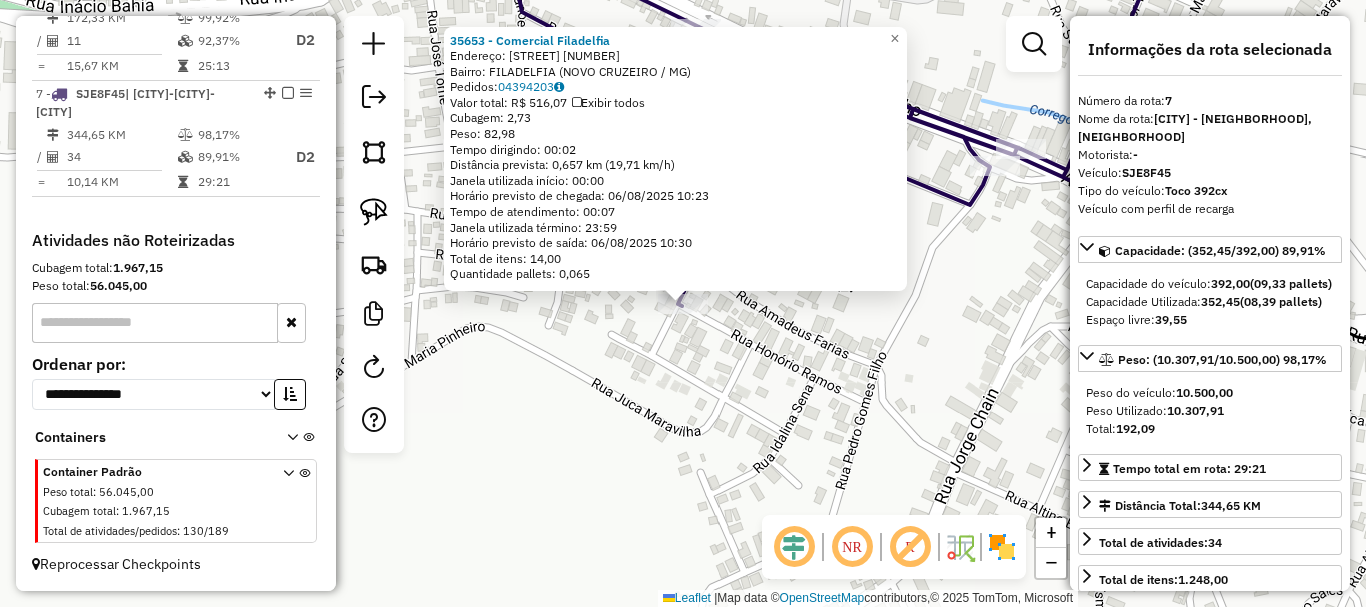 click on "35653 - Comercial Filadelfia  Endereço:  Rua Juscelino Senna [NUMBER]   Bairro: [NAME] ([NAME] / [STATE])   Pedidos:  [NUMBER]   Valor total: R$ [PRICE]   Exibir todos   Cubagem: [CUBAGE]  Peso: [WEIGHT]  Tempo dirigindo: [TIME]   Distância prevista: [DISTANCE] km ([SPEED] km/h)   Janela utilizada início: [TIME]   Horário previsto de chegada: [DATE] [TIME]   Tempo de atendimento: [TIME]   Janela utilizada término: [TIME]   Horário previsto de saída: [DATE] [TIME]   Total de itens: [ITEMS]   Quantidade pallets: [PALLETS]  × Janela de atendimento Grade de atendimento Capacidade Transportadoras Veículos Cliente Pedidos  Rotas Selecione os dias de semana para filtrar as janelas de atendimento  Seg   Ter   Qua   Qui   Sex   Sáb   Dom  Informe o período da janela de atendimento: De: Até:  Filtrar exatamente a janela do cliente  Considerar janela de atendimento padrão  Selecione os dias de semana para filtrar as grades de atendimento  Seg   Ter   Qua   Qui   Sex   Sáb   Dom   Peso mínimo:   Peso máximo:   De:   Até:" 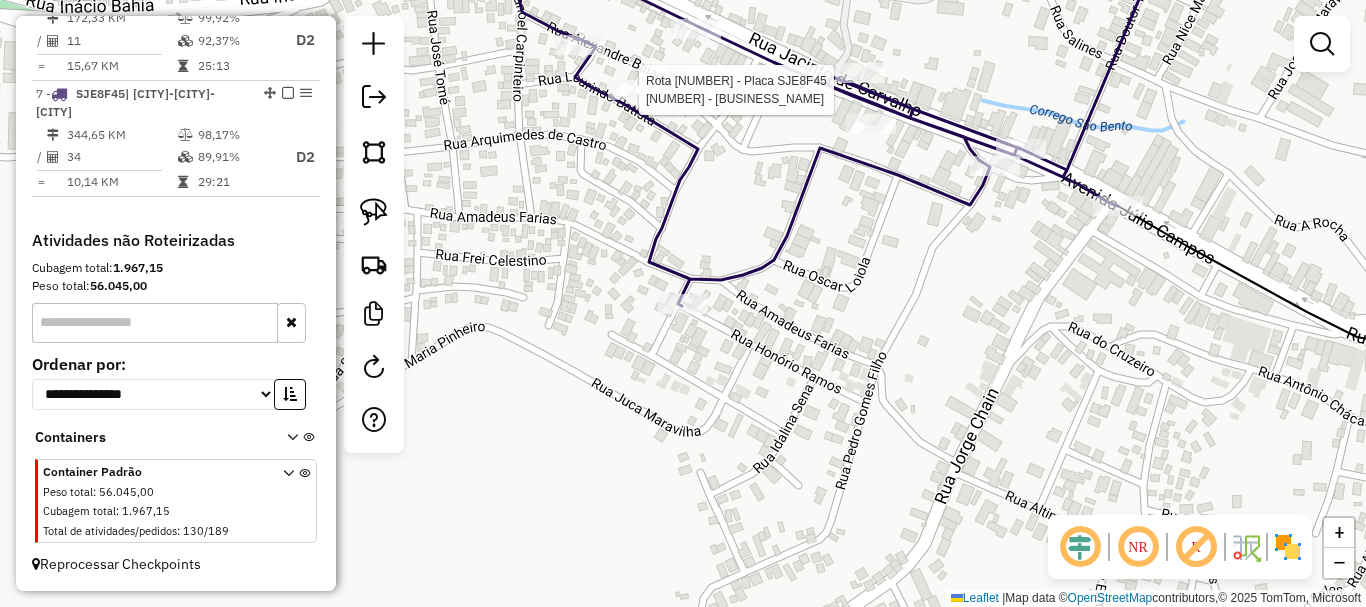 select on "*********" 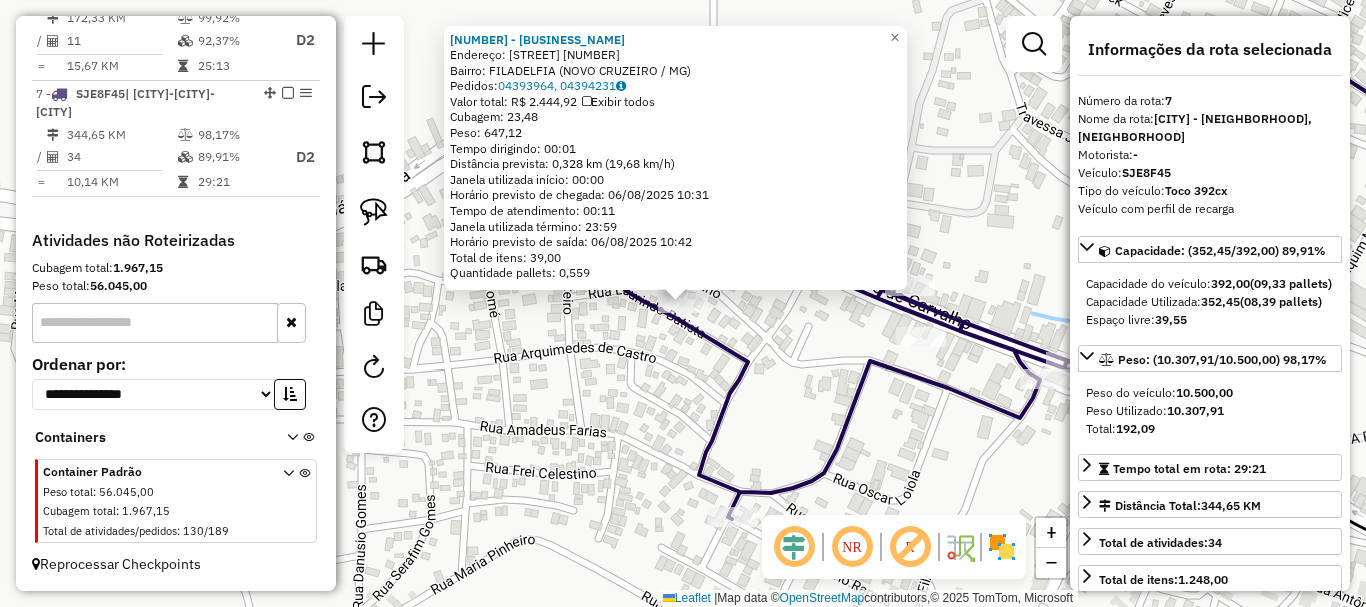 click on "[PLATE]  [NUMBER] - [BUSINESS_NAME] Janela de atendimento Grade de atendimento Capacidade Transportadoras Veículos Cliente Pedidos  Rotas Selecione os dias de semana para filtrar as janelas de atendimento  Seg   Ter   Qua   Qui   Sex   Sáb   Dom  Informe o período da janela de atendimento: De: Até:  Filtrar exatamente a janela do cliente  Considerar janela de atendimento padrão  Selecione os dias de semana para filtrar as grades de atendimento  Seg   Ter   Qua   Qui   Sex   Sáb   Dom   Peso mínimo:   Peso máximo:   De:   De:  Endereço:  [STREET] [NUMBER]   Bairro: [NEIGHBORHOOD] ([CITY] / [STATE])   Pedidos:  [NUMBER], [NUMBER]   Valor total: R$ [PRICE]   Exibir todos   Cubagem: [PRICE]  Peso: [PRICE]  Tempo dirigindo: [TIME]   Distância prevista: [DISTANCE] km ([SPEED] km/h)   Janela utilizada início: [TIME]   Horário previsto de chegada: [DATE] [TIME]   Tempo de atendimento: [TIME]   Janela utilizada término: [TIME]   Horário previsto de saída: [DATE] [TIME]   Total de itens: [NUMBER],00   Quantidade pallets: [PRICE]  × Janela de atendimento Grade de atendimento Capacidade Transportadoras Veículos Cliente Pedidos  Rotas Selecione os dias de semana para filtrar as janelas de atendimento  Seg   Ter   Qua   Qui   Sex   Sáb   Dom  Informe o período da janela de atendimento: De: Até:  Filtrar exatamente a janela do cliente  Considerar janela de atendimento padrão  Selecione os dias de semana para filtrar as grades de atendimento  Seg   Ter   Qua   Qui   Sex   Sáb   Dom   Peso mínimo:   Peso máximo:   De:   De:" 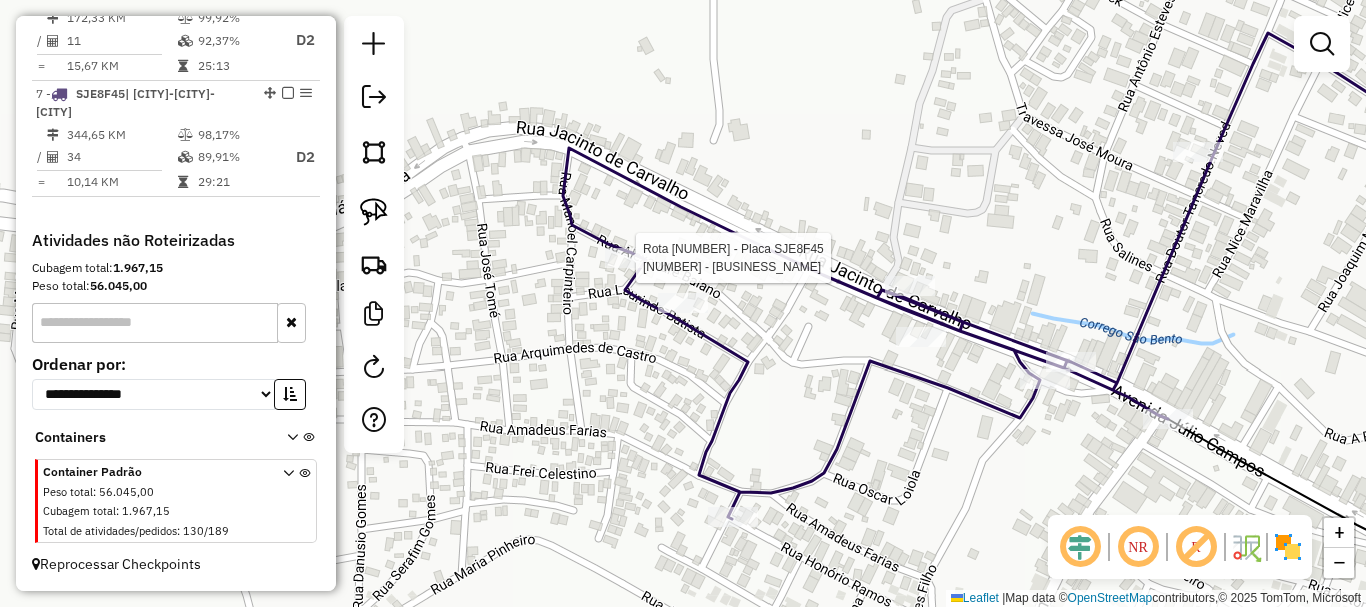 select on "*********" 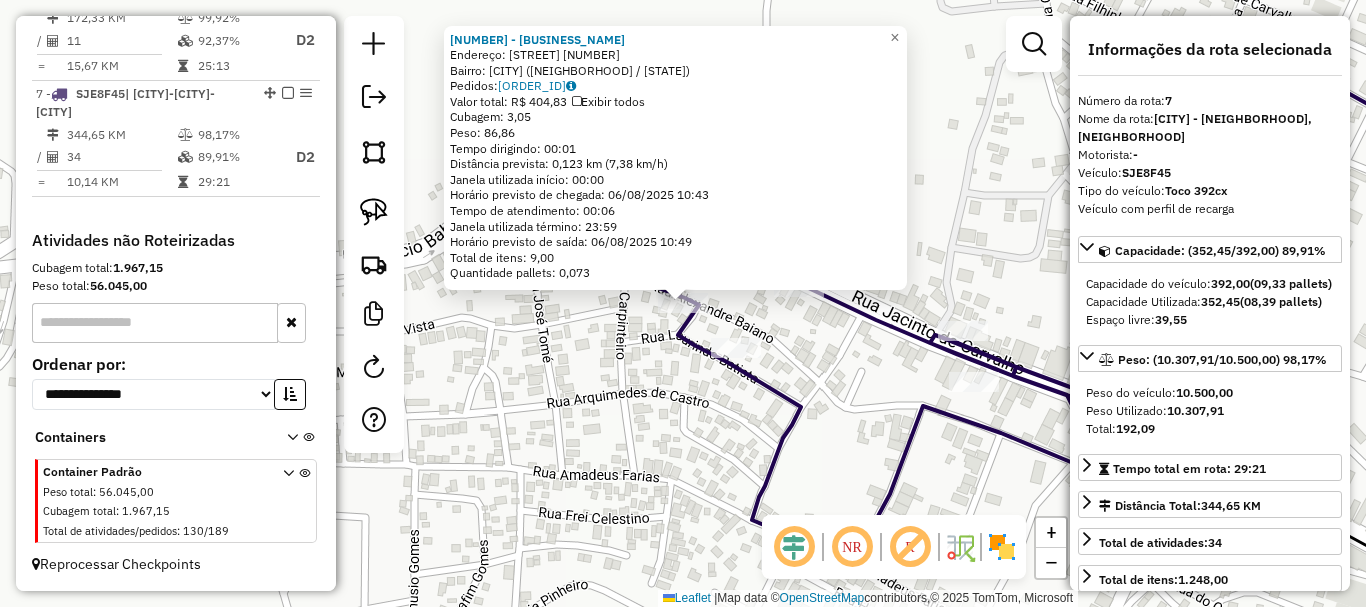 click on "36330 - GARAGEM BAR  Endereço:  RUA ALEXANDRE BAHIANO 479   Bairro: CENTRO ([CITY] / [STATE])   Pedidos:  04394065   Valor total: R$ 404,83   Exibir todos   Cubagem: 3,05  Peso: 86,86  Tempo dirigindo: 00:01   Distância prevista: 0,123 km (7,38 km/h)   Janela utilizada início: 00:00   Horário previsto de chegada: 06/08/2025 10:43   Tempo de atendimento: 00:06   Janela utilizada término: 23:59   Horário previsto de saída: 06/08/2025 10:49   Total de itens: 9,00   Quantidade pallets: 0,073  × Janela de atendimento Grade de atendimento Capacidade Transportadoras Veículos Cliente Pedidos  Rotas Selecione os dias de semana para filtrar as janelas de atendimento  Seg   Ter   Qua   Qui   Sex   Sáb   Dom  Informe o período da janela de atendimento: De: Até:  Filtrar exatamente a janela do cliente  Considerar janela de atendimento padrão  Selecione os dias de semana para filtrar as grades de atendimento  Seg   Ter   Qua   Qui   Sex   Sáb   Dom   Considerar clientes sem dia de atendimento cadastrado De:" 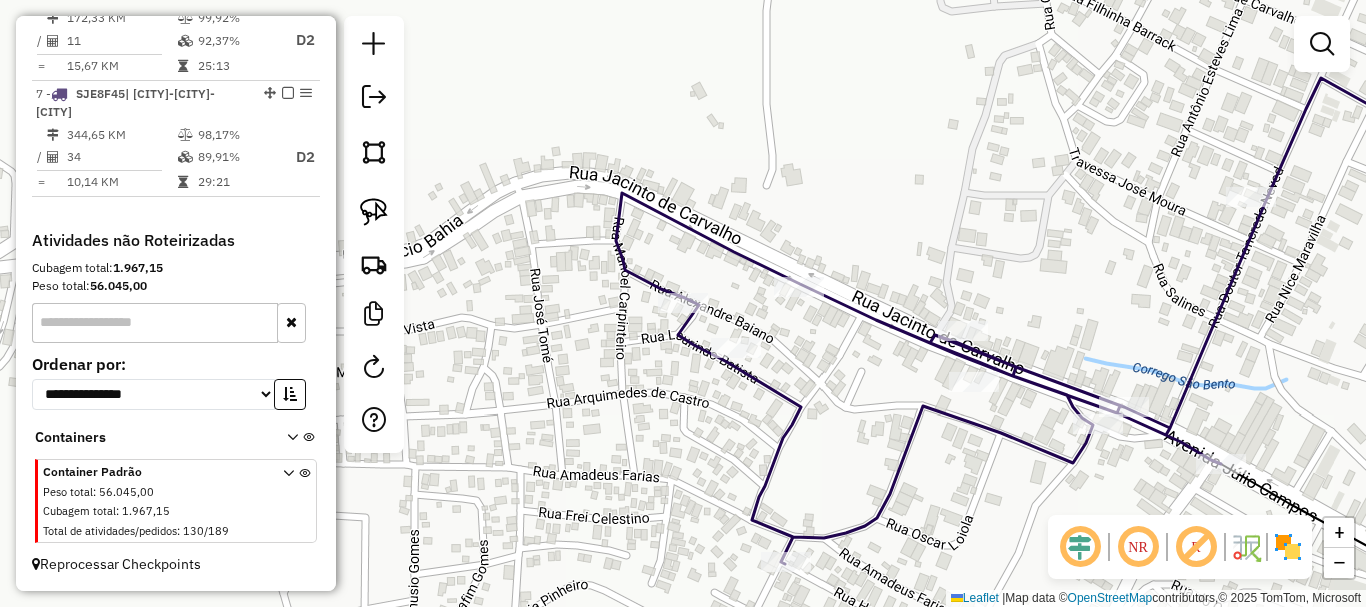click 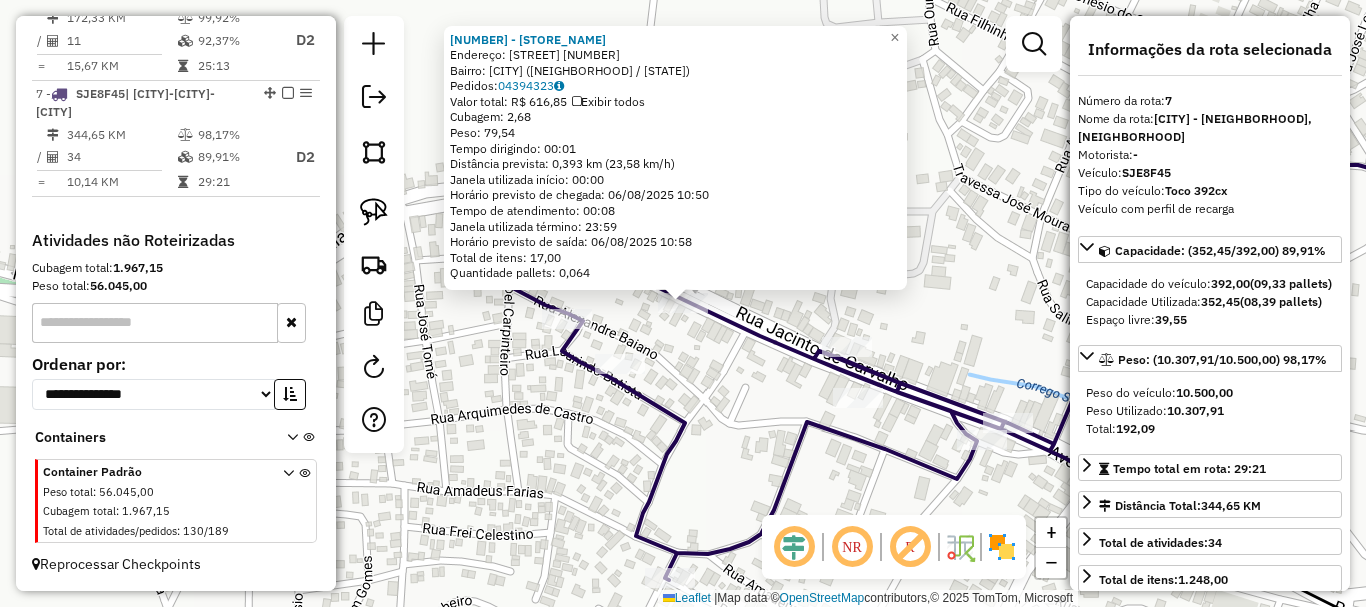 click on "[NUMBER] - [NAME]  Endereço:  [STREET] [NUMBER]   Bairro: [CITY] ([NEIGHBORHOOD] / [STATE])   Pedidos:  [ORDER_ID]   Valor total: R$ [PRICE]   Exibir todos   Cubagem: [CUBAGE]  Peso: [WEIGHT]  Tempo dirigindo: [TIME]   Distância prevista: [DISTANCE] km ([SPEED] km/h)   Janela utilizada início: [TIME]   Horário previsto de chegada: [DATE] [TIME]   Tempo de atendimento: [TIME]   Janela utilizada término: [TIME]   Horário previsto de saída: [DATE] [TIME]   Total de itens: [ITEMS]   Quantidade pallets: [PALLETS]  × Janela de atendimento Grade de atendimento Capacidade Transportadoras Veículos Cliente Pedidos  Rotas Selecione os dias de semana para filtrar as janelas de atendimento  Seg   Ter   Qua   Qui   Sex   Sáb   Dom  Informe o período da janela de atendimento: De: Até:  Filtrar exatamente a janela do cliente  Considerar janela de atendimento padrão  Selecione os dias de semana para filtrar as grades de atendimento  Seg   Ter   Qua   Qui   Sex   Sáb   Dom   Considerar clientes sem dia de atendimento cadastrado" 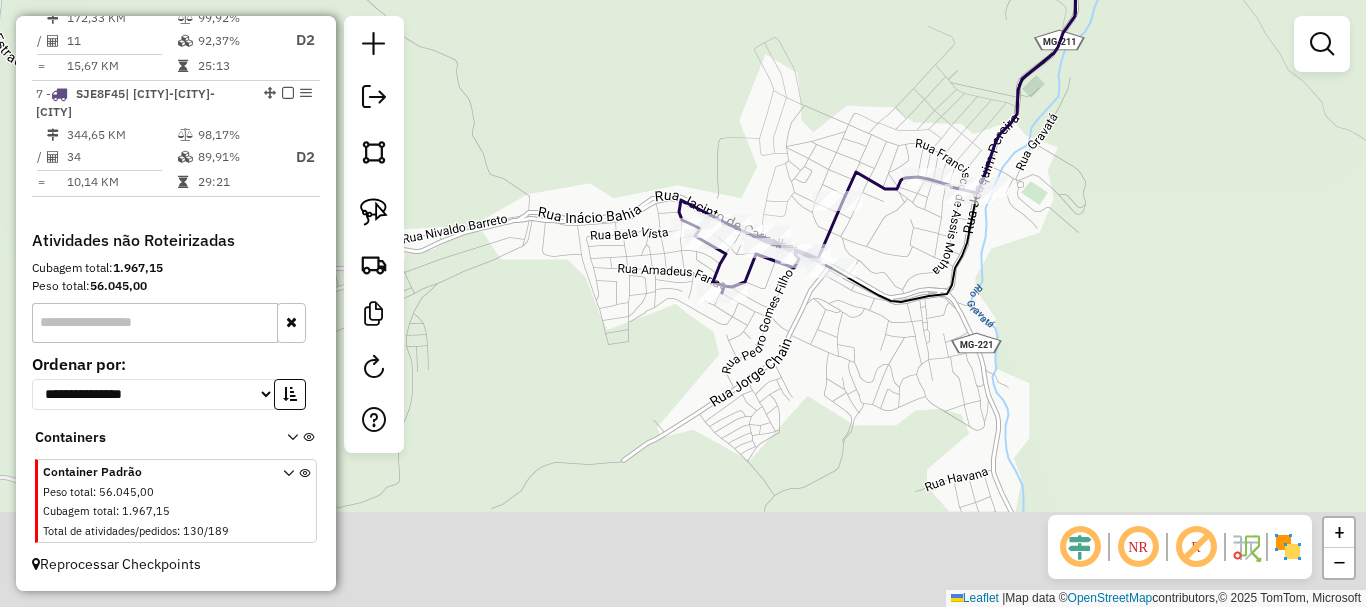 drag, startPoint x: 791, startPoint y: 340, endPoint x: 774, endPoint y: 305, distance: 38.910152 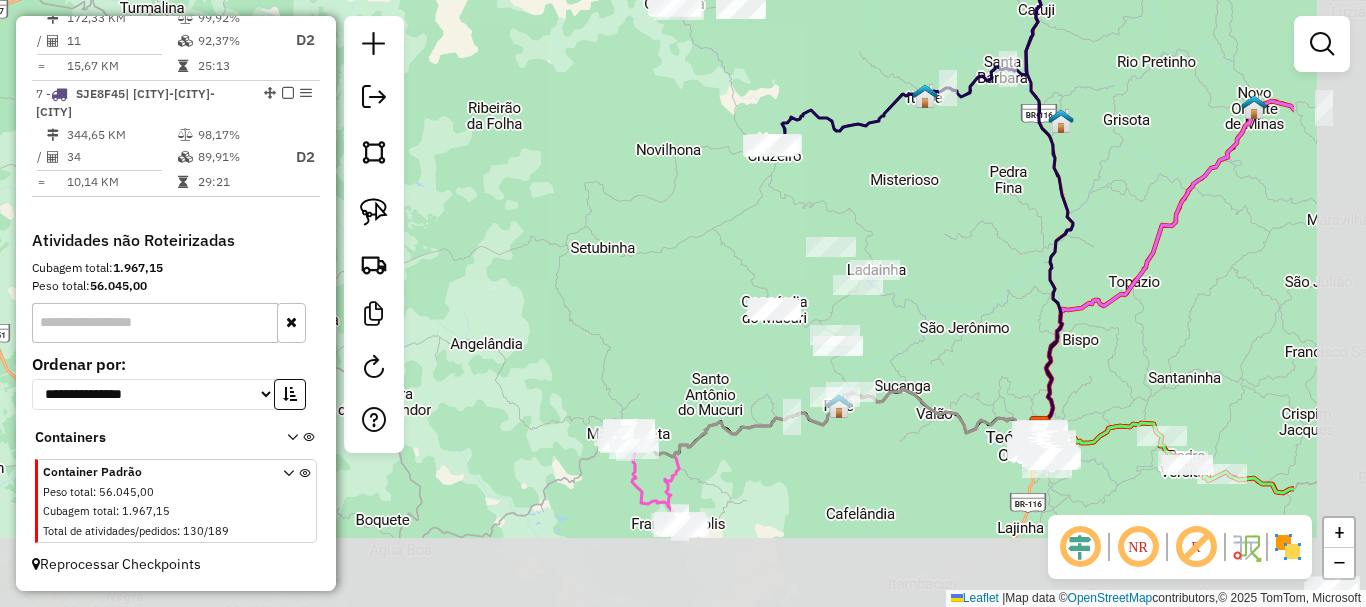 drag, startPoint x: 1141, startPoint y: 379, endPoint x: 949, endPoint y: 250, distance: 231.31148 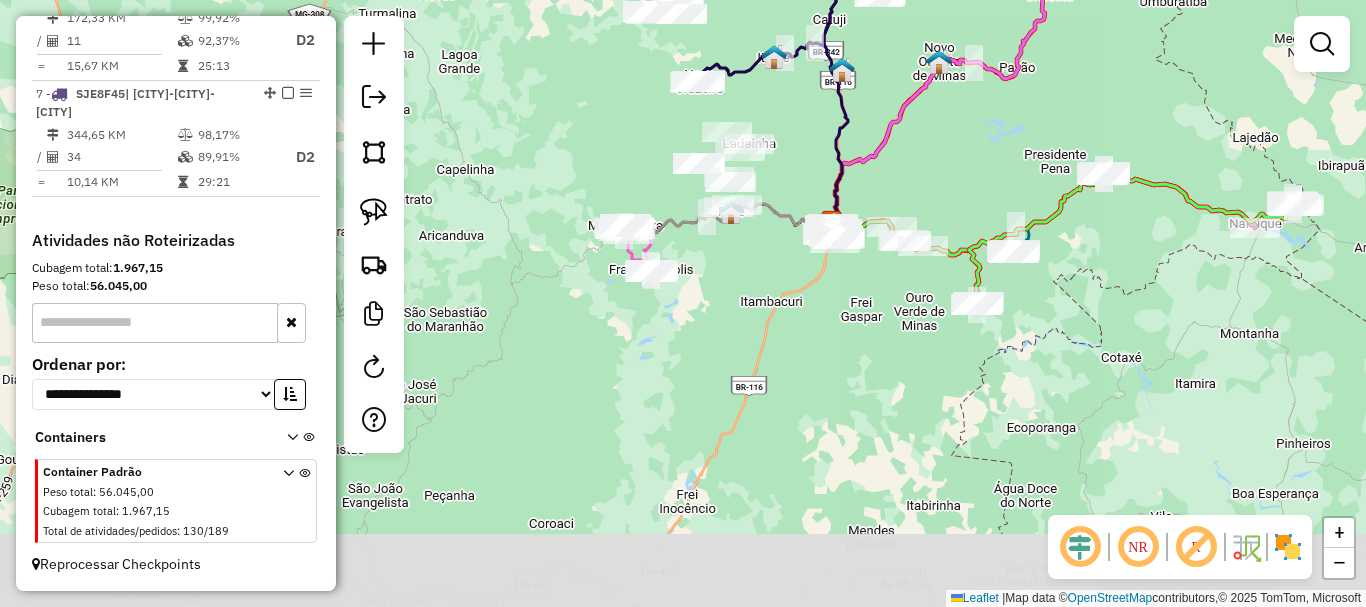 drag, startPoint x: 1118, startPoint y: 287, endPoint x: 948, endPoint y: 168, distance: 207.51144 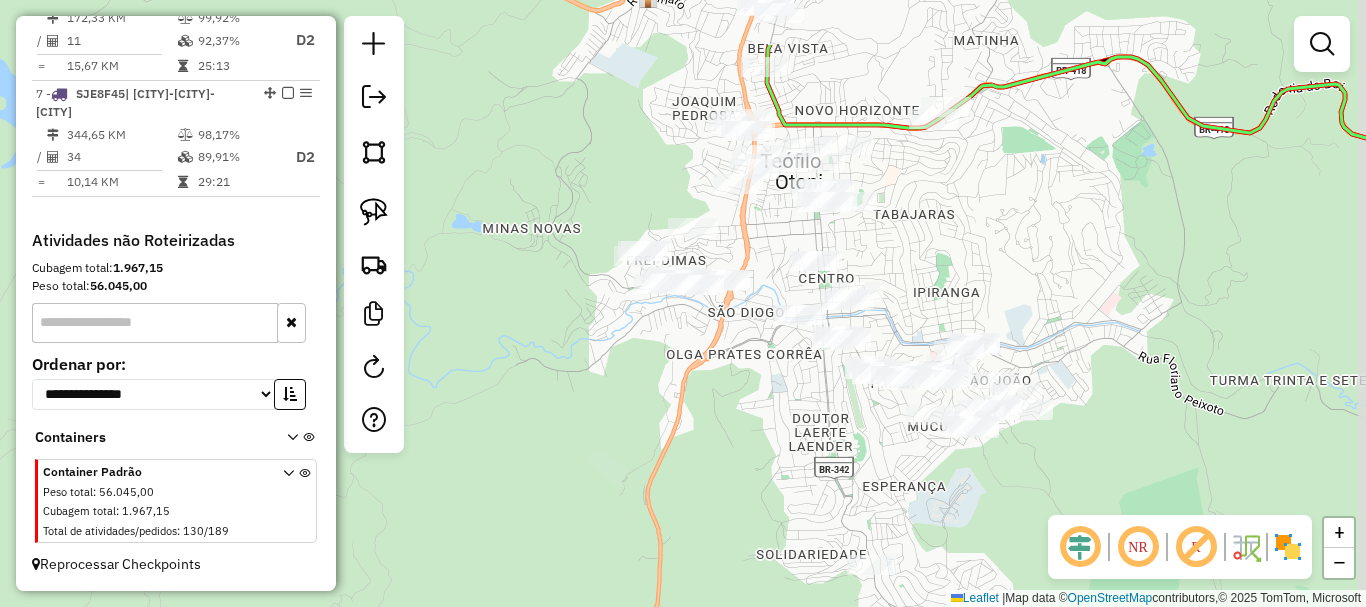 drag, startPoint x: 943, startPoint y: 129, endPoint x: 918, endPoint y: 237, distance: 110.85576 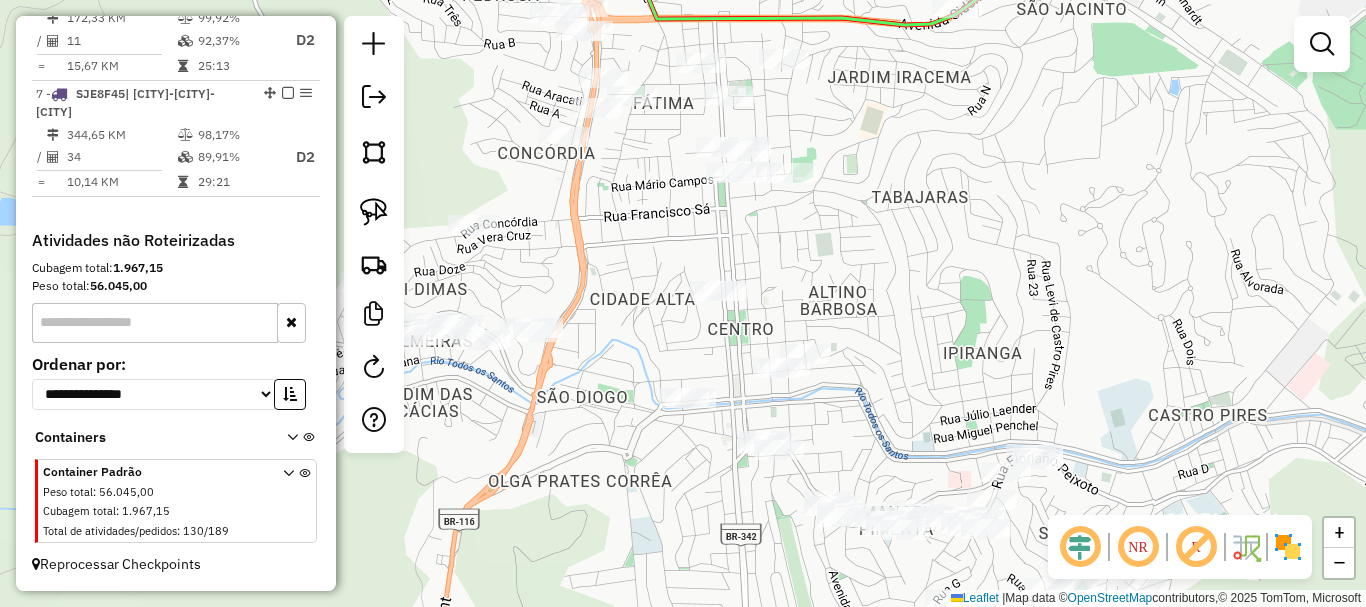 drag, startPoint x: 905, startPoint y: 258, endPoint x: 973, endPoint y: 245, distance: 69.2315 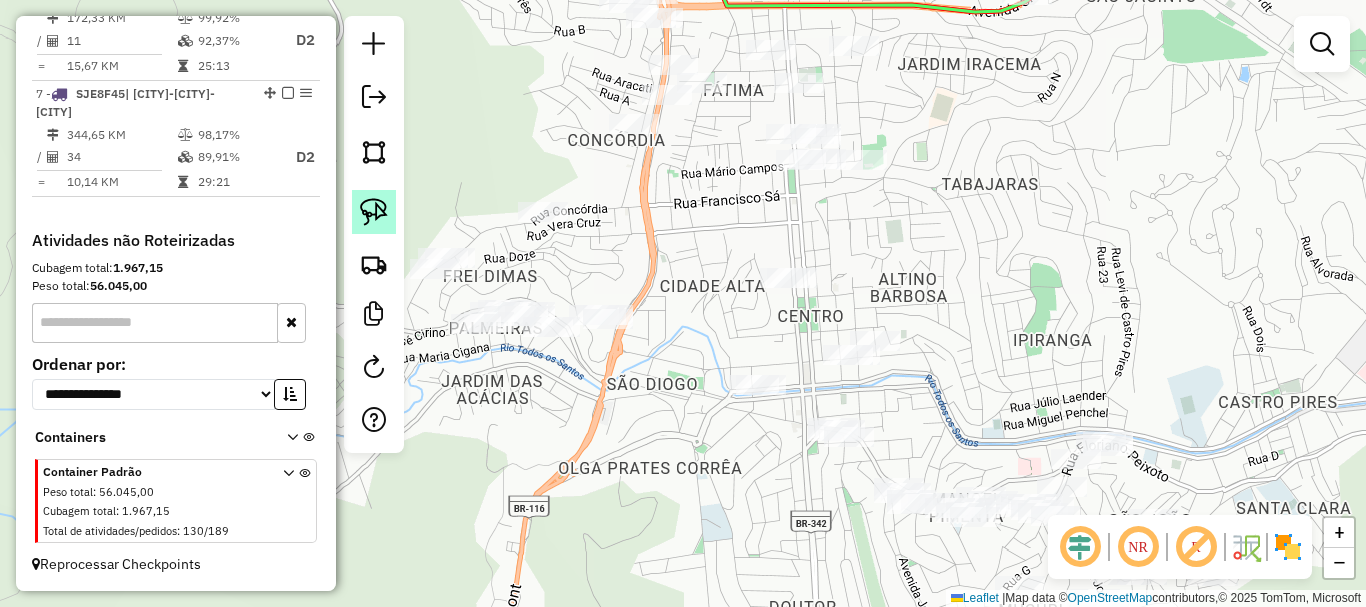 click 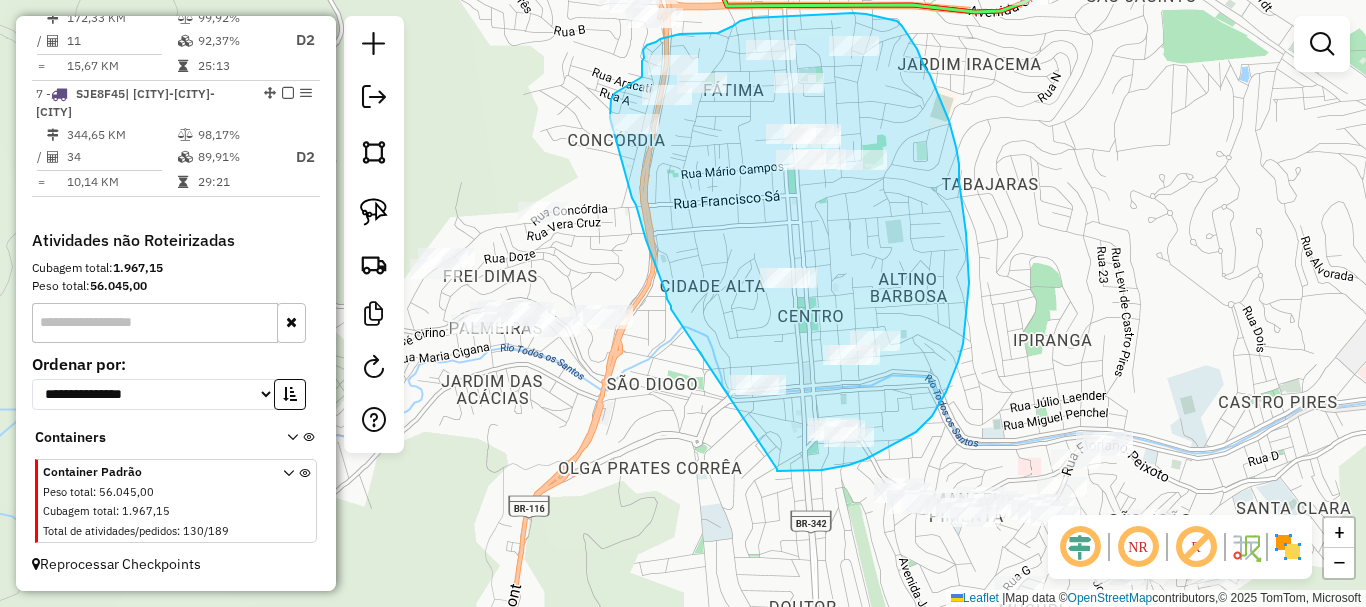 drag, startPoint x: 777, startPoint y: 469, endPoint x: 671, endPoint y: 309, distance: 191.92706 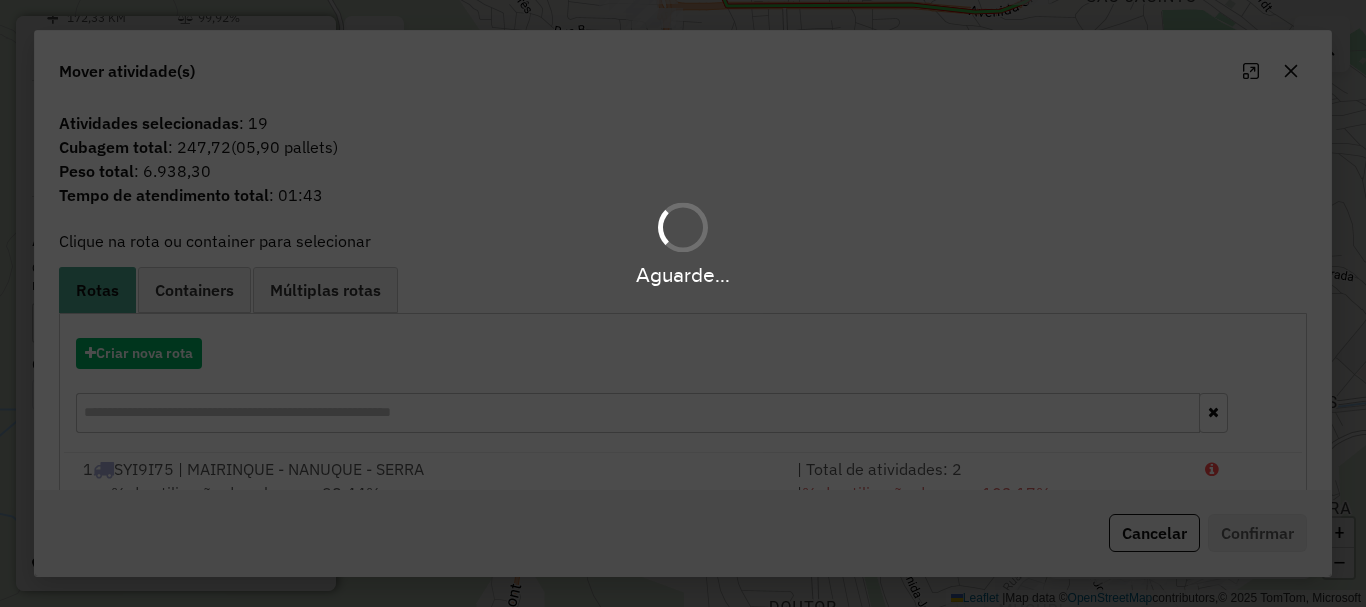 click on "Aguarde..." at bounding box center (683, 303) 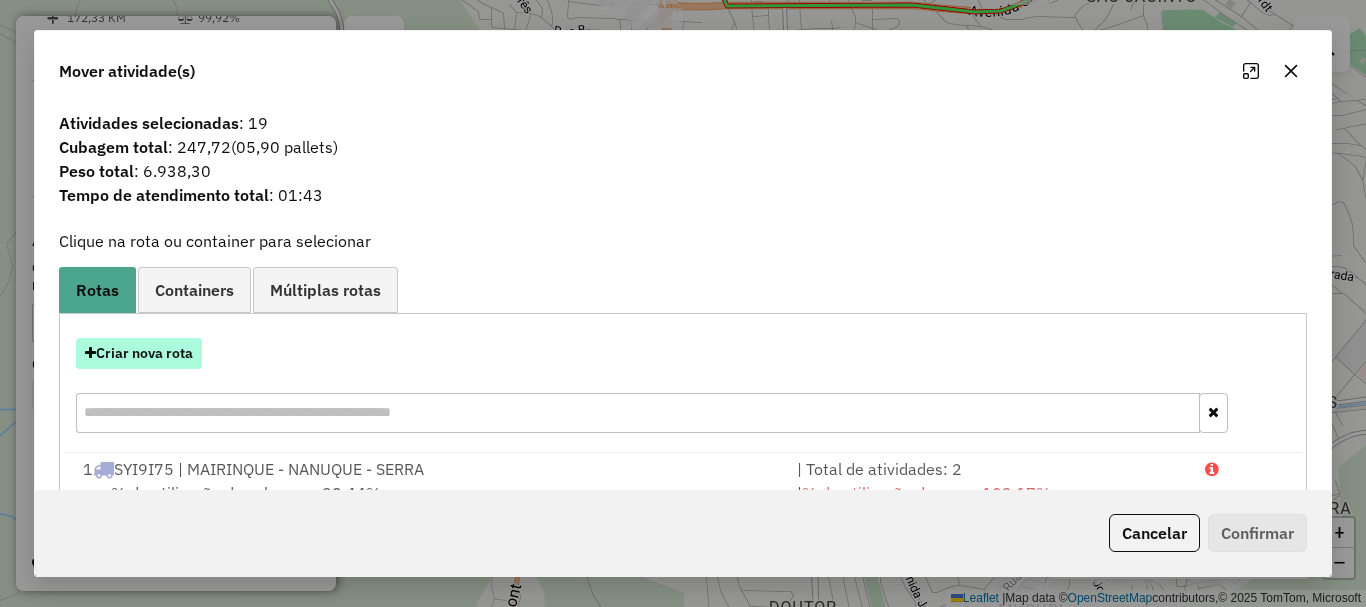 click on "Criar nova rota" at bounding box center (139, 353) 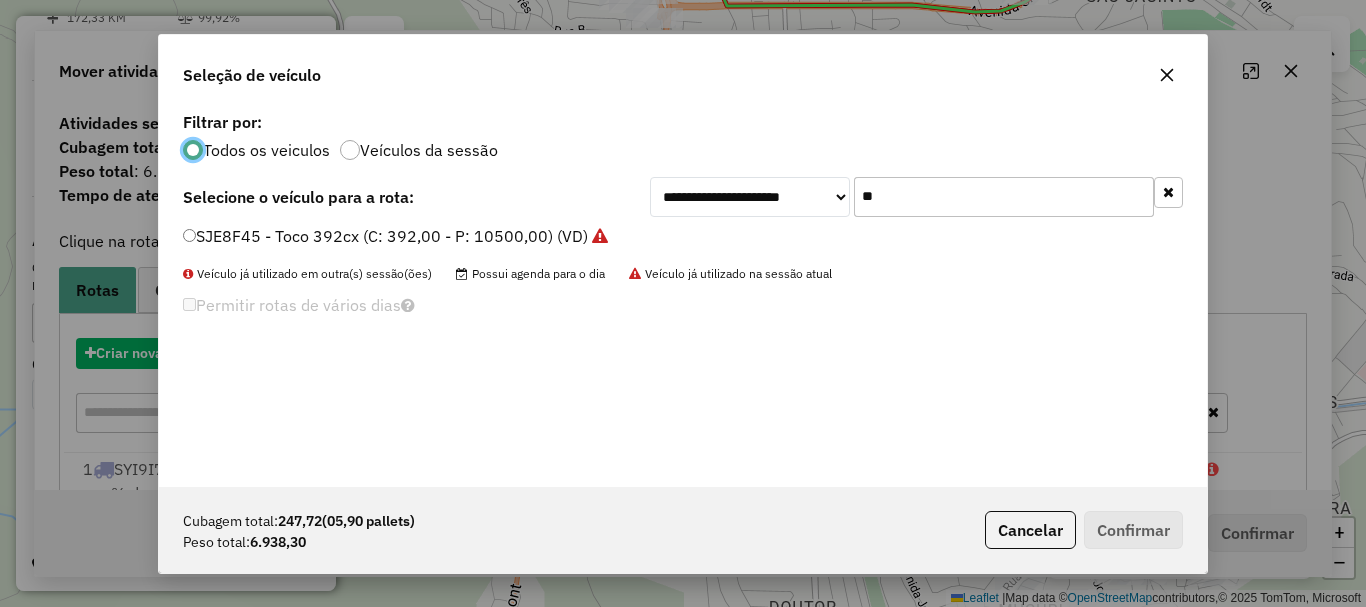 scroll, scrollTop: 11, scrollLeft: 6, axis: both 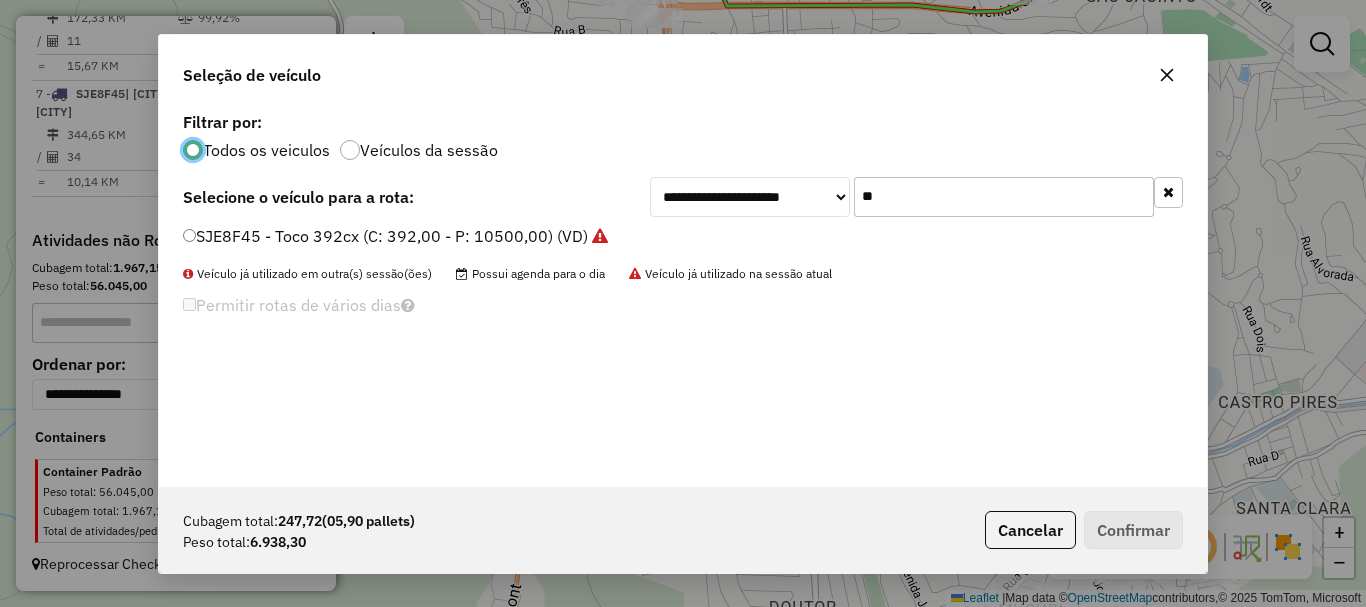drag, startPoint x: 759, startPoint y: 194, endPoint x: 580, endPoint y: 194, distance: 179 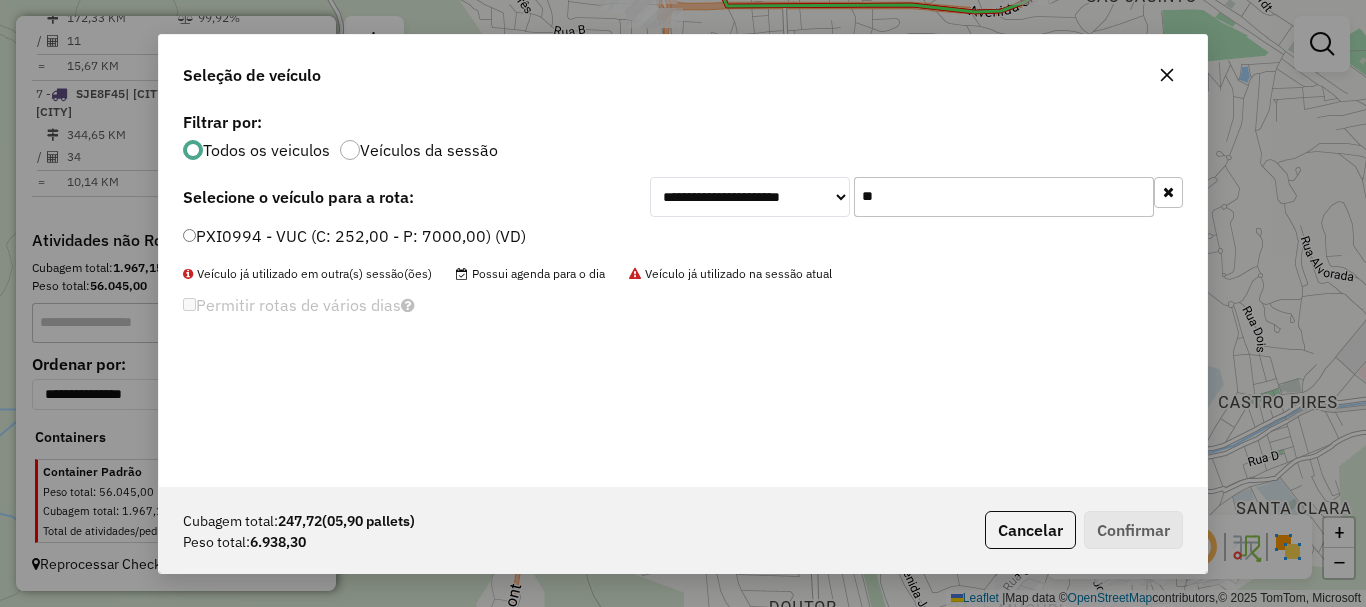 type on "**" 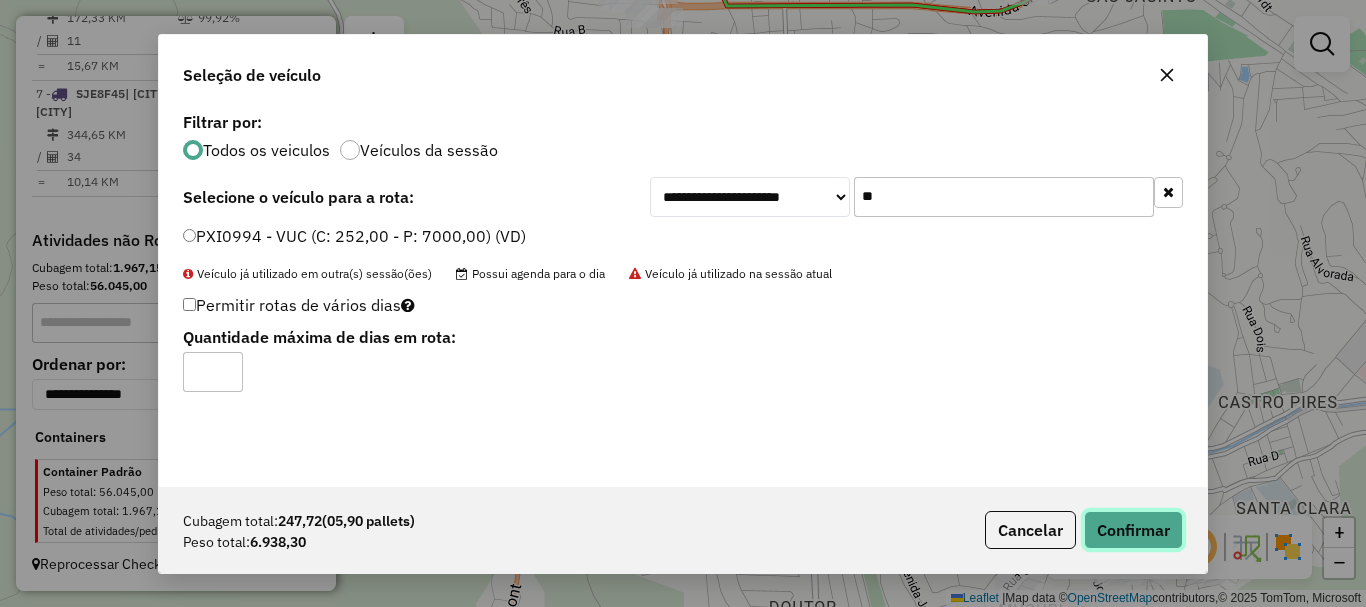 click on "Confirmar" 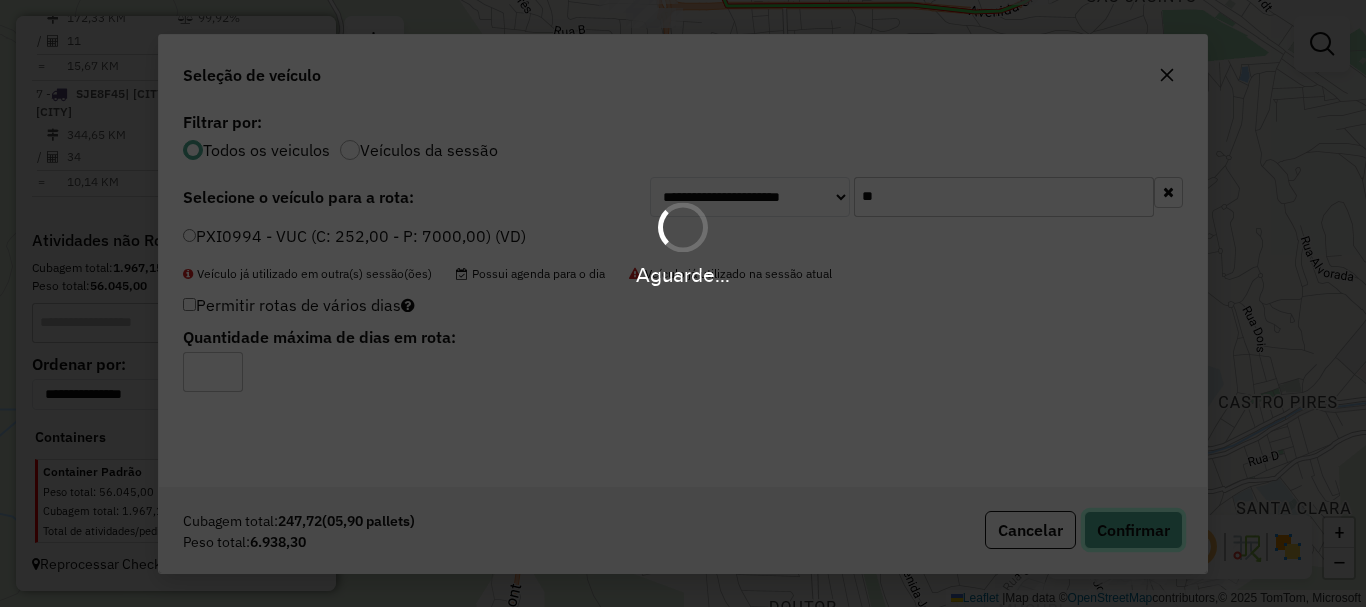 type 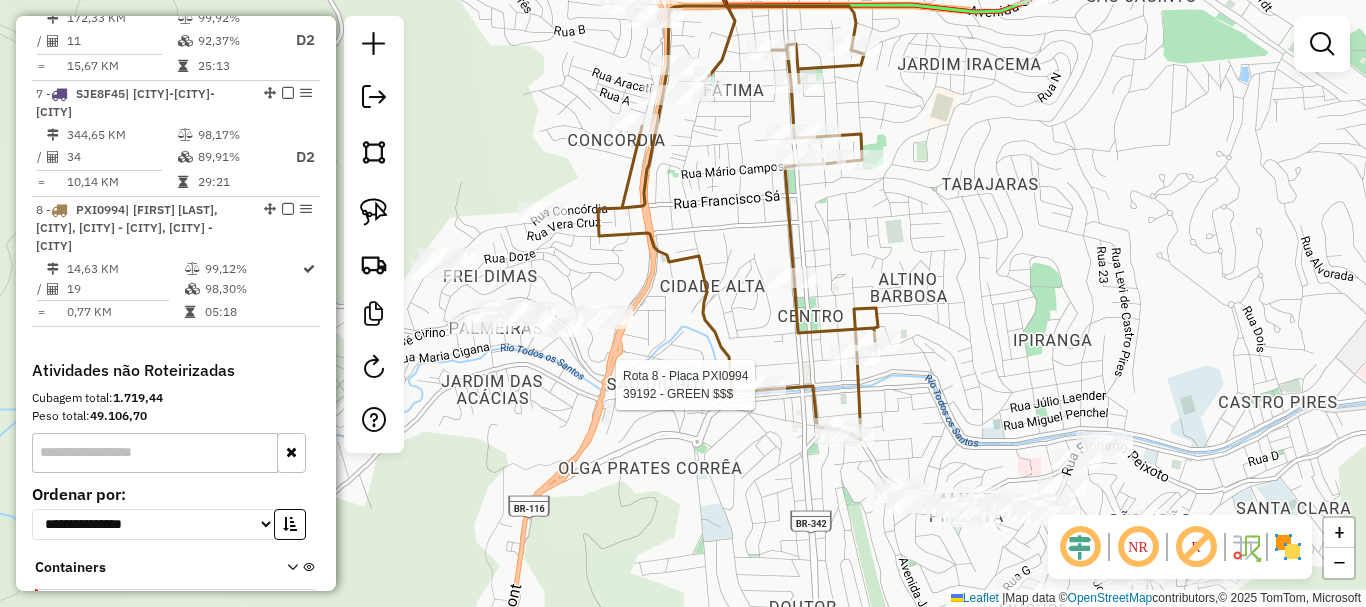 click 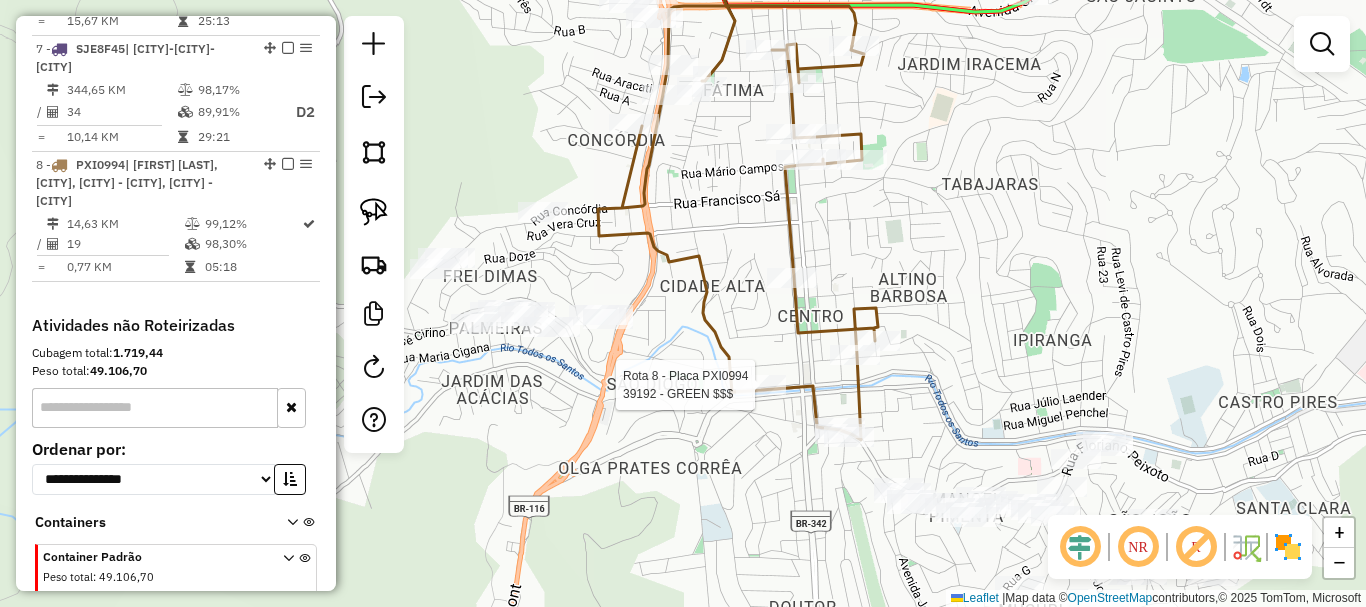 select on "*********" 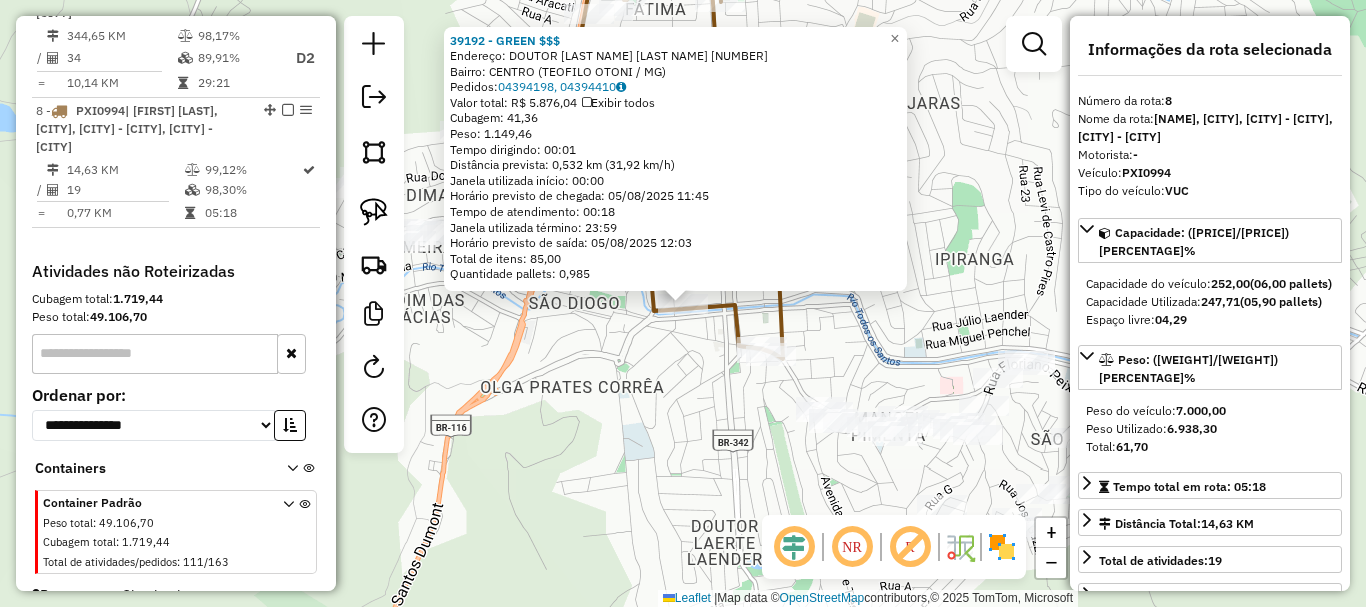 scroll, scrollTop: 1606, scrollLeft: 0, axis: vertical 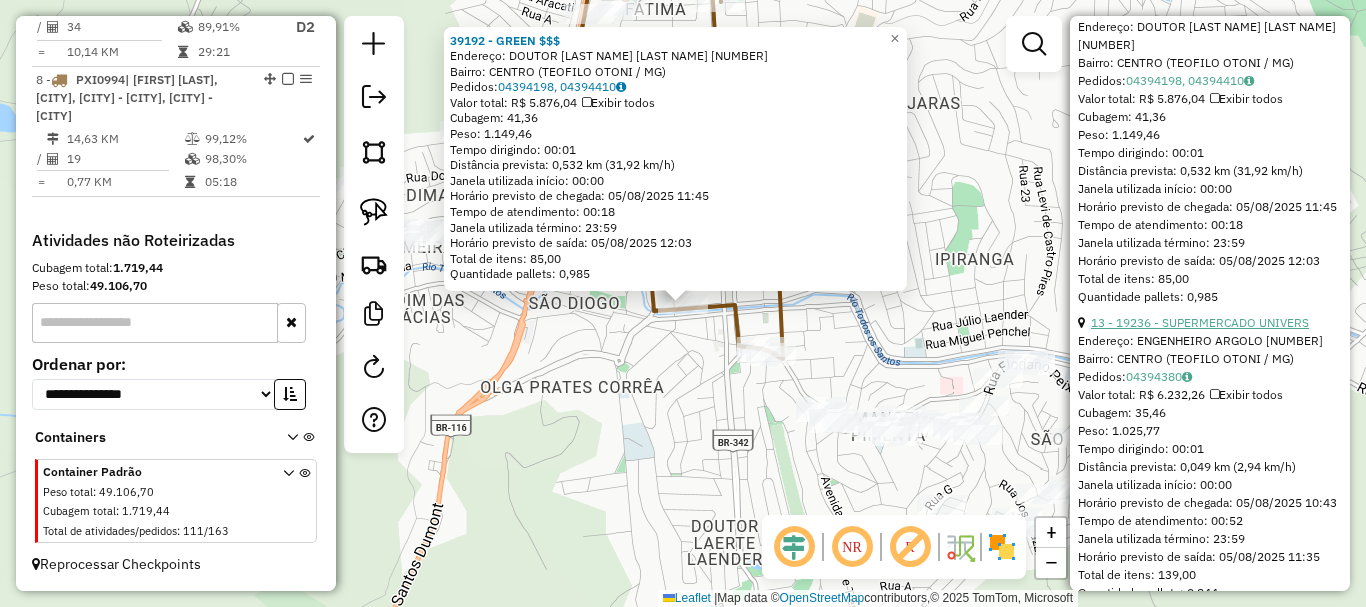 click on "13 - 19236 - SUPERMERCADO UNIVERS" at bounding box center (1200, 322) 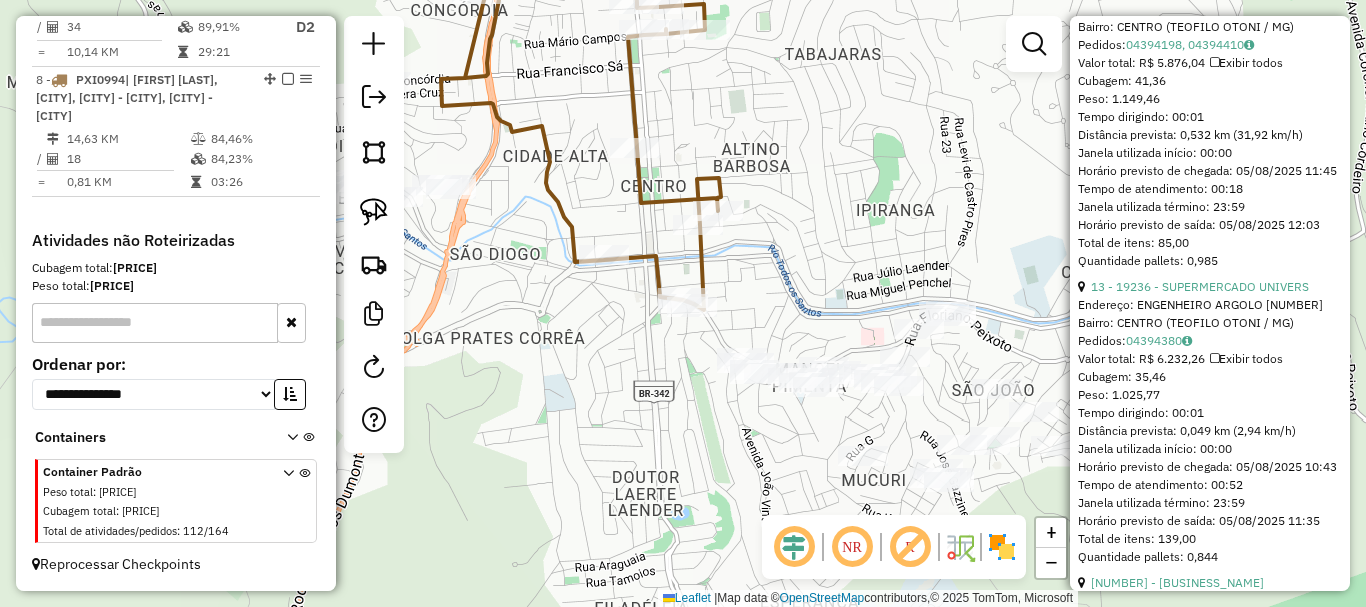 scroll, scrollTop: 654, scrollLeft: 0, axis: vertical 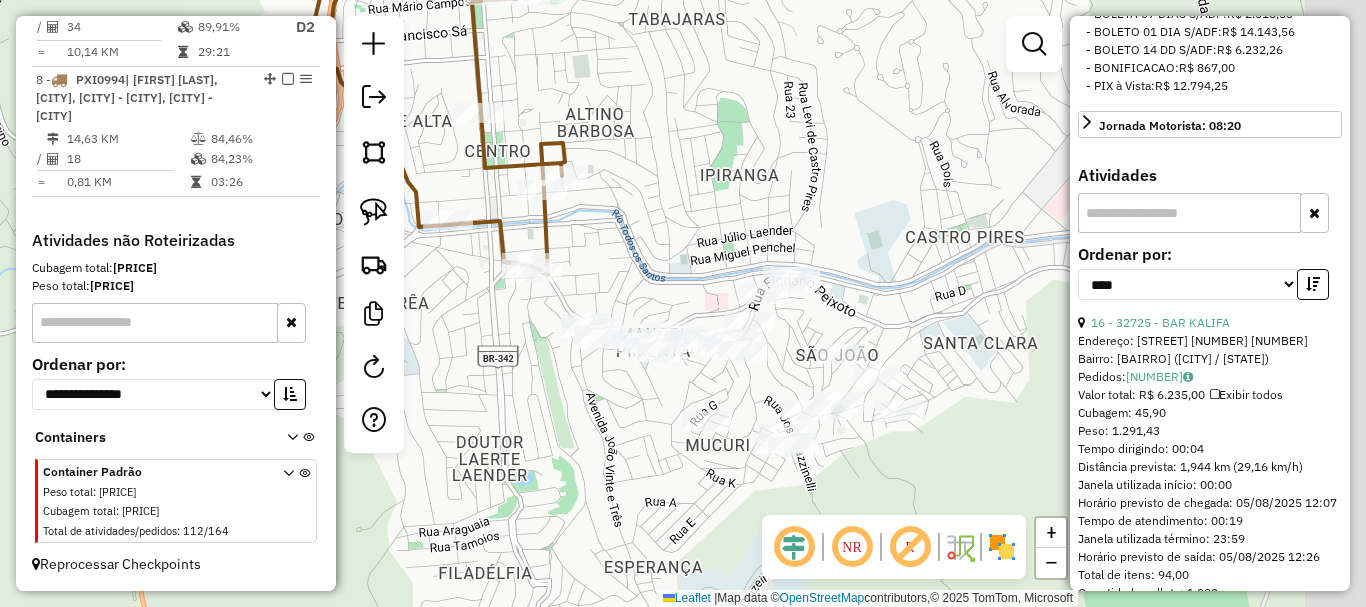 drag, startPoint x: 668, startPoint y: 435, endPoint x: 502, endPoint y: 396, distance: 170.51979 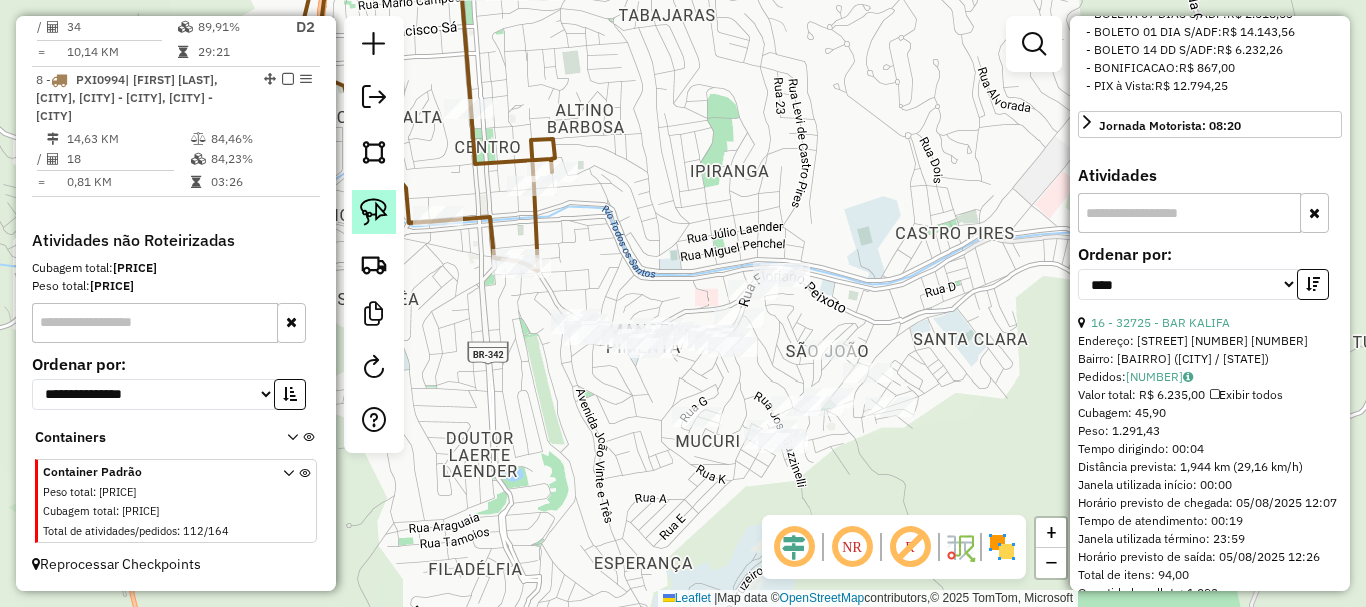 click 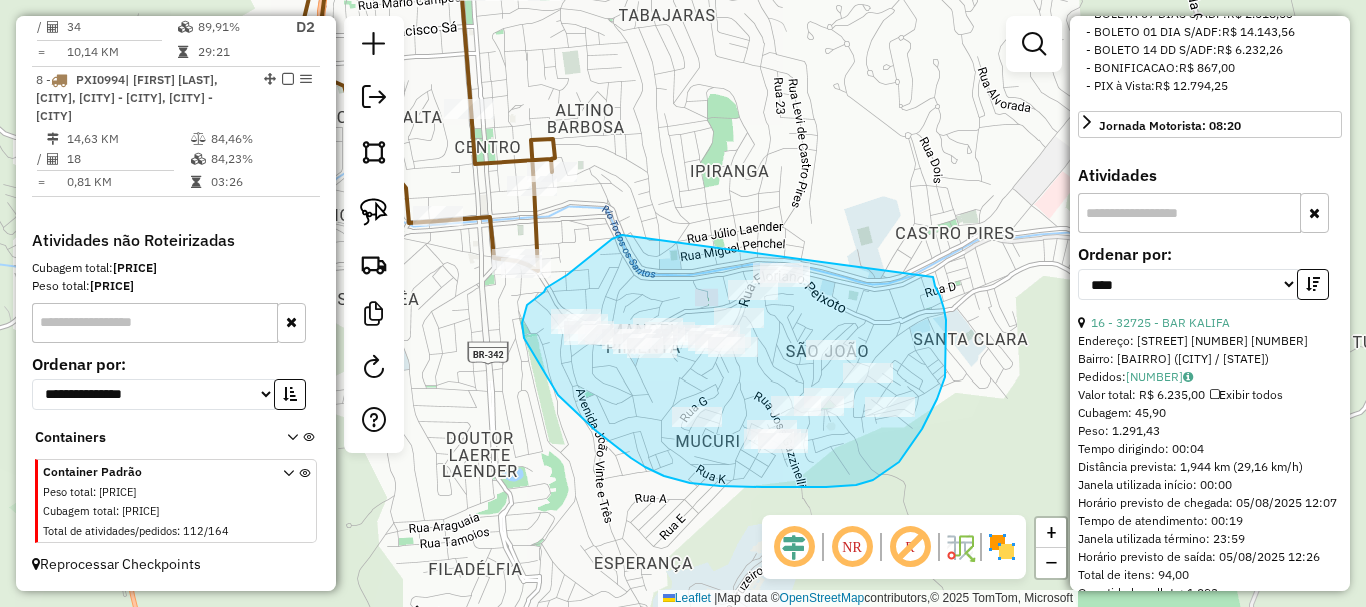 drag, startPoint x: 622, startPoint y: 235, endPoint x: 916, endPoint y: 228, distance: 294.0833 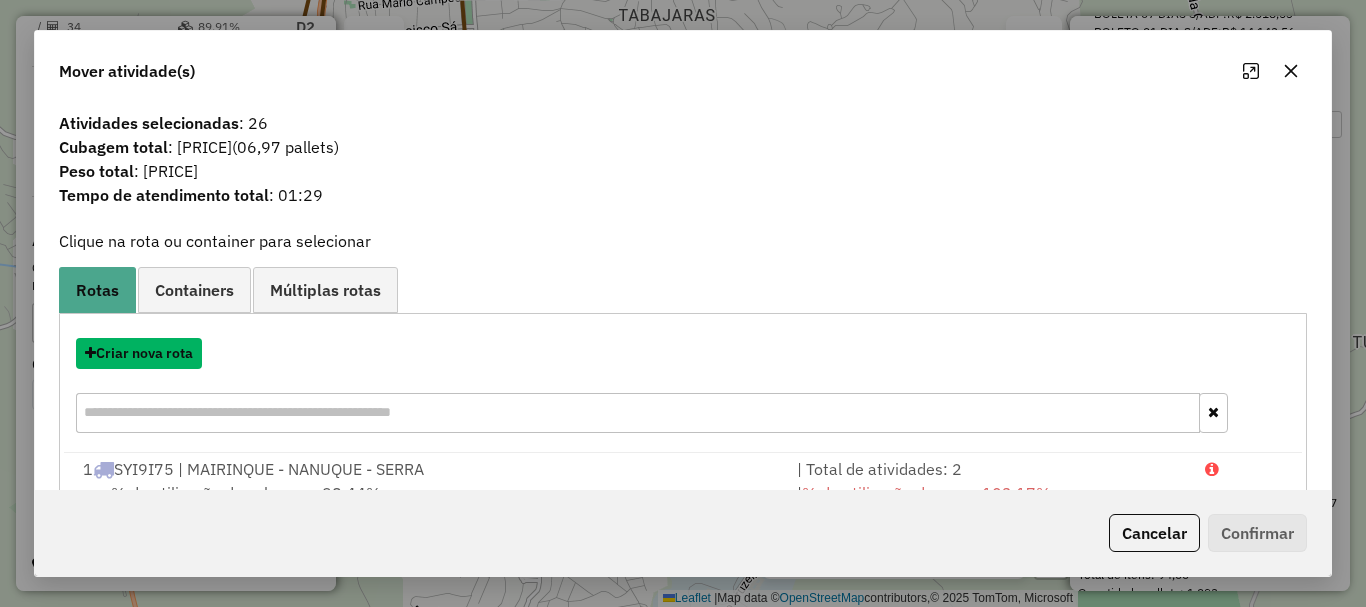 click on "Criar nova rota" at bounding box center (139, 353) 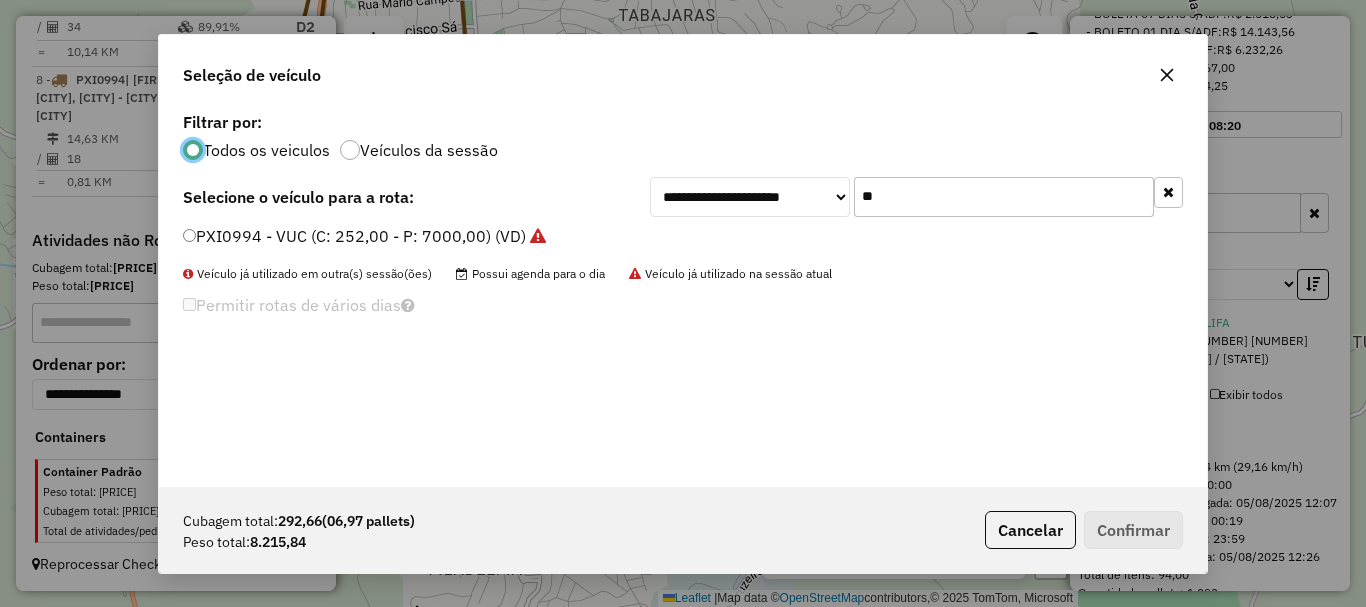 scroll, scrollTop: 11, scrollLeft: 6, axis: both 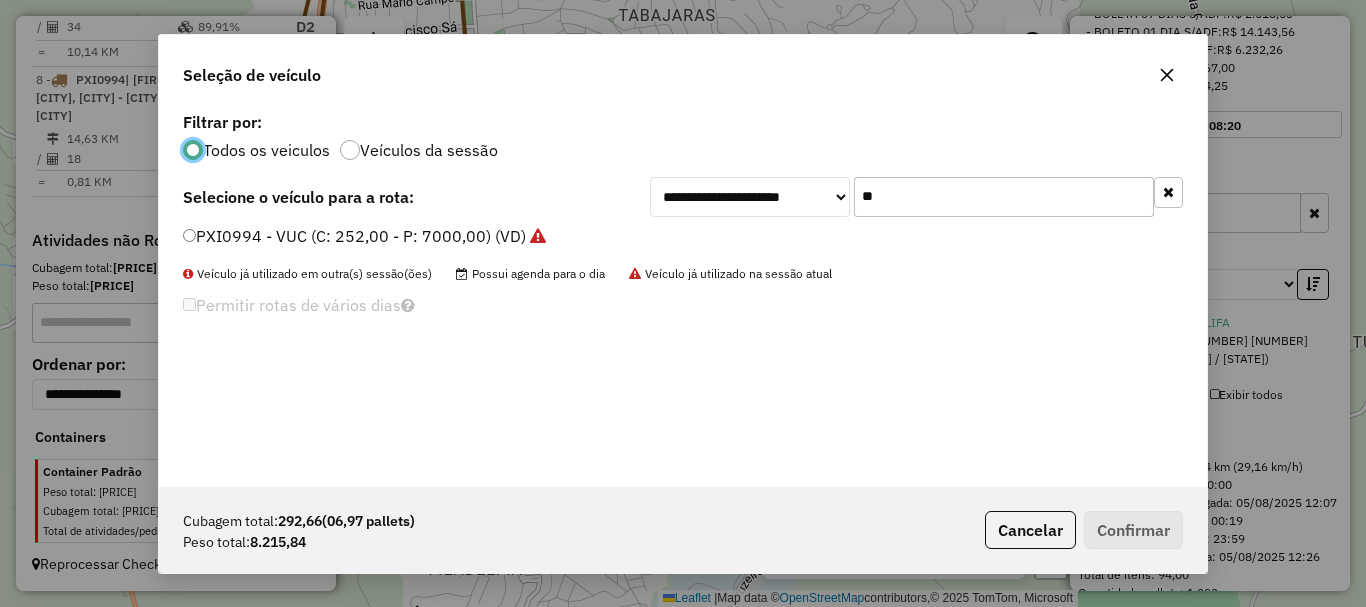 drag, startPoint x: 762, startPoint y: 194, endPoint x: 716, endPoint y: 198, distance: 46.173584 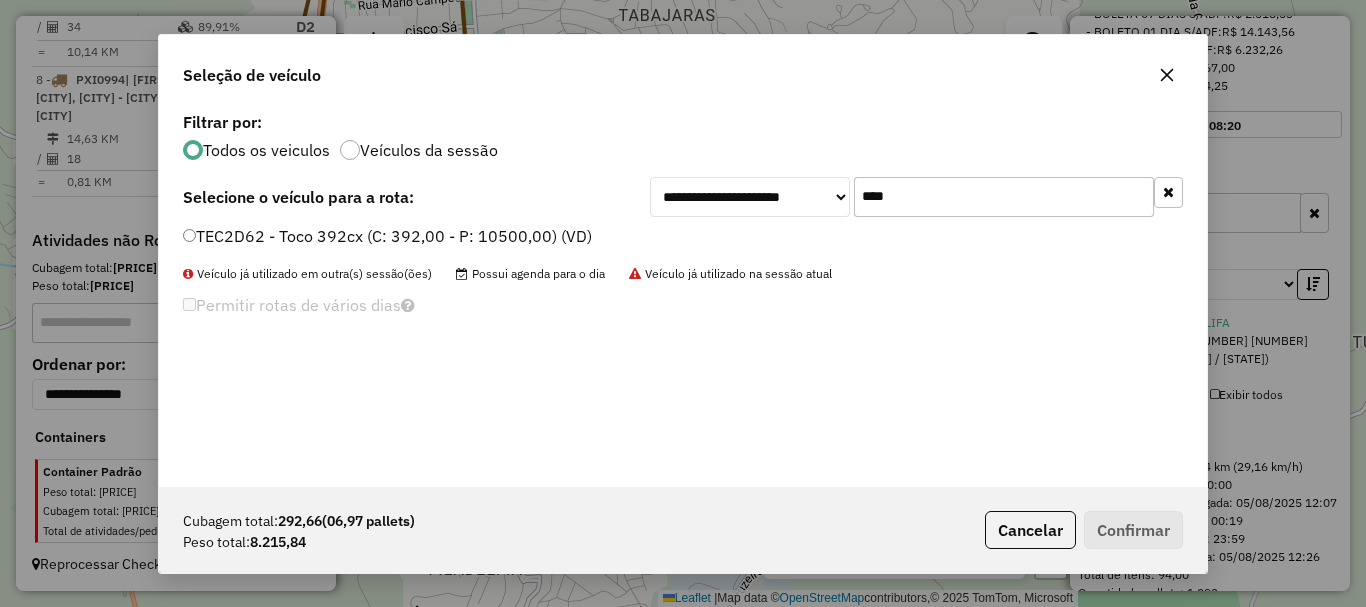 type on "****" 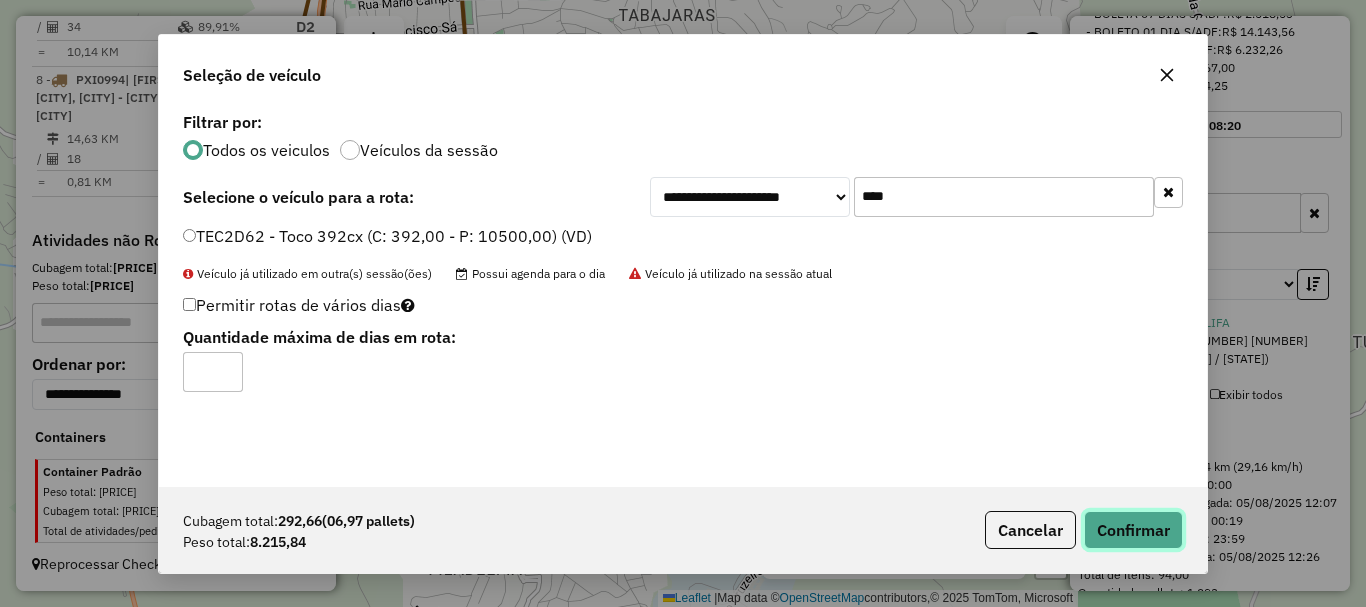 click on "Confirmar" 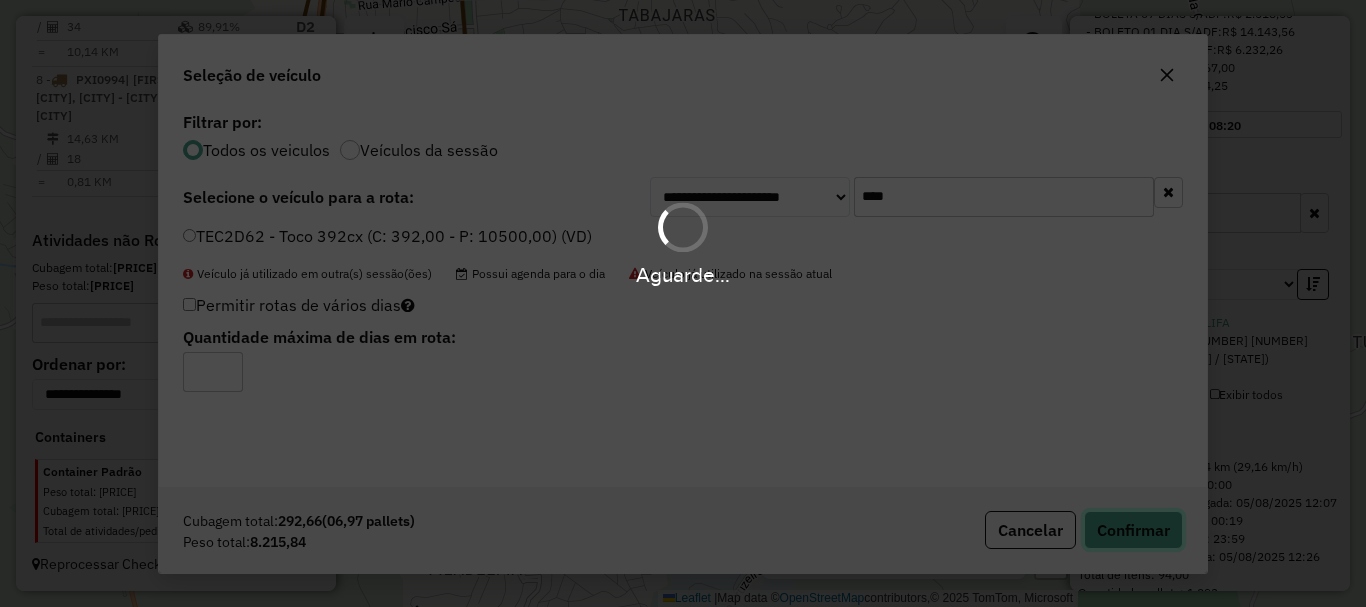 type 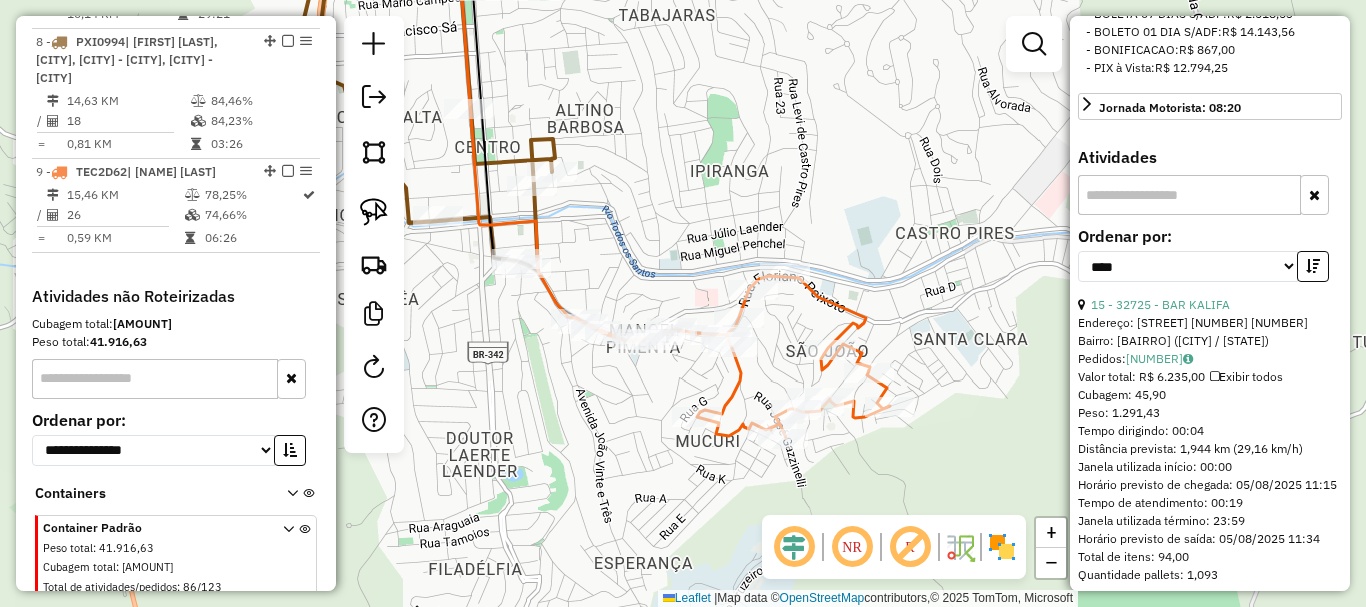 scroll, scrollTop: 1639, scrollLeft: 0, axis: vertical 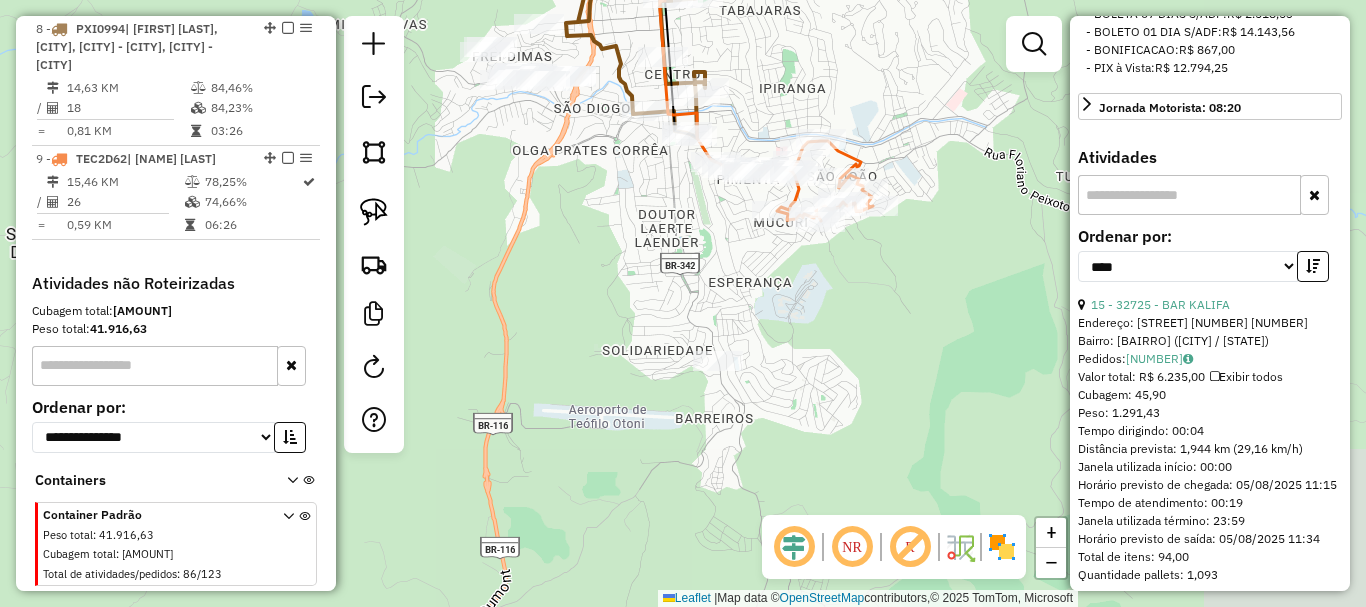 drag, startPoint x: 571, startPoint y: 312, endPoint x: 682, endPoint y: 213, distance: 148.73466 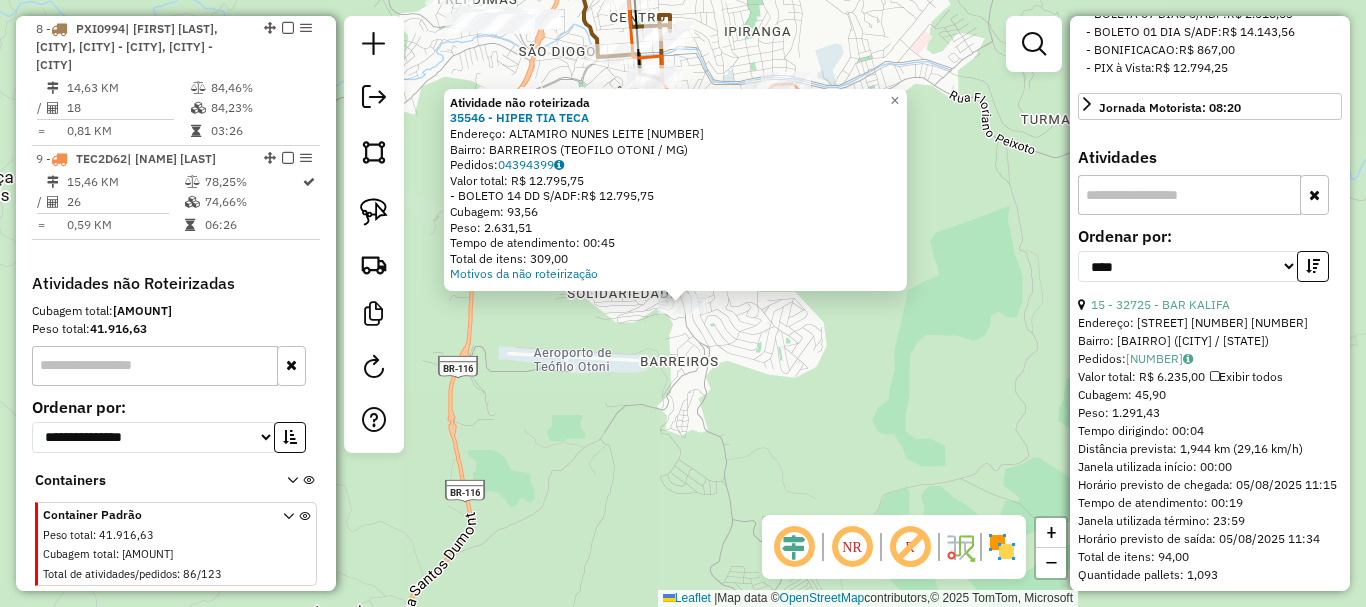 click on "Atividade não roteirizada 35546 - HIPER TIA TECA  Endereço:  ALTAMIRO NUNES LEITE [NUMBER]   Bairro: [NAME] ([NAME] / [STATE])   Pedidos:  [NUMBER]   Valor total: R$ [PRICE]   - BOLETO [DAYS] DD S/ADF:  R$ [PRICE]   Cubagem: [CUBAGE]   Peso: [WEIGHT]   Tempo de atendimento: [TIME]   Total de itens: [ITEMS]  Motivos da não roteirização × Janela de atendimento Grade de atendimento Capacidade Transportadoras Veículos Cliente Pedidos  Rotas Selecione os dias de semana para filtrar as janelas de atendimento  Seg   Ter   Qua   Qui   Sex   Sáb   Dom  Informe o período da janela de atendimento: De: Até:  Filtrar exatamente a janela do cliente  Considerar janela de atendimento padrão  Selecione os dias de semana para filtrar as grades de atendimento  Seg   Ter   Qua   Qui   Sex   Sáb   Dom   Considerar clientes sem dia de atendimento cadastrado  Clientes fora do dia de atendimento selecionado Filtrar as atividades entre os valores definidos abaixo:  Peso mínimo:   Peso máximo:   Cubagem mínima:   De:   De:" 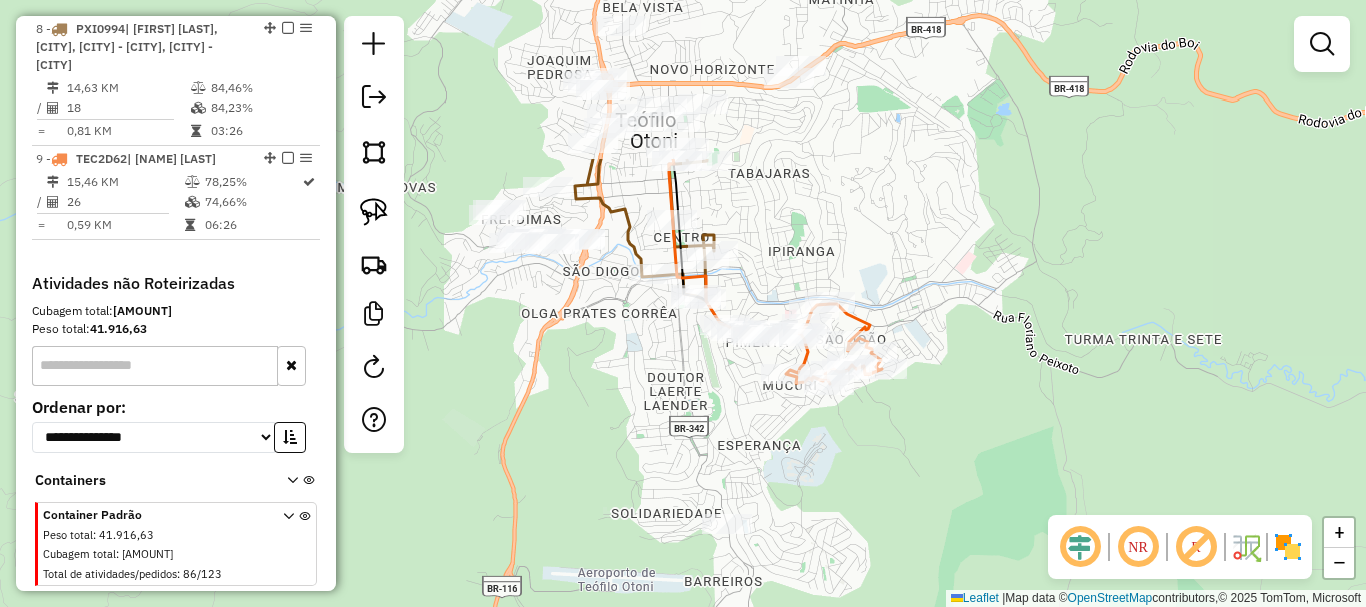 drag, startPoint x: 578, startPoint y: 143, endPoint x: 647, endPoint y: 442, distance: 306.85828 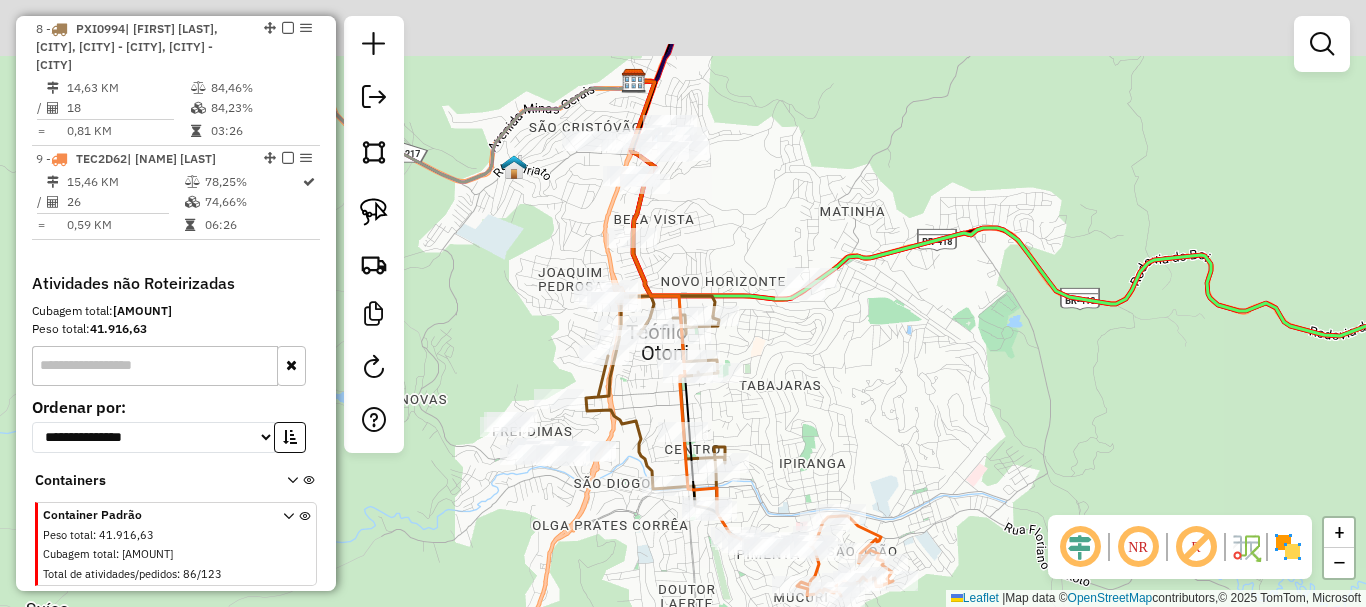 drag, startPoint x: 859, startPoint y: 244, endPoint x: 830, endPoint y: 394, distance: 152.77762 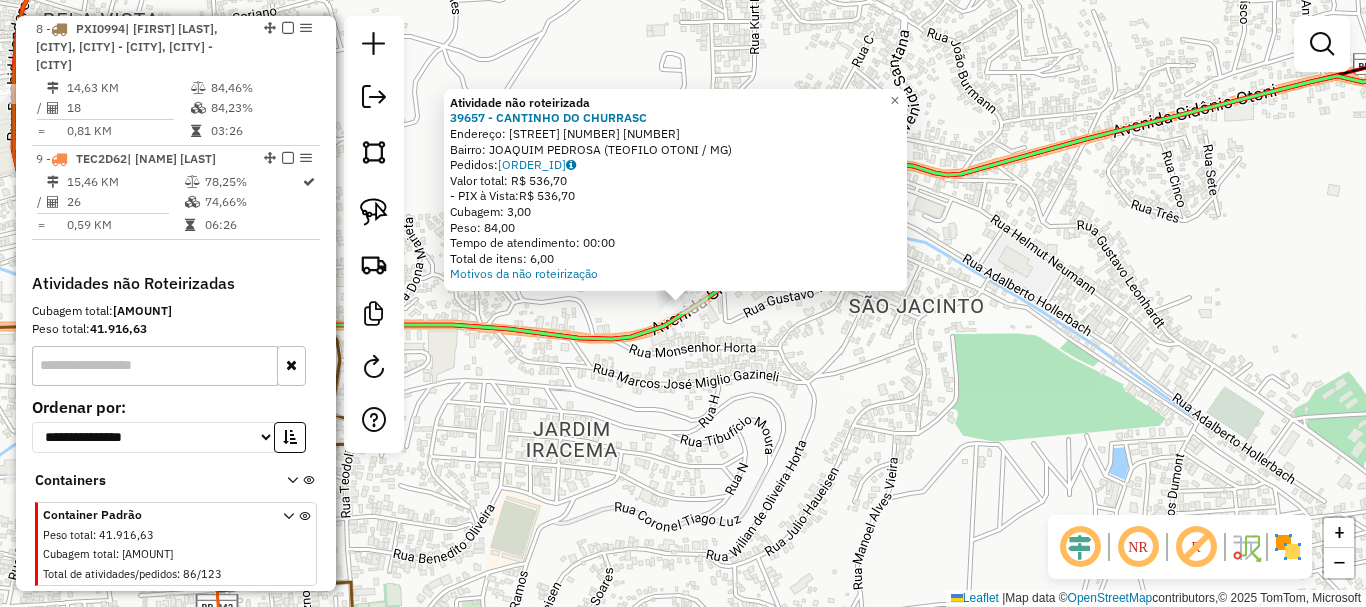click on "Atividade não roteirizada 39657 - [FIRST] [LAST]  Endereço:  [STREET] [NUMBER] [NUMBER]   Bairro: [BAIRRO] ([CITY] / [STATE])   Pedidos:  04394389   Valor total: R$ 536,70   - PIX à Vista:  R$ 536,70   Cubagem: 3,00   Peso: 84,00   Tempo de atendimento: 00:00   Total de itens: 6,00  Motivos da não roteirização × Janela de atendimento Grade de atendimento Capacidade Transportadoras Veículos Cliente Pedidos  Rotas Selecione os dias de semana para filtrar as janelas de atendimento  Seg   Ter   Qua   Qui   Sex   Sáb   Dom  Informe o período da janela de atendimento: De: Até:  Filtrar exatamente a janela do cliente  Considerar janela de atendimento padrão  Selecione os dias de semana para filtrar as grades de atendimento  Seg   Ter   Qua   Qui   Sex   Sáb   Dom   Considerar clientes sem dia de atendimento cadastrado  Clientes fora do dia de atendimento selecionado Filtrar as atividades entre os valores definidos abaixo:  Peso mínimo:   Peso máximo:   Cubagem mínima:   Cubagem máxima:  De:" 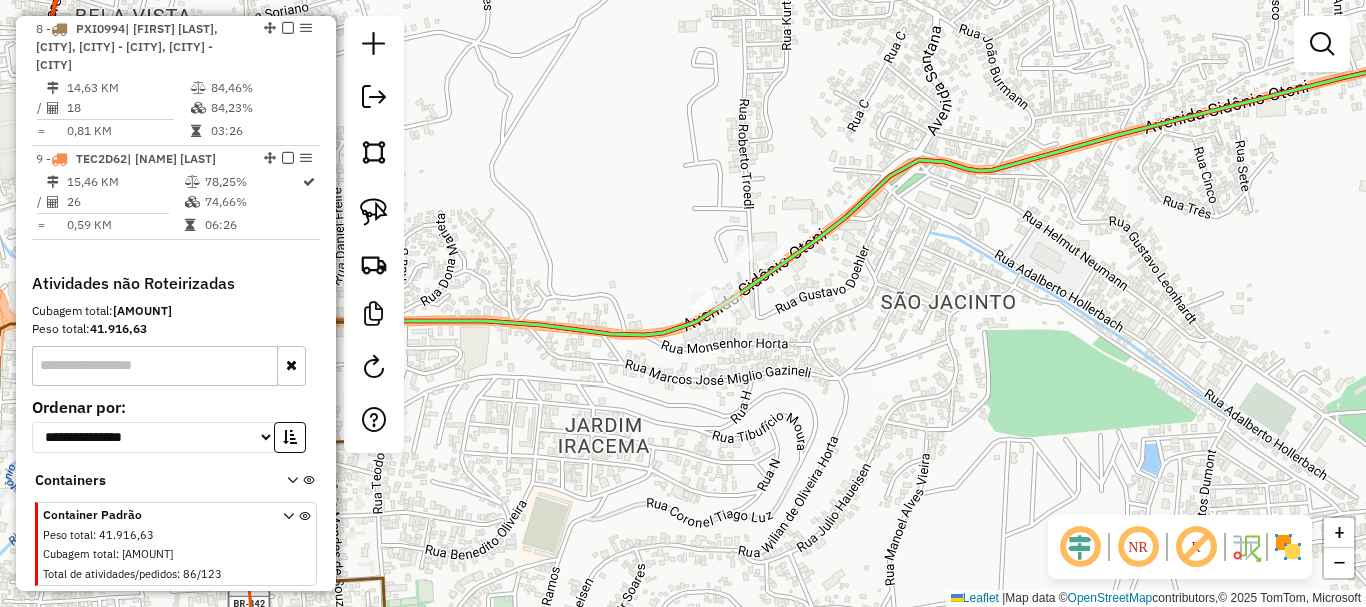 drag, startPoint x: 566, startPoint y: 431, endPoint x: 985, endPoint y: 384, distance: 421.6278 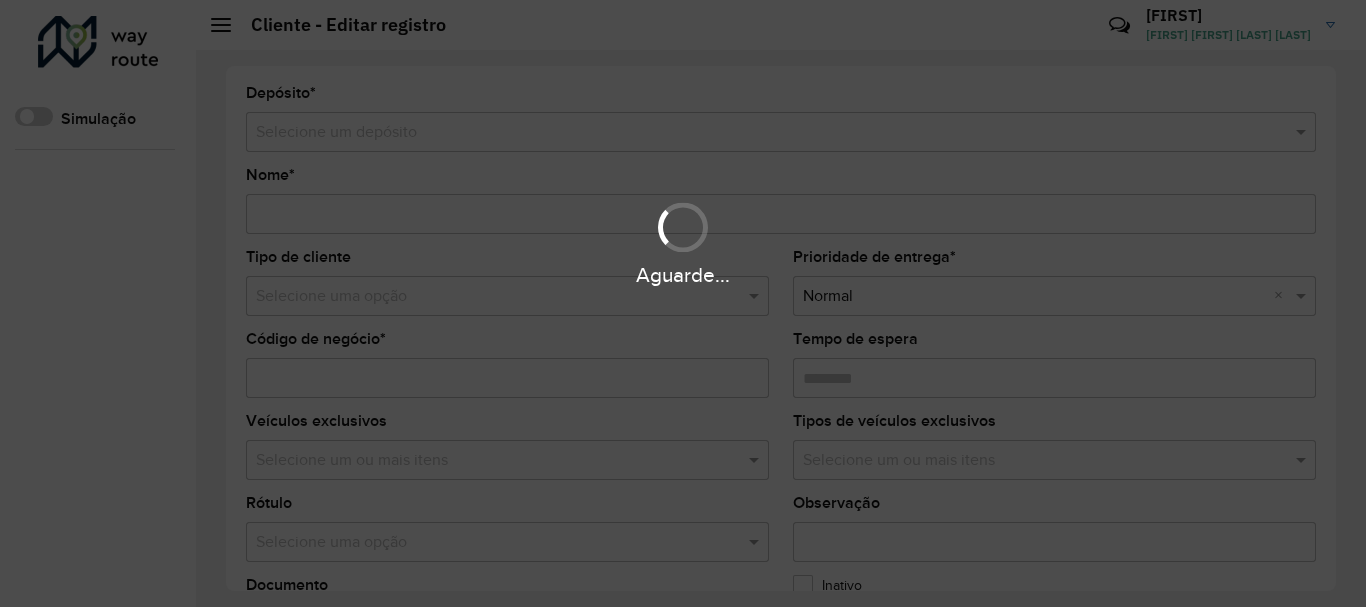 scroll, scrollTop: 0, scrollLeft: 0, axis: both 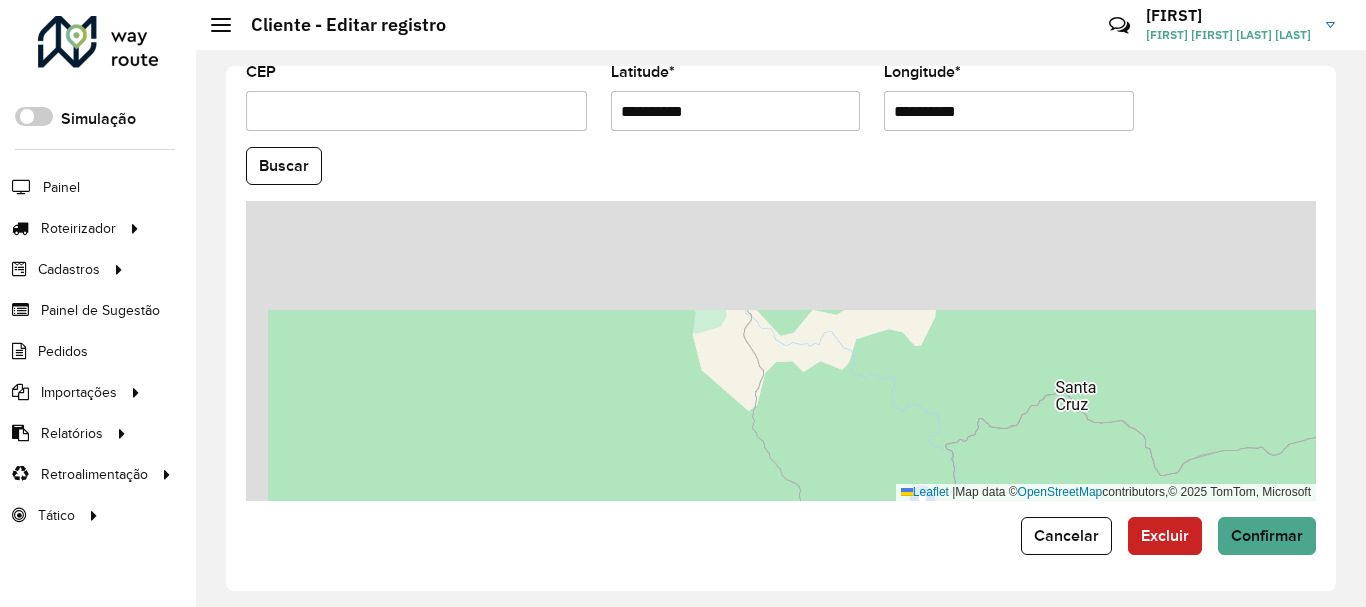 drag, startPoint x: 789, startPoint y: 265, endPoint x: 999, endPoint y: 478, distance: 299.11368 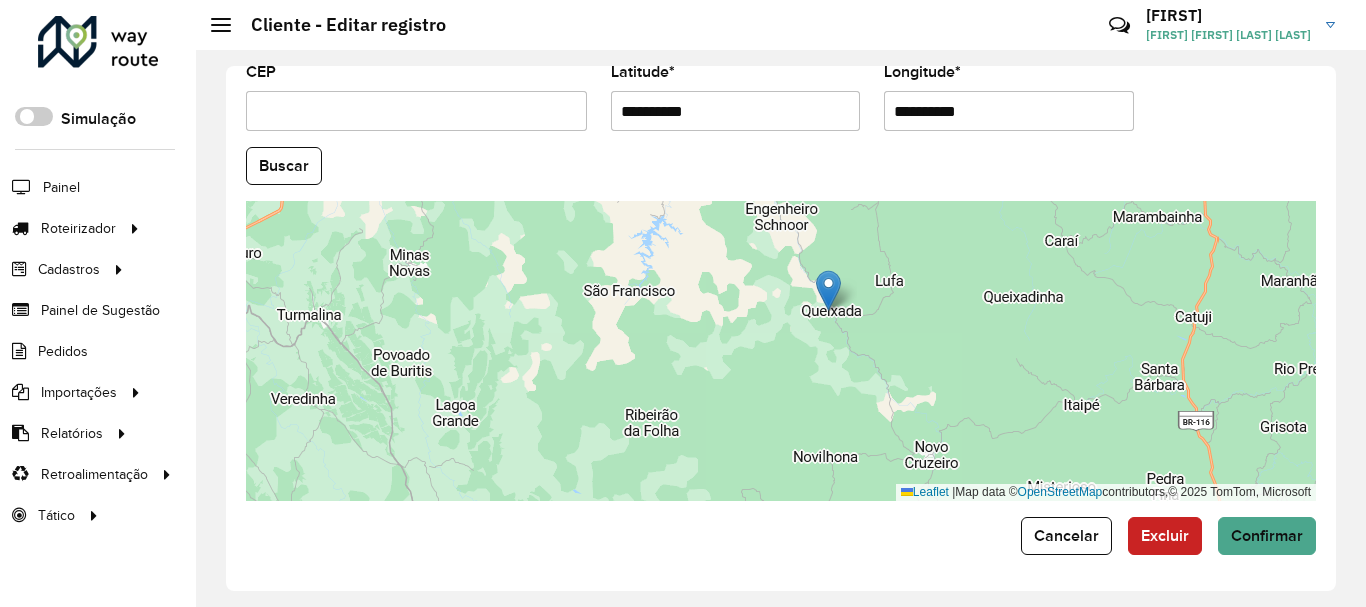 drag, startPoint x: 936, startPoint y: 427, endPoint x: 831, endPoint y: 287, distance: 175 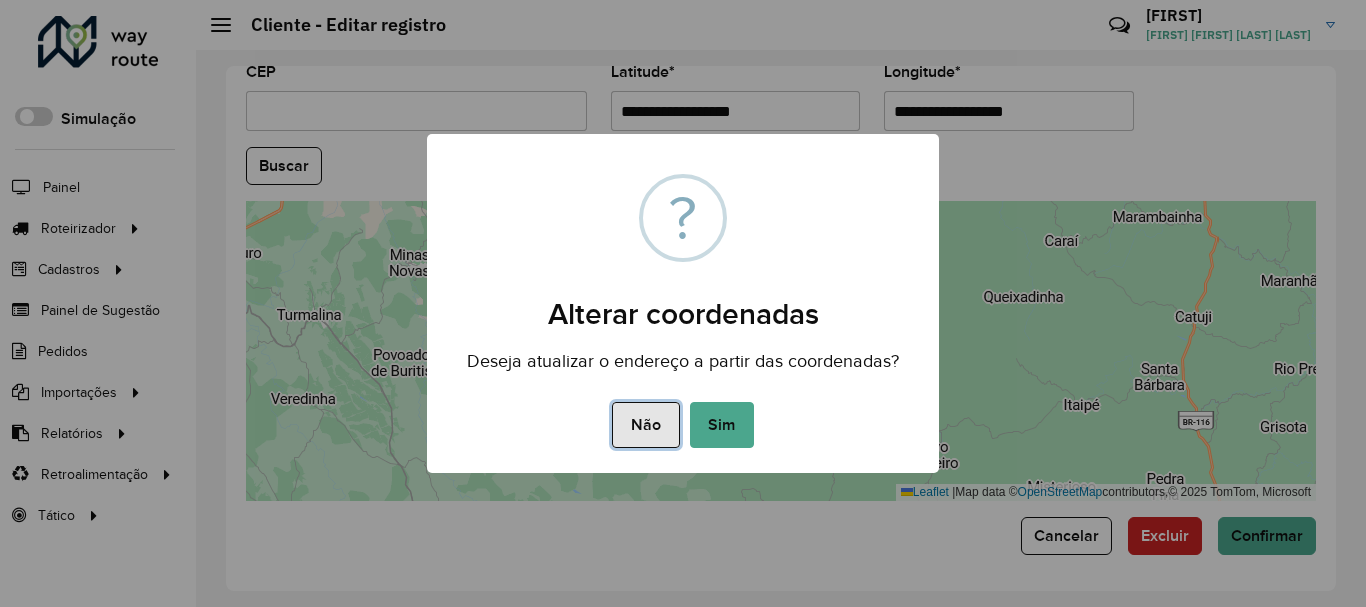 click on "Não" at bounding box center (645, 425) 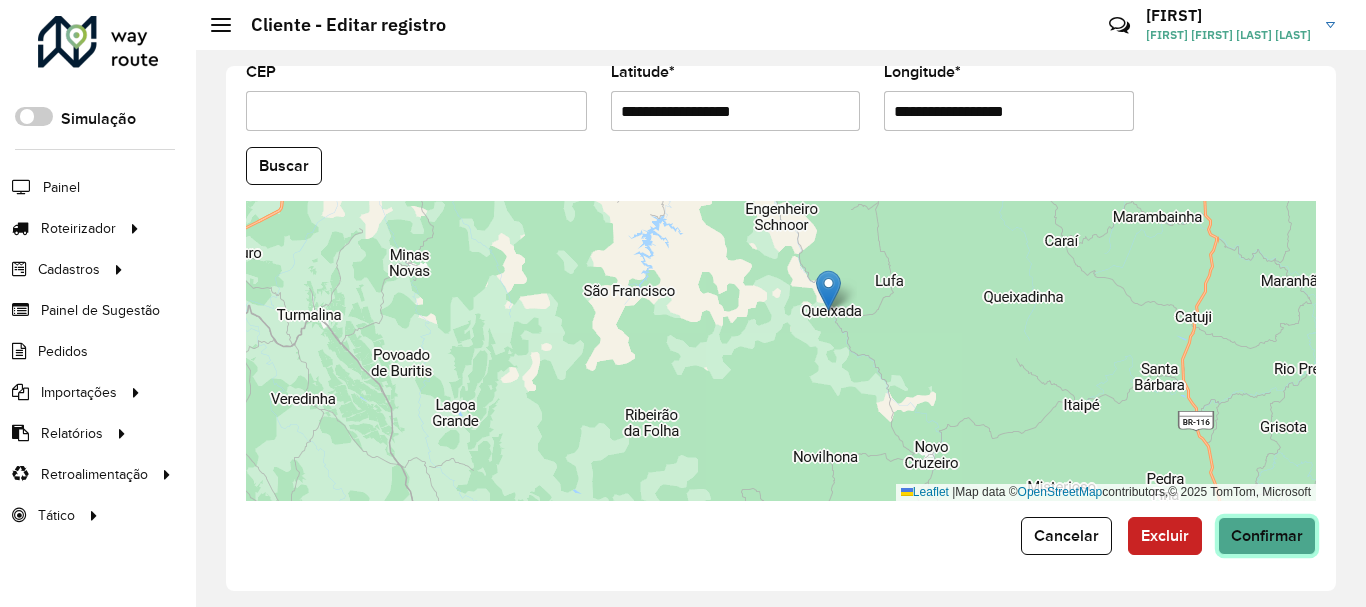 click on "Confirmar" 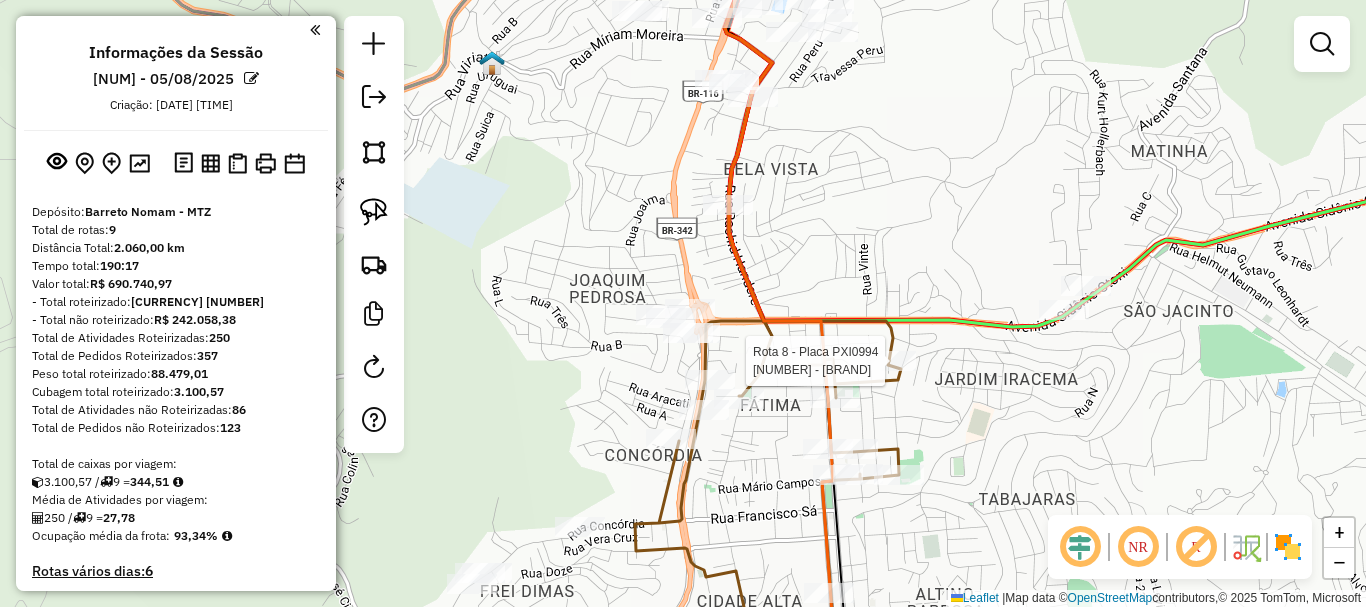 scroll, scrollTop: 0, scrollLeft: 0, axis: both 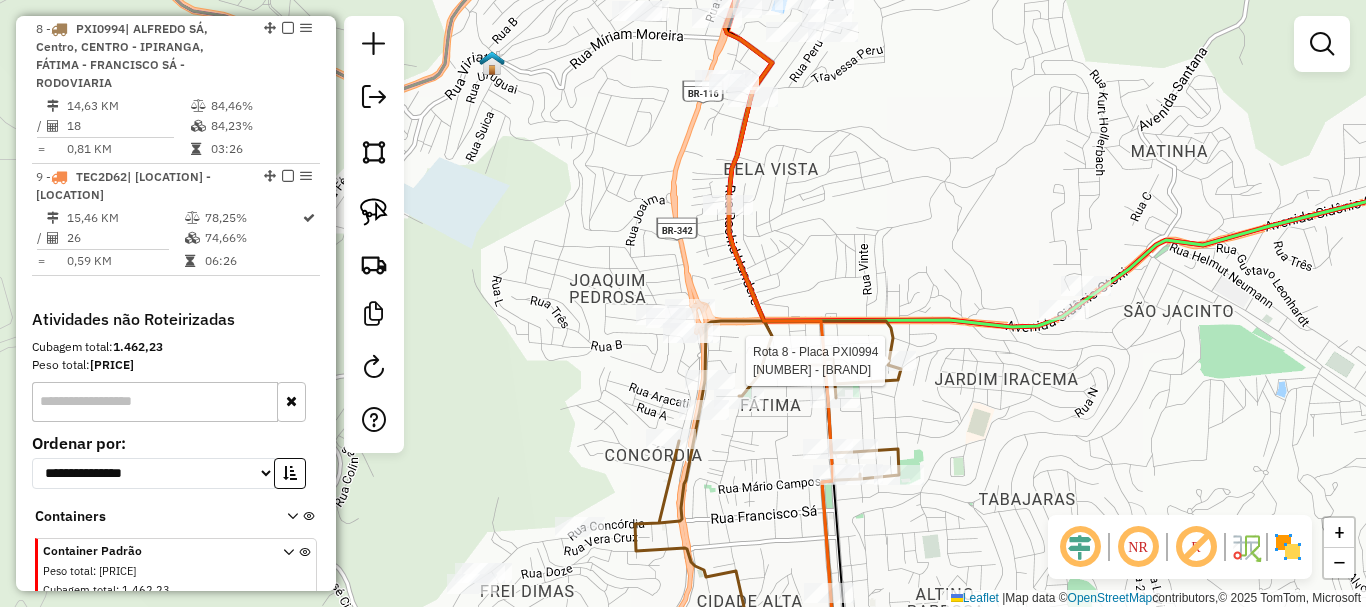 select on "*********" 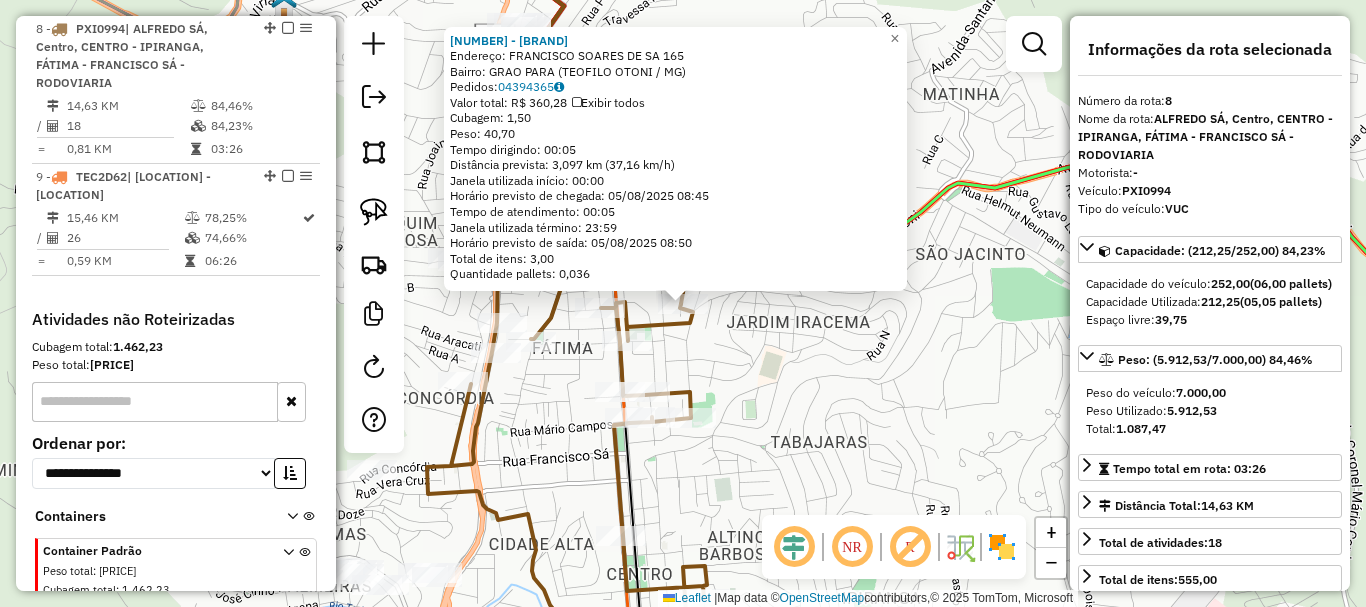 click on "39582 - [NAME]  Endereço:  [NAME] 165   Bairro: GRAO PARA ([CITY] / [STATE])   Pedidos:  04394365   Valor total: R$ 360,28   Exibir todos   Cubagem: 1,50  Peso: 40,70  Tempo dirigindo: 00:05   Distância prevista: 3,097 km (37,16 km/h)   Janela utilizada início: 00:00   Horário previsto de chegada: 05/08/2025 08:45   Tempo de atendimento: 00:05   Janela utilizada término: 23:59   Horário previsto de saída: 05/08/2025 08:50   Total de itens: 3,00   Quantidade pallets: 0,036  × Janela de atendimento Grade de atendimento Capacidade Transportadoras Veículos Cliente Pedidos  Rotas Selecione os dias de semana para filtrar as janelas de atendimento  Seg   Ter   Qua   Qui   Sex   Sáb   Dom  Informe o período da janela de atendimento: De: Até:  Filtrar exatamente a janela do cliente  Considerar janela de atendimento padrão  Selecione os dias de semana para filtrar as grades de atendimento  Seg   Ter   Qua   Qui   Sex   Sáb   Dom   Clientes fora do dia de atendimento selecionado De:" 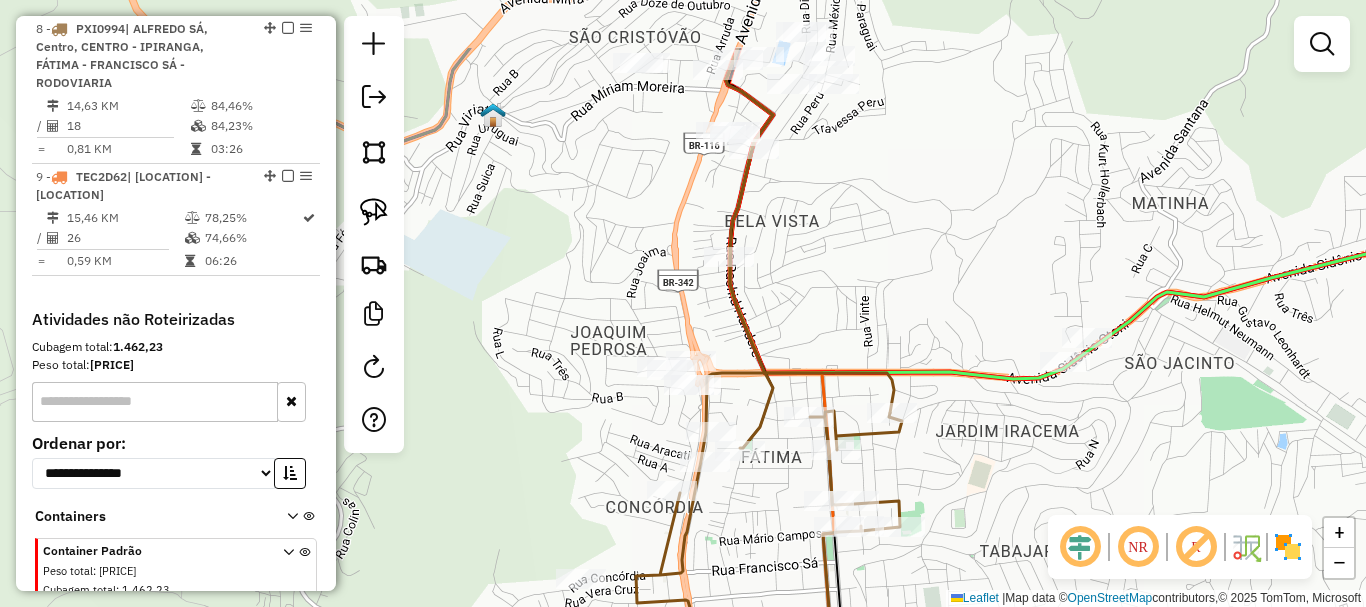 drag, startPoint x: 715, startPoint y: 177, endPoint x: 1025, endPoint y: 323, distance: 342.6602 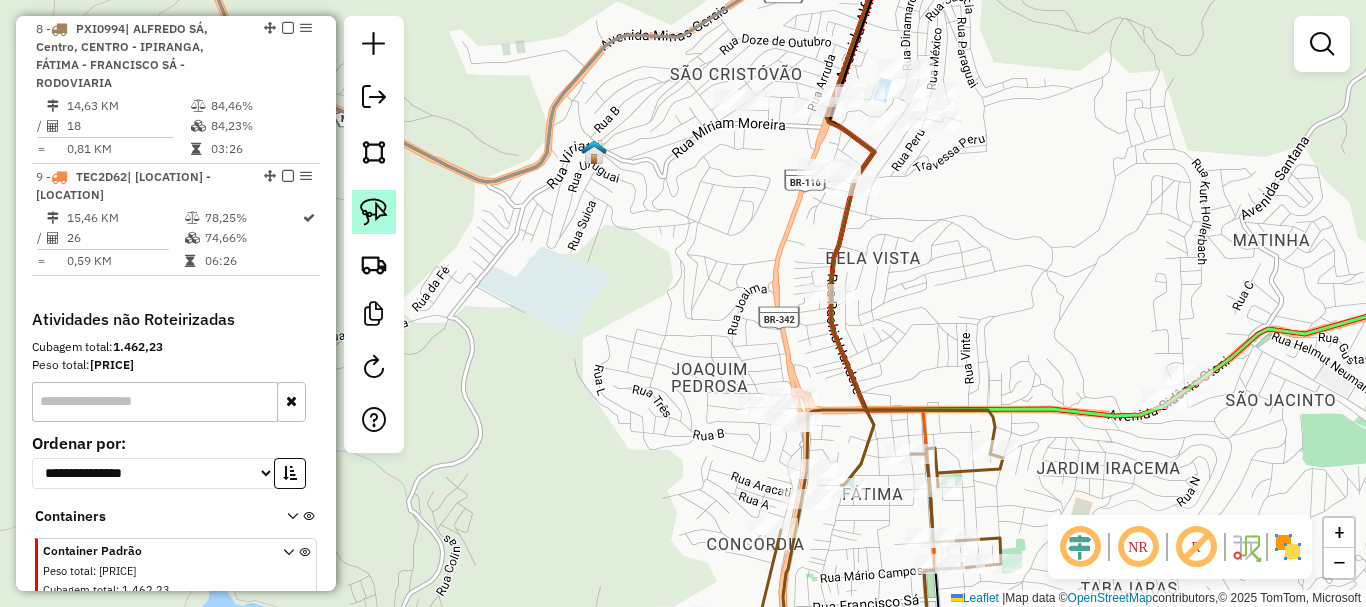 click 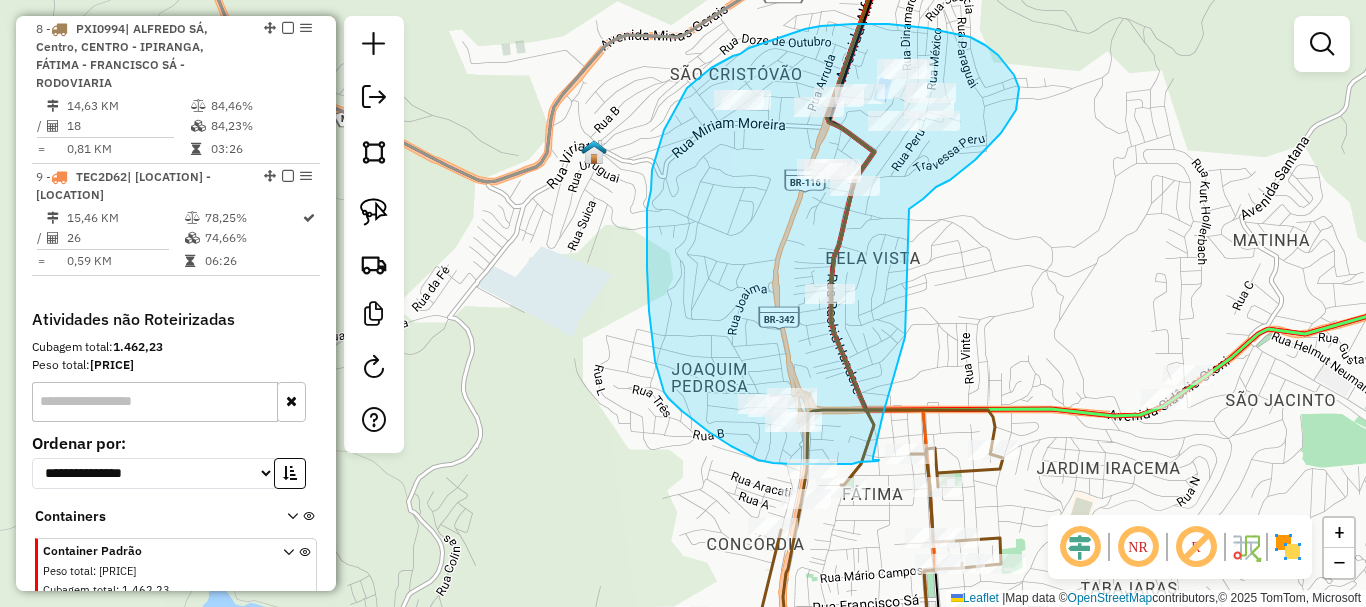 drag, startPoint x: 936, startPoint y: 187, endPoint x: 905, endPoint y: 337, distance: 153.16985 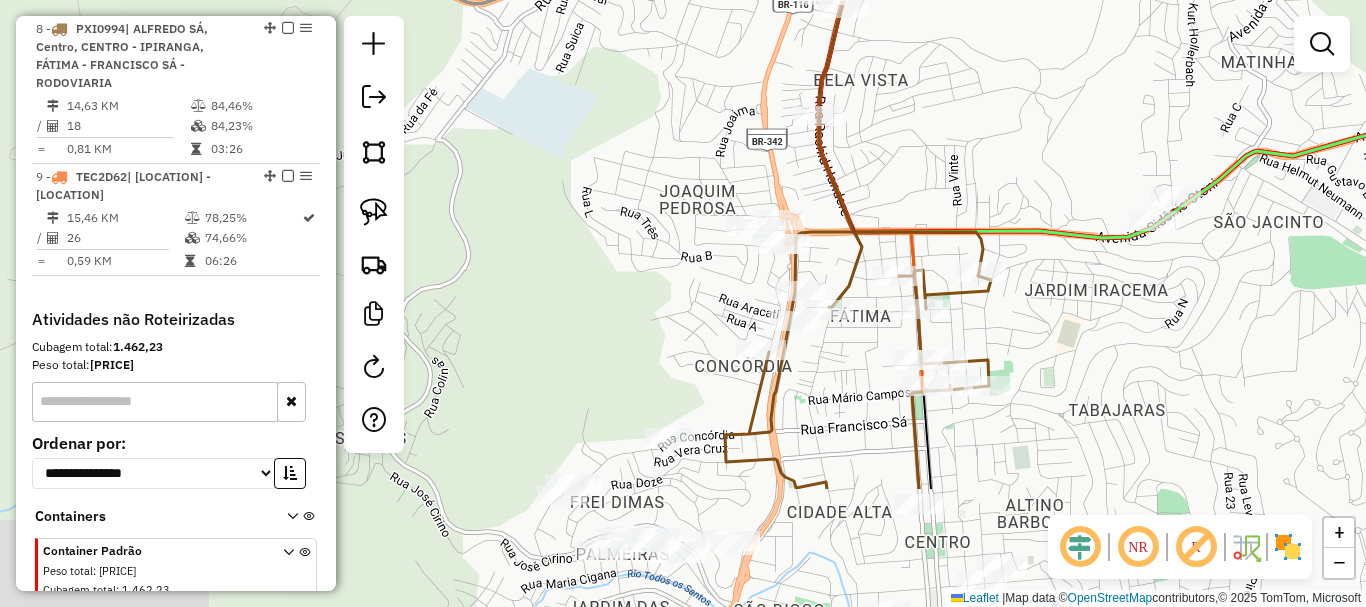 drag, startPoint x: 897, startPoint y: 265, endPoint x: 886, endPoint y: 157, distance: 108.55874 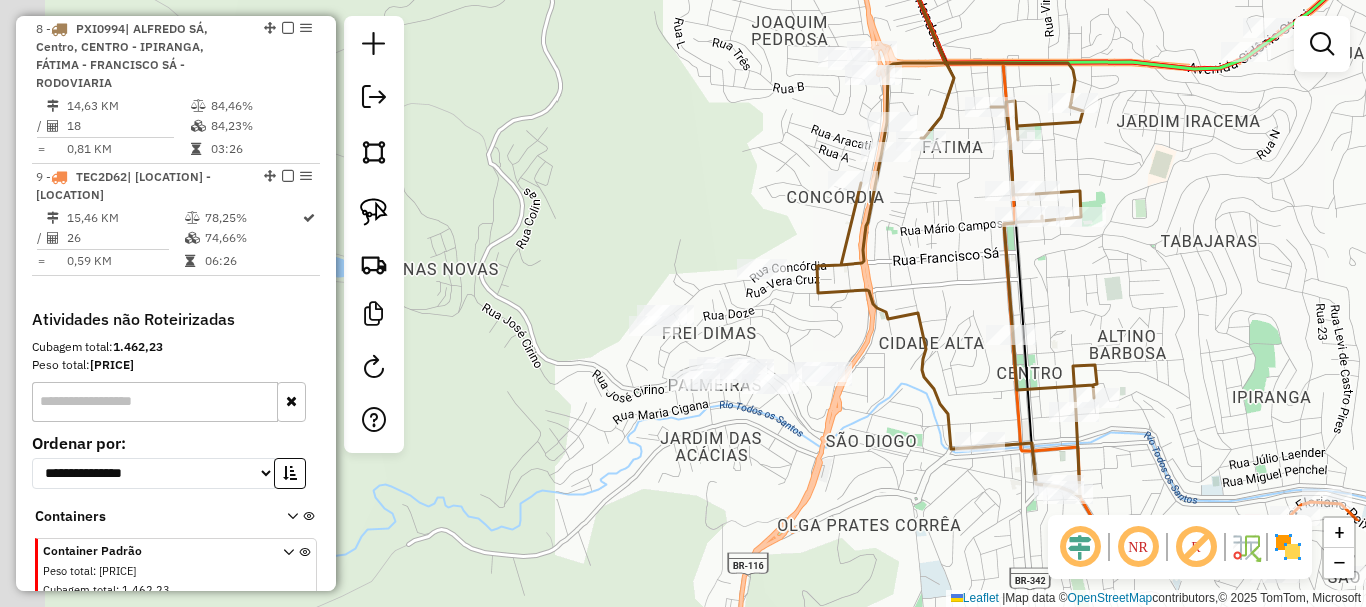 drag, startPoint x: 811, startPoint y: 411, endPoint x: 910, endPoint y: 264, distance: 177.22867 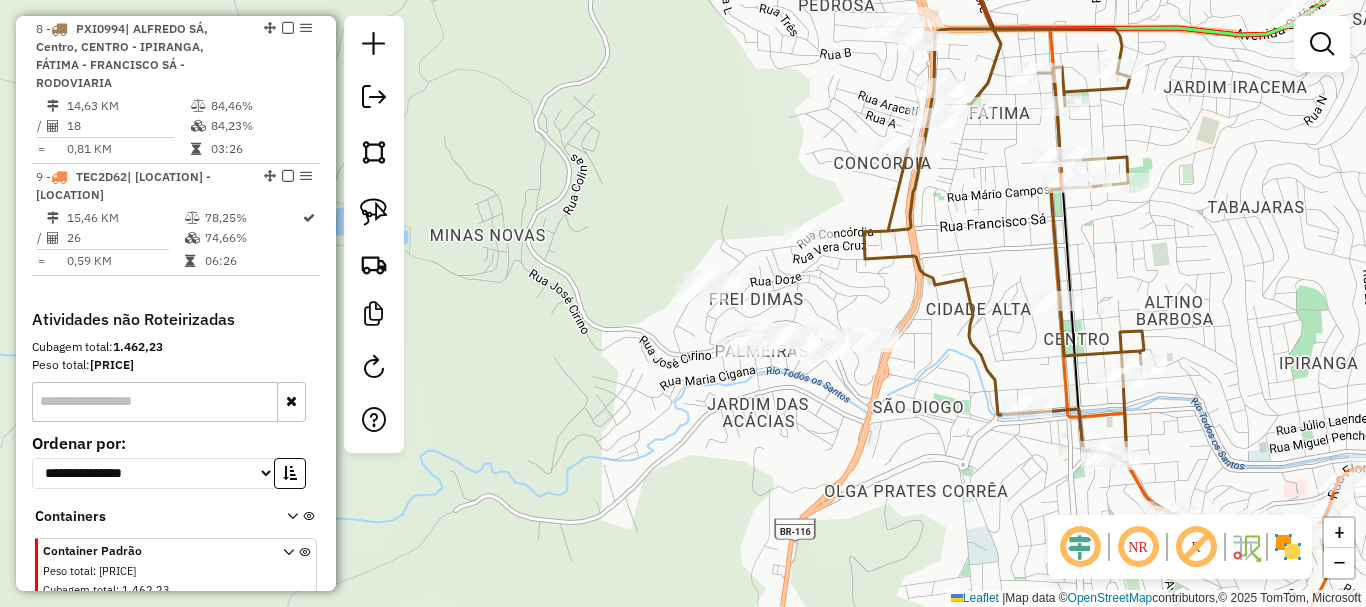 drag, startPoint x: 868, startPoint y: 474, endPoint x: 914, endPoint y: 441, distance: 56.61272 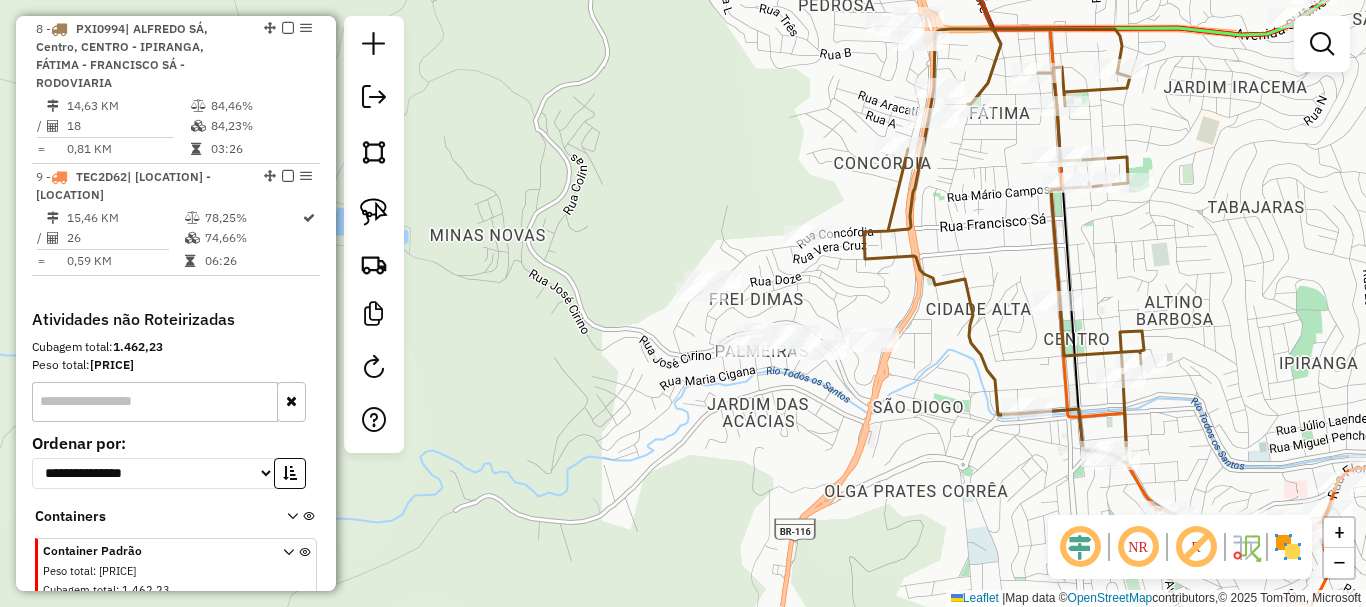 drag, startPoint x: 379, startPoint y: 208, endPoint x: 704, endPoint y: 226, distance: 325.49808 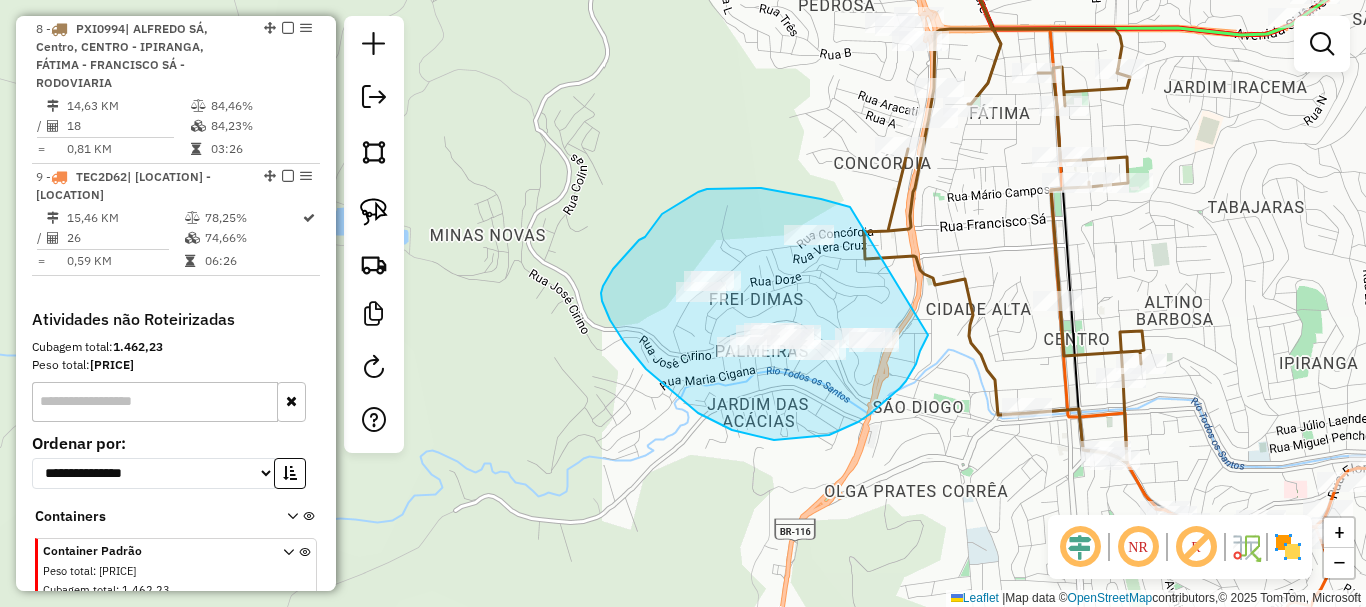 drag, startPoint x: 850, startPoint y: 207, endPoint x: 928, endPoint y: 335, distance: 149.8933 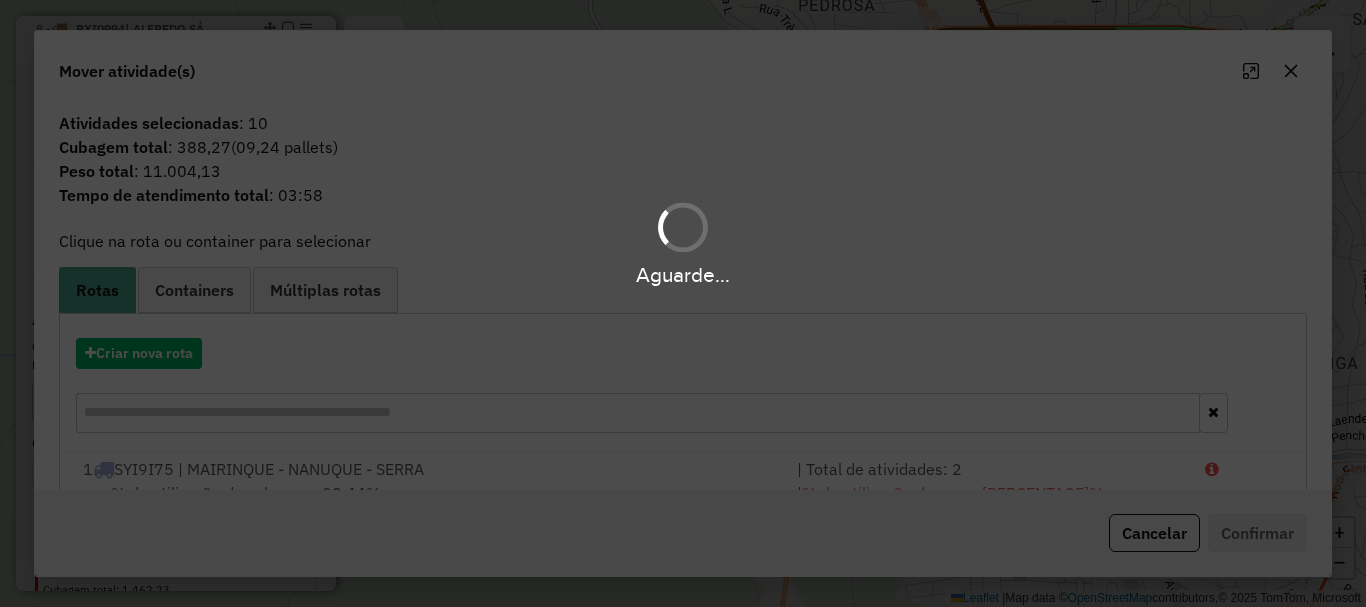 click on "Aguarde..." at bounding box center (683, 303) 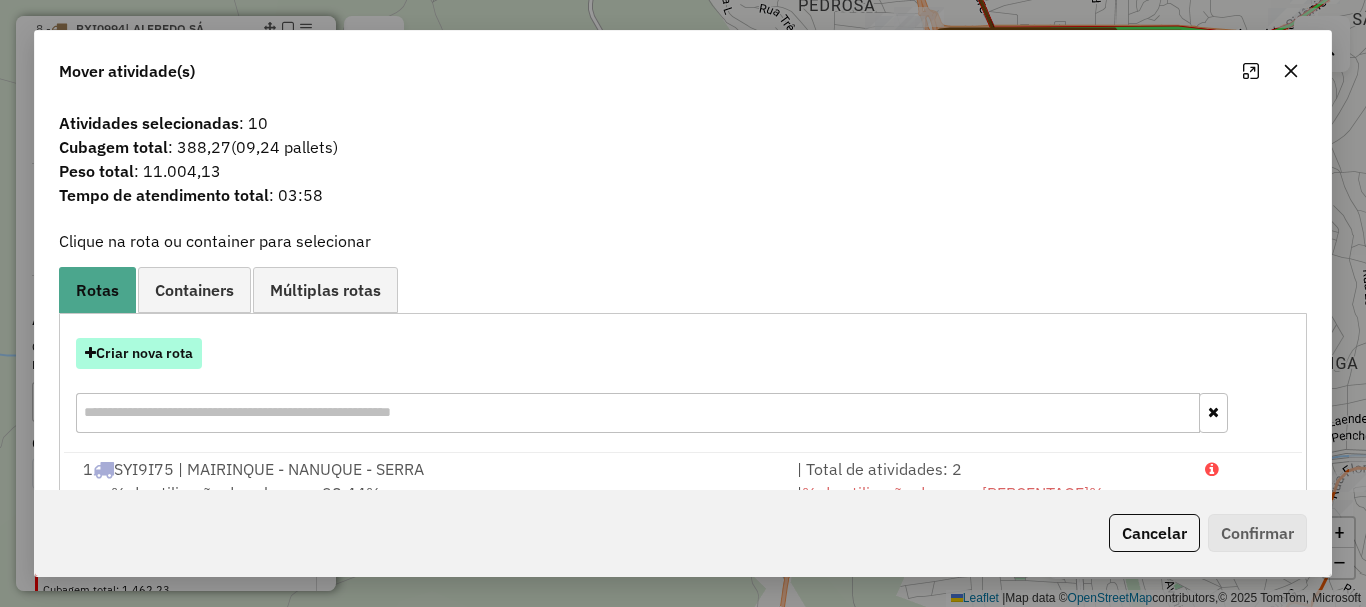 click on "Criar nova rota" at bounding box center [139, 353] 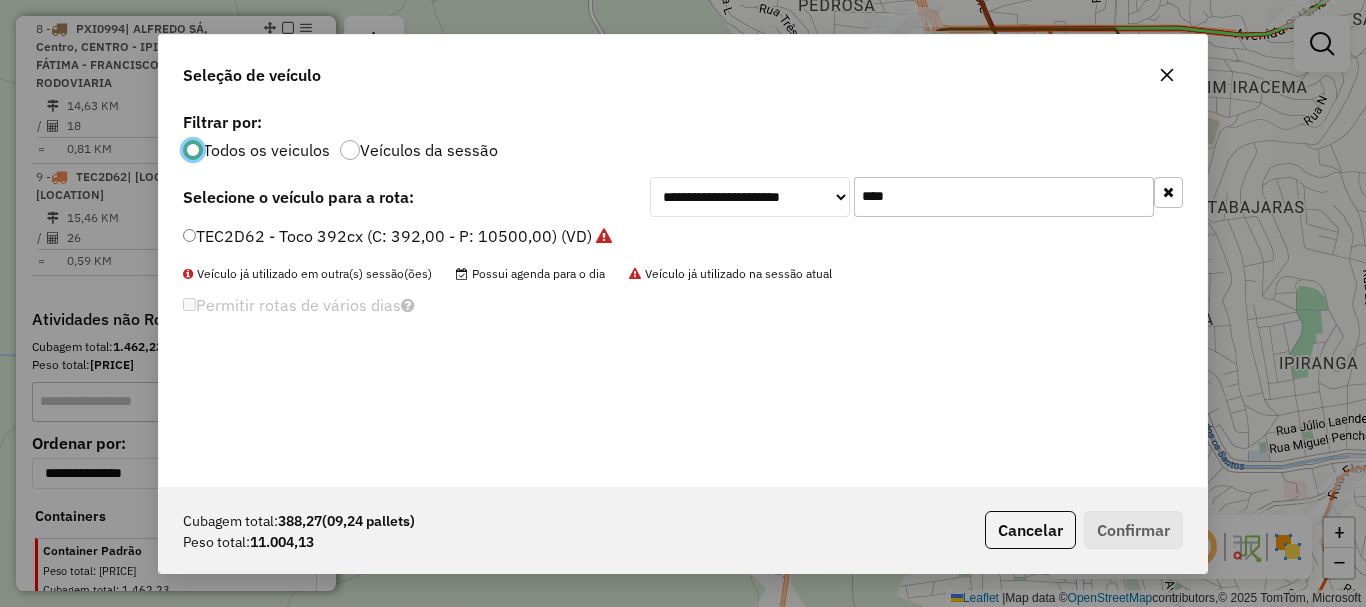 scroll, scrollTop: 11, scrollLeft: 6, axis: both 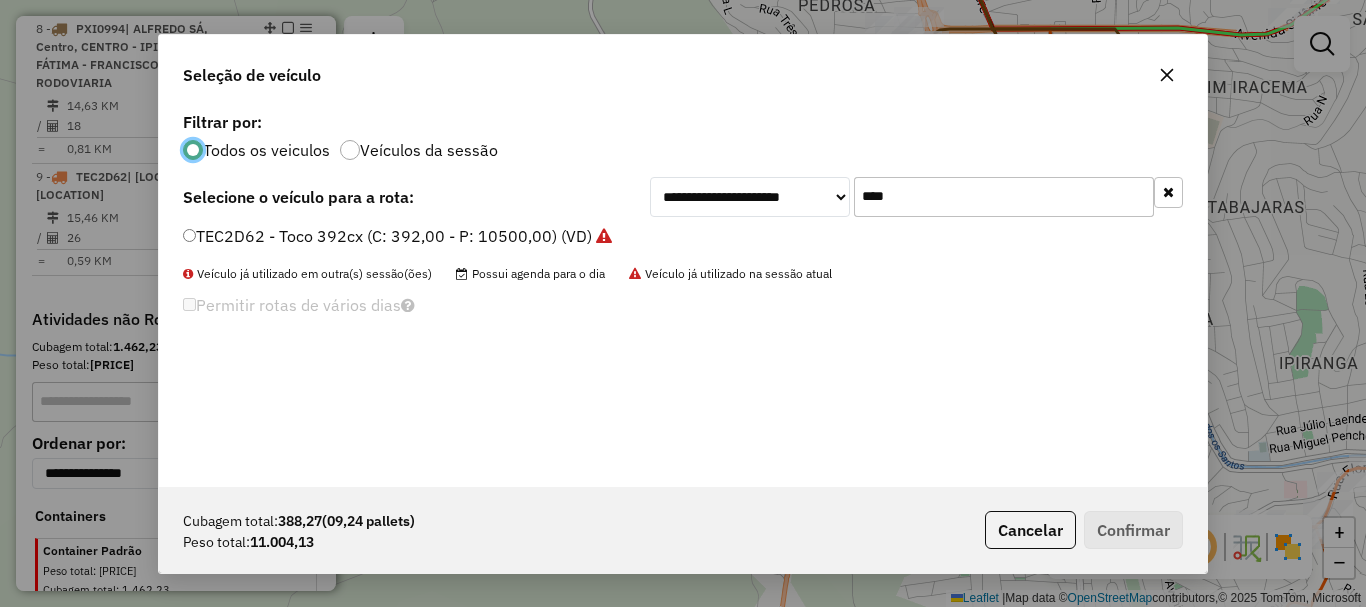 drag, startPoint x: 895, startPoint y: 201, endPoint x: 668, endPoint y: 194, distance: 227.10791 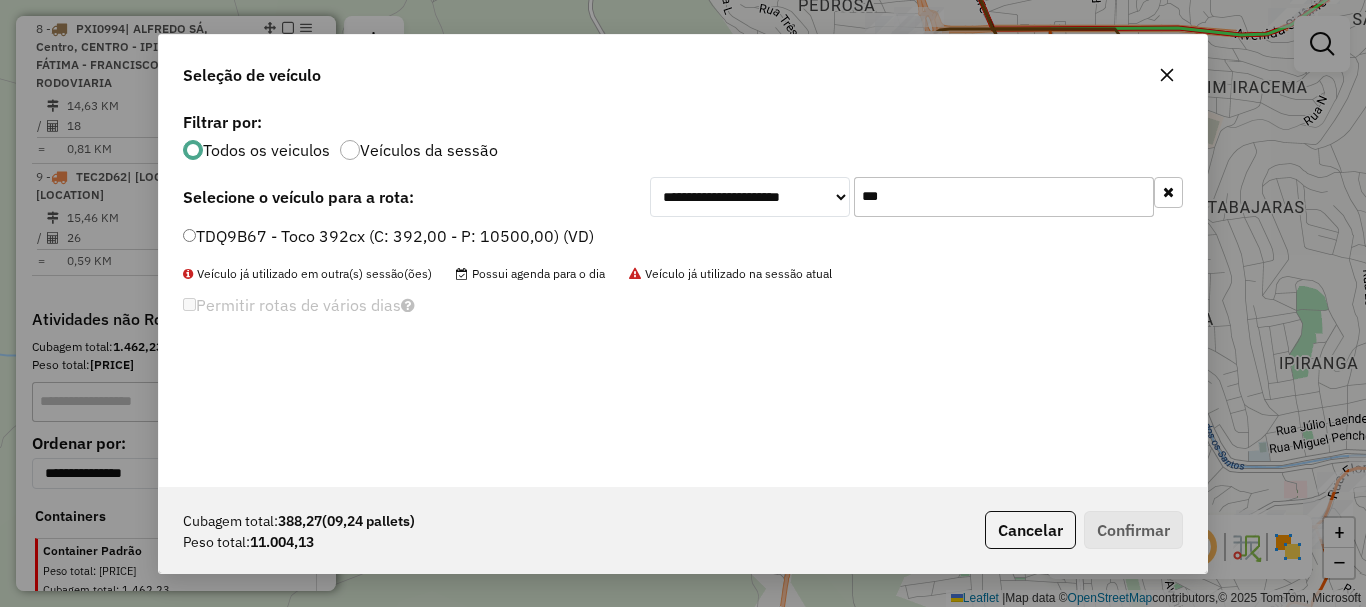 type on "***" 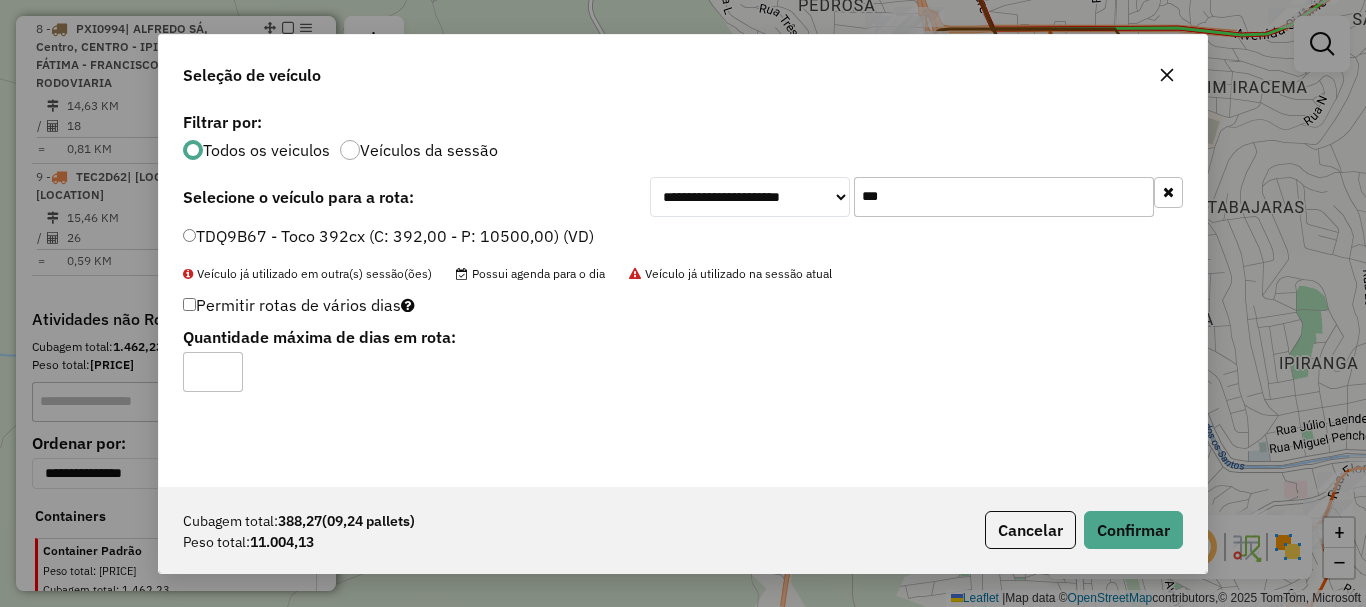 type on "*" 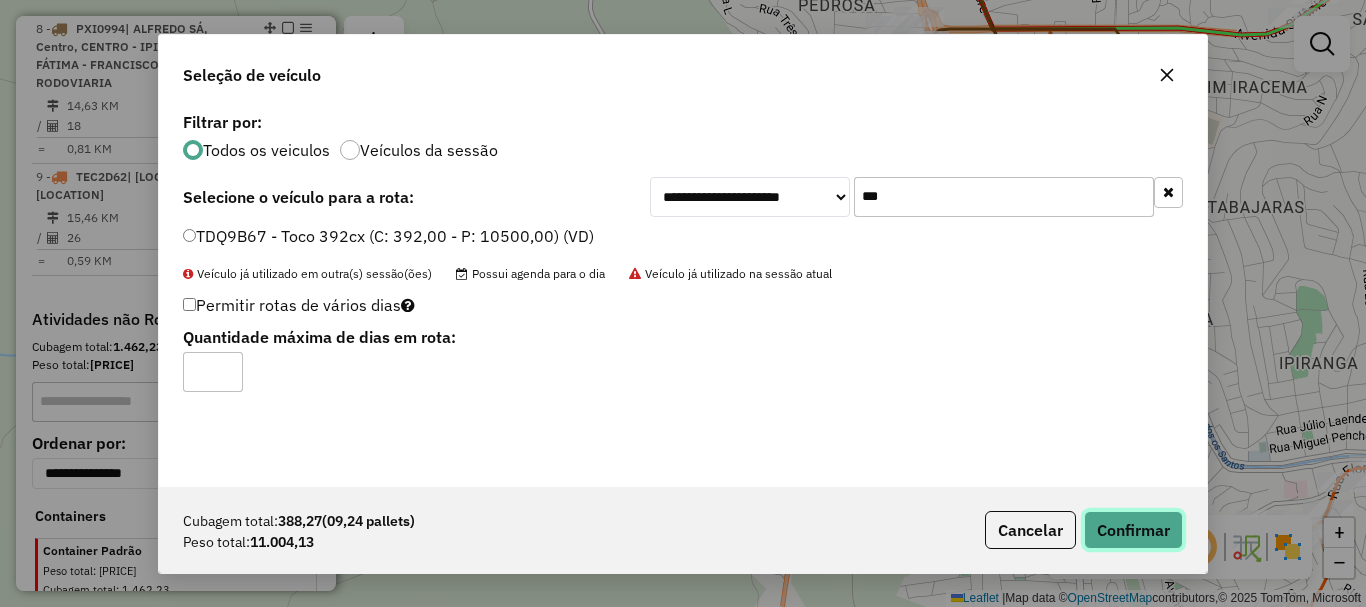 click on "Confirmar" 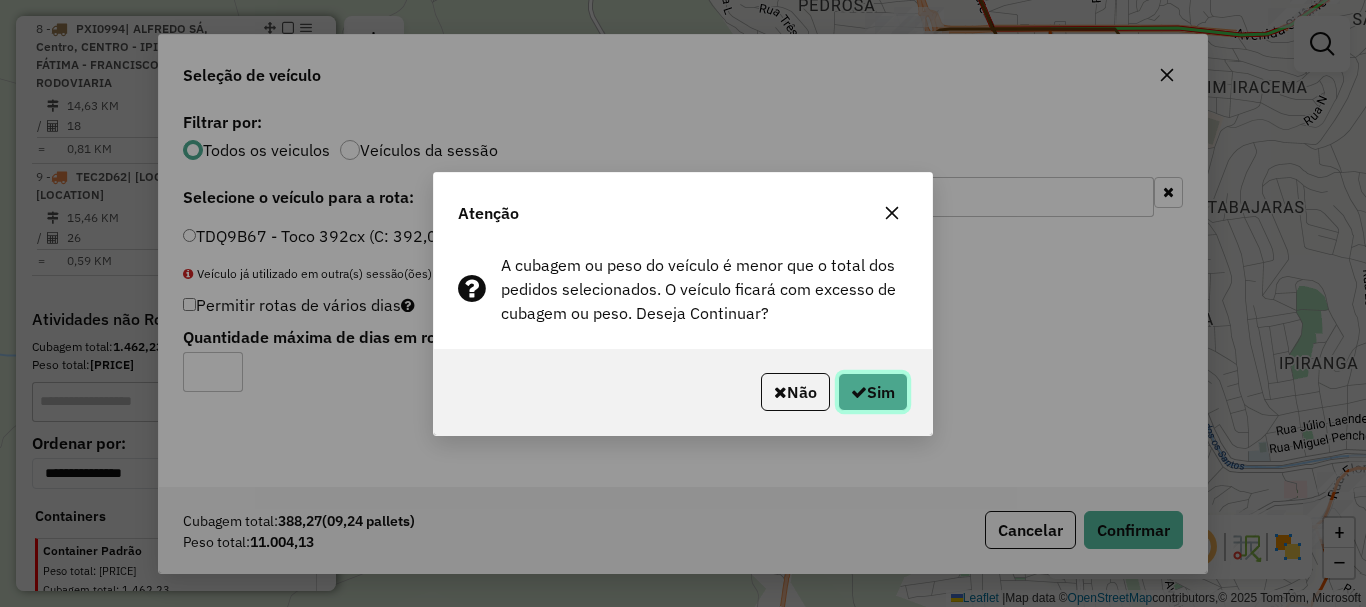 click on "Sim" 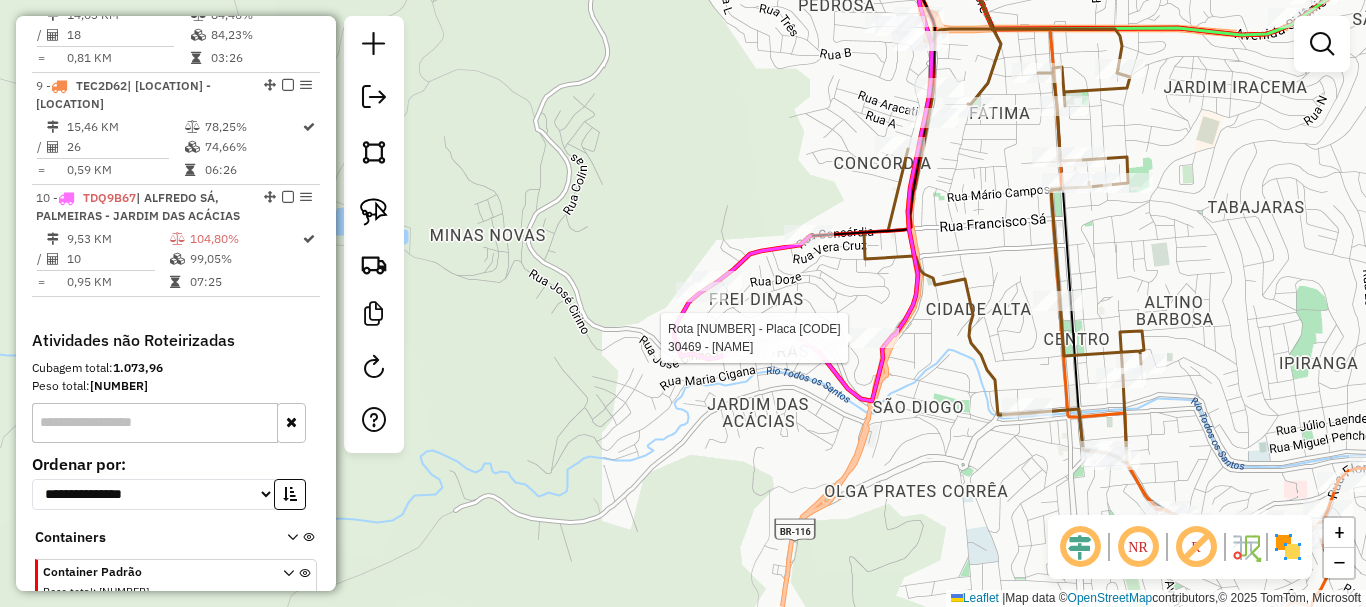 select on "*********" 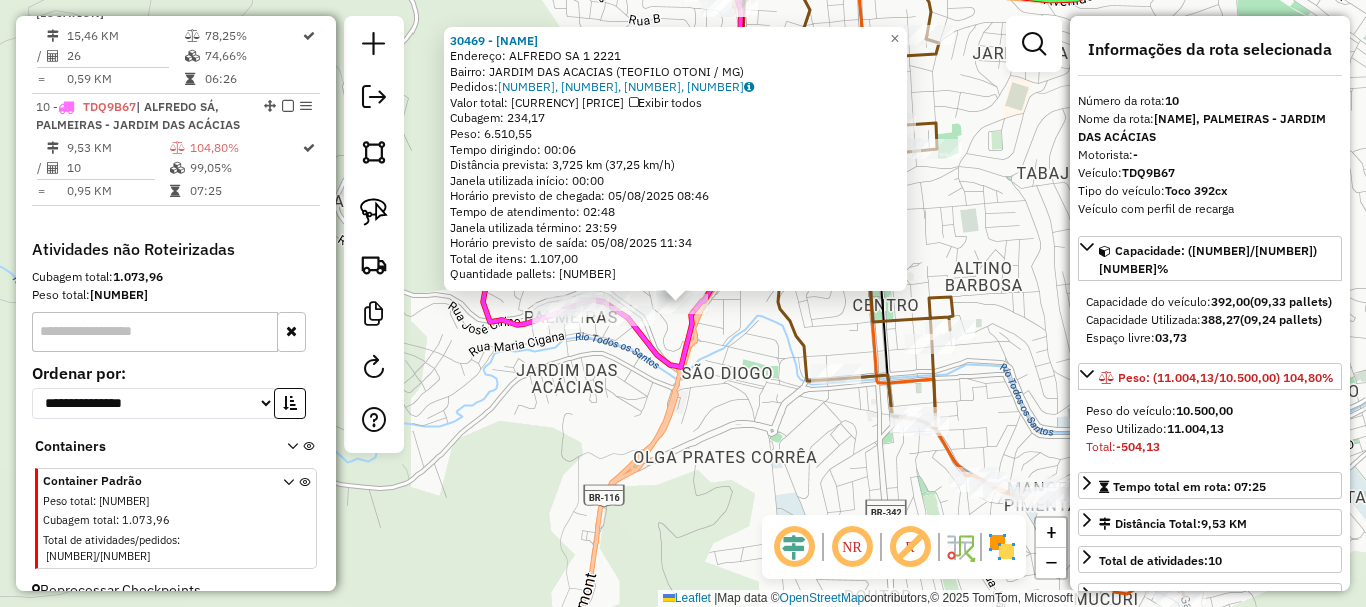 scroll, scrollTop: 1830, scrollLeft: 0, axis: vertical 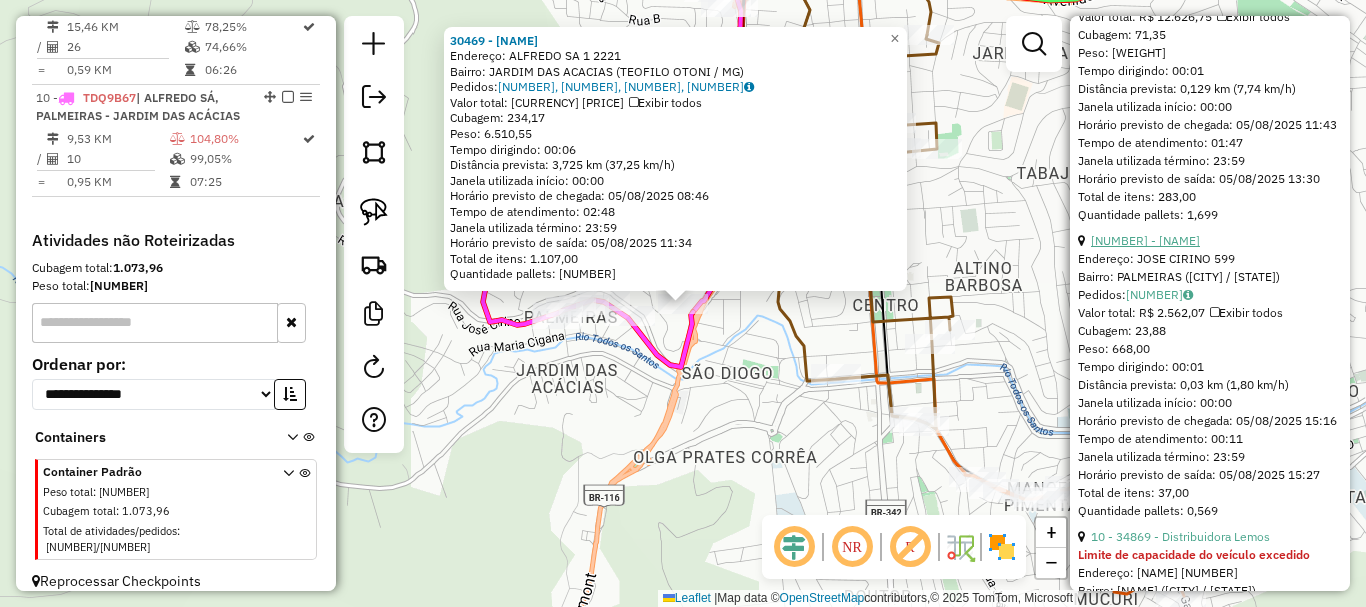 click on "7 - 19856 - NAGIB BAR" at bounding box center (1145, 240) 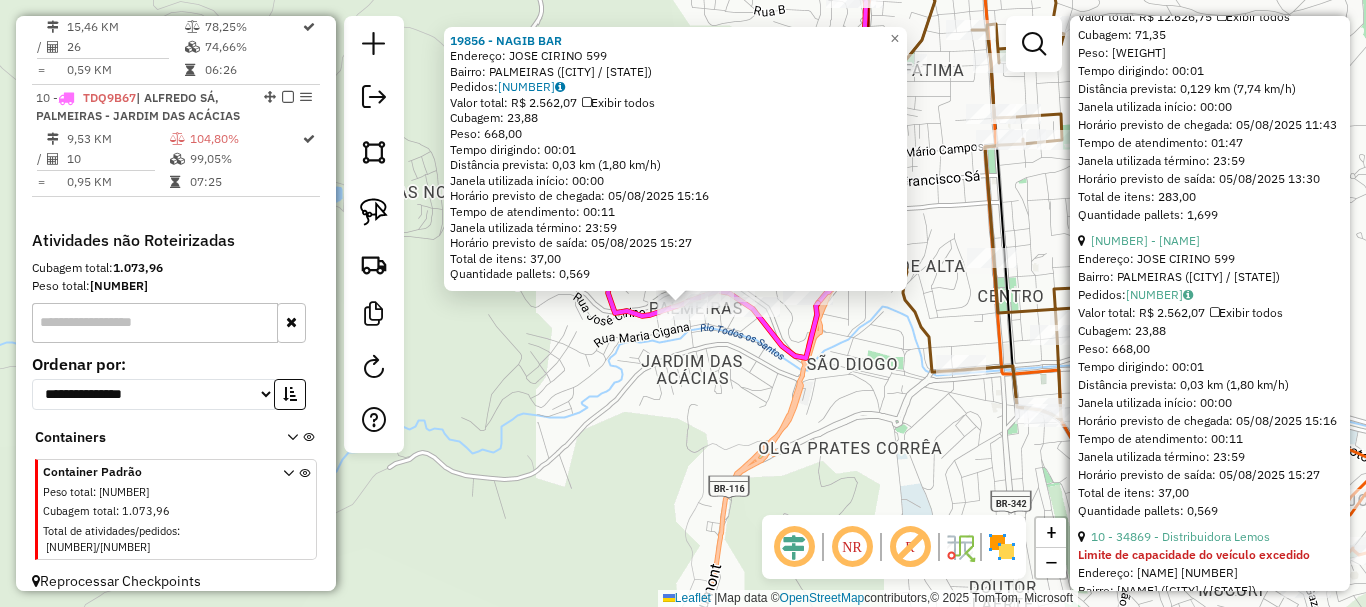 click on "19856 - NAGIB BAR  Endereço:  JOSE CIRINO 599   Bairro: PALMEIRAS (TEOFILO OTONI / MG)   Pedidos:  04394348   Valor total: R$ 2.562,07   Exibir todos   Cubagem: 23,88  Peso: 668,00  Tempo dirigindo: 00:01   Distância prevista: 0,03 km (1,80 km/h)   Janela utilizada início: 00:00   Horário previsto de chegada: 05/08/2025 15:16   Tempo de atendimento: 00:11   Janela utilizada término: 23:59   Horário previsto de saída: 05/08/2025 15:27   Total de itens: 37,00   Quantidade pallets: 0,569  × Janela de atendimento Grade de atendimento Capacidade Transportadoras Veículos Cliente Pedidos  Rotas Selecione os dias de semana para filtrar as janelas de atendimento  Seg   Ter   Qua   Qui   Sex   Sáb   Dom  Informe o período da janela de atendimento: De: Até:  Filtrar exatamente a janela do cliente  Considerar janela de atendimento padrão  Selecione os dias de semana para filtrar as grades de atendimento  Seg   Ter   Qua   Qui   Sex   Sáb   Dom   Considerar clientes sem dia de atendimento cadastrado  De:  +" 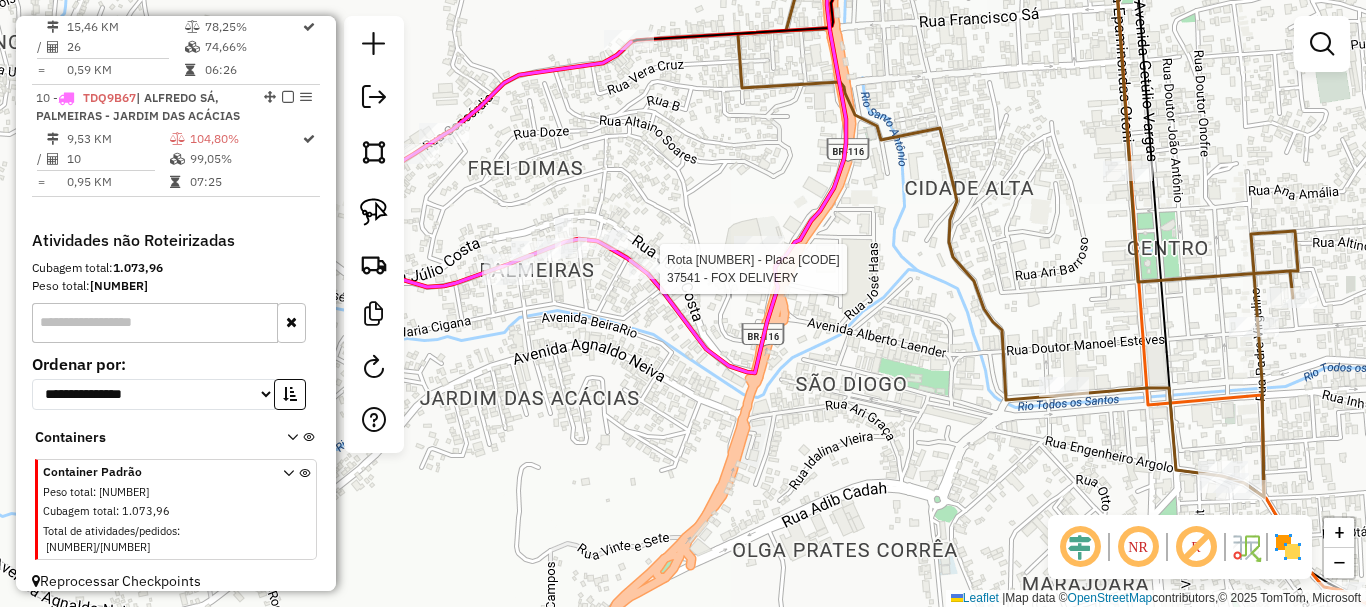 select on "*********" 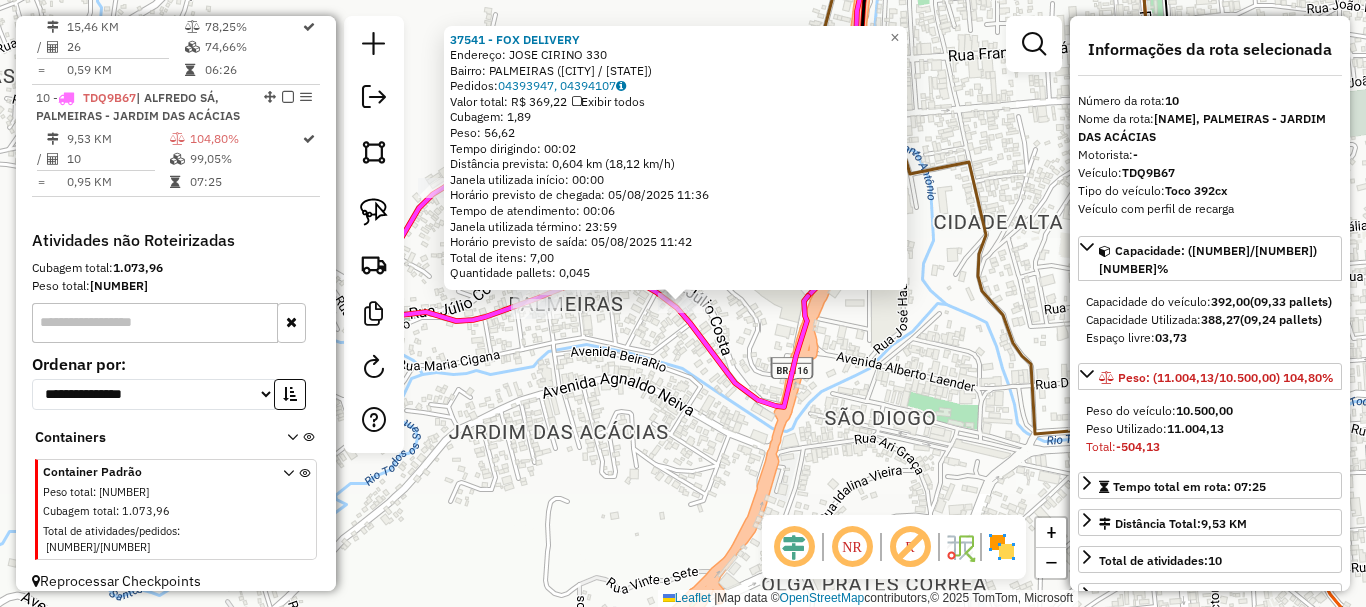 click on "37541 - FOX DELIVERY  Endereço:  JOSE CIRINO 330   Bairro: PALMEIRAS (TEOFILO OTONI / MG)   Pedidos:  04393947, 04394107   Valor total: R$ 369,22   Exibir todos   Cubagem: 1,89  Peso: 56,62  Tempo dirigindo: 00:02   Distância prevista: 0,604 km (18,12 km/h)   Janela utilizada início: 00:00   Horário previsto de chegada: 05/08/2025 11:36   Tempo de atendimento: 00:06   Janela utilizada término: 23:59   Horário previsto de saída: 05/08/2025 11:42   Total de itens: 7,00   Quantidade pallets: 0,045  × Janela de atendimento Grade de atendimento Capacidade Transportadoras Veículos Cliente Pedidos  Rotas Selecione os dias de semana para filtrar as janelas de atendimento  Seg   Ter   Qua   Qui   Sex   Sáb   Dom  Informe o período da janela de atendimento: De: Até:  Filtrar exatamente a janela do cliente  Considerar janela de atendimento padrão  Selecione os dias de semana para filtrar as grades de atendimento  Seg   Ter   Qua   Qui   Sex   Sáb   Dom   Clientes fora do dia de atendimento selecionado De:" 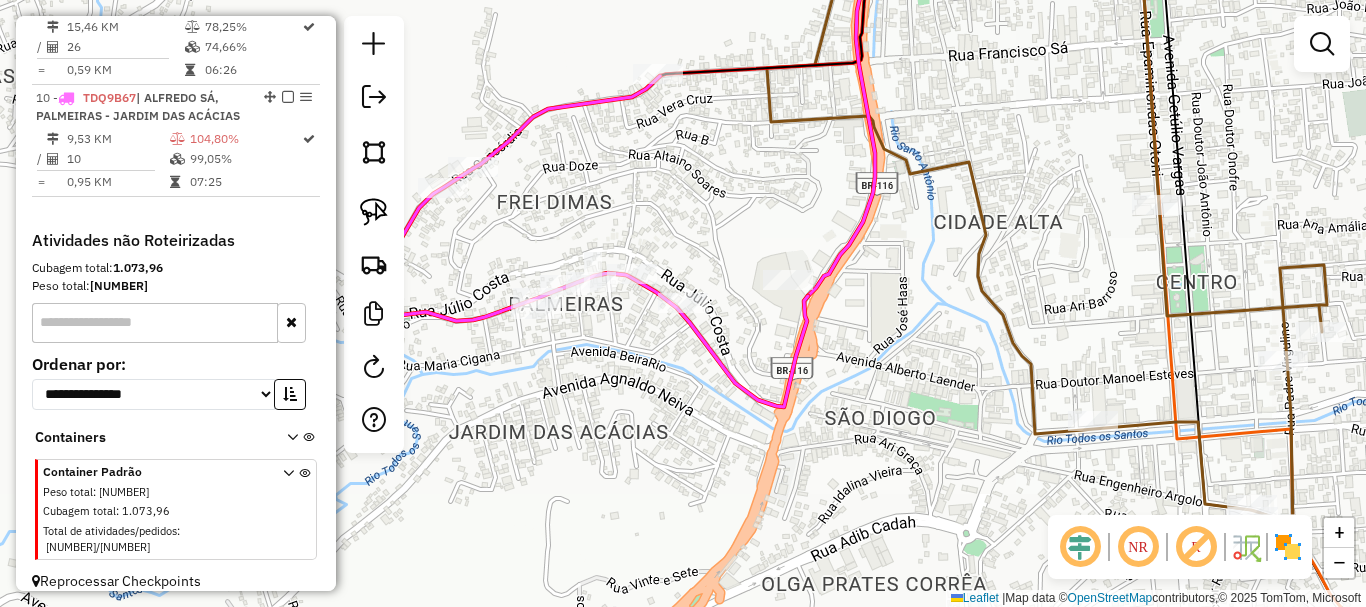 click 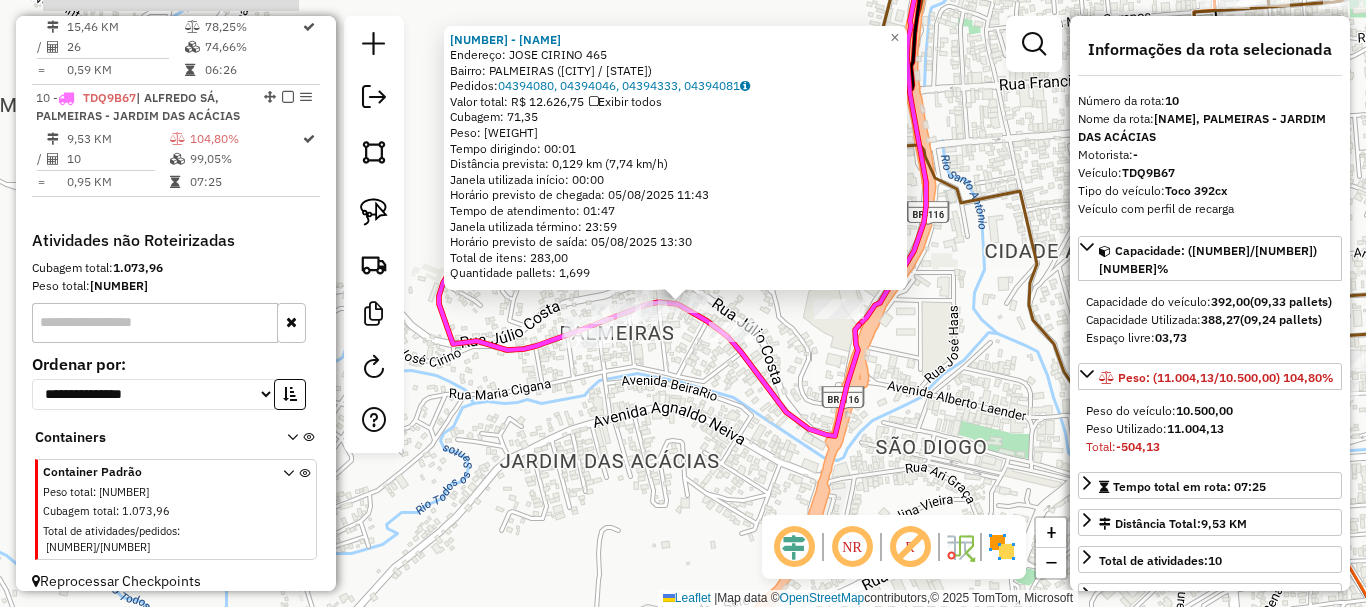 click on "Rota 10 - Placa TDQ9B67  32560 - ACOUGUE DO CARLINHOS 29599 - COMERCIAL RAMOS  Endereço:  JOSE CIRINO 465   Bairro: PALMEIRAS (TEOFILO OTONI / MG)   Pedidos:  04394080, 04394116, 04394134, 04394333, 04394081   Valor total: R$ 12.626,75   Exibir todos   Cubagem: 71,35  Peso: 2.117,08  Tempo dirigindo: 00:01   Distância prevista: 0,129 km (7,74 km/h)   Janela utilizada início: 00:00   Horário previsto de chegada: 05/08/2025 11:43   Tempo de atendimento: 01:47   Janela utilizada término: 23:59   Horário previsto de saída: 05/08/2025 13:30   Total de itens: 283,00   Quantidade pallets: 1,699  × Janela de atendimento Grade de atendimento Capacidade Transportadoras Veículos Cliente Pedidos  Rotas Selecione os dias de semana para filtrar as janelas de atendimento  Seg   Ter   Qua   Qui   Sex   Sáb   Dom  Informe o período da janela de atendimento: De: Até:  Filtrar exatamente a janela do cliente  Considerar janela de atendimento padrão  Selecione os dias de semana para filtrar as grades de atendimento +" 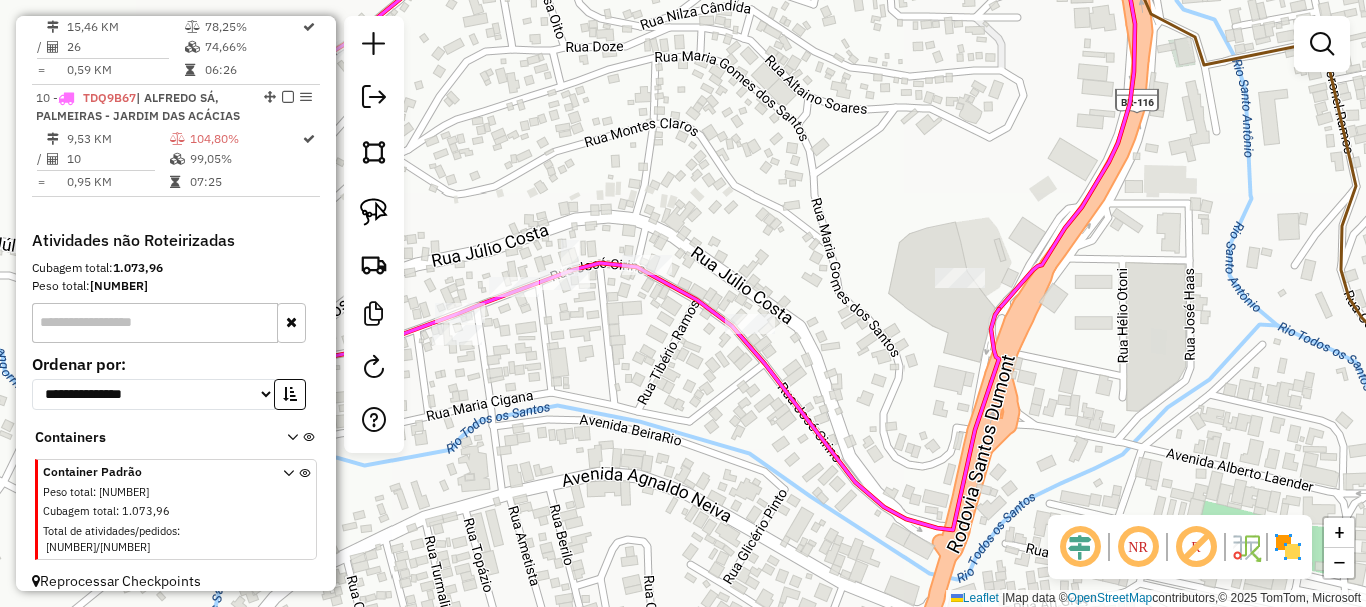 drag, startPoint x: 688, startPoint y: 386, endPoint x: 650, endPoint y: 444, distance: 69.339745 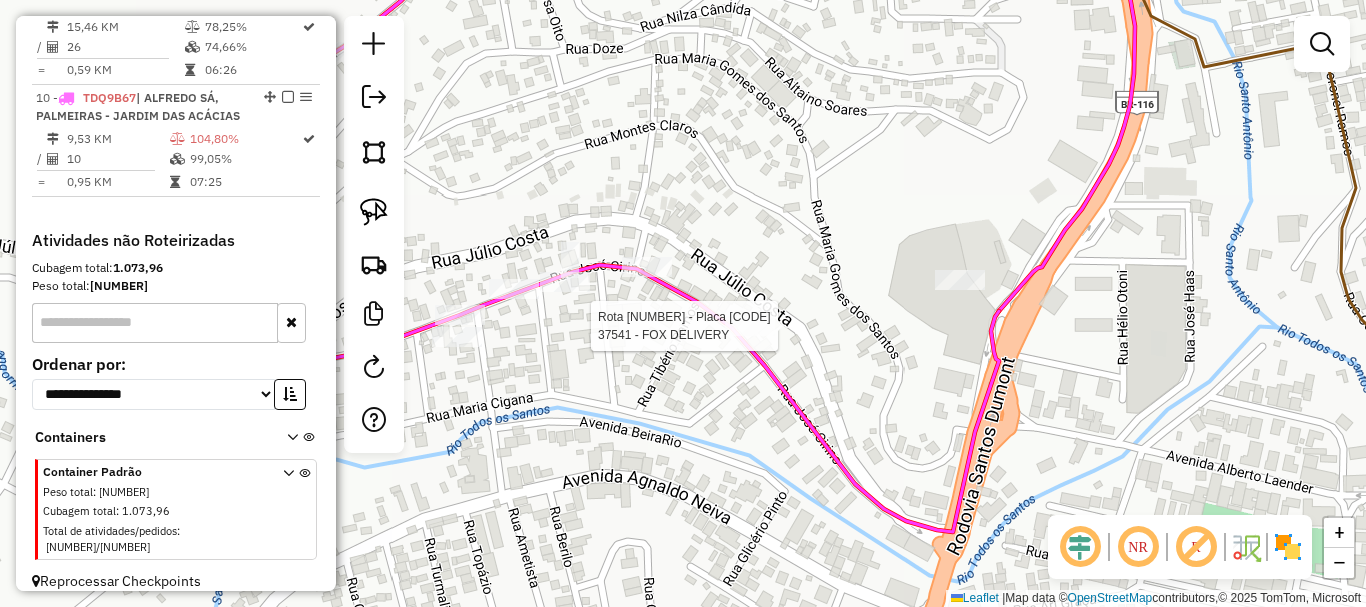 select on "*********" 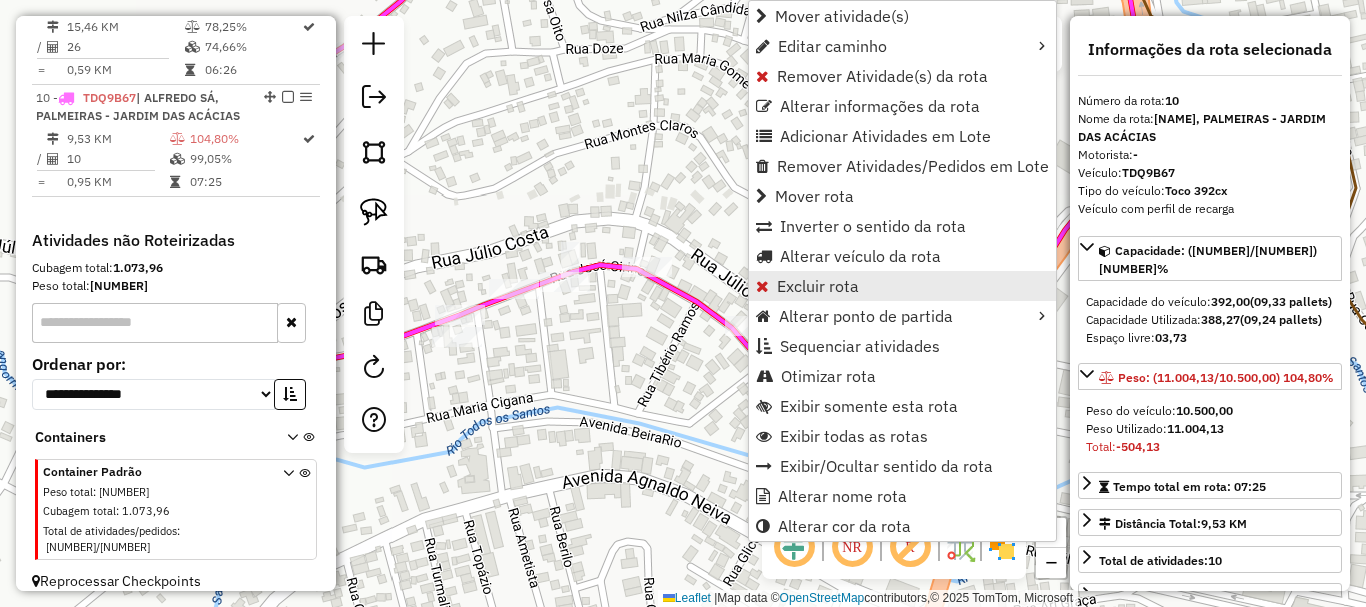 click on "Excluir rota" at bounding box center (818, 286) 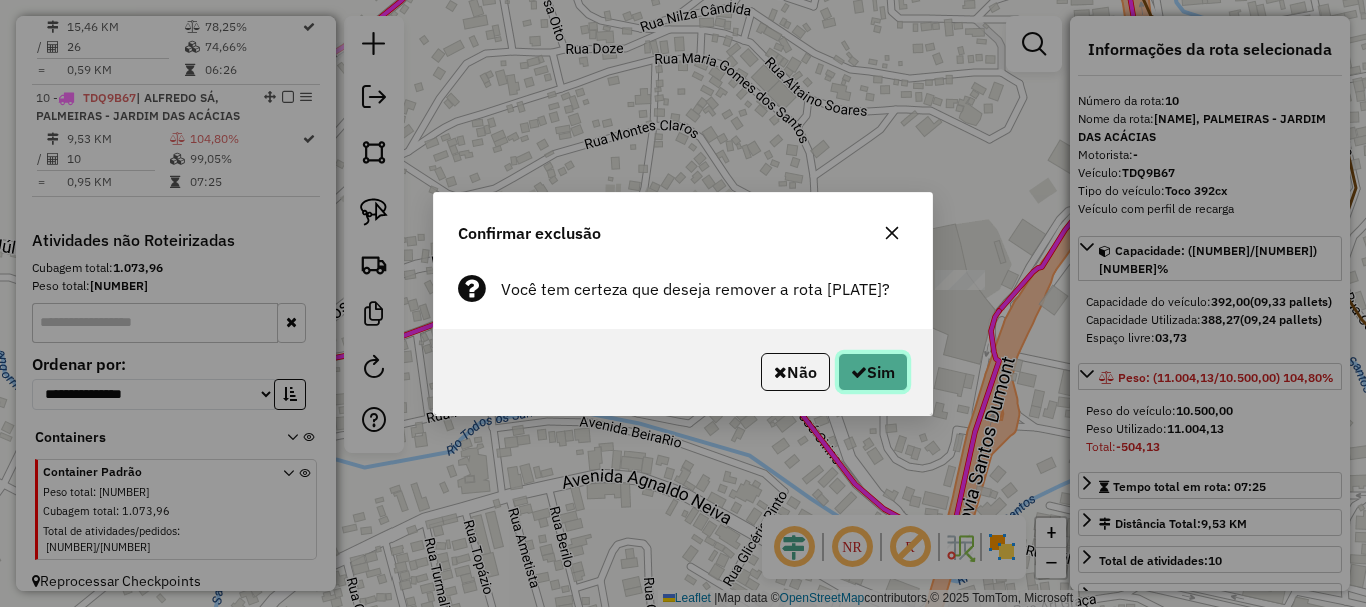 click on "Sim" 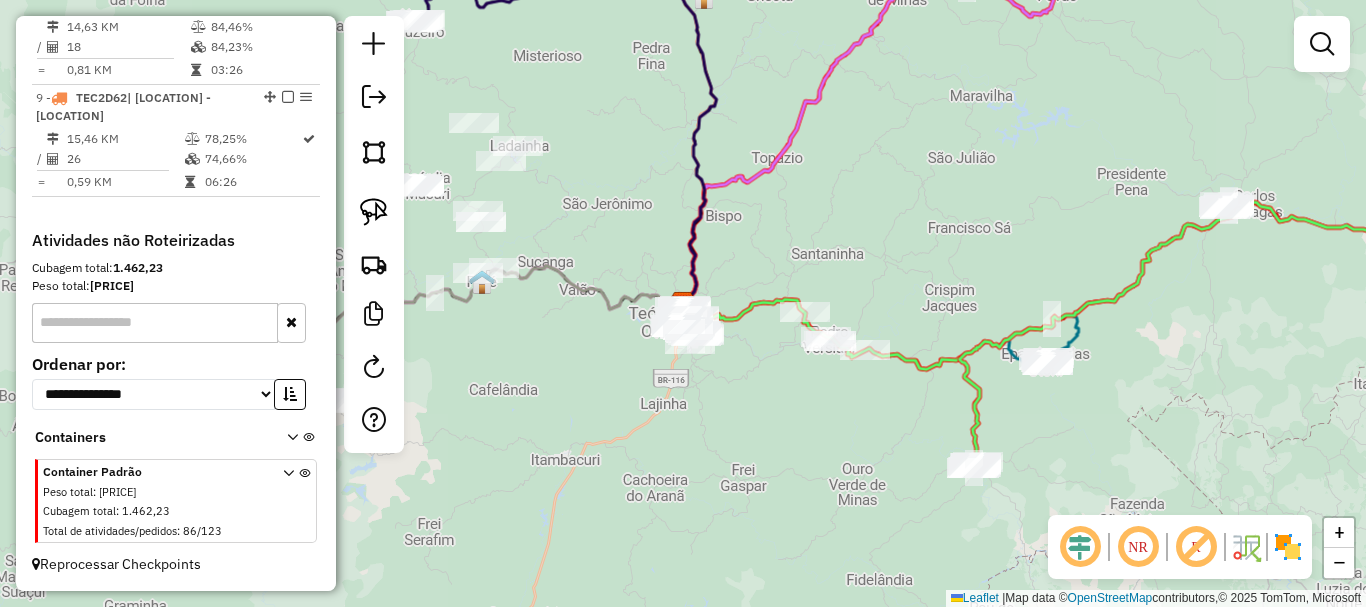 scroll, scrollTop: 1718, scrollLeft: 0, axis: vertical 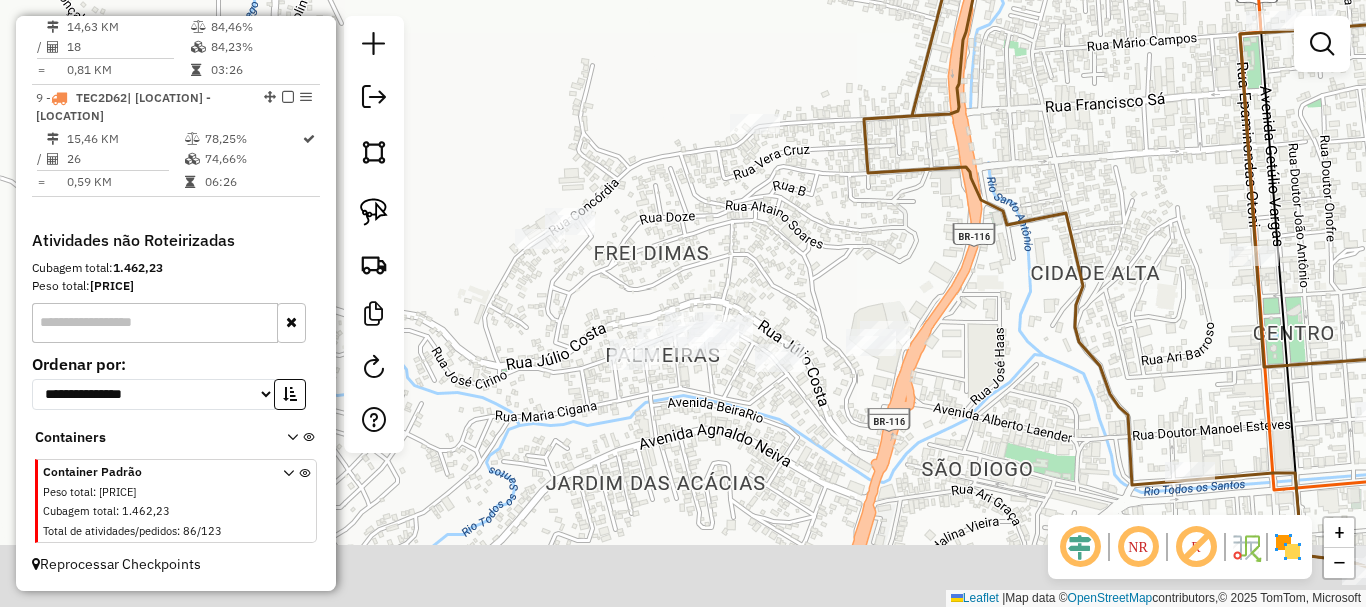 drag, startPoint x: 974, startPoint y: 402, endPoint x: 936, endPoint y: 372, distance: 48.414875 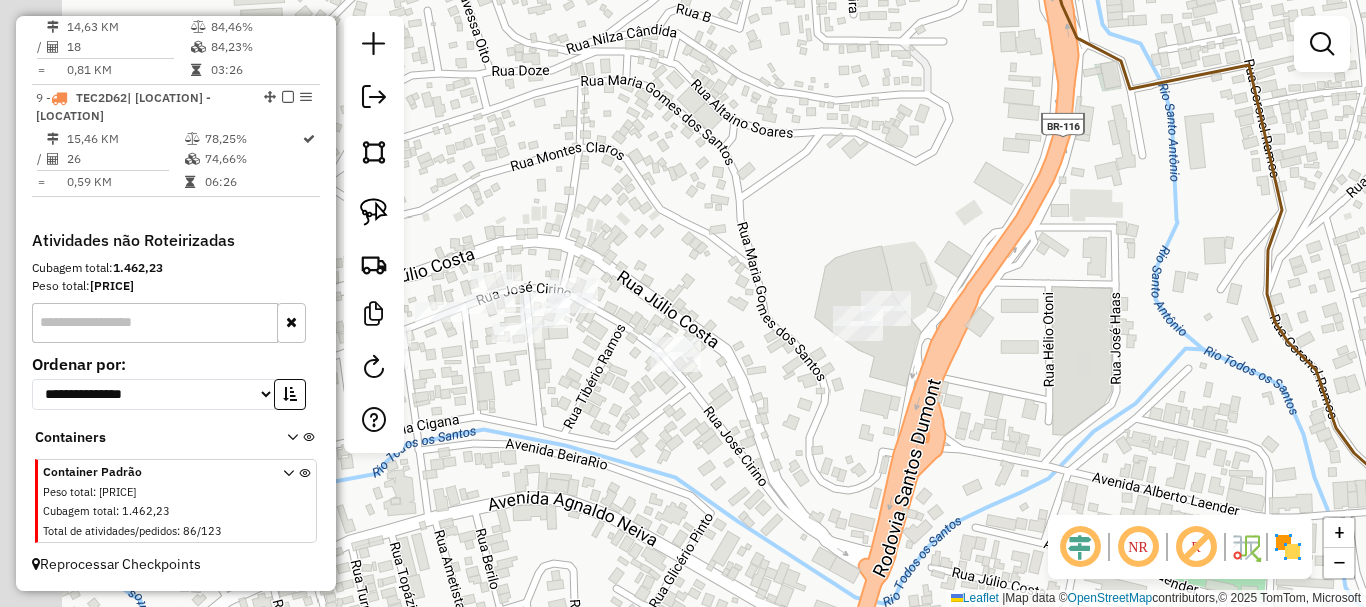 drag, startPoint x: 797, startPoint y: 413, endPoint x: 839, endPoint y: 425, distance: 43.68066 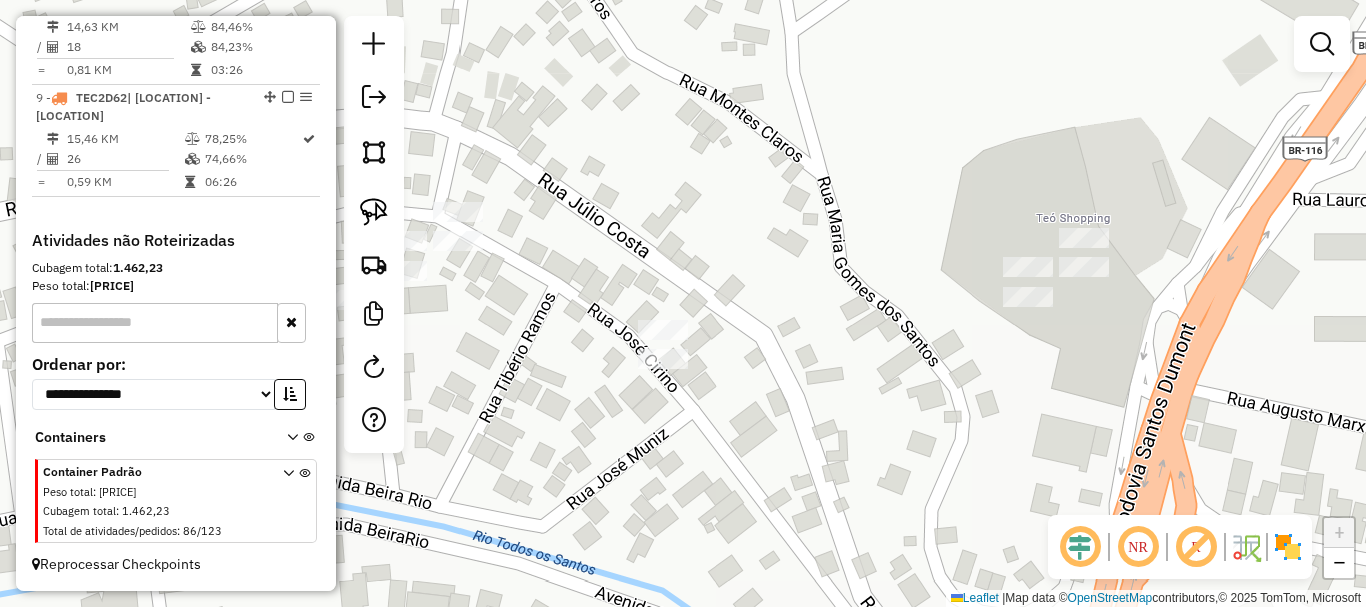 drag, startPoint x: 563, startPoint y: 281, endPoint x: 628, endPoint y: 283, distance: 65.03076 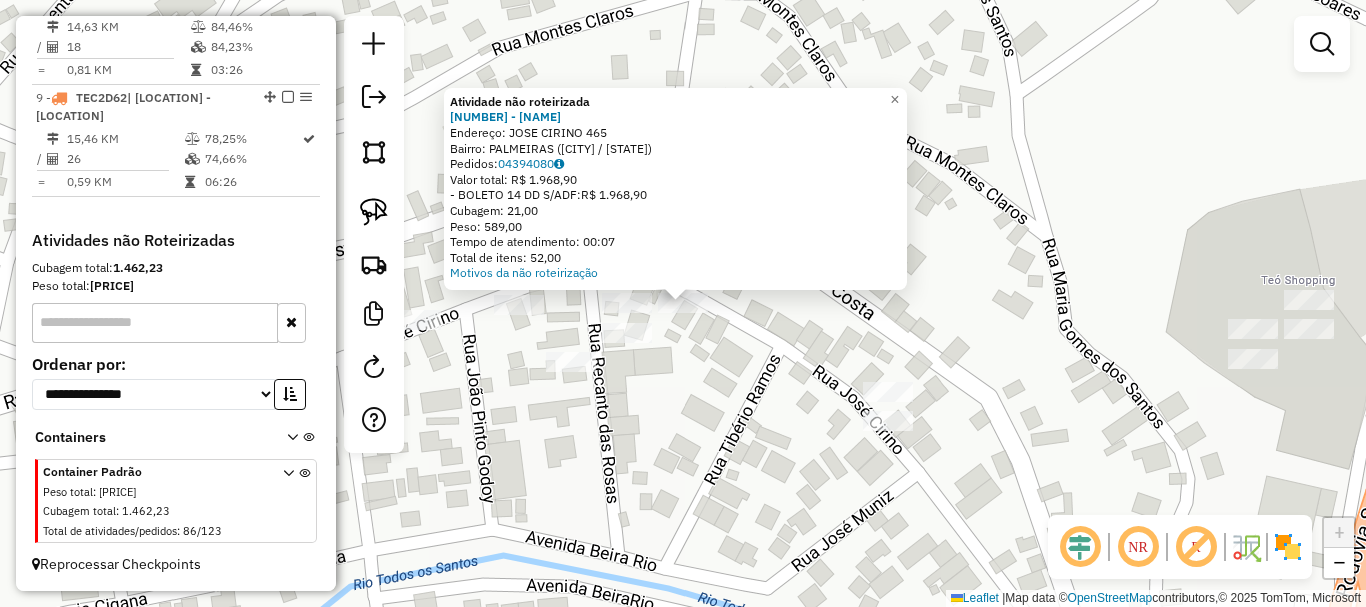 click on "Atividade não roteirizada 29599 - COMERCIAL RAMOS  Endereço:  JOSE CIRINO 465   Bairro: PALMEIRAS (TEOFILO OTONI / MG)   Pedidos:  04394080   Valor total: R$ 1.968,90   - BOLETO 14 DD S/ADF:  R$ 1.968,90   Cubagem: 21,00   Peso: 589,00   Tempo de atendimento: 00:07   Total de itens: 52,00  Motivos da não roteirização × Janela de atendimento Grade de atendimento Capacidade Transportadoras Veículos Cliente Pedidos  Rotas Selecione os dias de semana para filtrar as janelas de atendimento  Seg   Ter   Qua   Qui   Sex   Sáb   Dom  Informe o período da janela de atendimento: De: Até:  Filtrar exatamente a janela do cliente  Considerar janela de atendimento padrão  Selecione os dias de semana para filtrar as grades de atendimento  Seg   Ter   Qua   Qui   Sex   Sáb   Dom   Considerar clientes sem dia de atendimento cadastrado  Clientes fora do dia de atendimento selecionado Filtrar as atividades entre os valores definidos abaixo:  Peso mínimo:   Peso máximo:   Cubagem mínima:   Cubagem máxima:   De:" 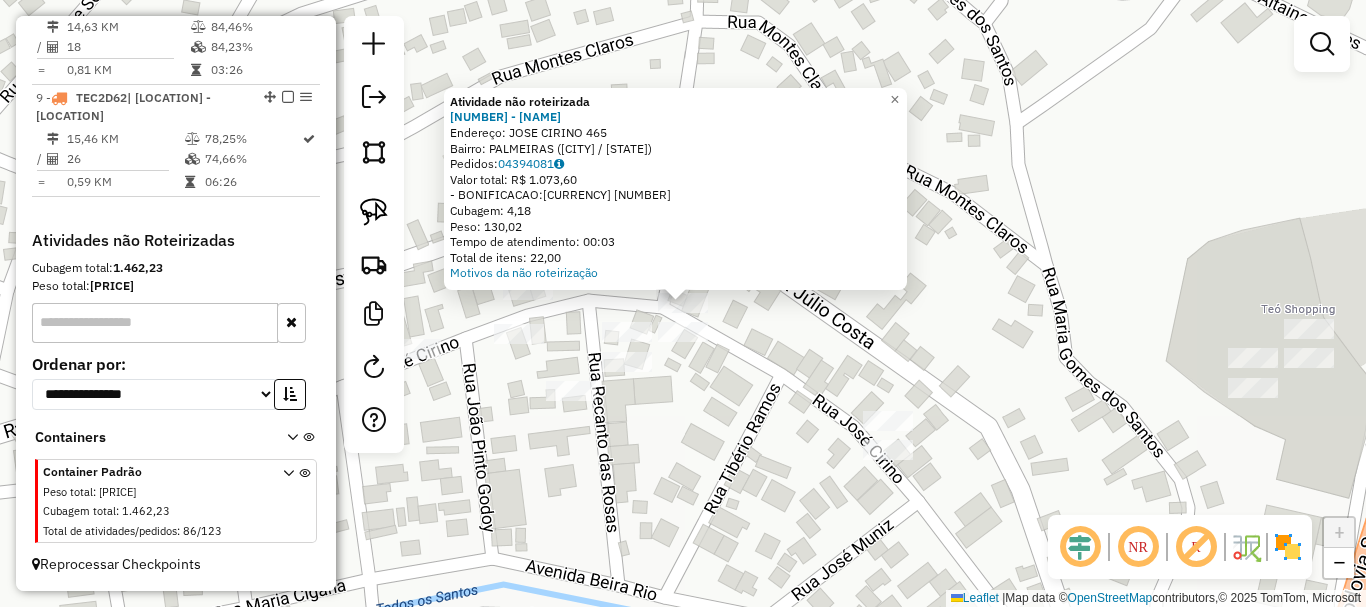 click on "Atividade não roteirizada 29599 - COMERCIAL RAMOS  Endereço:  JOSE CIRINO 465   Bairro: PALMEIRAS (TEOFILO OTONI / MG)   Pedidos:  04394081   Valor total: R$ 1.073,60   - BONIFICACAO:  R$ 1.073,60   Cubagem: 4,18   Peso: 130,02   Tempo de atendimento: 00:03   Total de itens: 22,00  Motivos da não roteirização × Janela de atendimento Grade de atendimento Capacidade Transportadoras Veículos Cliente Pedidos  Rotas Selecione os dias de semana para filtrar as janelas de atendimento  Seg   Ter   Qua   Qui   Sex   Sáb   Dom  Informe o período da janela de atendimento: De: Até:  Filtrar exatamente a janela do cliente  Considerar janela de atendimento padrão  Selecione os dias de semana para filtrar as grades de atendimento  Seg   Ter   Qua   Qui   Sex   Sáb   Dom   Considerar clientes sem dia de atendimento cadastrado  Clientes fora do dia de atendimento selecionado Filtrar as atividades entre os valores definidos abaixo:  Peso mínimo:   Peso máximo:   Cubagem mínima:   Cubagem máxima:   De:   Até:" 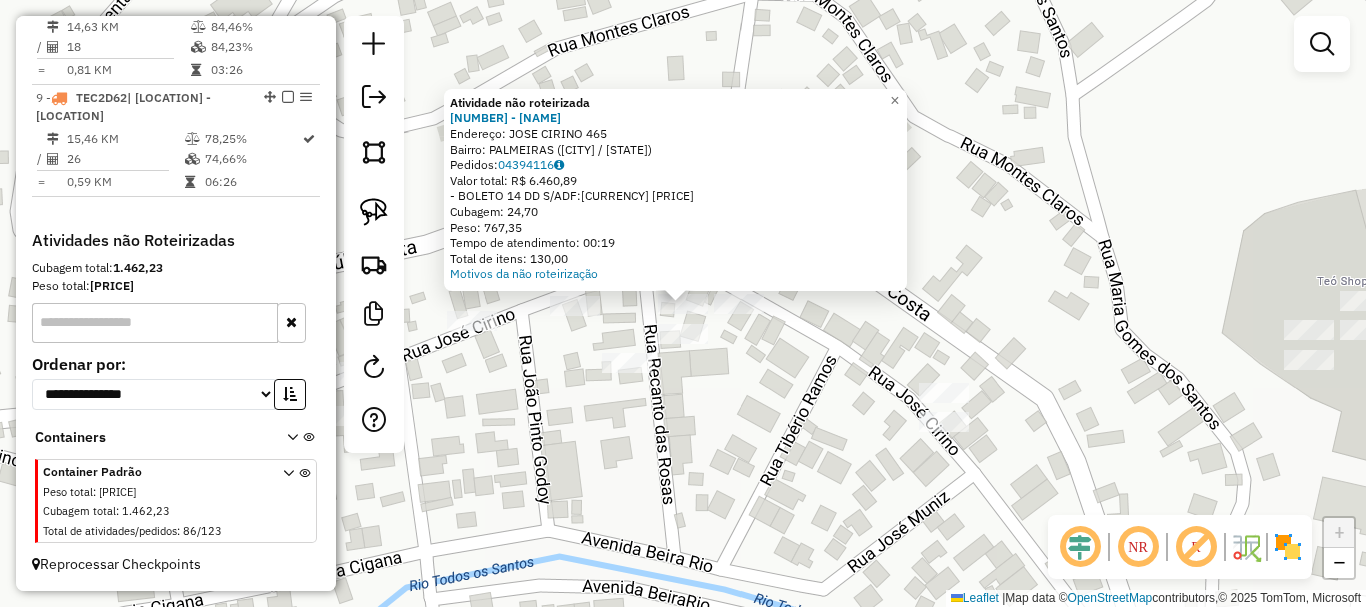 click on "Atividade não roteirizada 29599 - COMERCIAL RAMOS  Endereço:  JOSE CIRINO 465   Bairro: PALMEIRAS (TEOFILO OTONI / MG)   Pedidos:  04394116   Valor total: R$ 6.460,89   - BOLETO 14 DD S/ADF:  R$ 6.460,89   Cubagem: 24,70   Peso: 767,35   Tempo de atendimento: 00:19   Total de itens: 130,00  Motivos da não roteirização × Janela de atendimento Grade de atendimento Capacidade Transportadoras Veículos Cliente Pedidos  Rotas Selecione os dias de semana para filtrar as janelas de atendimento  Seg   Ter   Qua   Qui   Sex   Sáb   Dom  Informe o período da janela de atendimento: De: Até:  Filtrar exatamente a janela do cliente  Considerar janela de atendimento padrão  Selecione os dias de semana para filtrar as grades de atendimento  Seg   Ter   Qua   Qui   Sex   Sáb   Dom   Considerar clientes sem dia de atendimento cadastrado  Clientes fora do dia de atendimento selecionado Filtrar as atividades entre os valores definidos abaixo:  Peso mínimo:   Peso máximo:   Cubagem mínima:   Cubagem máxima:   De:" 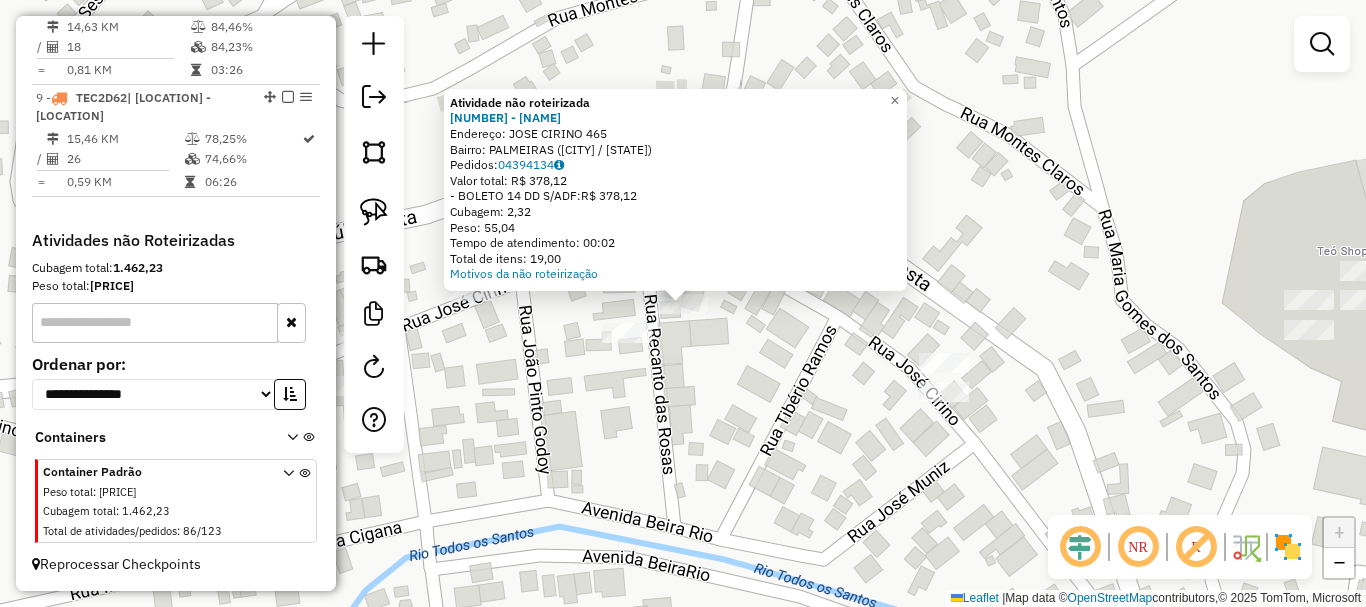 click on "Atividade não roteirizada 29599 - COMERCIAL RAMOS  Endereço:  JOSE CIRINO 465   Bairro: PALMEIRAS (TEOFILO OTONI / MG)   Pedidos:  04394134   Valor total: R$ 378,12   - BOLETO 14 DD S/ADF:  R$ 378,12   Cubagem: 2,32   Peso: 55,04   Tempo de atendimento: 00:02   Total de itens: 19,00  Motivos da não roteirização × Janela de atendimento Grade de atendimento Capacidade Transportadoras Veículos Cliente Pedidos  Rotas Selecione os dias de semana para filtrar as janelas de atendimento  Seg   Ter   Qua   Qui   Sex   Sáb   Dom  Informe o período da janela de atendimento: De: Até:  Filtrar exatamente a janela do cliente  Considerar janela de atendimento padrão  Selecione os dias de semana para filtrar as grades de atendimento  Seg   Ter   Qua   Qui   Sex   Sáb   Dom   Considerar clientes sem dia de atendimento cadastrado  Clientes fora do dia de atendimento selecionado Filtrar as atividades entre os valores definidos abaixo:  Peso mínimo:   Peso máximo:   Cubagem mínima:   Cubagem máxima:   De:   De:" 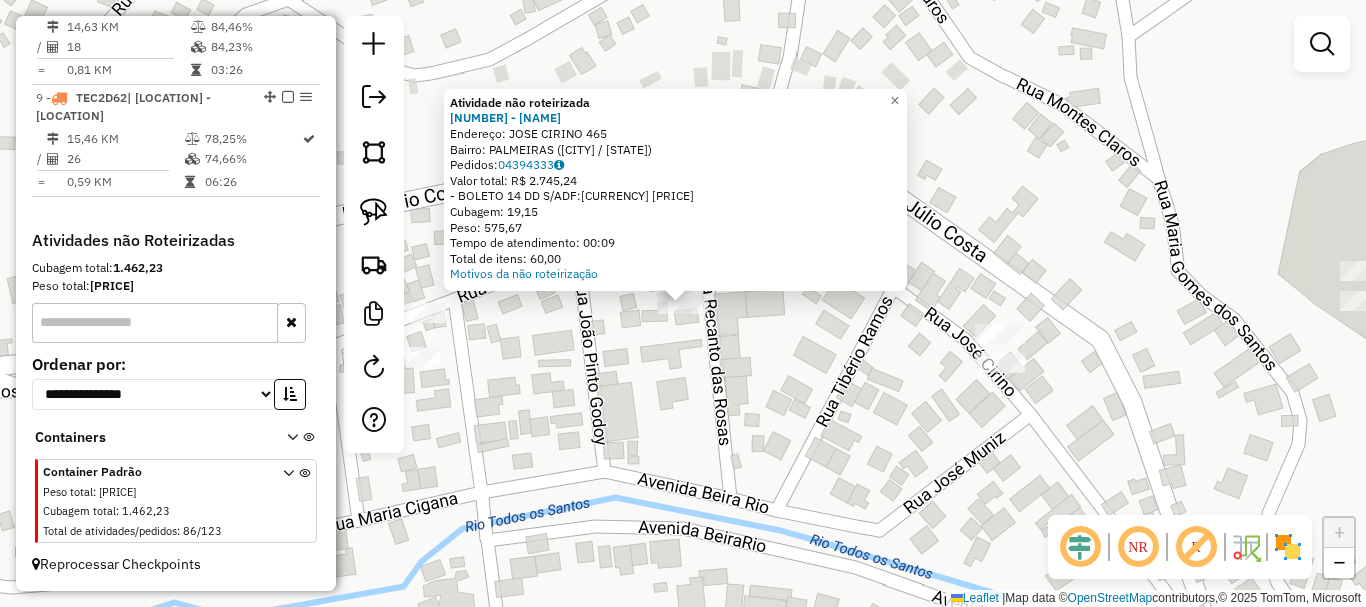 click on "Atividade não roteirizada 29599 - COMERCIAL RAMOS  Endereço:  JOSE CIRINO 465   Bairro: PALMEIRAS (TEOFILO OTONI / MG)   Pedidos:  04394333   Valor total: R$ 2.745,24   - BOLETO 14 DD S/ADF:  R$ 2.745,24   Cubagem: 19,15   Peso: 575,67   Tempo de atendimento: 00:09   Total de itens: 60,00  Motivos da não roteirização × Janela de atendimento Grade de atendimento Capacidade Transportadoras Veículos Cliente Pedidos  Rotas Selecione os dias de semana para filtrar as janelas de atendimento  Seg   Ter   Qua   Qui   Sex   Sáb   Dom  Informe o período da janela de atendimento: De: Até:  Filtrar exatamente a janela do cliente  Considerar janela de atendimento padrão  Selecione os dias de semana para filtrar as grades de atendimento  Seg   Ter   Qua   Qui   Sex   Sáb   Dom   Considerar clientes sem dia de atendimento cadastrado  Clientes fora do dia de atendimento selecionado Filtrar as atividades entre os valores definidos abaixo:  Peso mínimo:   Peso máximo:   Cubagem mínima:   Cubagem máxima:   De:" 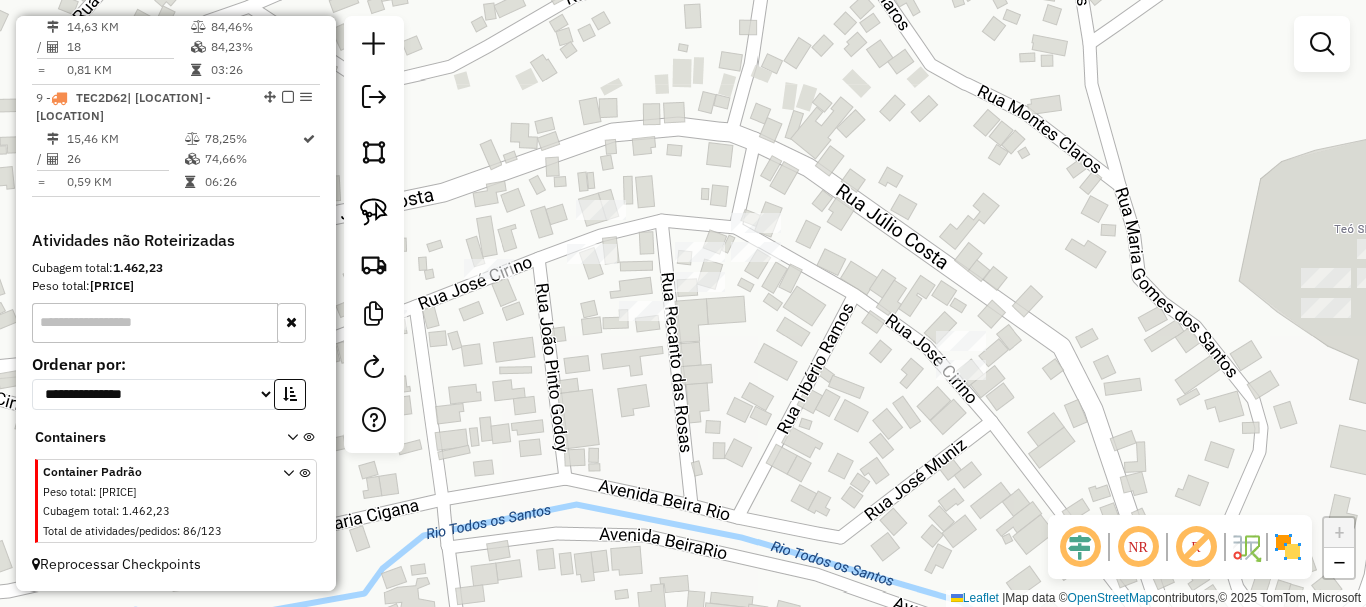 drag, startPoint x: 810, startPoint y: 414, endPoint x: 716, endPoint y: 442, distance: 98.0816 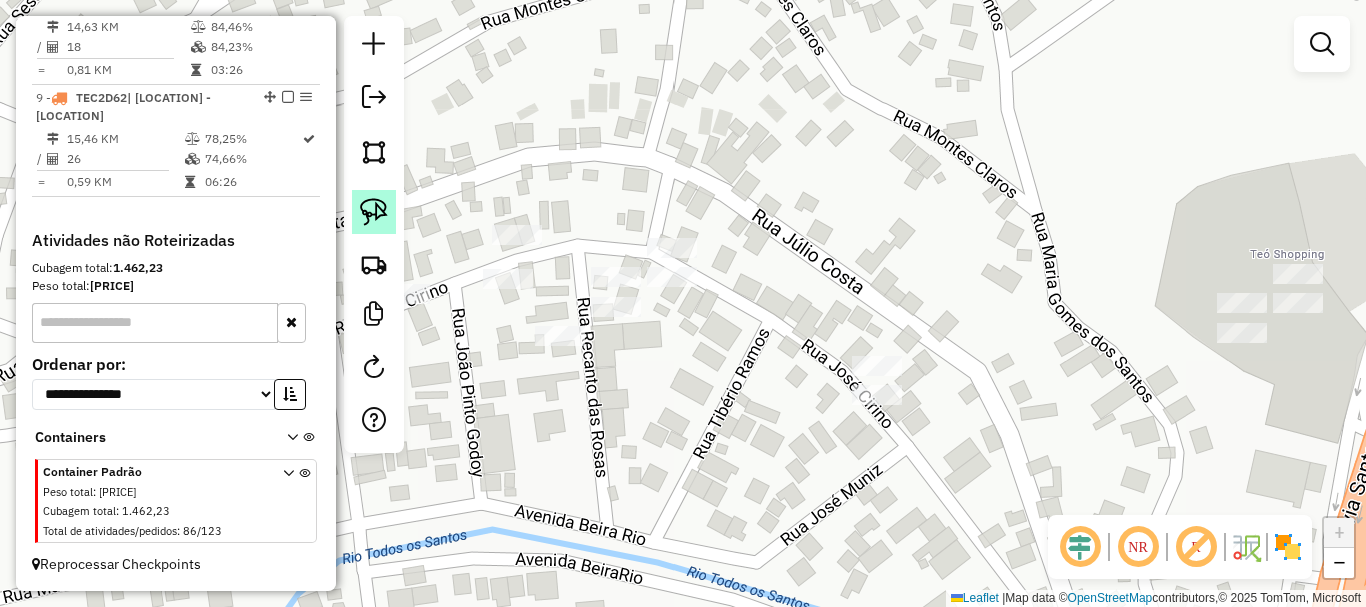 click 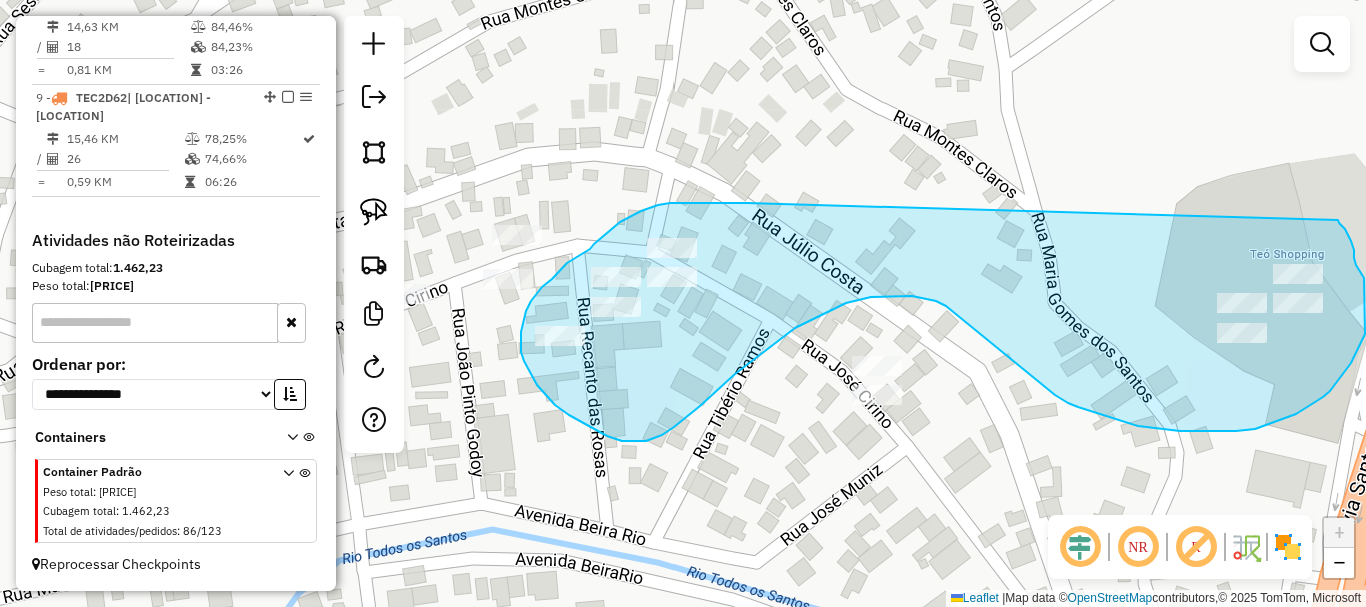 drag, startPoint x: 747, startPoint y: 203, endPoint x: 1338, endPoint y: 220, distance: 591.24445 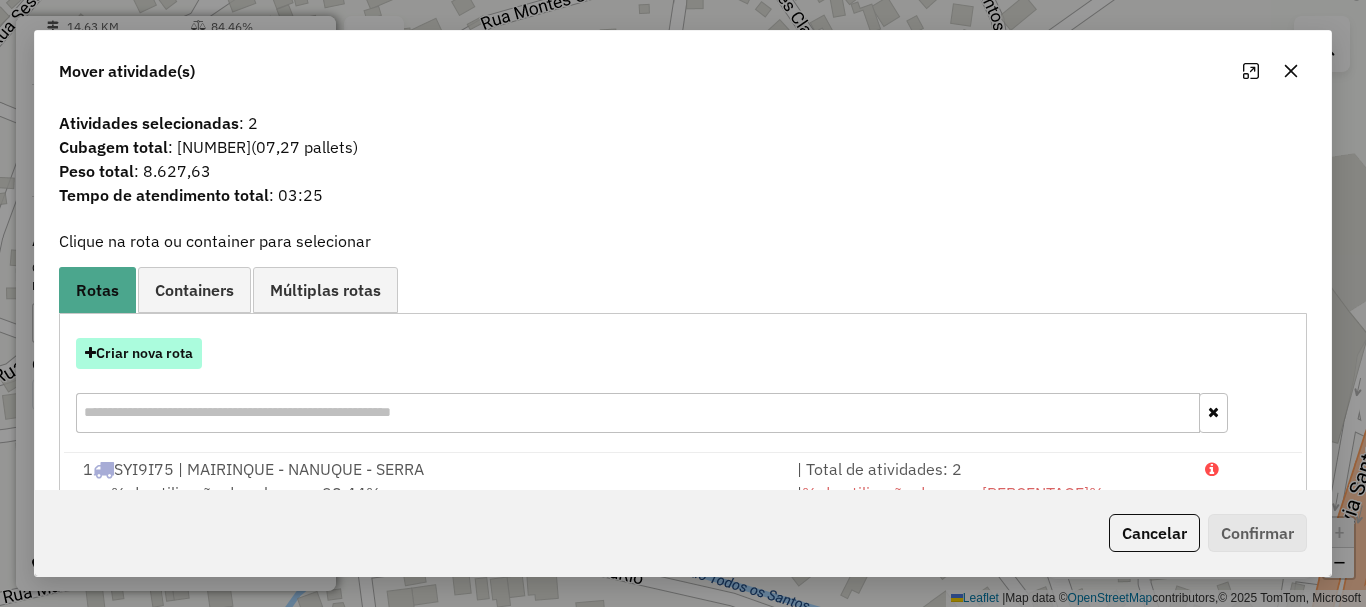 click on "Criar nova rota" at bounding box center (139, 353) 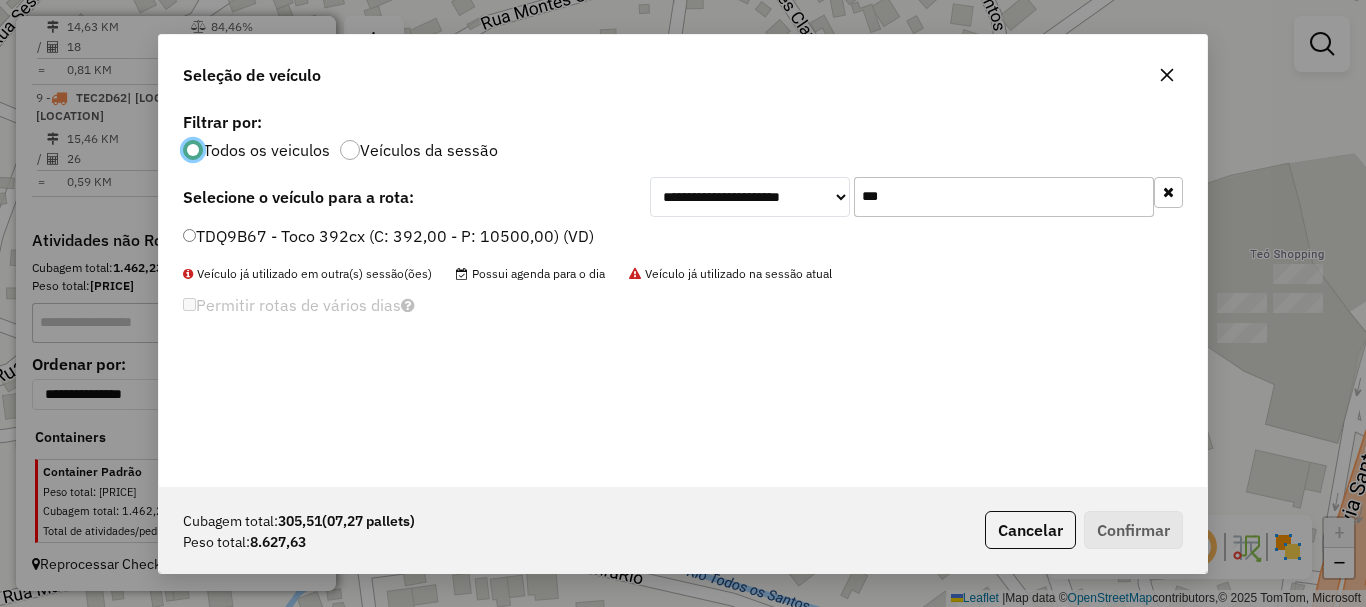 scroll, scrollTop: 11, scrollLeft: 6, axis: both 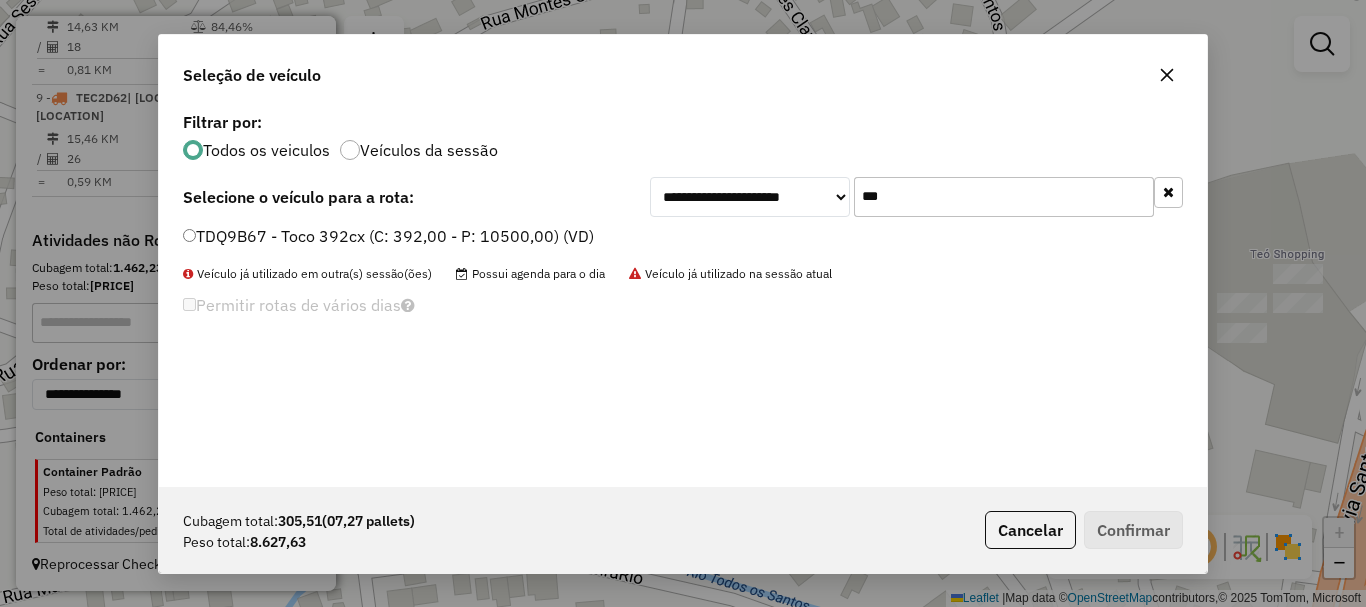 click on "TDQ9B67 - Toco 392cx (C: 392,00 - P: 10500,00) (VD)" 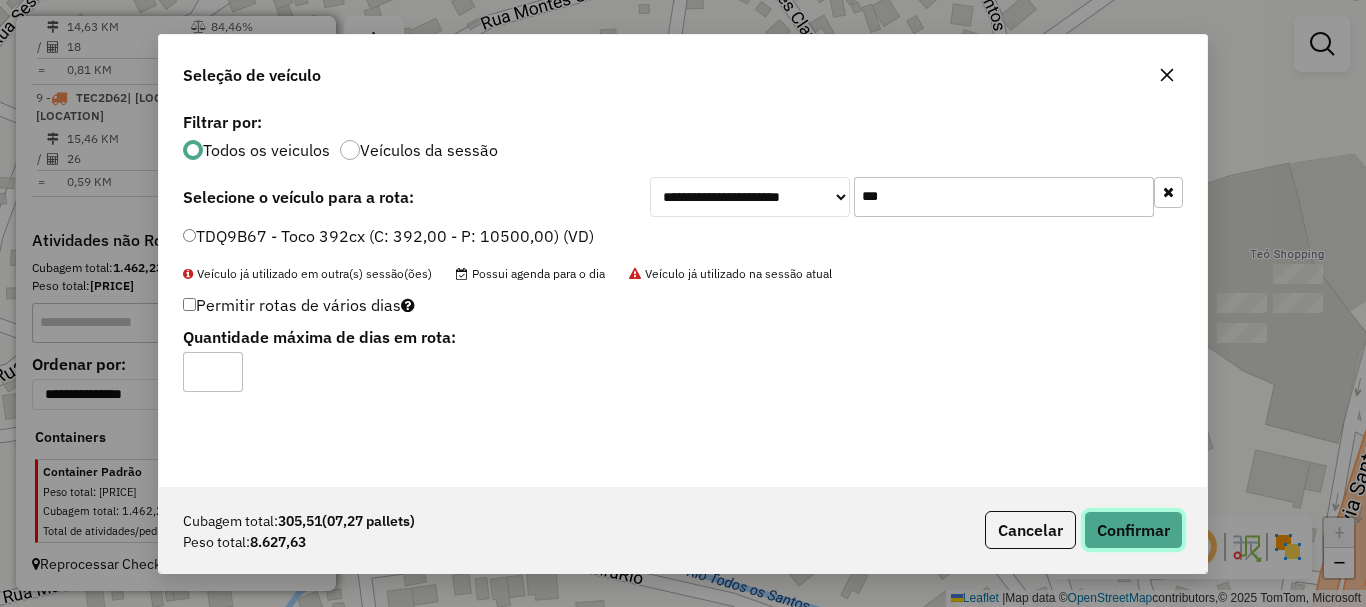 click on "Confirmar" 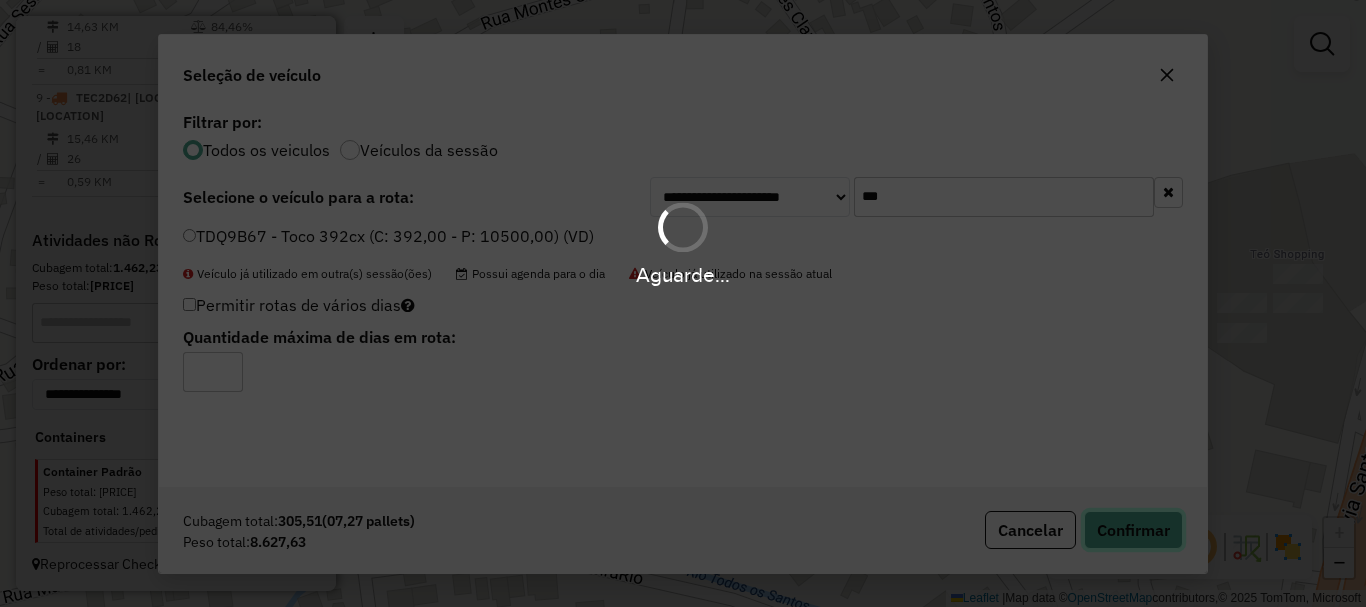 type 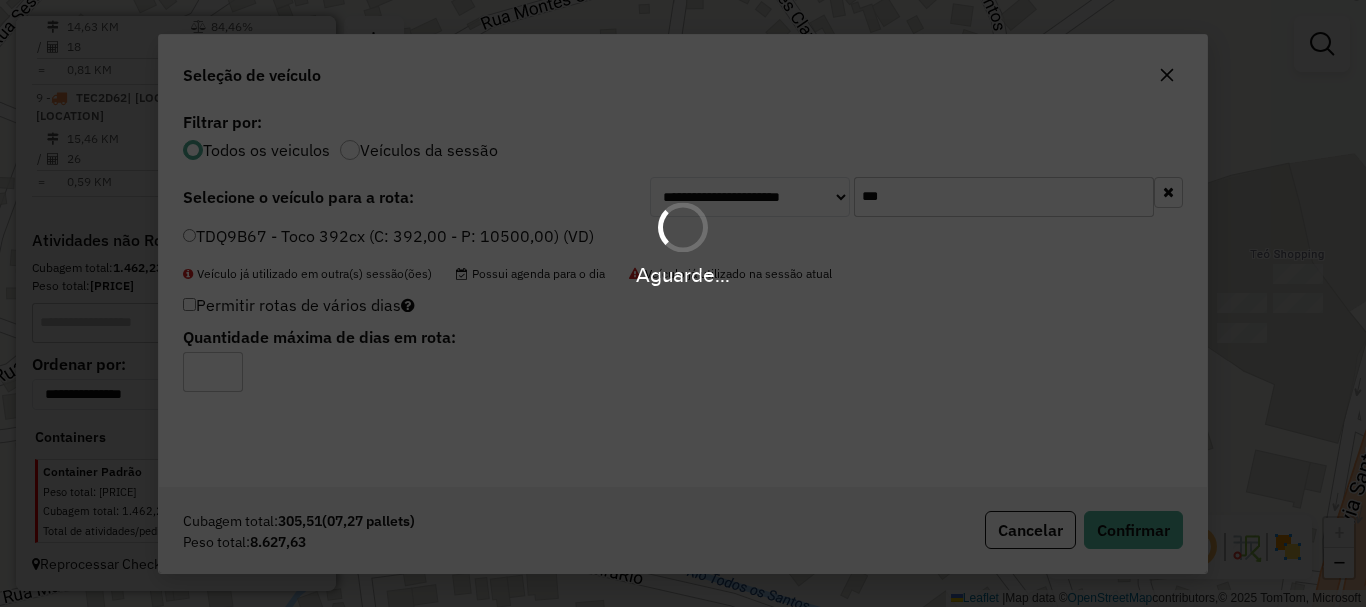 scroll, scrollTop: 1830, scrollLeft: 0, axis: vertical 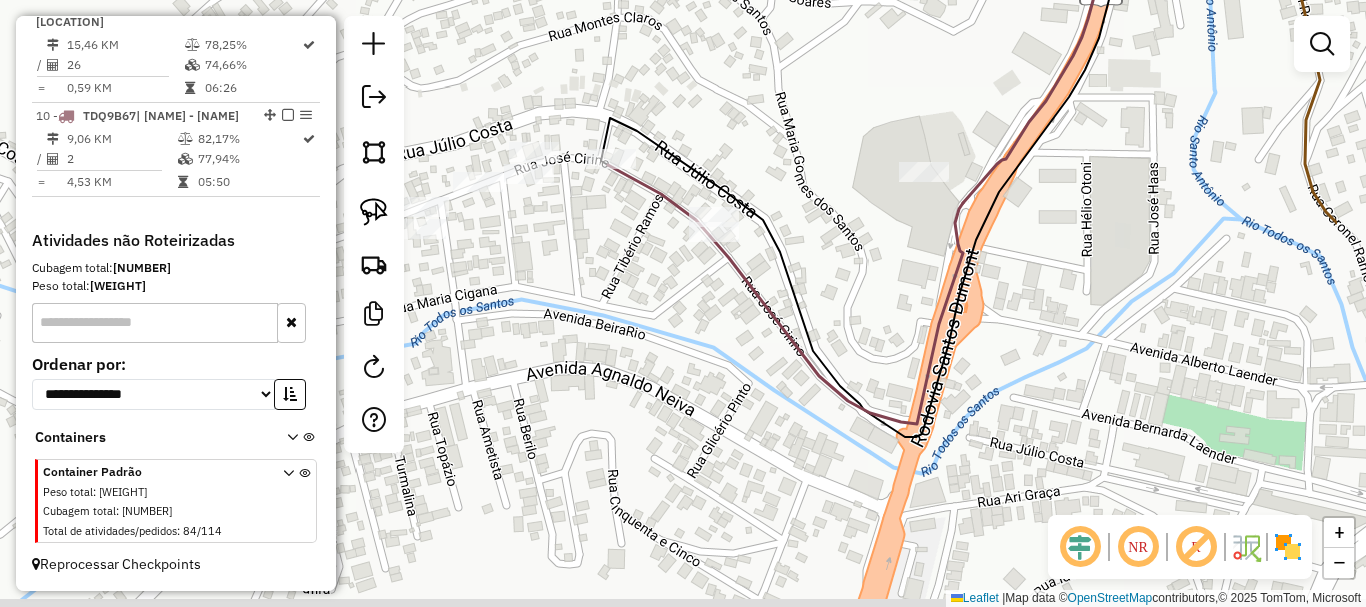 drag, startPoint x: 989, startPoint y: 361, endPoint x: 771, endPoint y: 177, distance: 285.2718 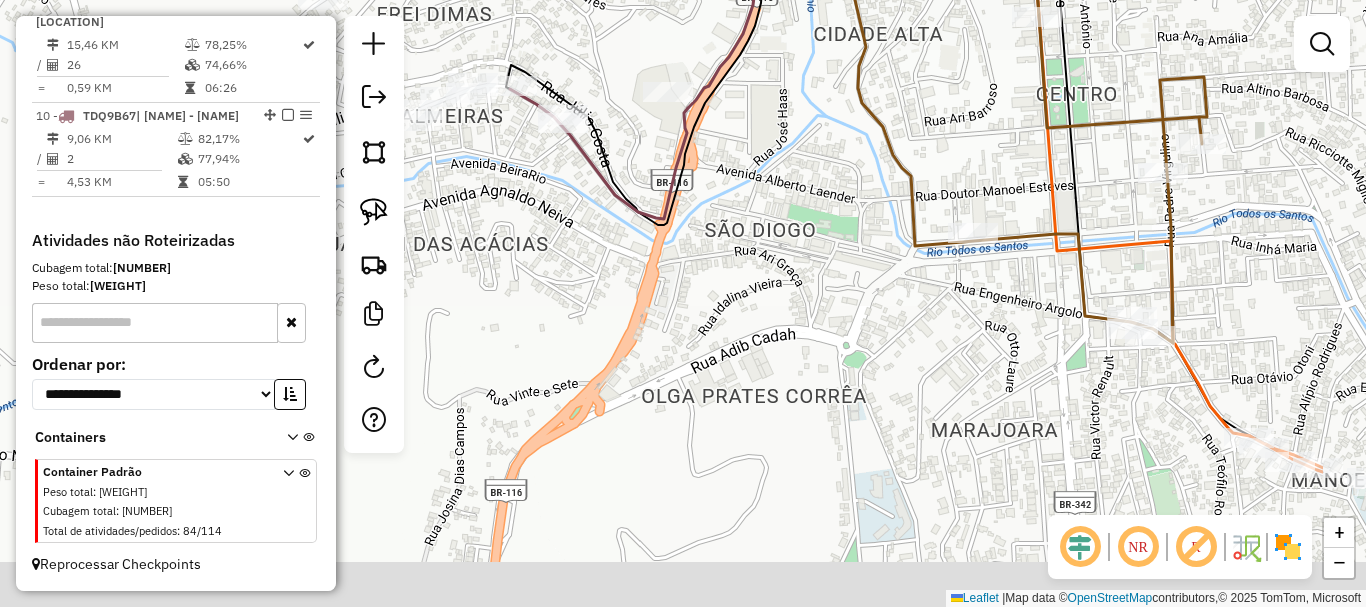drag, startPoint x: 957, startPoint y: 374, endPoint x: 775, endPoint y: 277, distance: 206.2353 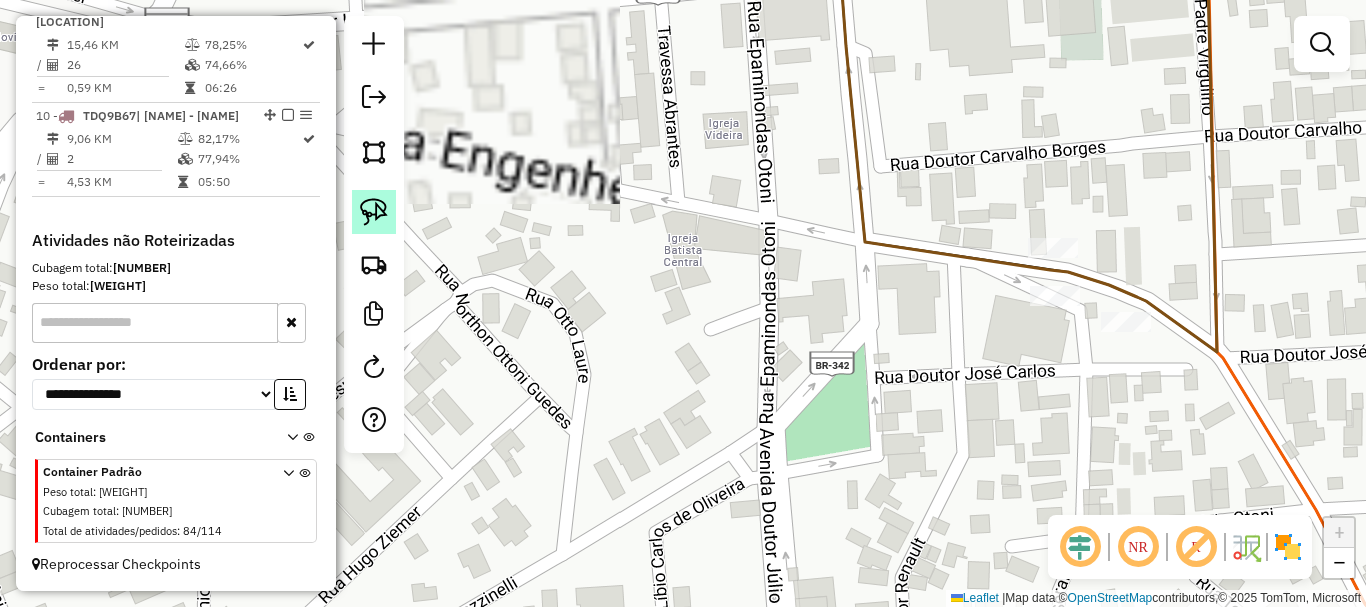 click 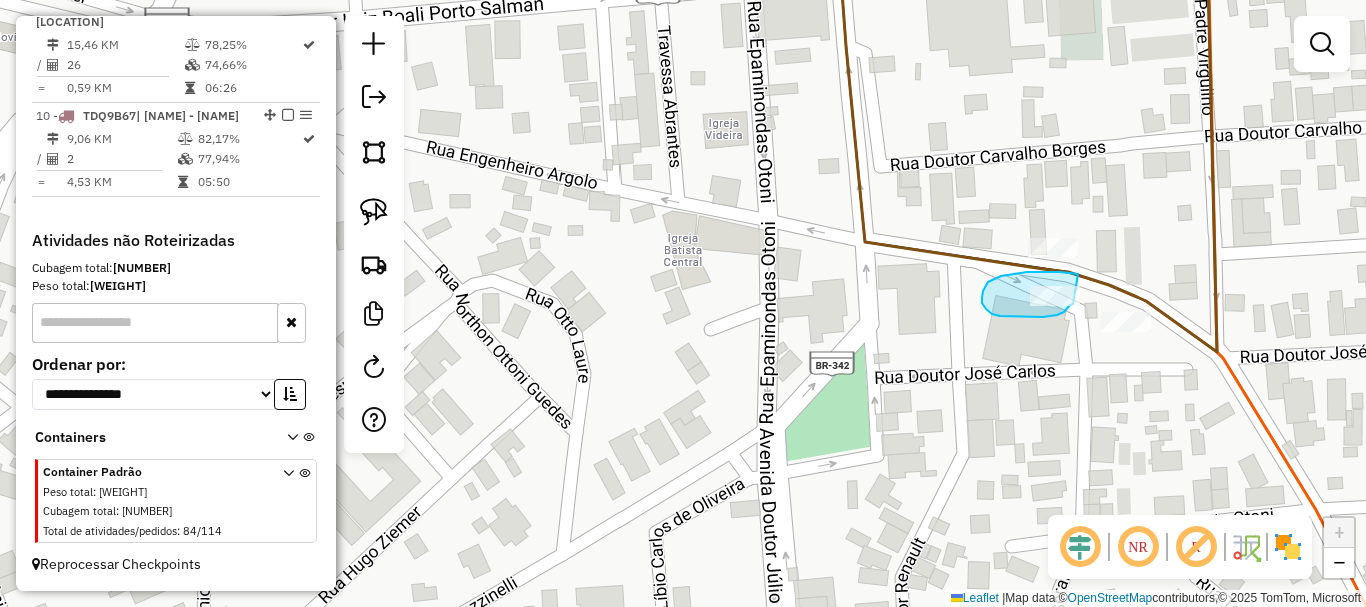 click 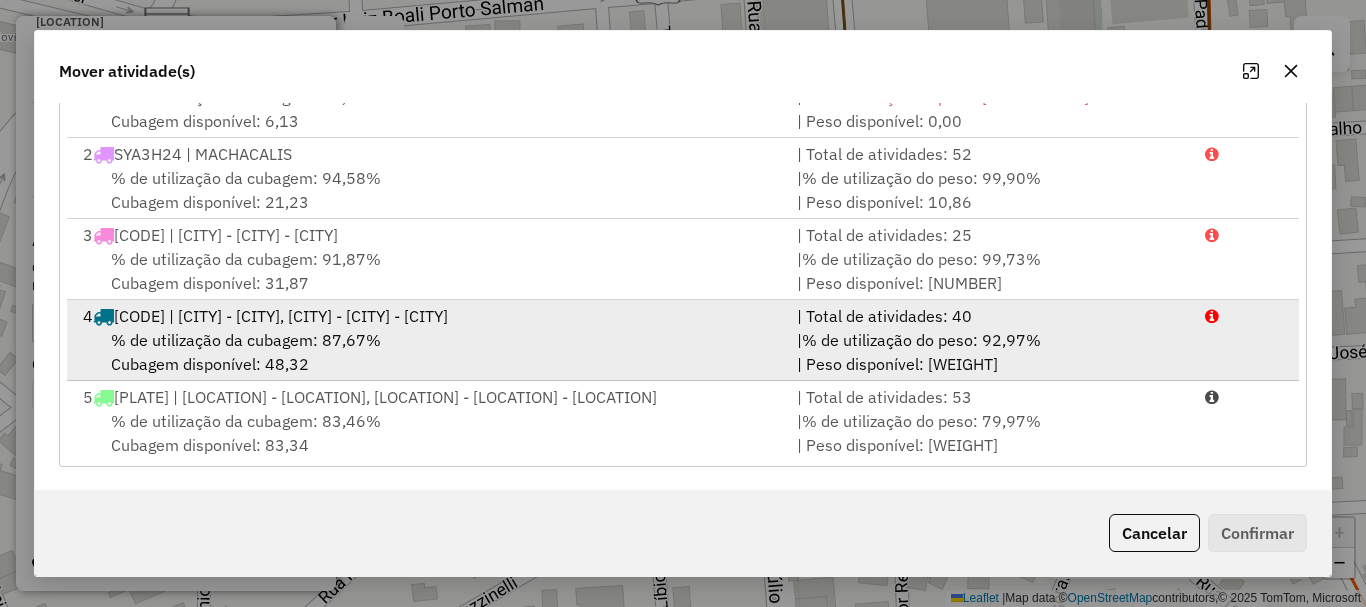 scroll, scrollTop: 397, scrollLeft: 0, axis: vertical 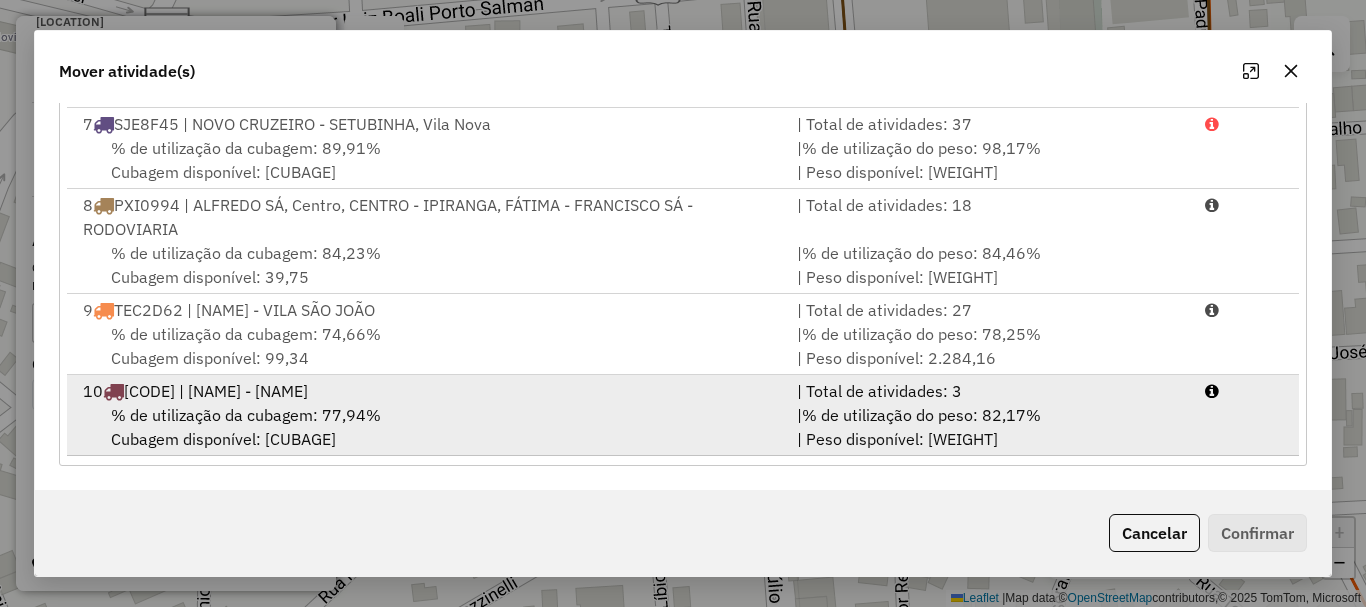 click on "% de utilização da cubagem: 77,94%" at bounding box center [246, 415] 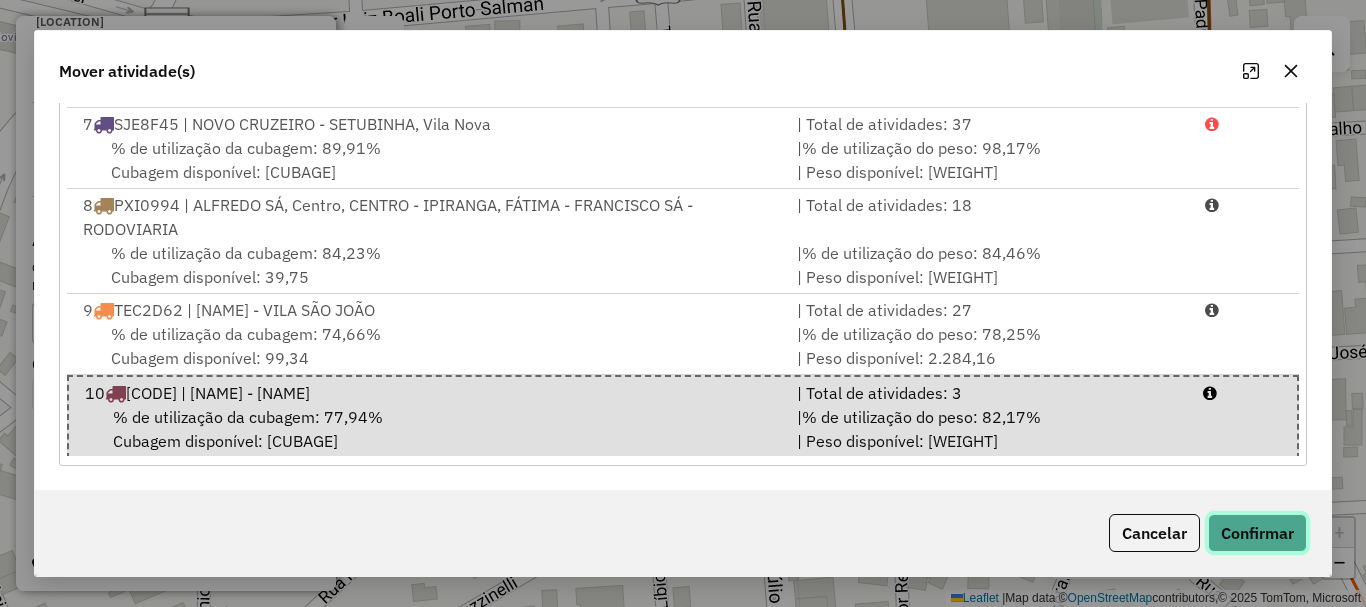 click on "Confirmar" 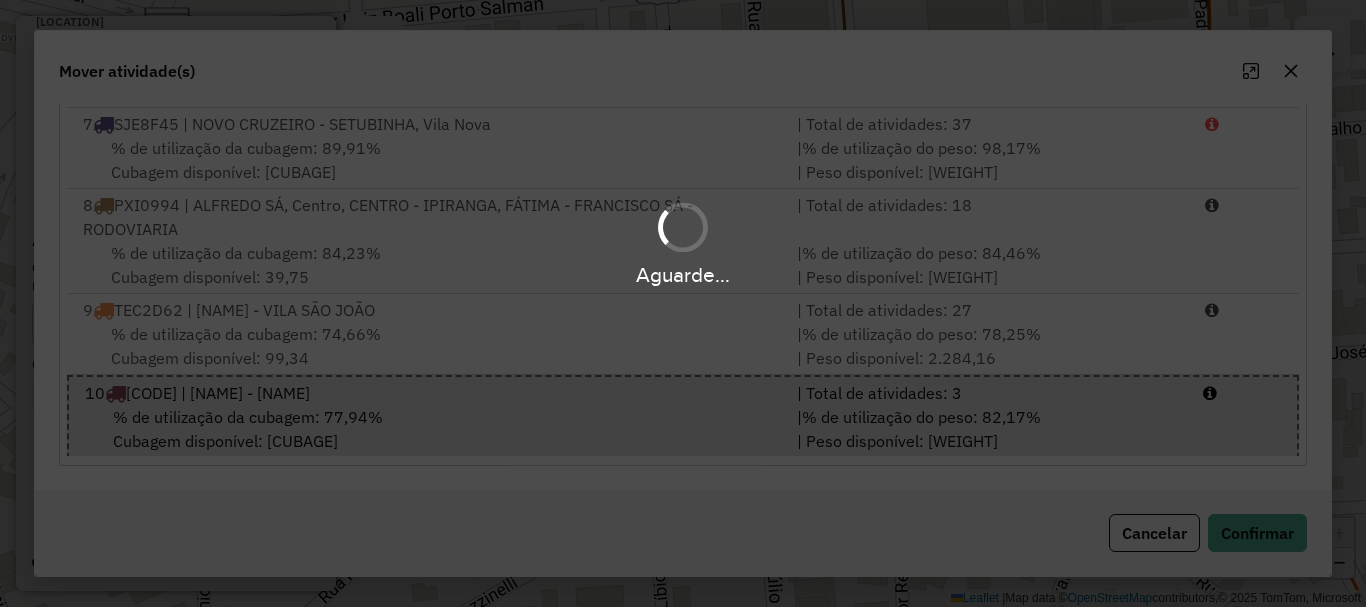 scroll, scrollTop: 0, scrollLeft: 0, axis: both 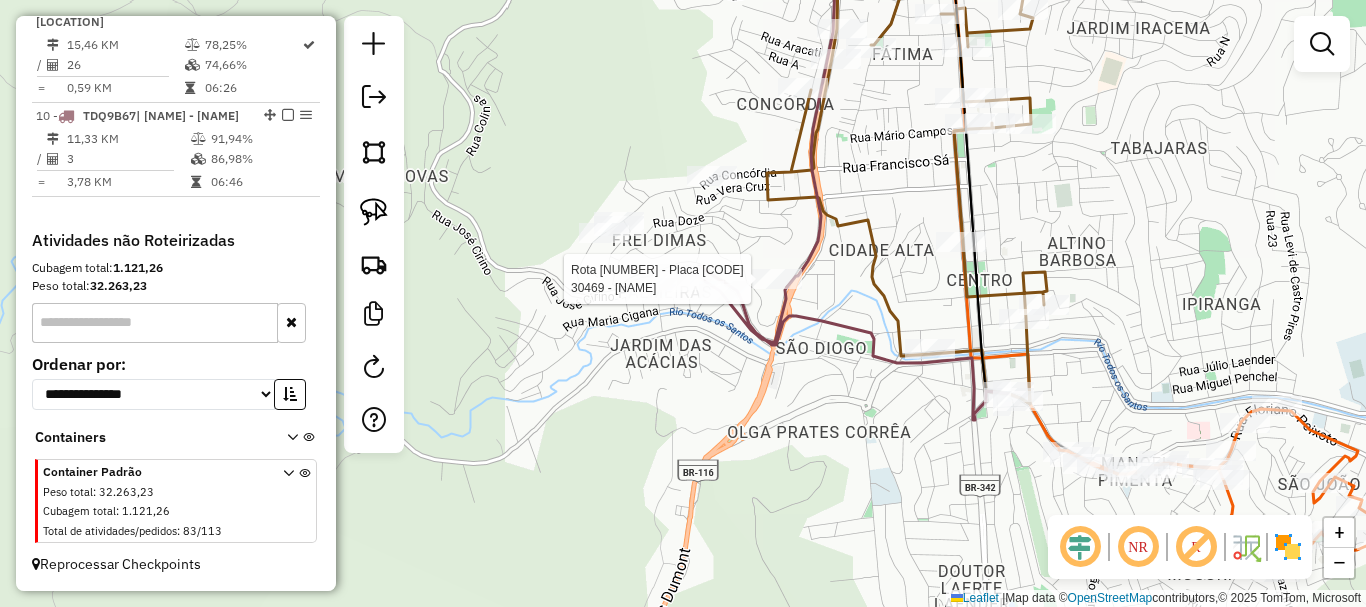 select on "*********" 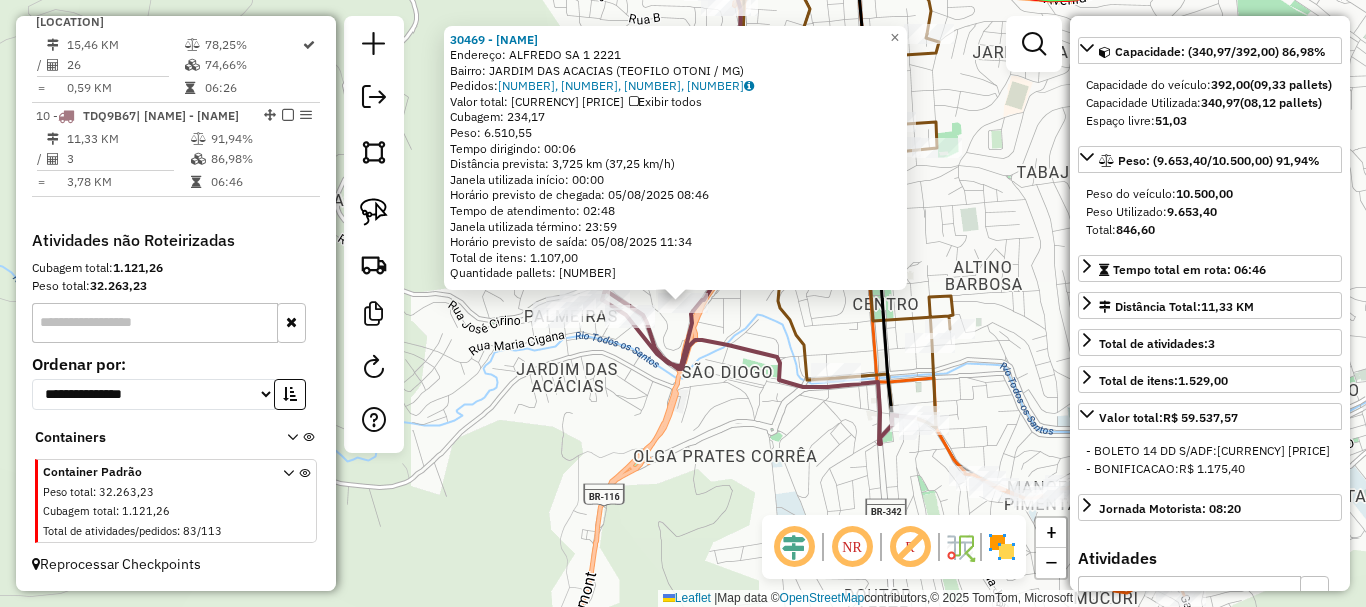 scroll, scrollTop: 200, scrollLeft: 0, axis: vertical 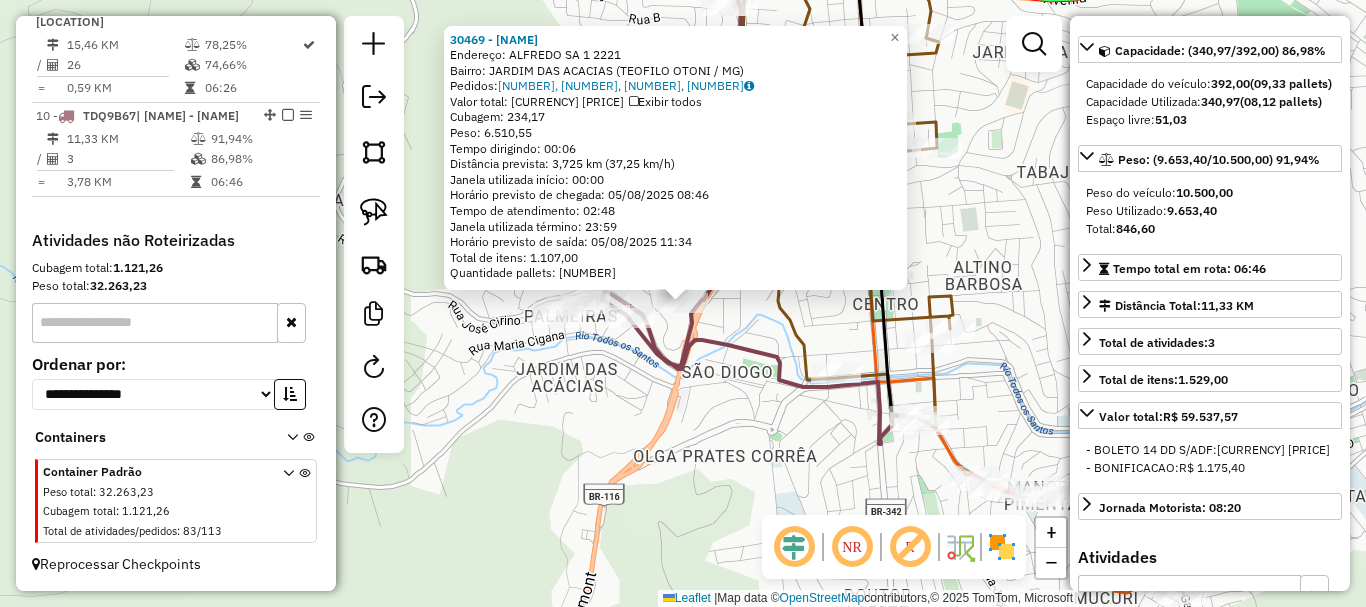 click on "Rota 9 - Placa TEC2D62  23093 - JOSIANE AMARAL DOS S 30469 - HIPERMERCADO TECA LT  Endereço:  ALFREDO SA 1 2221   Bairro: JARDIM DAS ACACIAS (TEOFILO OTONI / MG)   Pedidos:  04393997, 04394381, 04394402, 04394403   Valor total: R$ 40.678,56   Exibir todos   Cubagem: 234,17  Peso: 6.510,55  Tempo dirigindo: 00:06   Distância prevista: 3,725 km (37,25 km/h)   Janela utilizada início: 00:00   Horário previsto de chegada: 05/08/2025 08:46   Tempo de atendimento: 02:48   Janela utilizada término: 23:59   Horário previsto de saída: 05/08/2025 11:34   Total de itens: 1.107,00   Quantidade pallets: 5,575  × Janela de atendimento Grade de atendimento Capacidade Transportadoras Veículos Cliente Pedidos  Rotas Selecione os dias de semana para filtrar as janelas de atendimento  Seg   Ter   Qua   Qui   Sex   Sáb   Dom  Informe o período da janela de atendimento: De: Até:  Filtrar exatamente a janela do cliente  Considerar janela de atendimento padrão   Seg   Ter   Qua   Qui   Sex   Sáb   Dom   Peso mínimo:" 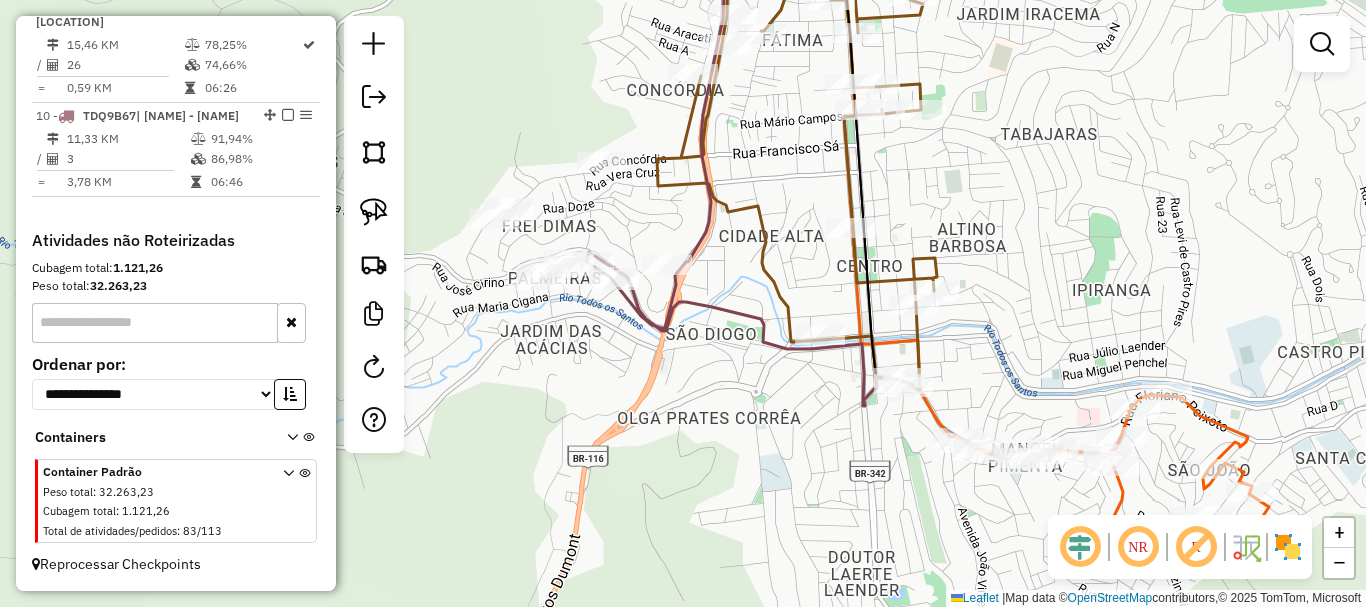 drag, startPoint x: 813, startPoint y: 522, endPoint x: 686, endPoint y: 263, distance: 288.46143 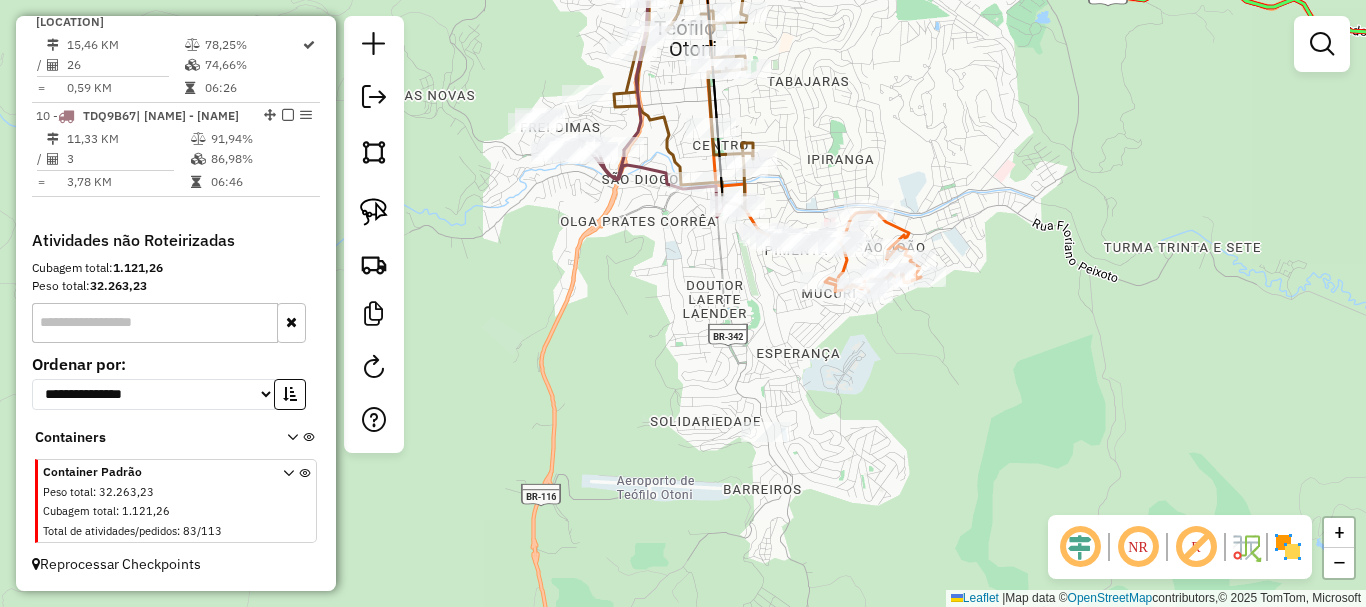 drag, startPoint x: 840, startPoint y: 445, endPoint x: 852, endPoint y: 550, distance: 105.68349 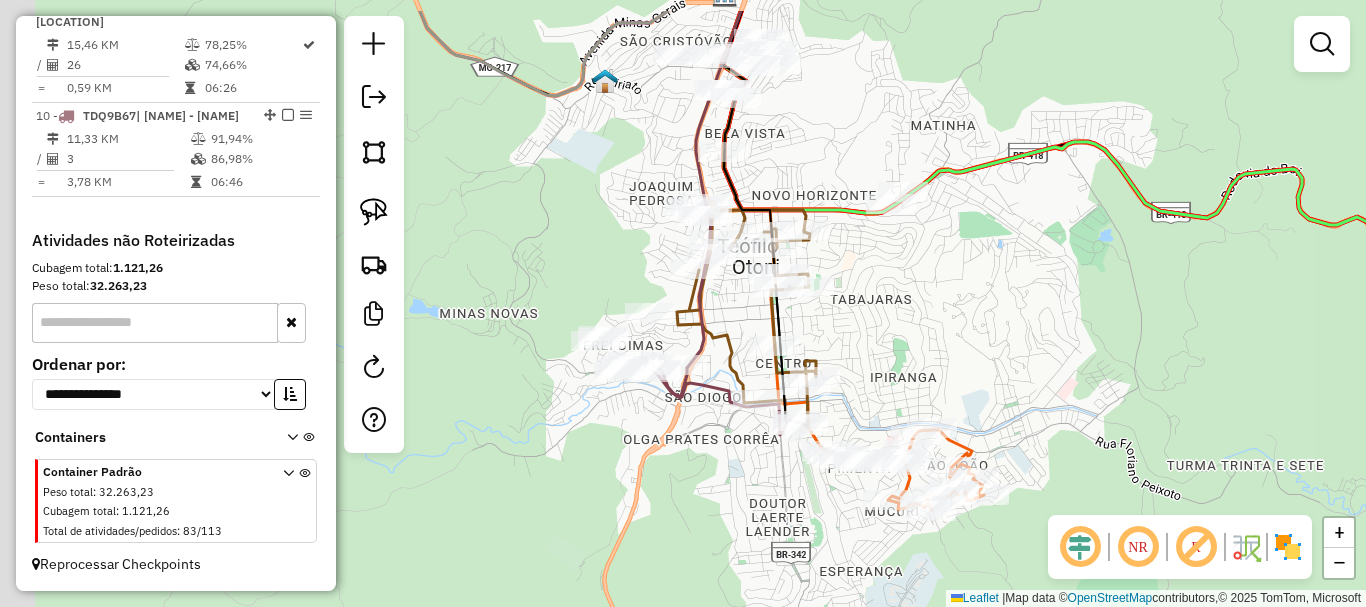 drag, startPoint x: 728, startPoint y: 481, endPoint x: 777, endPoint y: 554, distance: 87.92042 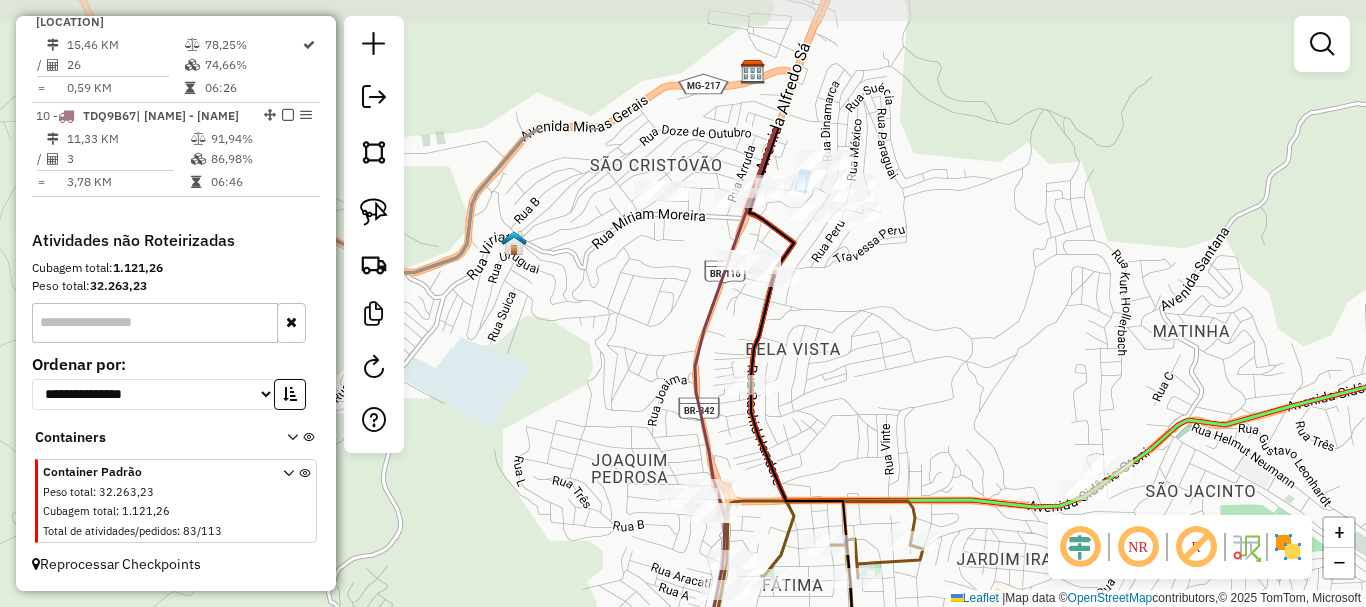 drag, startPoint x: 851, startPoint y: 216, endPoint x: 837, endPoint y: 405, distance: 189.5178 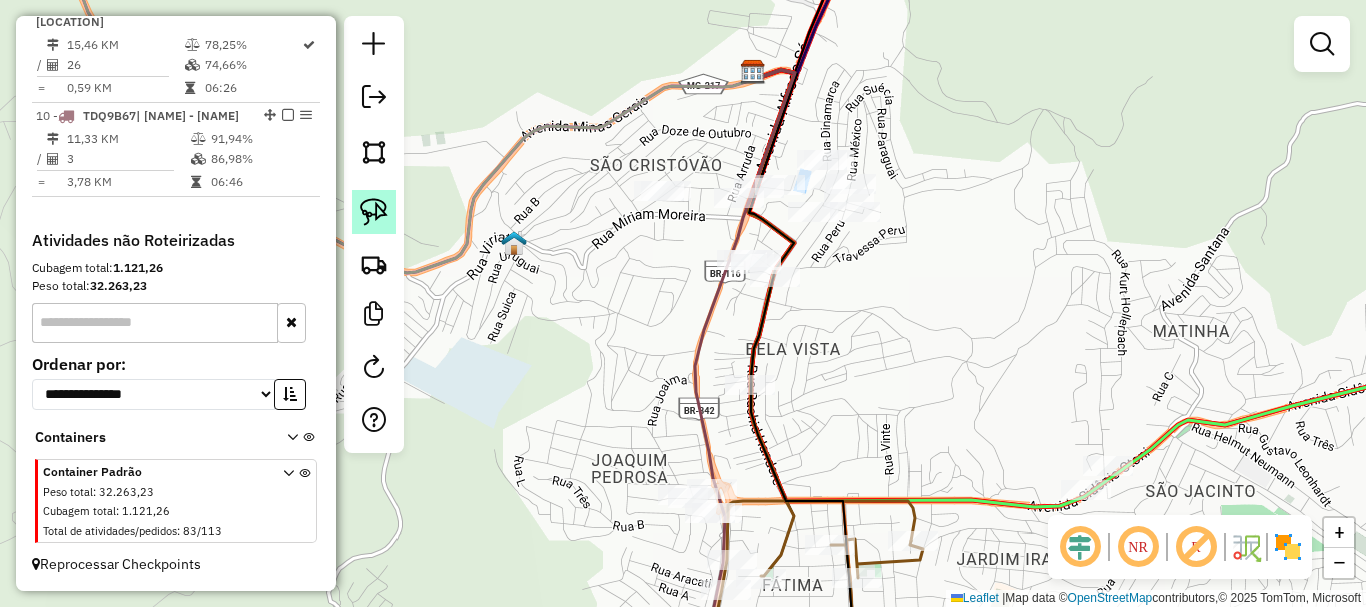 click 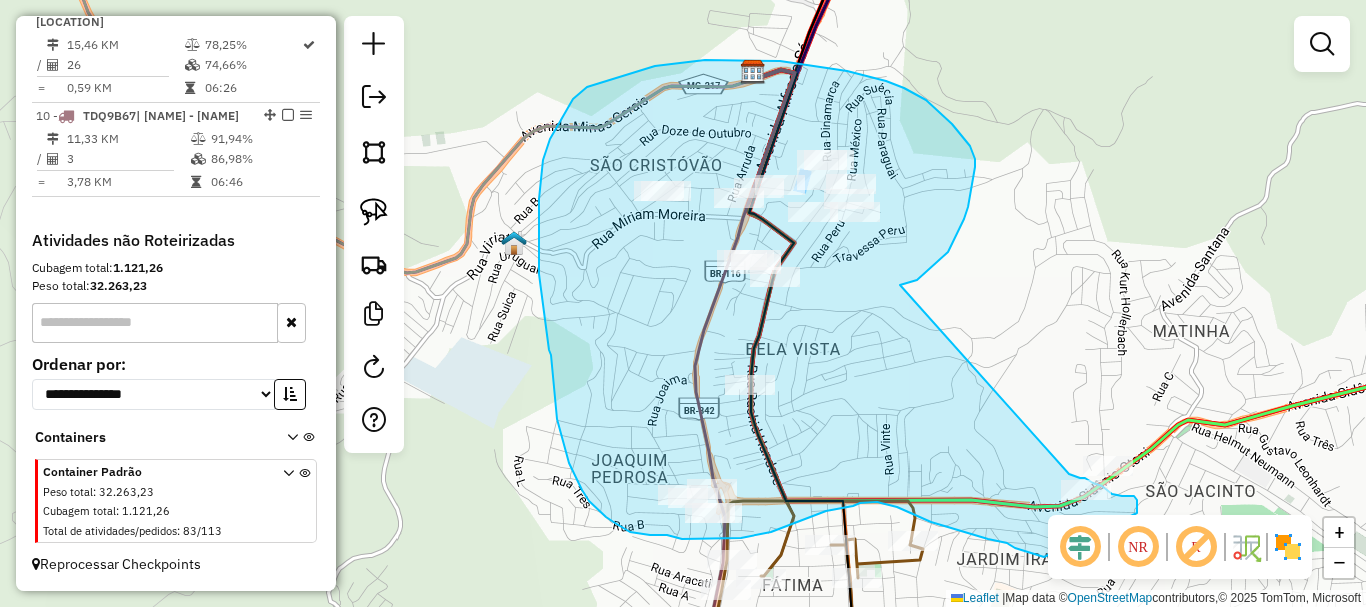 drag, startPoint x: 935, startPoint y: 265, endPoint x: 1069, endPoint y: 474, distance: 248.268 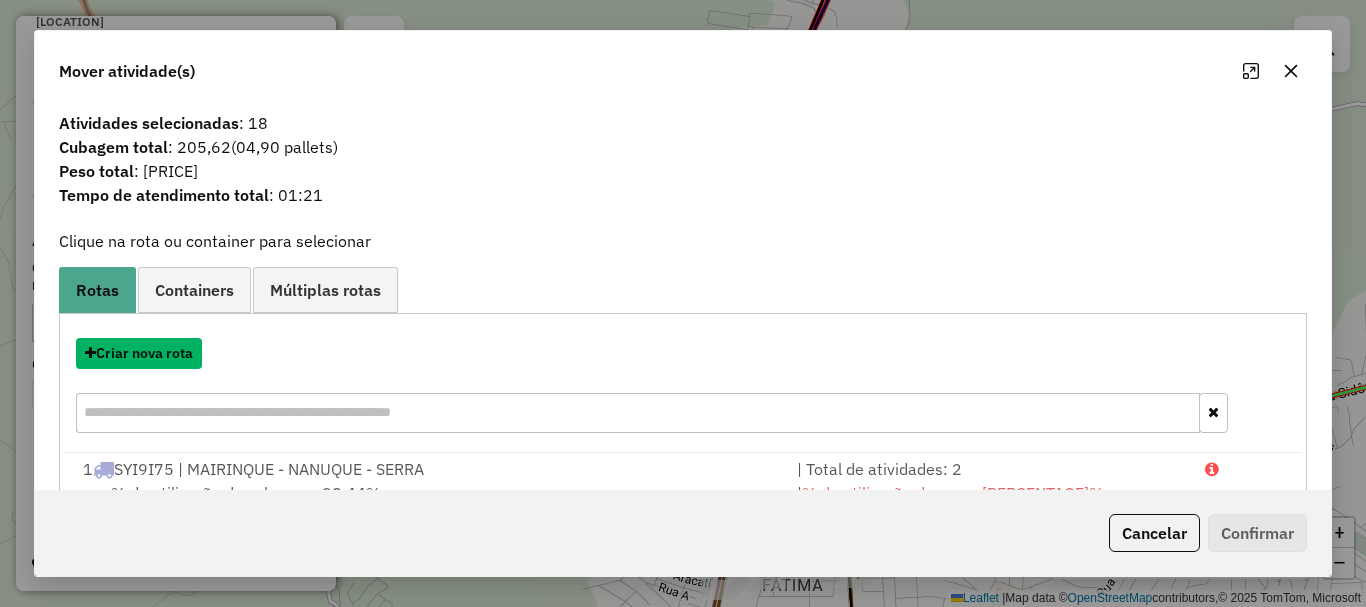 click on "Criar nova rota" at bounding box center (139, 353) 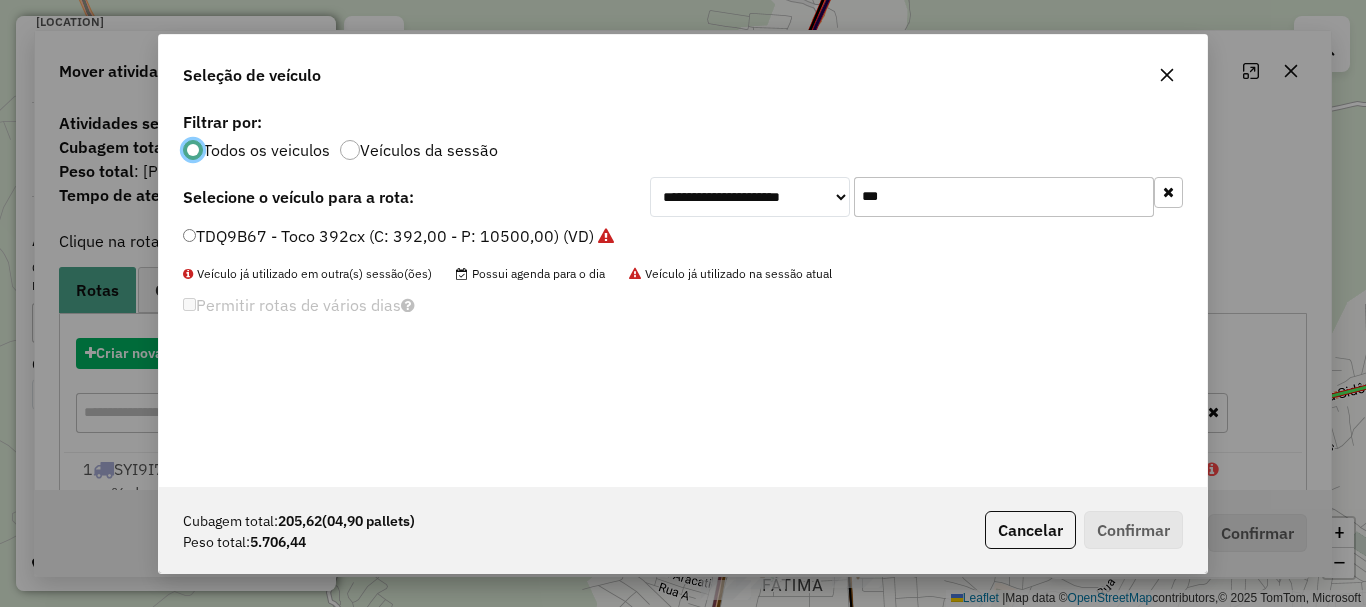 scroll, scrollTop: 11, scrollLeft: 6, axis: both 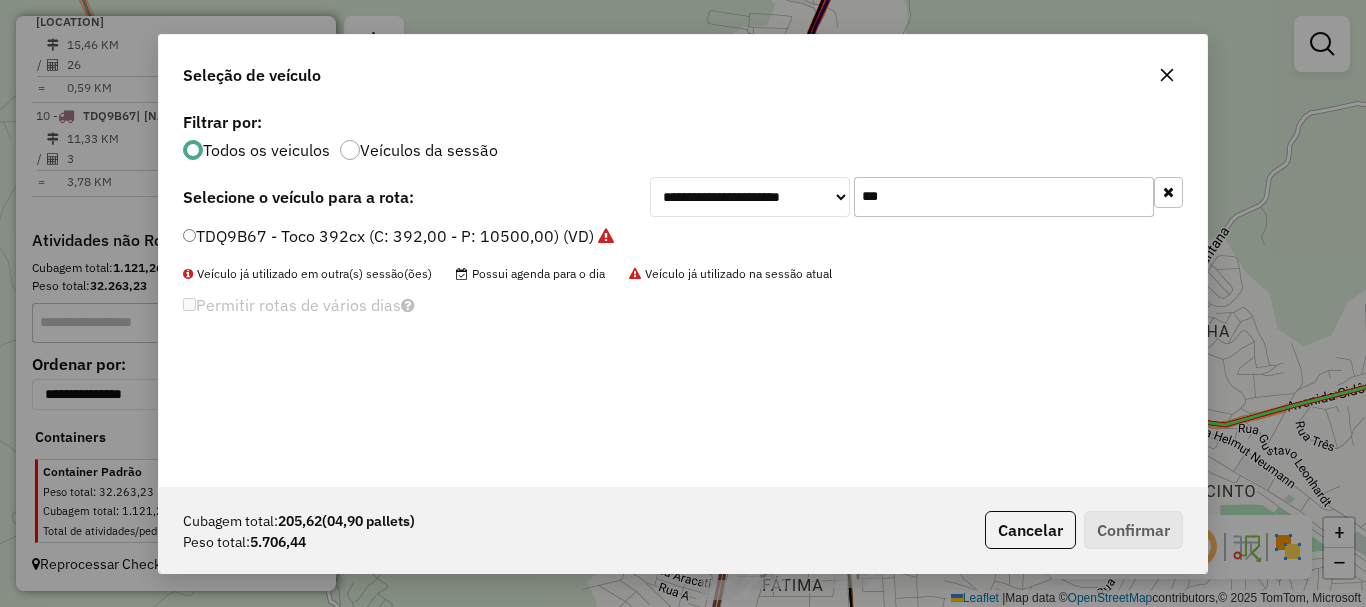 drag, startPoint x: 787, startPoint y: 200, endPoint x: 750, endPoint y: 200, distance: 37 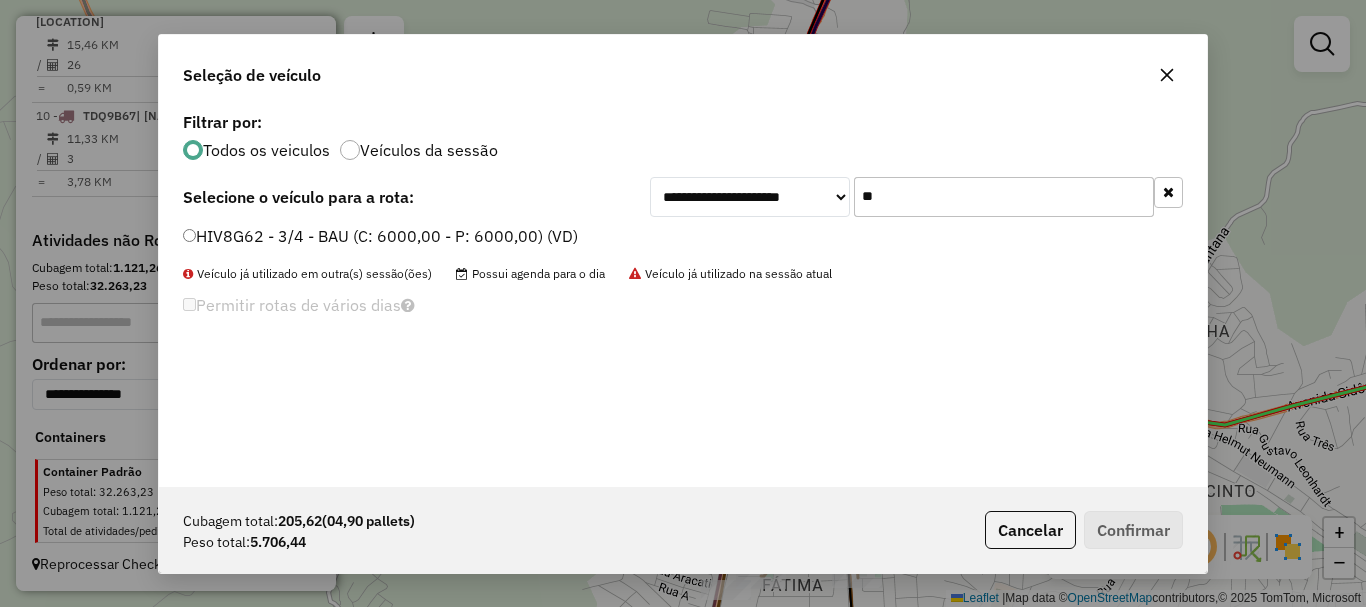 type on "**" 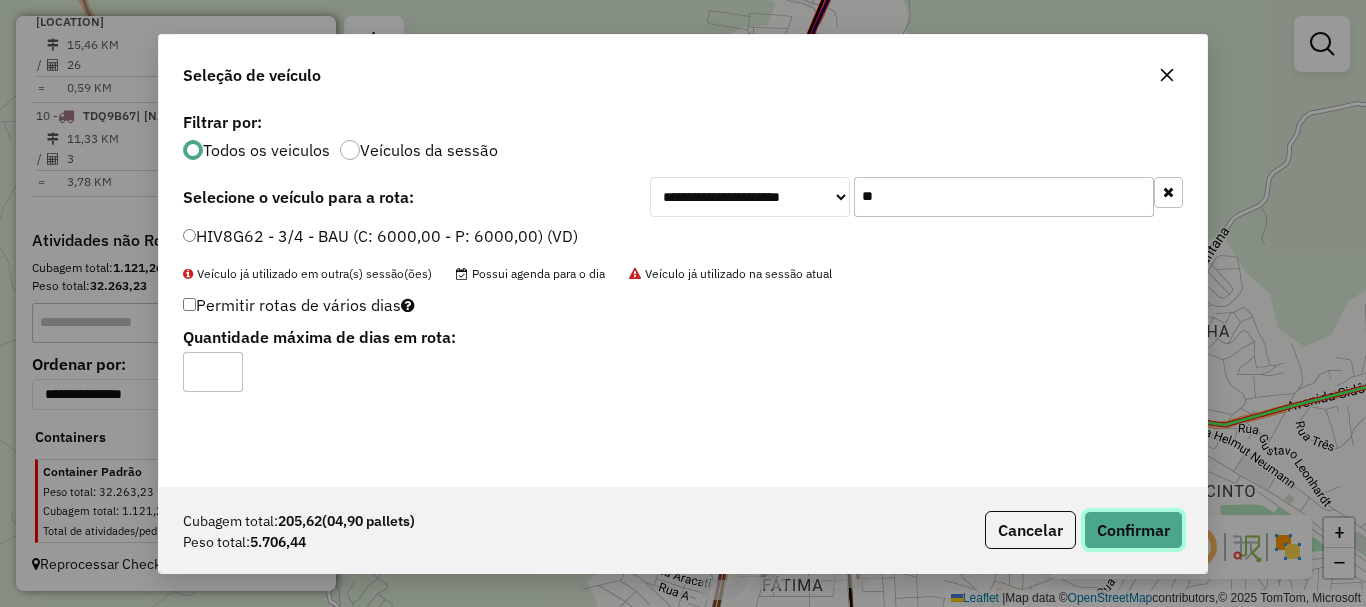 click on "Confirmar" 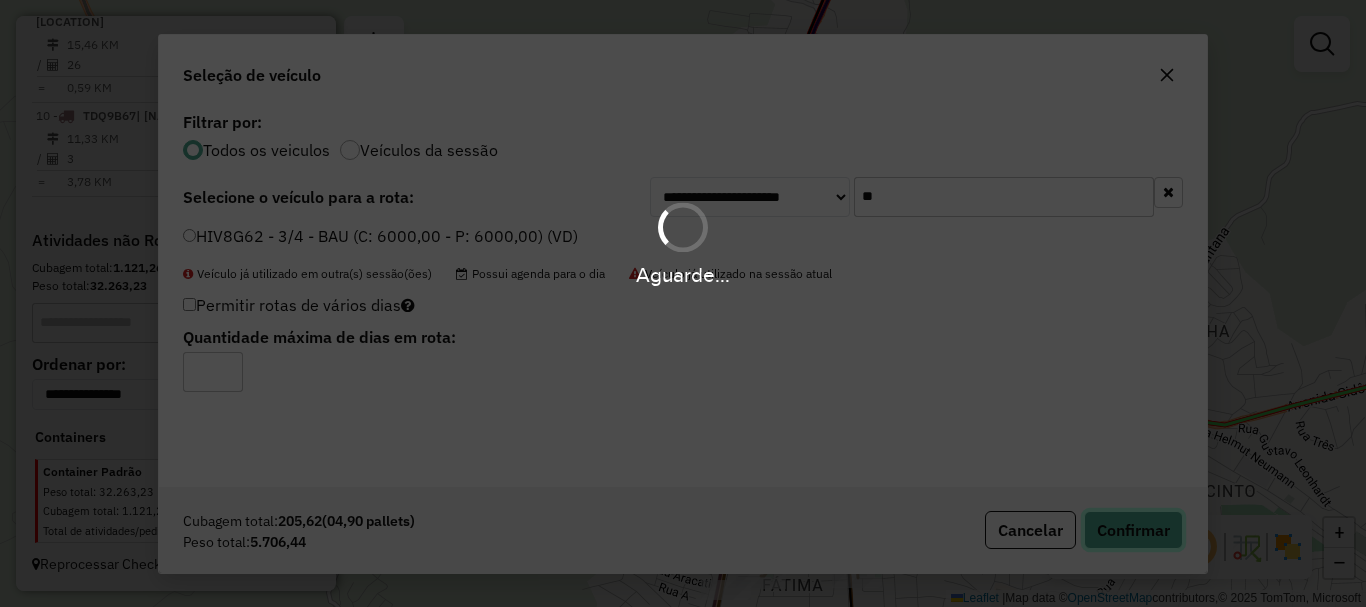 type 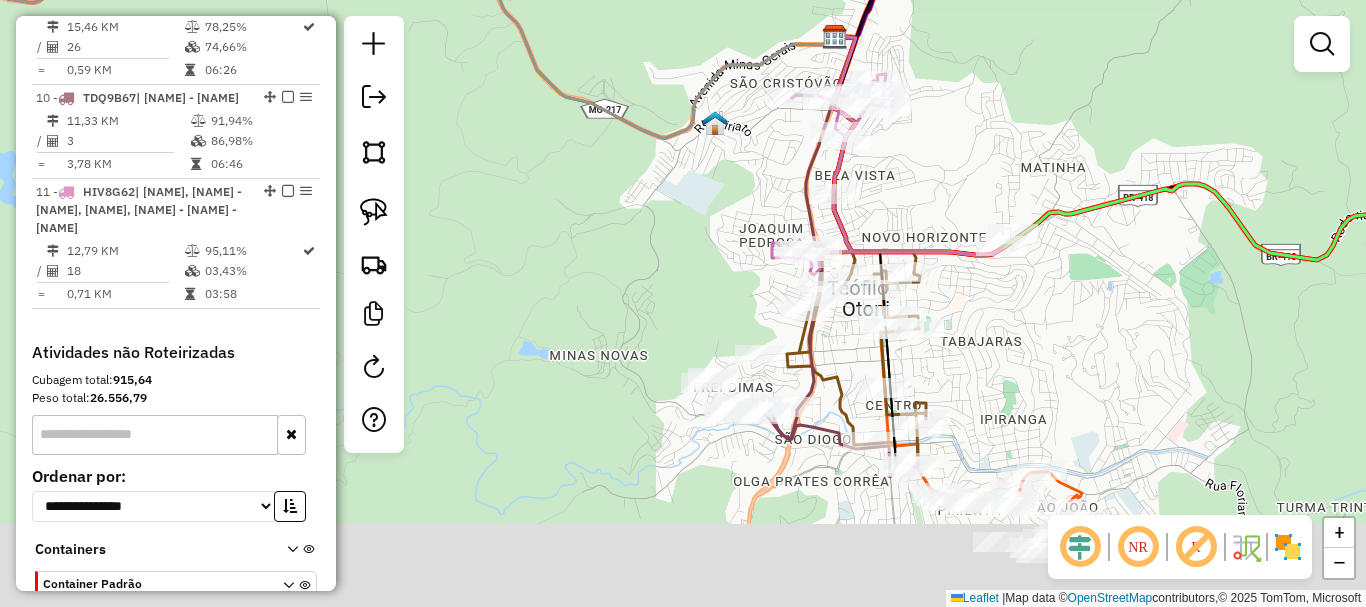 drag, startPoint x: 897, startPoint y: 360, endPoint x: 894, endPoint y: 192, distance: 168.02678 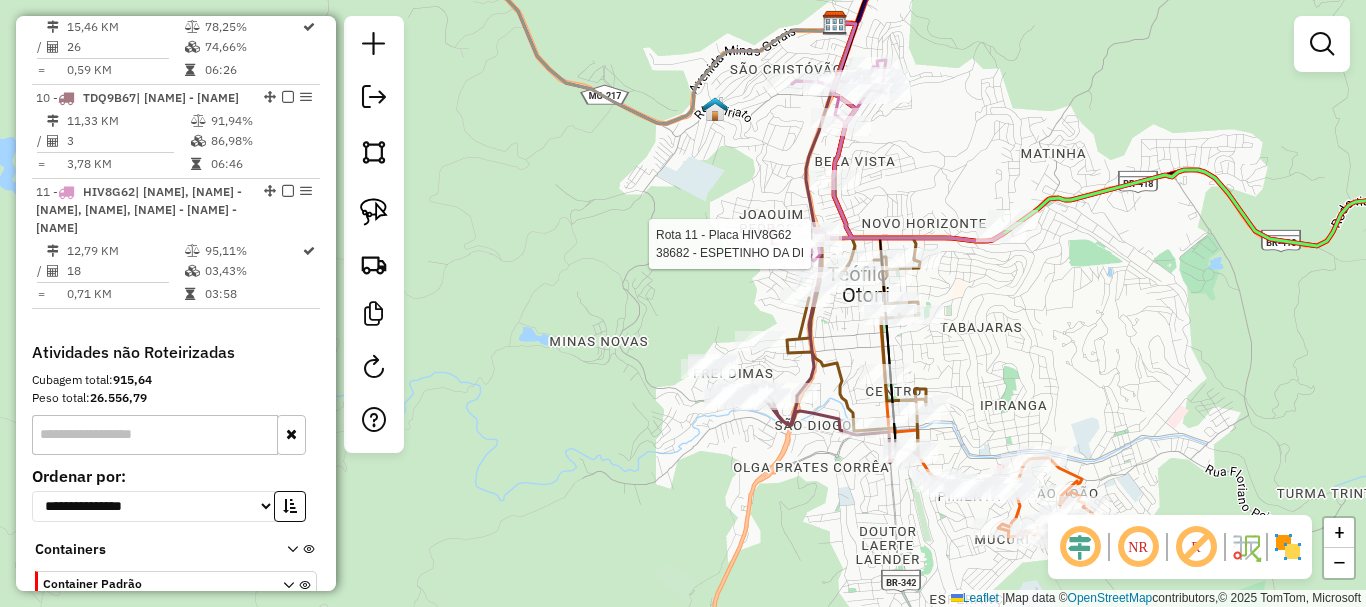select on "*********" 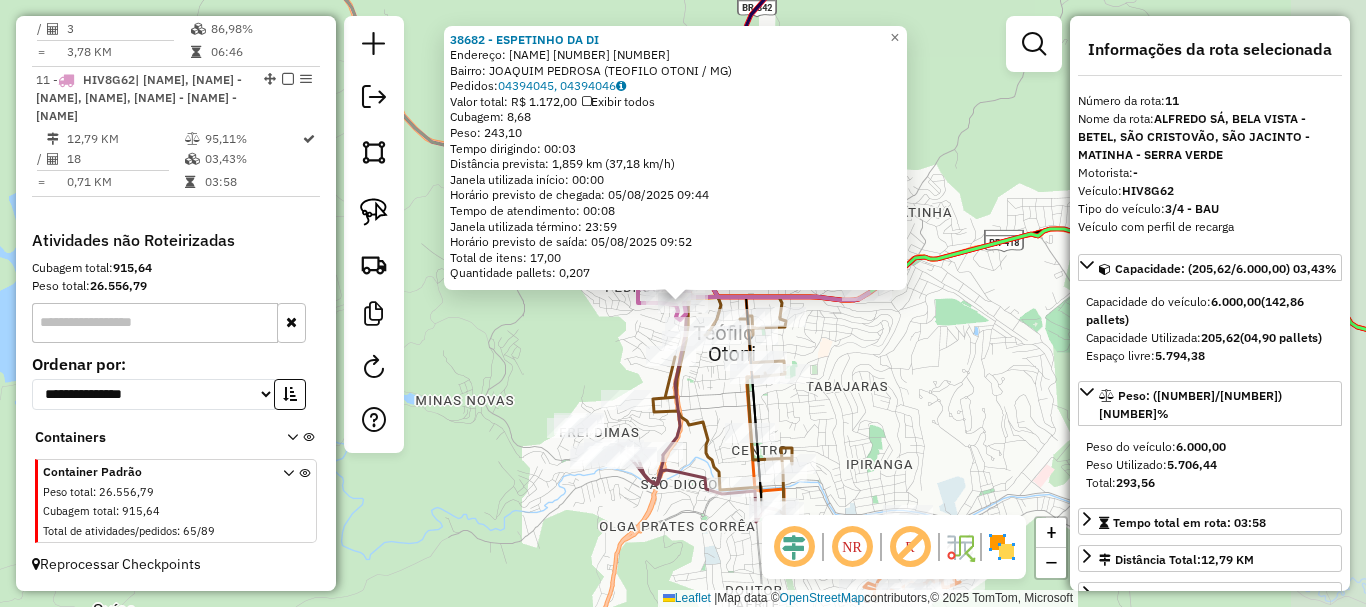 scroll, scrollTop: 1978, scrollLeft: 0, axis: vertical 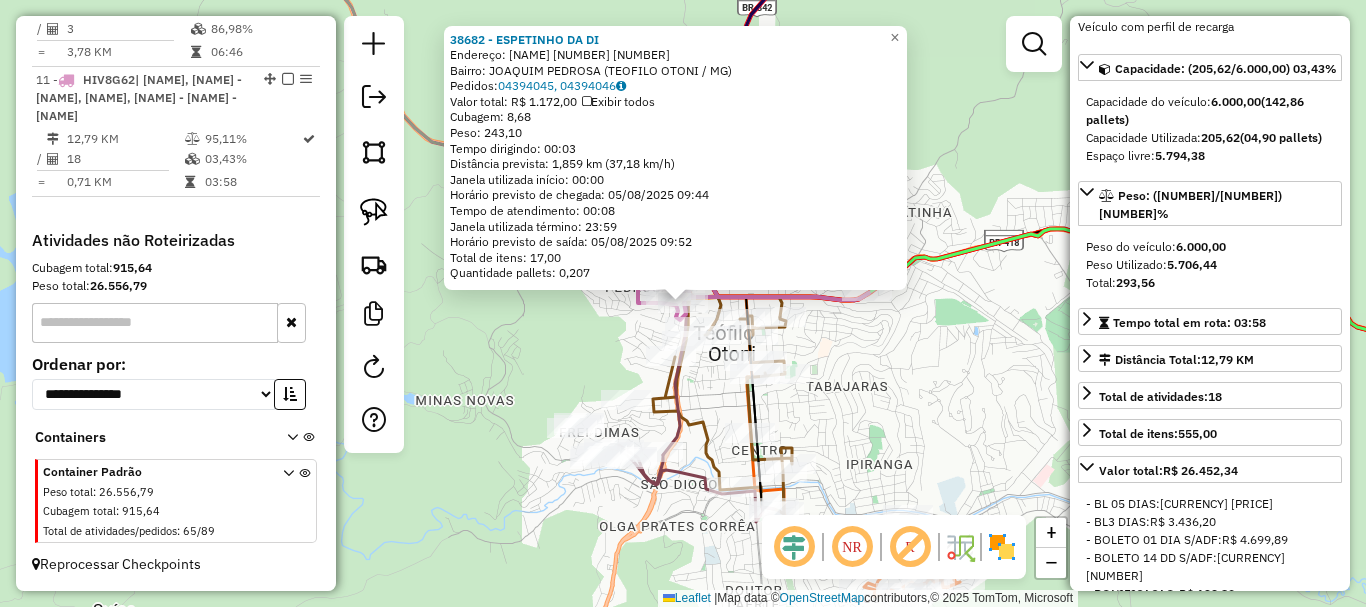 click on "38682 - ESPETINHO DA DI  Endereço:  ALFREDO SA 2670 3723   Bairro: JOAQUIM PEDROSA (TEOFILO OTONI / MG)   Pedidos:  04394045, 04394046   Valor total: R$ 1.172,00   Exibir todos   Cubagem: 8,68  Peso: 243,10  Tempo dirigindo: 00:03   Distância prevista: 1,859 km (37,18 km/h)   Janela utilizada início: 00:00   Horário previsto de chegada: 05/08/2025 09:44   Tempo de atendimento: 00:08   Janela utilizada término: 23:59   Horário previsto de saída: 05/08/2025 09:52   Total de itens: 17,00   Quantidade pallets: 0,207  × Janela de atendimento Grade de atendimento Capacidade Transportadoras Veículos Cliente Pedidos  Rotas Selecione os dias de semana para filtrar as janelas de atendimento  Seg   Ter   Qua   Qui   Sex   Sáb   Dom  Informe o período da janela de atendimento: De: Até:  Filtrar exatamente a janela do cliente  Considerar janela de atendimento padrão  Selecione os dias de semana para filtrar as grades de atendimento  Seg   Ter   Qua   Qui   Sex   Sáb   Dom   Peso mínimo:   Peso máximo:  De:" 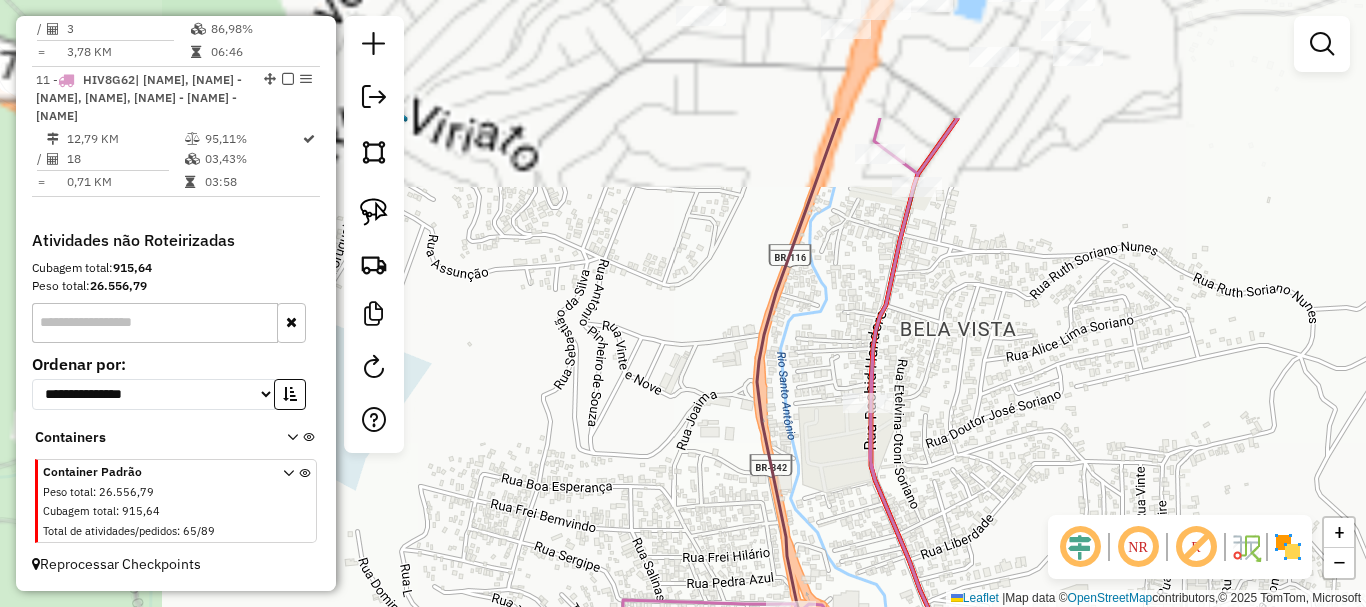drag, startPoint x: 684, startPoint y: 161, endPoint x: 719, endPoint y: 369, distance: 210.92416 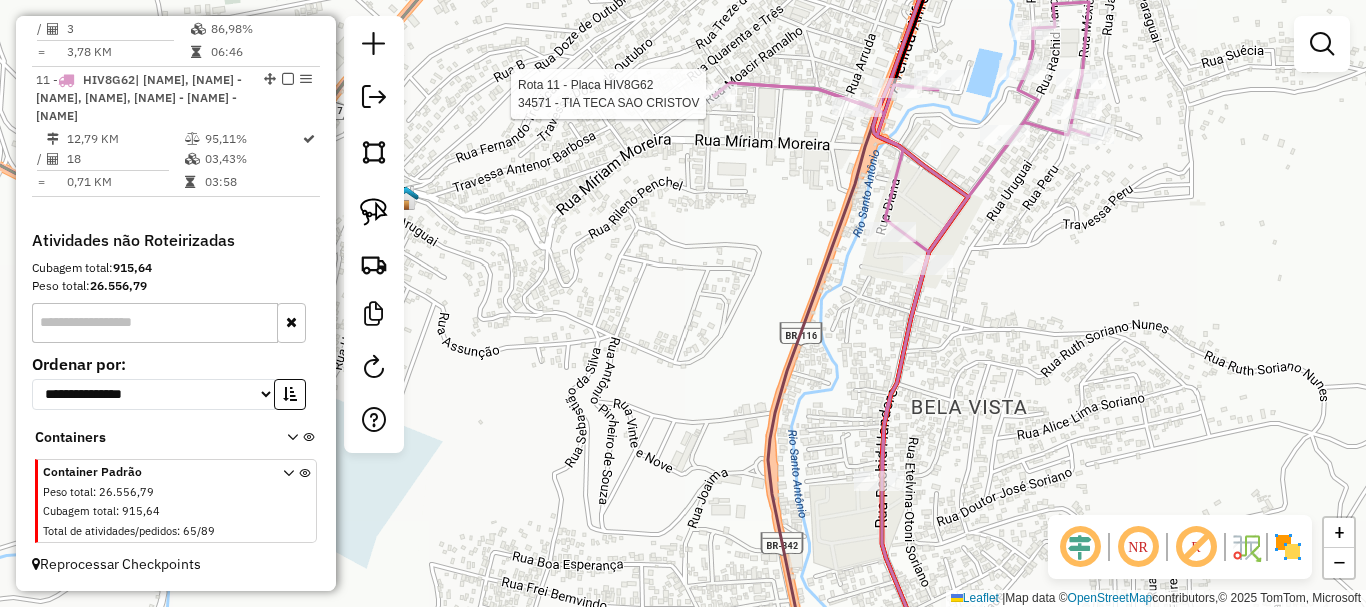 click 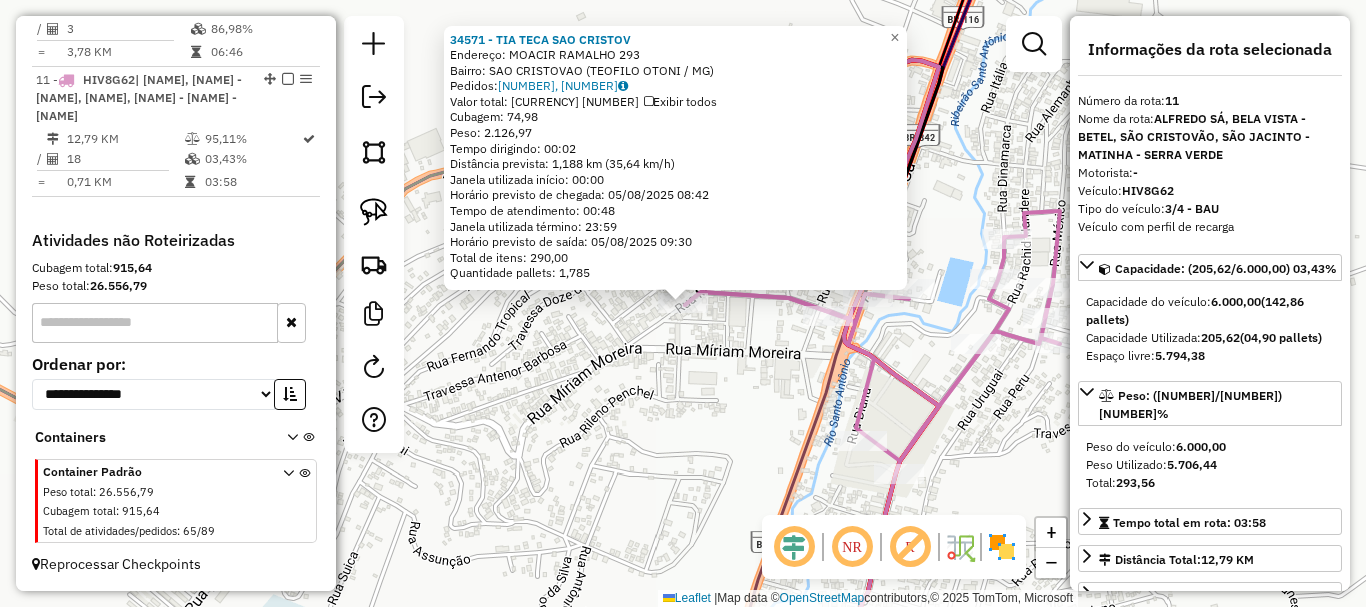 click on "34571 - TIA TECA SAO CRISTOV  Endereço:  MOACIR RAMALHO 293   Bairro: SAO CRISTOVAO (TEOFILO OTONI / MG)   Pedidos:  04394455, 04394457   Valor total: R$ 11.163,63   Exibir todos   Cubagem: 74,98  Peso: 2.126,97  Tempo dirigindo: 00:02   Distância prevista: 1,188 km (35,64 km/h)   Janela utilizada início: 00:00   Horário previsto de chegada: 05/08/2025 08:42   Tempo de atendimento: 00:48   Janela utilizada término: 23:59   Horário previsto de saída: 05/08/2025 09:30   Total de itens: 290,00   Quantidade pallets: 1,785  × Janela de atendimento Grade de atendimento Capacidade Transportadoras Veículos Cliente Pedidos  Rotas Selecione os dias de semana para filtrar as janelas de atendimento  Seg   Ter   Qua   Qui   Sex   Sáb   Dom  Informe o período da janela de atendimento: De: Até:  Filtrar exatamente a janela do cliente  Considerar janela de atendimento padrão  Selecione os dias de semana para filtrar as grades de atendimento  Seg   Ter   Qua   Qui   Sex   Sáb   Dom   Peso mínimo:   De:   Até:" 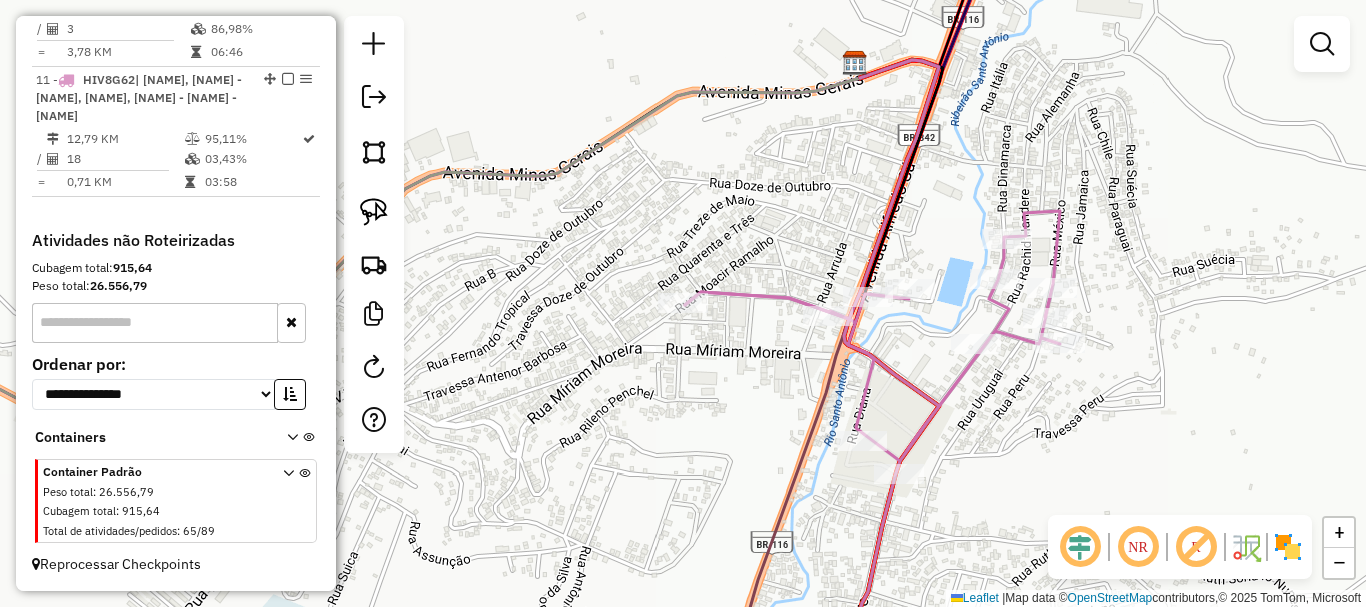 drag, startPoint x: 595, startPoint y: 539, endPoint x: 799, endPoint y: 106, distance: 478.64914 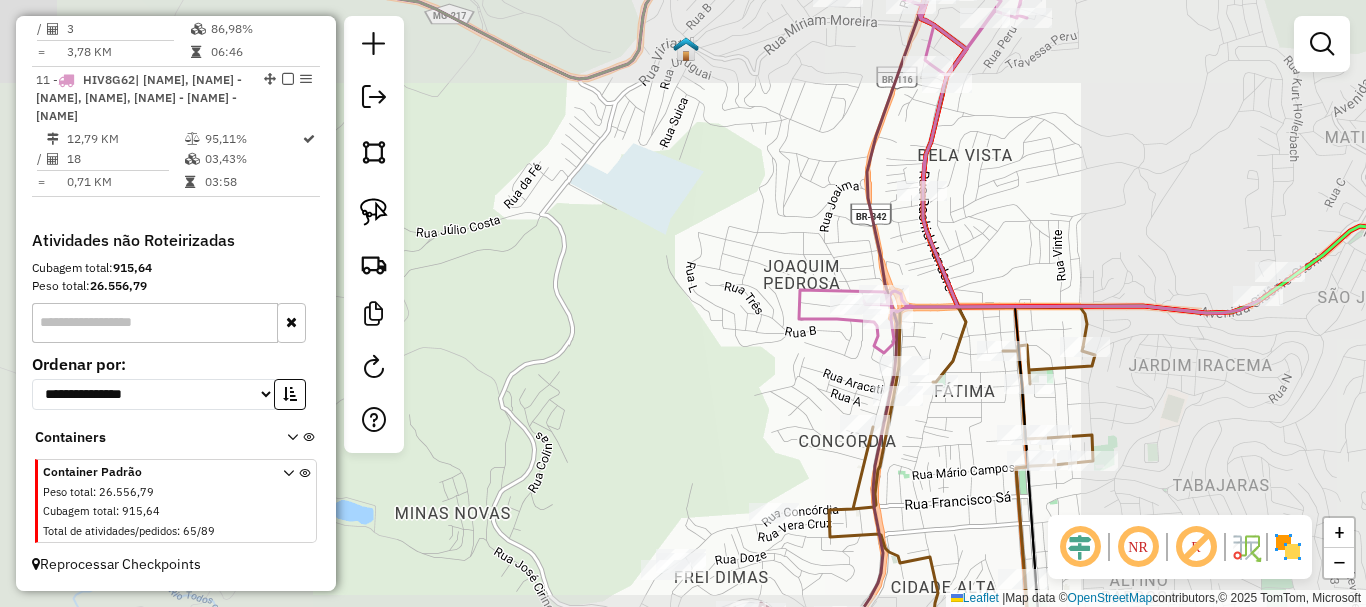 drag, startPoint x: 723, startPoint y: 317, endPoint x: 758, endPoint y: 42, distance: 277.21832 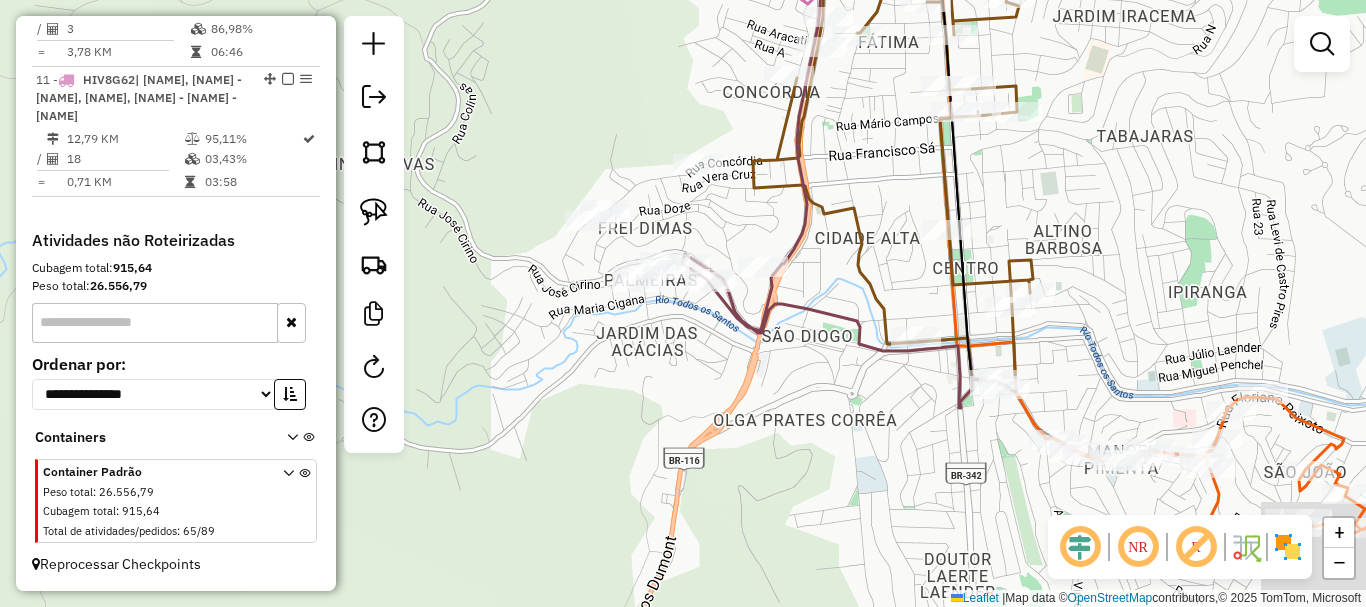 drag, startPoint x: 725, startPoint y: 426, endPoint x: 540, endPoint y: 236, distance: 265.1886 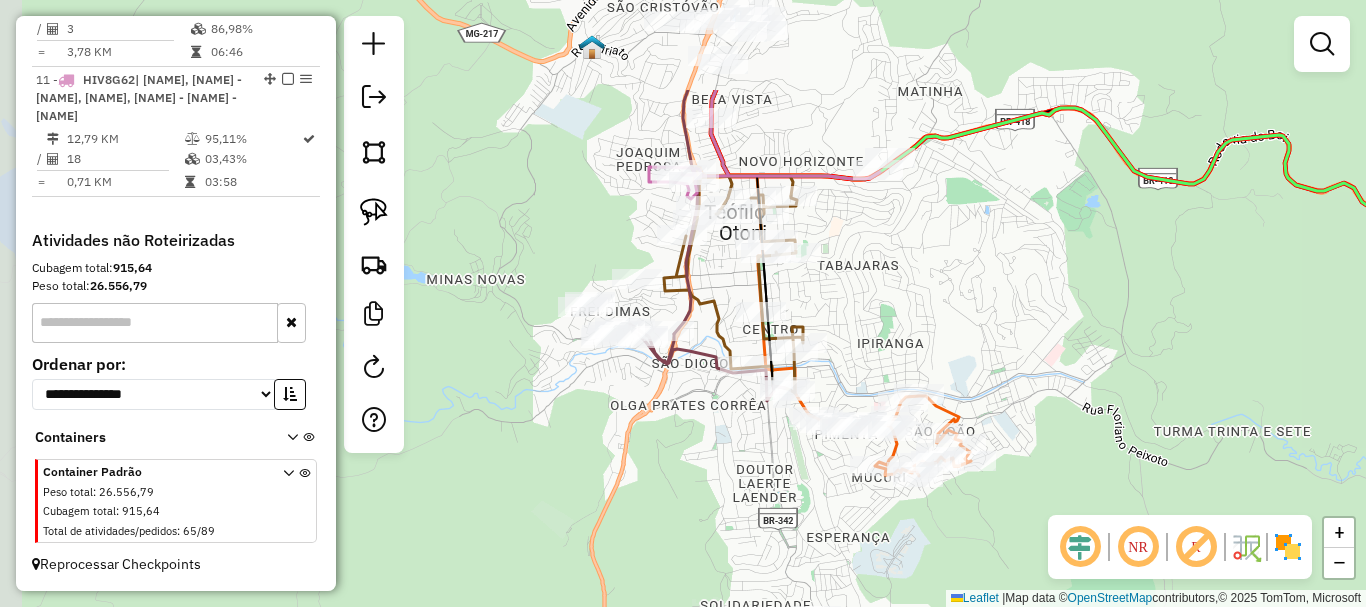 drag, startPoint x: 652, startPoint y: 278, endPoint x: 717, endPoint y: 425, distance: 160.72958 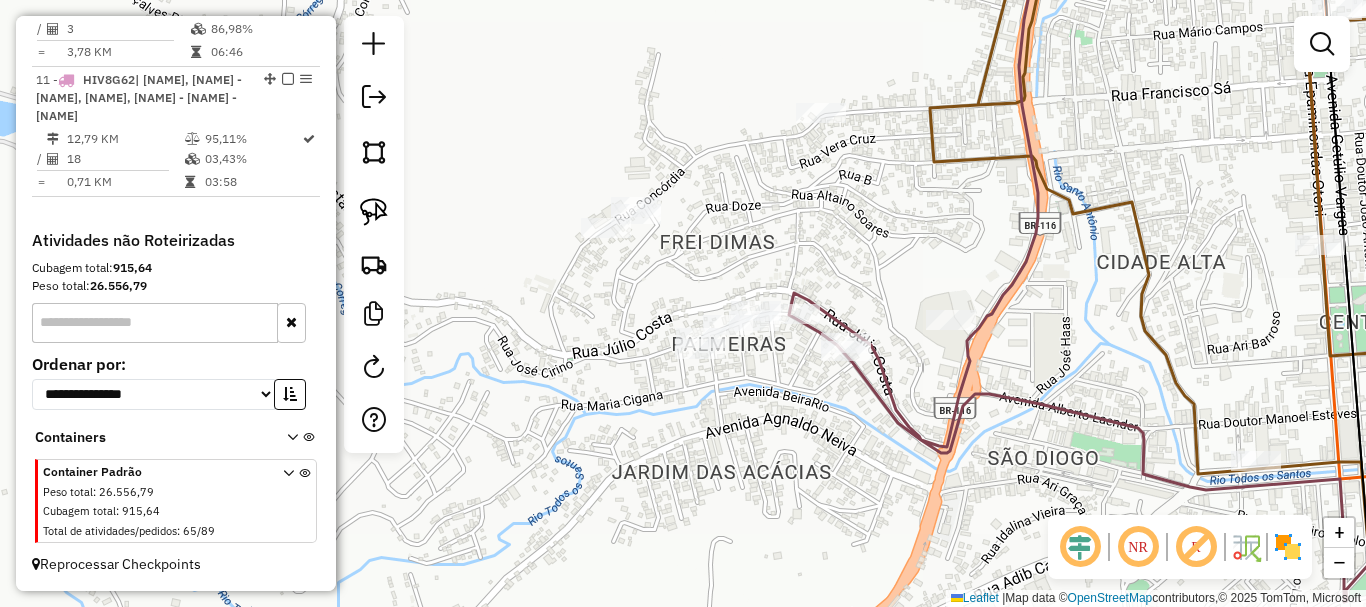 drag, startPoint x: 702, startPoint y: 270, endPoint x: 802, endPoint y: 225, distance: 109.65856 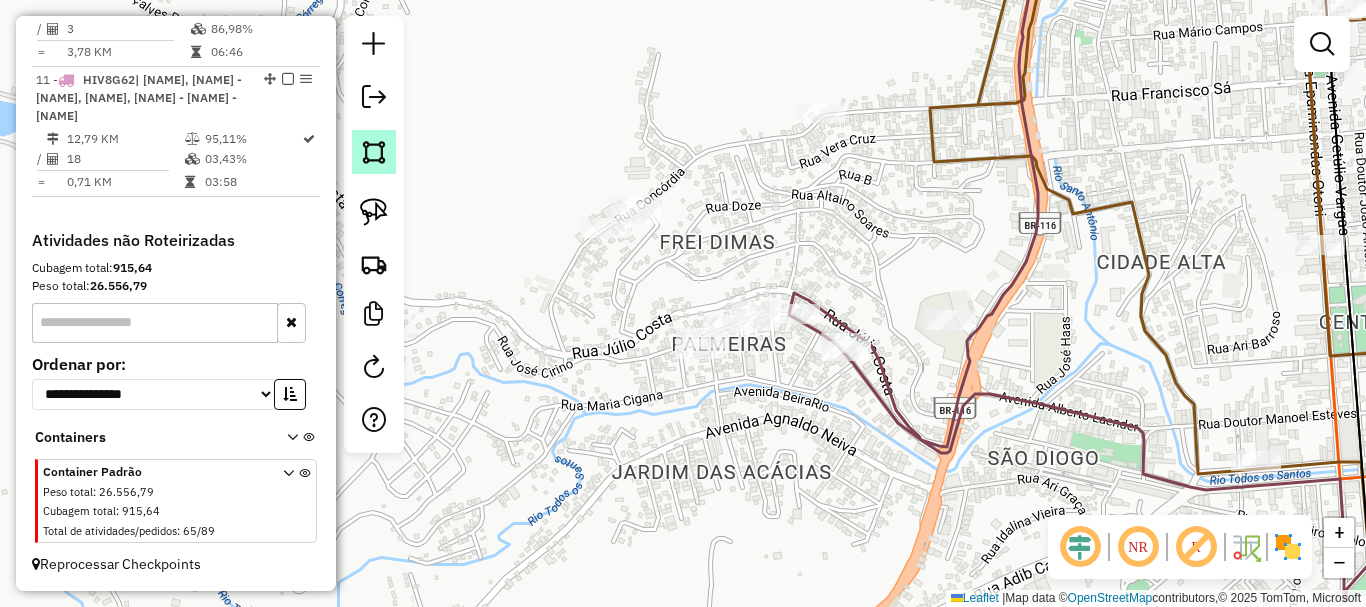 click 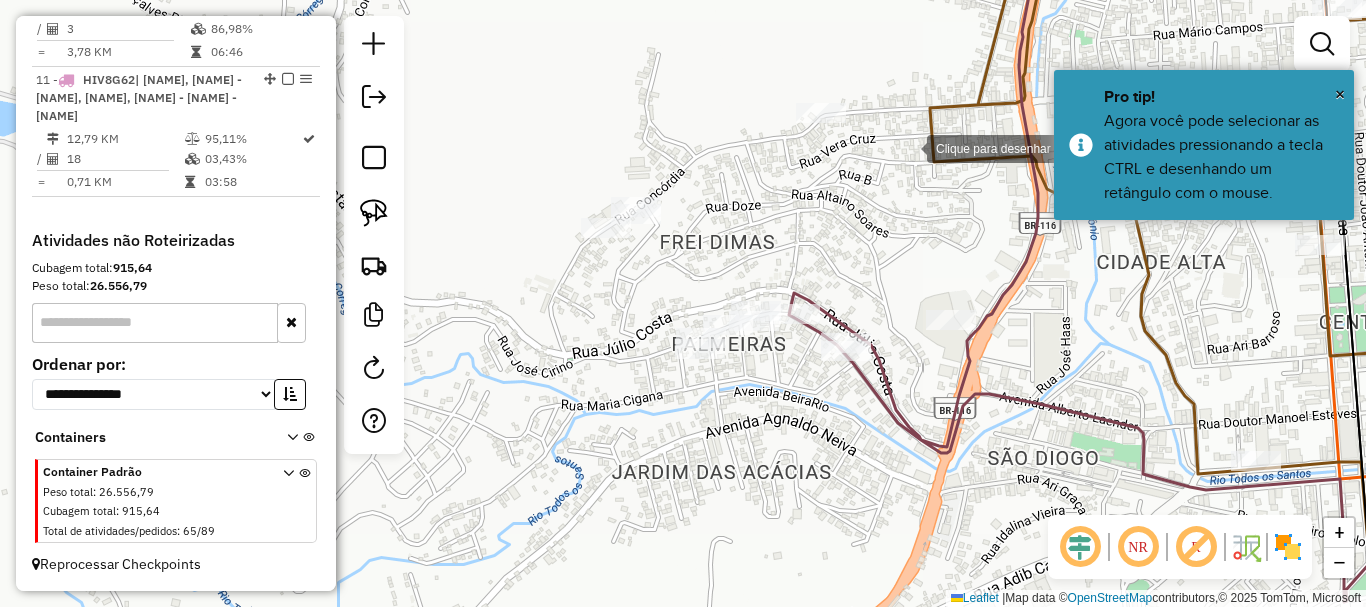 click 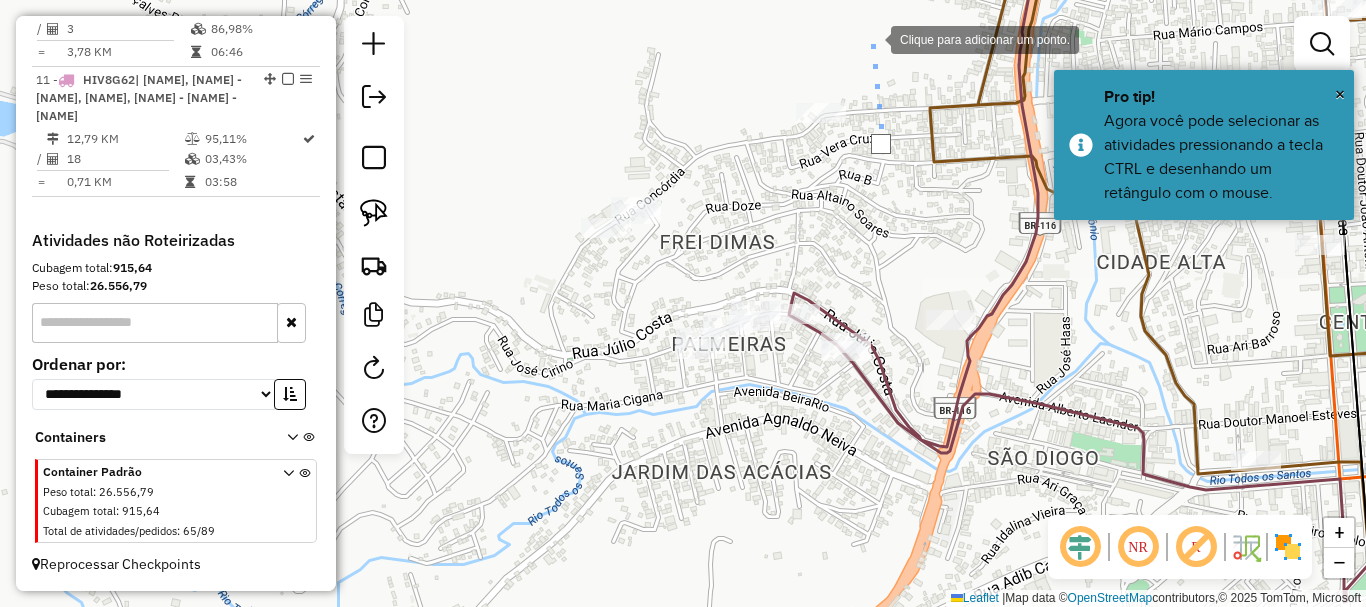 click 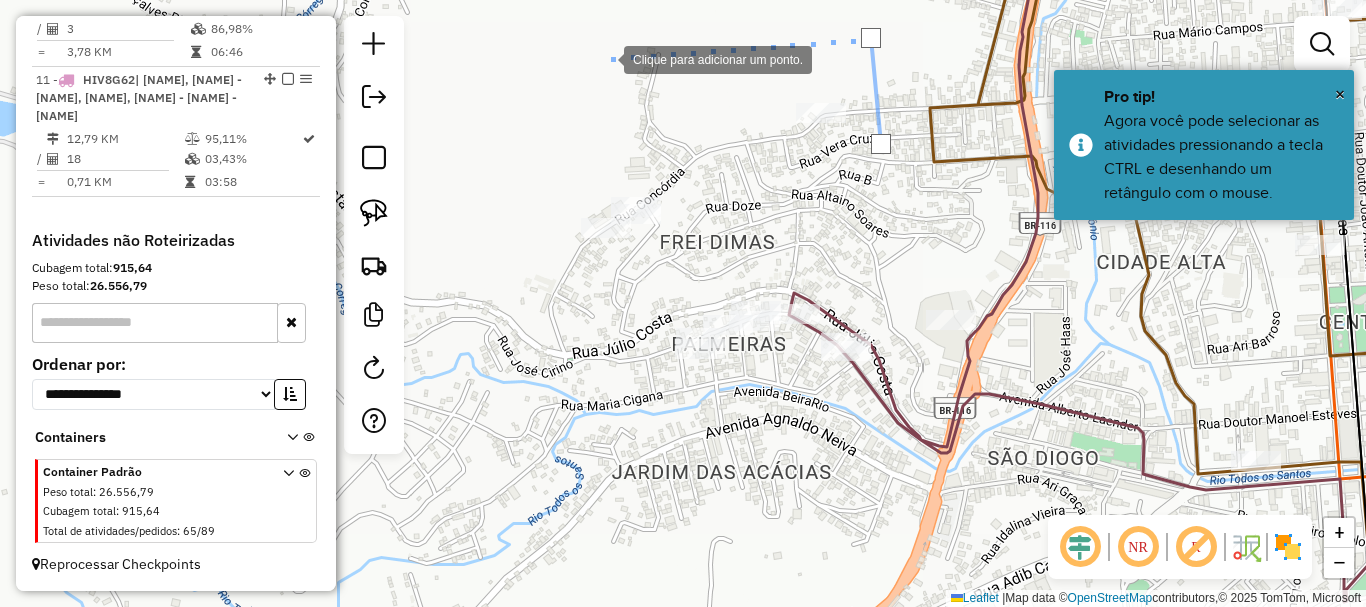 click 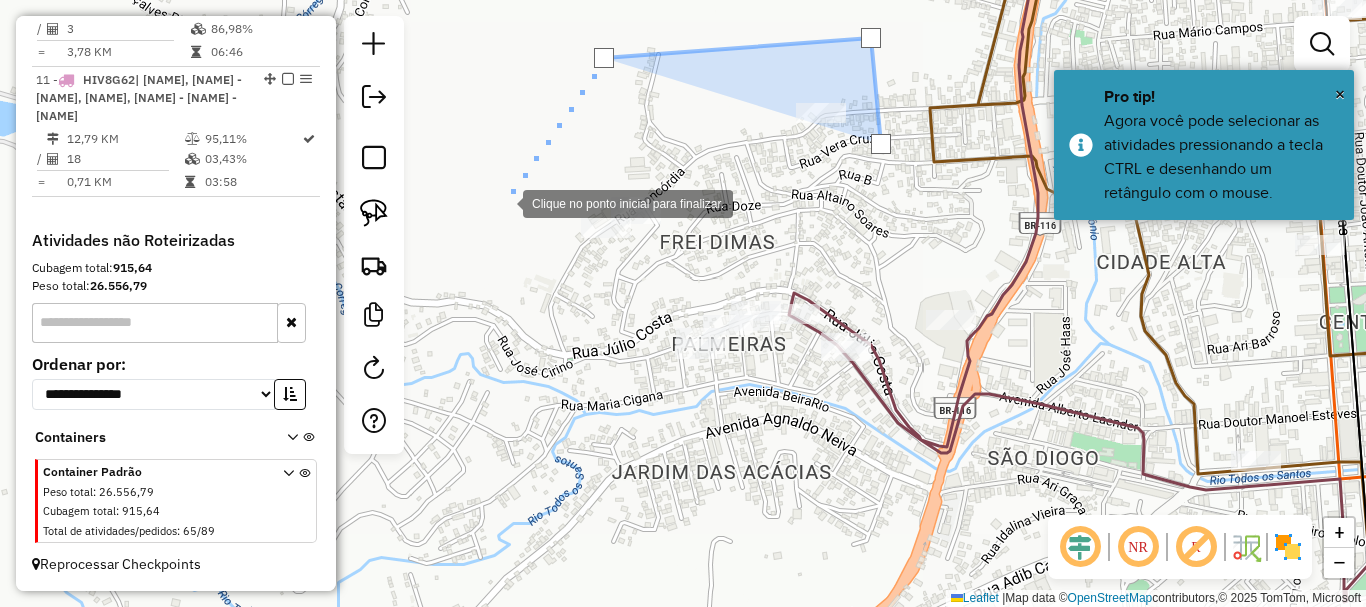 click 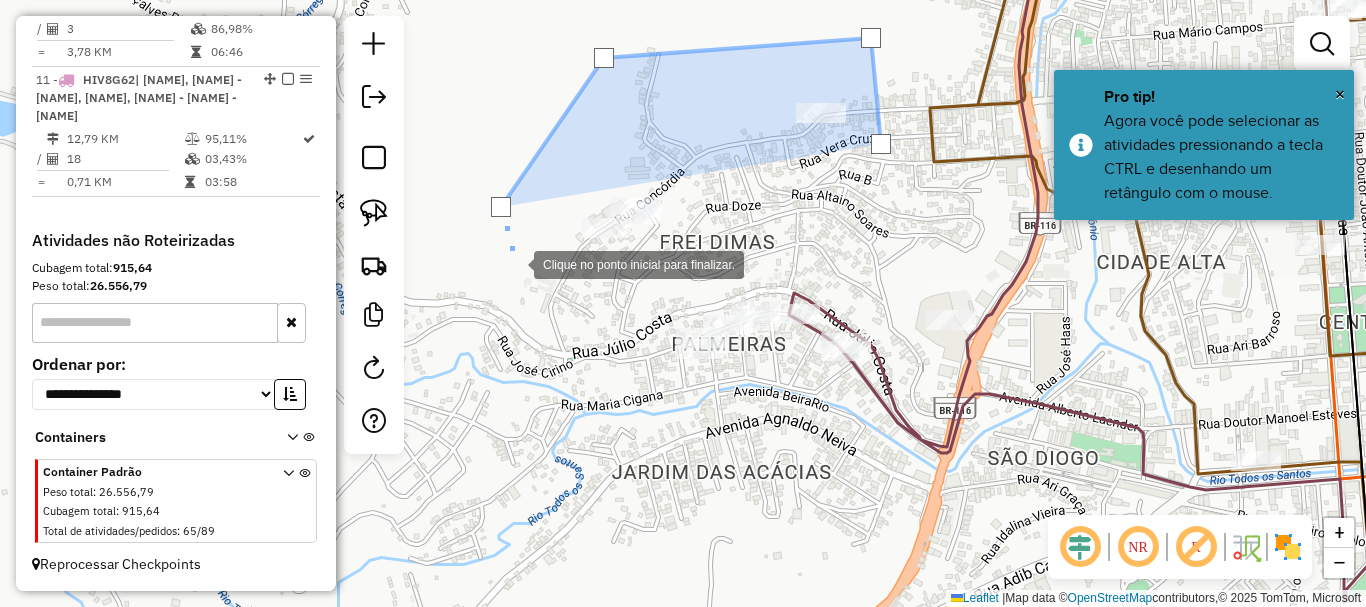 click 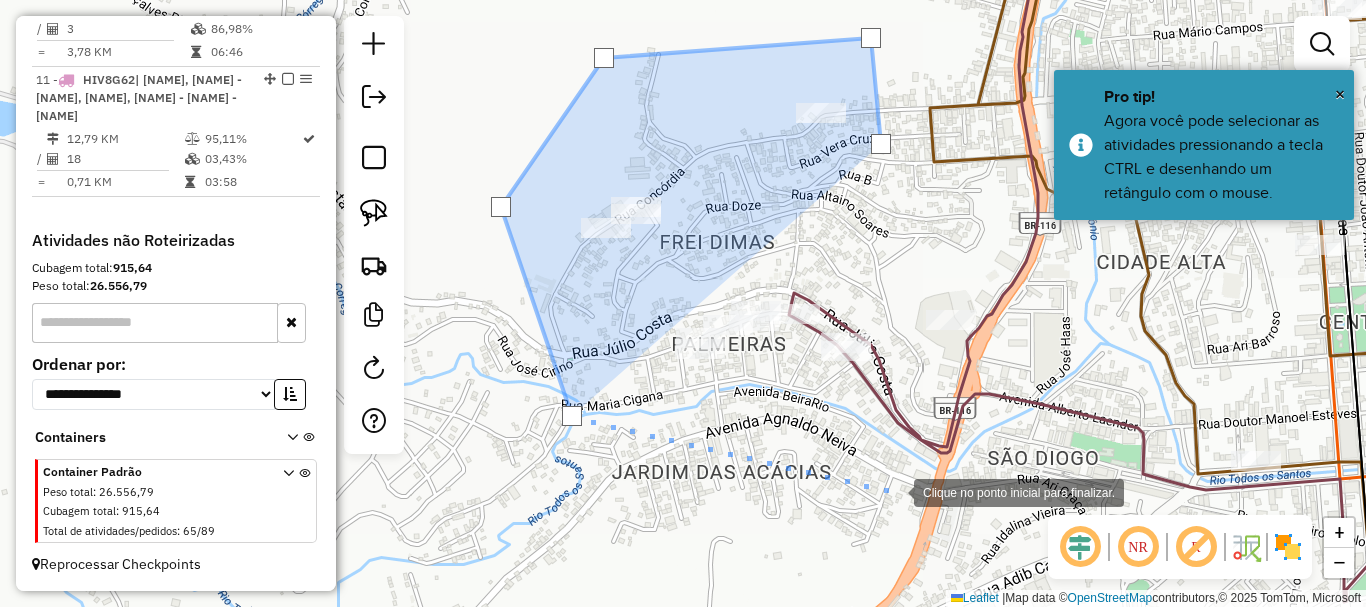 click 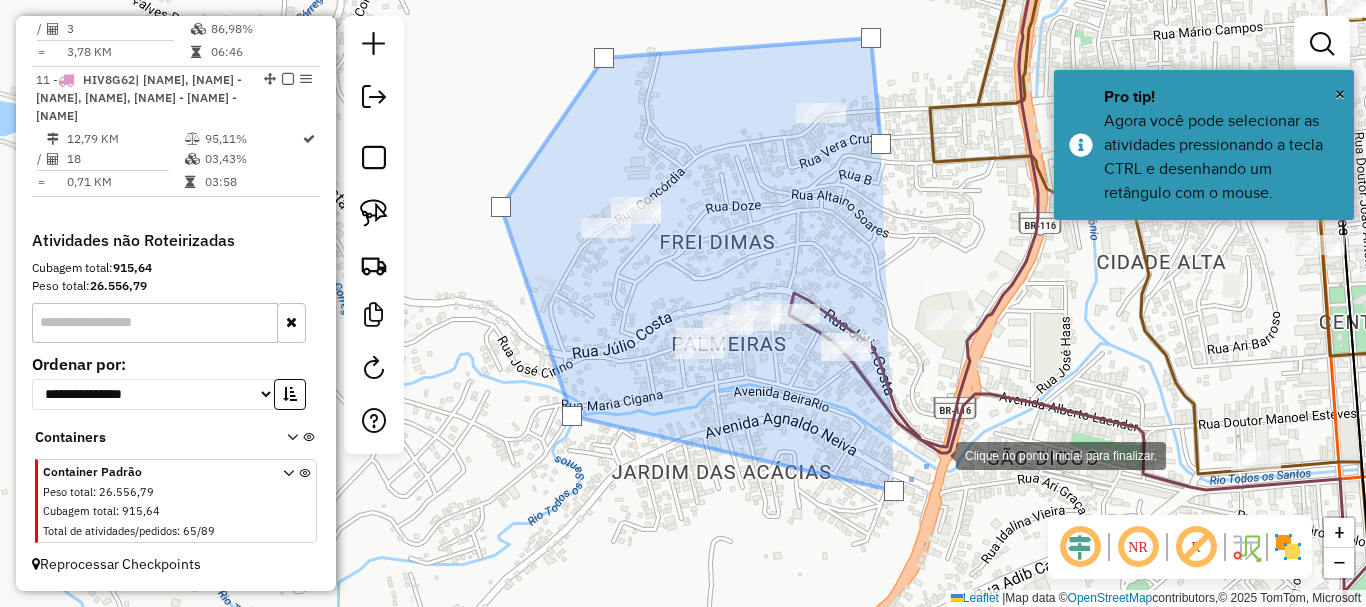 click 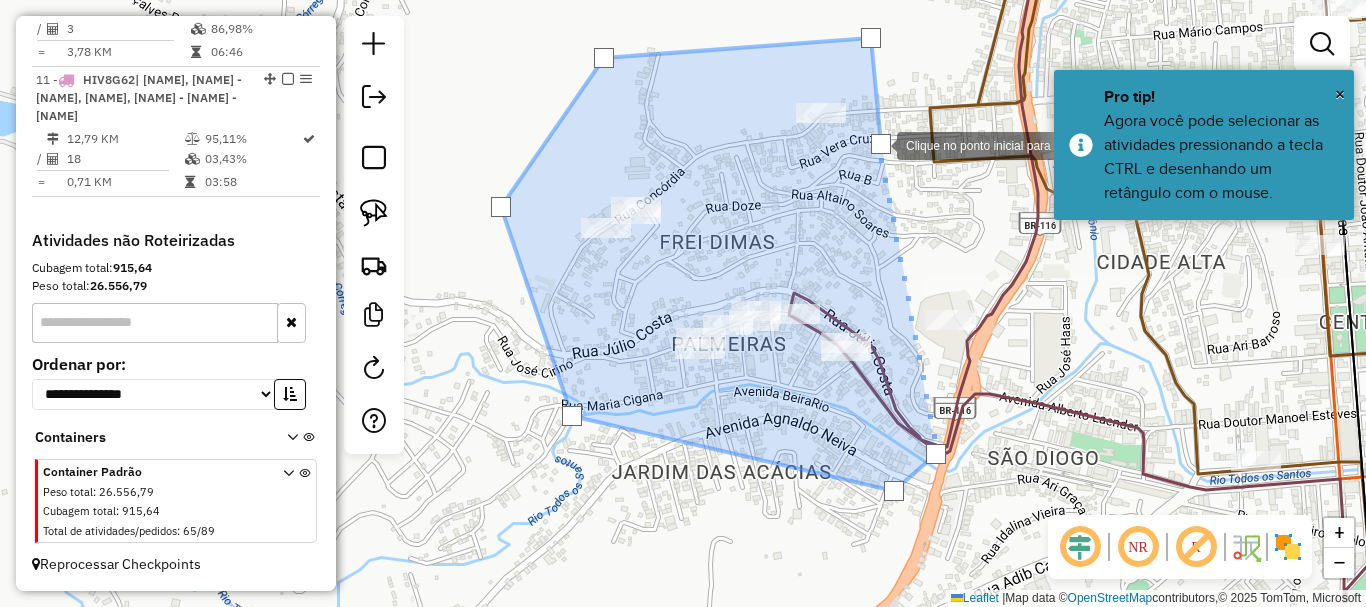 click 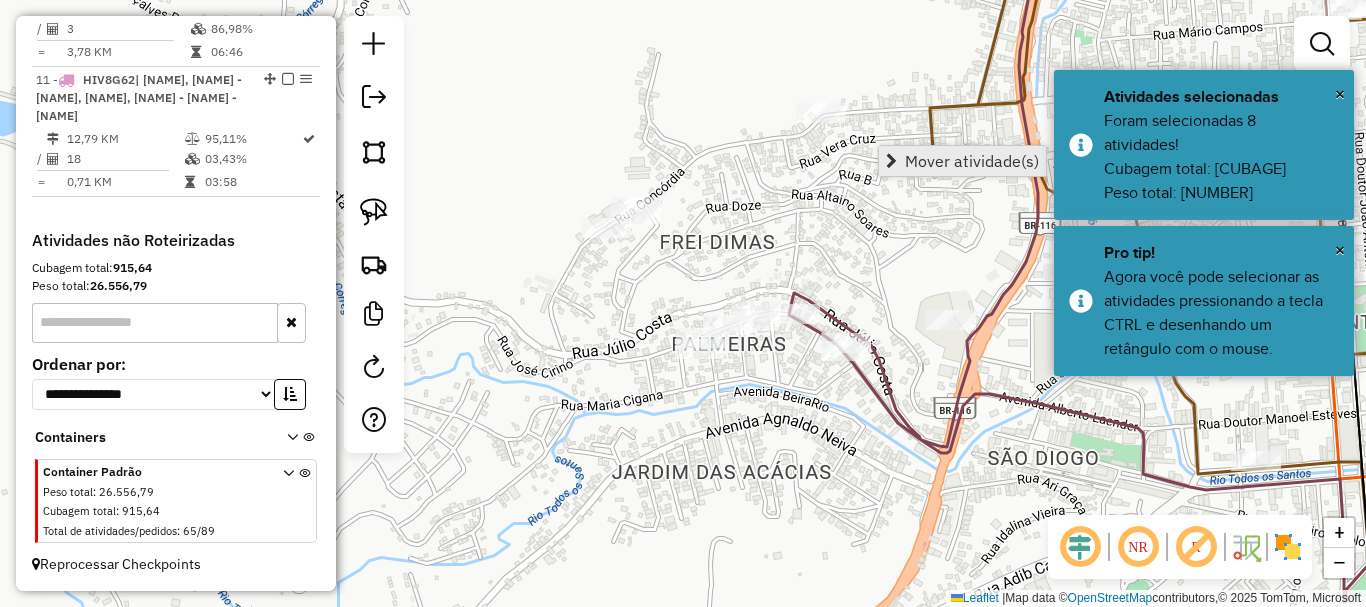 click on "Mover atividade(s)" at bounding box center (972, 161) 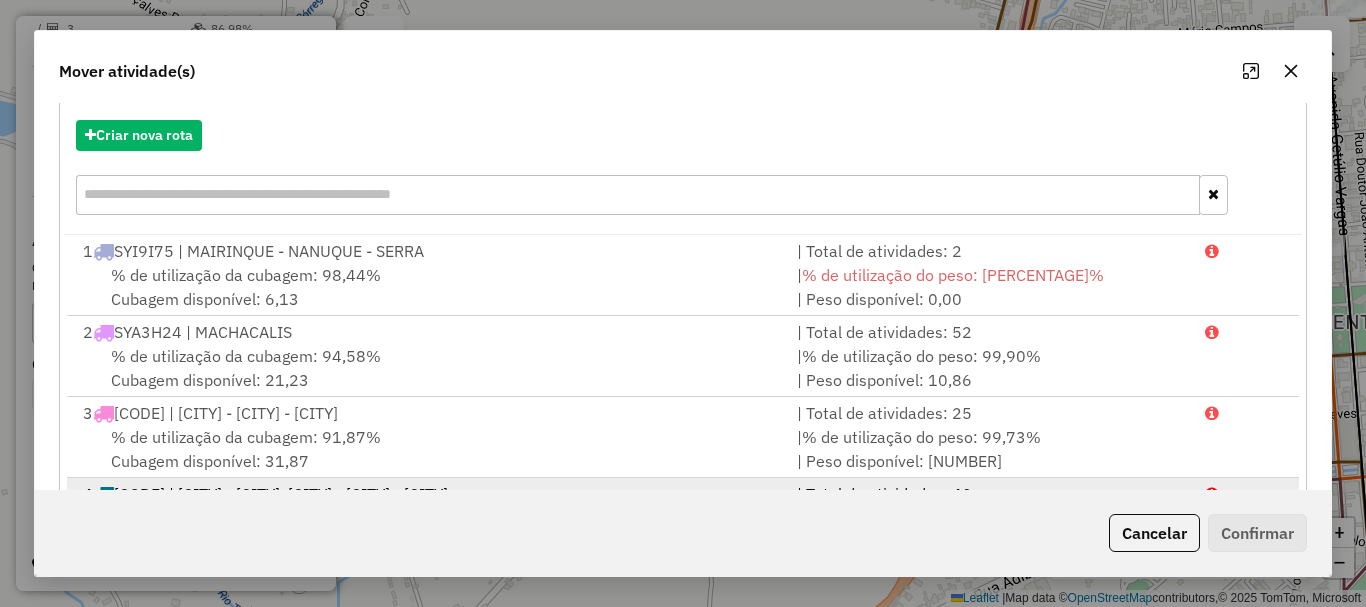 scroll, scrollTop: 397, scrollLeft: 0, axis: vertical 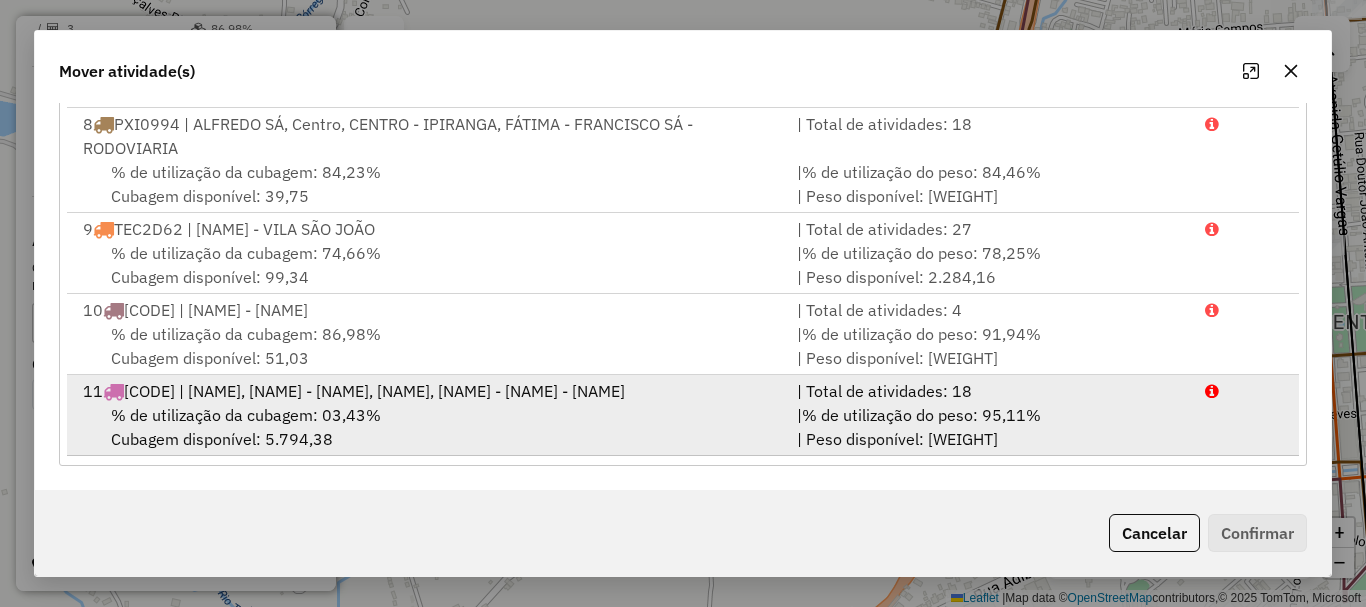 click on "11  HIV8G62 | ALFREDO SÁ, BELA VISTA - BETEL, SÃO CRISTOVÃO, SÃO JACINTO - MATINHA - SERRA VERDE" at bounding box center [428, 391] 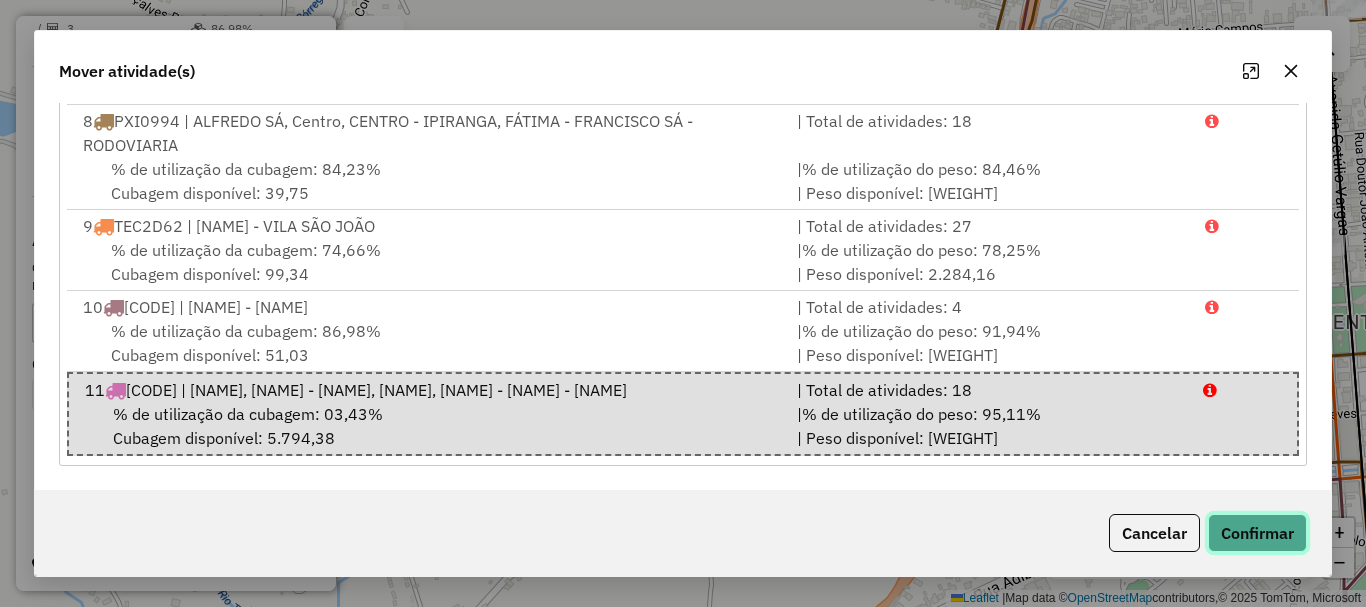 click on "Confirmar" 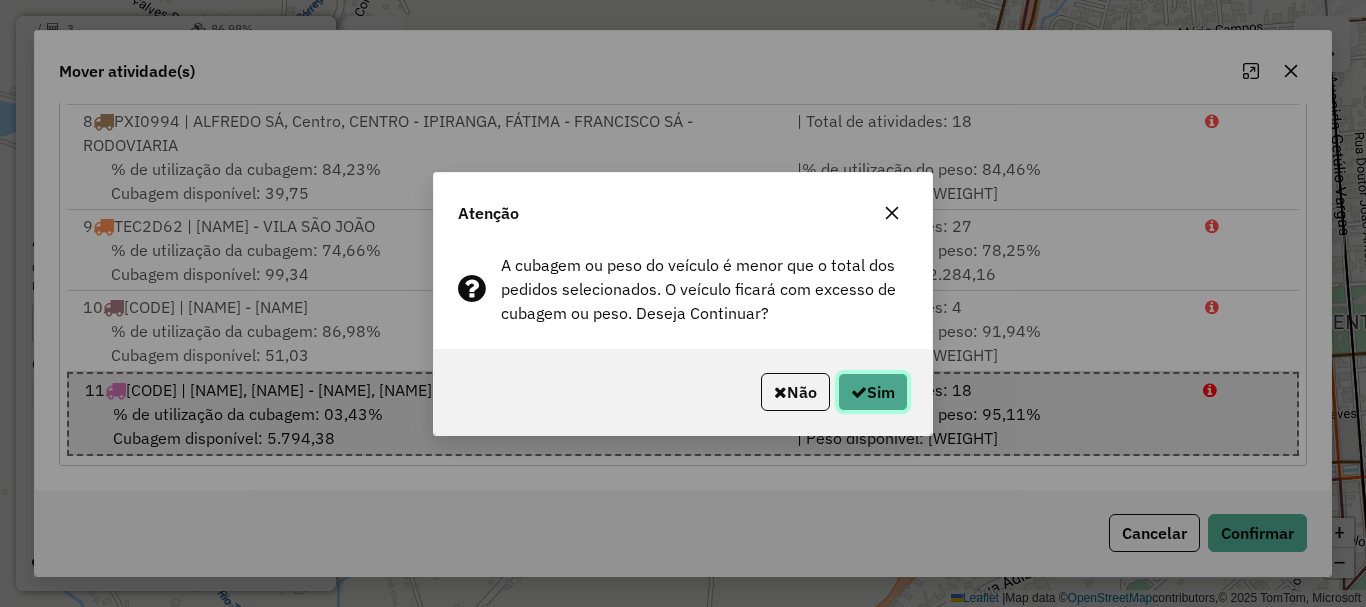 click on "Sim" 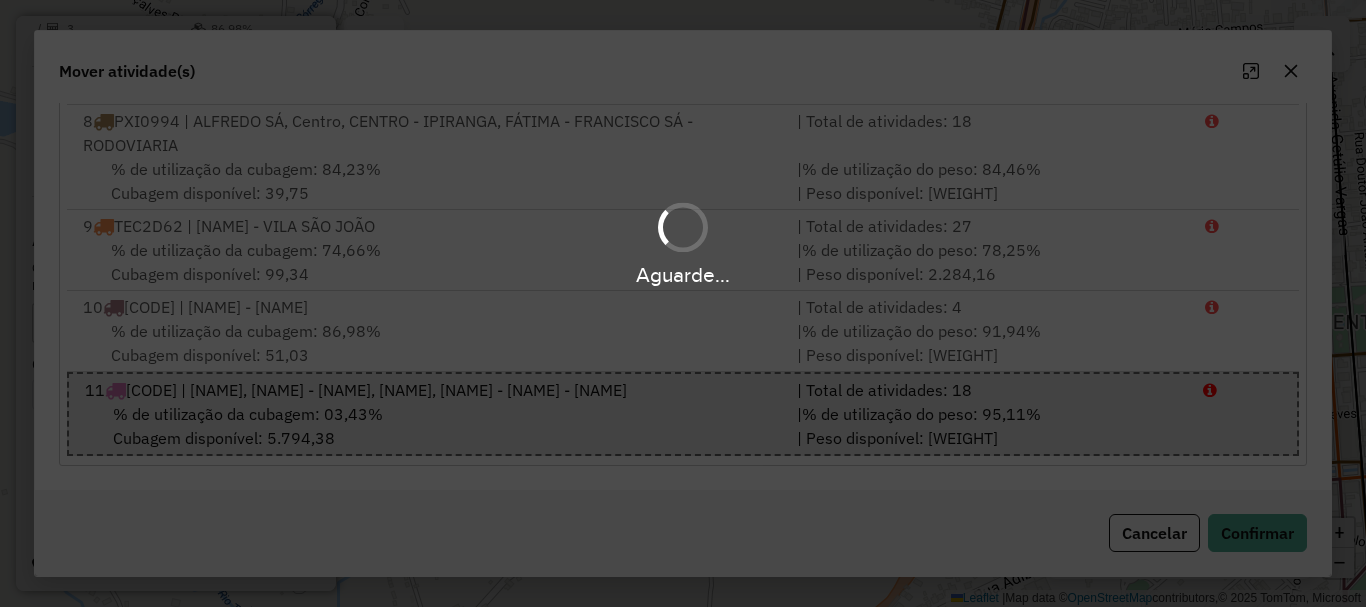 scroll, scrollTop: 0, scrollLeft: 0, axis: both 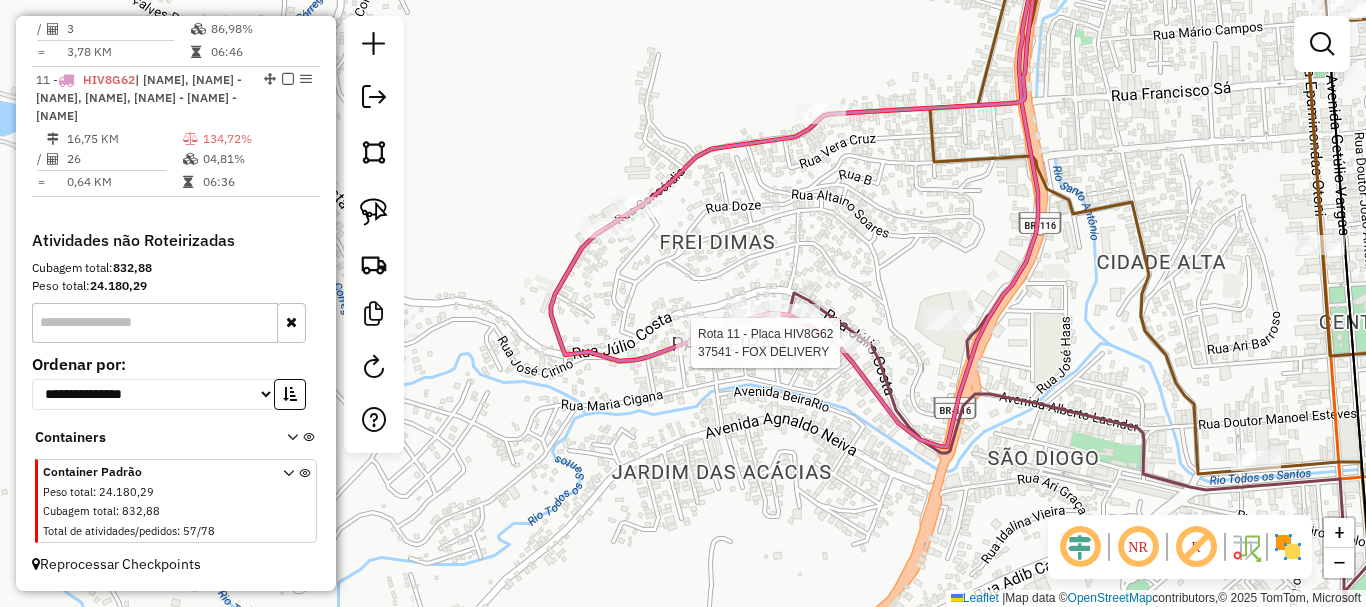 select on "*********" 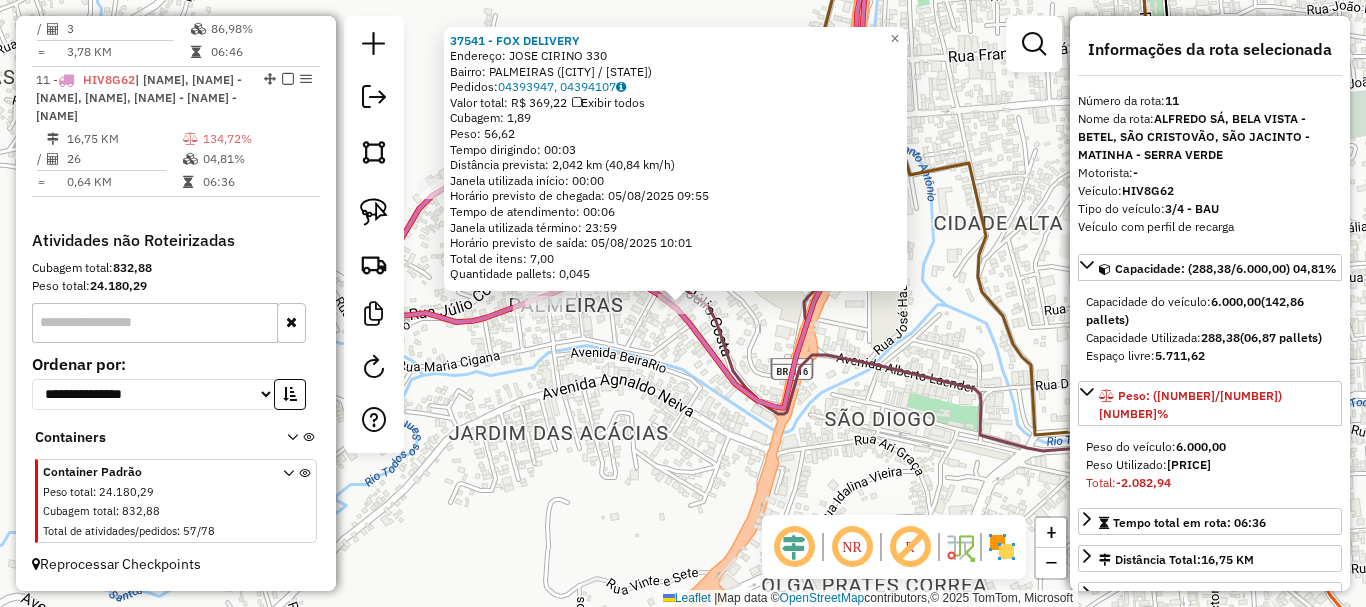 click on "37541 - FOX DELIVERY  Endereço:  JOSE CIRINO 330   Bairro: PALMEIRAS (TEOFILO OTONI / MG)   Pedidos:  04393947, 04394107   Valor total: R$ 369,22   Exibir todos   Cubagem: 1,89  Peso: 56,62  Tempo dirigindo: 00:03   Distância prevista: 2,042 km (40,84 km/h)   Janela utilizada início: 00:00   Horário previsto de chegada: 05/08/2025 09:55   Tempo de atendimento: 00:06   Janela utilizada término: 23:59   Horário previsto de saída: 05/08/2025 10:01   Total de itens: 7,00   Quantidade pallets: 0,045  × Janela de atendimento Grade de atendimento Capacidade Transportadoras Veículos Cliente Pedidos  Rotas Selecione os dias de semana para filtrar as janelas de atendimento  Seg   Ter   Qua   Qui   Sex   Sáb   Dom  Informe o período da janela de atendimento: De: Até:  Filtrar exatamente a janela do cliente  Considerar janela de atendimento padrão  Selecione os dias de semana para filtrar as grades de atendimento  Seg   Ter   Qua   Qui   Sex   Sáb   Dom   Clientes fora do dia de atendimento selecionado De:" 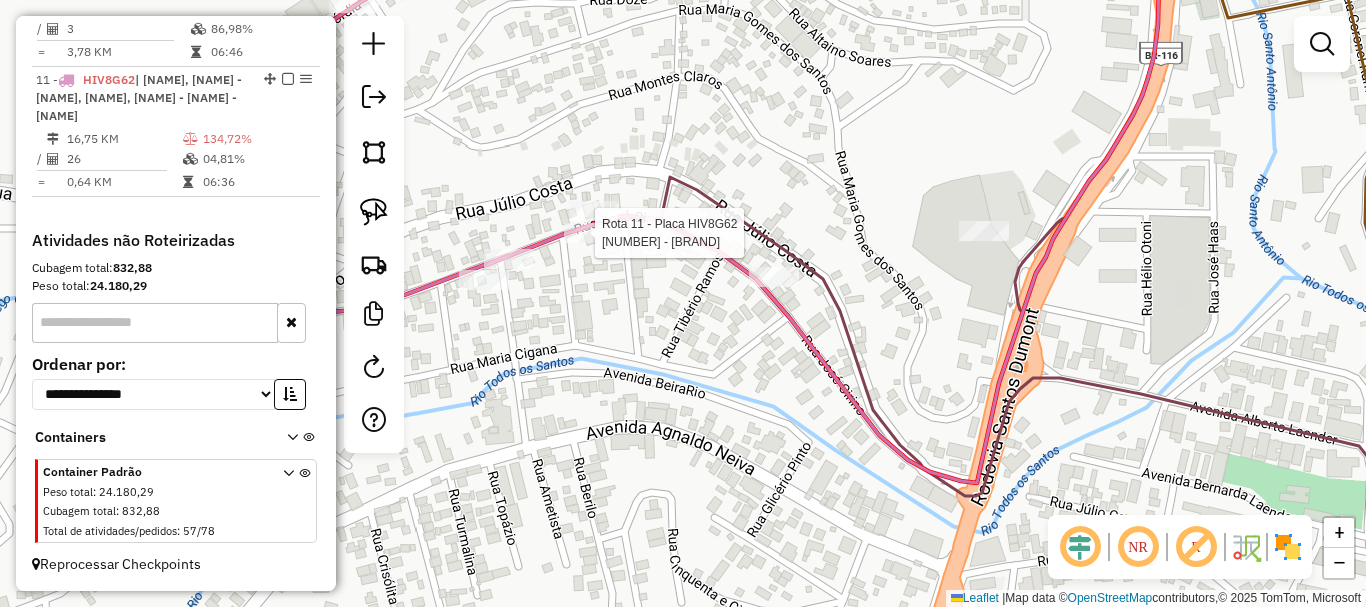 select on "*********" 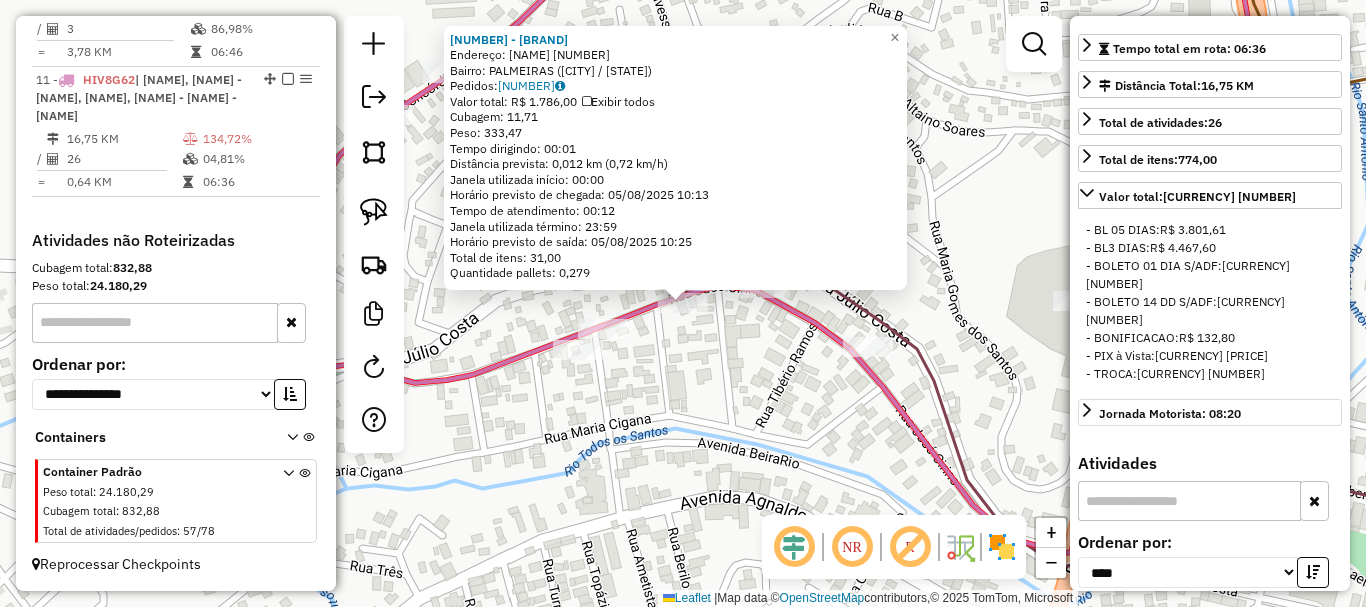 scroll, scrollTop: 500, scrollLeft: 0, axis: vertical 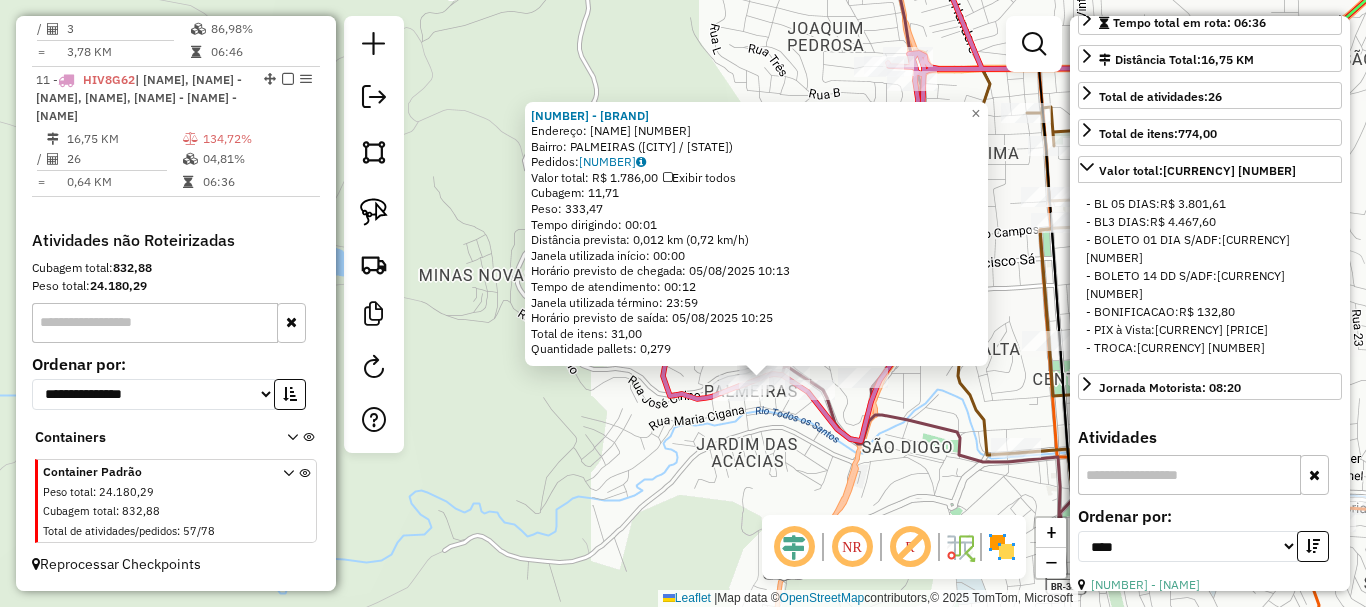 click on "28650 - KENTS LANCHES  Endereço:  JOSE CIRINO 593   Bairro: PALMEIRAS (TEOFILO OTONI / MG)   Pedidos:  04394245   Valor total: R$ 1.786,00   Exibir todos   Cubagem: 11,71  Peso: 333,47  Tempo dirigindo: 00:01   Distância prevista: 0,012 km (0,72 km/h)   Janela utilizada início: 00:00   Horário previsto de chegada: 05/08/2025 10:13   Tempo de atendimento: 00:12   Janela utilizada término: 23:59   Horário previsto de saída: 05/08/2025 10:25   Total de itens: 31,00   Quantidade pallets: 0,279  × Janela de atendimento Grade de atendimento Capacidade Transportadoras Veículos Cliente Pedidos  Rotas Selecione os dias de semana para filtrar as janelas de atendimento  Seg   Ter   Qua   Qui   Sex   Sáb   Dom  Informe o período da janela de atendimento: De: Até:  Filtrar exatamente a janela do cliente  Considerar janela de atendimento padrão  Selecione os dias de semana para filtrar as grades de atendimento  Seg   Ter   Qua   Qui   Sex   Sáb   Dom   Considerar clientes sem dia de atendimento cadastrado De:" 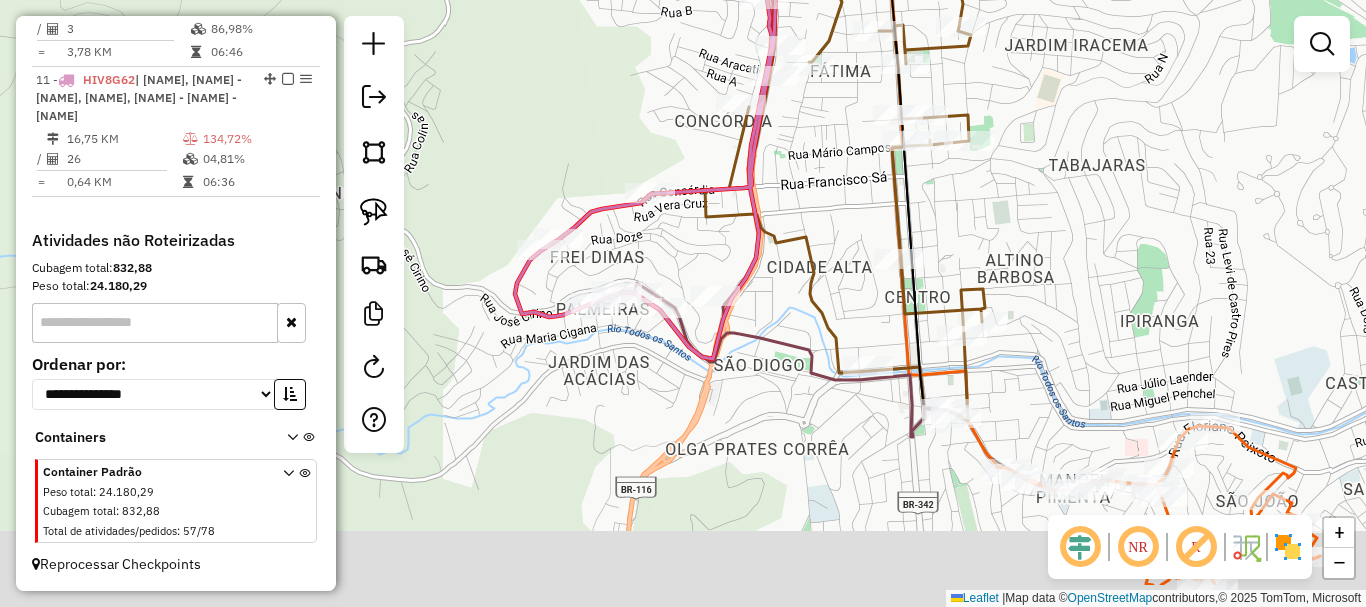 drag, startPoint x: 687, startPoint y: 422, endPoint x: 561, endPoint y: 342, distance: 149.25146 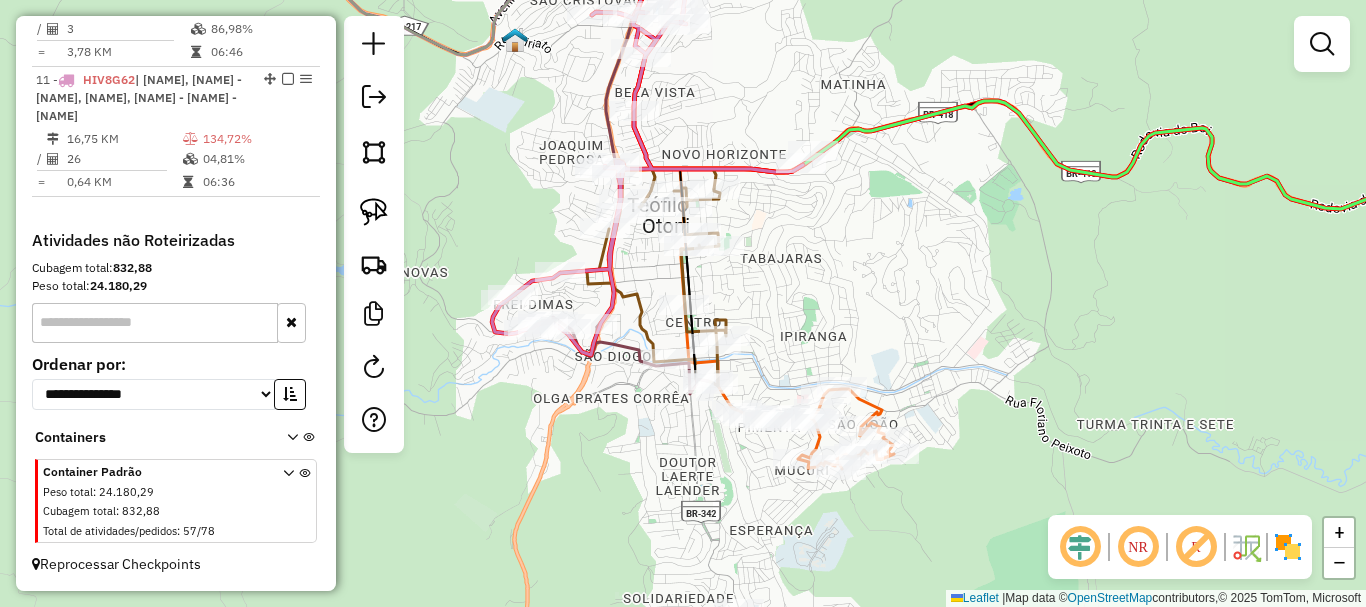drag, startPoint x: 871, startPoint y: 181, endPoint x: 907, endPoint y: 353, distance: 175.72707 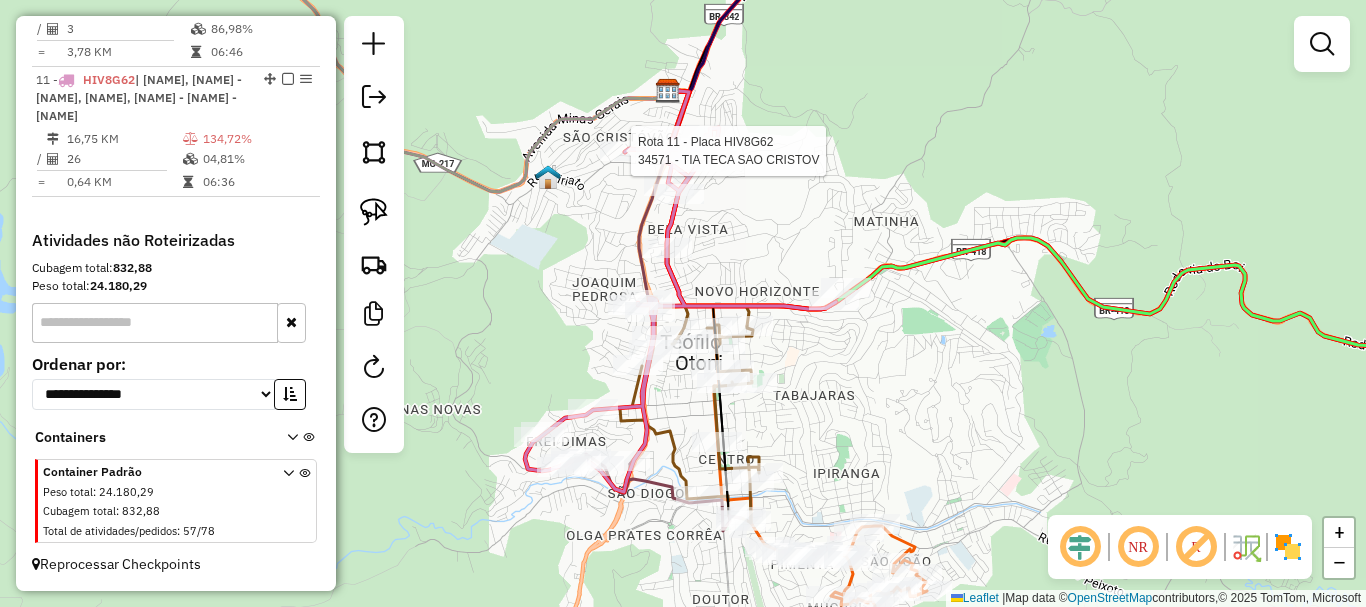 select on "*********" 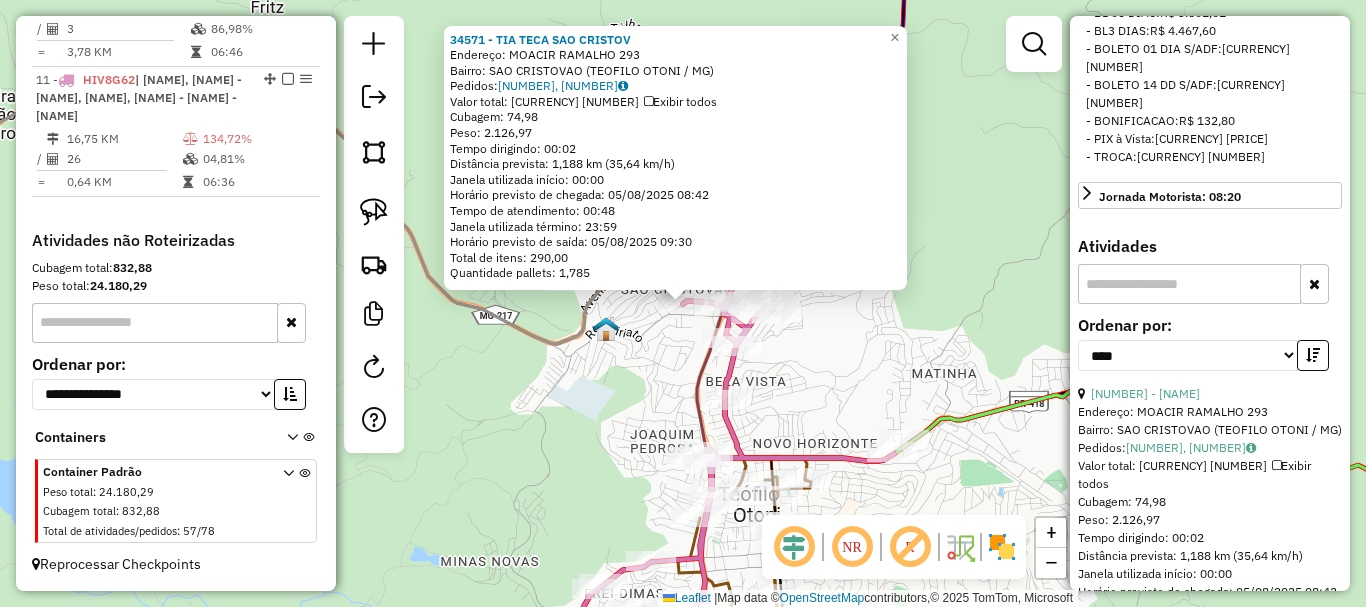 scroll, scrollTop: 700, scrollLeft: 0, axis: vertical 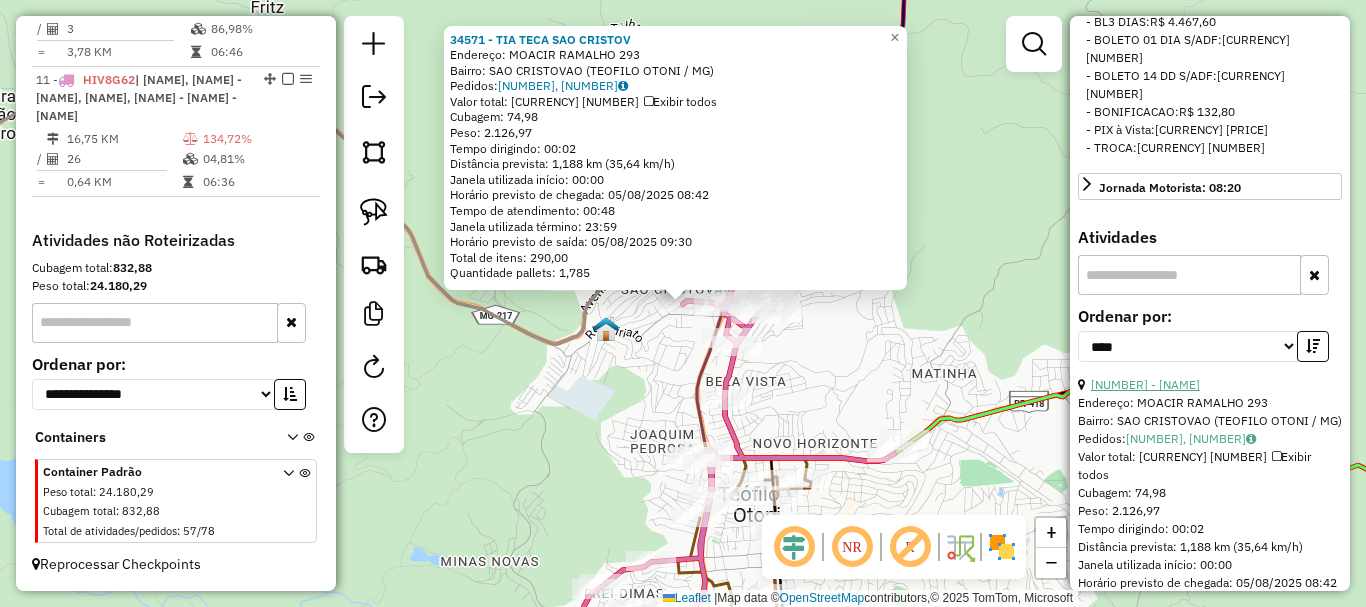 click on "1 - 34571 - TIA TECA SAO CRISTOV" at bounding box center [1145, 384] 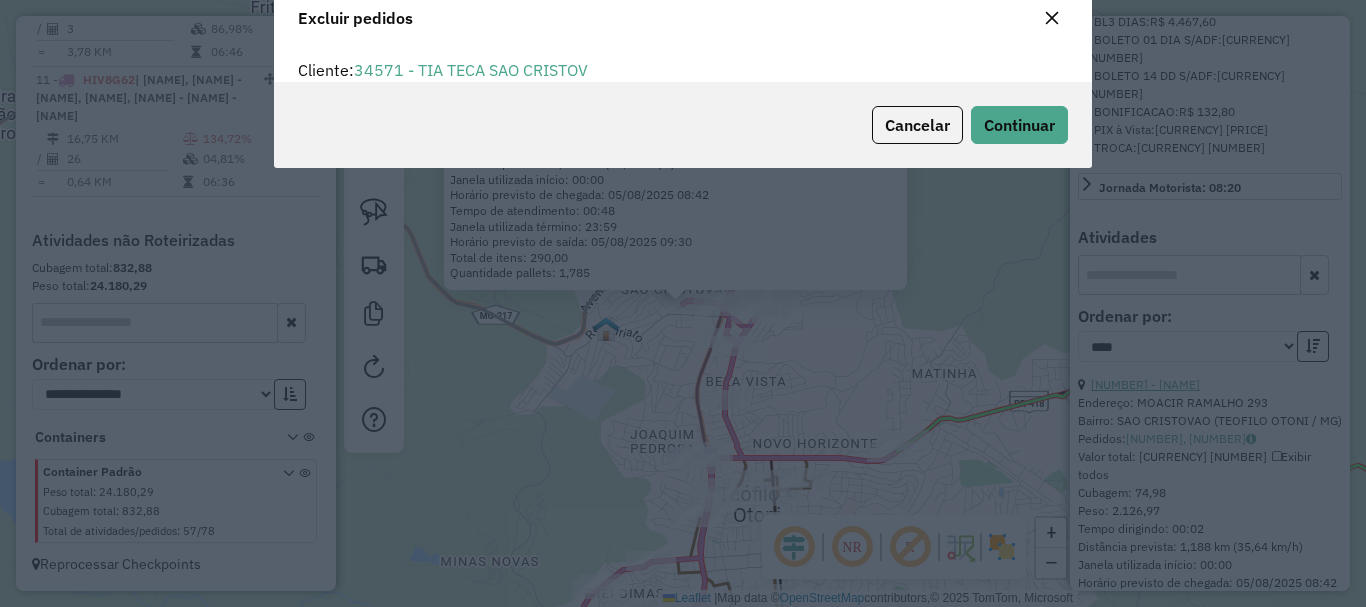 scroll, scrollTop: 12, scrollLeft: 6, axis: both 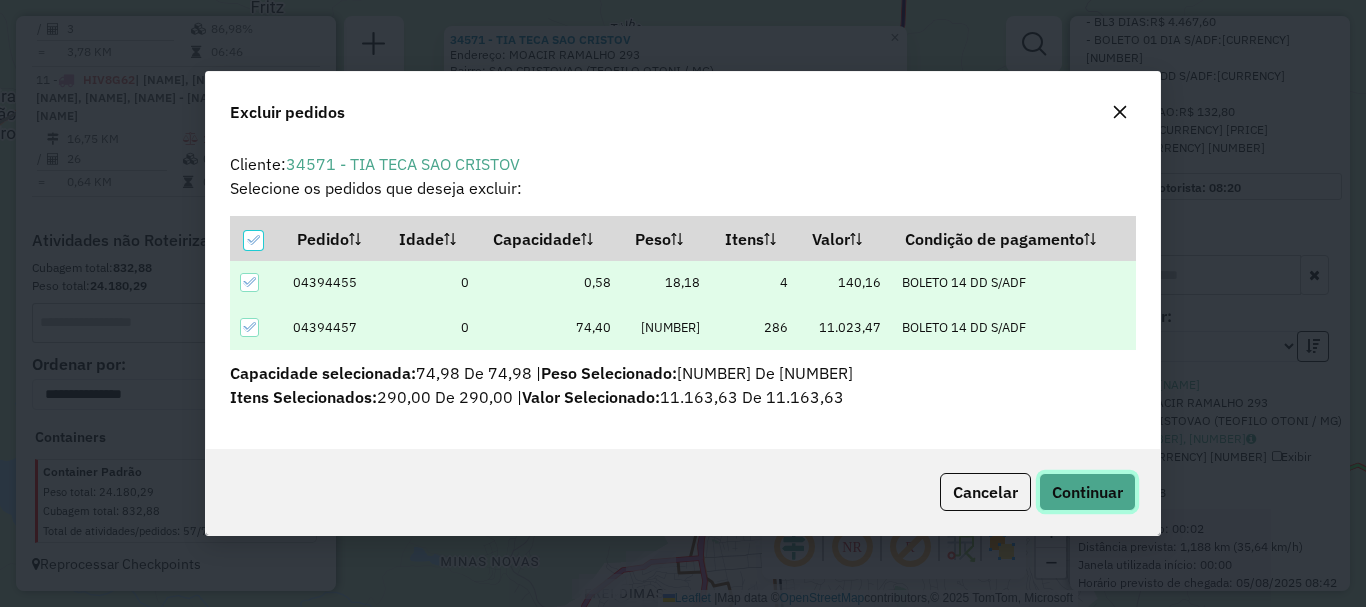 click on "Continuar" 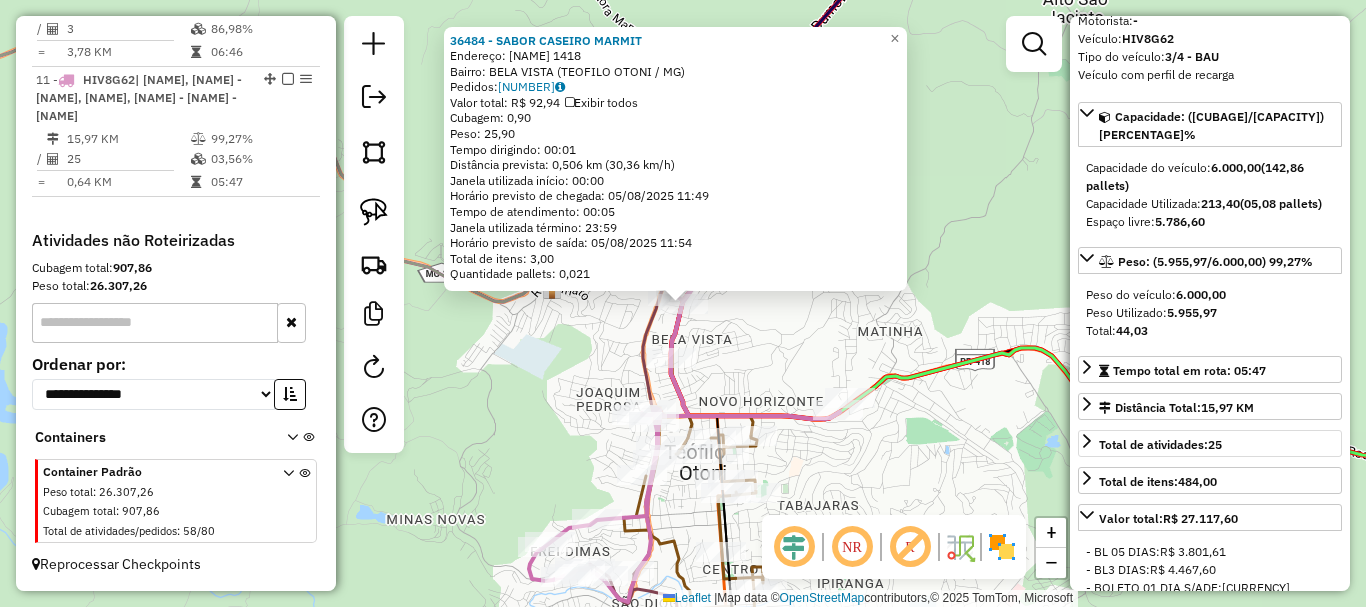 scroll, scrollTop: 200, scrollLeft: 0, axis: vertical 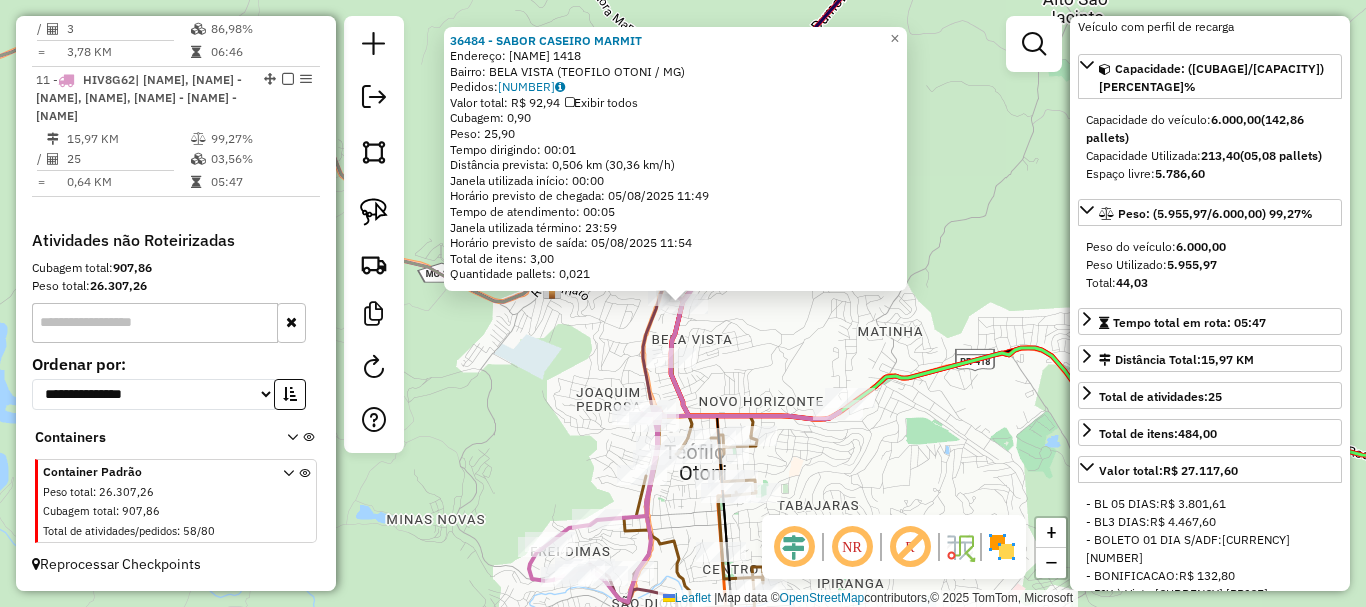click on "36484 - SABOR CASEIRO MARMIT  Endereço:  RACHID HANDERE 1418   Bairro: BELA VISTA (TEOFILO OTONI / MG)   Pedidos:  04394297   Valor total: R$ 92,94   Exibir todos   Cubagem: 0,90  Peso: 25,90  Tempo dirigindo: 00:01   Distância prevista: 0,506 km (30,36 km/h)   Janela utilizada início: 00:00   Horário previsto de chegada: 05/08/2025 11:49   Tempo de atendimento: 00:05   Janela utilizada término: 23:59   Horário previsto de saída: 05/08/2025 11:54   Total de itens: 3,00   Quantidade pallets: 0,021  × Janela de atendimento Grade de atendimento Capacidade Transportadoras Veículos Cliente Pedidos  Rotas Selecione os dias de semana para filtrar as janelas de atendimento  Seg   Ter   Qua   Qui   Sex   Sáb   Dom  Informe o período da janela de atendimento: De: Até:  Filtrar exatamente a janela do cliente  Considerar janela de atendimento padrão  Selecione os dias de semana para filtrar as grades de atendimento  Seg   Ter   Qua   Qui   Sex   Sáb   Dom   Clientes fora do dia de atendimento selecionado +" 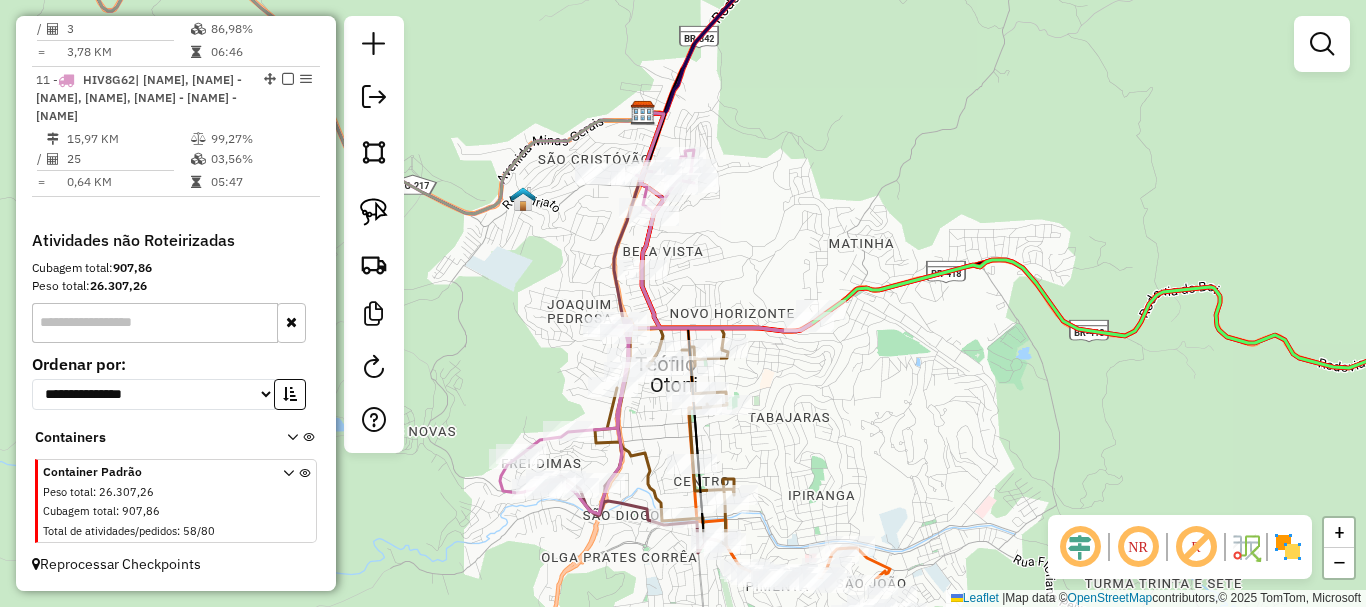 drag, startPoint x: 951, startPoint y: 473, endPoint x: 905, endPoint y: 283, distance: 195.48914 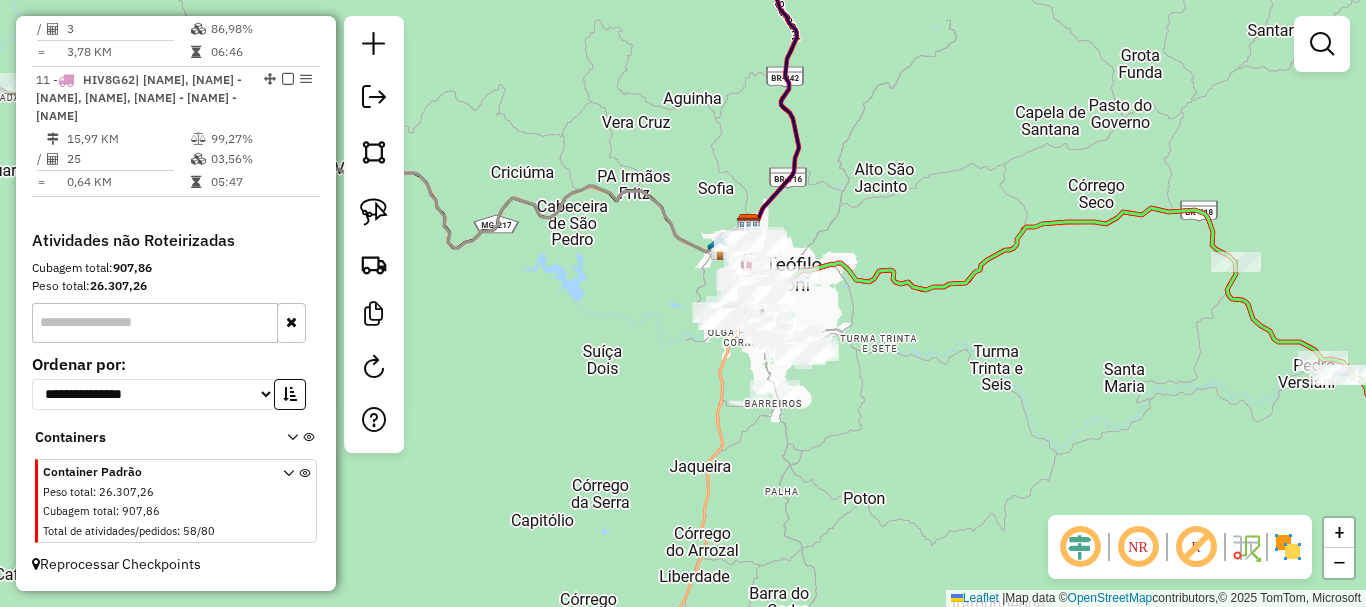 click on "Janela de atendimento Grade de atendimento Capacidade Transportadoras Veículos Cliente Pedidos  Rotas Selecione os dias de semana para filtrar as janelas de atendimento  Seg   Ter   Qua   Qui   Sex   Sáb   Dom  Informe o período da janela de atendimento: De: Até:  Filtrar exatamente a janela do cliente  Considerar janela de atendimento padrão  Selecione os dias de semana para filtrar as grades de atendimento  Seg   Ter   Qua   Qui   Sex   Sáb   Dom   Considerar clientes sem dia de atendimento cadastrado  Clientes fora do dia de atendimento selecionado Filtrar as atividades entre os valores definidos abaixo:  Peso mínimo:   Peso máximo:   Cubagem mínima:   Cubagem máxima:   De:   Até:  Filtrar as atividades entre o tempo de atendimento definido abaixo:  De:   Até:   Considerar capacidade total dos clientes não roteirizados Transportadora: Selecione um ou mais itens Tipo de veículo: Selecione um ou mais itens Veículo: Selecione um ou mais itens Motorista: Selecione um ou mais itens Nome: Rótulo:" 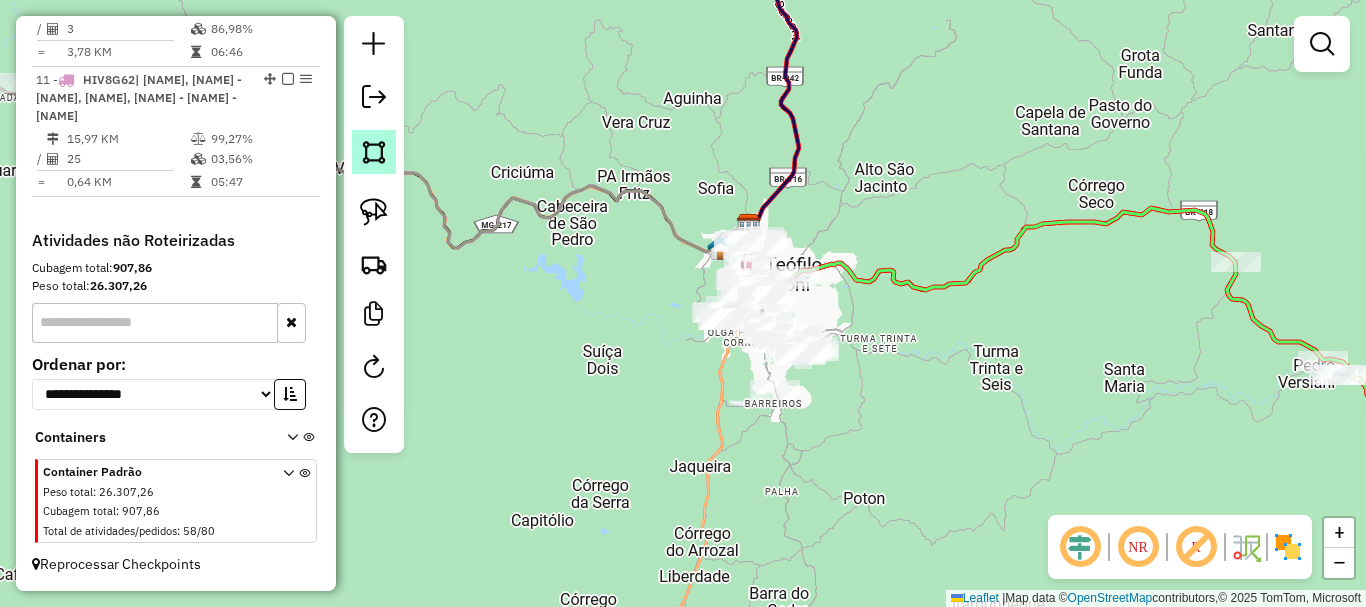 click 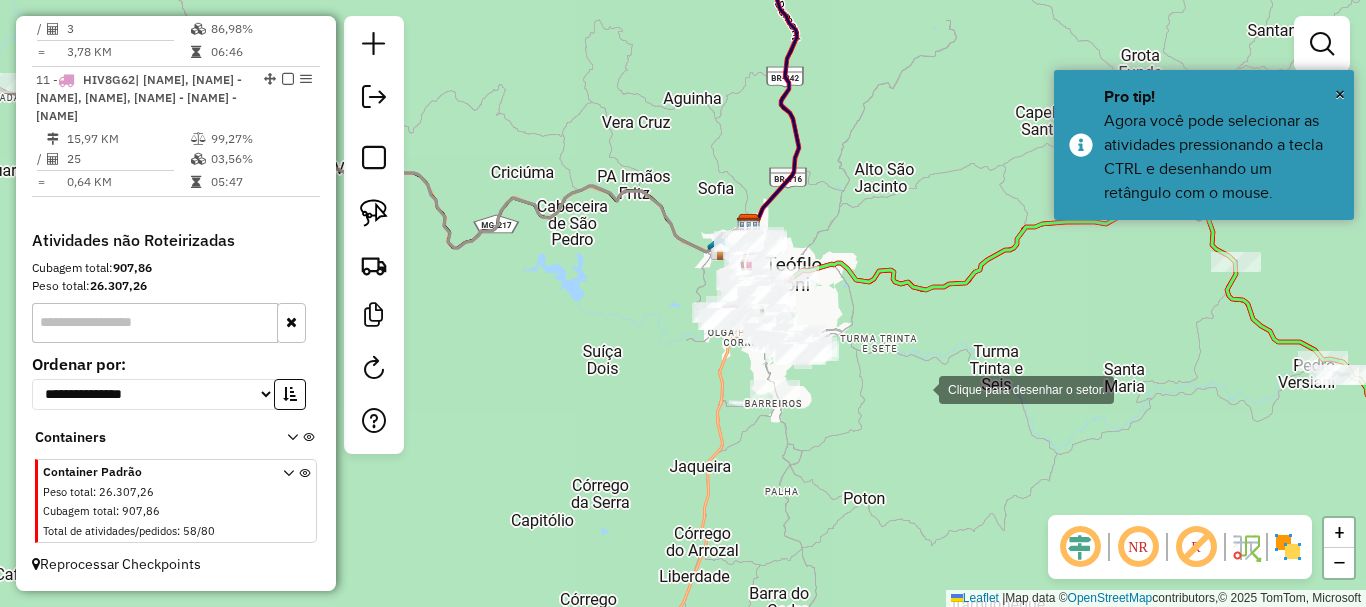 click 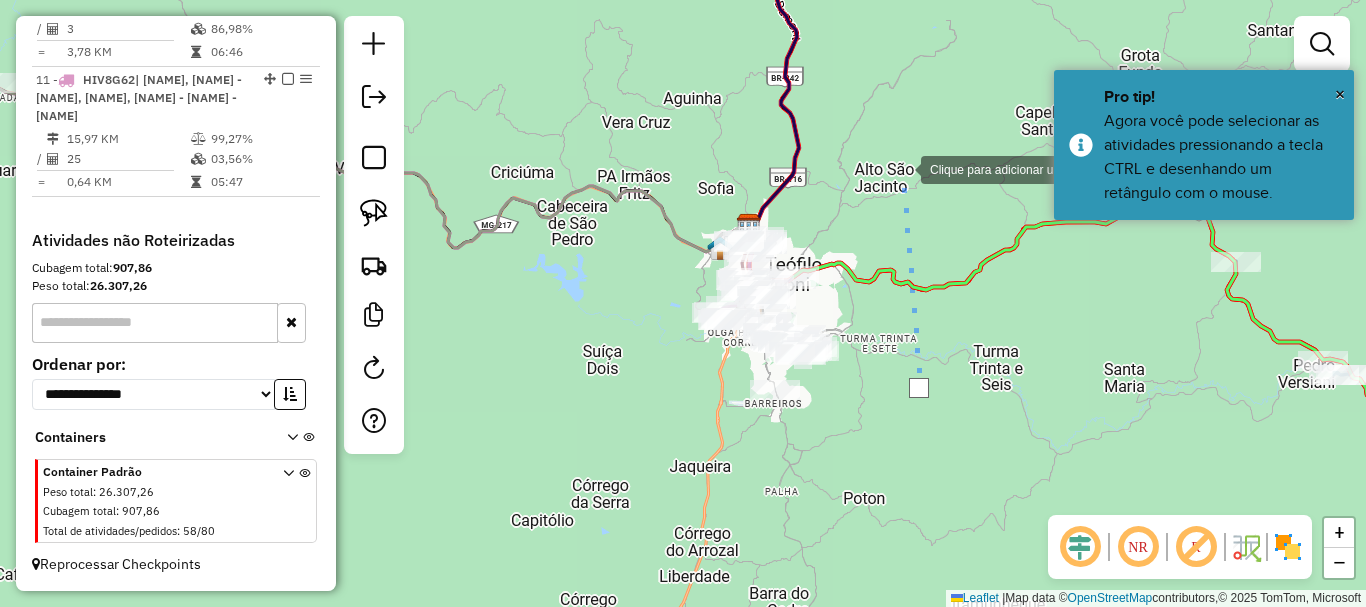 click 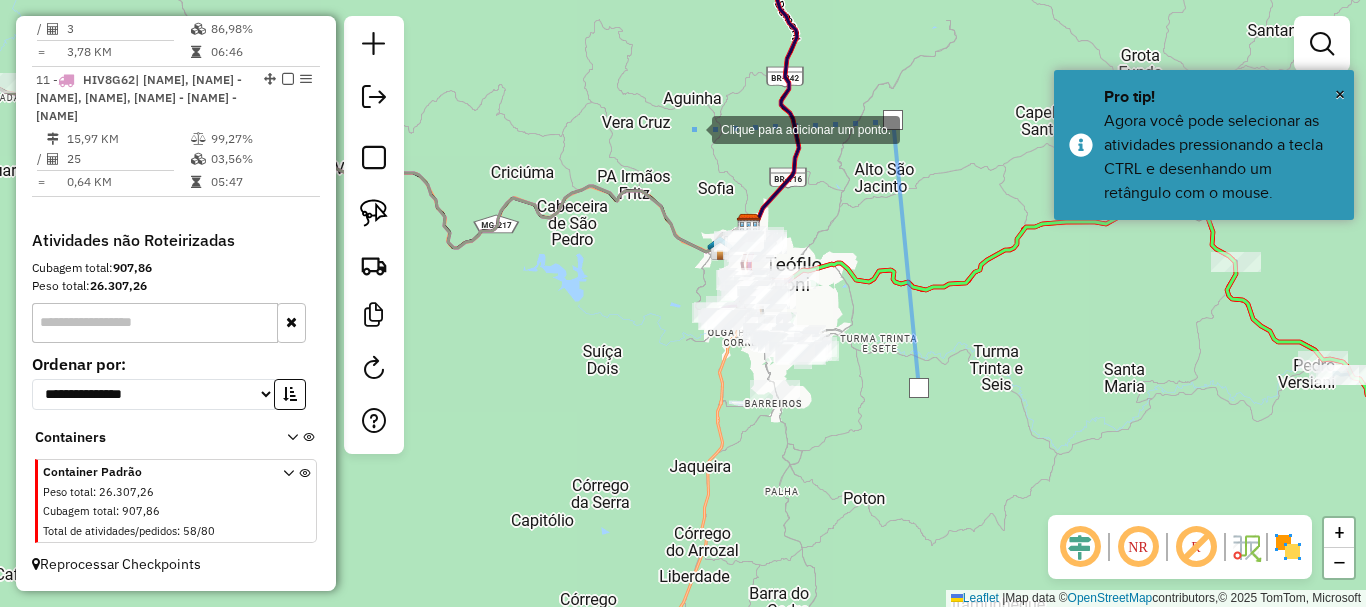 click 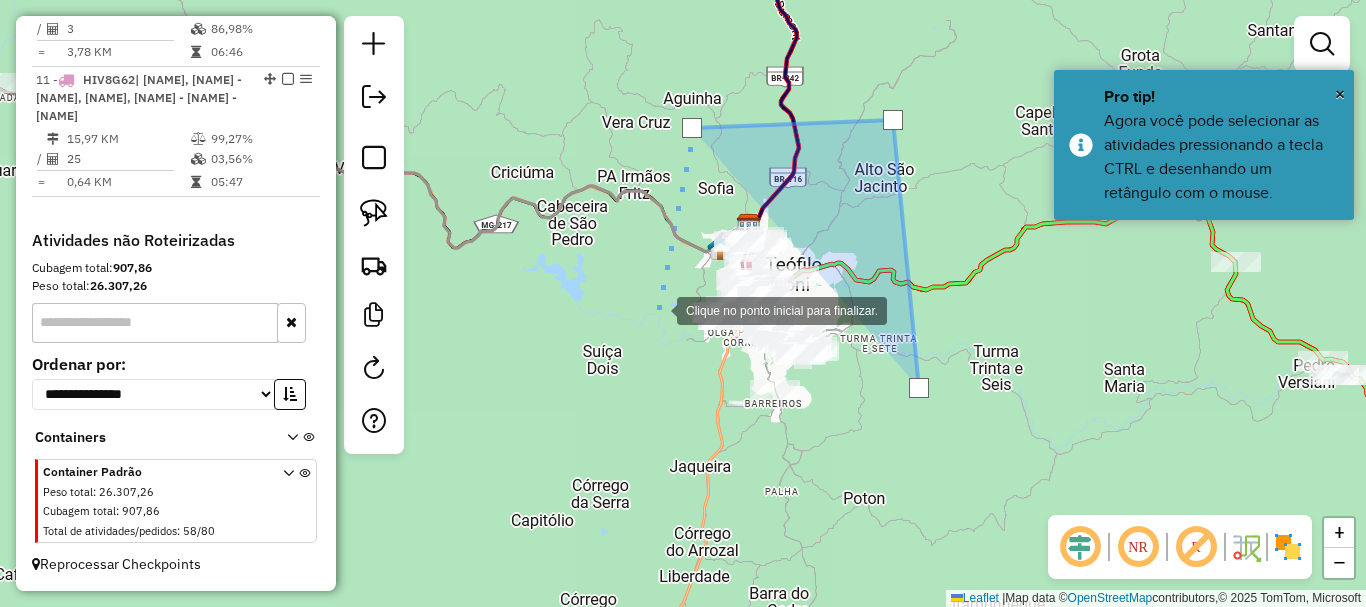click 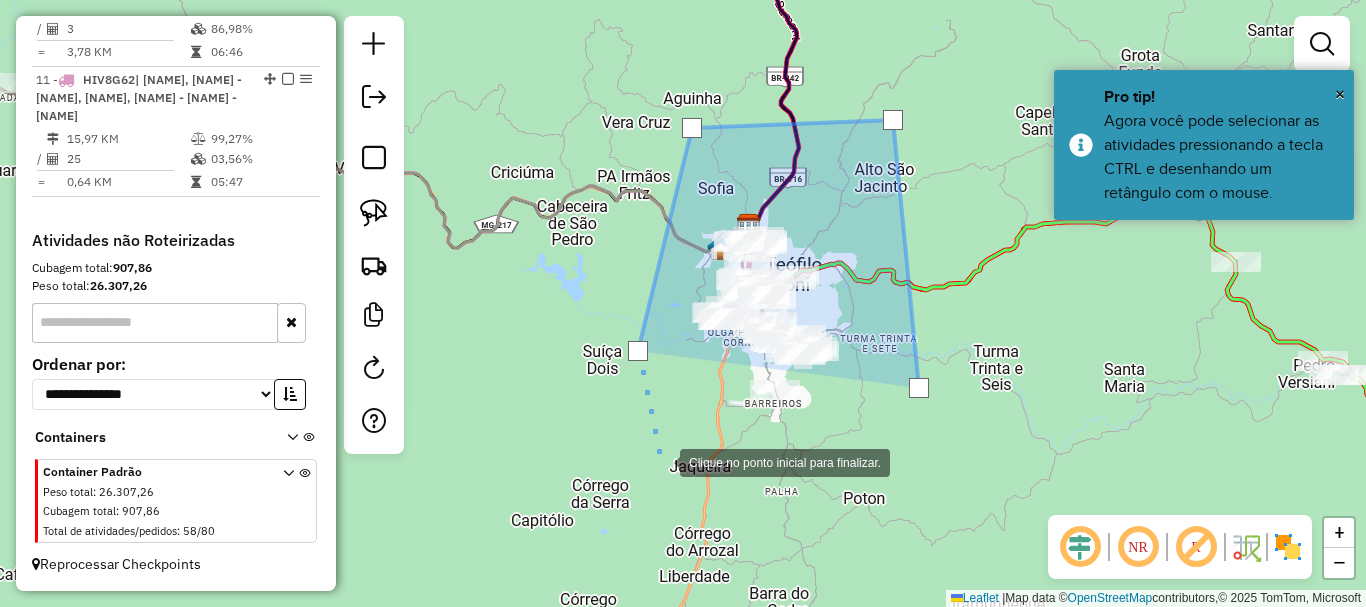 click 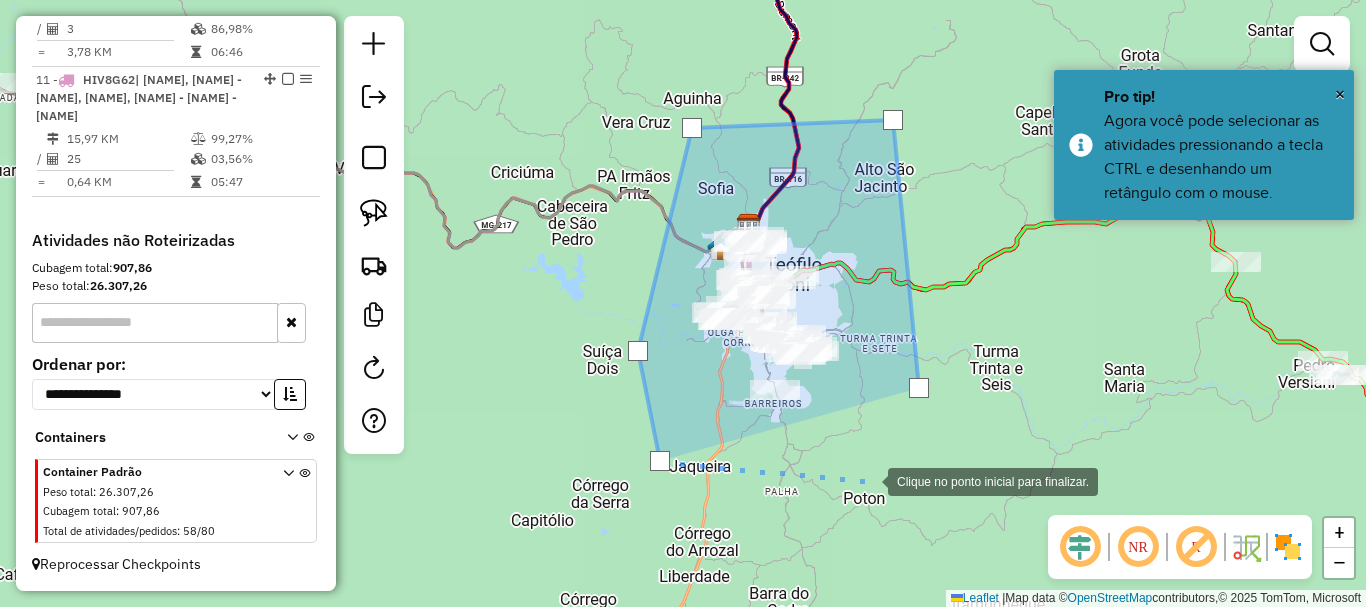 click 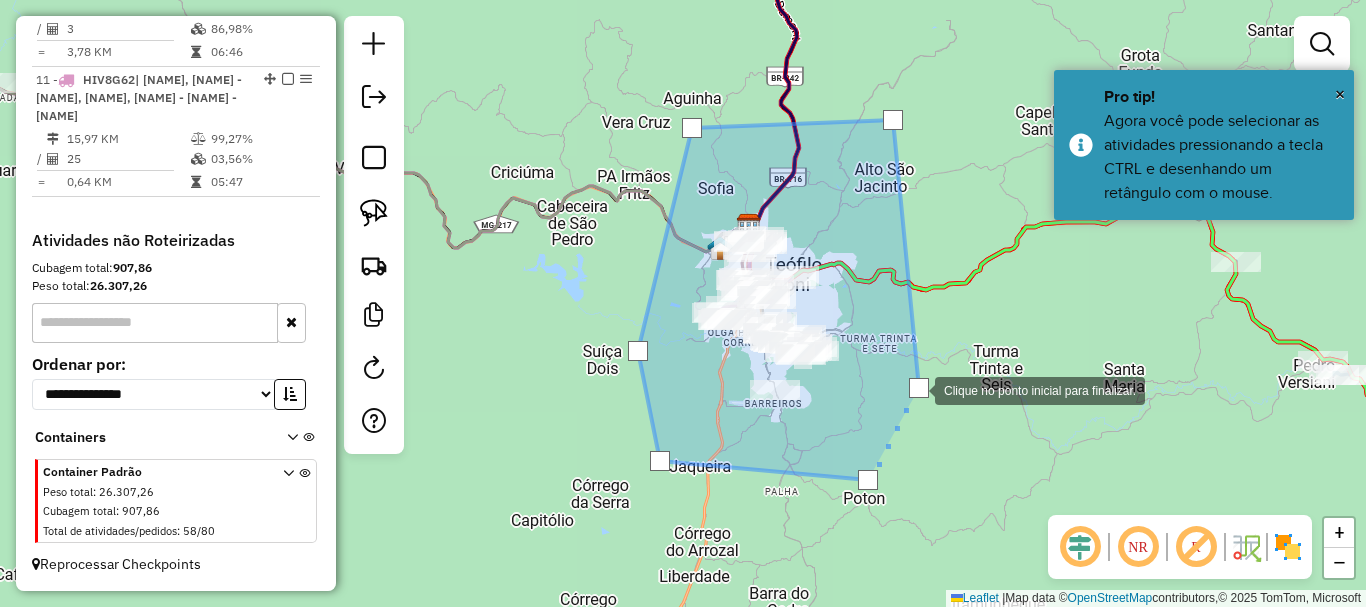 click 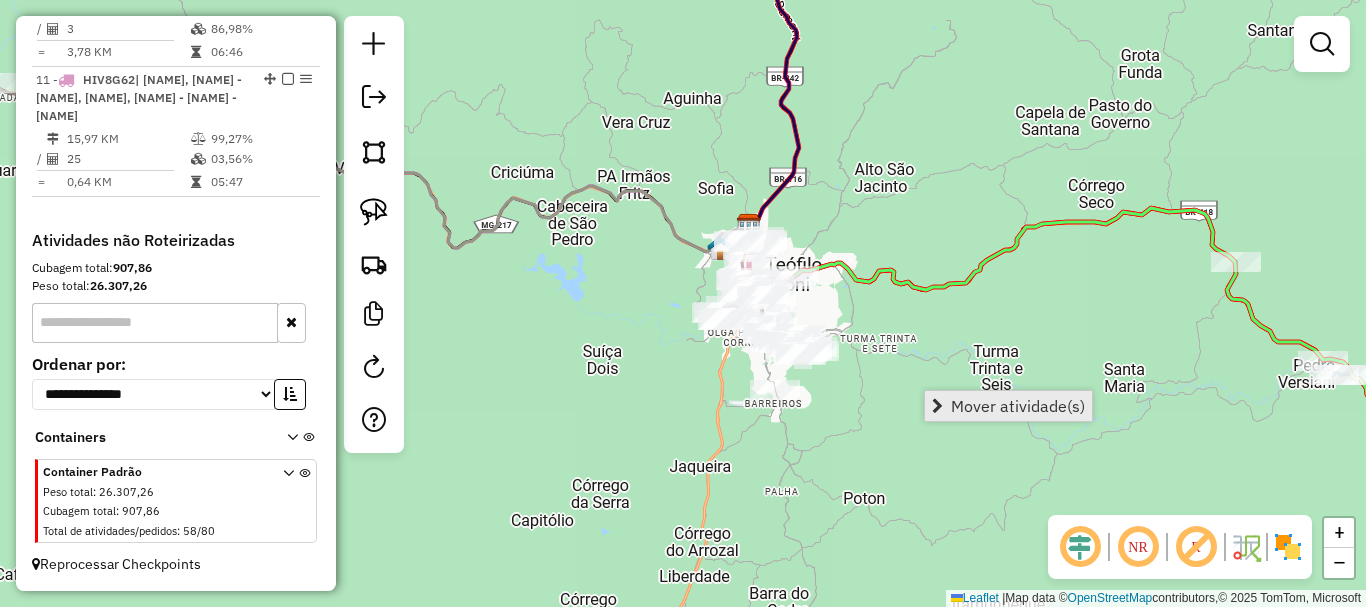 click on "Mover atividade(s)" at bounding box center (1018, 406) 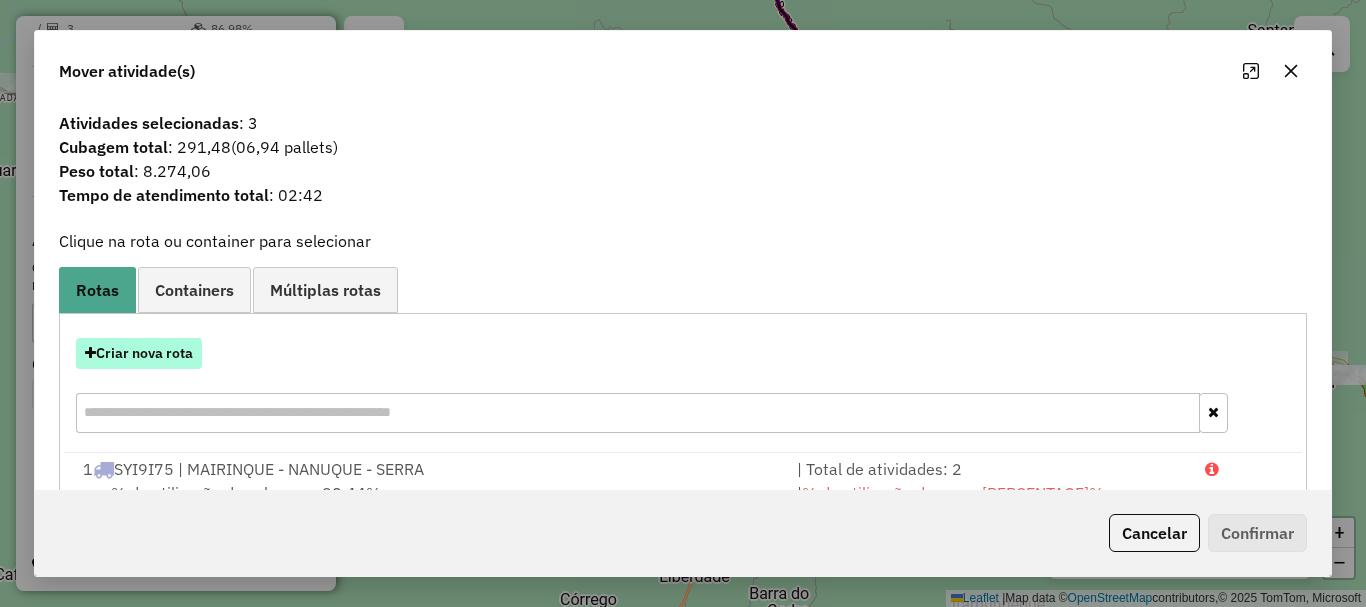 click on "Criar nova rota" at bounding box center (139, 353) 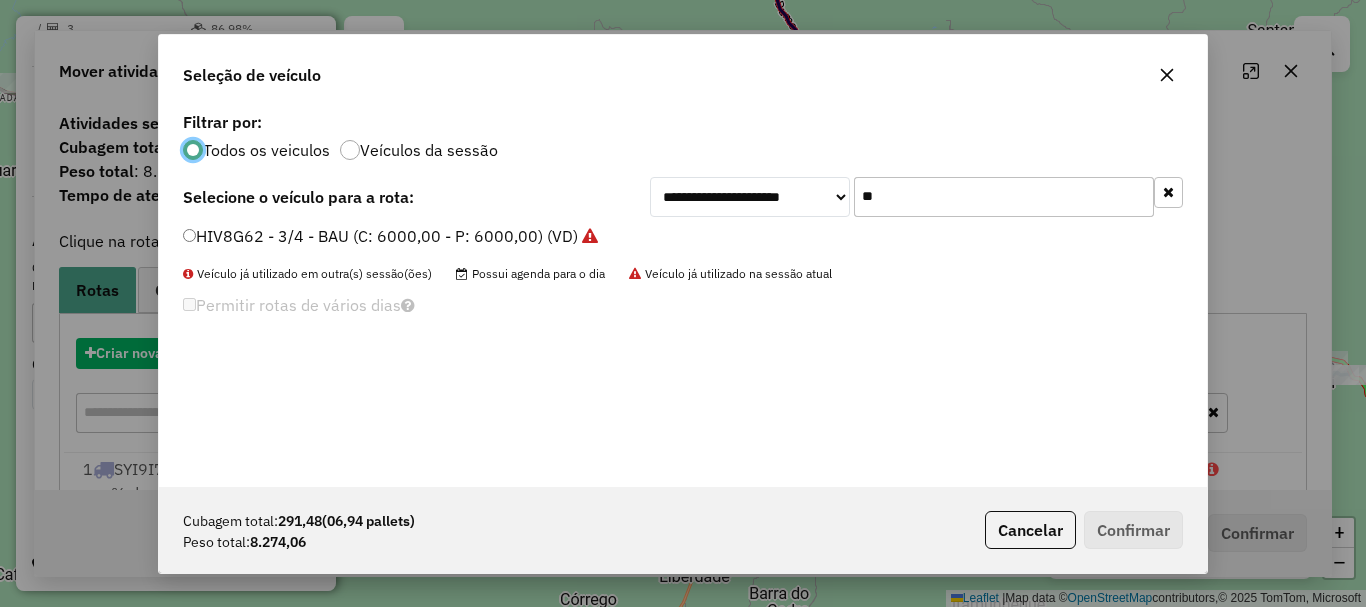 scroll, scrollTop: 11, scrollLeft: 6, axis: both 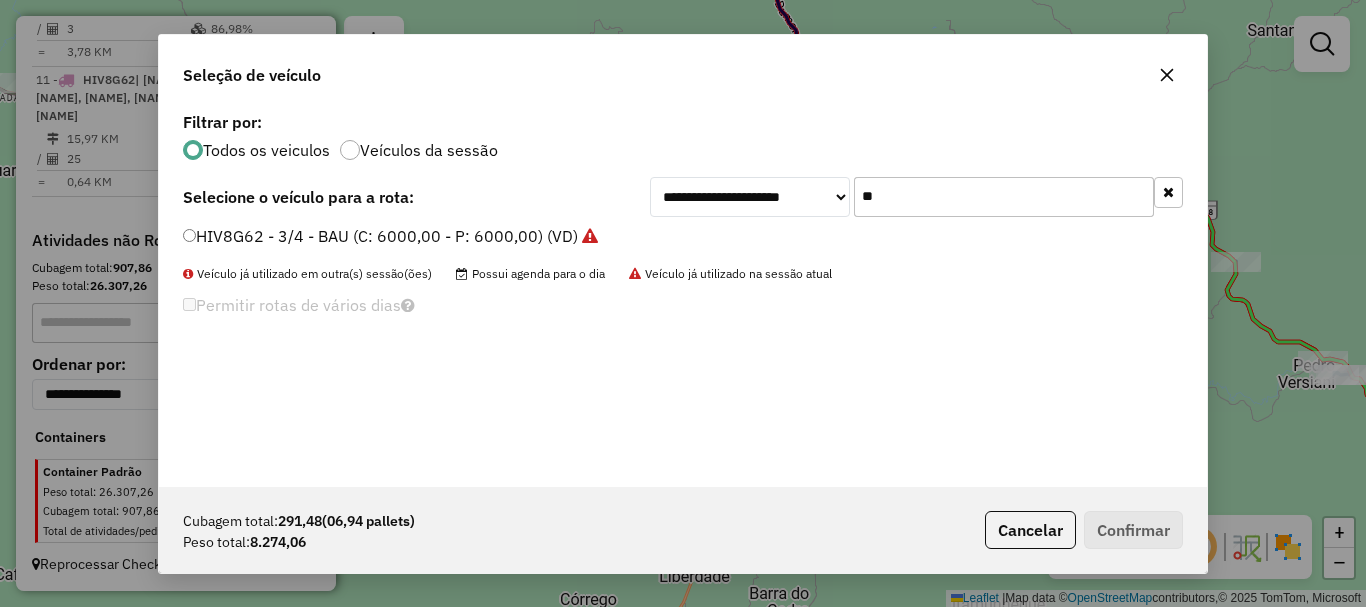 drag, startPoint x: 906, startPoint y: 195, endPoint x: 810, endPoint y: 206, distance: 96.62815 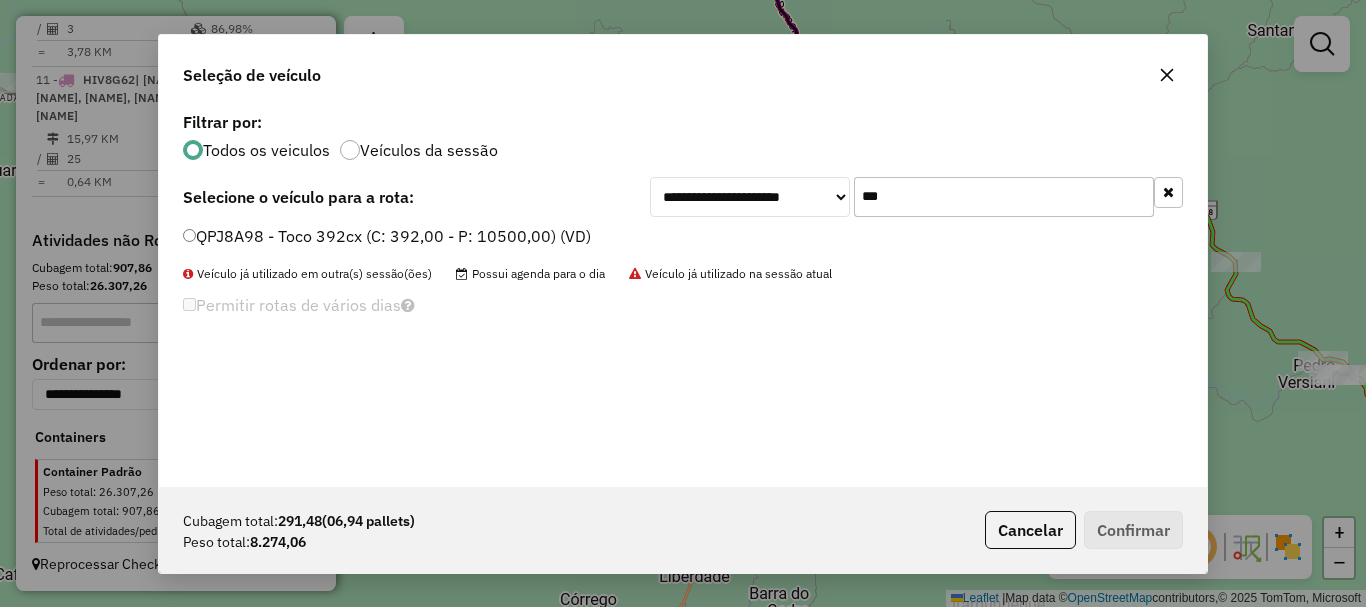 type on "***" 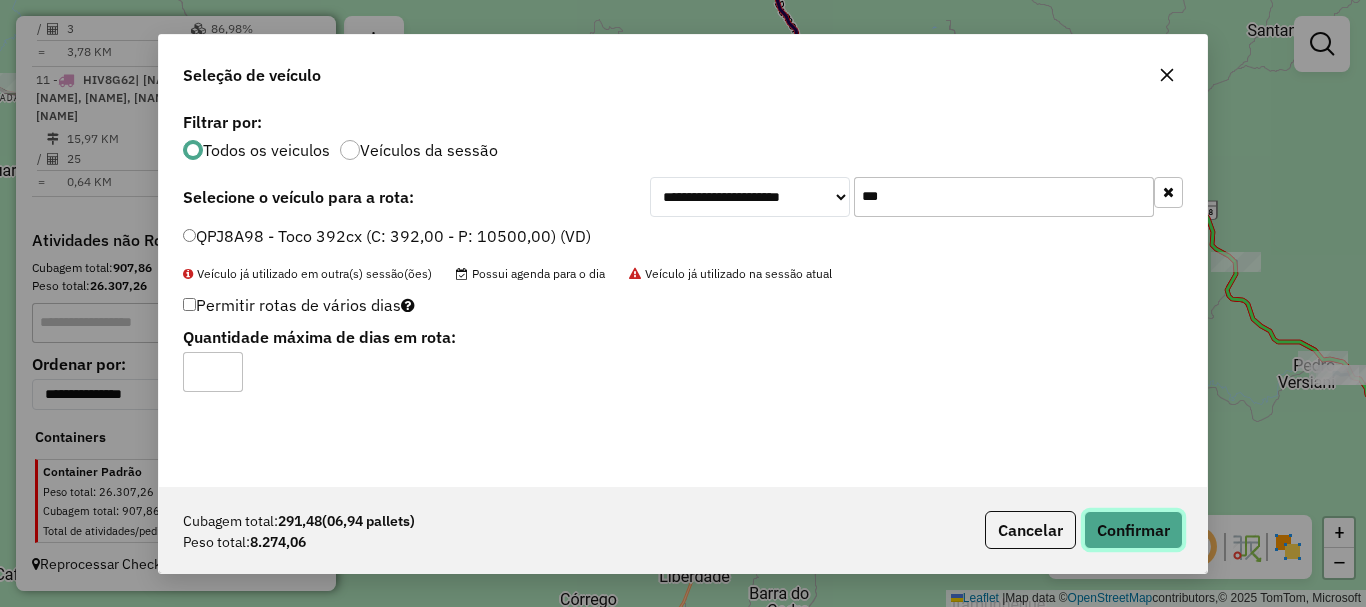 click on "Confirmar" 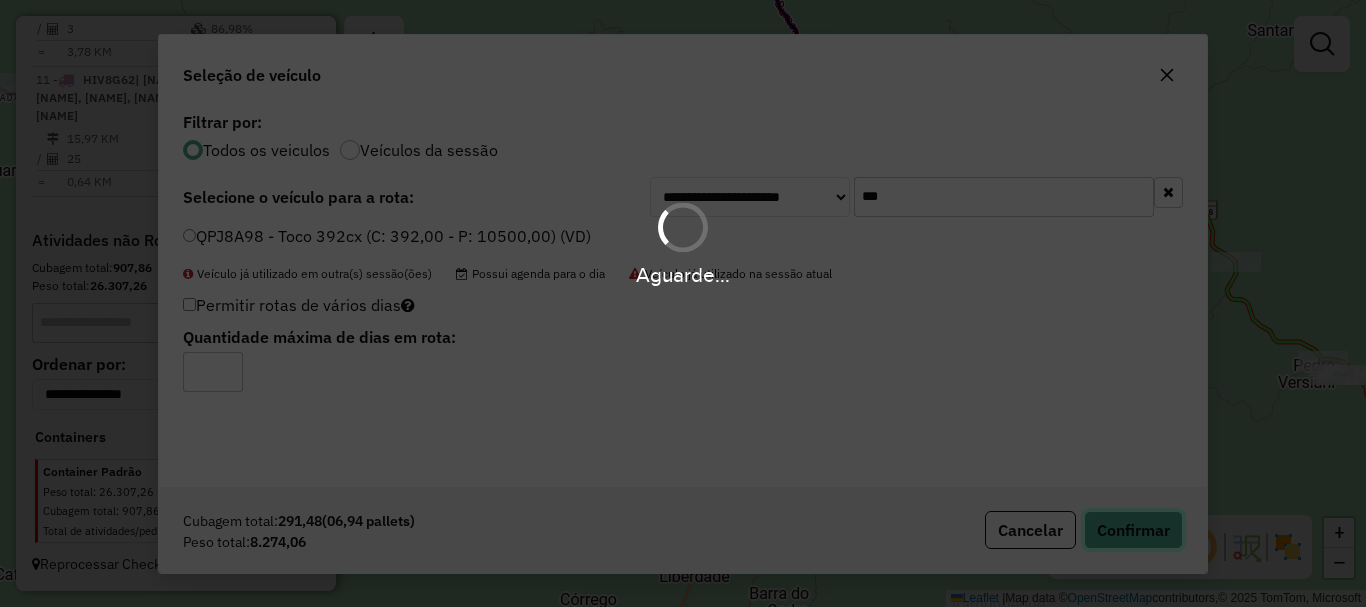 type 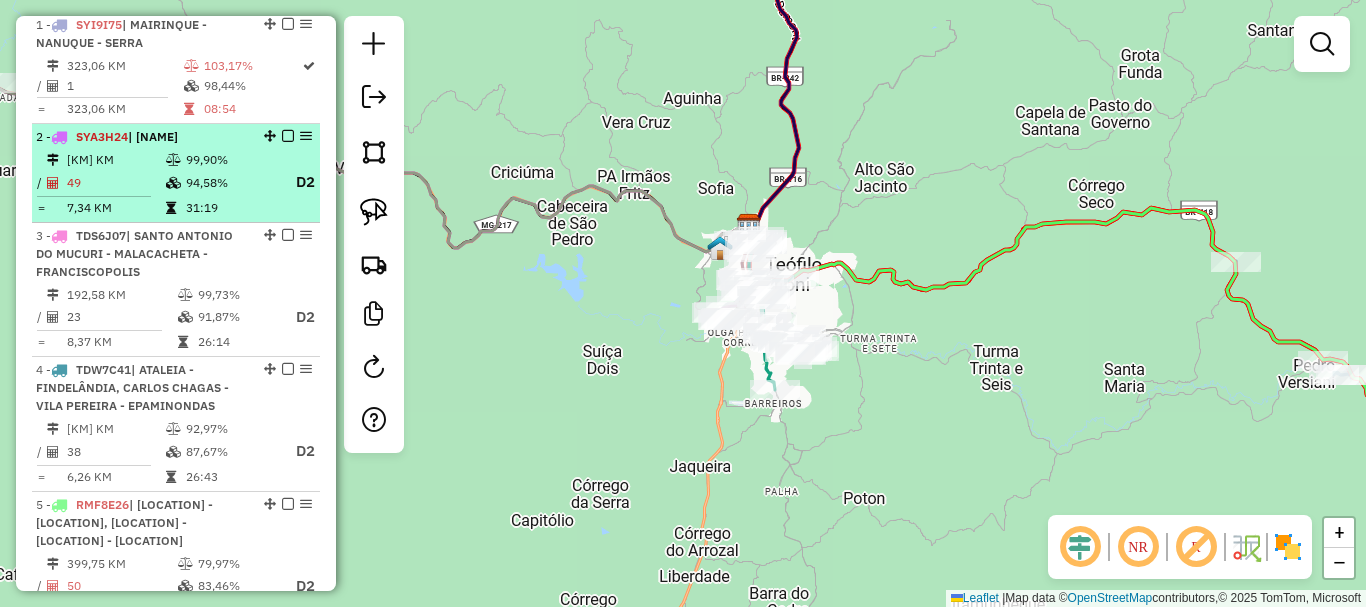 scroll, scrollTop: 678, scrollLeft: 0, axis: vertical 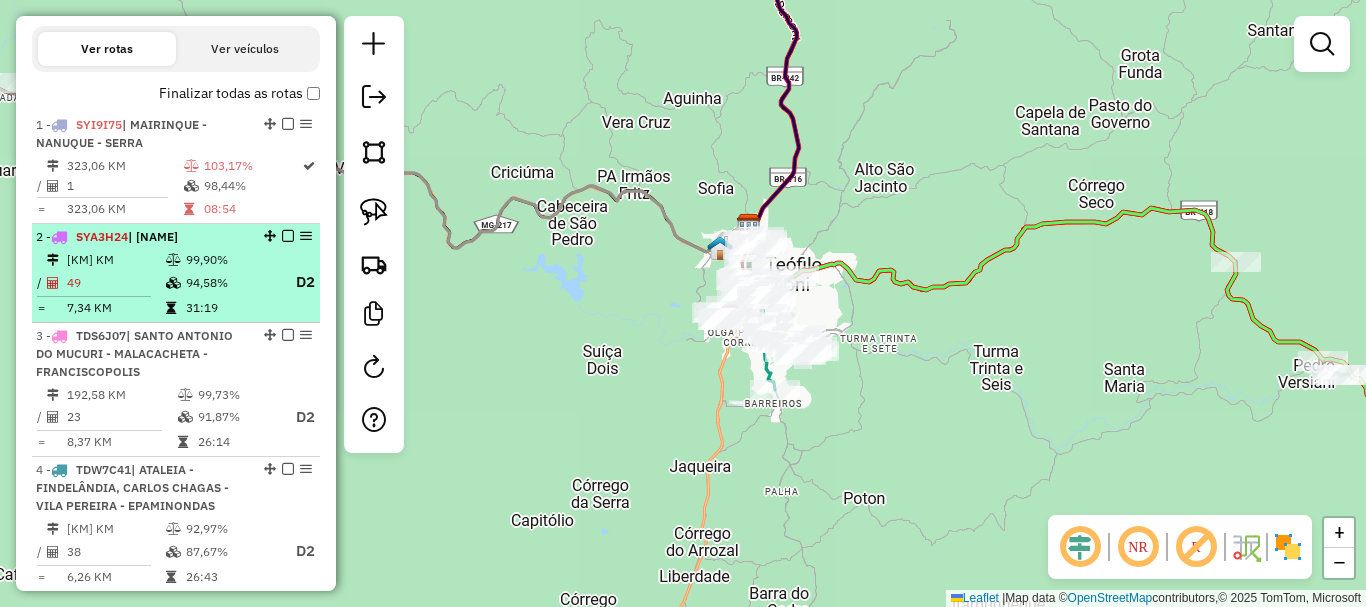 click on "2 -       SYA3H24   | MACHACALIS  359,79 KM   99,90%  /  49   94,58%   D2  =  7,34 KM   31:19" at bounding box center (176, 273) 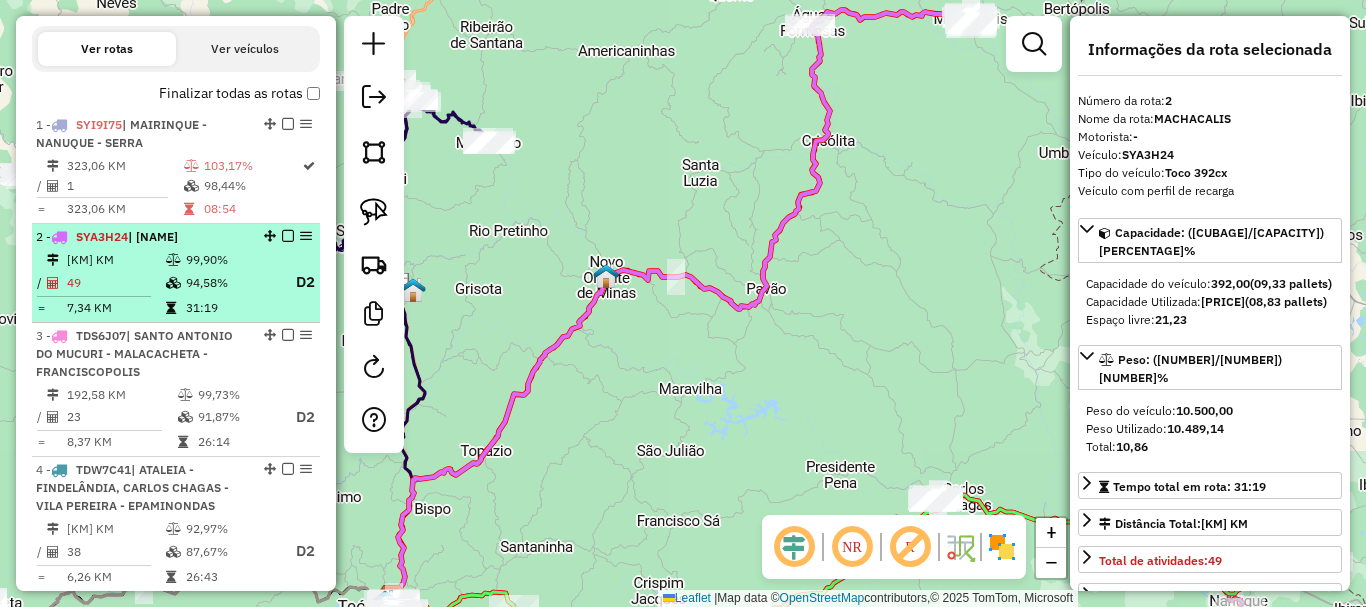 click on "359,79 KM" at bounding box center (115, 260) 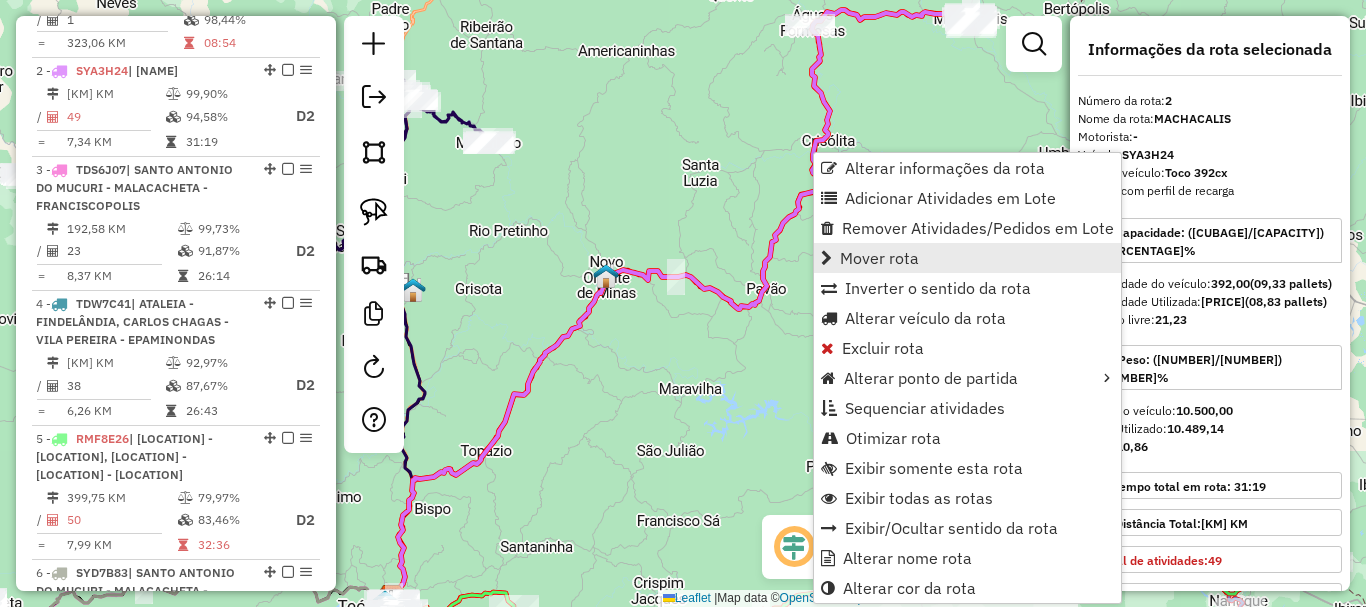 scroll, scrollTop: 886, scrollLeft: 0, axis: vertical 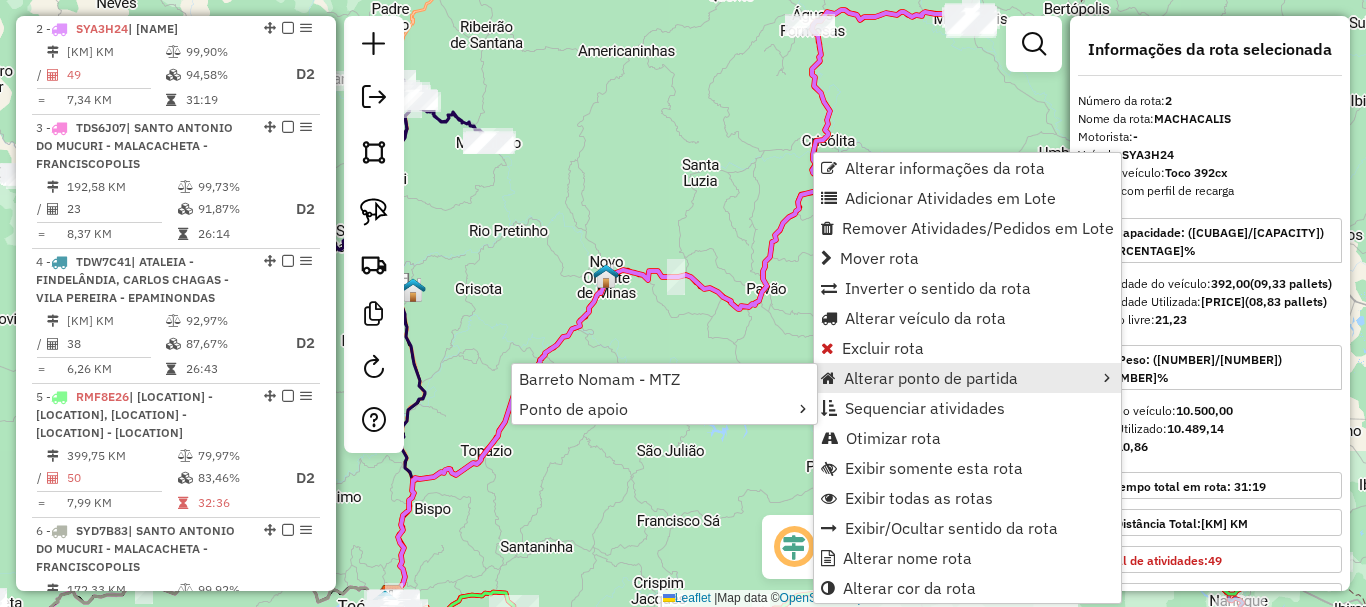 click on "Alterar ponto de partida" at bounding box center [967, 378] 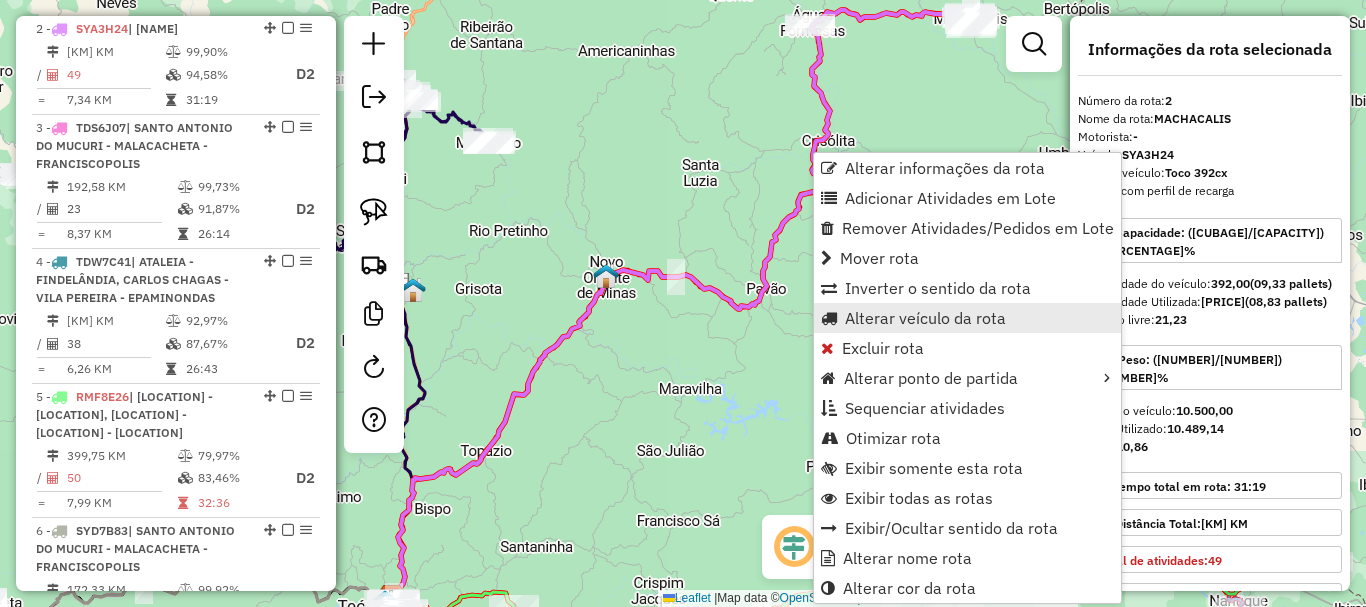 click on "Alterar veículo da rota" at bounding box center [925, 318] 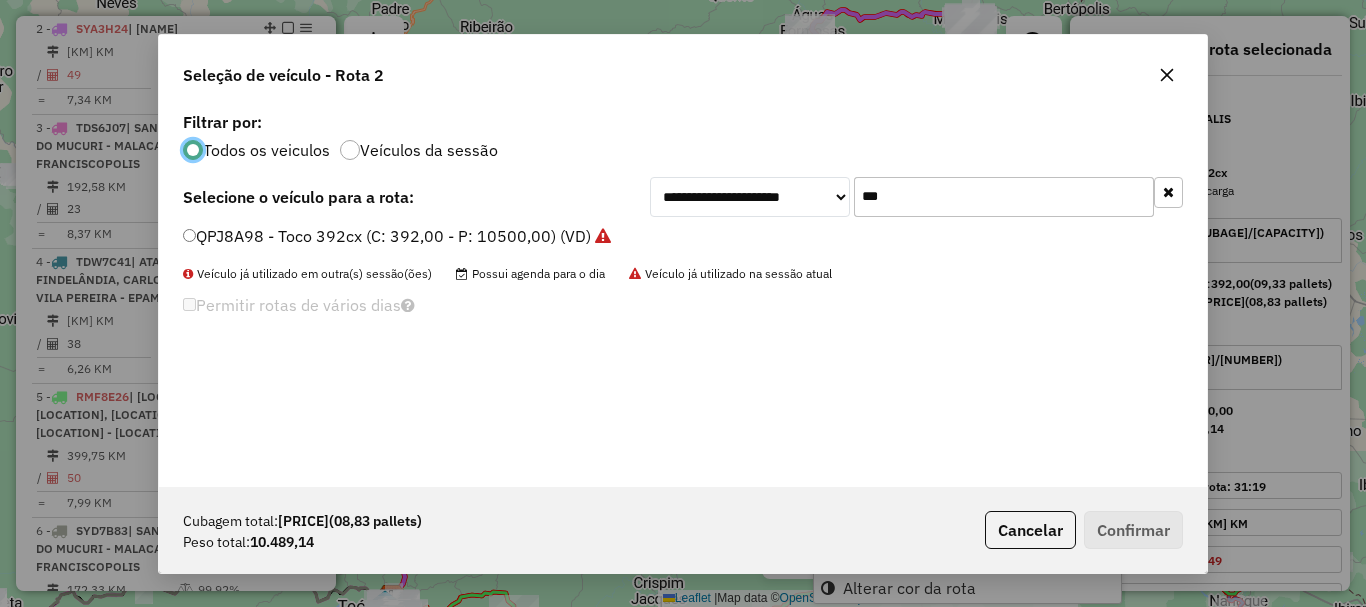 scroll, scrollTop: 11, scrollLeft: 6, axis: both 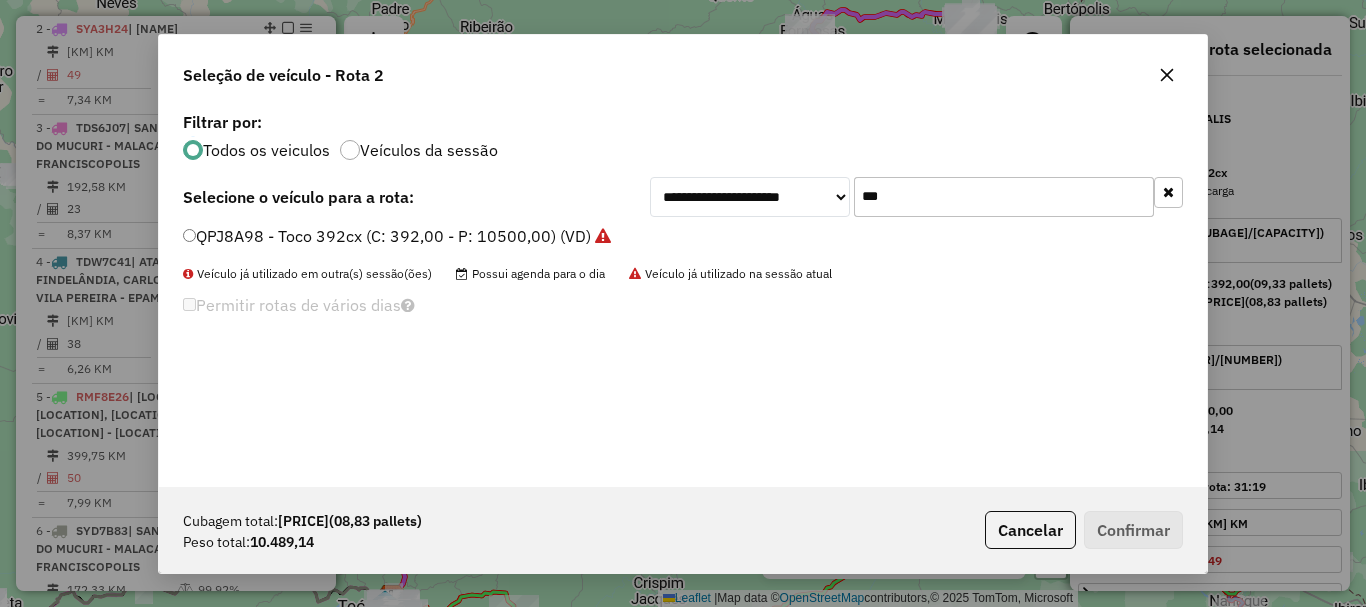 drag, startPoint x: 930, startPoint y: 195, endPoint x: 760, endPoint y: 205, distance: 170.29387 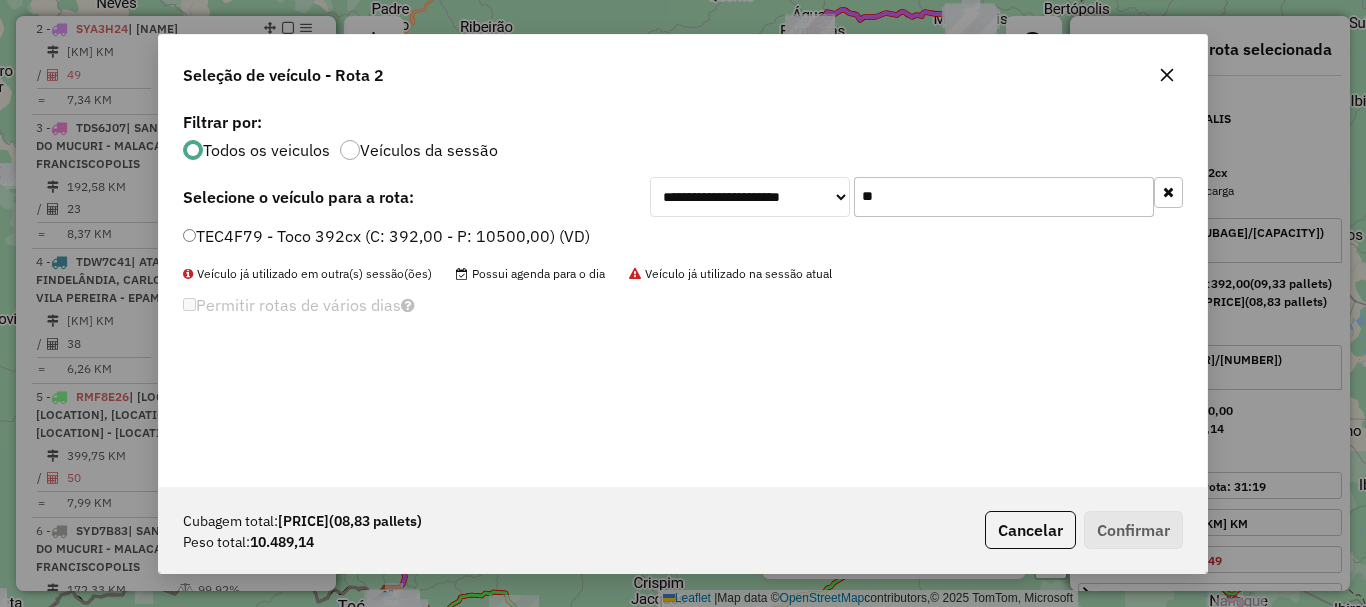 type on "**" 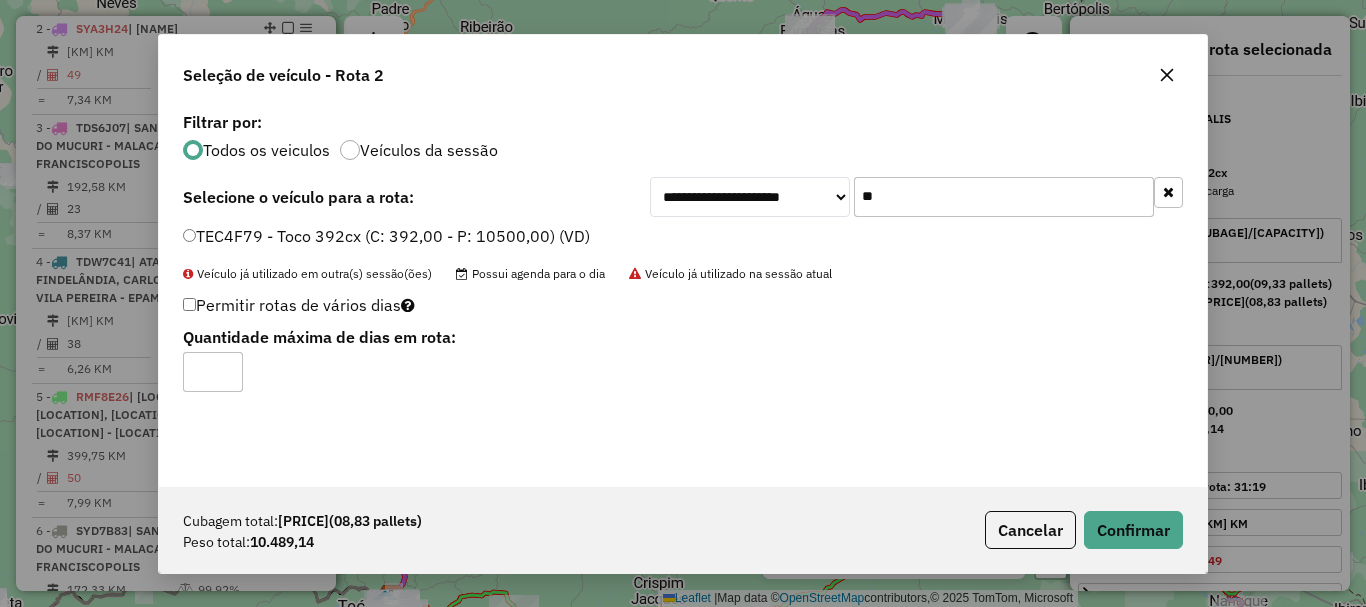 click on "Cubagem total:  370,77   (08,83 pallets)  Peso total: 10.489,14  Cancelar   Confirmar" 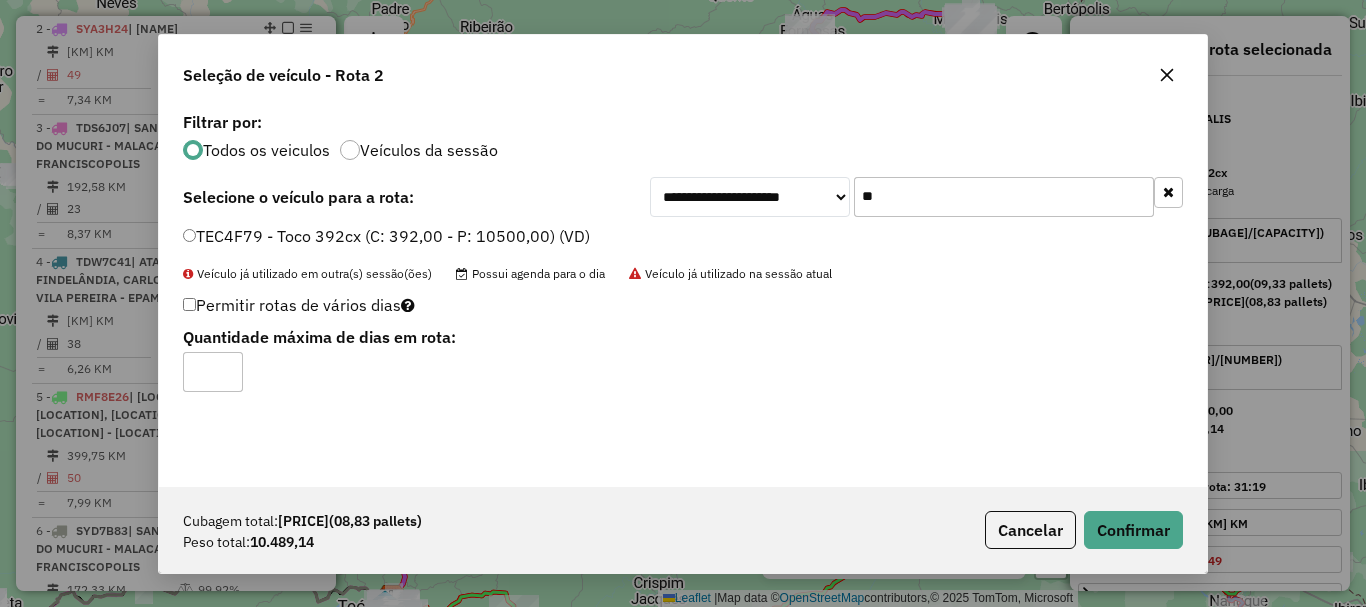 click on "*" 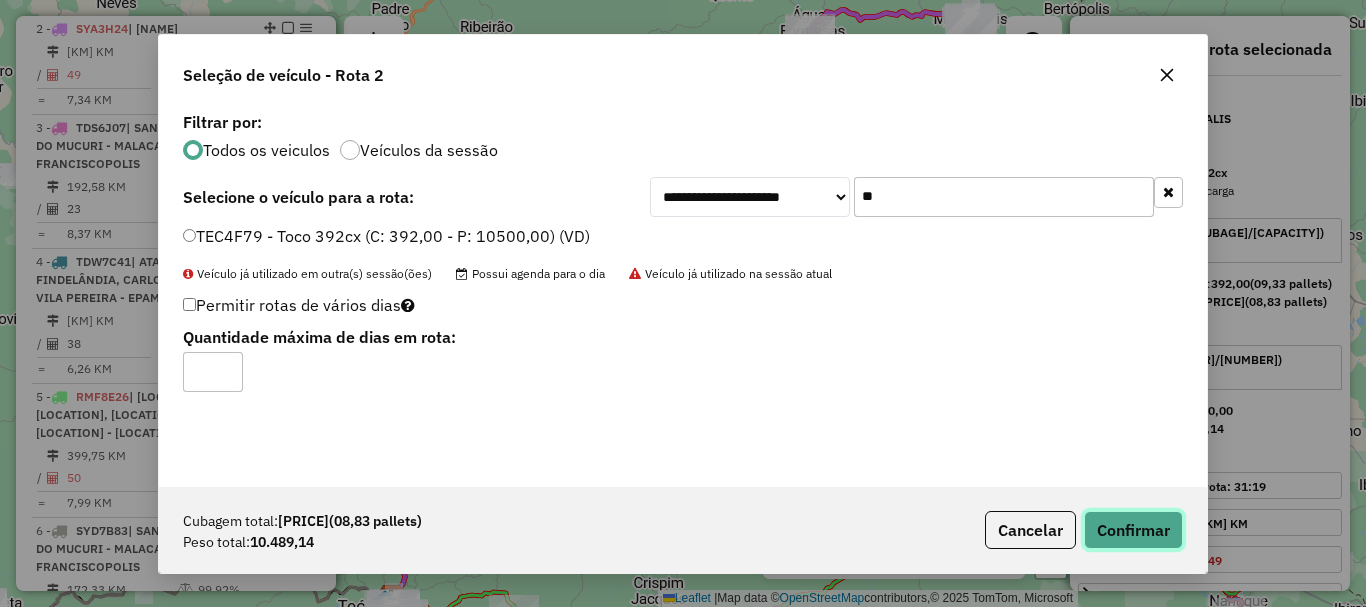 click on "Confirmar" 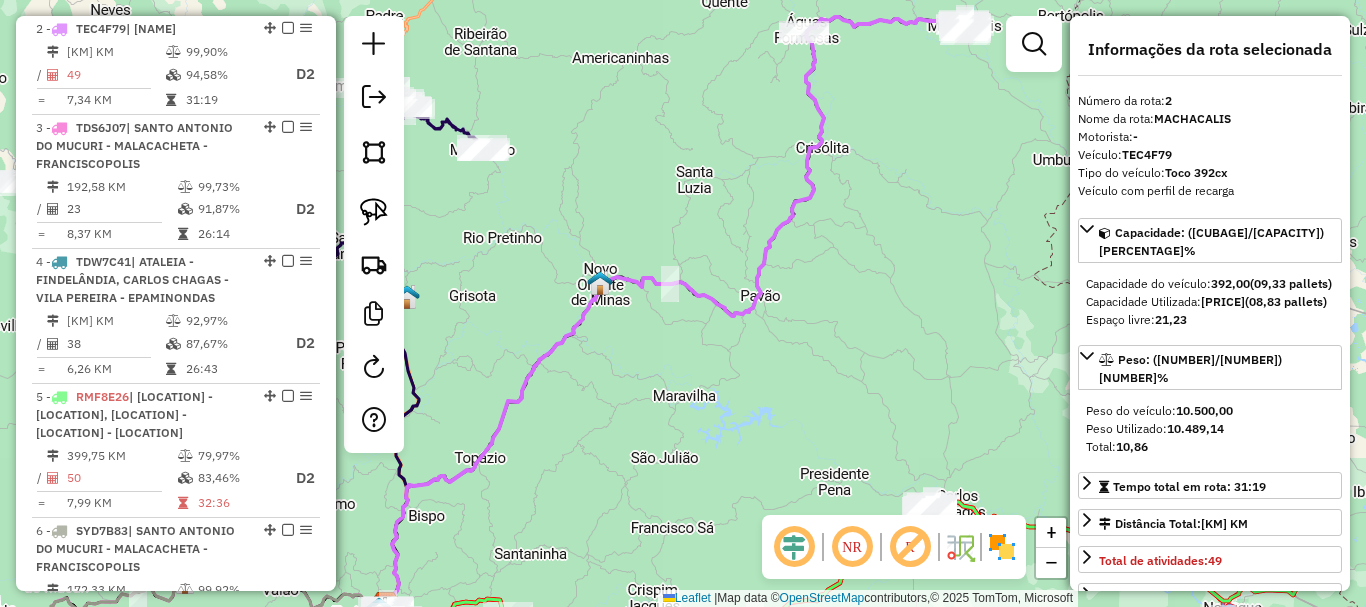 drag, startPoint x: 897, startPoint y: 344, endPoint x: 791, endPoint y: 464, distance: 160.11246 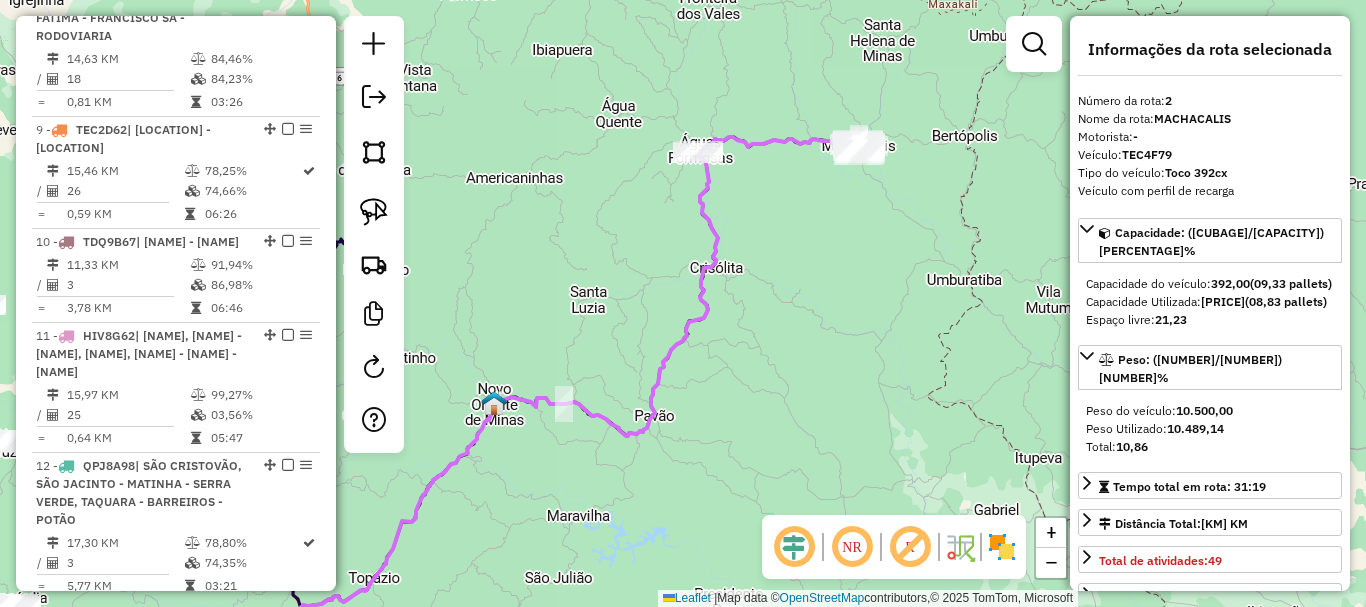 scroll, scrollTop: 2126, scrollLeft: 0, axis: vertical 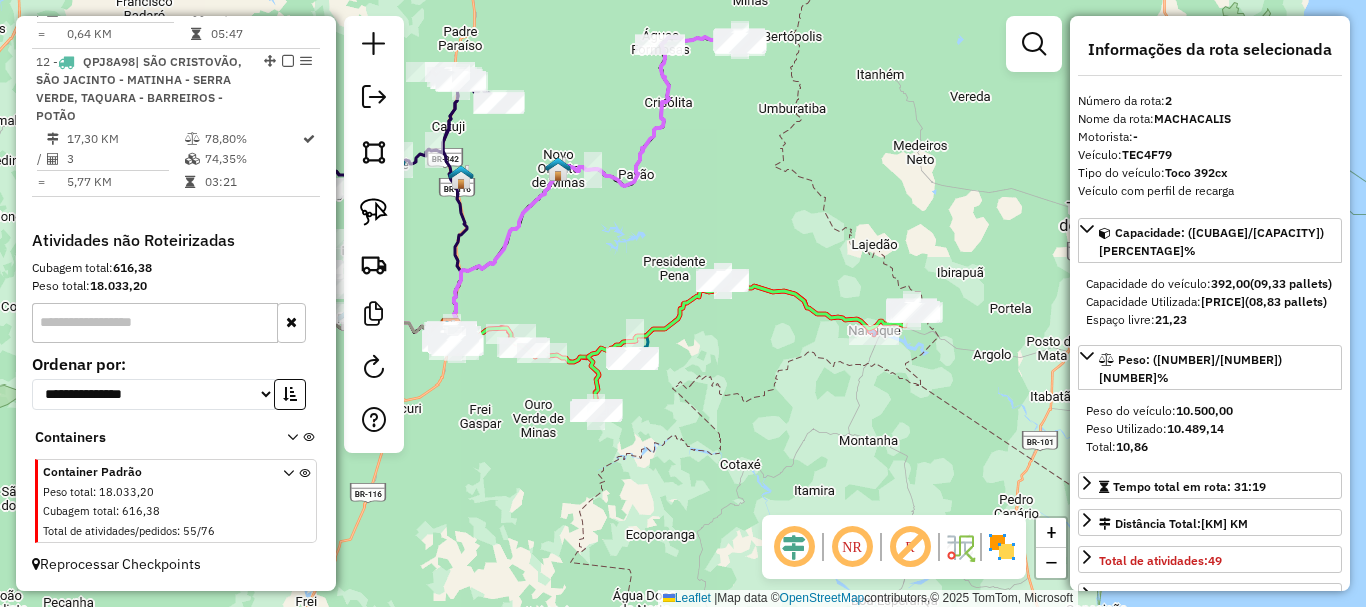 drag, startPoint x: 653, startPoint y: 364, endPoint x: 616, endPoint y: 247, distance: 122.711044 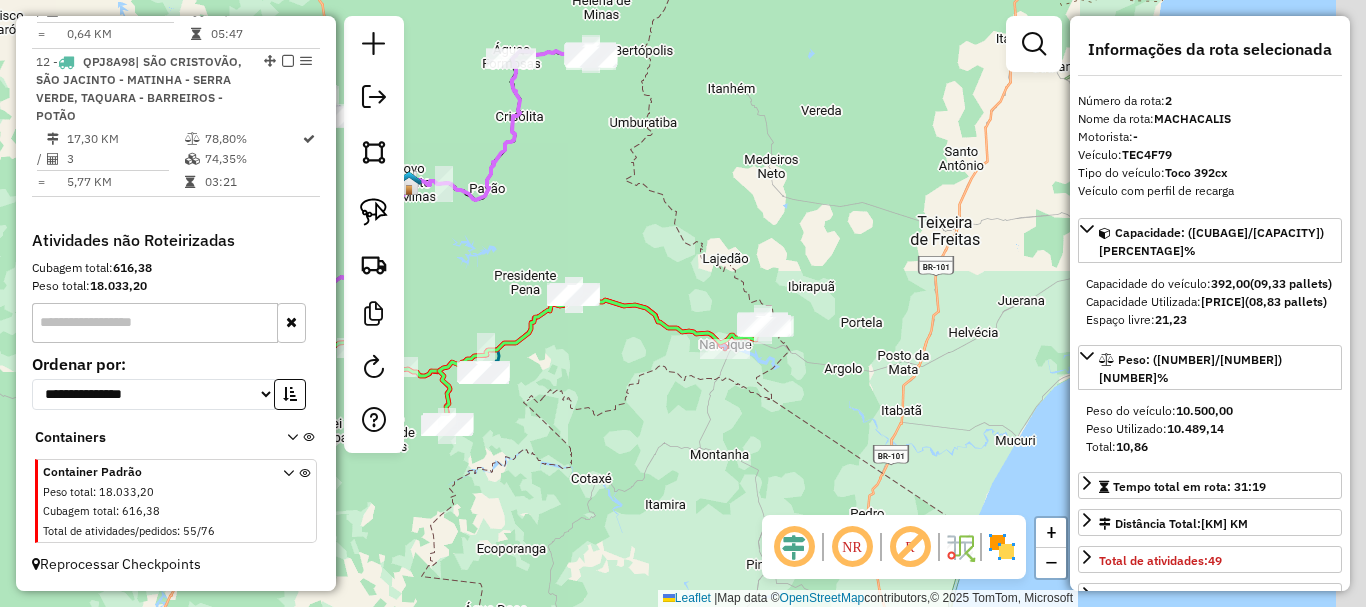 drag, startPoint x: 883, startPoint y: 420, endPoint x: 760, endPoint y: 435, distance: 123.911255 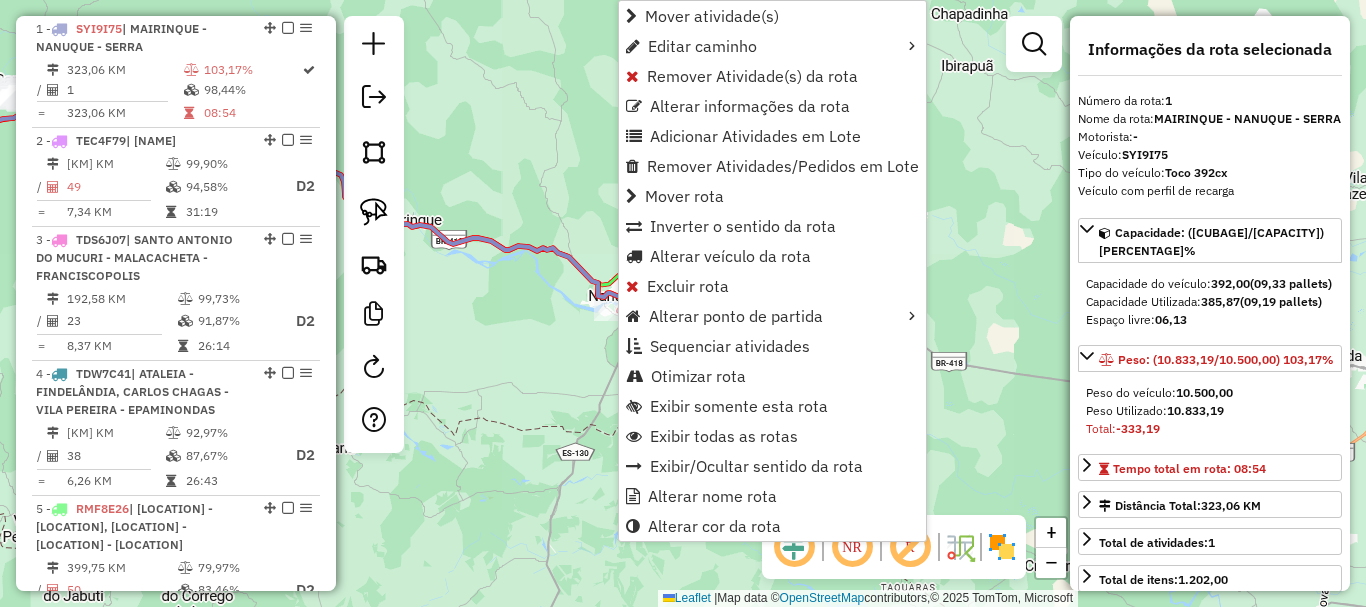 scroll, scrollTop: 774, scrollLeft: 0, axis: vertical 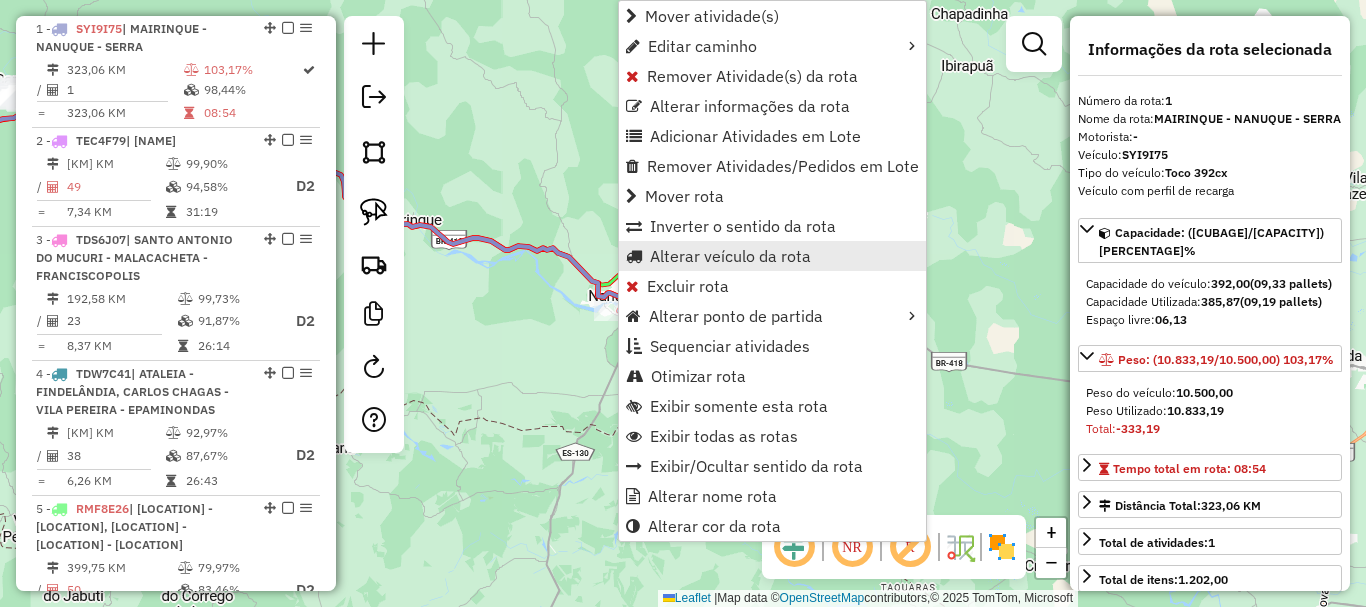 click on "Alterar veículo da rota" at bounding box center [730, 256] 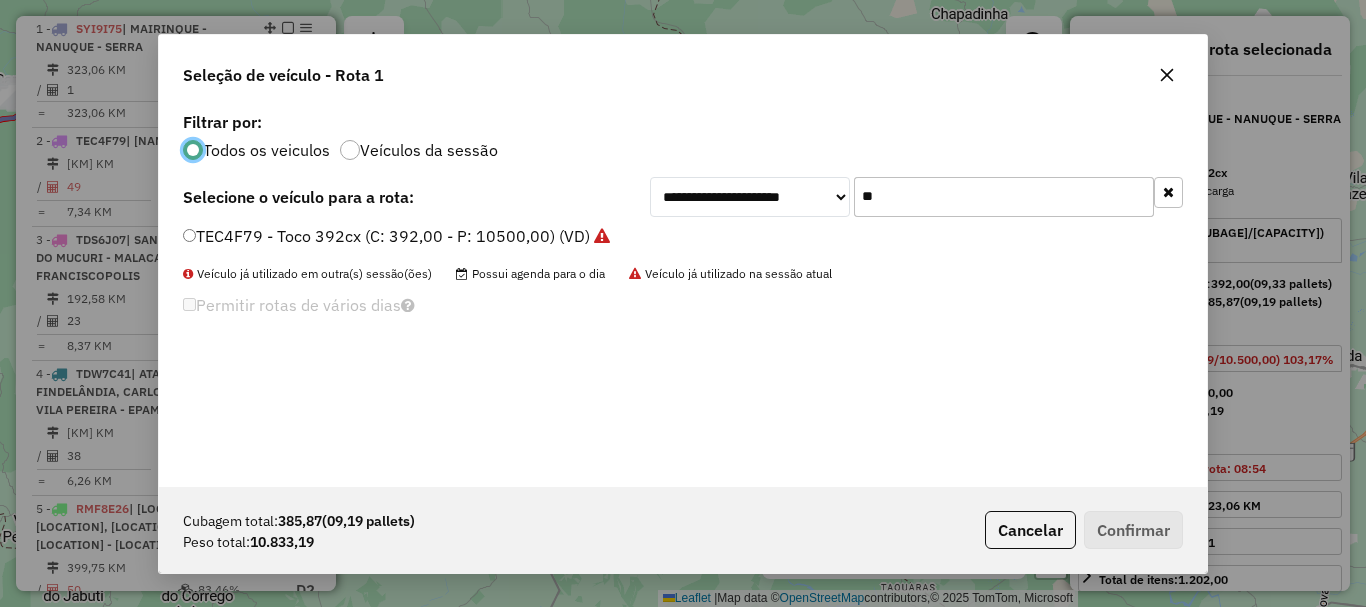 scroll, scrollTop: 11, scrollLeft: 6, axis: both 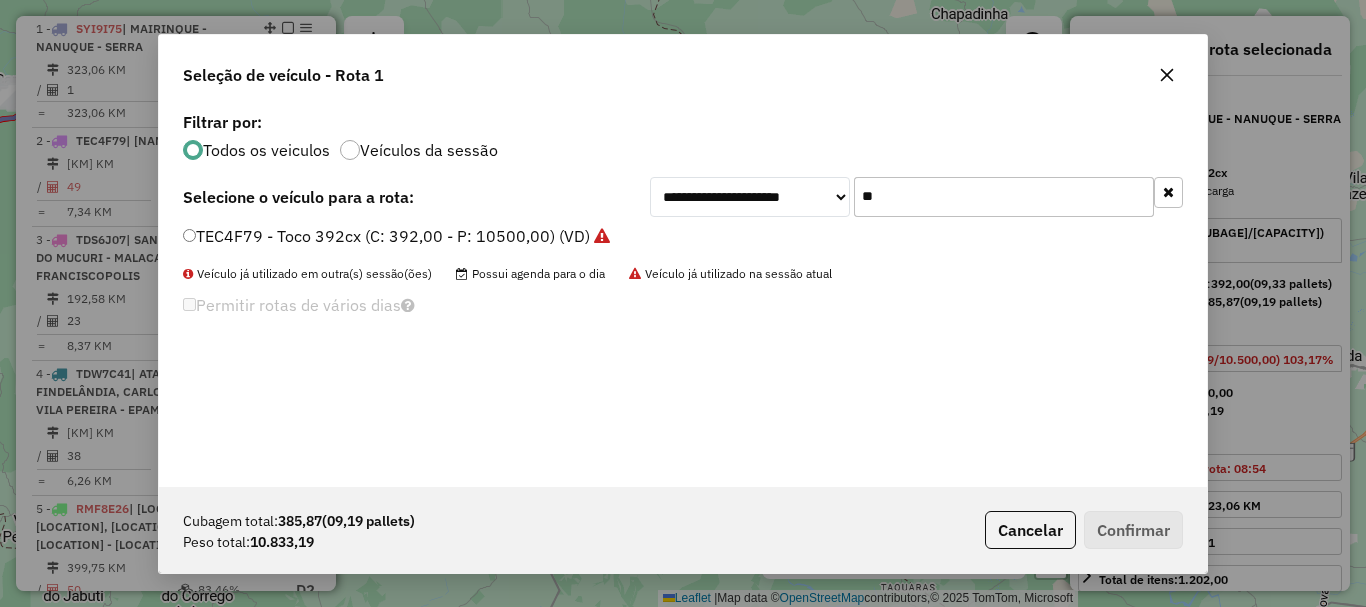 drag, startPoint x: 828, startPoint y: 184, endPoint x: 642, endPoint y: 173, distance: 186.32498 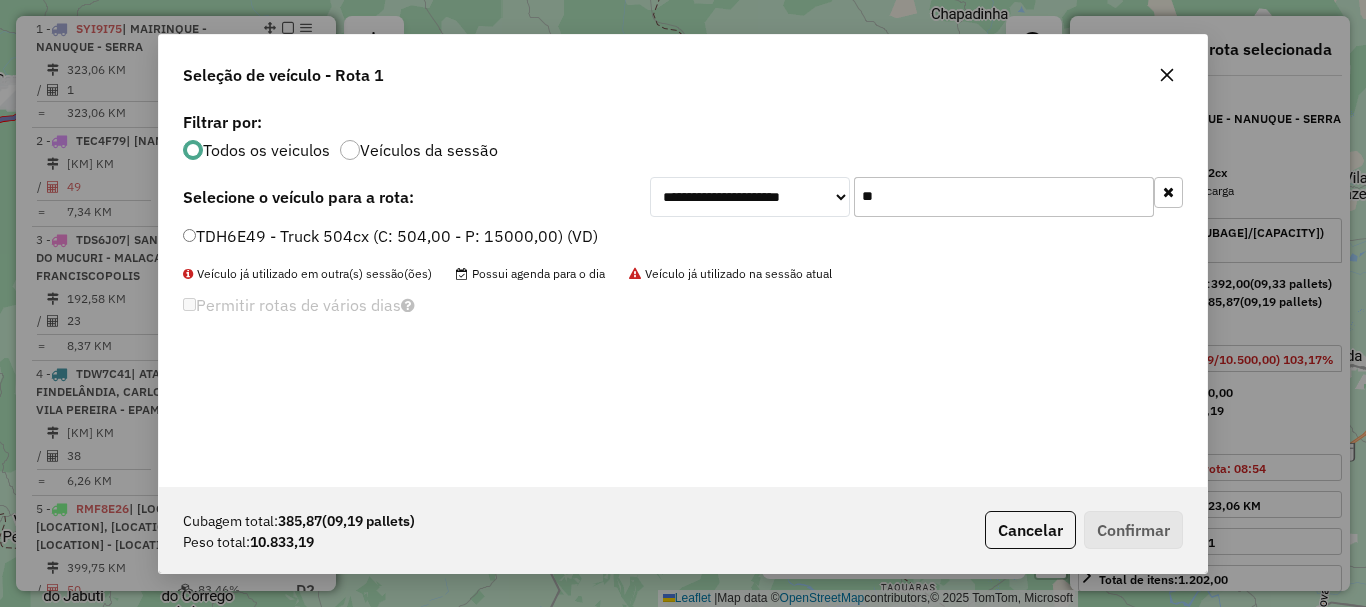 type on "**" 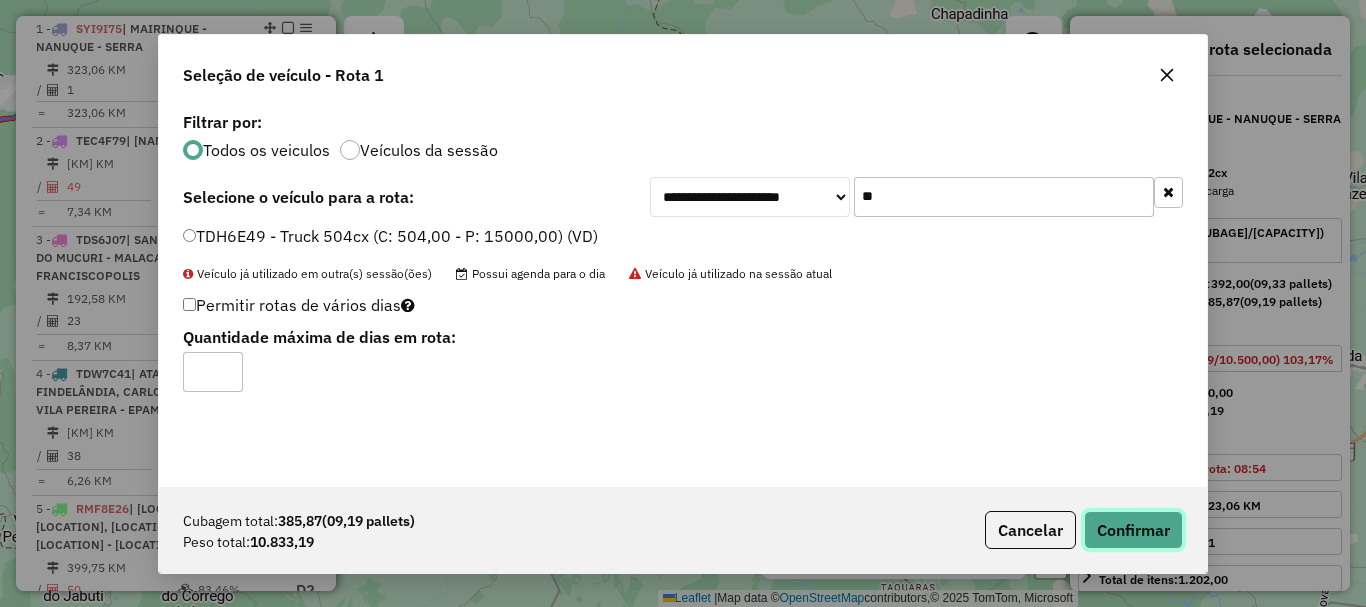 click on "Confirmar" 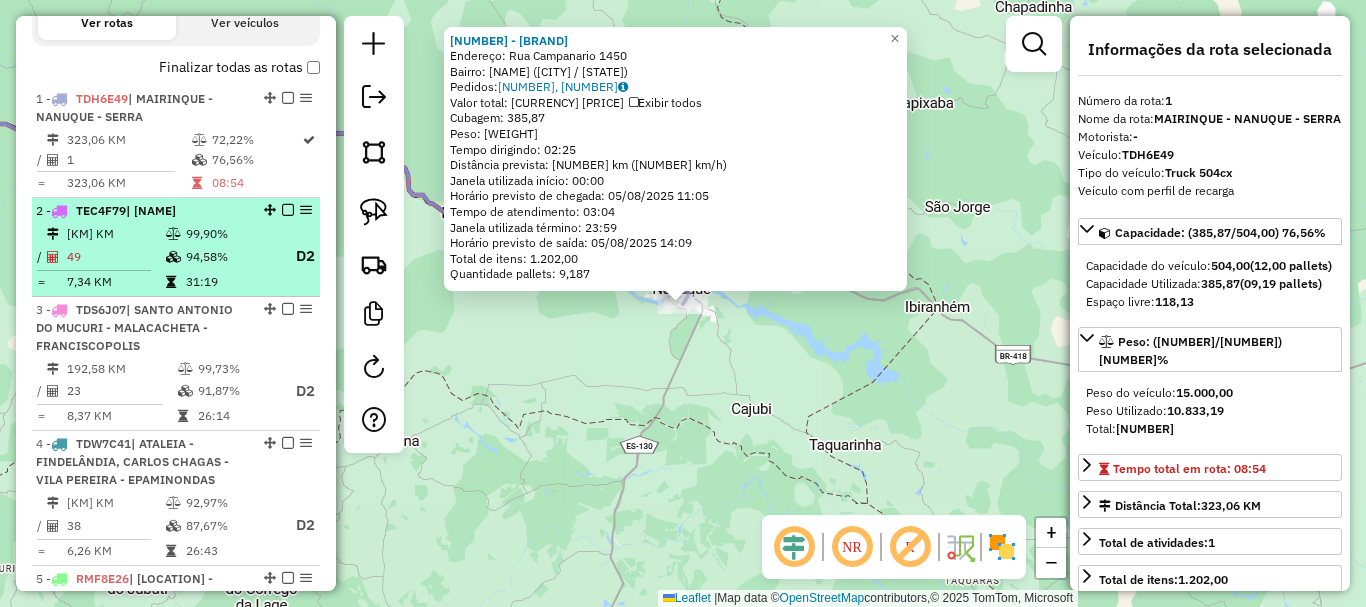 scroll, scrollTop: 674, scrollLeft: 0, axis: vertical 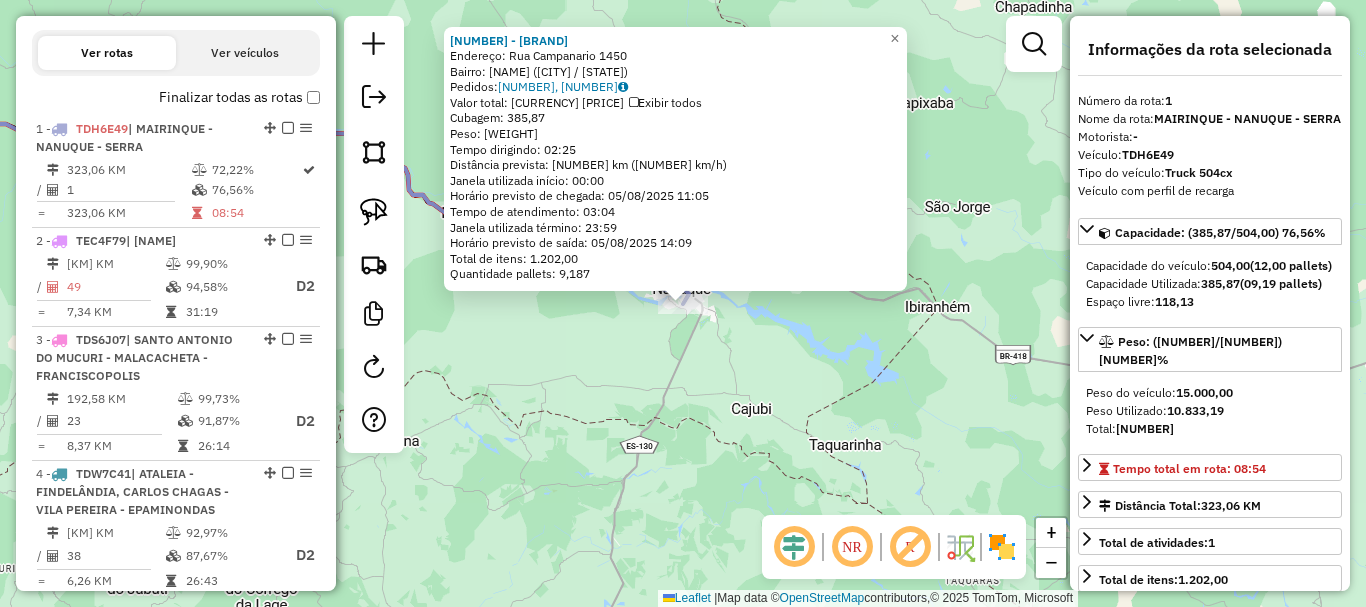click on "34503 - Disk Adriano  Beer  Endereço:  Rua Campanario 1450   Bairro: CENTRO (NANUQUE / MG)   Pedidos:  04393990, 04393993   Valor total: R$ 38.935,44   Exibir todos   Cubagem: 385,87  Peso: 10.833,19  Tempo dirigindo: 02:25   Distância prevista: 161,452 km (66,81 km/h)   Janela utilizada início: 00:00   Horário previsto de chegada: 05/08/2025 11:05   Tempo de atendimento: 03:04   Janela utilizada término: 23:59   Horário previsto de saída: 05/08/2025 14:09   Total de itens: 1.202,00   Quantidade pallets: 9,187  × Janela de atendimento Grade de atendimento Capacidade Transportadoras Veículos Cliente Pedidos  Rotas Selecione os dias de semana para filtrar as janelas de atendimento  Seg   Ter   Qua   Qui   Sex   Sáb   Dom  Informe o período da janela de atendimento: De: Até:  Filtrar exatamente a janela do cliente  Considerar janela de atendimento padrão  Selecione os dias de semana para filtrar as grades de atendimento  Seg   Ter   Qua   Qui   Sex   Sáb   Dom   Peso mínimo:   Peso máximo:   De:" 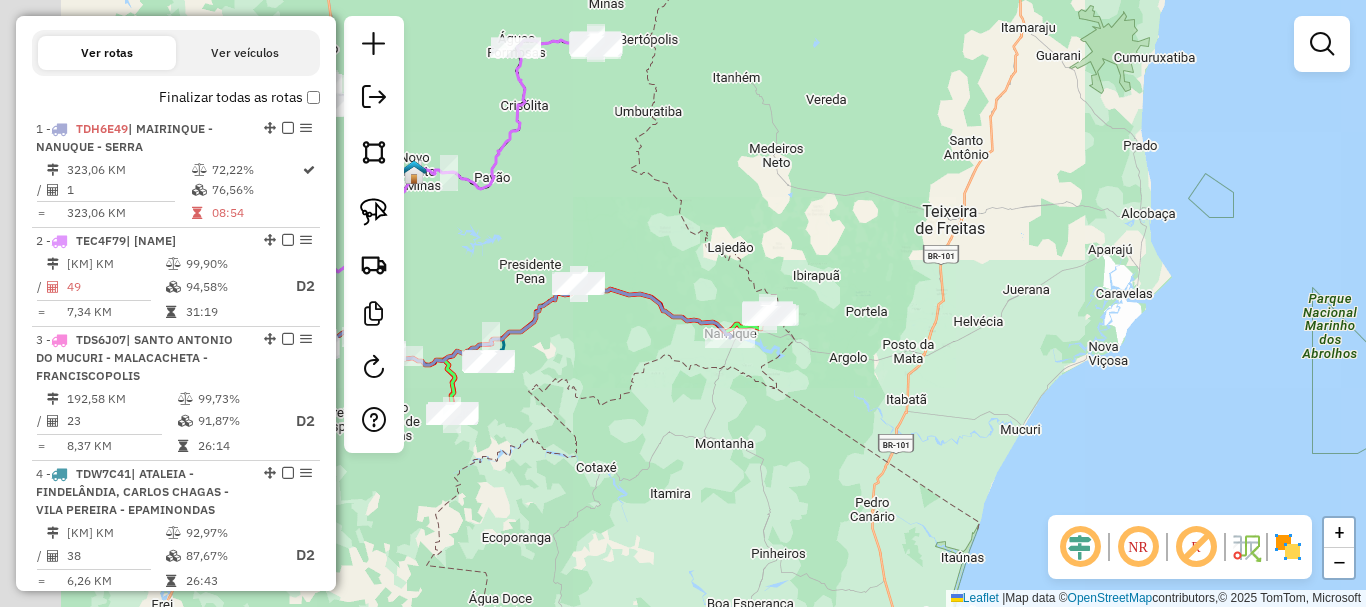 drag, startPoint x: 600, startPoint y: 425, endPoint x: 912, endPoint y: 376, distance: 315.8243 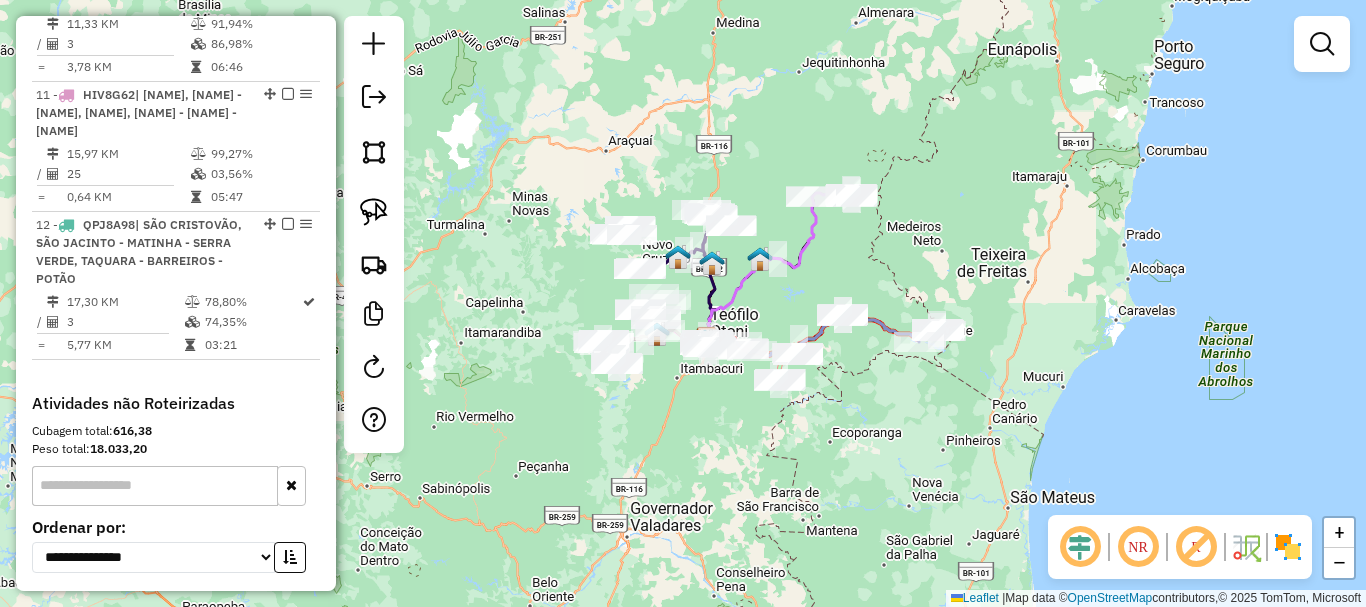 scroll, scrollTop: 1926, scrollLeft: 0, axis: vertical 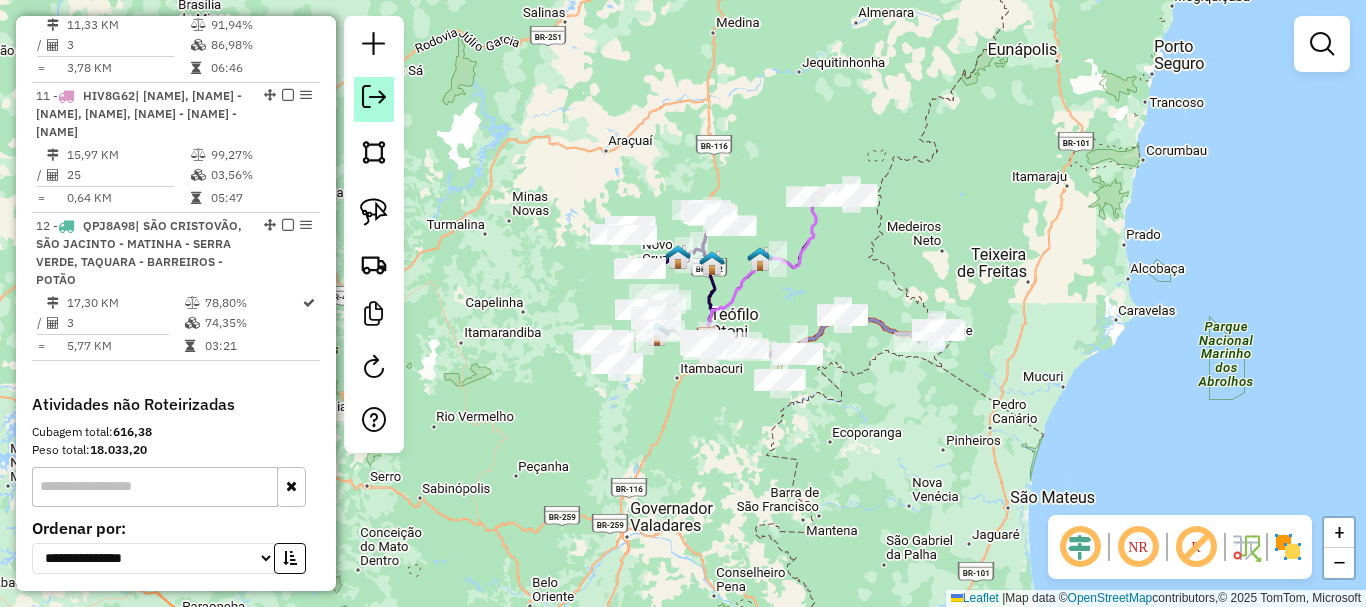 click 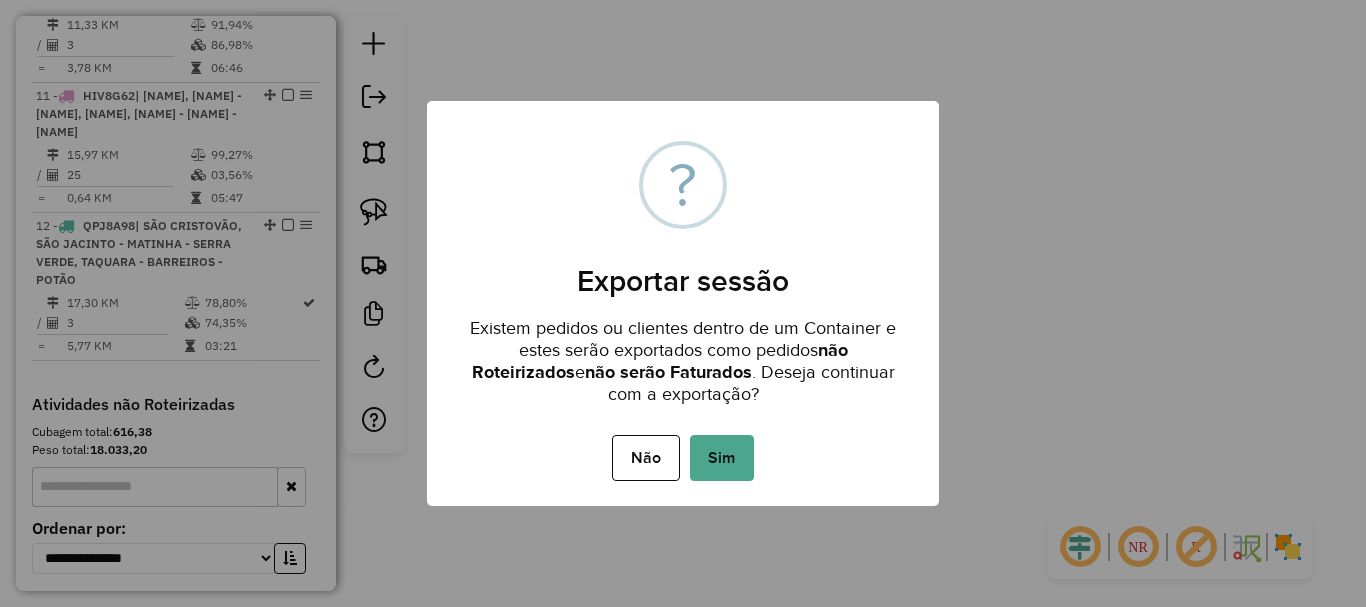 click on "Não No Sim" at bounding box center (683, 458) 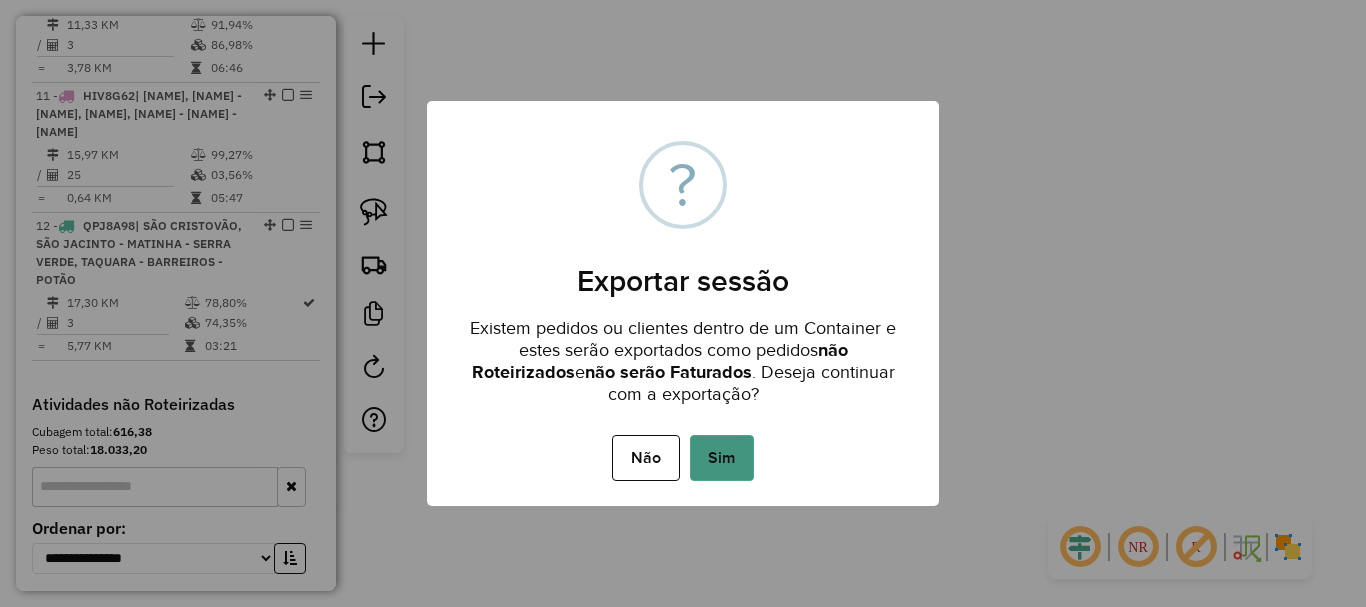 click on "Sim" at bounding box center [722, 458] 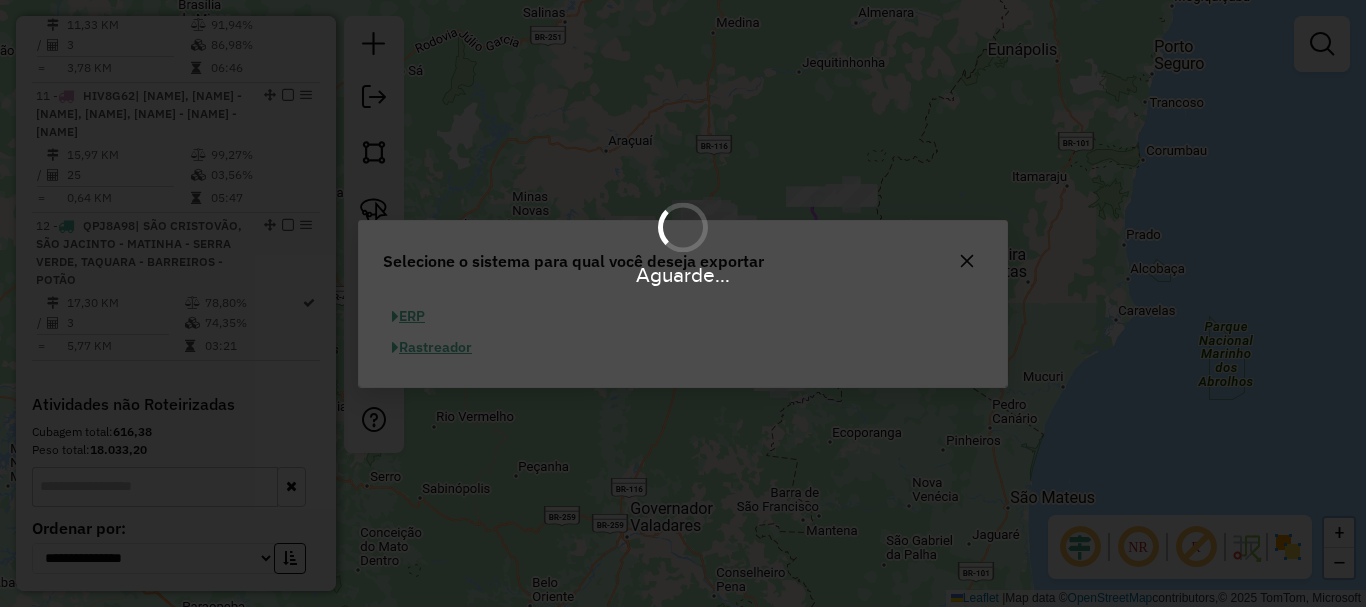 click on "Aguarde..." at bounding box center (683, 303) 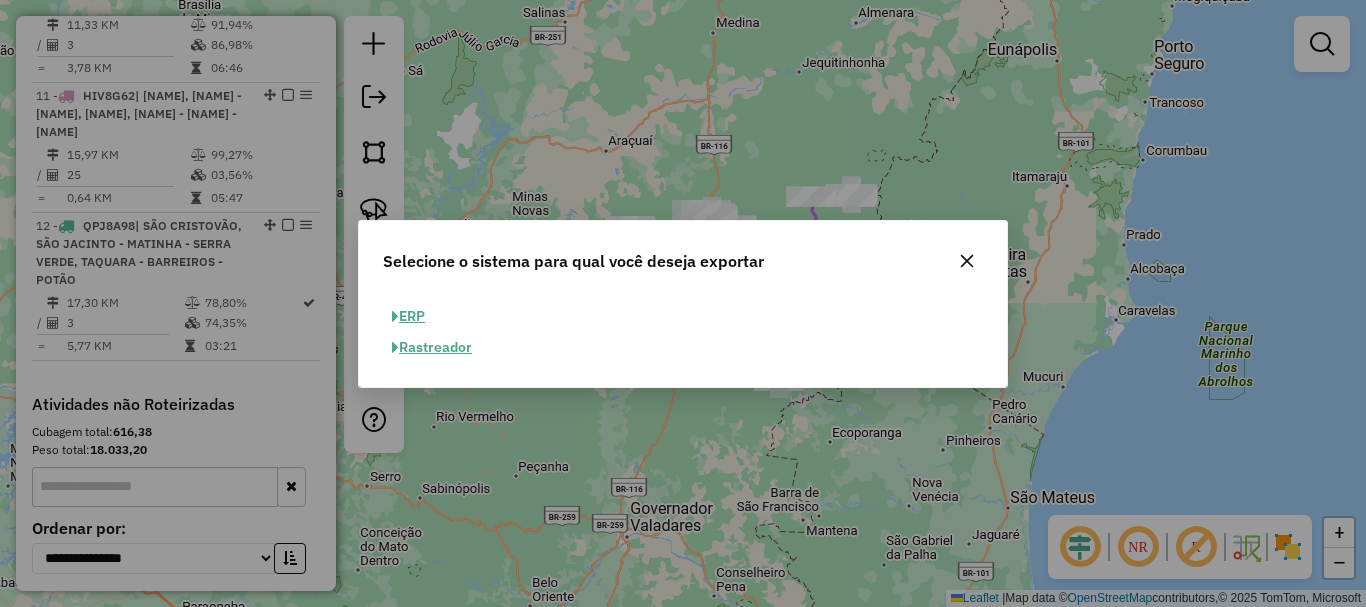 click on "ERP" 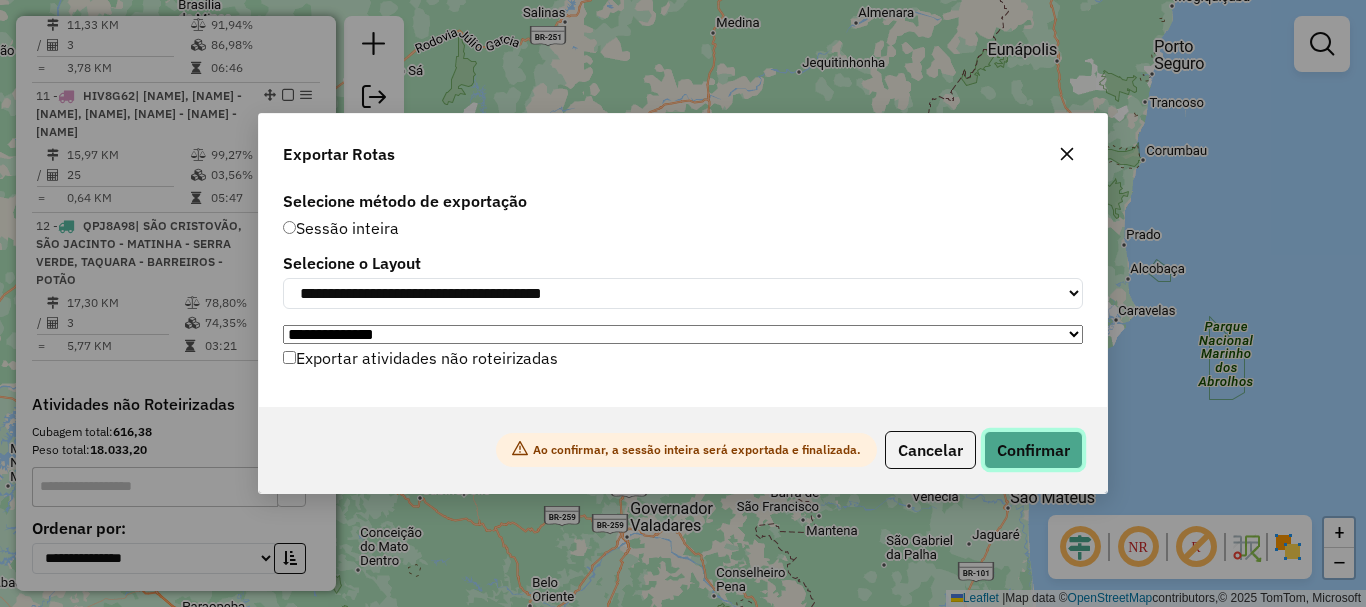 click on "Confirmar" 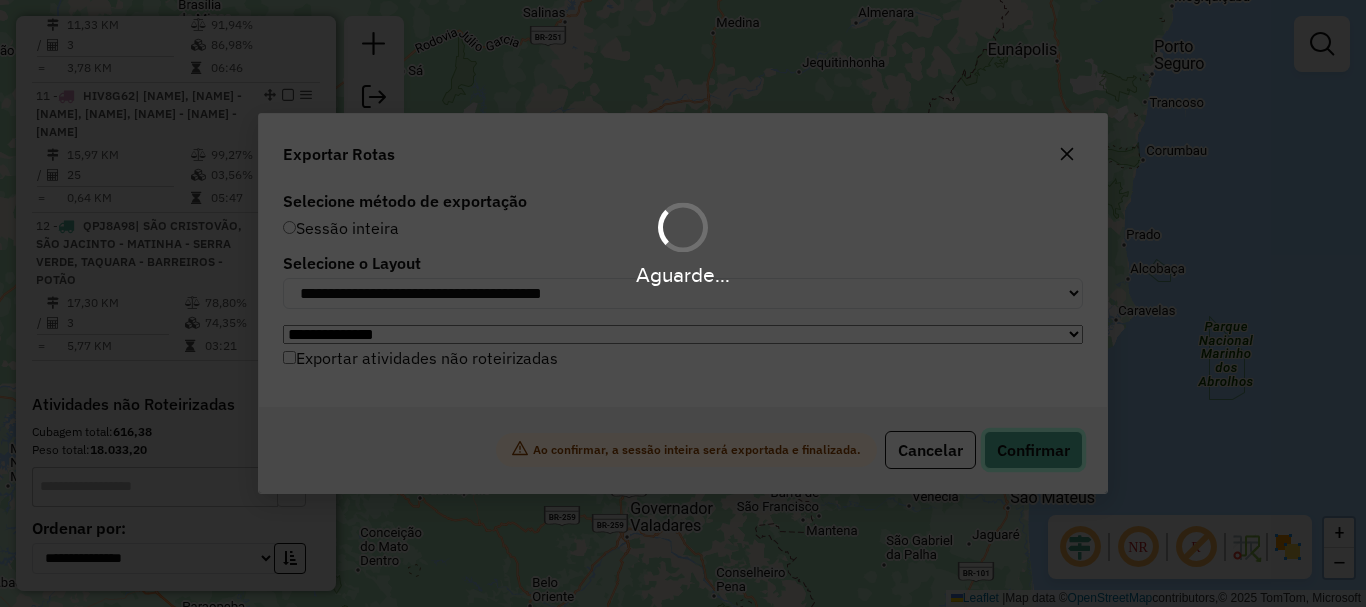 type 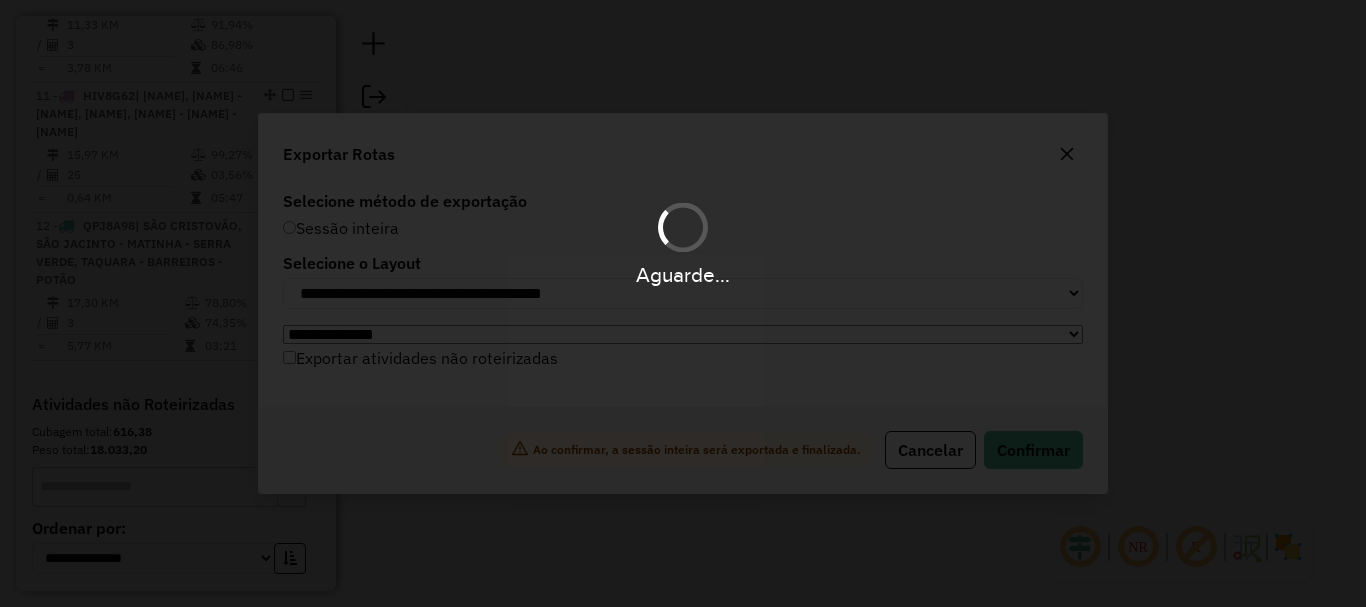 type 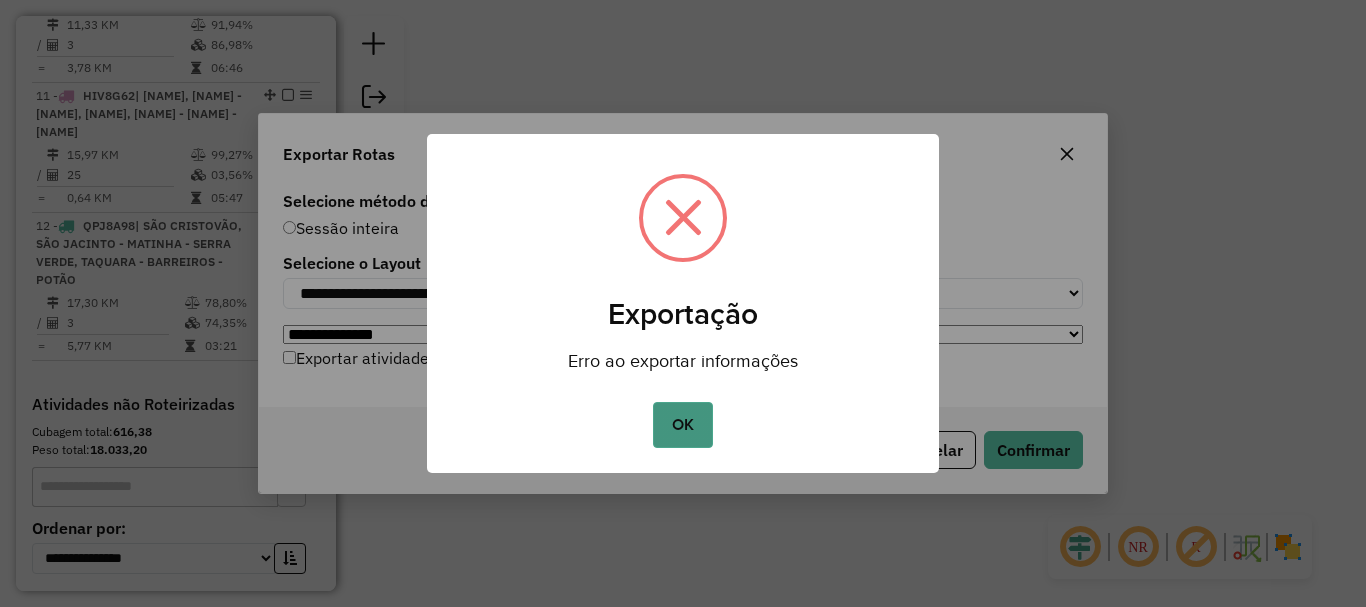 click on "OK" at bounding box center [682, 425] 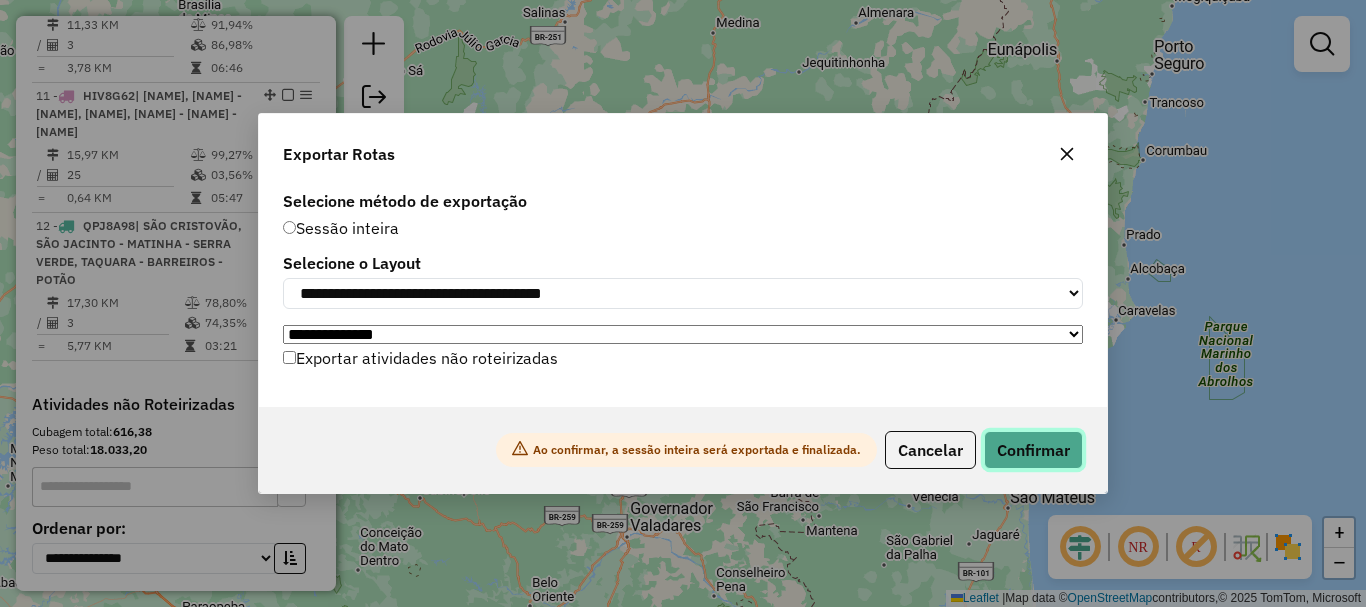 click on "Confirmar" 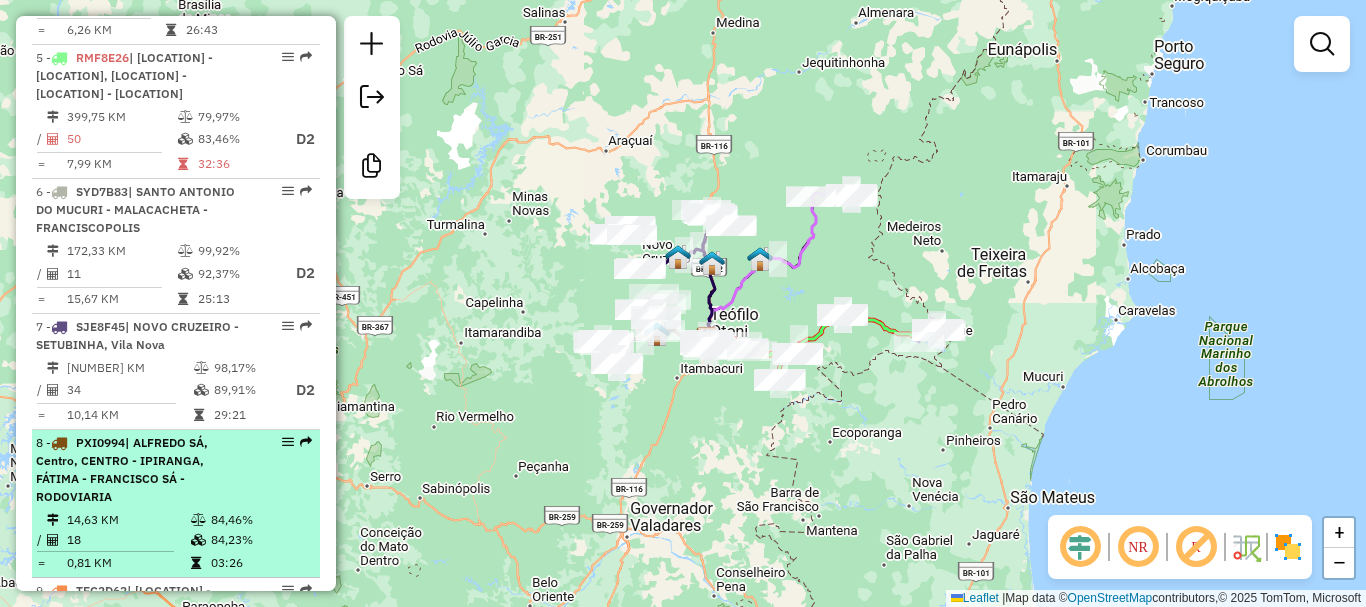 scroll, scrollTop: 1240, scrollLeft: 0, axis: vertical 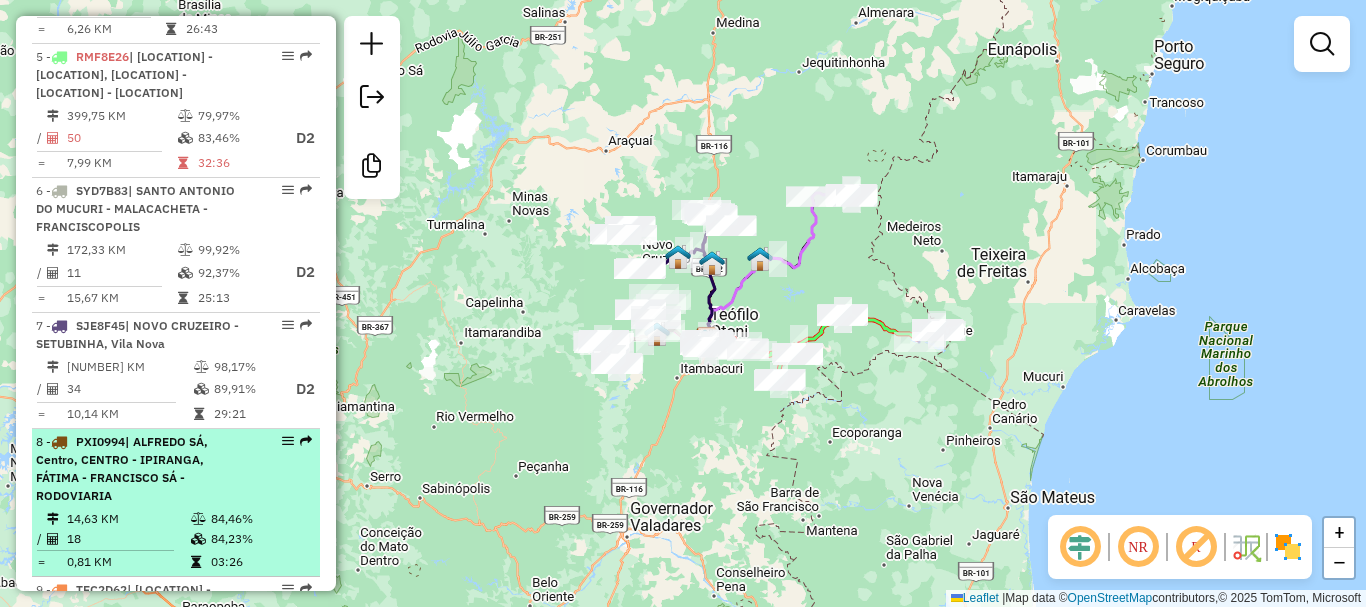 click on "| [FIRST] [LAST], [CITY], [CITY] - [CITY], [CITY] - [CITY]" at bounding box center [122, 468] 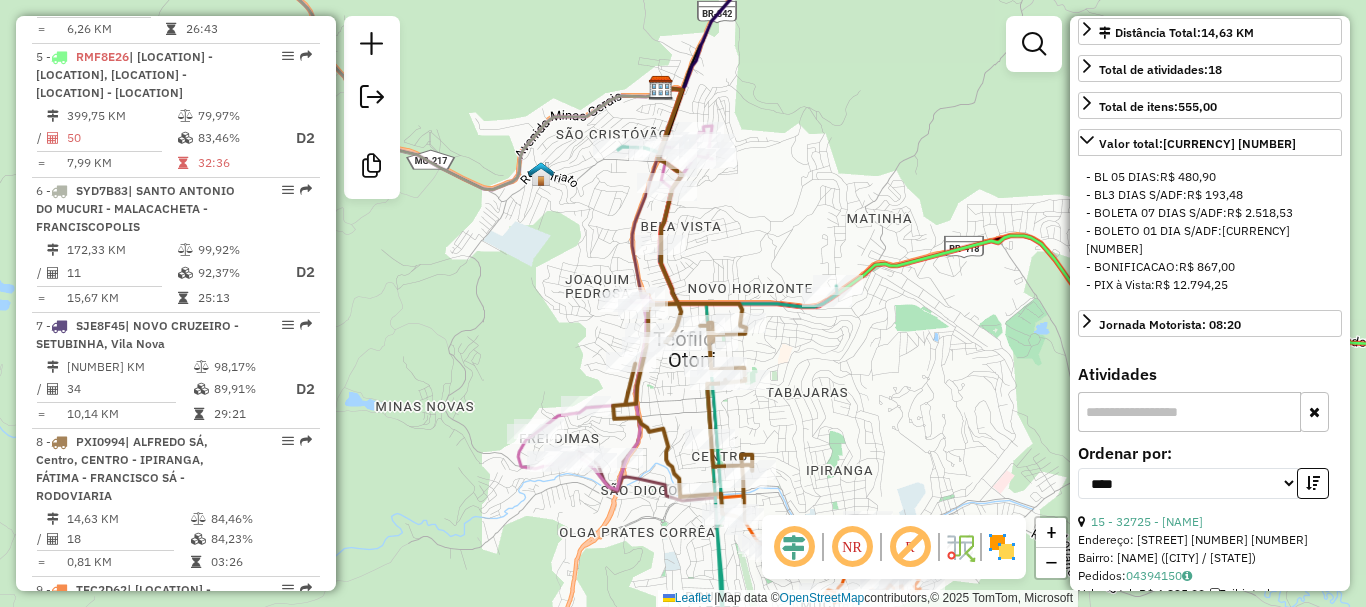 scroll, scrollTop: 500, scrollLeft: 0, axis: vertical 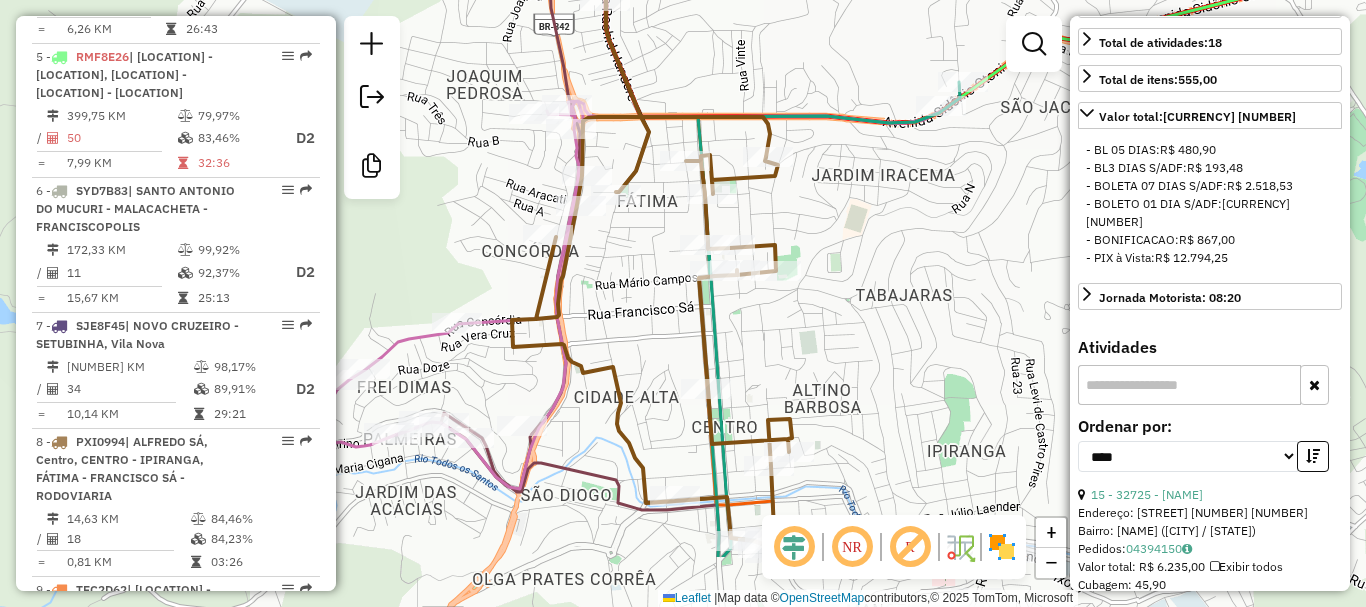 drag, startPoint x: 777, startPoint y: 459, endPoint x: 784, endPoint y: 293, distance: 166.14752 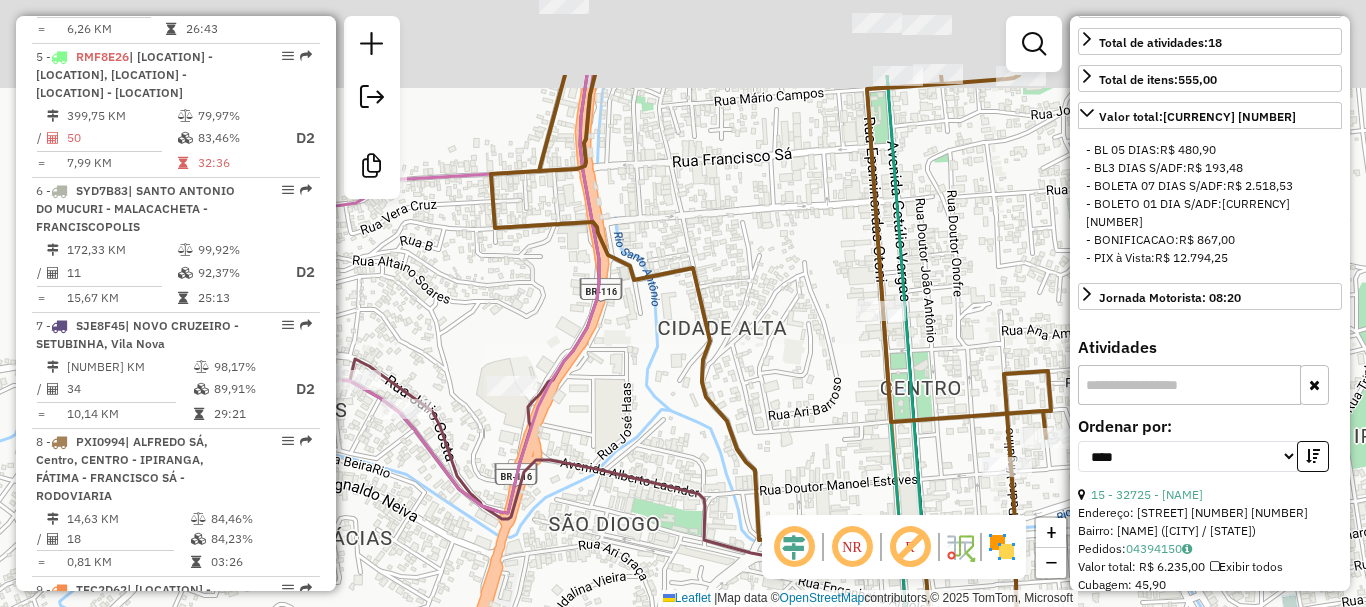 drag, startPoint x: 583, startPoint y: 240, endPoint x: 880, endPoint y: 438, distance: 356.9496 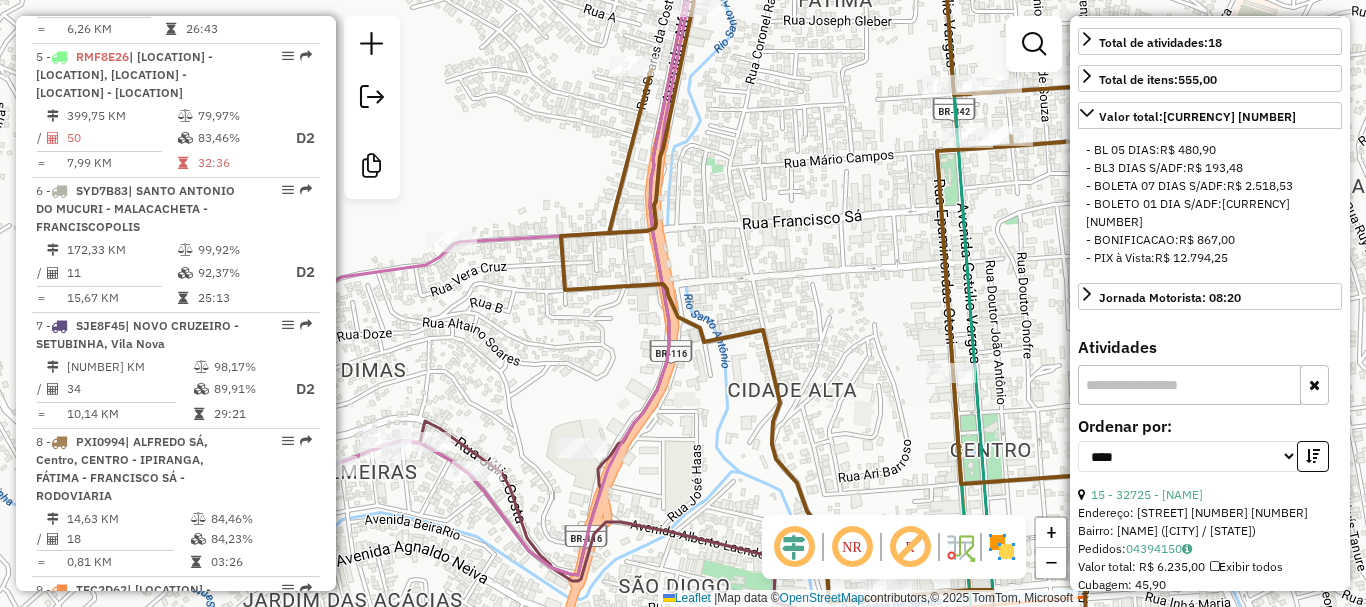 drag, startPoint x: 813, startPoint y: 196, endPoint x: 669, endPoint y: 441, distance: 284.18478 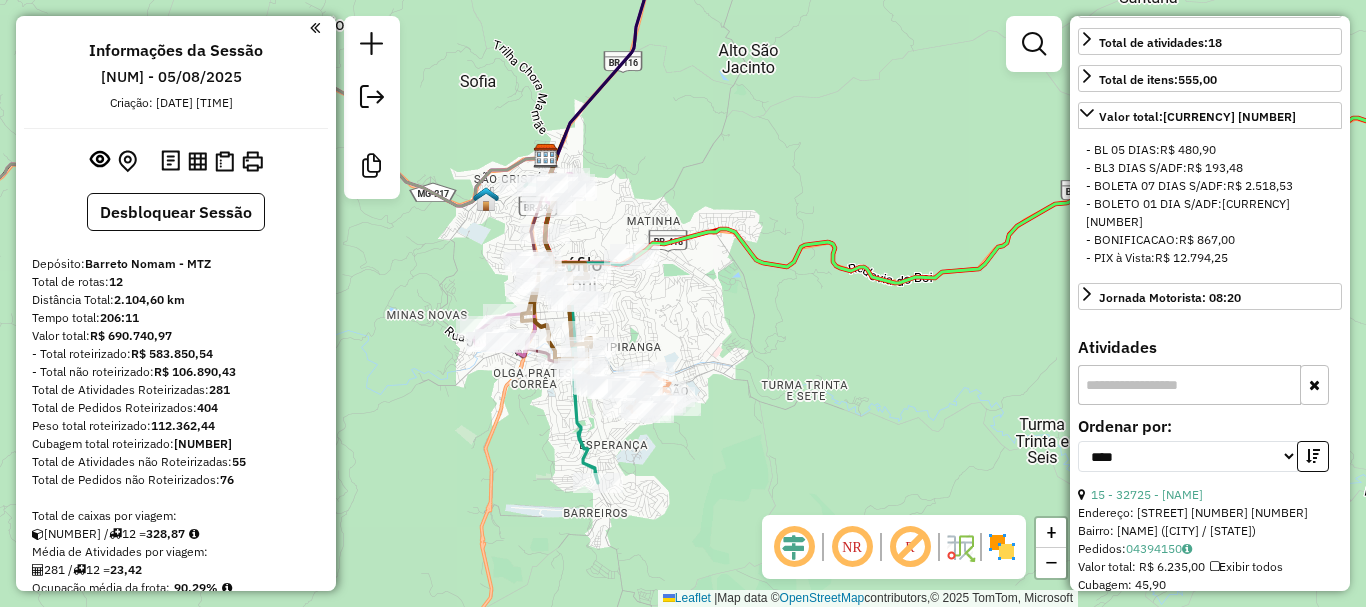 scroll, scrollTop: 0, scrollLeft: 0, axis: both 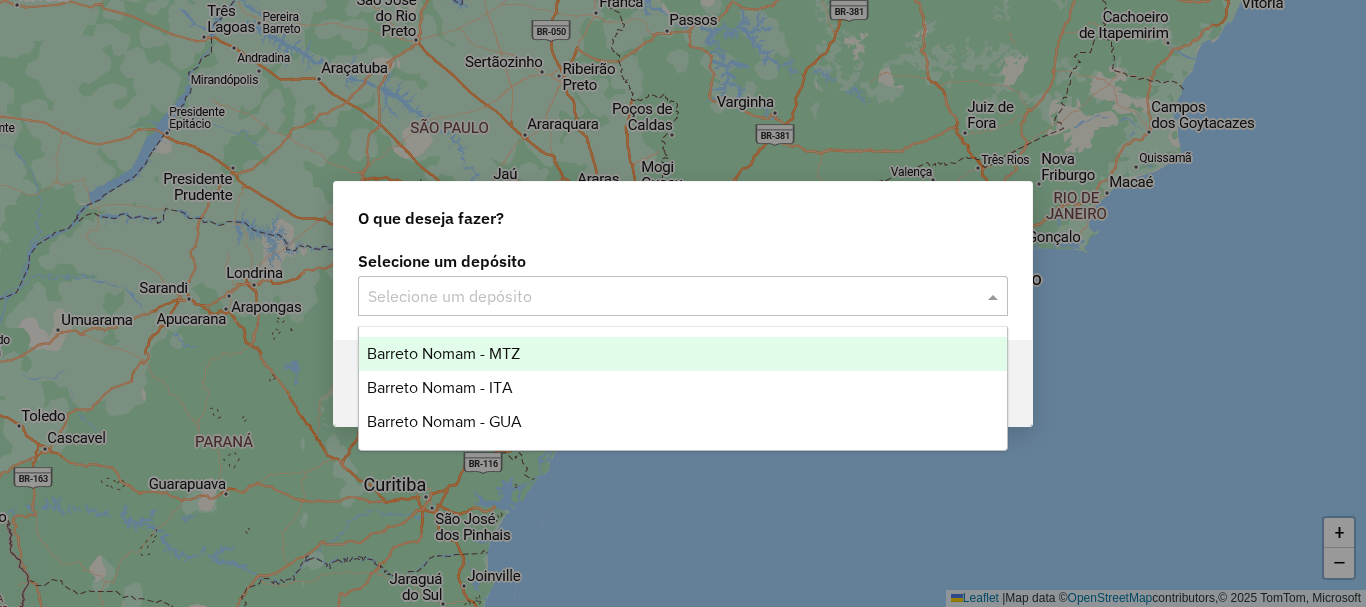 click 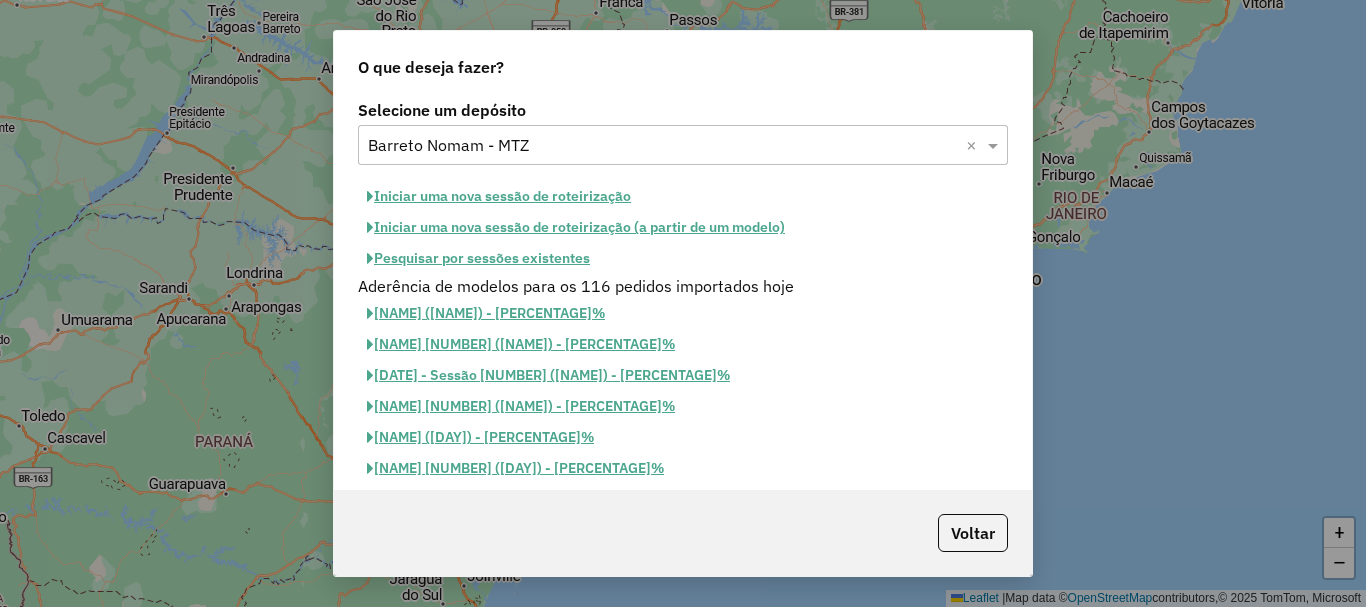 click on "Iniciar uma nova sessão de roteirização" 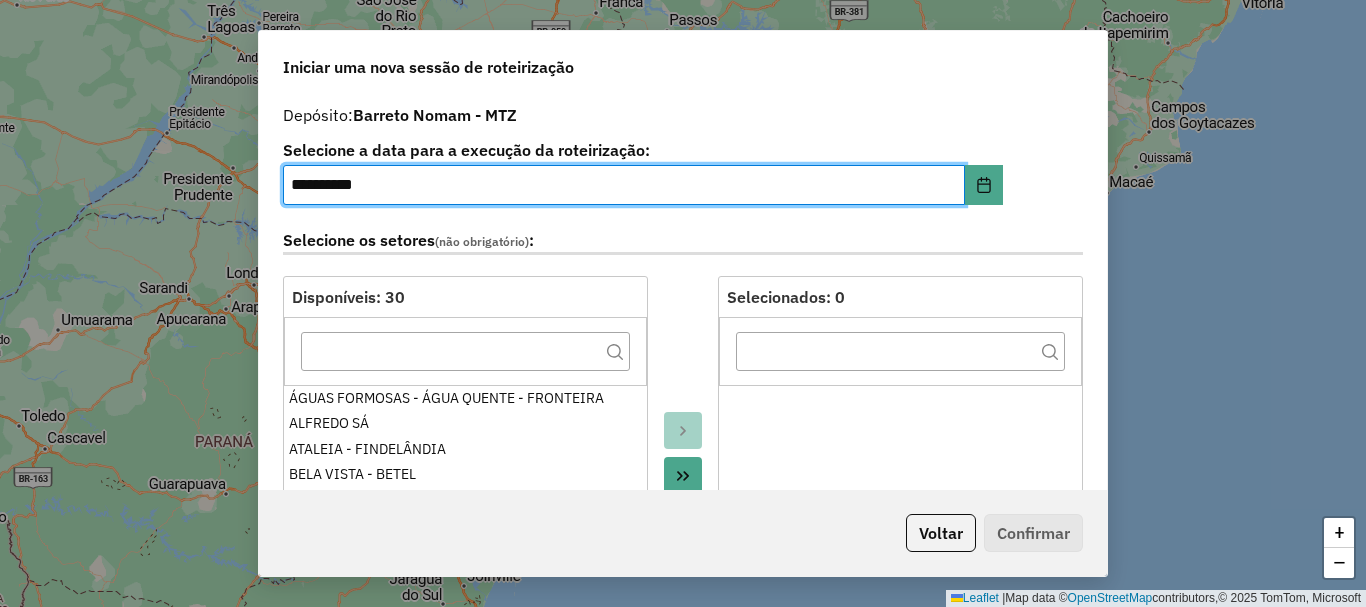 click 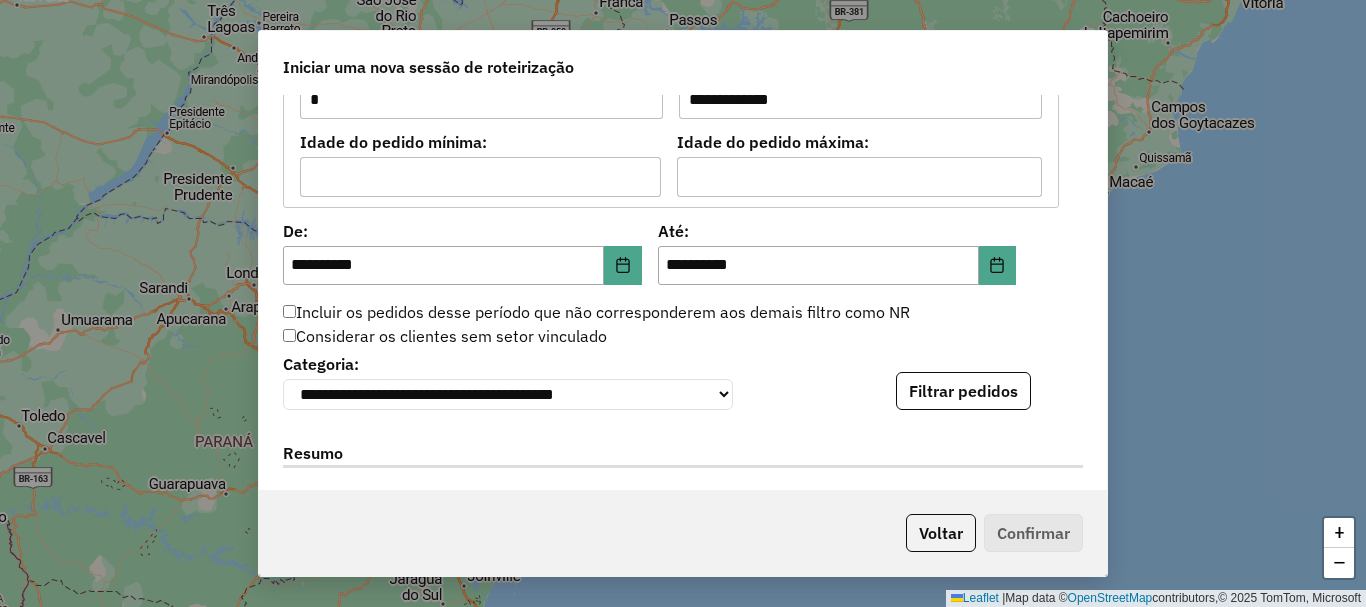 scroll, scrollTop: 1900, scrollLeft: 0, axis: vertical 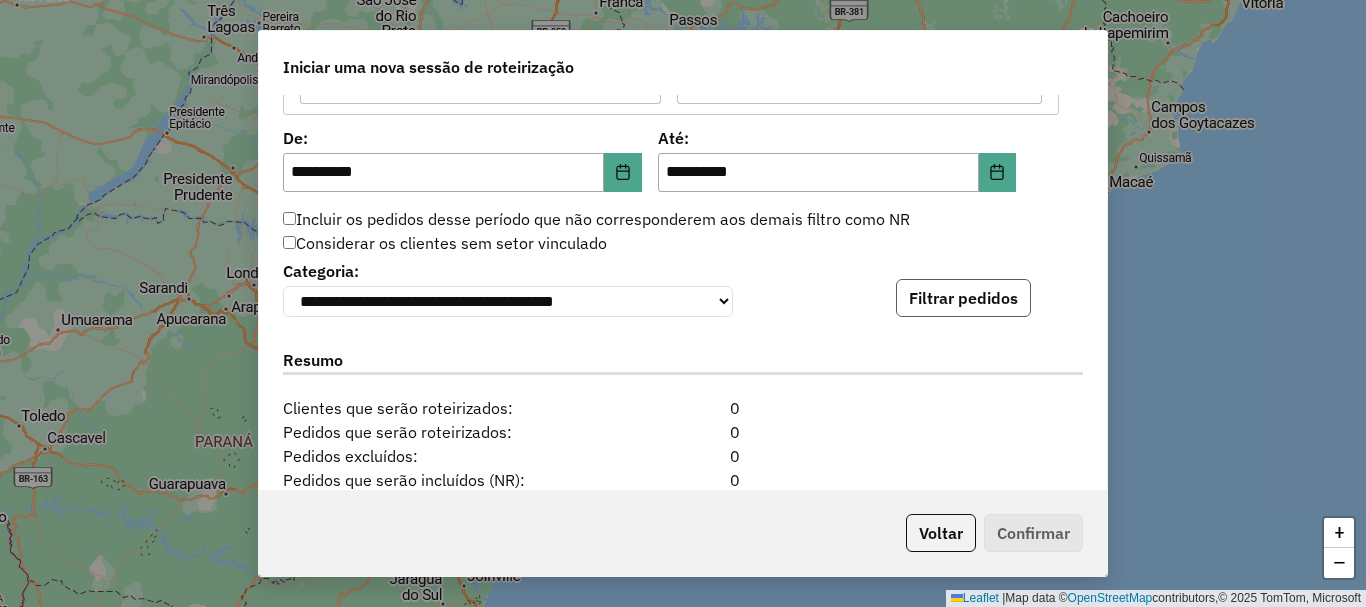 click on "Filtrar pedidos" 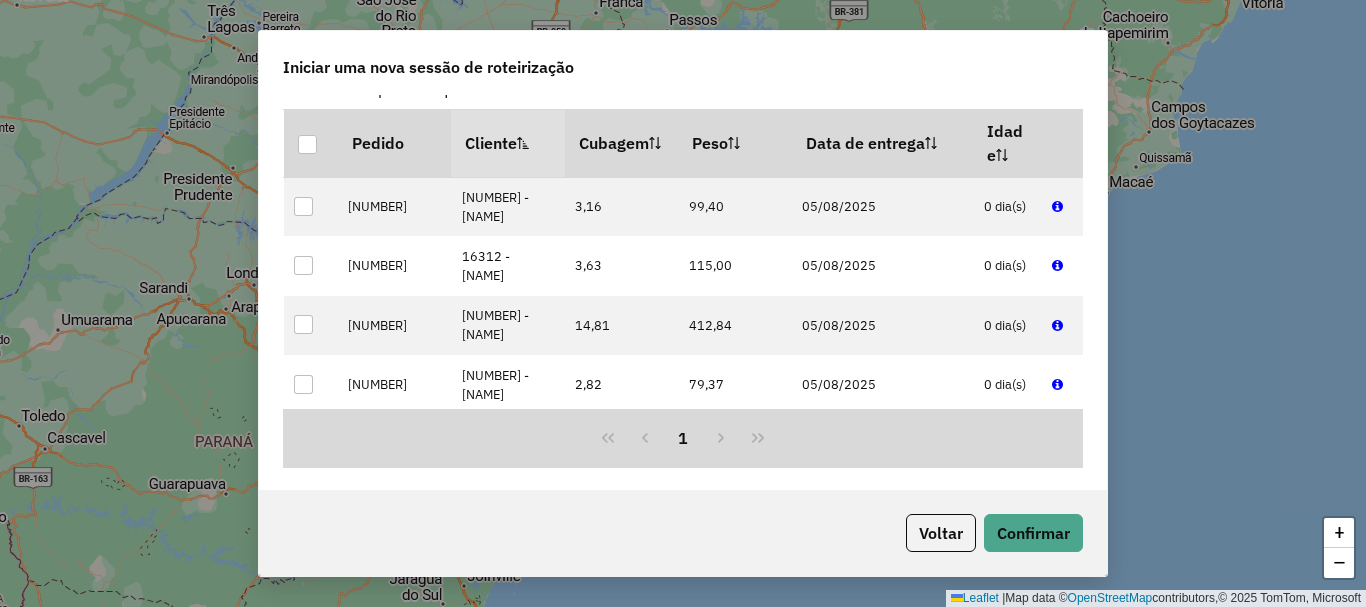 scroll, scrollTop: 2554, scrollLeft: 0, axis: vertical 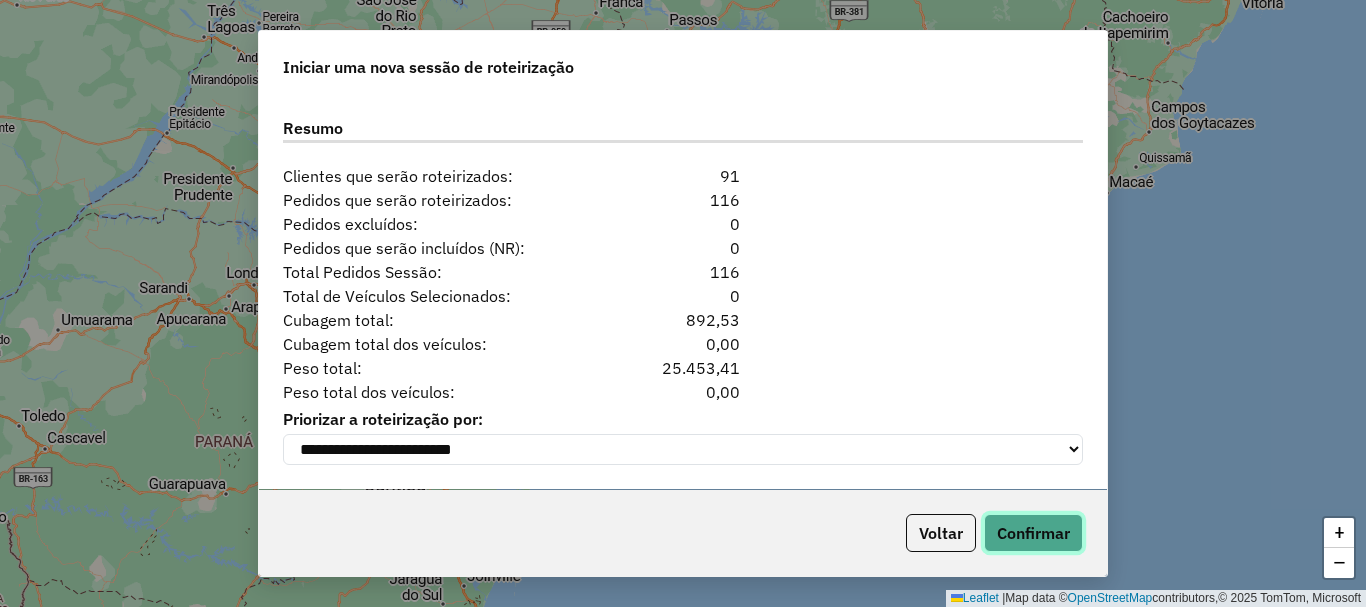 click on "Confirmar" 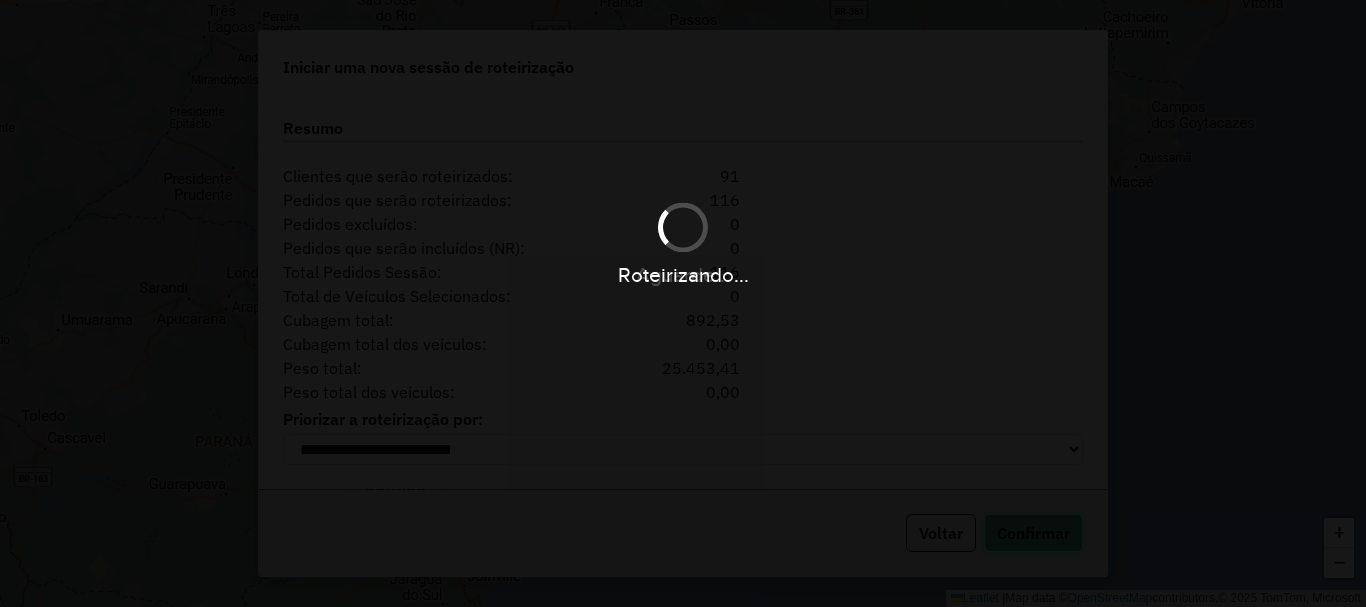 type 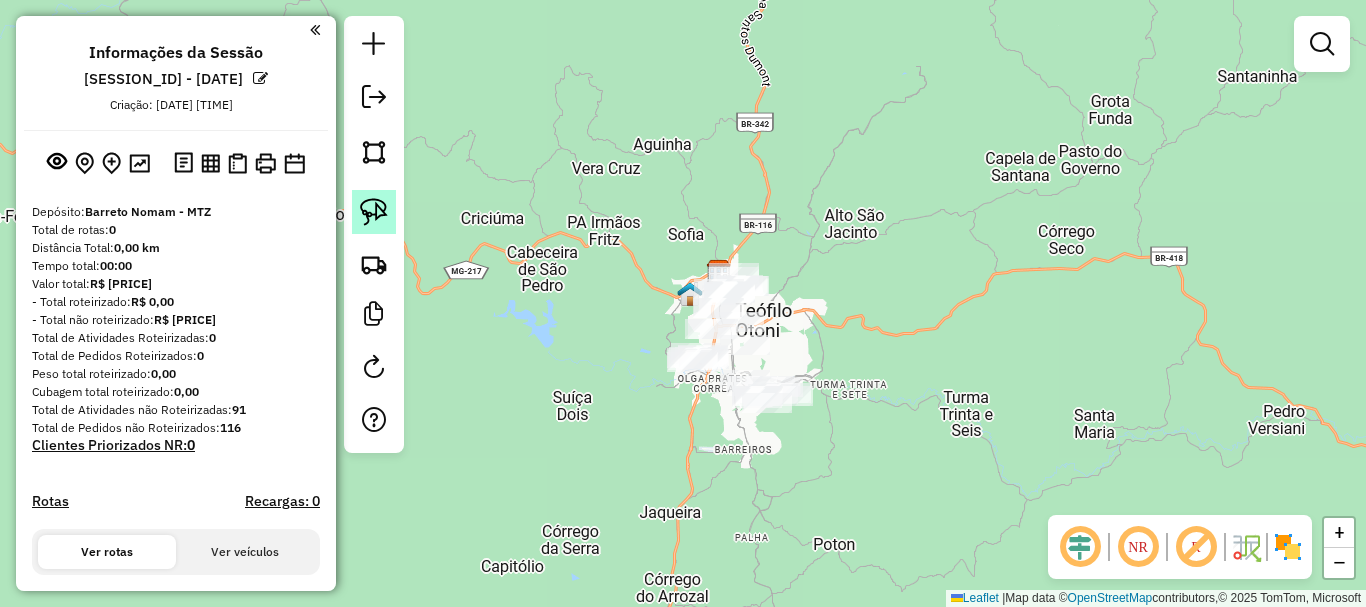 click 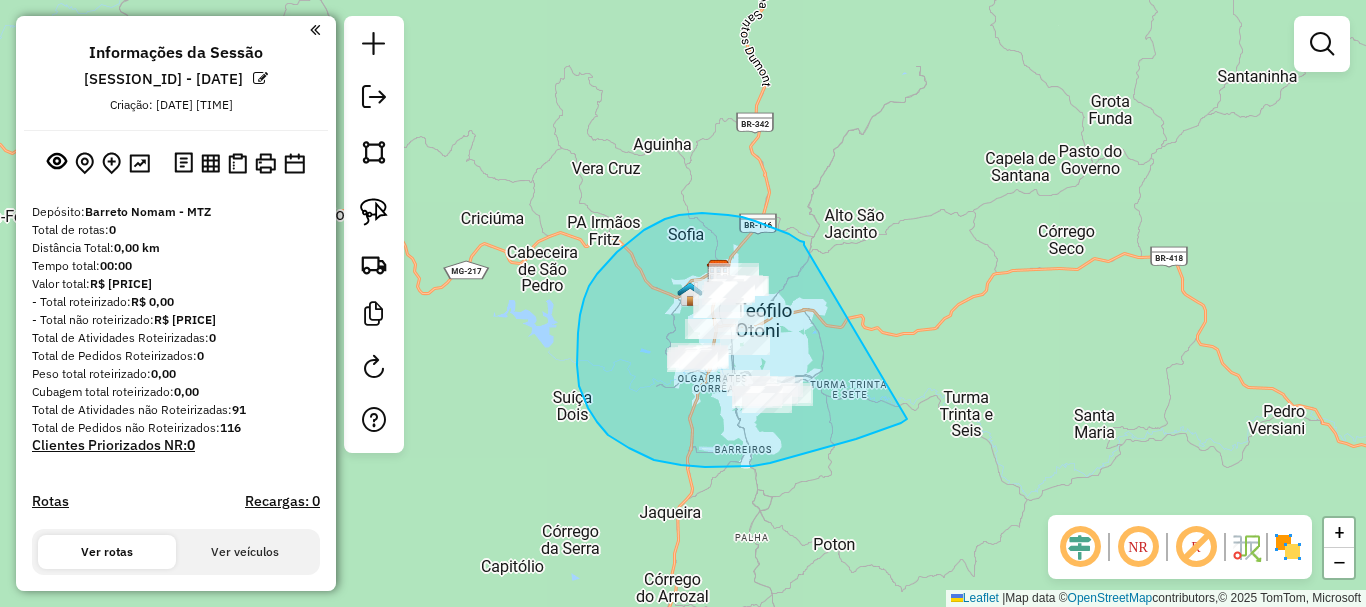 drag, startPoint x: 804, startPoint y: 245, endPoint x: 918, endPoint y: 408, distance: 198.90953 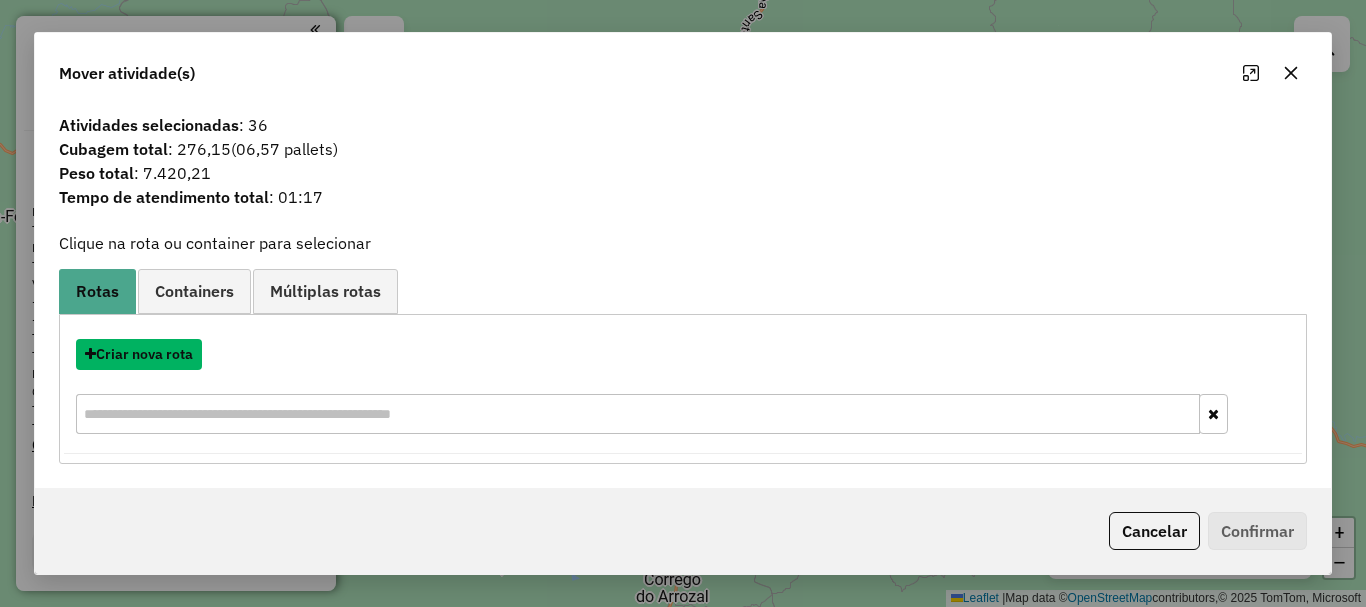 click on "Criar nova rota" at bounding box center (139, 354) 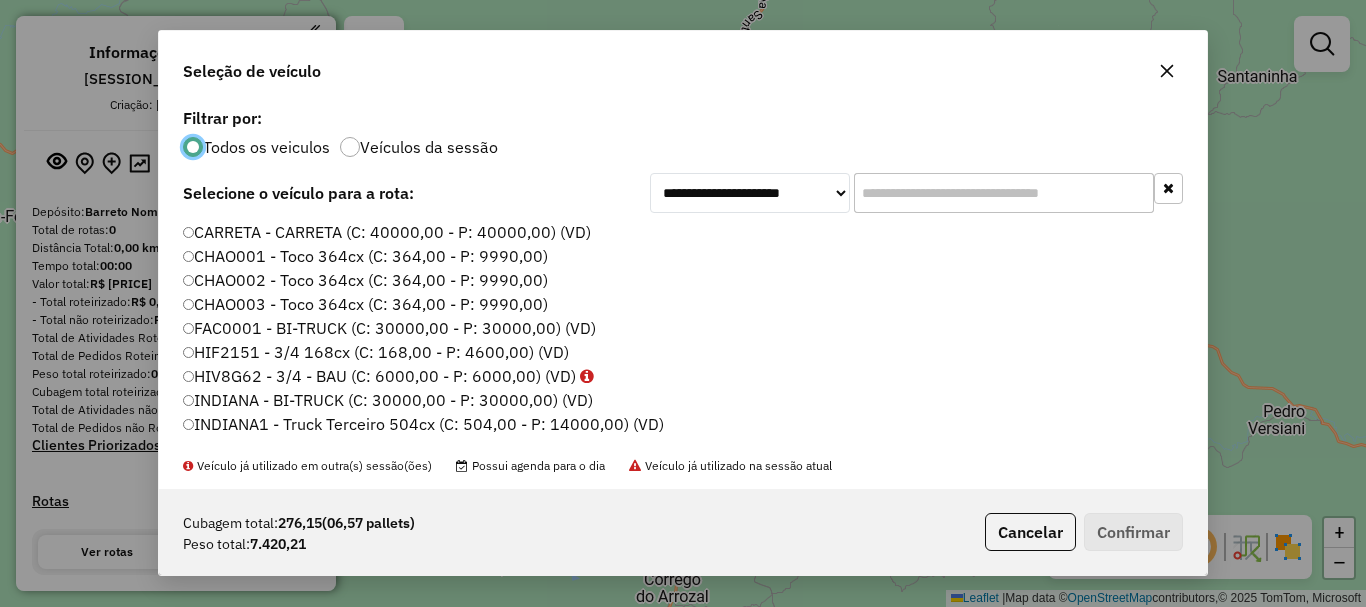 scroll, scrollTop: 11, scrollLeft: 6, axis: both 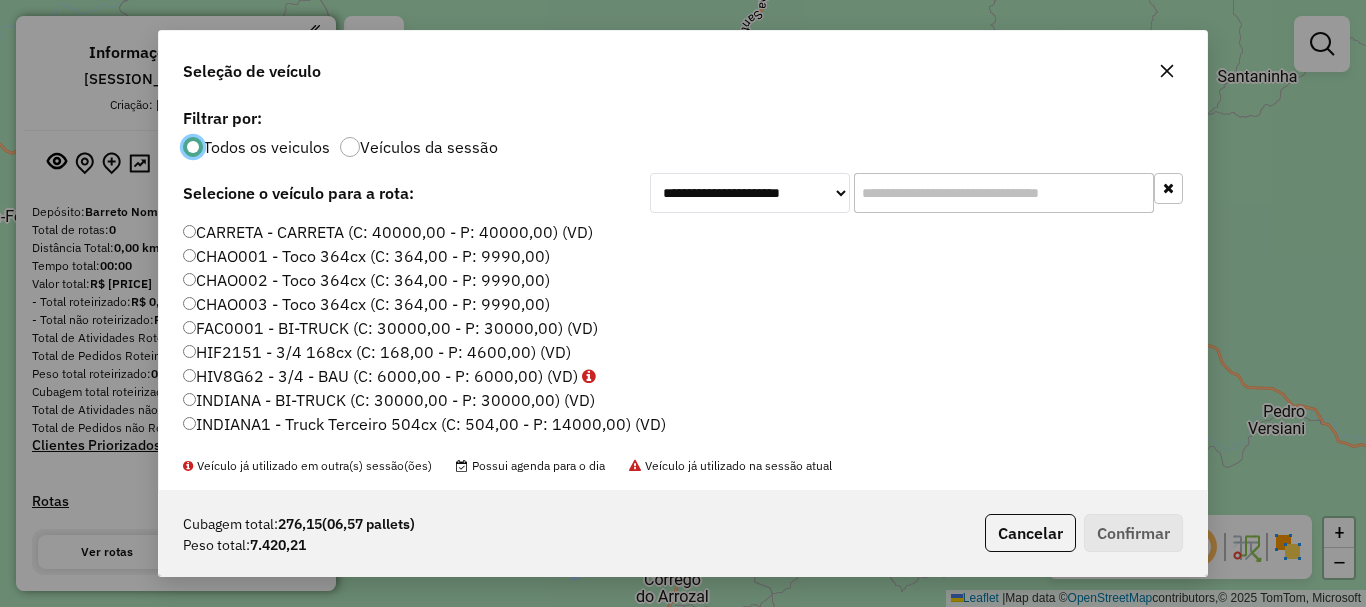 click 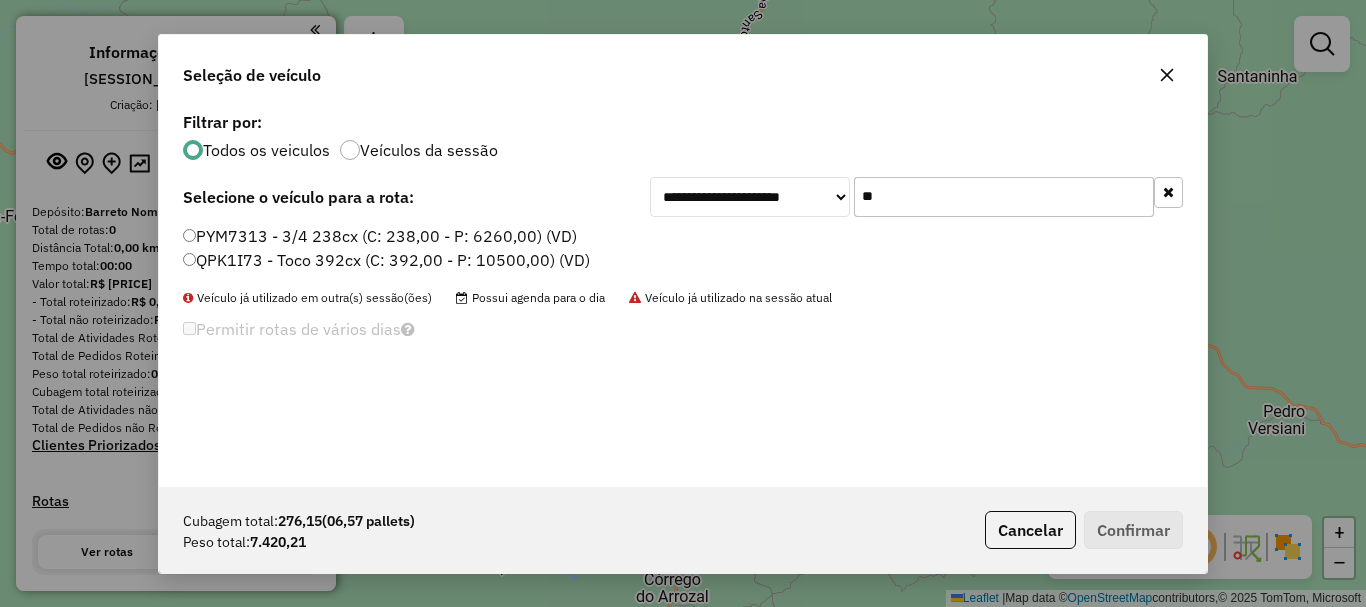 type on "**" 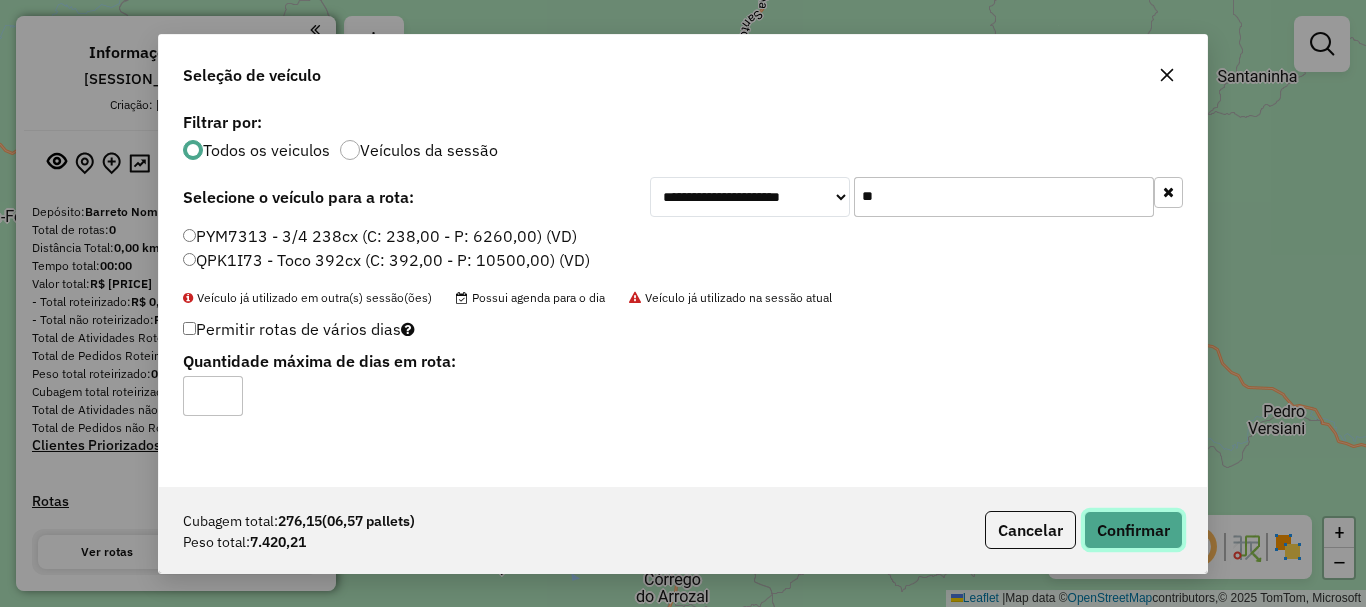 click on "Confirmar" 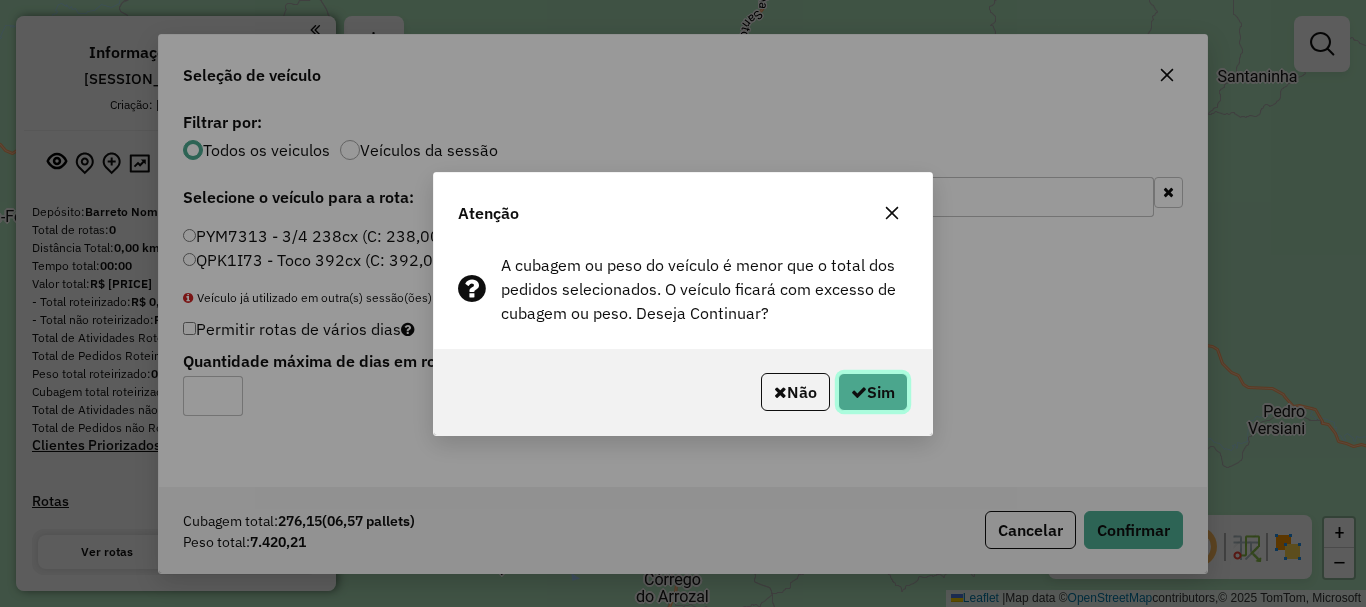 click on "Sim" 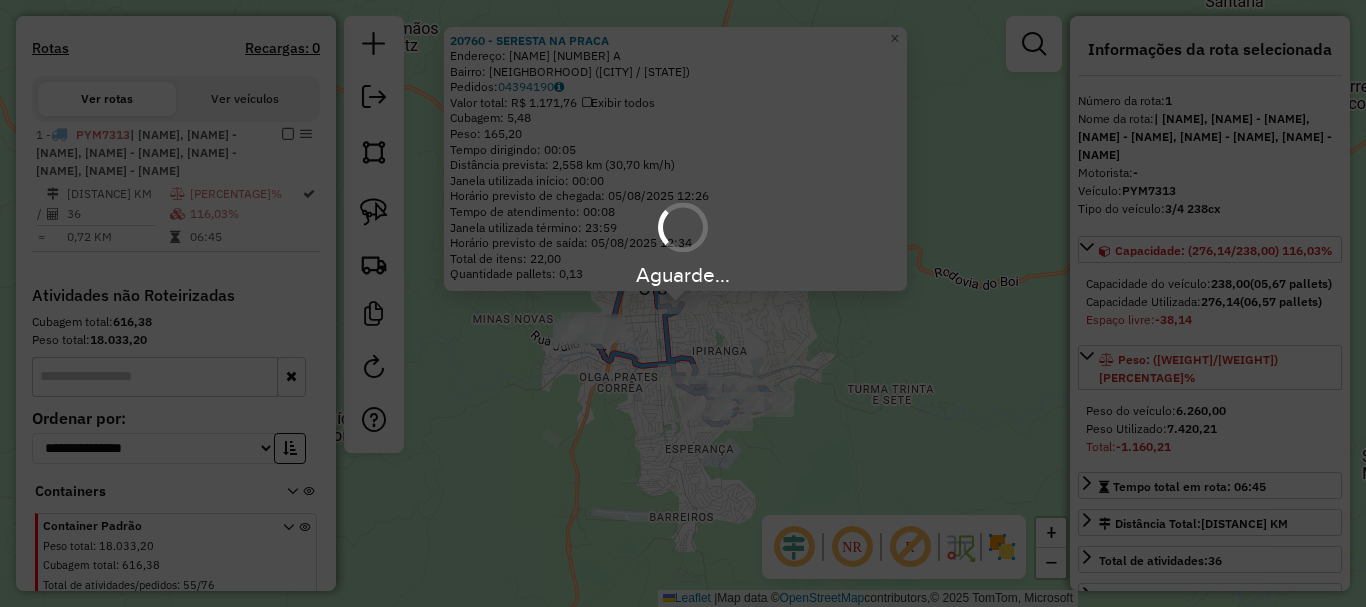 scroll, scrollTop: 694, scrollLeft: 0, axis: vertical 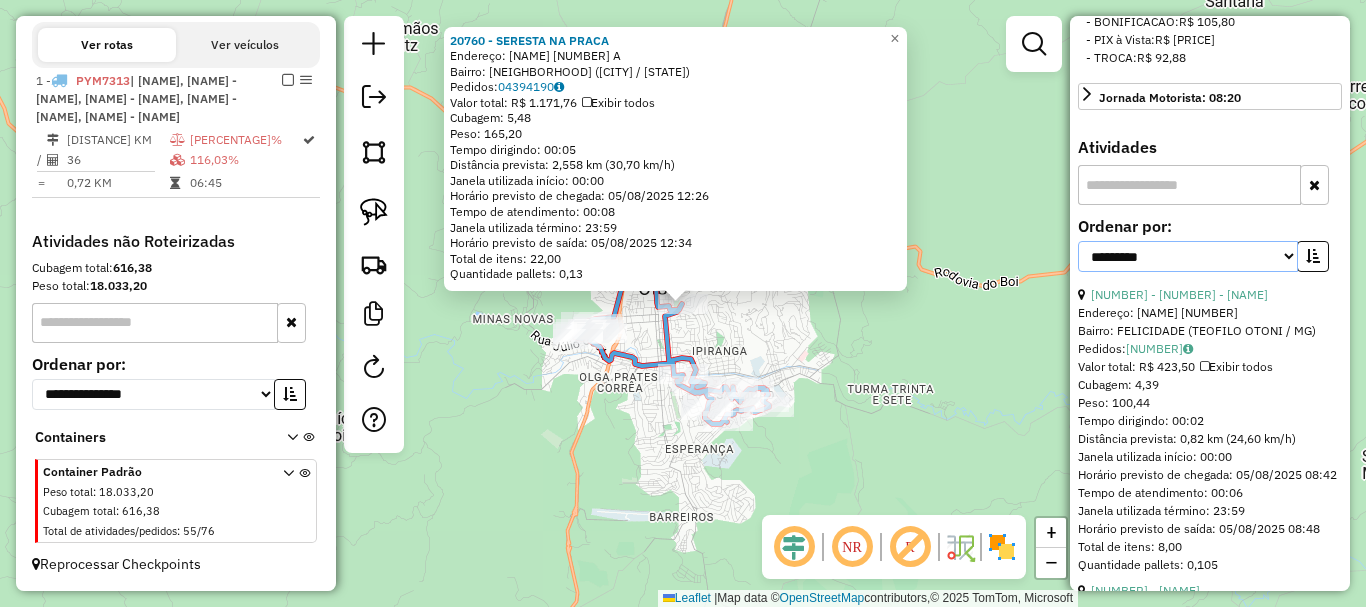 click on "**********" at bounding box center [1188, 256] 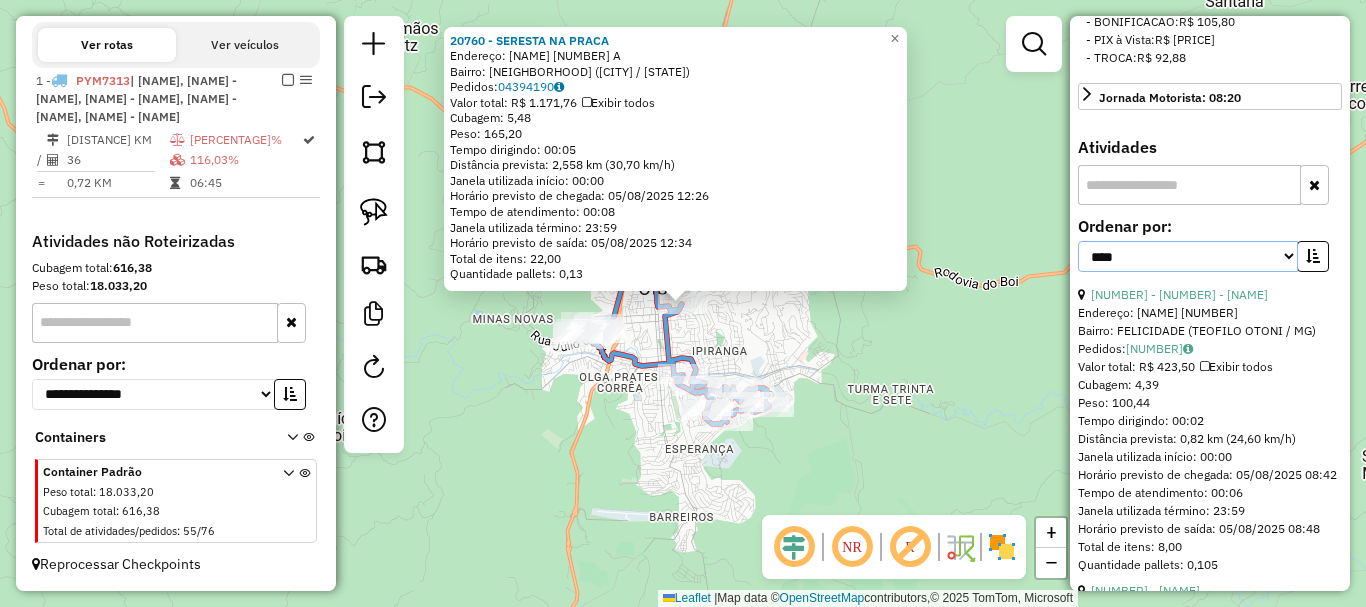 click on "**********" at bounding box center (1188, 256) 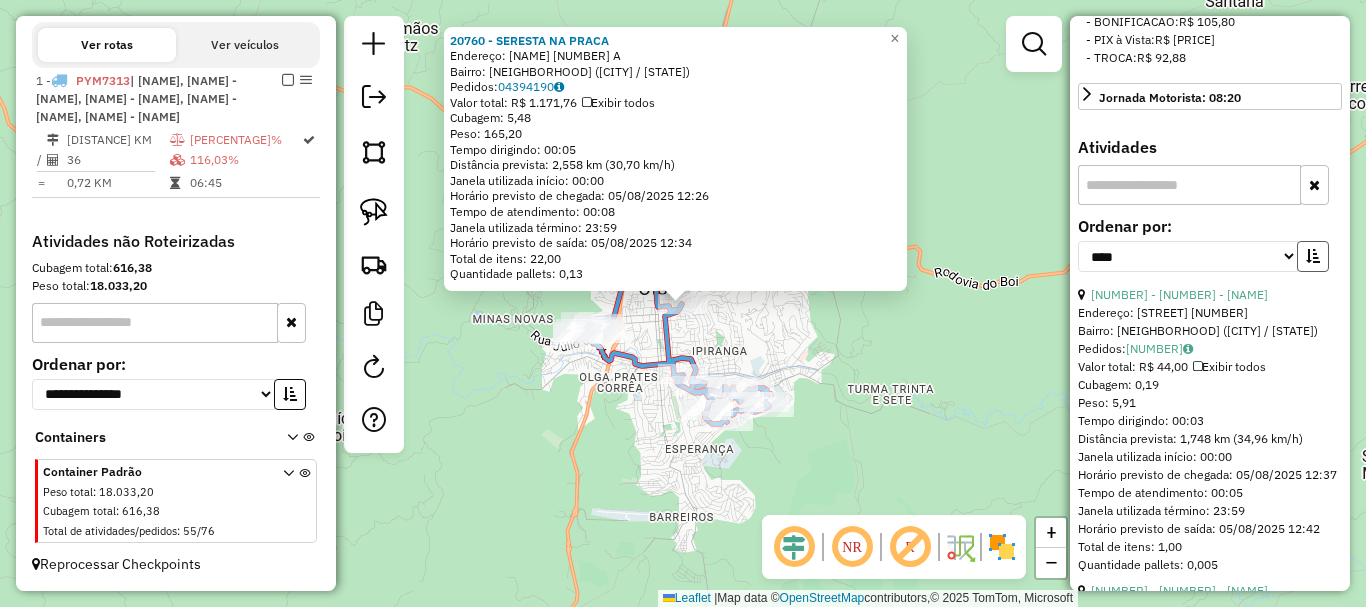 click at bounding box center [1313, 256] 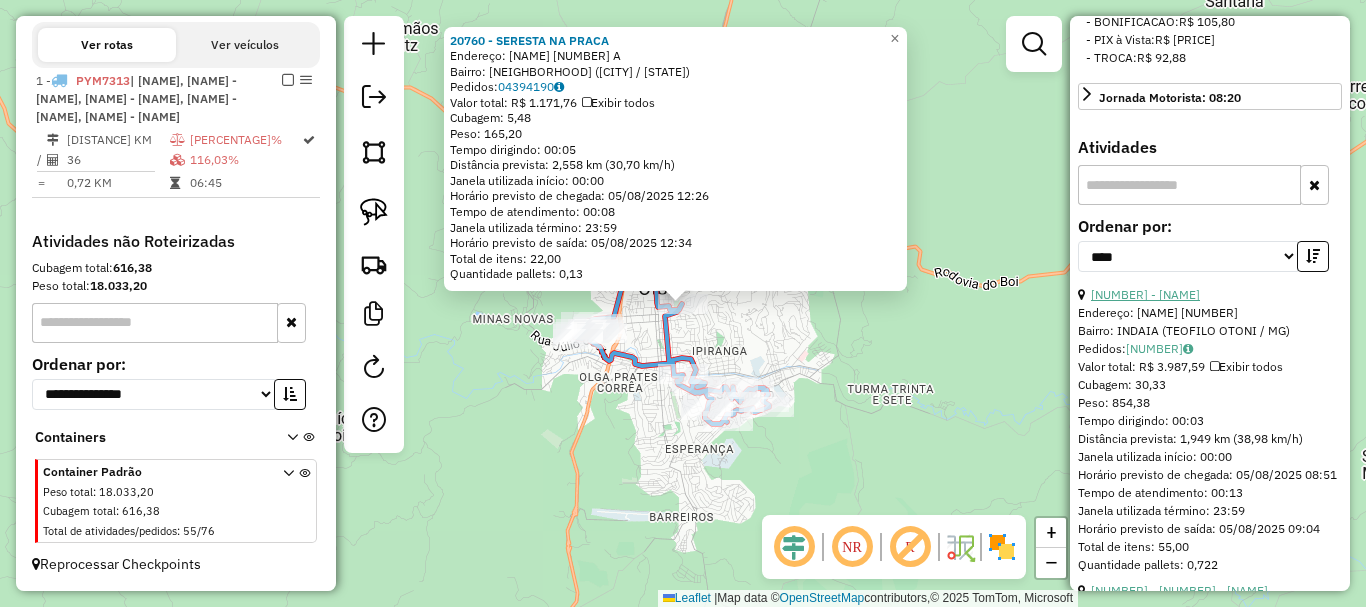click on "2 - 34077 - Bar Cardoso" at bounding box center [1145, 294] 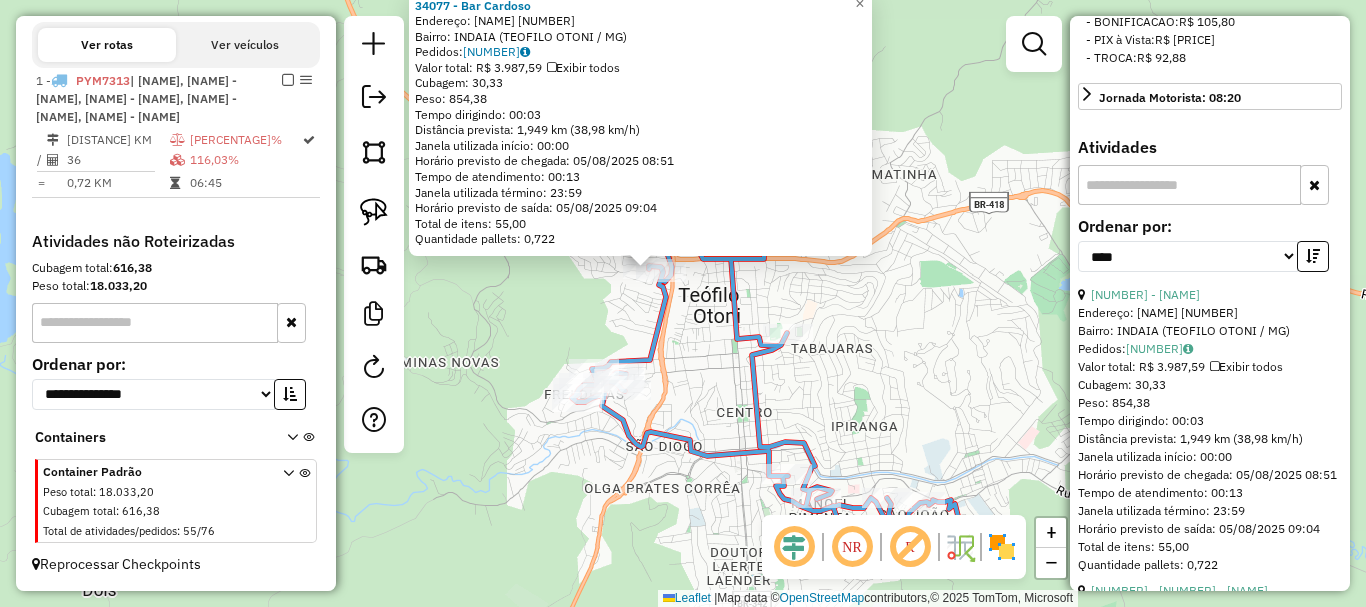 click on "34077 - Bar Cardoso  Endereço:  Rua B 12   Bairro: INDAIA (TEOFILO OTONI / MG)   Pedidos:  04394043   Valor total: R$ 3.987,59   Exibir todos   Cubagem: 30,33  Peso: 854,38  Tempo dirigindo: 00:03   Distância prevista: 1,949 km (38,98 km/h)   Janela utilizada início: 00:00   Horário previsto de chegada: 05/08/2025 08:51   Tempo de atendimento: 00:13   Janela utilizada término: 23:59   Horário previsto de saída: 05/08/2025 09:04   Total de itens: 55,00   Quantidade pallets: 0,722  × Janela de atendimento Grade de atendimento Capacidade Transportadoras Veículos Cliente Pedidos  Rotas Selecione os dias de semana para filtrar as janelas de atendimento  Seg   Ter   Qua   Qui   Sex   Sáb   Dom  Informe o período da janela de atendimento: De: Até:  Filtrar exatamente a janela do cliente  Considerar janela de atendimento padrão  Selecione os dias de semana para filtrar as grades de atendimento  Seg   Ter   Qua   Qui   Sex   Sáb   Dom   Considerar clientes sem dia de atendimento cadastrado  De:   Até:" 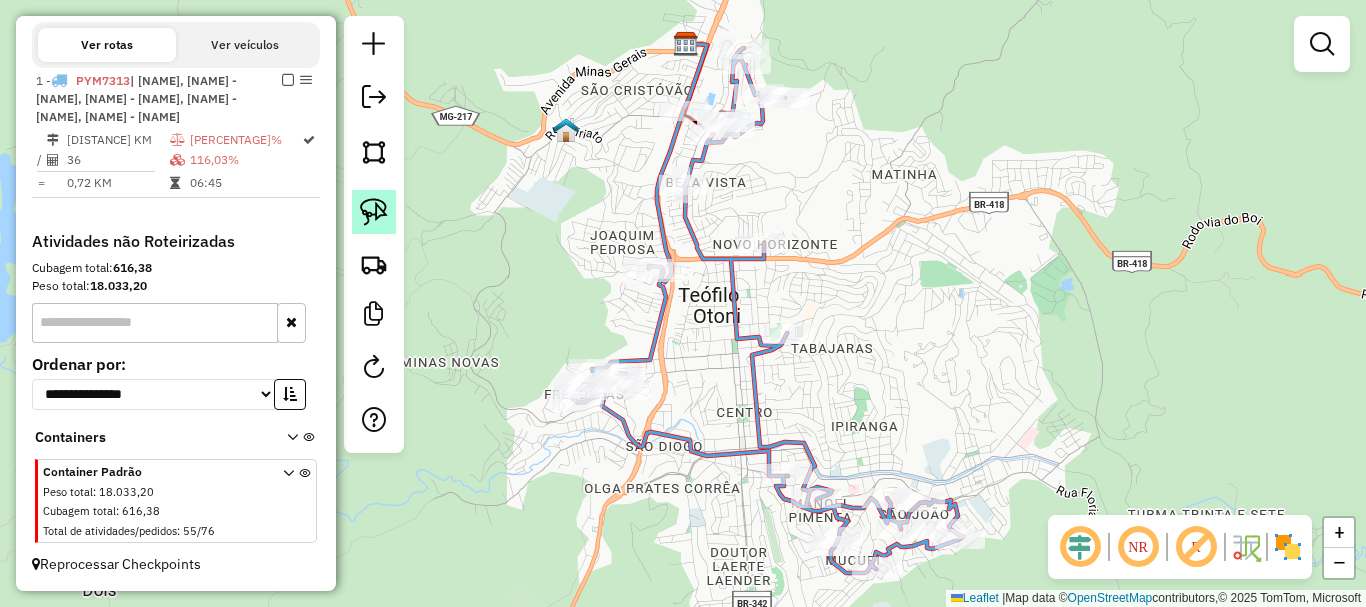 click 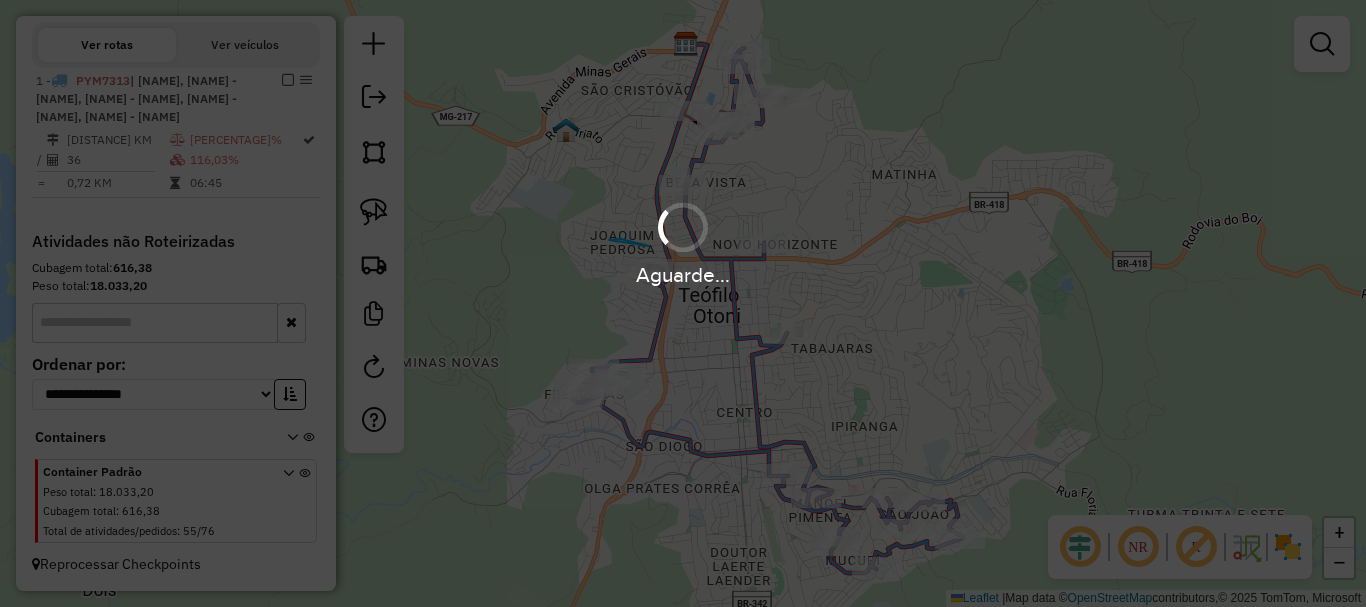 drag, startPoint x: 649, startPoint y: 246, endPoint x: 736, endPoint y: 284, distance: 94.93682 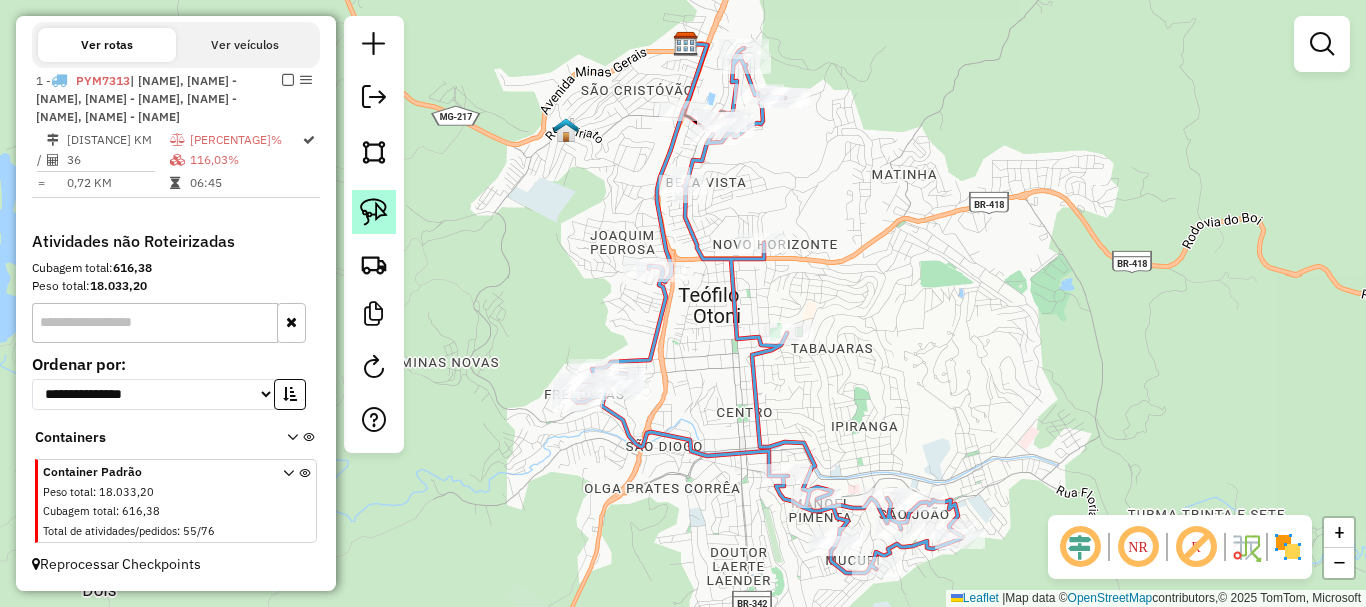 click 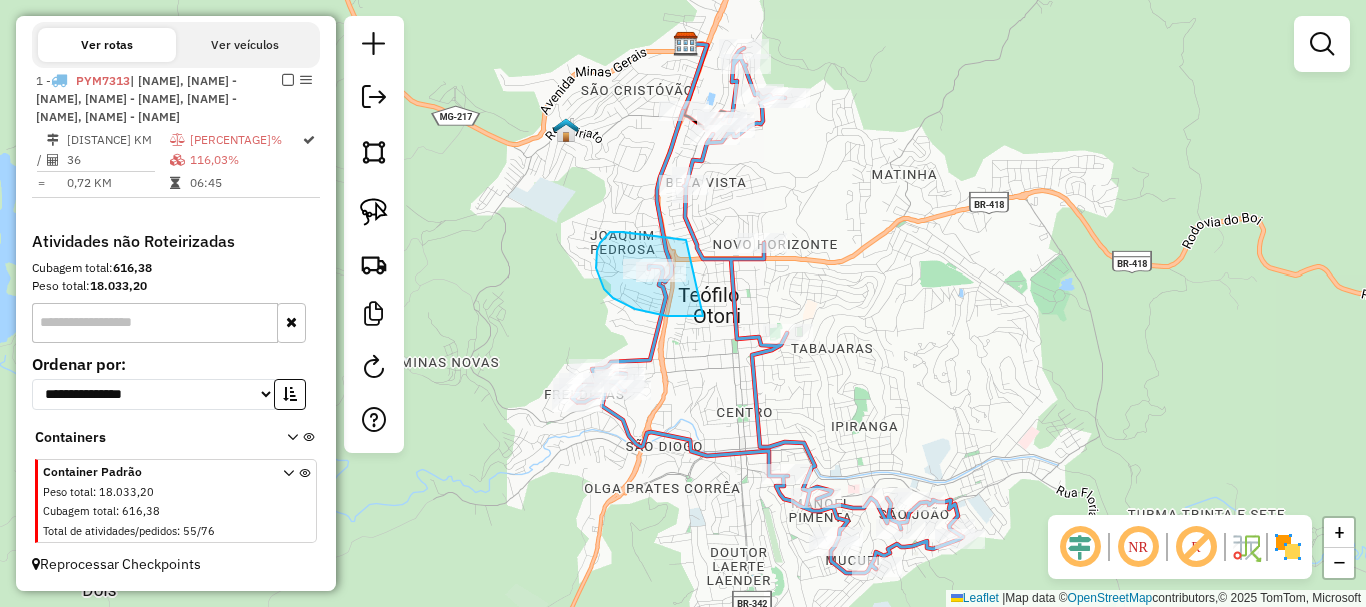 drag, startPoint x: 666, startPoint y: 237, endPoint x: 704, endPoint y: 315, distance: 86.764046 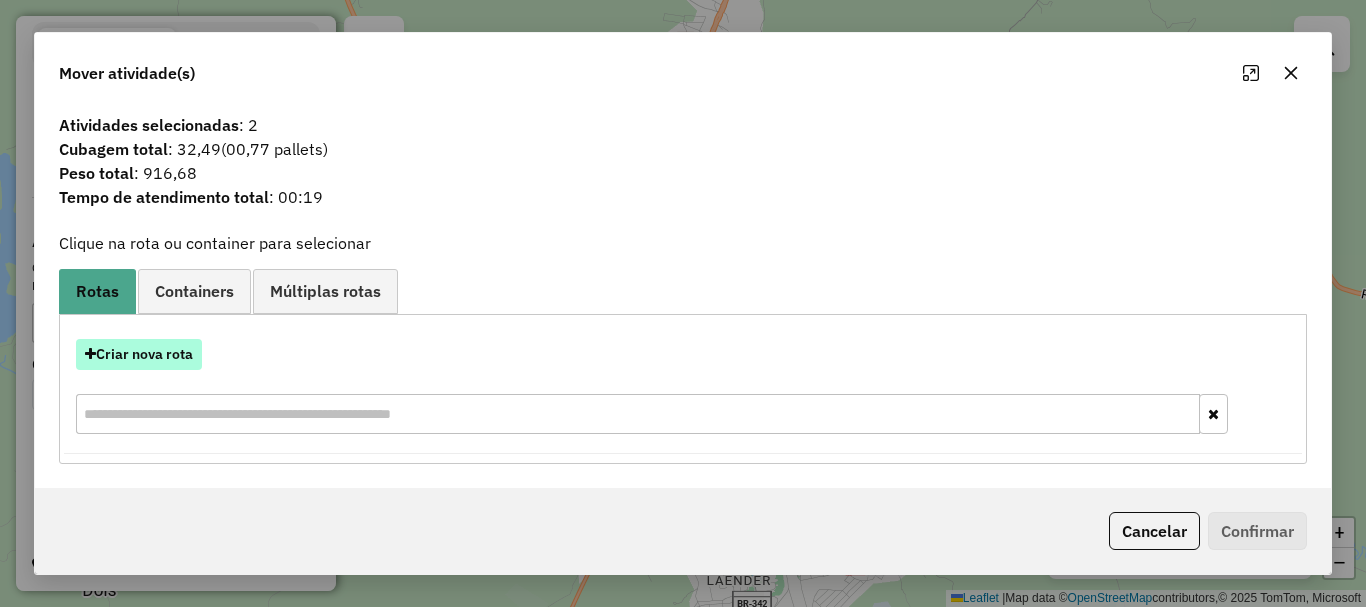 click on "Criar nova rota" at bounding box center [139, 354] 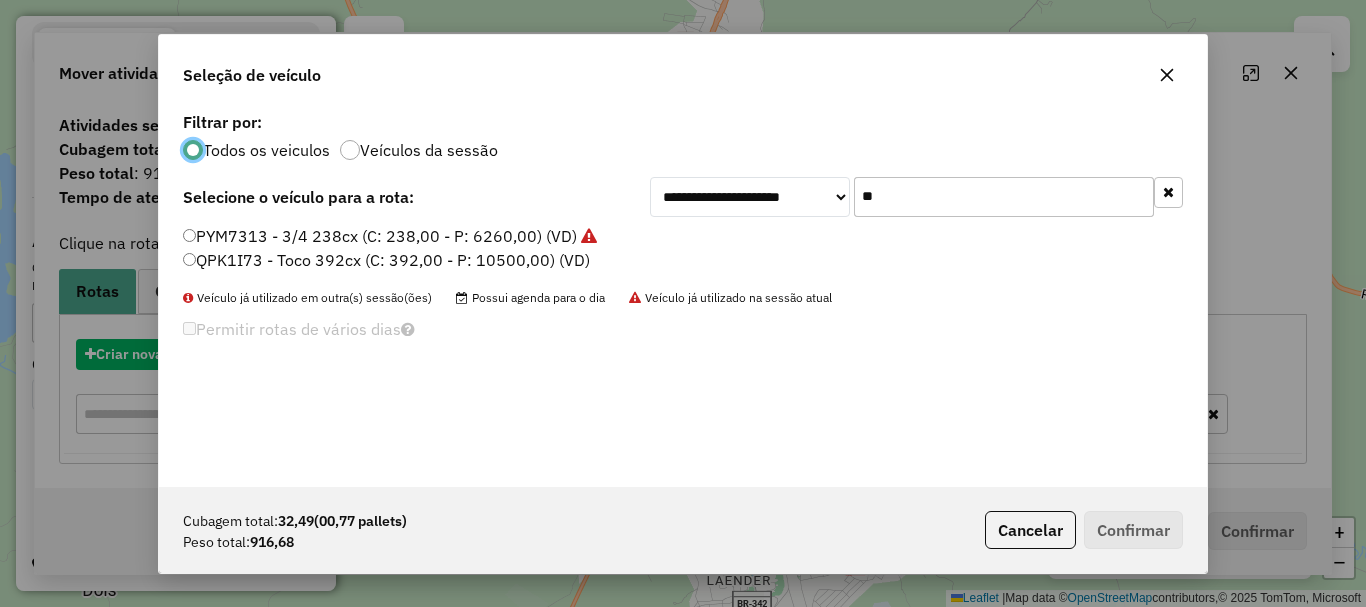 scroll, scrollTop: 11, scrollLeft: 6, axis: both 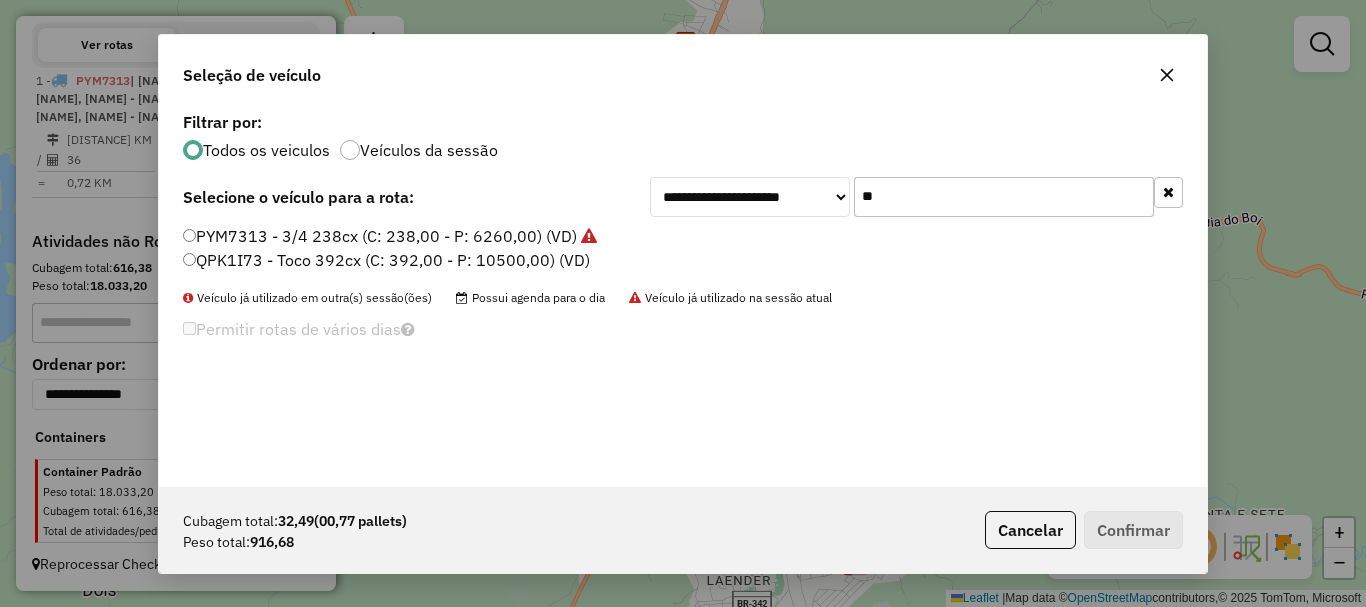 click on "QPK1I73 - Toco 392cx (C: 392,00 - P: 10500,00) (VD)" 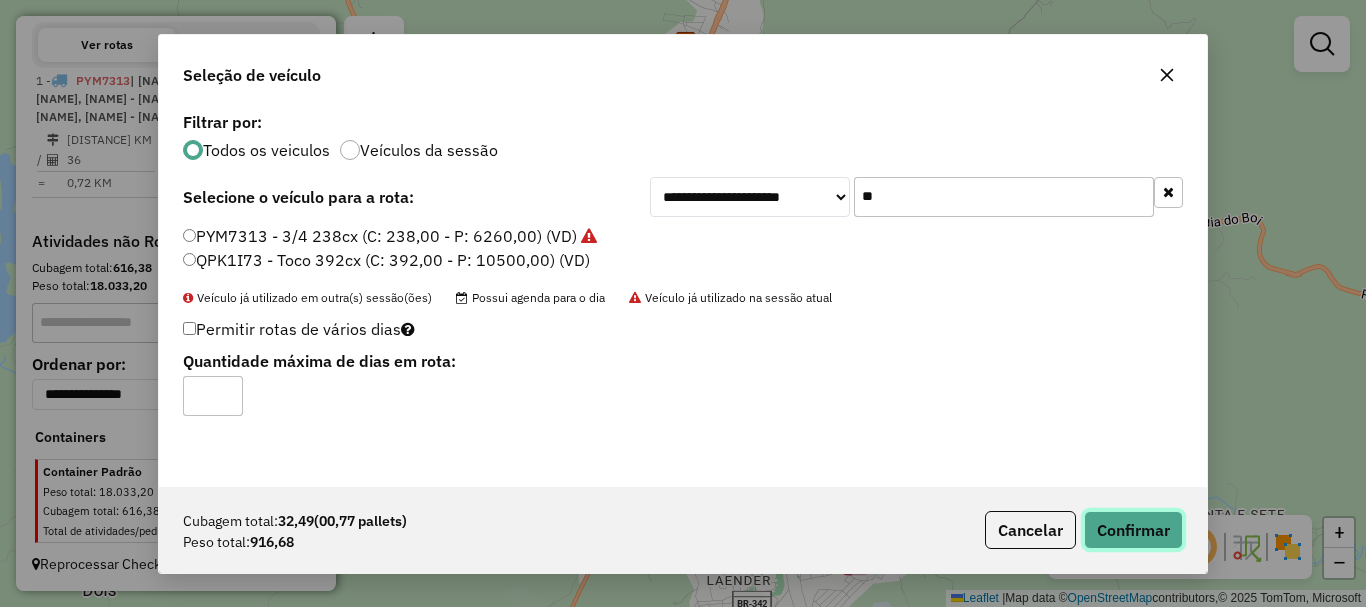 click on "Confirmar" 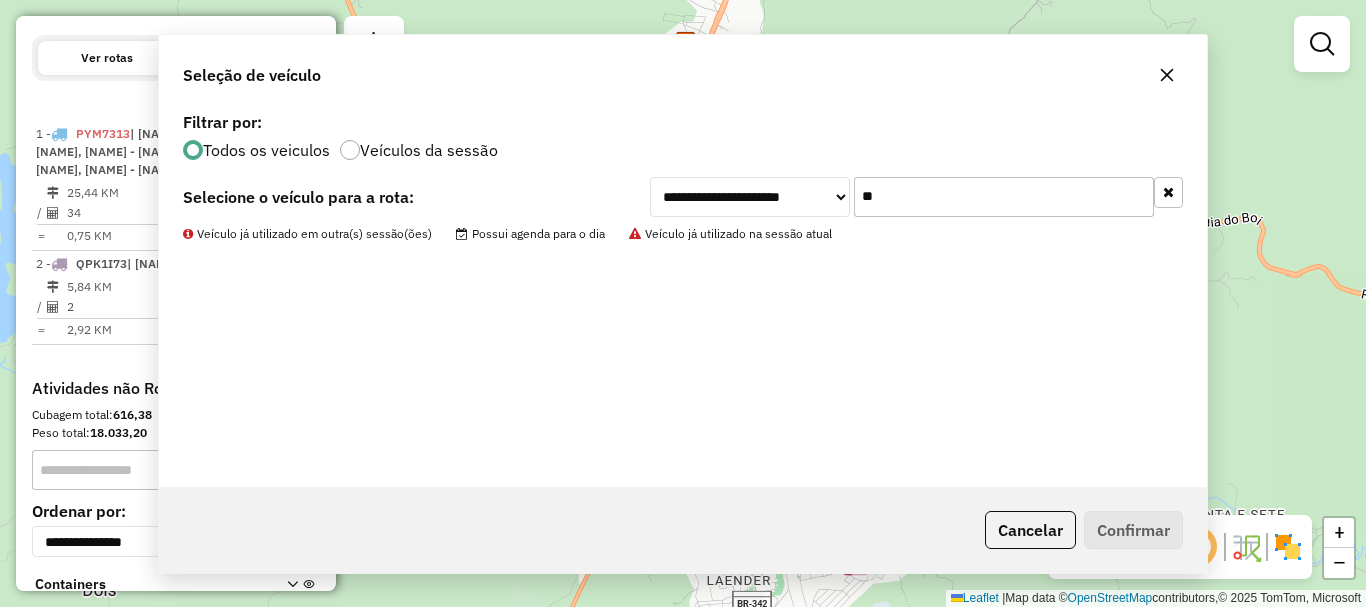 scroll, scrollTop: 743, scrollLeft: 0, axis: vertical 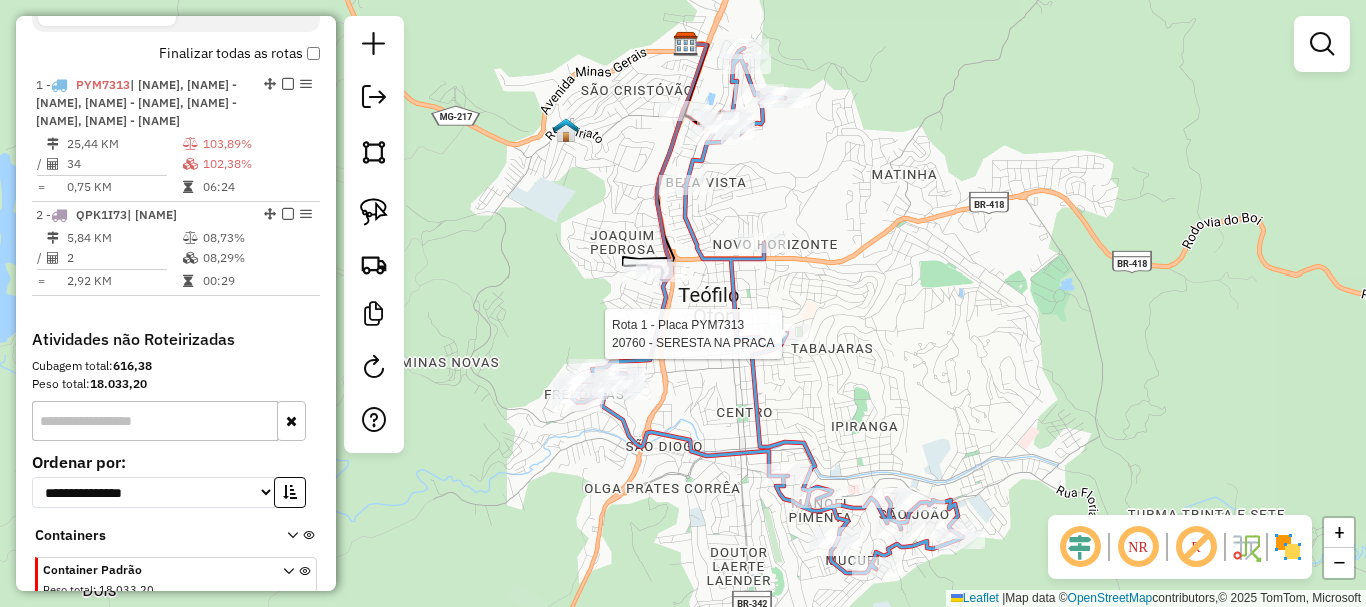 select on "*********" 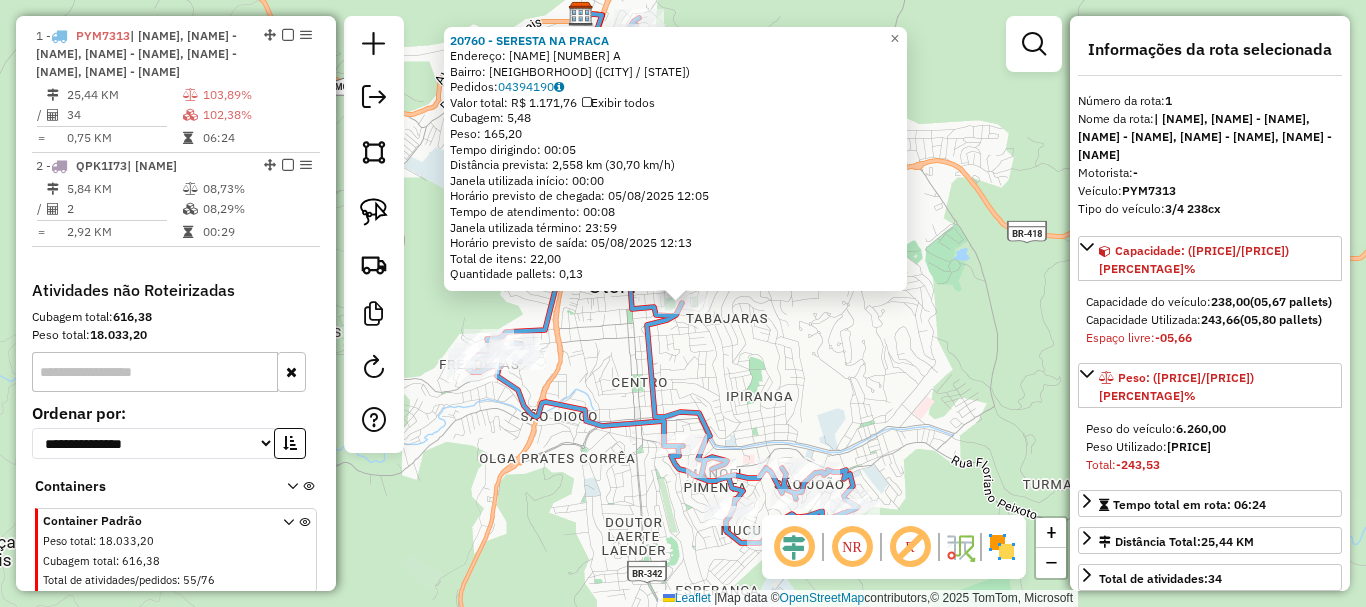 scroll, scrollTop: 799, scrollLeft: 0, axis: vertical 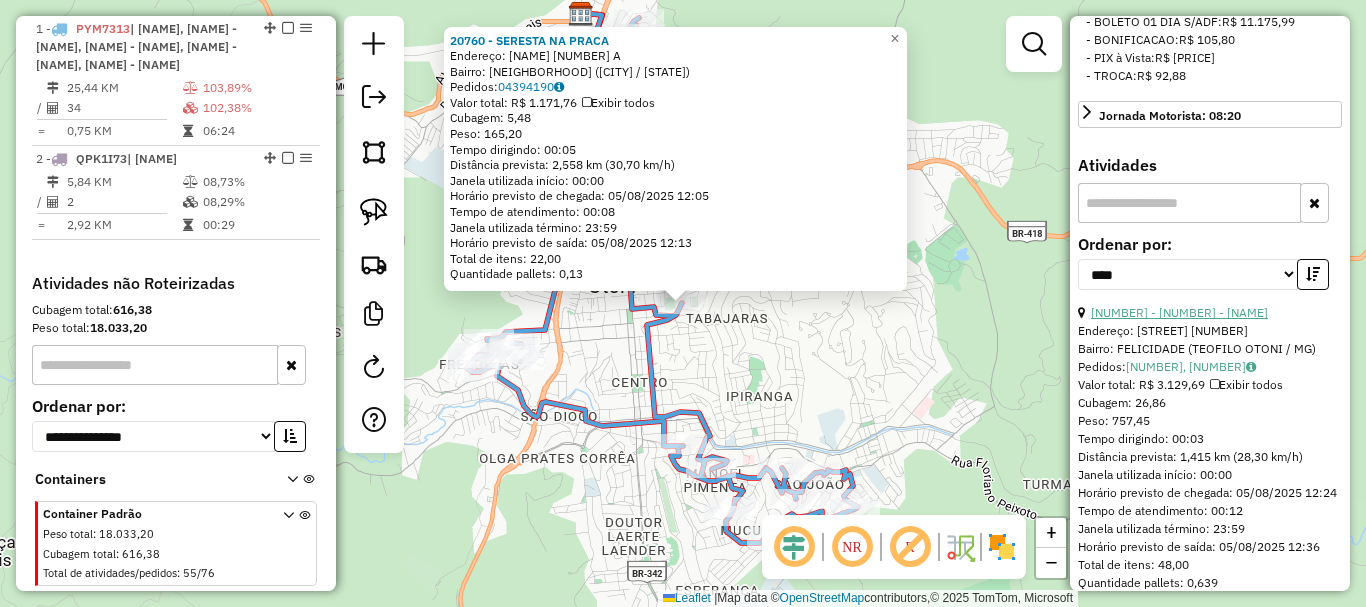 click on "24 - 22603 - EDSON FERREIRA DA SI" at bounding box center (1179, 312) 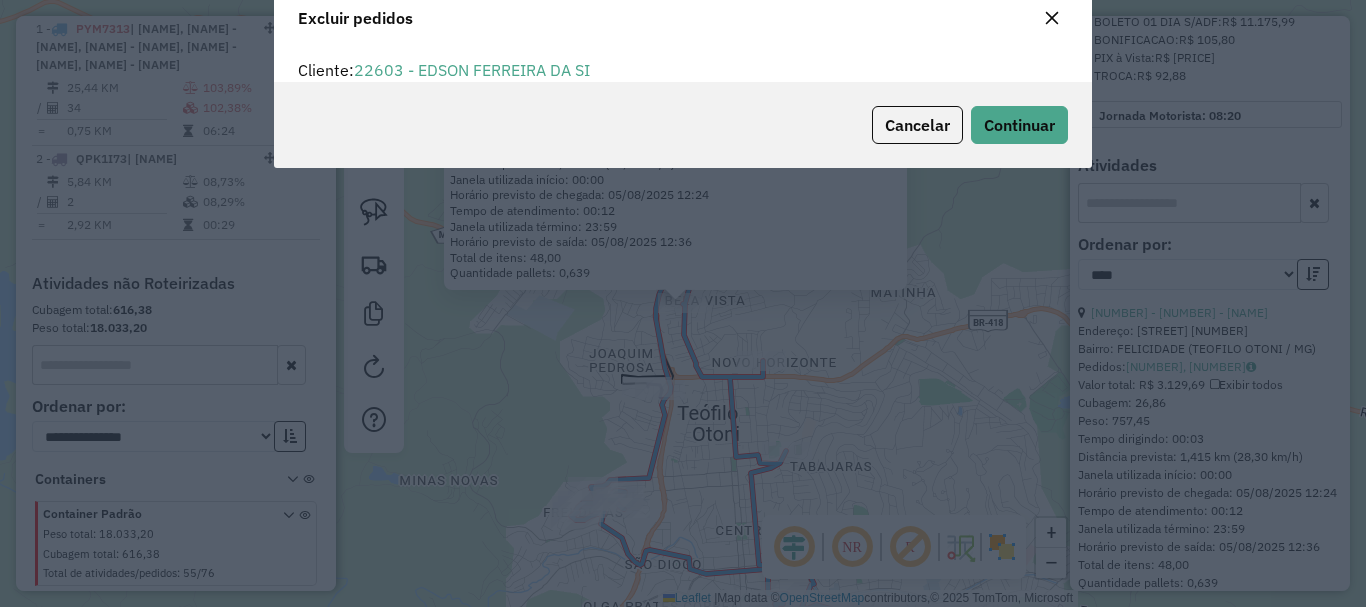 scroll, scrollTop: 12, scrollLeft: 6, axis: both 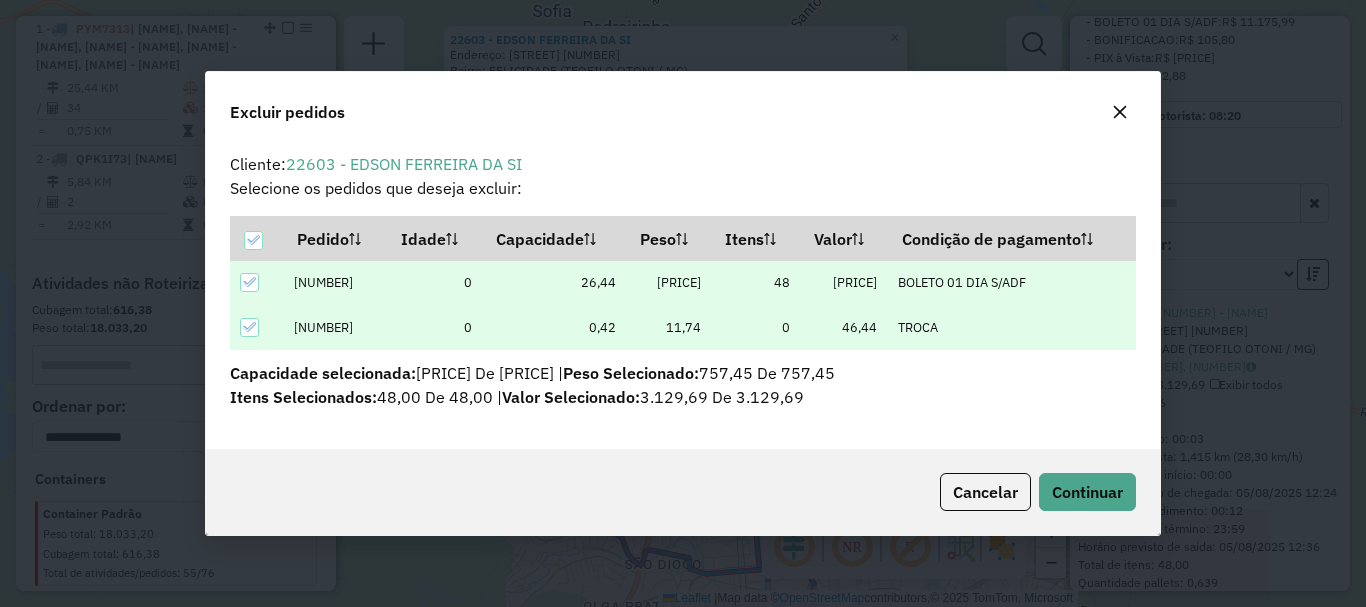 click on "Cancelar  Continuar" 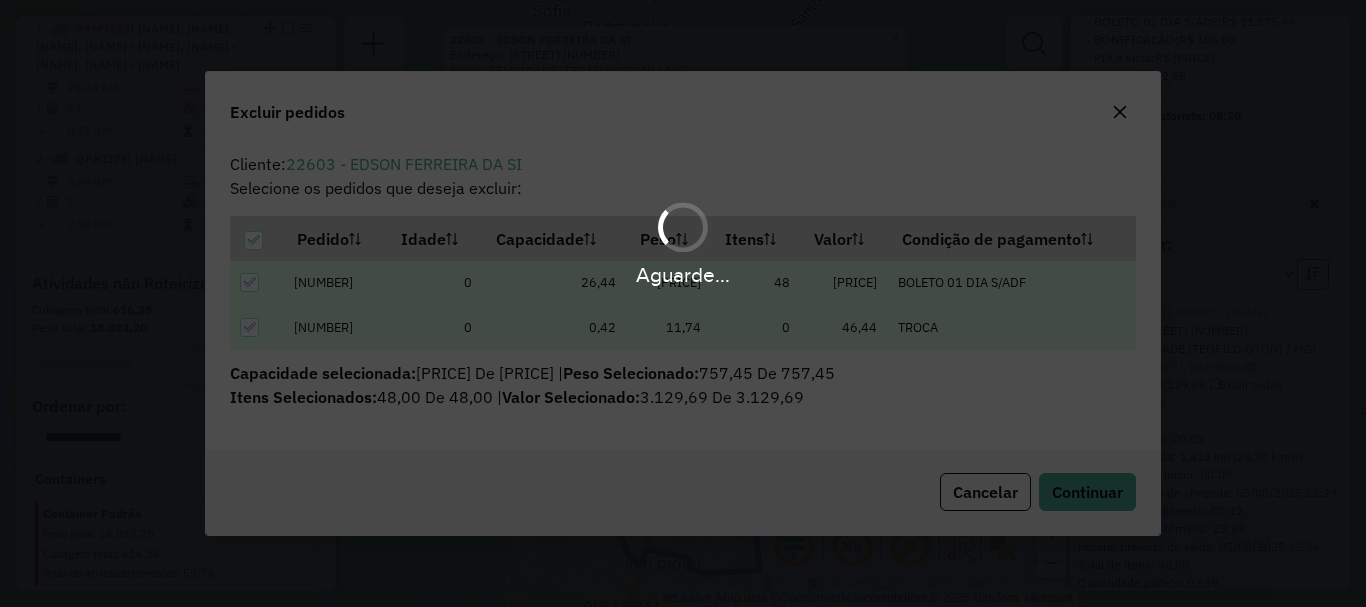 click on "Aguarde..." at bounding box center (683, 303) 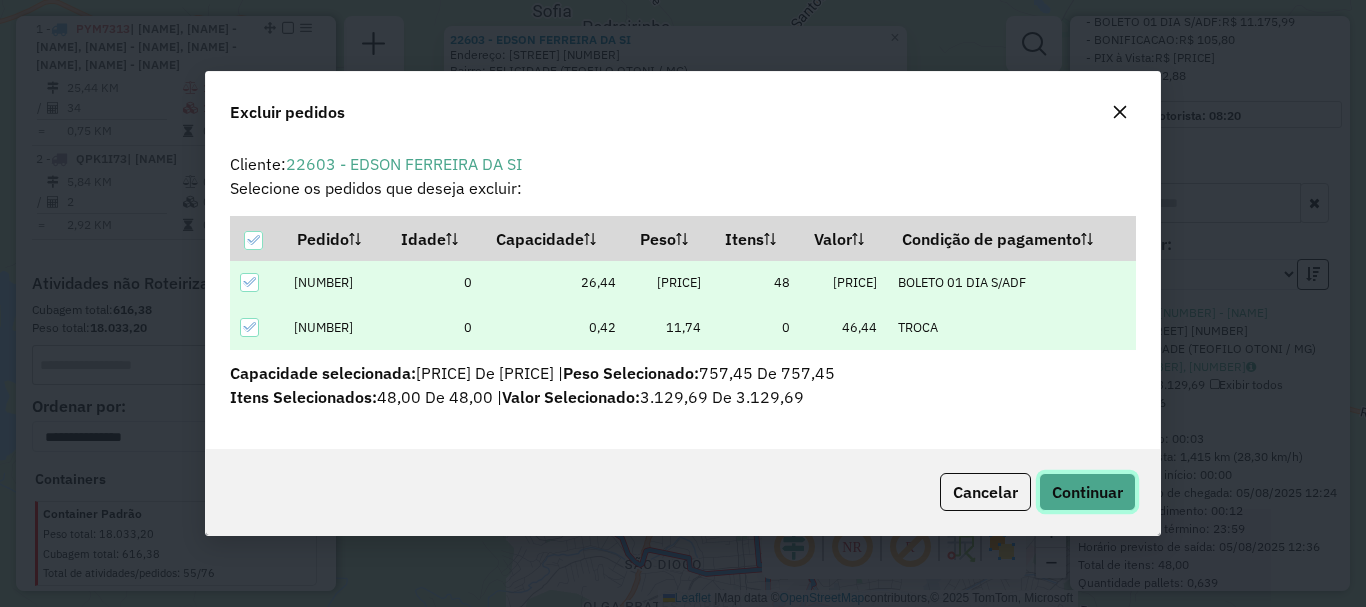click on "Continuar" 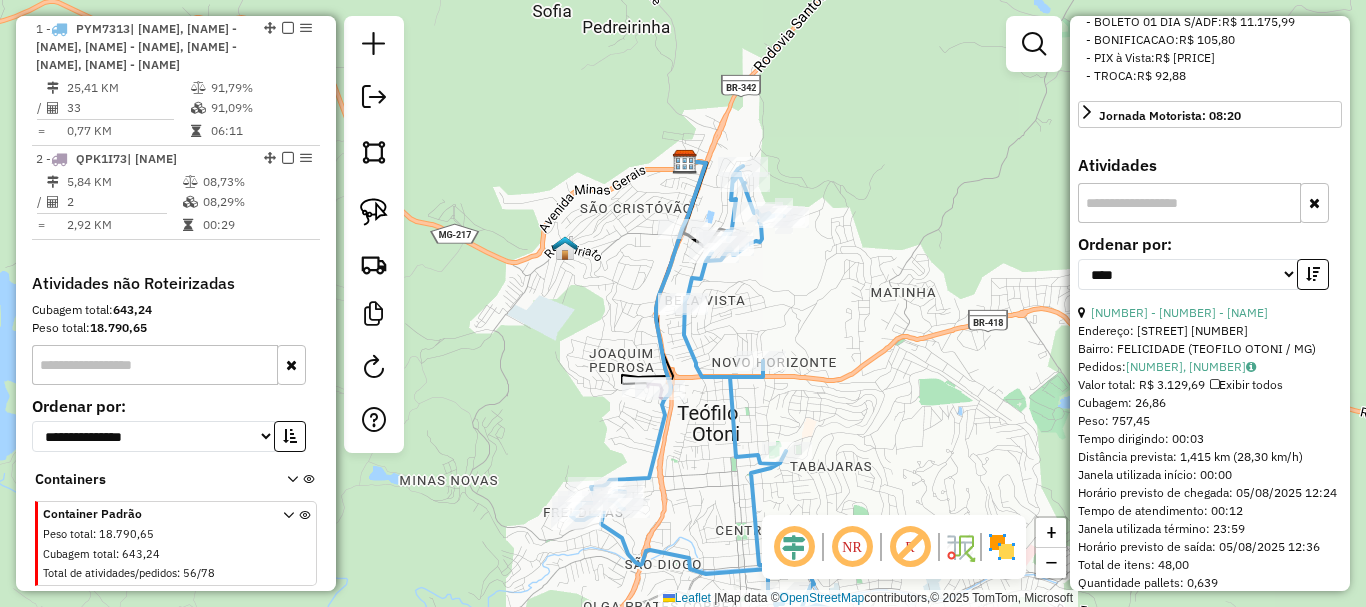 scroll, scrollTop: 682, scrollLeft: 0, axis: vertical 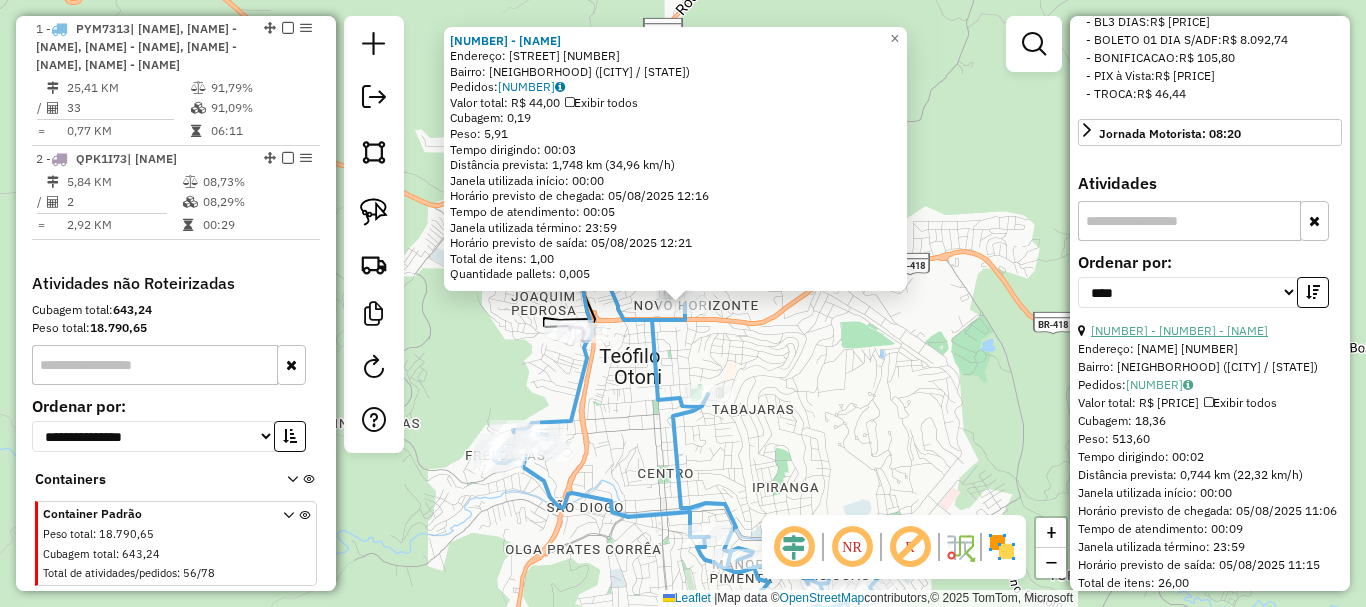 click on "16 - 31846 - BAR DO SERAFIM" at bounding box center [1179, 330] 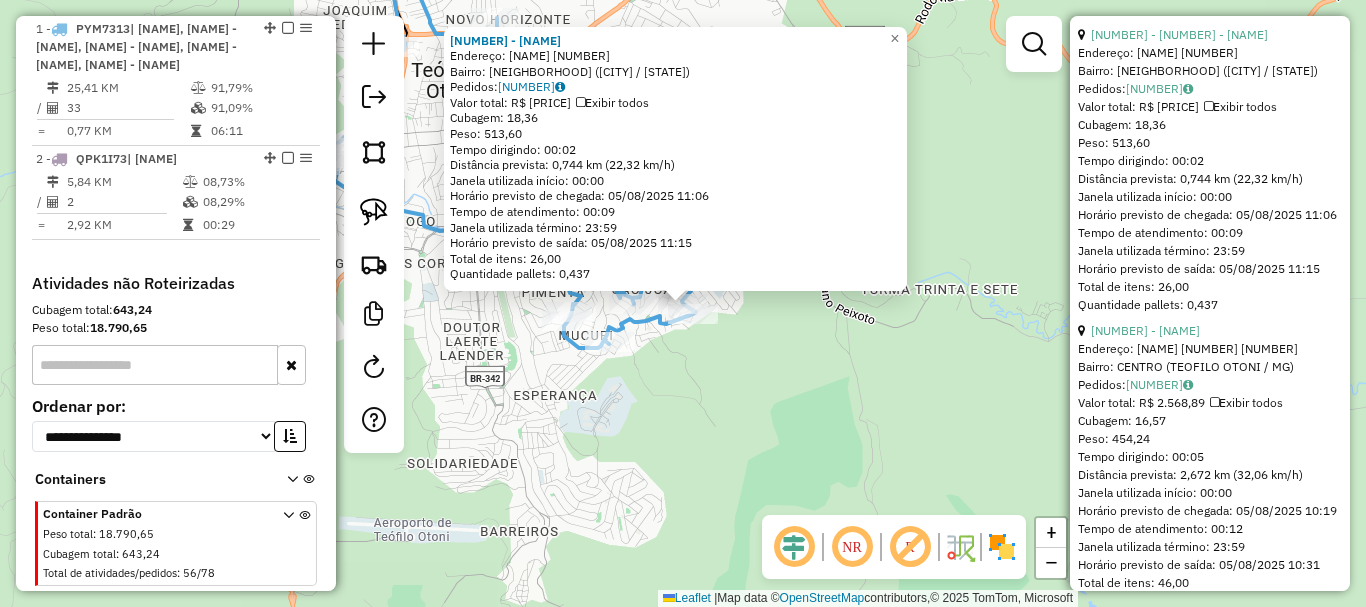 scroll, scrollTop: 982, scrollLeft: 0, axis: vertical 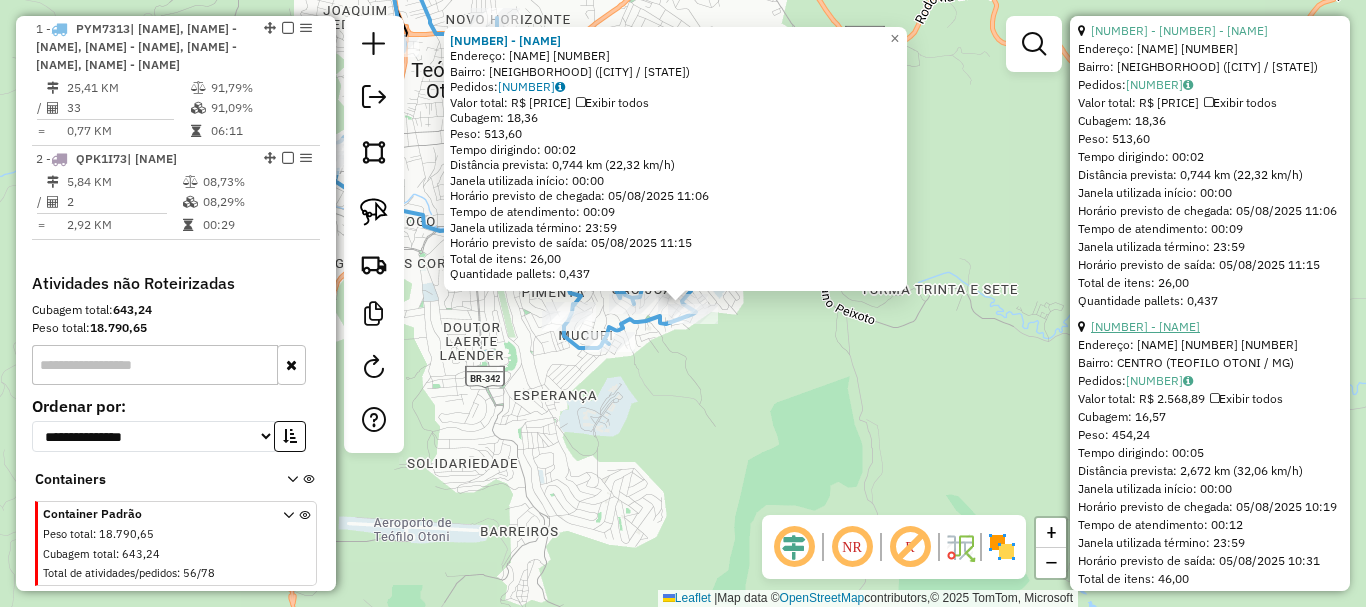 click on "12 - 37397 - BEBIS BAR" at bounding box center (1145, 326) 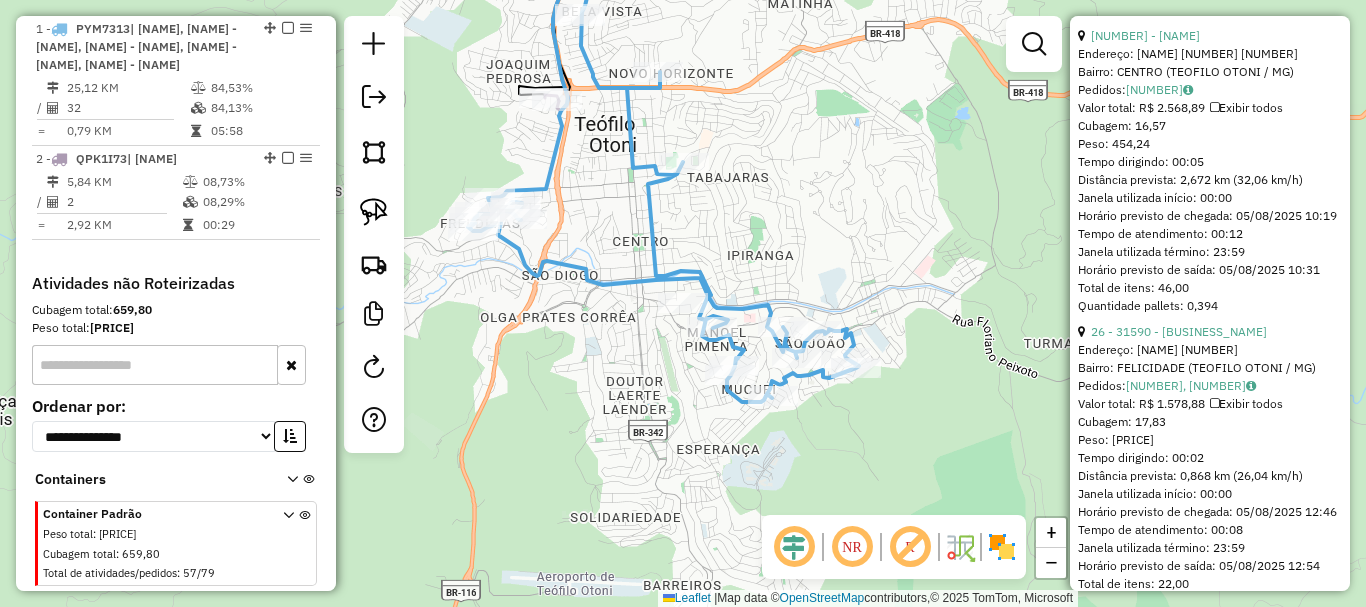 scroll, scrollTop: 1282, scrollLeft: 0, axis: vertical 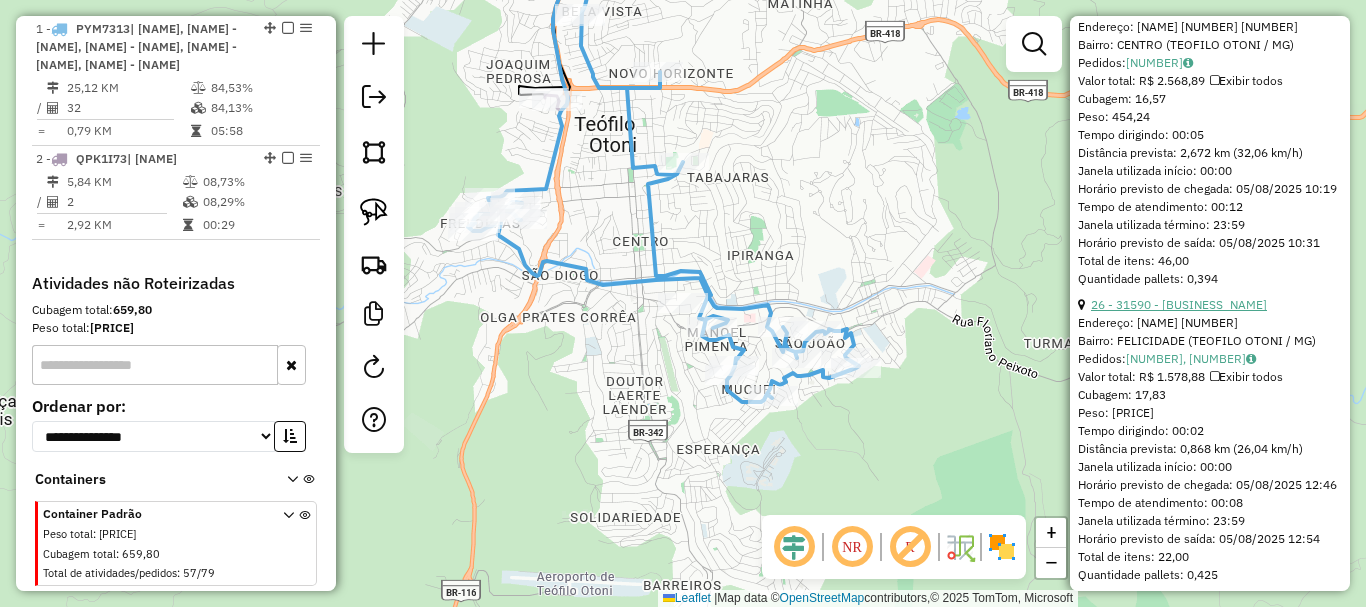 click on "26 - 31590 - BAR DO OSMAR" at bounding box center (1179, 304) 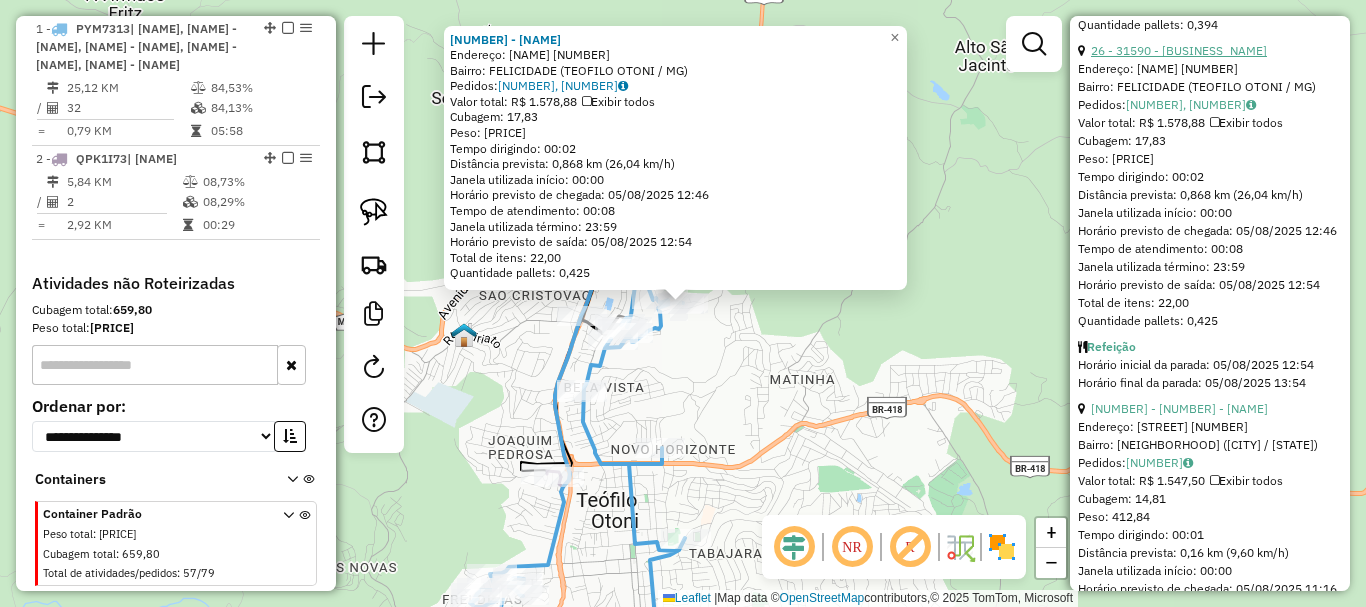 scroll, scrollTop: 1582, scrollLeft: 0, axis: vertical 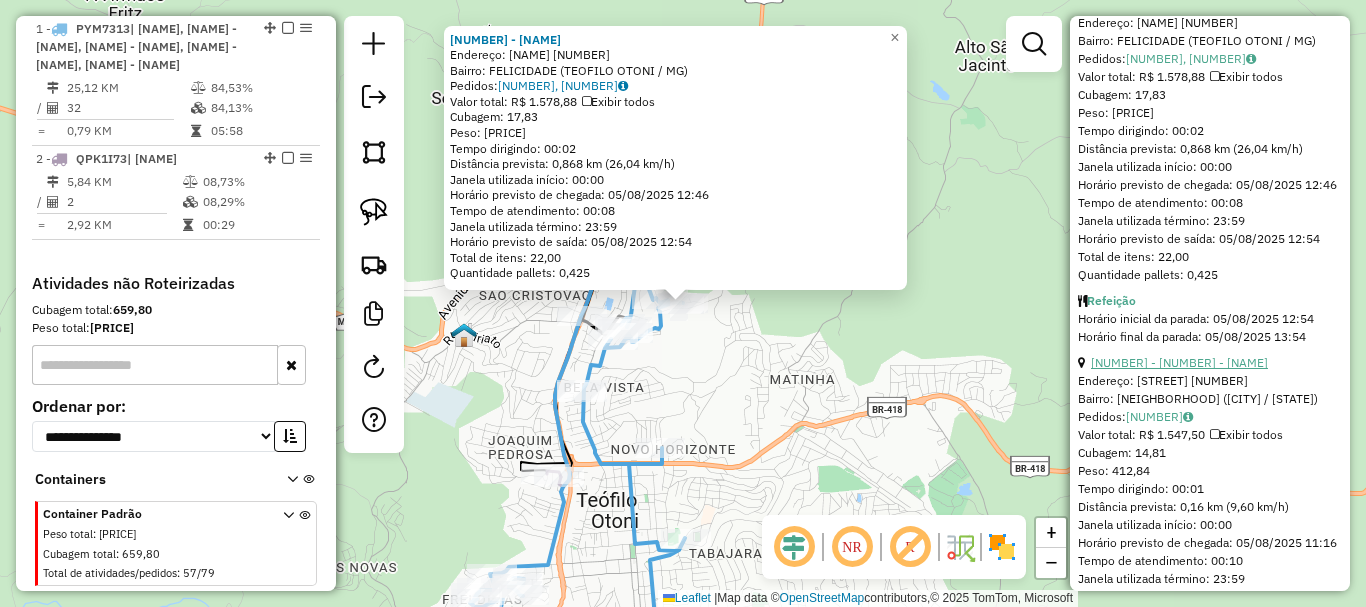 click on "17 - 1812 - BAR DO VICENTE$$$" at bounding box center (1179, 362) 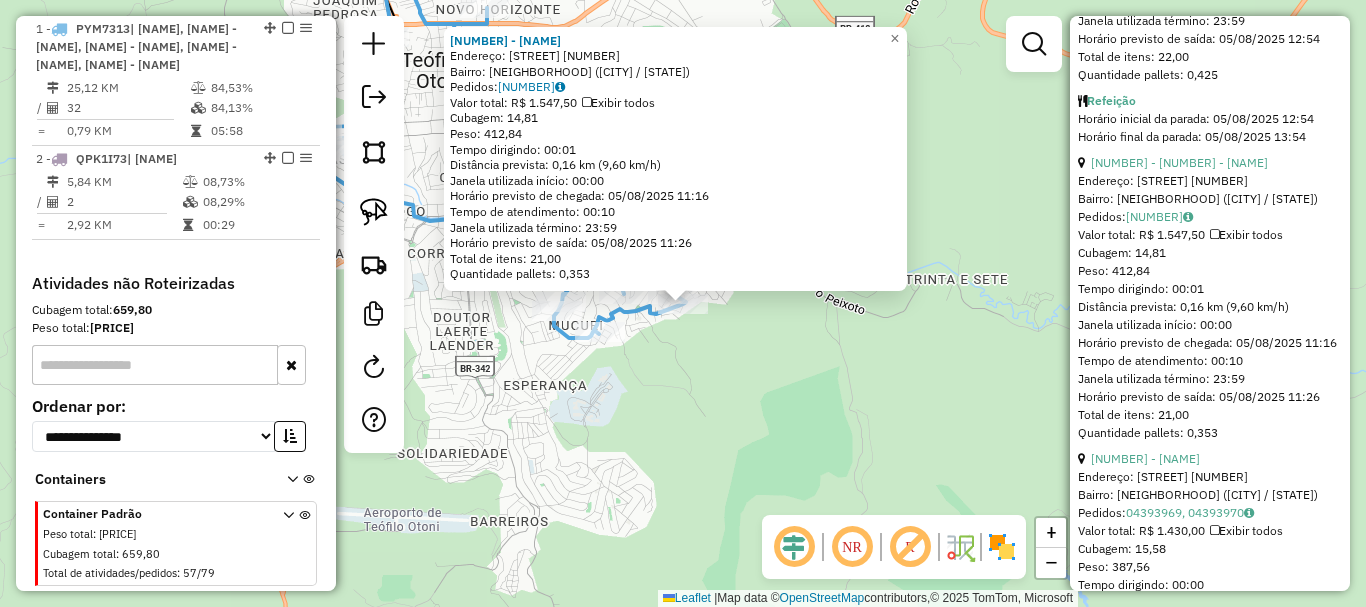 scroll, scrollTop: 1982, scrollLeft: 0, axis: vertical 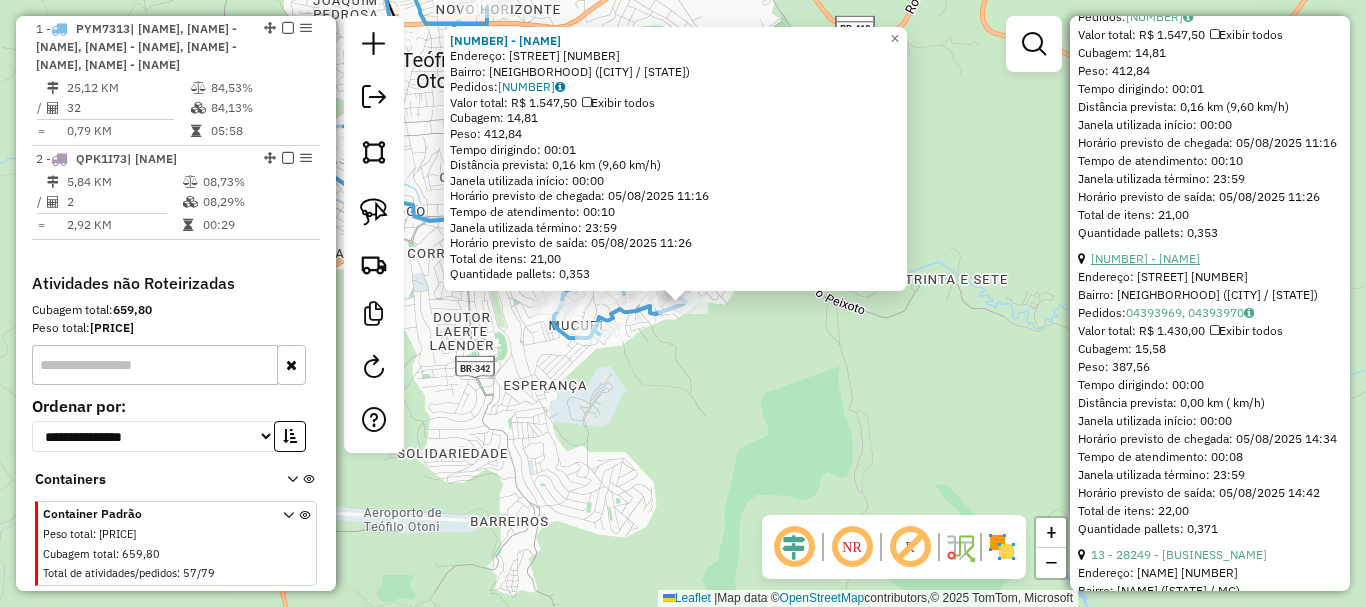 click on "32 - 38162 - BAR DA FABIANA" at bounding box center [1145, 258] 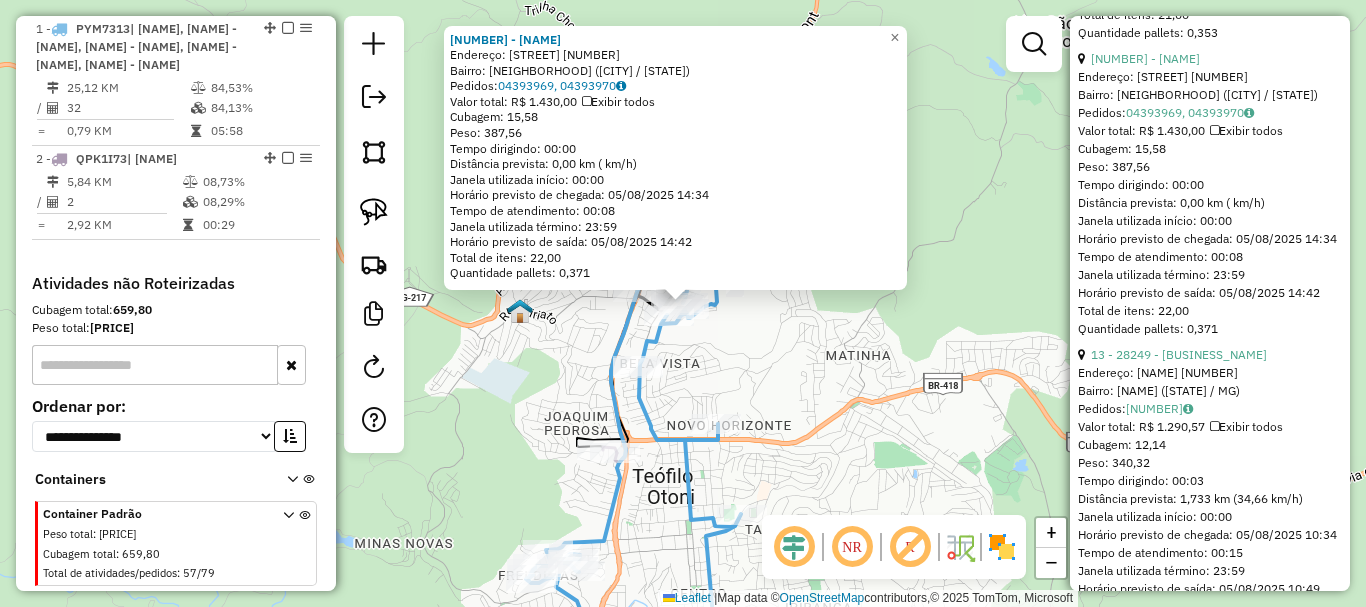 scroll, scrollTop: 2382, scrollLeft: 0, axis: vertical 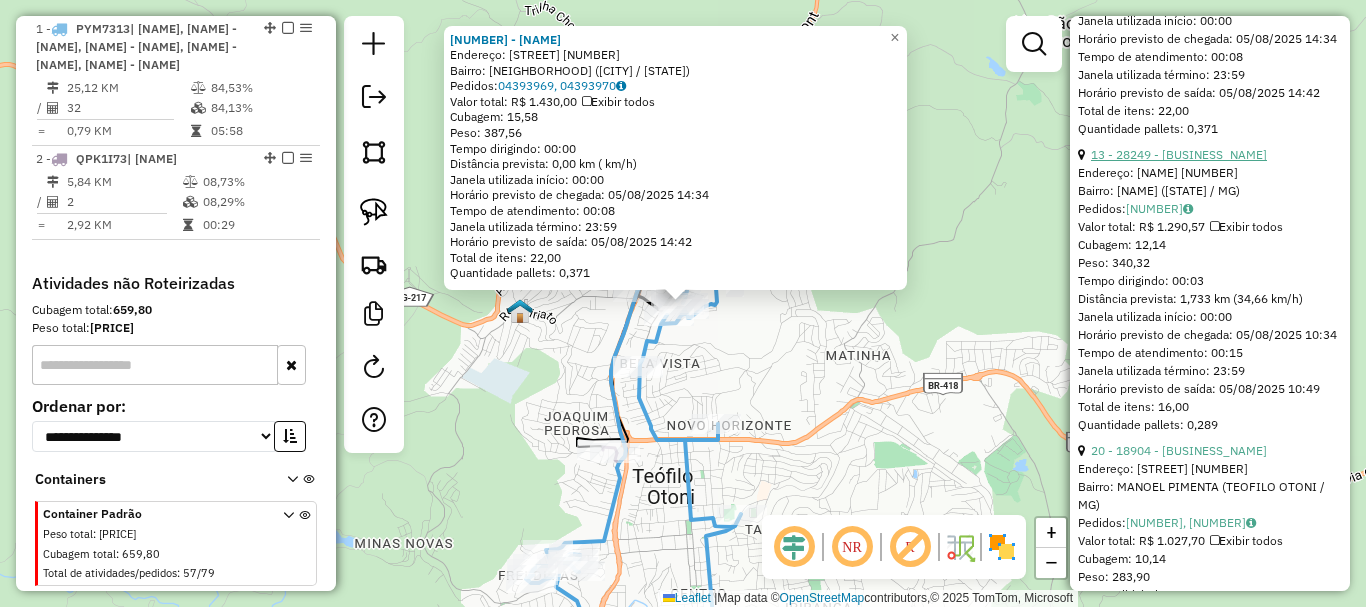 click on "13 - 28249 - BAR DO ALEXANDRE" at bounding box center [1179, 154] 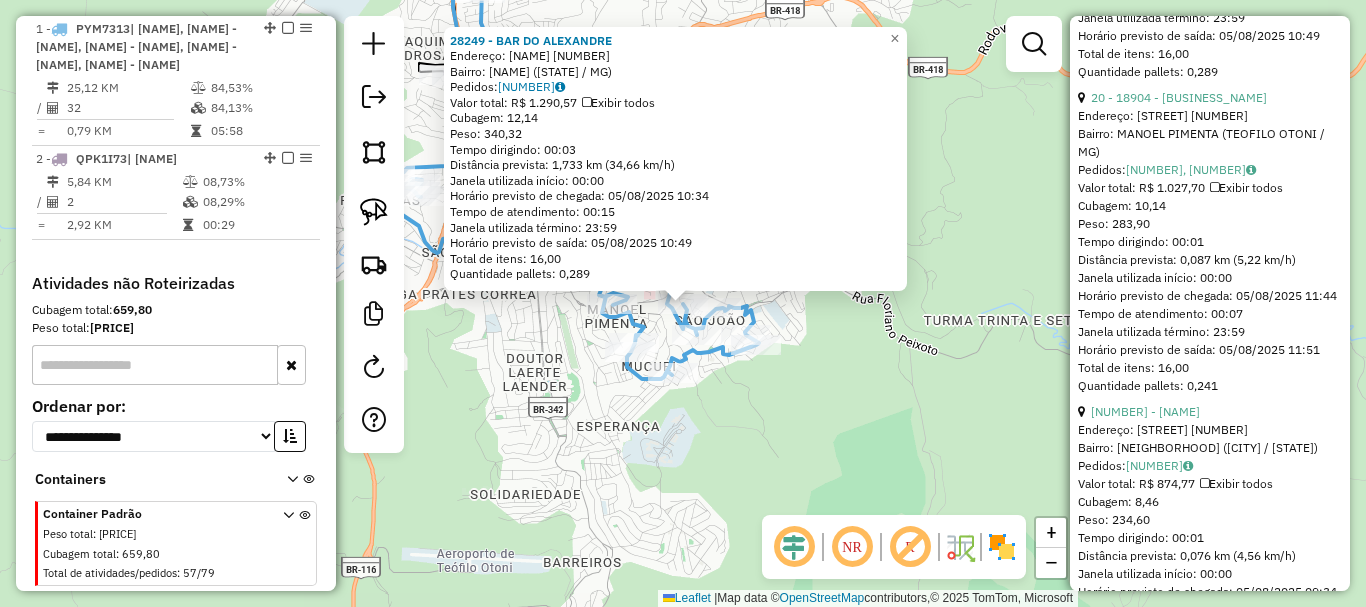 scroll, scrollTop: 2782, scrollLeft: 0, axis: vertical 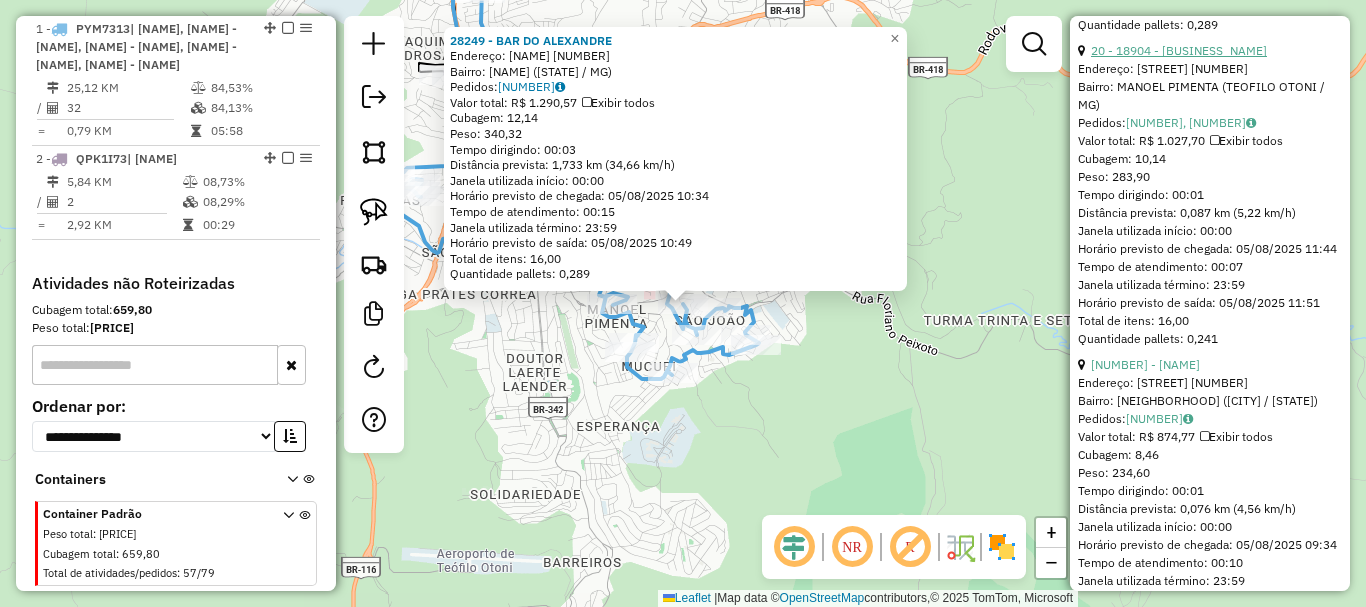 click on "20 - 18904 - SOL E LUA" at bounding box center [1179, 50] 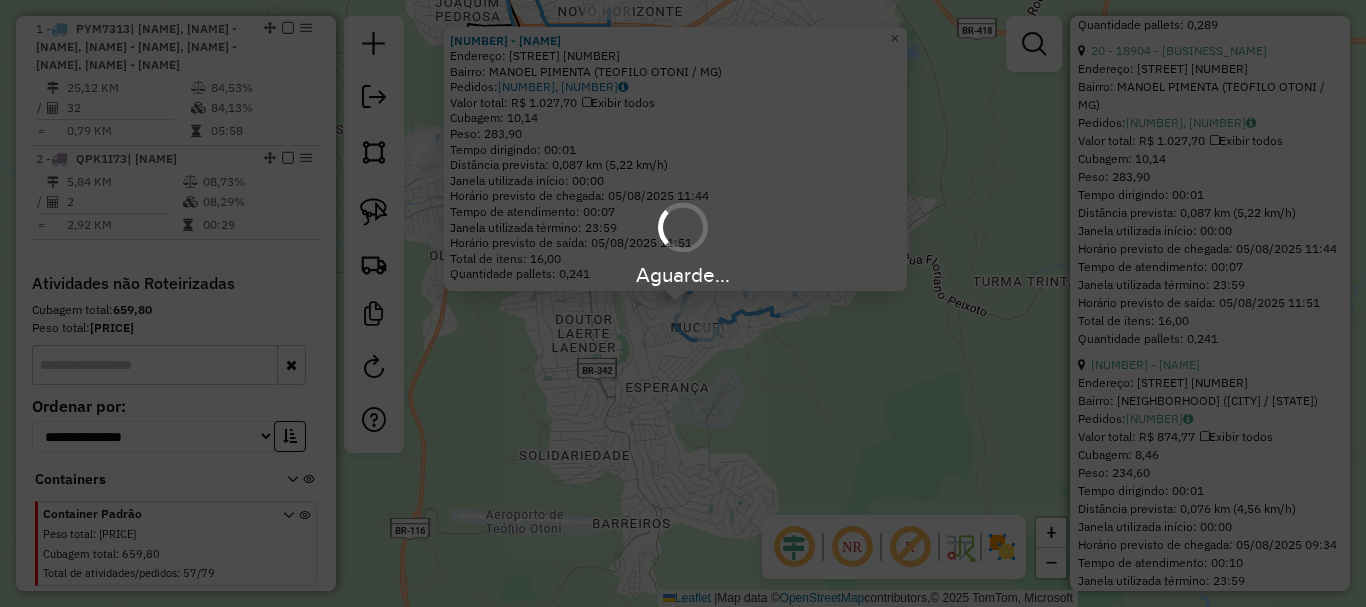 click on "Aguarde..." at bounding box center (683, 303) 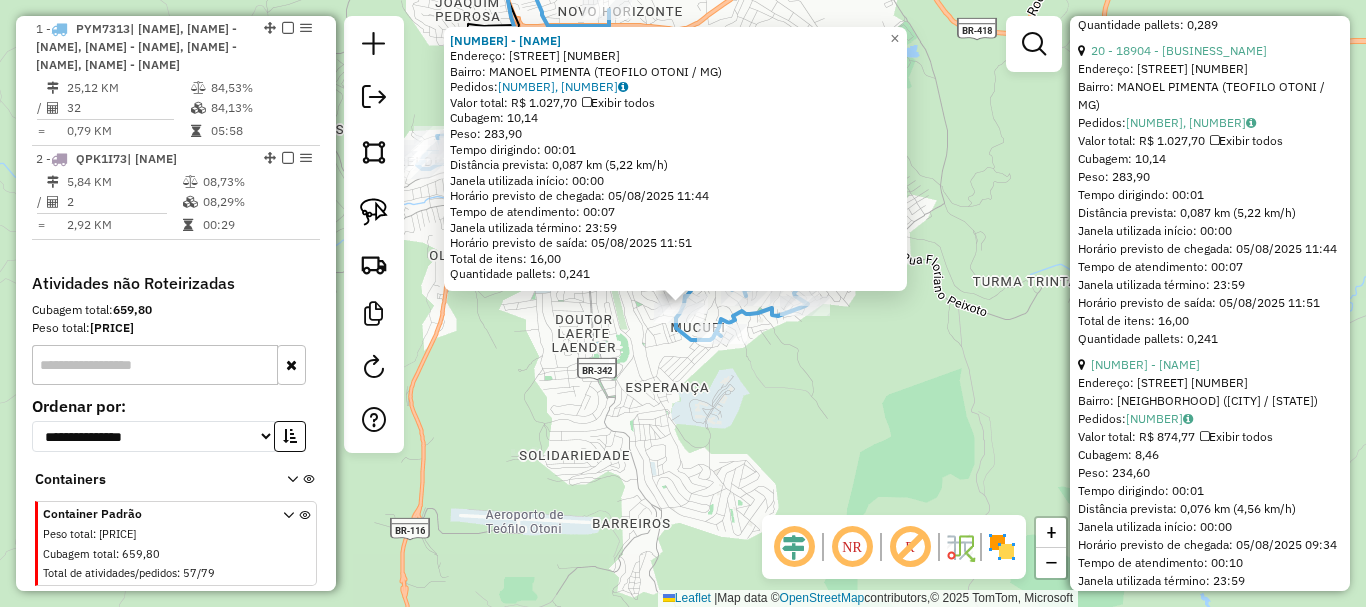 click on "18904 - SOL E LUA  Endereço:  MANOEL FERREIRA DOS SANTOS 344   Bairro: MANOEL PIMENTA (TEOFILO OTONI / MG)   Pedidos:  04394212, 04394213   Valor total: R$ 1.027,70   Exibir todos   Cubagem: 10,14  Peso: 283,90  Tempo dirigindo: 00:01   Distância prevista: 0,087 km (5,22 km/h)   Janela utilizada início: 00:00   Horário previsto de chegada: 05/08/2025 11:44   Tempo de atendimento: 00:07   Janela utilizada término: 23:59   Horário previsto de saída: 05/08/2025 11:51   Total de itens: 16,00   Quantidade pallets: 0,241  × Janela de atendimento Grade de atendimento Capacidade Transportadoras Veículos Cliente Pedidos  Rotas Selecione os dias de semana para filtrar as janelas de atendimento  Seg   Ter   Qua   Qui   Sex   Sáb   Dom  Informe o período da janela de atendimento: De: Até:  Filtrar exatamente a janela do cliente  Considerar janela de atendimento padrão  Selecione os dias de semana para filtrar as grades de atendimento  Seg   Ter   Qua   Qui   Sex   Sáb   Dom   Peso mínimo:   Peso máximo:" 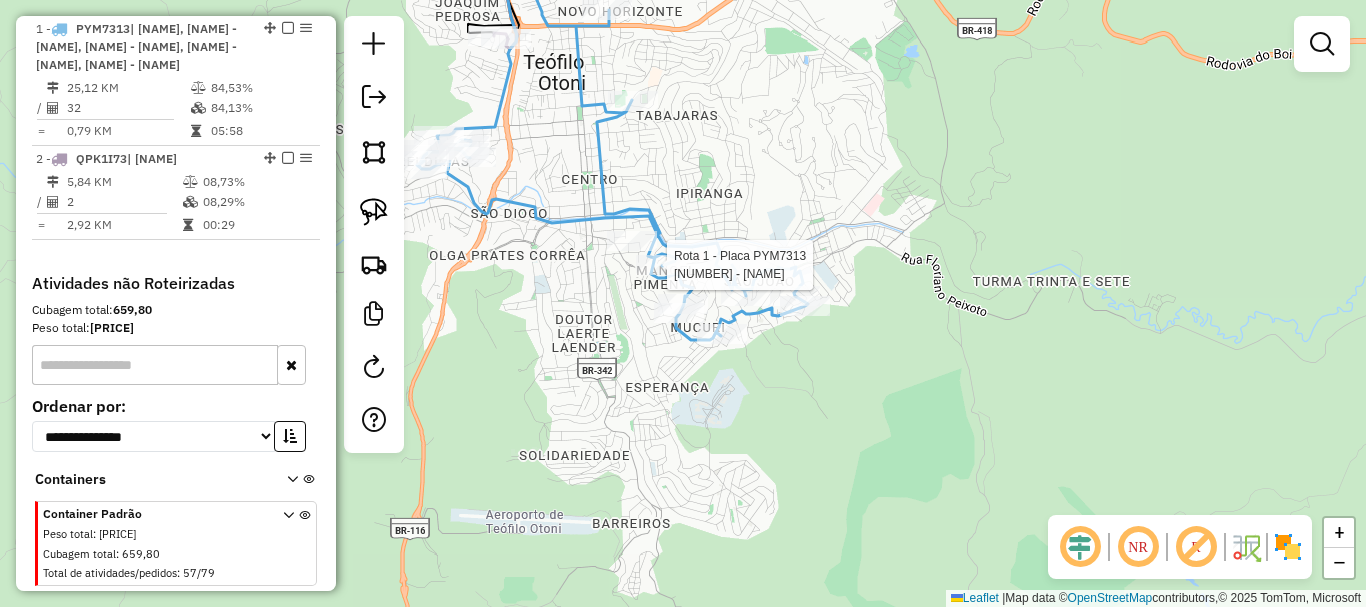 select on "*********" 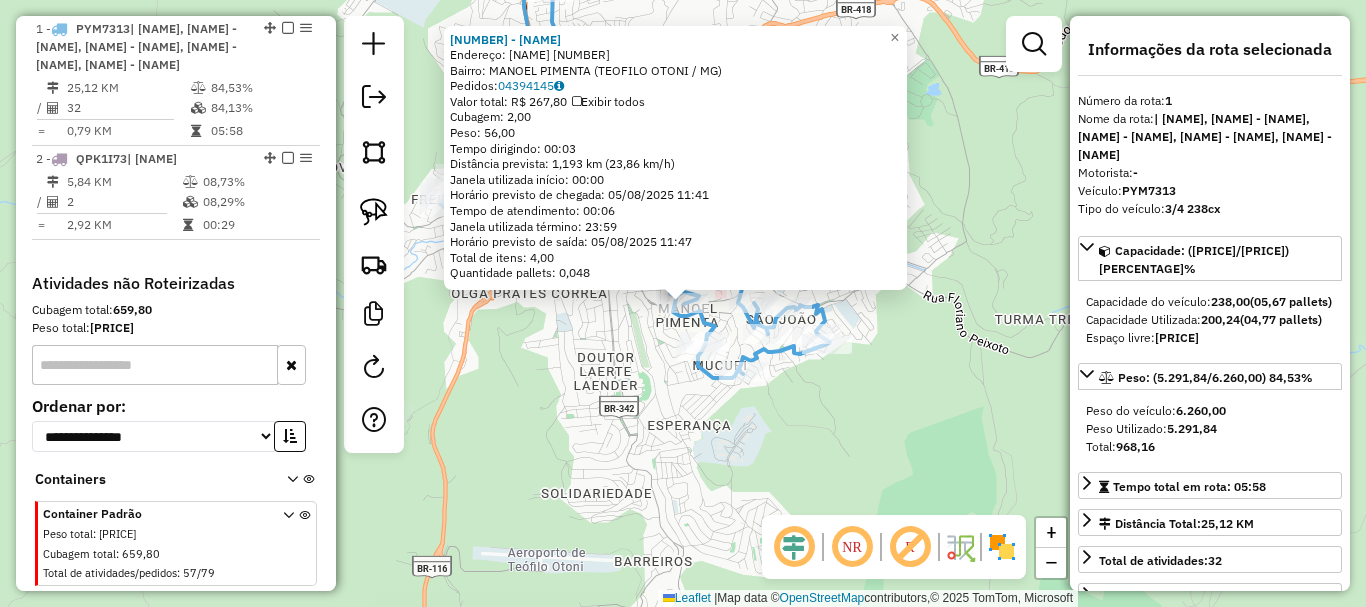 click on "36890 - EDILA  Endereço:  MADALENA KERN 166   Bairro: MANOEL PIMENTA (TEOFILO OTONI / MG)   Pedidos:  04394145   Valor total: R$ 267,80   Exibir todos   Cubagem: 2,00  Peso: 56,00  Tempo dirigindo: 00:03   Distância prevista: 1,193 km (23,86 km/h)   Janela utilizada início: 00:00   Horário previsto de chegada: 05/08/2025 11:41   Tempo de atendimento: 00:06   Janela utilizada término: 23:59   Horário previsto de saída: 05/08/2025 11:47   Total de itens: 4,00   Quantidade pallets: 0,048  × Janela de atendimento Grade de atendimento Capacidade Transportadoras Veículos Cliente Pedidos  Rotas Selecione os dias de semana para filtrar as janelas de atendimento  Seg   Ter   Qua   Qui   Sex   Sáb   Dom  Informe o período da janela de atendimento: De: Até:  Filtrar exatamente a janela do cliente  Considerar janela de atendimento padrão  Selecione os dias de semana para filtrar as grades de atendimento  Seg   Ter   Qua   Qui   Sex   Sáb   Dom   Considerar clientes sem dia de atendimento cadastrado  De:  +" 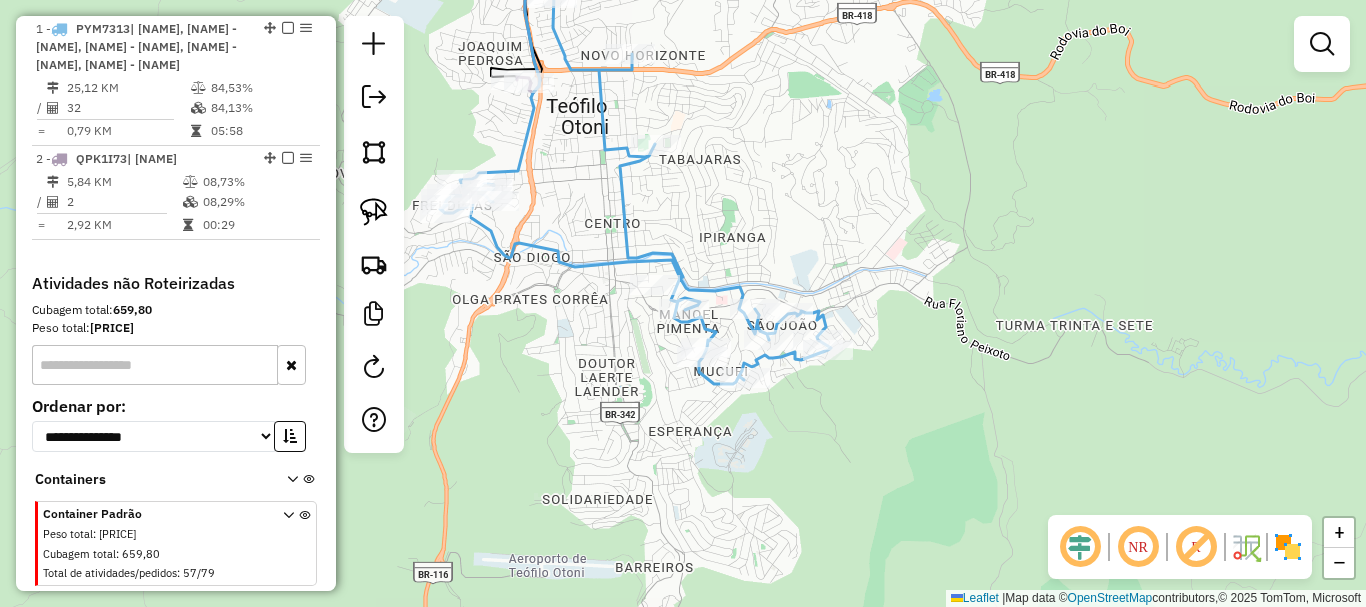 drag, startPoint x: 510, startPoint y: 297, endPoint x: 569, endPoint y: 435, distance: 150.08331 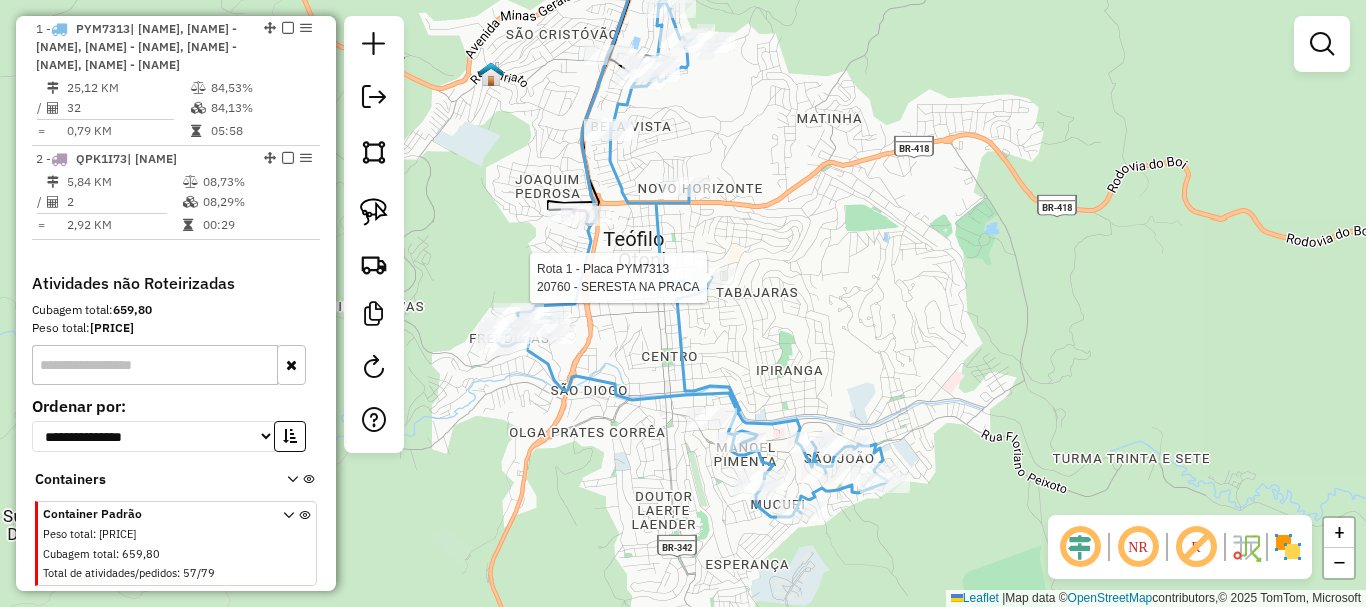 select on "*********" 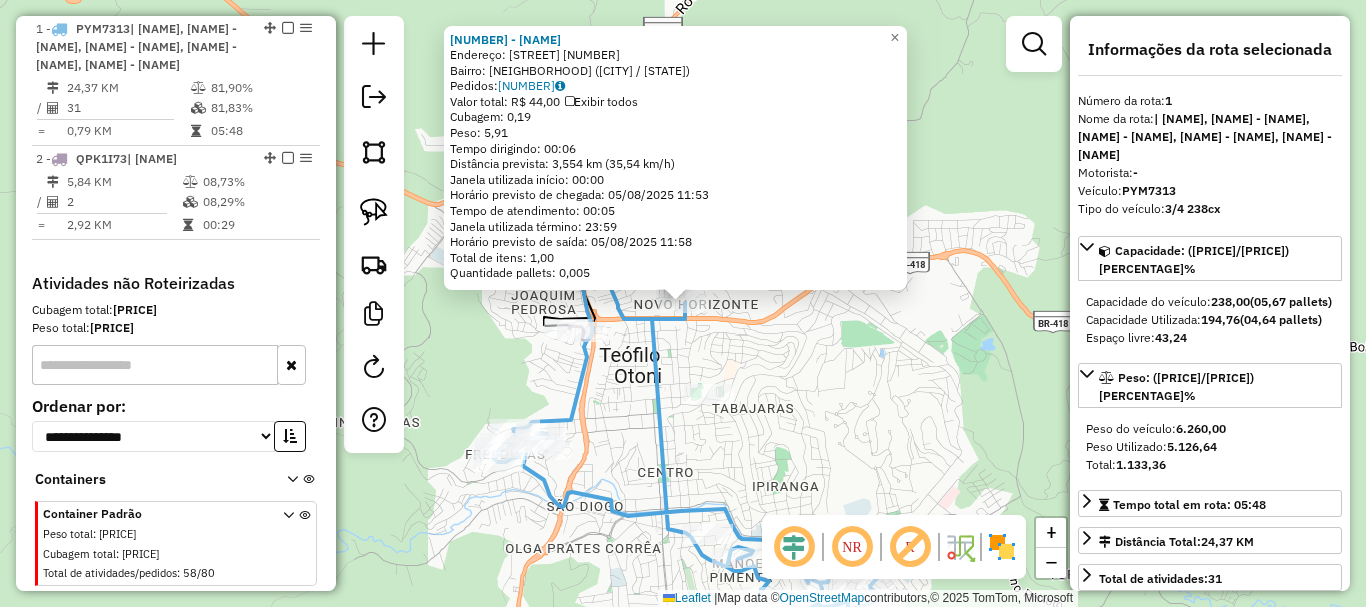 click on "39555 - RESTAU ELSHADAI  Endereço:  MARTINHO APOLINARIO 141   Bairro: BELA VISTA (TEOFILO OTONI / MG)   Pedidos:  04394148   Valor total: R$ 44,00   Exibir todos   Cubagem: 0,19  Peso: 5,91  Tempo dirigindo: 00:06   Distância prevista: 3,554 km (35,54 km/h)   Janela utilizada início: 00:00   Horário previsto de chegada: 05/08/2025 11:53   Tempo de atendimento: 00:05   Janela utilizada término: 23:59   Horário previsto de saída: 05/08/2025 11:58   Total de itens: 1,00   Quantidade pallets: 0,005  × Janela de atendimento Grade de atendimento Capacidade Transportadoras Veículos Cliente Pedidos  Rotas Selecione os dias de semana para filtrar as janelas de atendimento  Seg   Ter   Qua   Qui   Sex   Sáb   Dom  Informe o período da janela de atendimento: De: Até:  Filtrar exatamente a janela do cliente  Considerar janela de atendimento padrão  Selecione os dias de semana para filtrar as grades de atendimento  Seg   Ter   Qua   Qui   Sex   Sáb   Dom   Clientes fora do dia de atendimento selecionado De:" 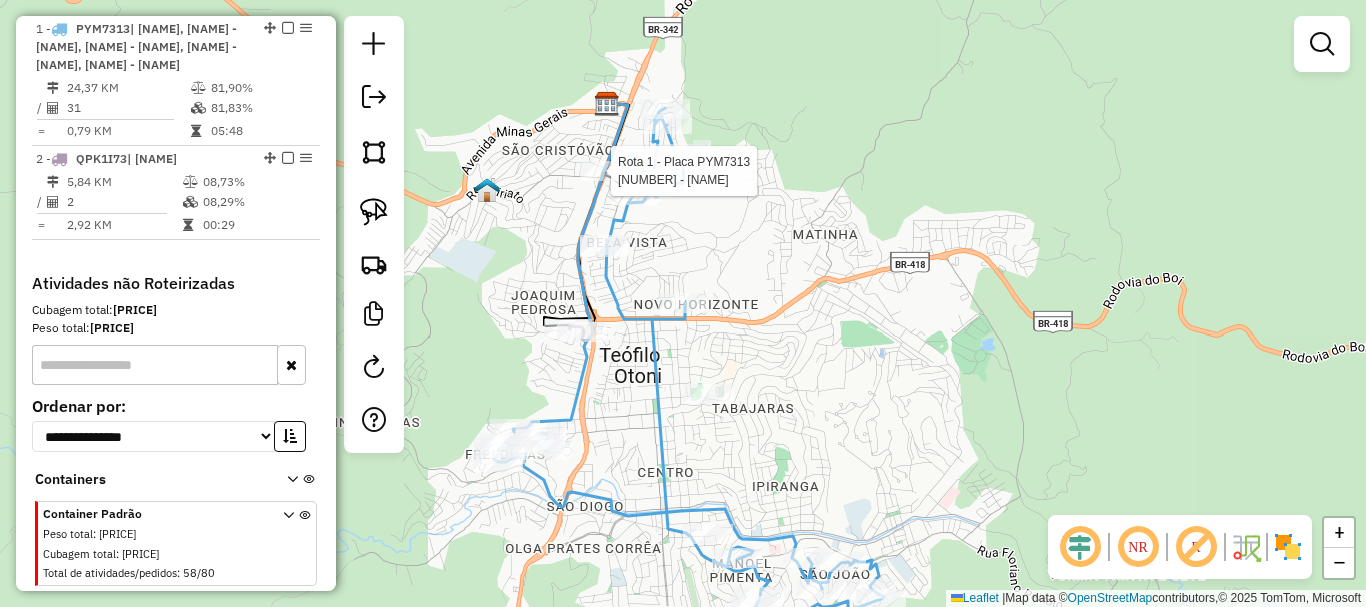 select on "*********" 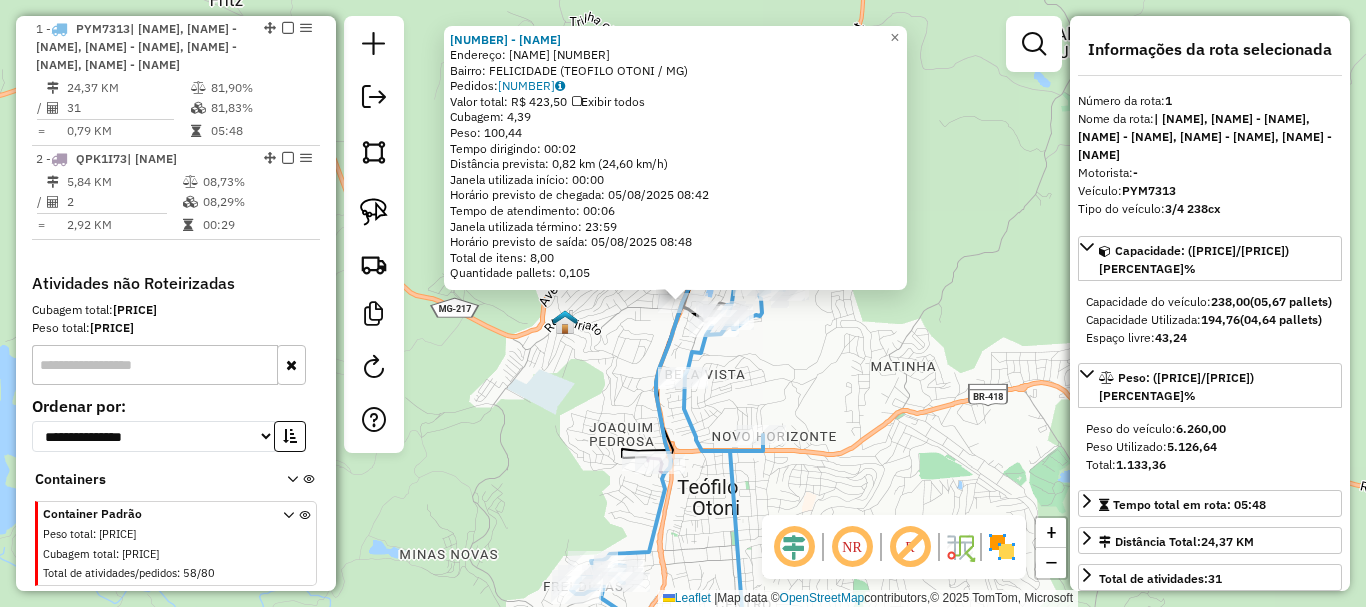 click on "30188 - SILVIO LEITE FERREIR  Endereço:  EQUADOR 220   Bairro: FELICIDADE (TEOFILO OTONI / MG)   Pedidos:  04394398   Valor total: R$ 423,50   Exibir todos   Cubagem: 4,39  Peso: 100,44  Tempo dirigindo: 00:02   Distância prevista: 0,82 km (24,60 km/h)   Janela utilizada início: 00:00   Horário previsto de chegada: 05/08/2025 08:42   Tempo de atendimento: 00:06   Janela utilizada término: 23:59   Horário previsto de saída: 05/08/2025 08:48   Total de itens: 8,00   Quantidade pallets: 0,105  × Janela de atendimento Grade de atendimento Capacidade Transportadoras Veículos Cliente Pedidos  Rotas Selecione os dias de semana para filtrar as janelas de atendimento  Seg   Ter   Qua   Qui   Sex   Sáb   Dom  Informe o período da janela de atendimento: De: Até:  Filtrar exatamente a janela do cliente  Considerar janela de atendimento padrão  Selecione os dias de semana para filtrar as grades de atendimento  Seg   Ter   Qua   Qui   Sex   Sáb   Dom   Considerar clientes sem dia de atendimento cadastrado De:" 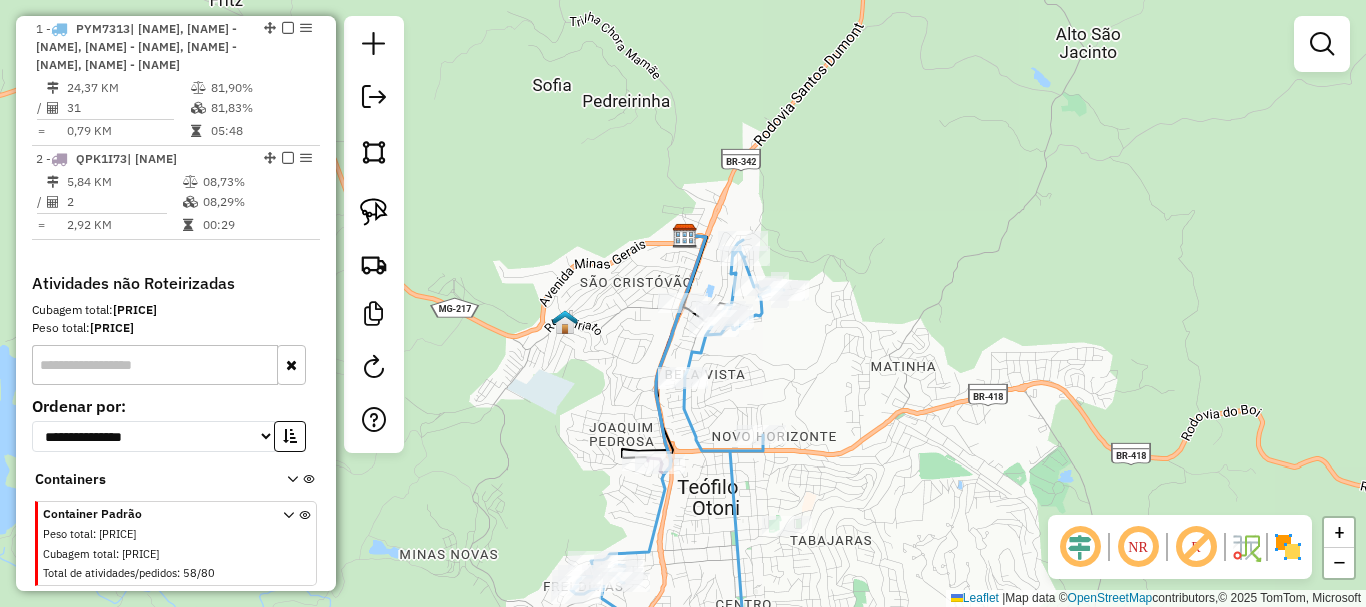 drag, startPoint x: 891, startPoint y: 491, endPoint x: 951, endPoint y: 251, distance: 247.38634 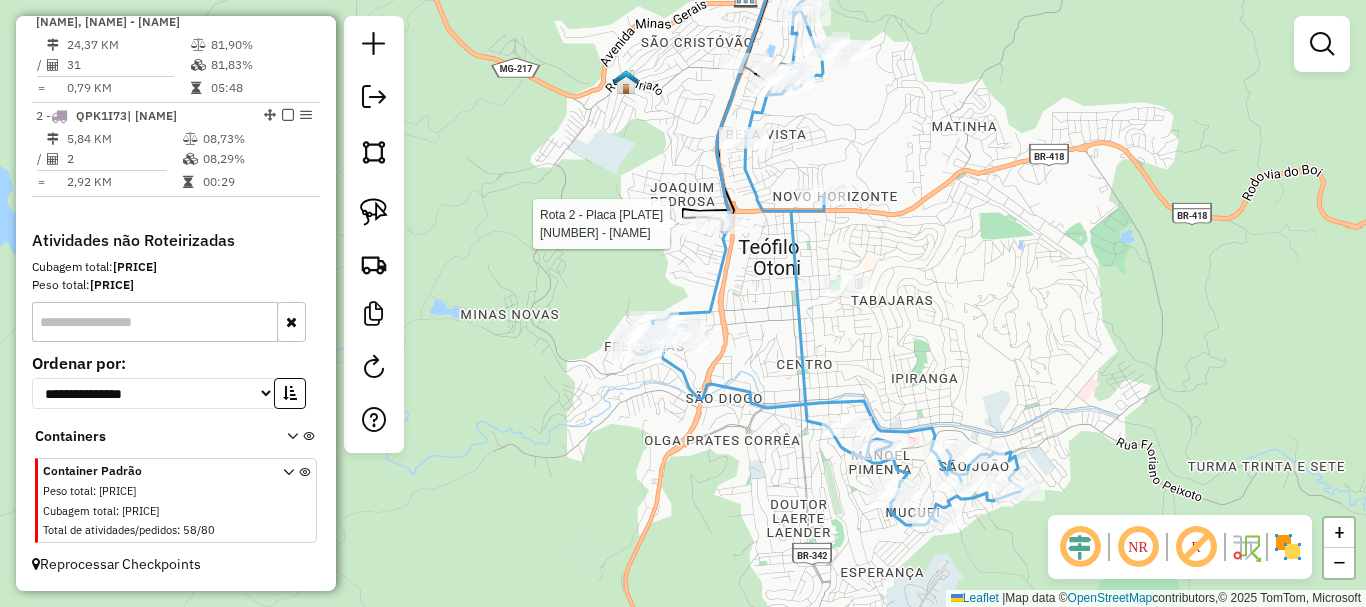 select on "*********" 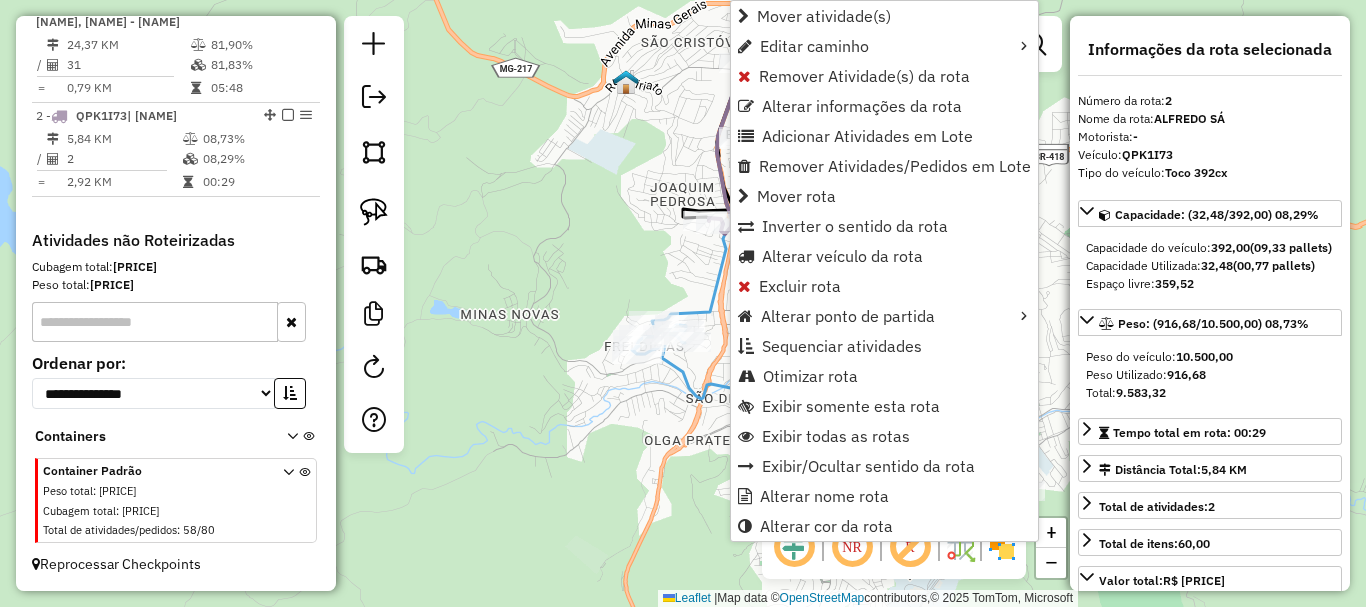 scroll, scrollTop: 878, scrollLeft: 0, axis: vertical 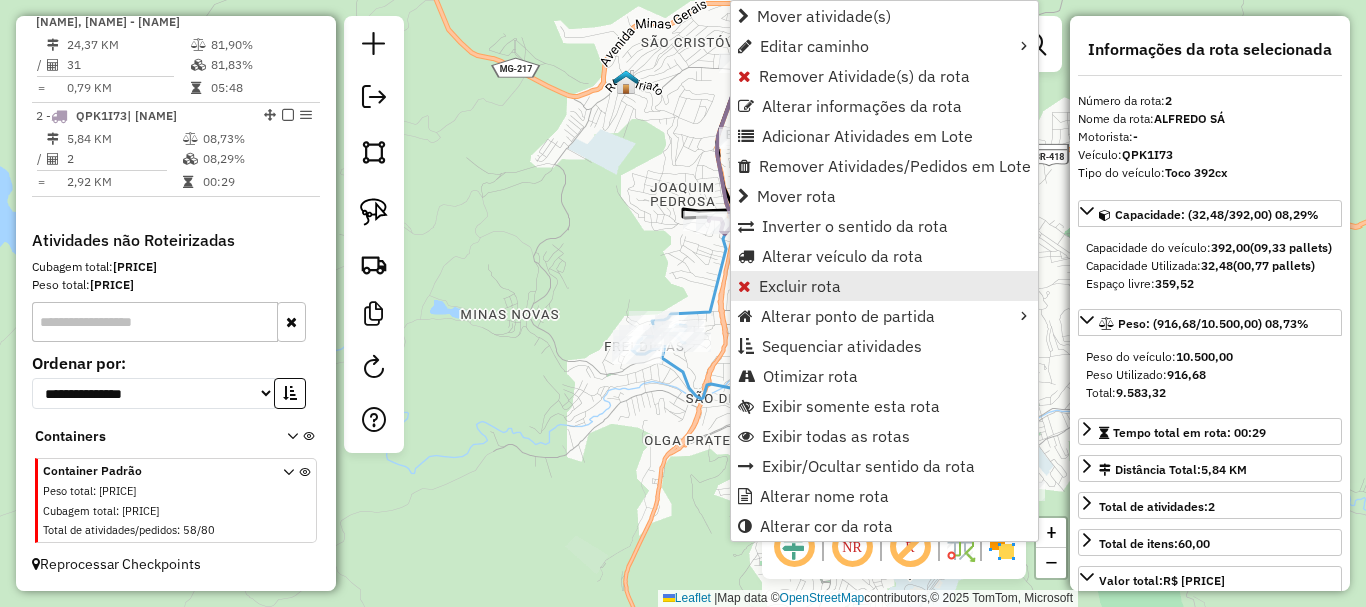 click on "Excluir rota" at bounding box center (800, 286) 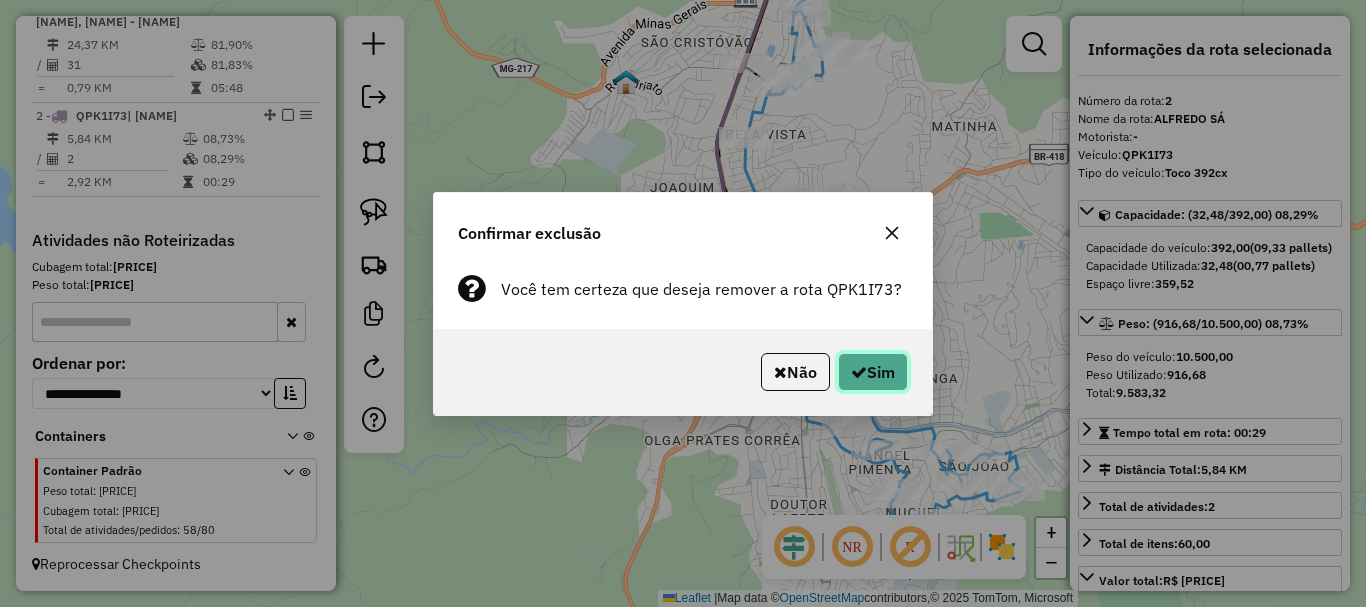 click on "Sim" 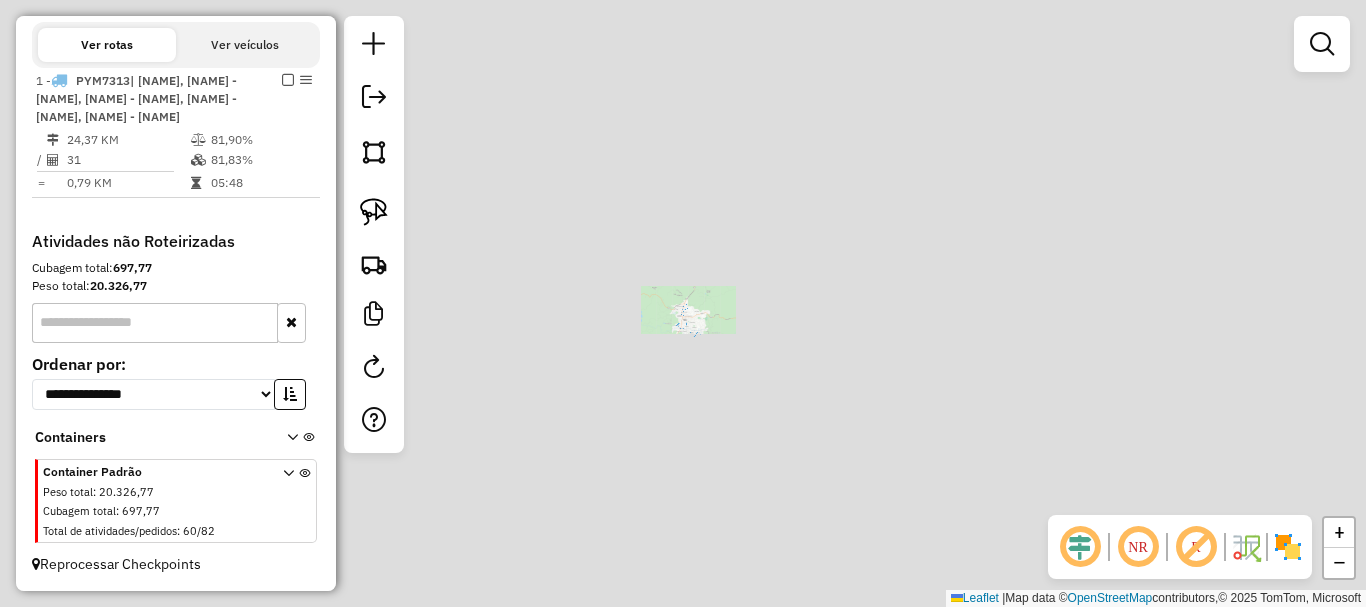scroll, scrollTop: 694, scrollLeft: 0, axis: vertical 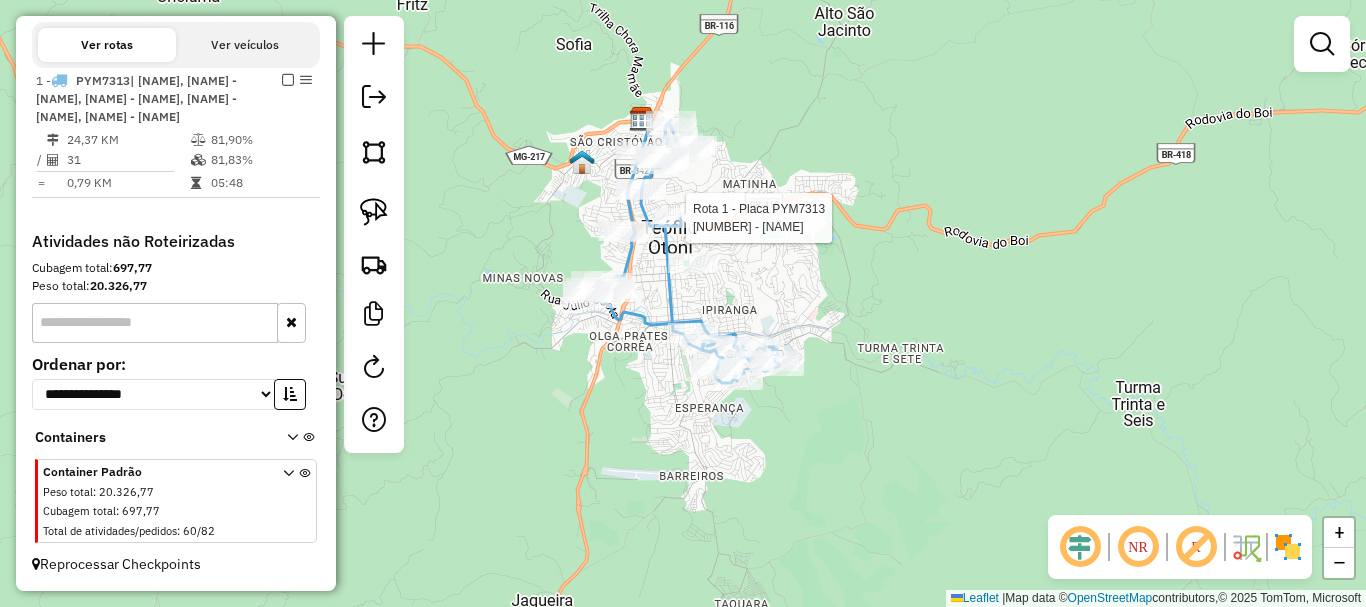 select on "*********" 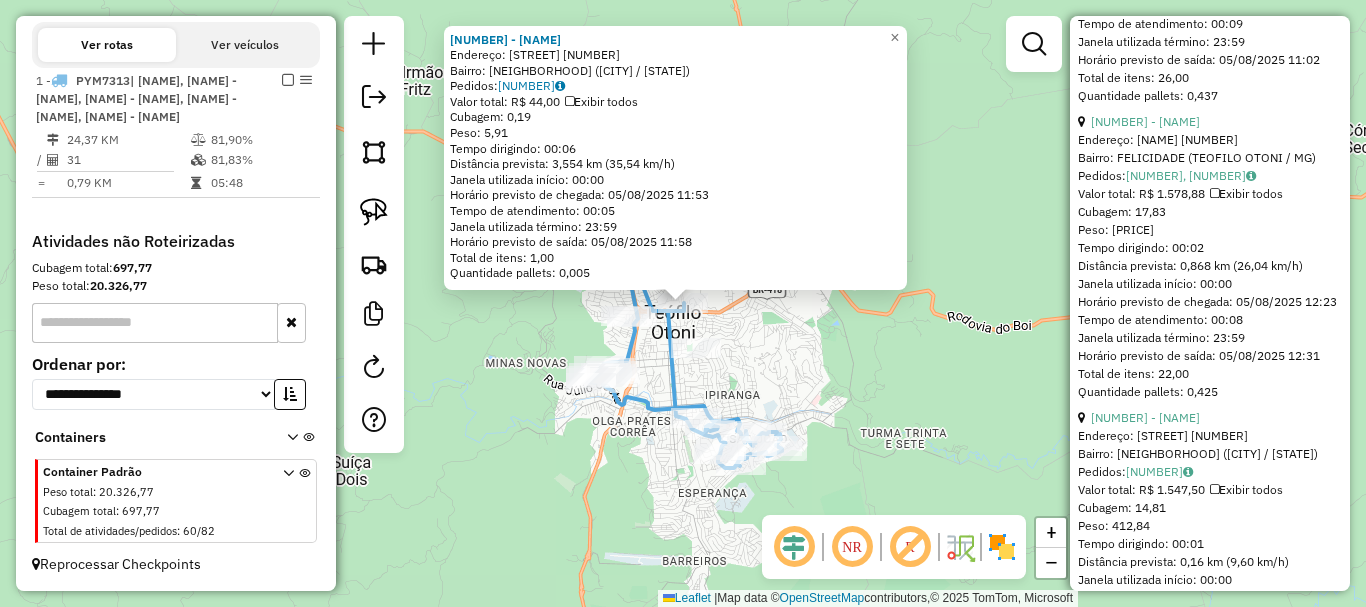 scroll, scrollTop: 1200, scrollLeft: 0, axis: vertical 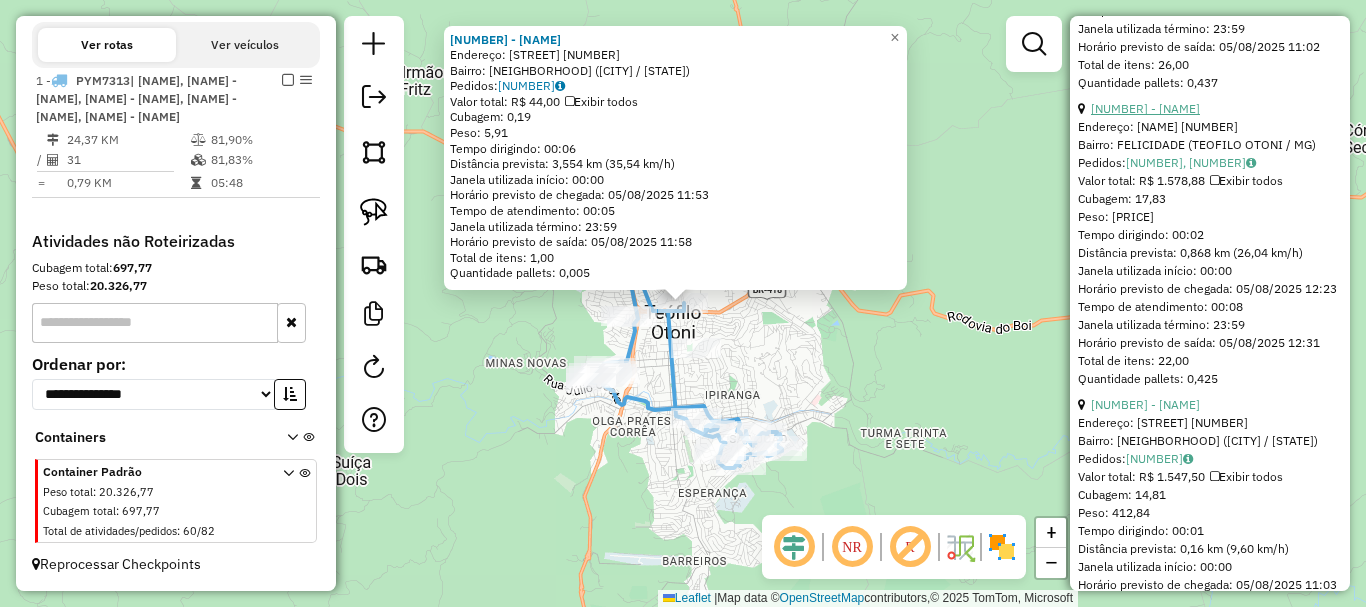 click on "24 - 31590 - BAR DO OSMAR" at bounding box center [1145, 108] 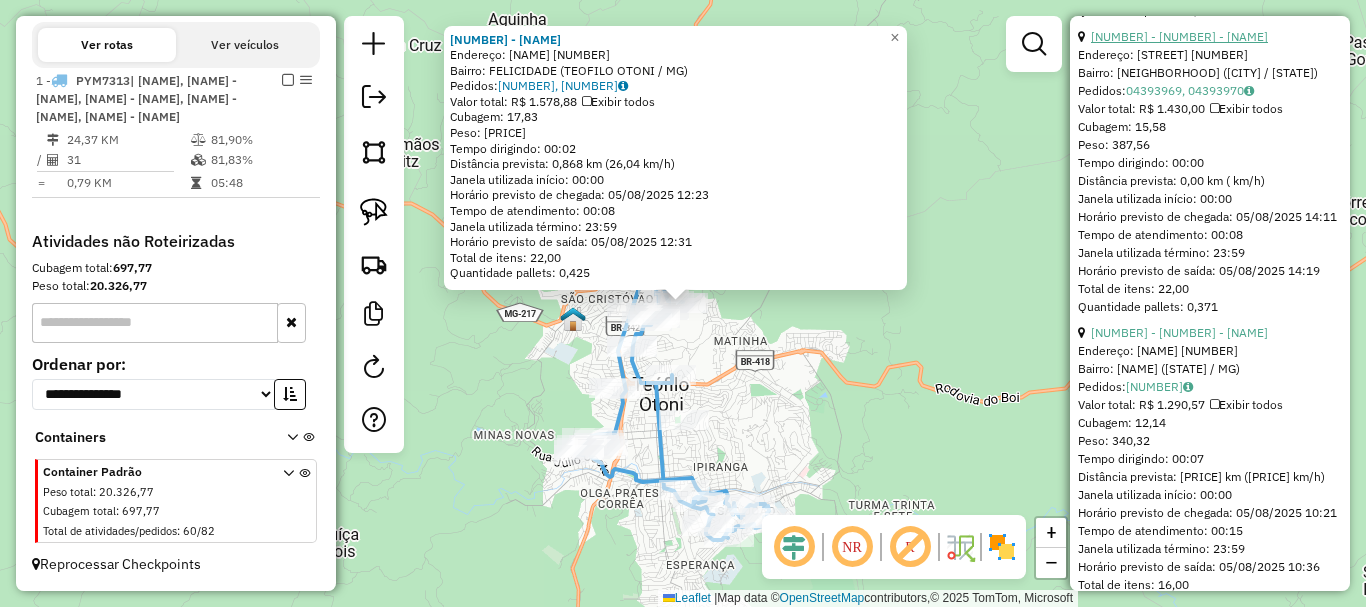 scroll, scrollTop: 1900, scrollLeft: 0, axis: vertical 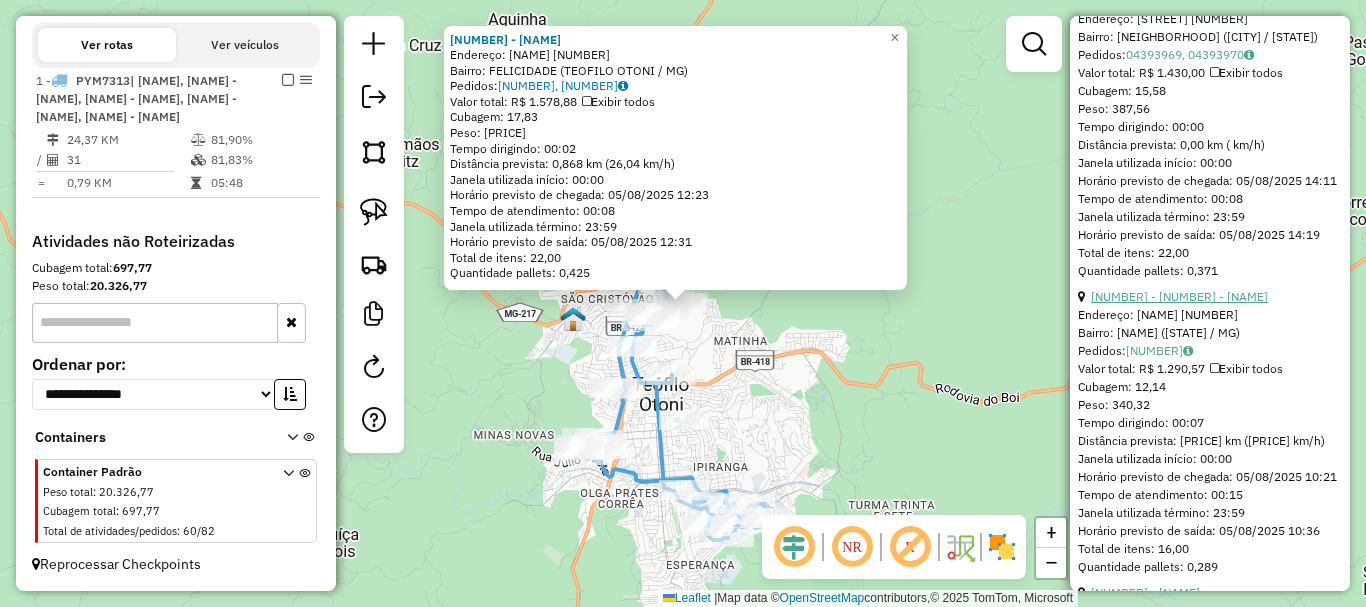 click on "12 - 28249 - BAR DO ALEXANDRE" at bounding box center (1179, 296) 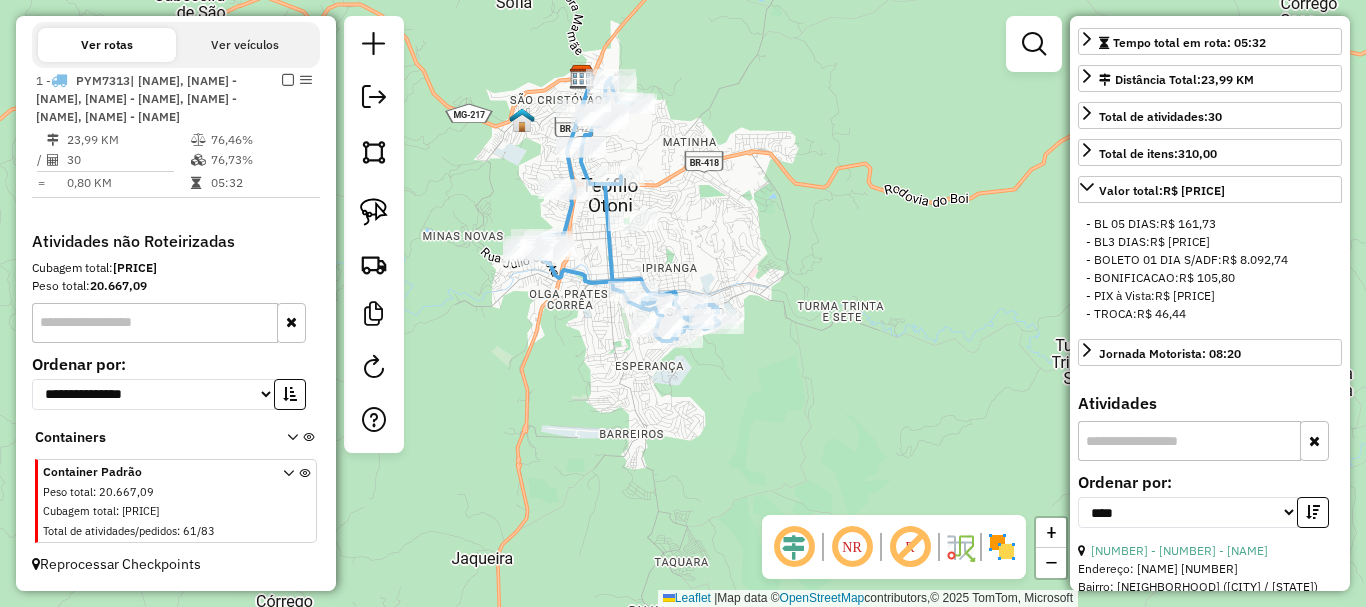 scroll, scrollTop: 0, scrollLeft: 0, axis: both 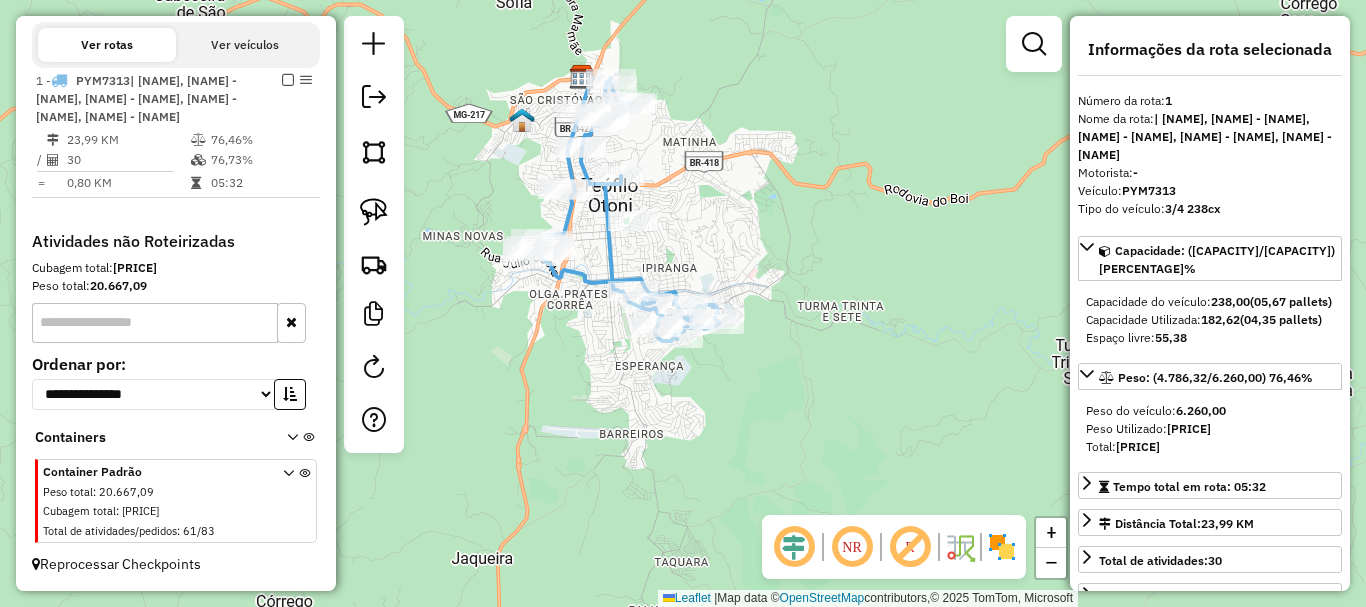 click on "Janela de atendimento Grade de atendimento Capacidade Transportadoras Veículos Cliente Pedidos  Rotas Selecione os dias de semana para filtrar as janelas de atendimento  Seg   Ter   Qua   Qui   Sex   Sáb   Dom  Informe o período da janela de atendimento: De: Até:  Filtrar exatamente a janela do cliente  Considerar janela de atendimento padrão  Selecione os dias de semana para filtrar as grades de atendimento  Seg   Ter   Qua   Qui   Sex   Sáb   Dom   Considerar clientes sem dia de atendimento cadastrado  Clientes fora do dia de atendimento selecionado Filtrar as atividades entre os valores definidos abaixo:  Peso mínimo:   Peso máximo:   Cubagem mínima:   Cubagem máxima:   De:   Até:  Filtrar as atividades entre o tempo de atendimento definido abaixo:  De:   Até:   Considerar capacidade total dos clientes não roteirizados Transportadora: Selecione um ou mais itens Tipo de veículo: Selecione um ou mais itens Veículo: Selecione um ou mais itens Motorista: Selecione um ou mais itens Nome: Rótulo:" 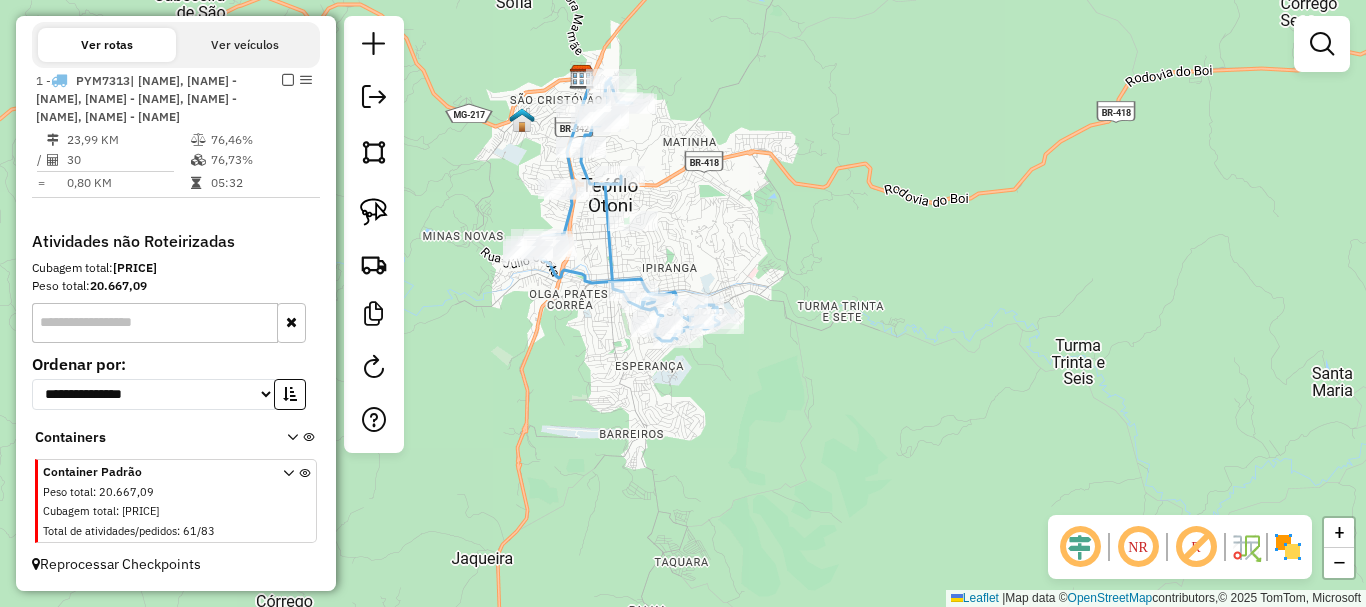 click 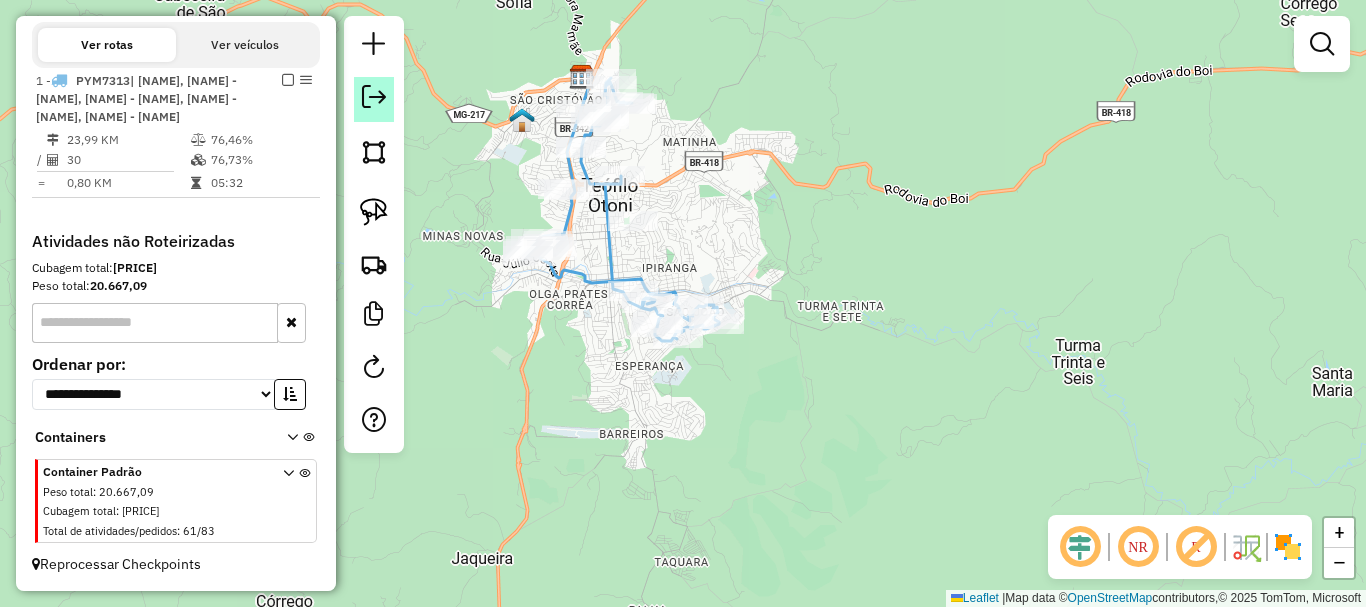click 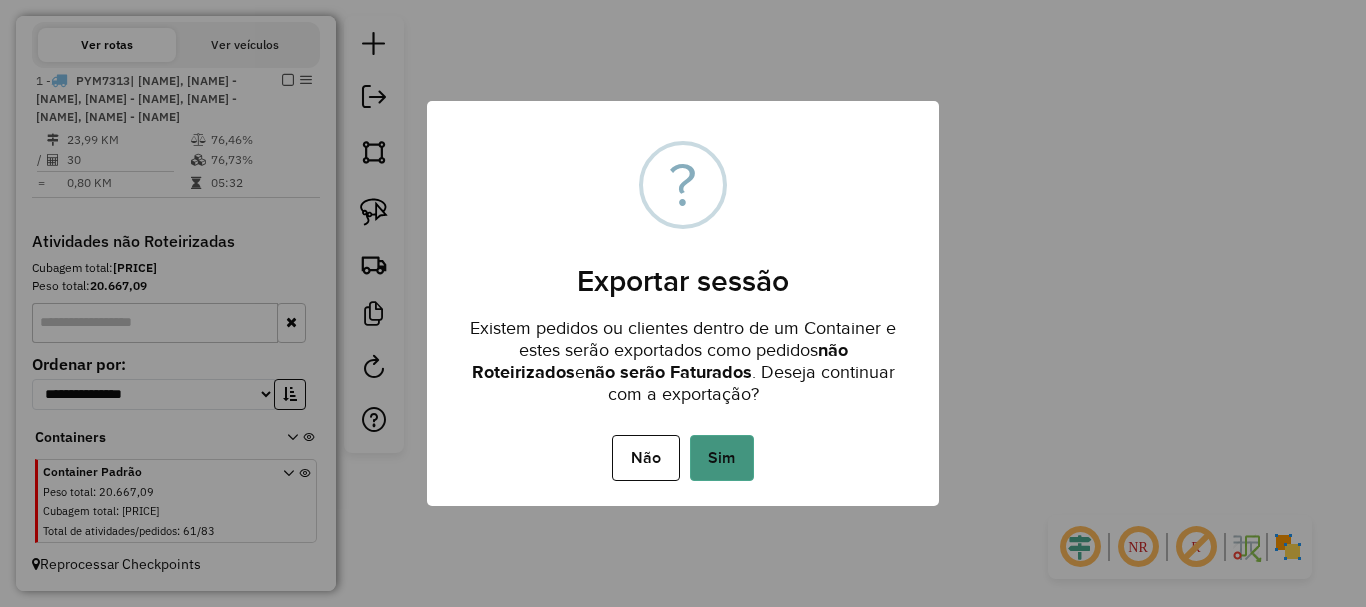 click on "Sim" at bounding box center [722, 458] 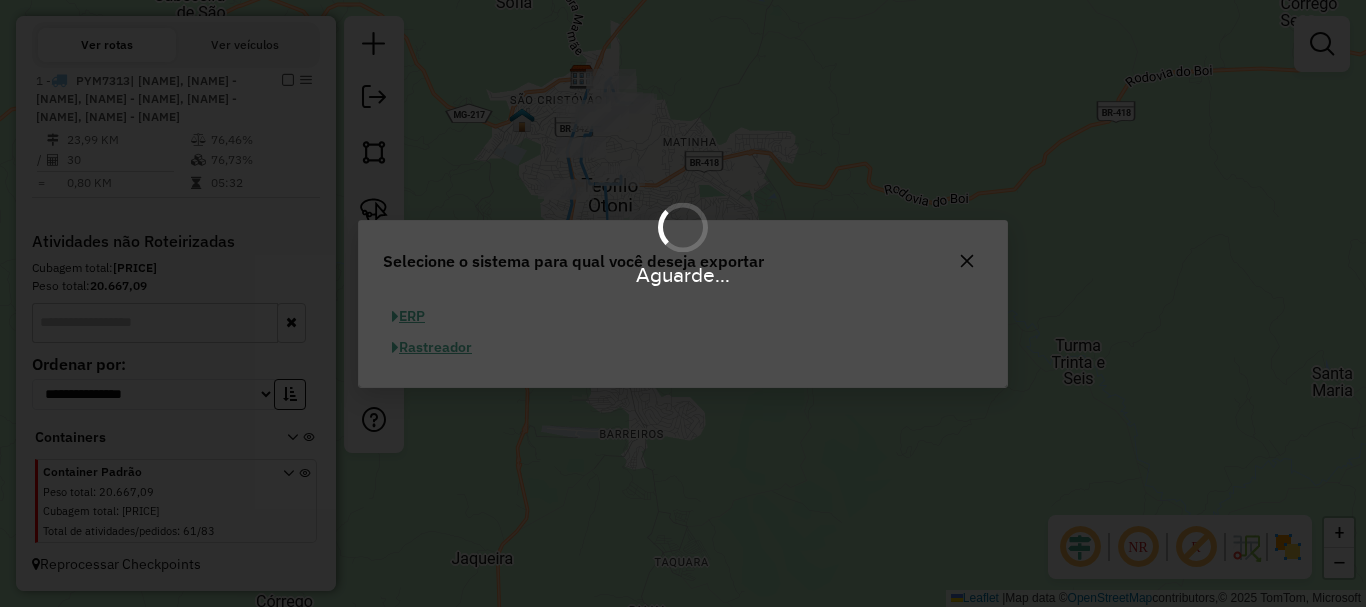 type 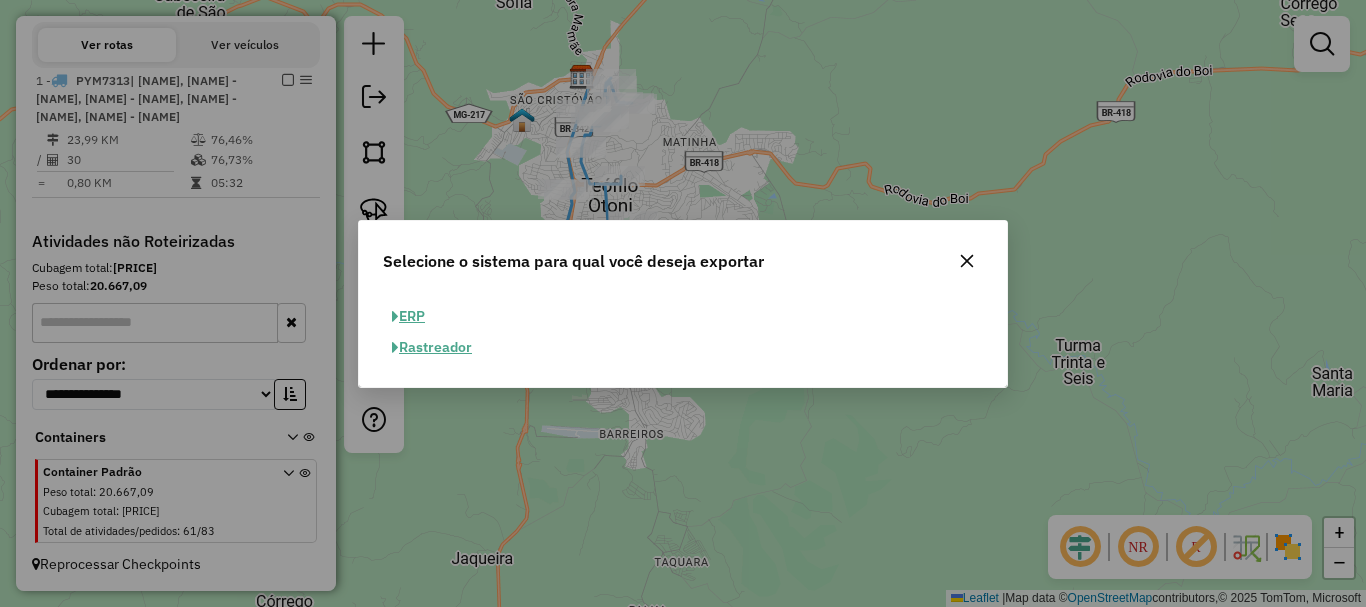 click on "ERP" 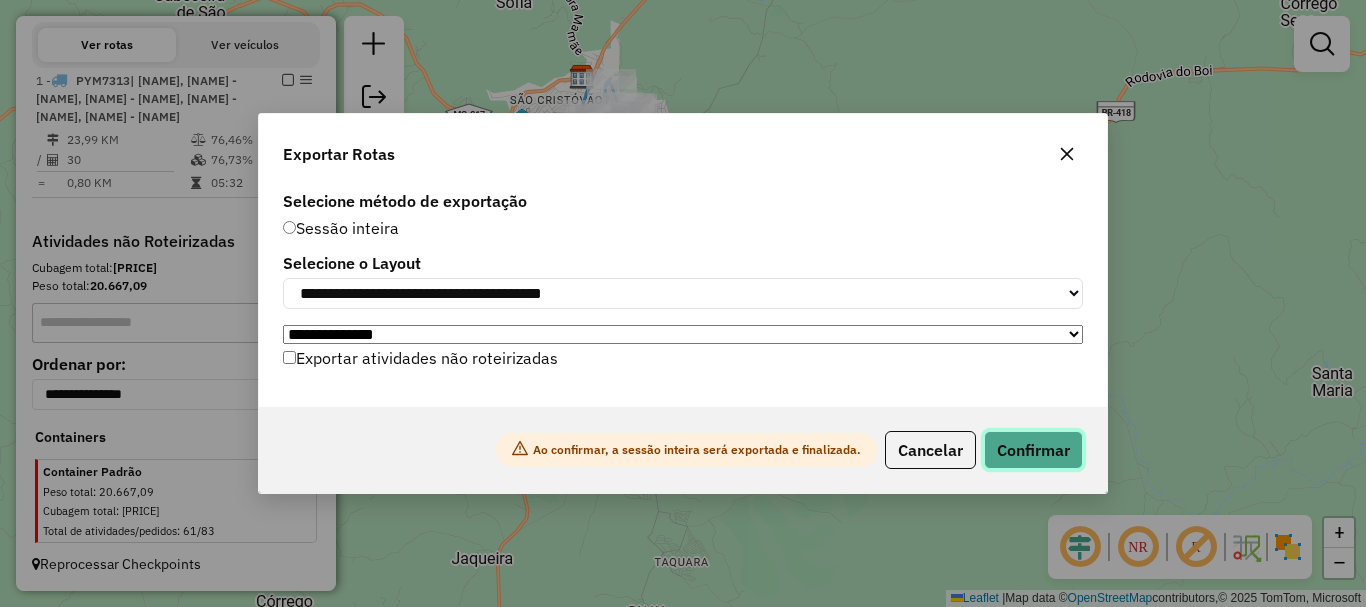 click on "Confirmar" 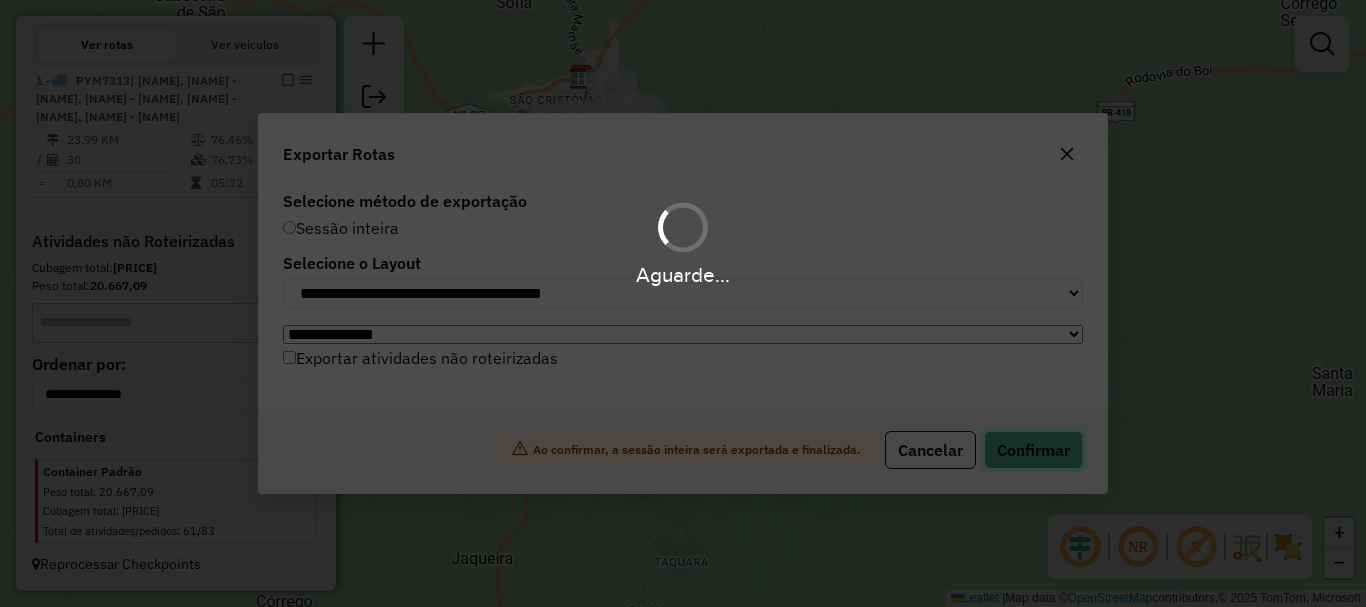 type 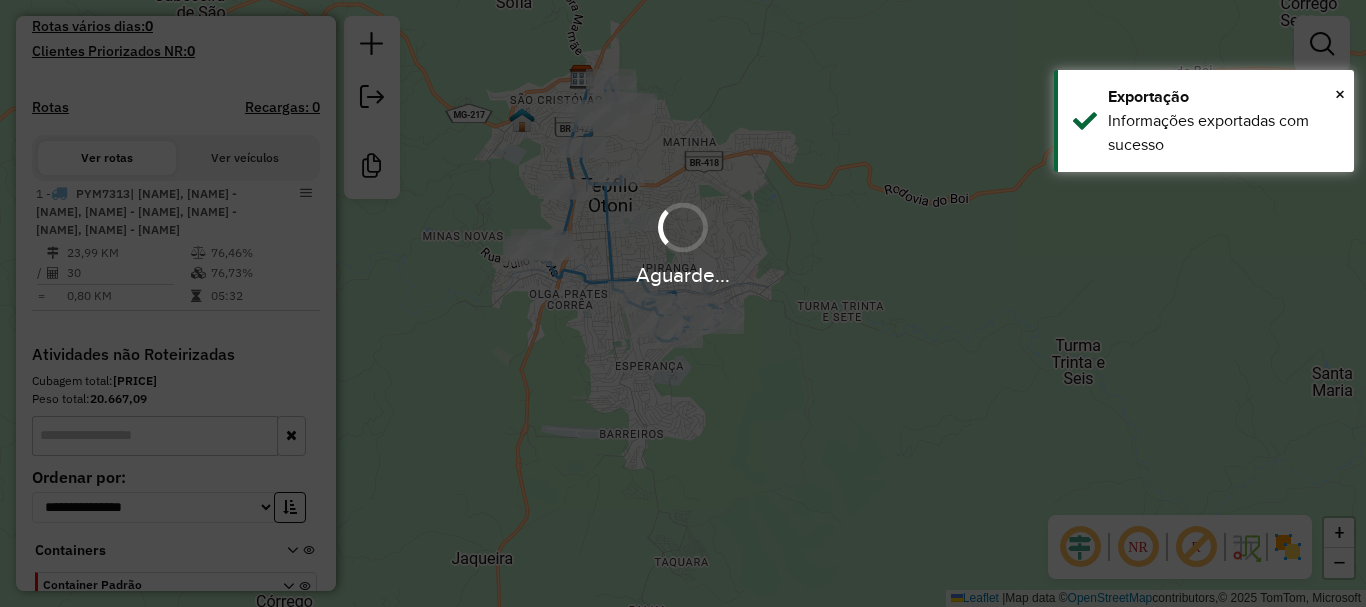 scroll, scrollTop: 703, scrollLeft: 0, axis: vertical 